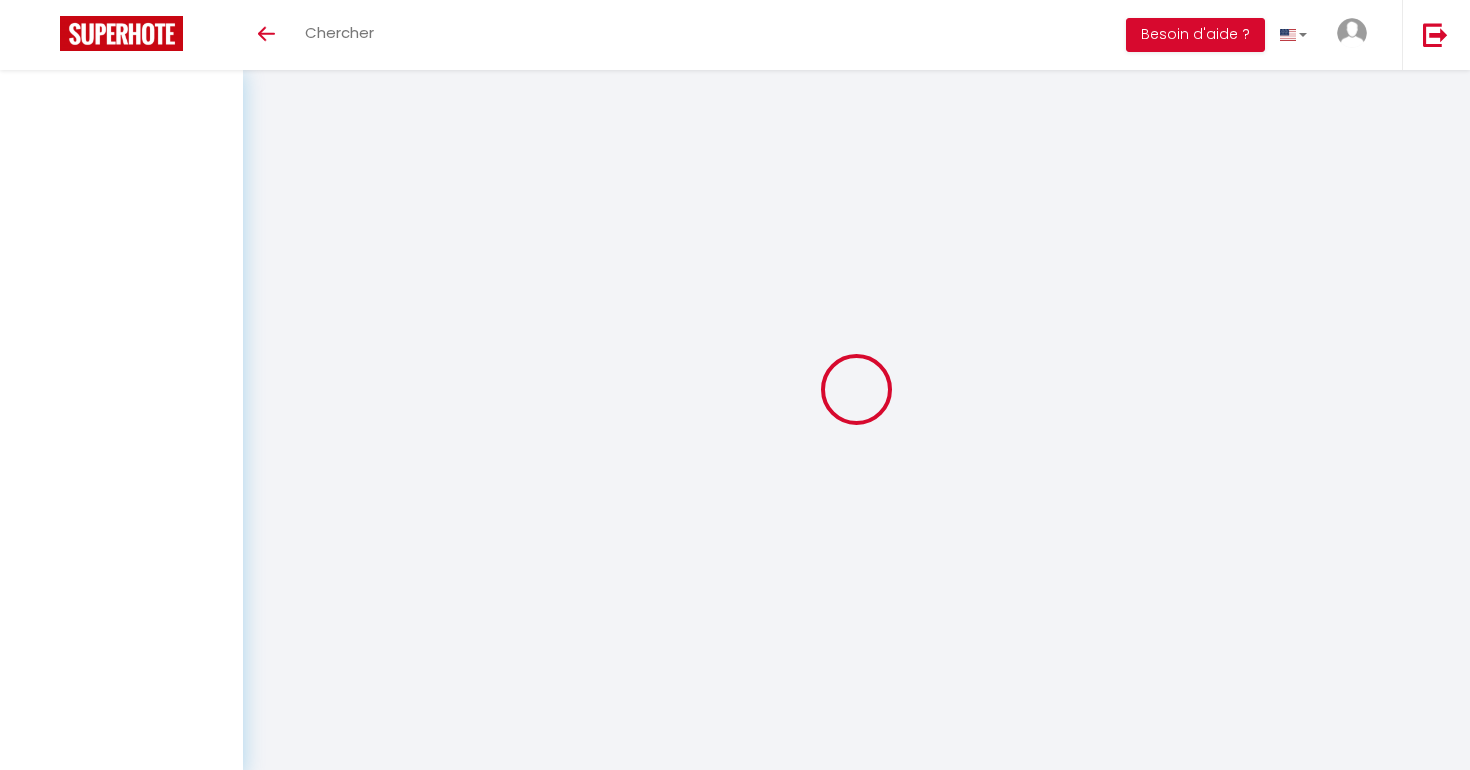 scroll, scrollTop: 0, scrollLeft: 0, axis: both 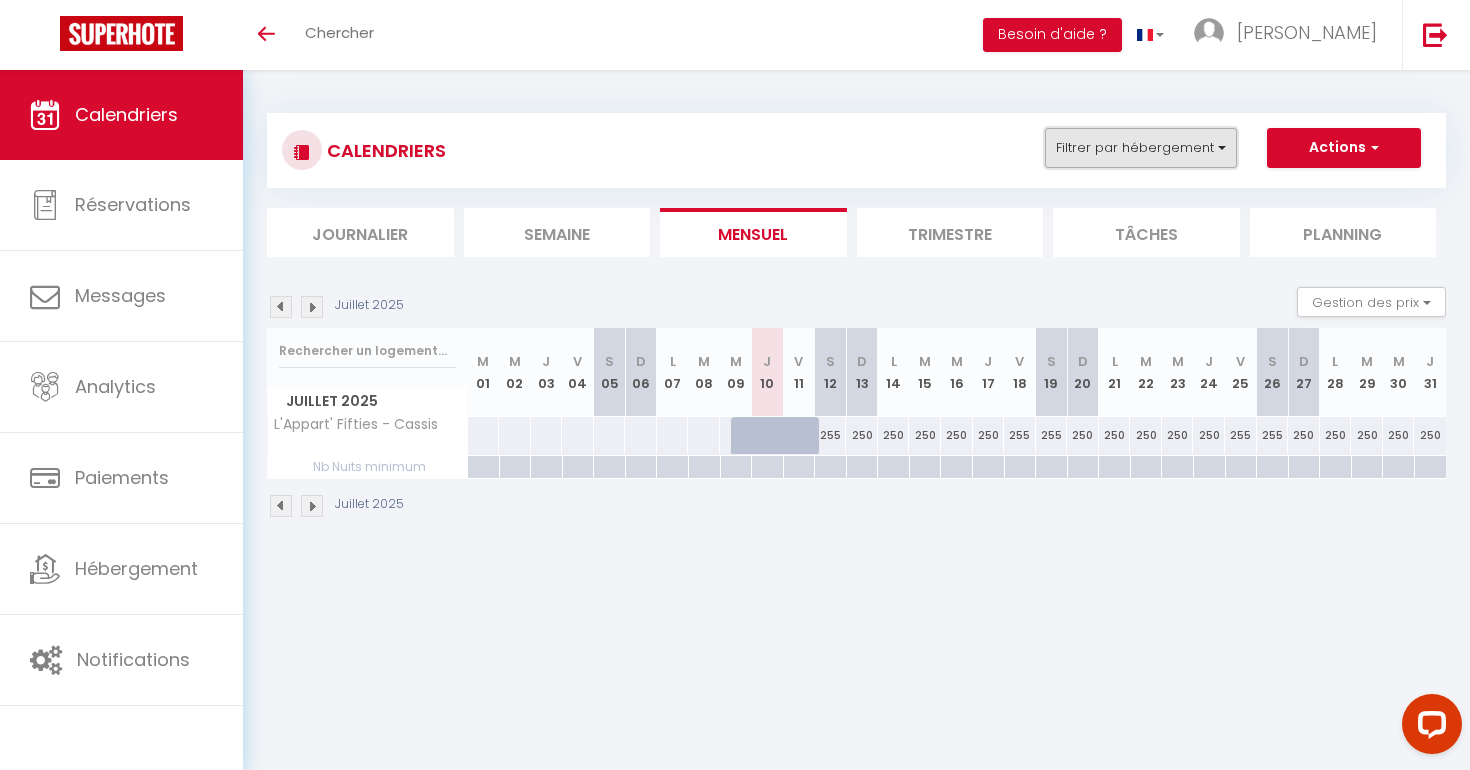 click on "Filtrer par hébergement" at bounding box center (1141, 148) 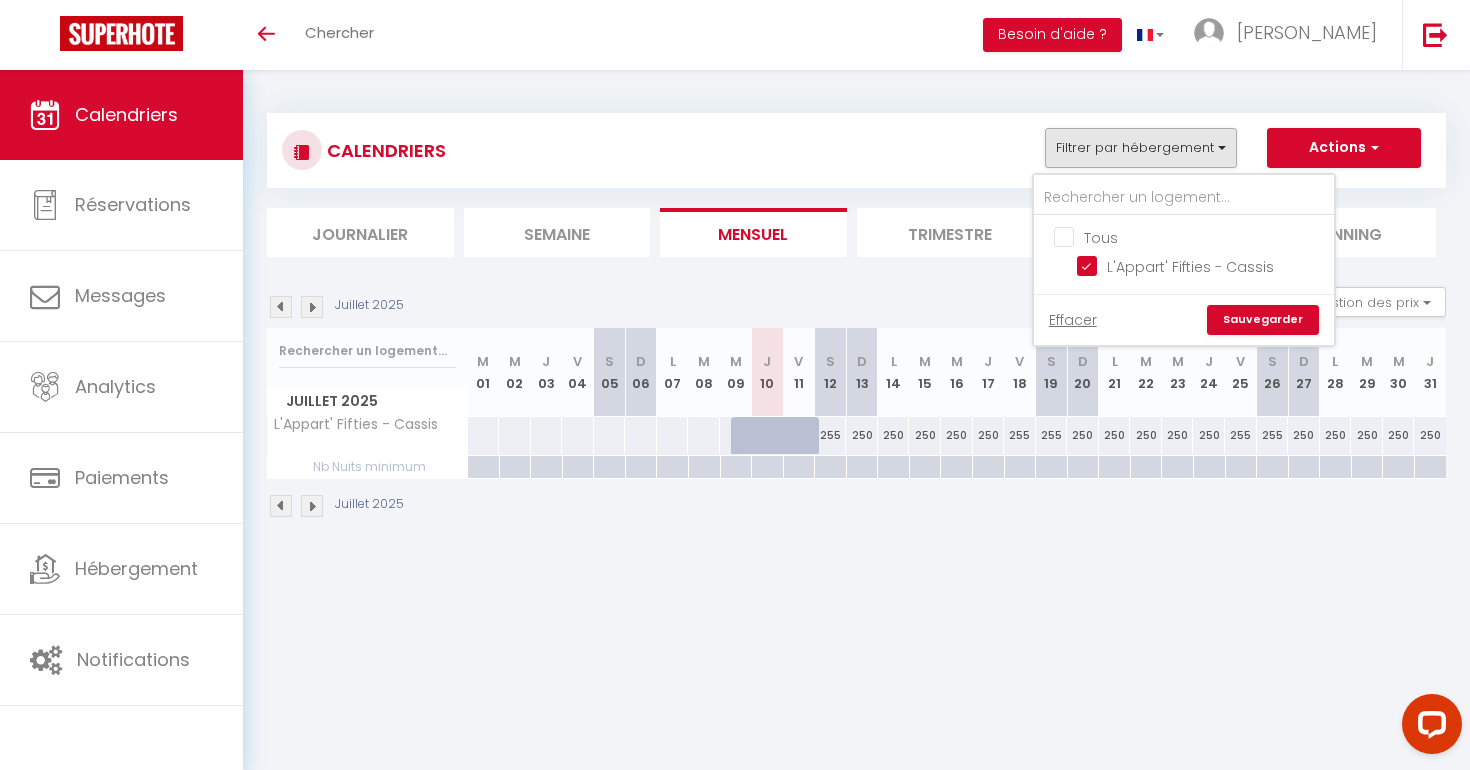 click on "Tous" at bounding box center [1204, 236] 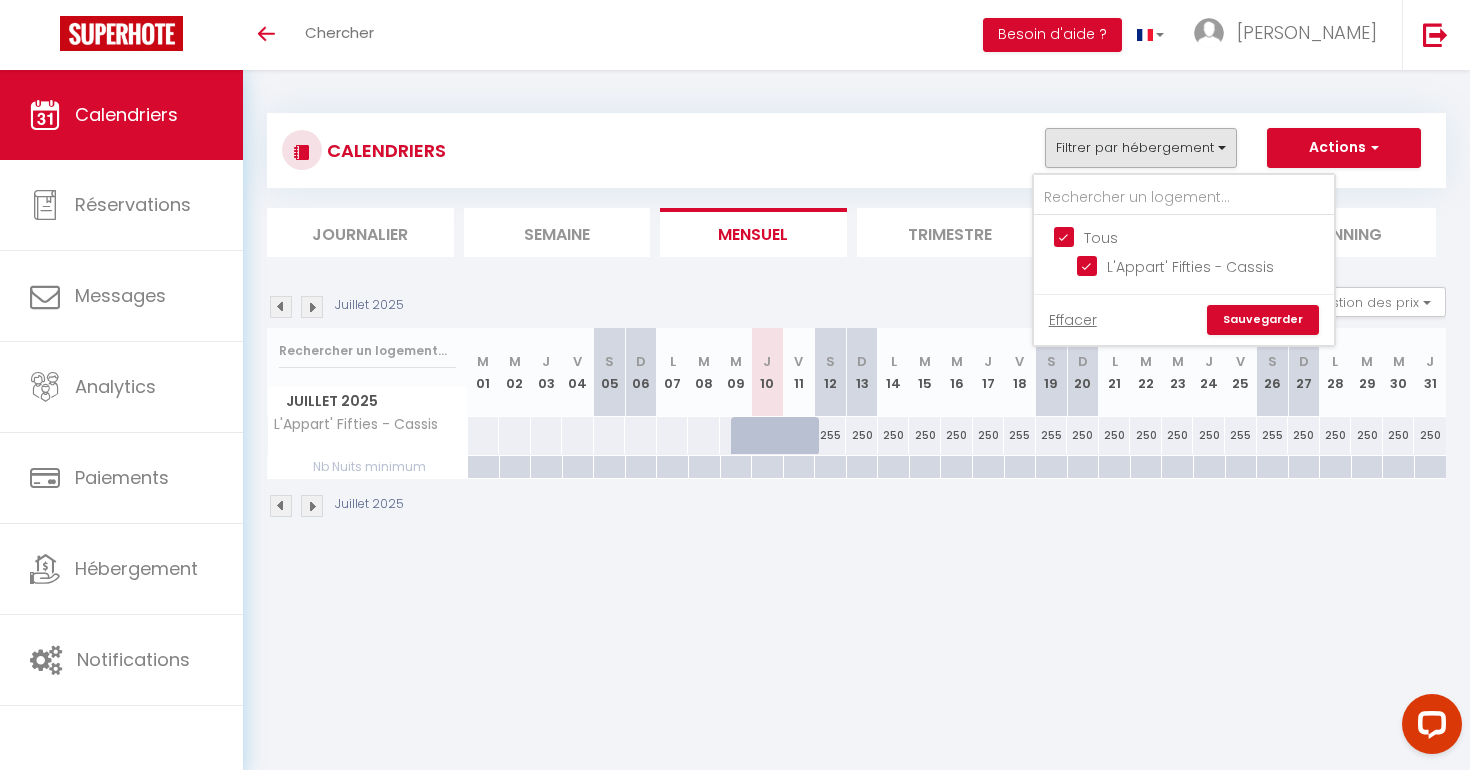 click on "Tous" at bounding box center [1204, 236] 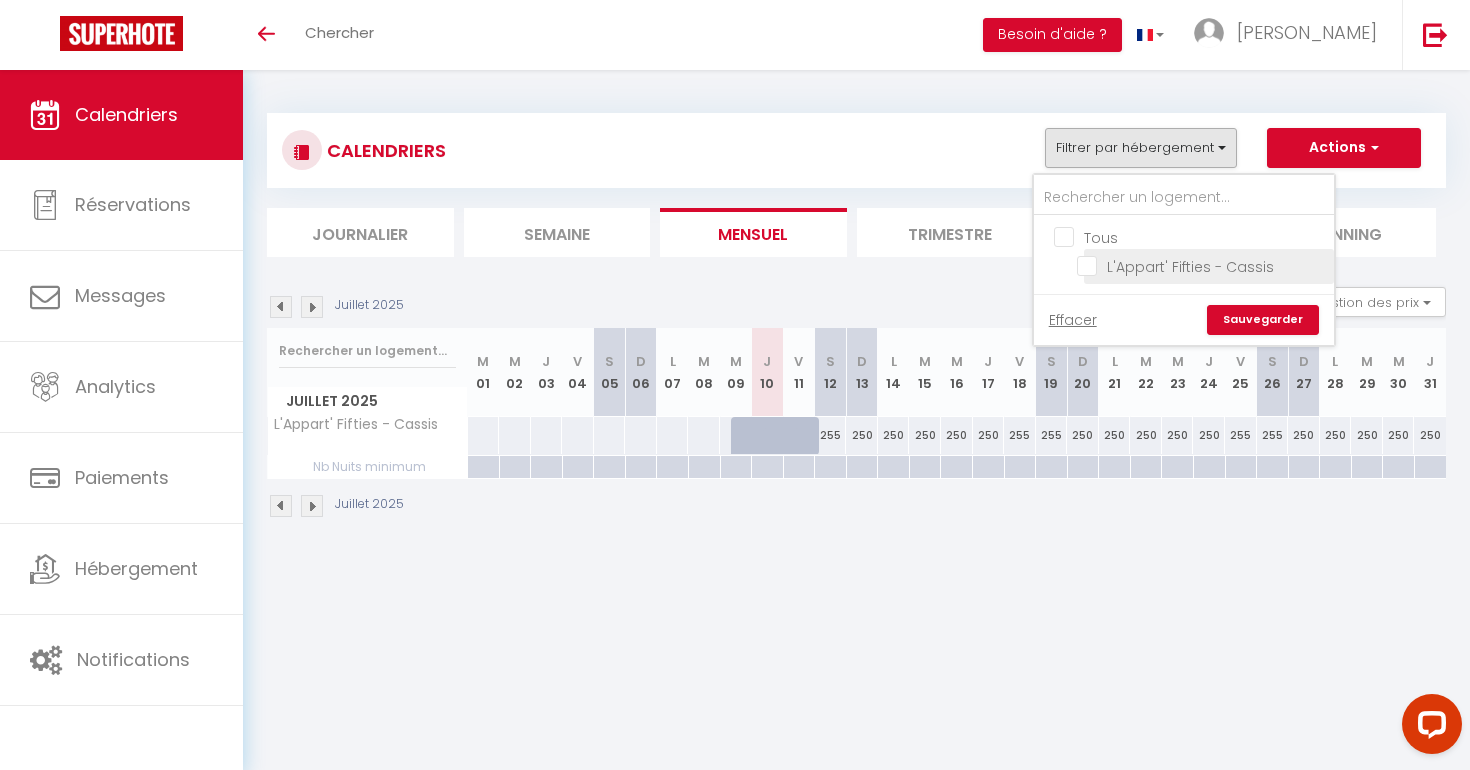 click on "L'Appart' Fifties - Cassis" at bounding box center [1202, 265] 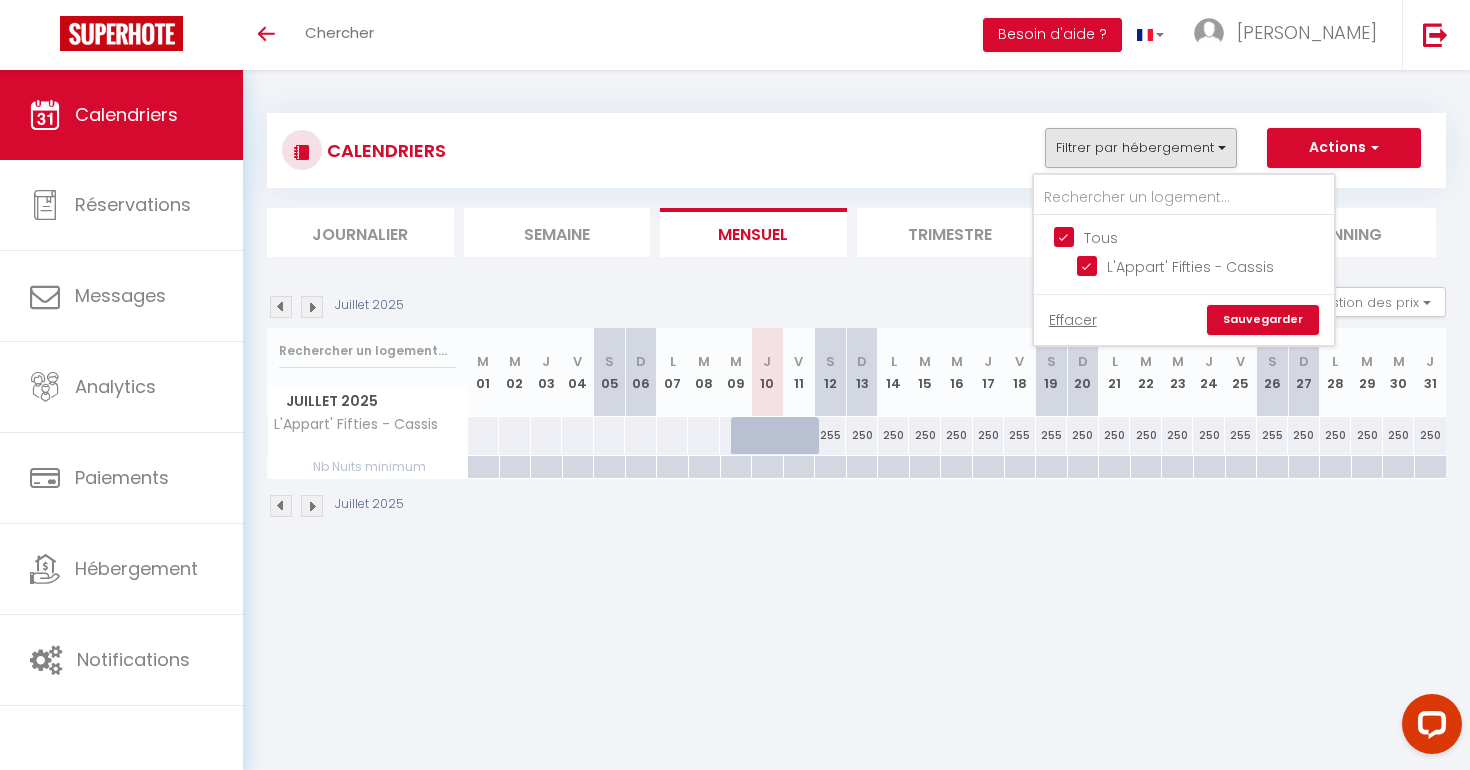 click on "Tous" at bounding box center [1204, 236] 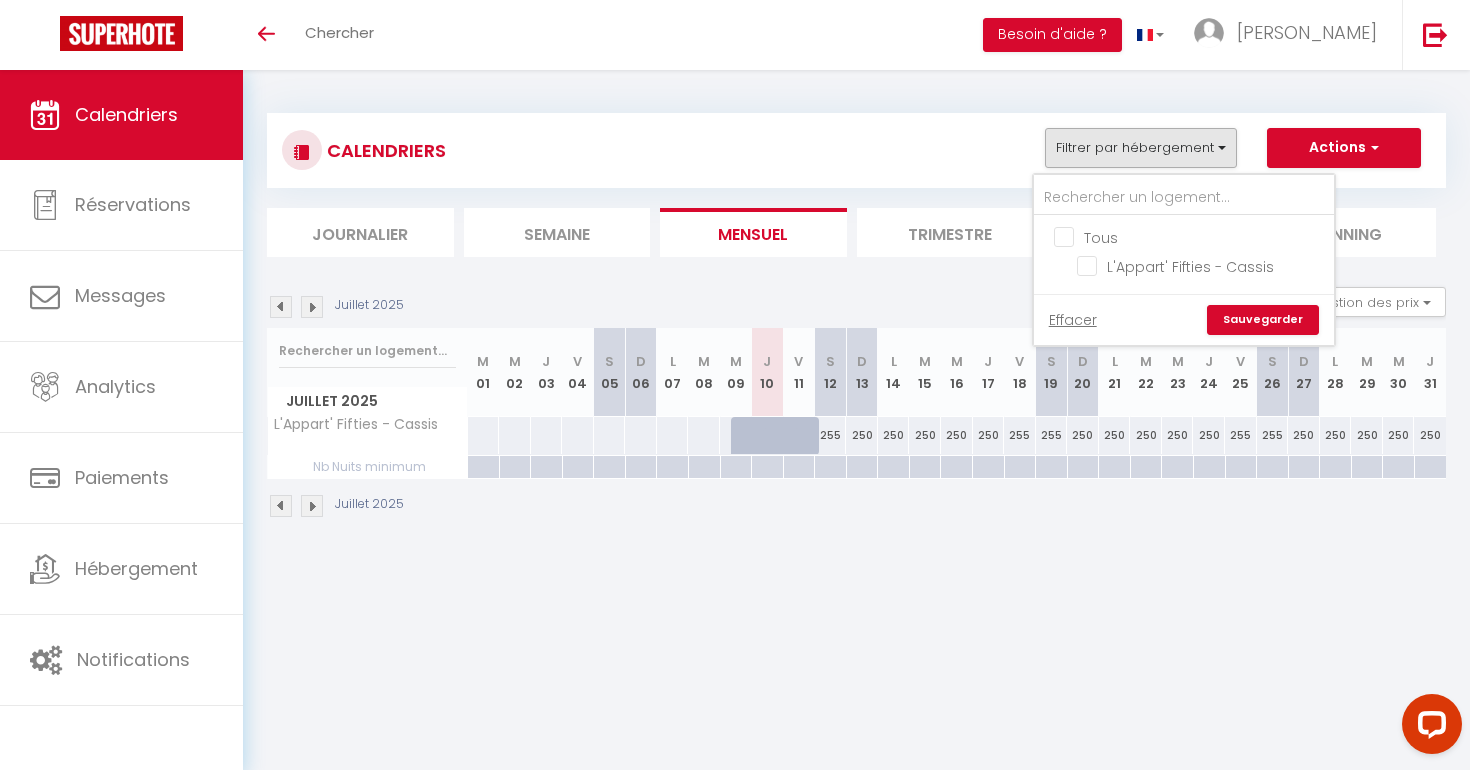 checkbox on "false" 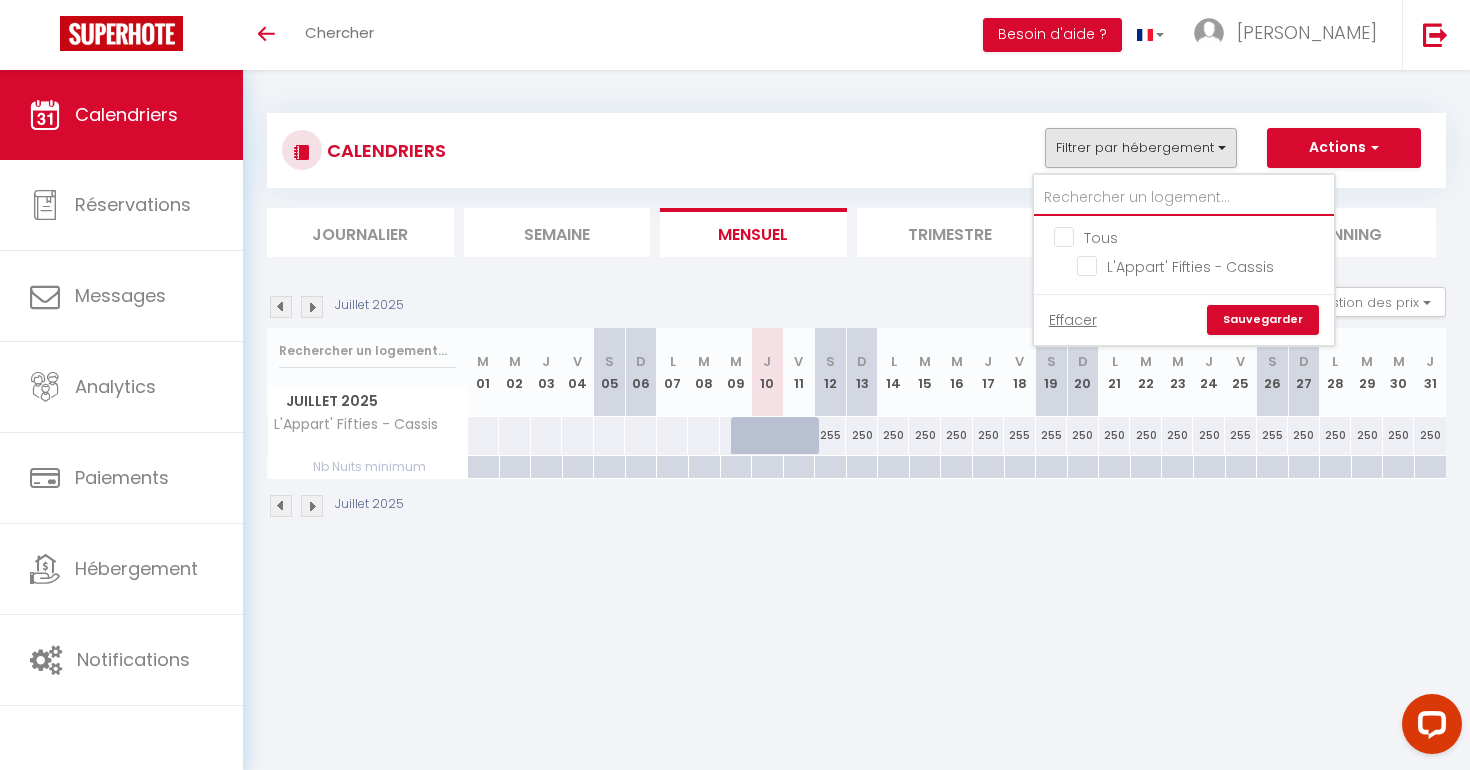click at bounding box center (1184, 198) 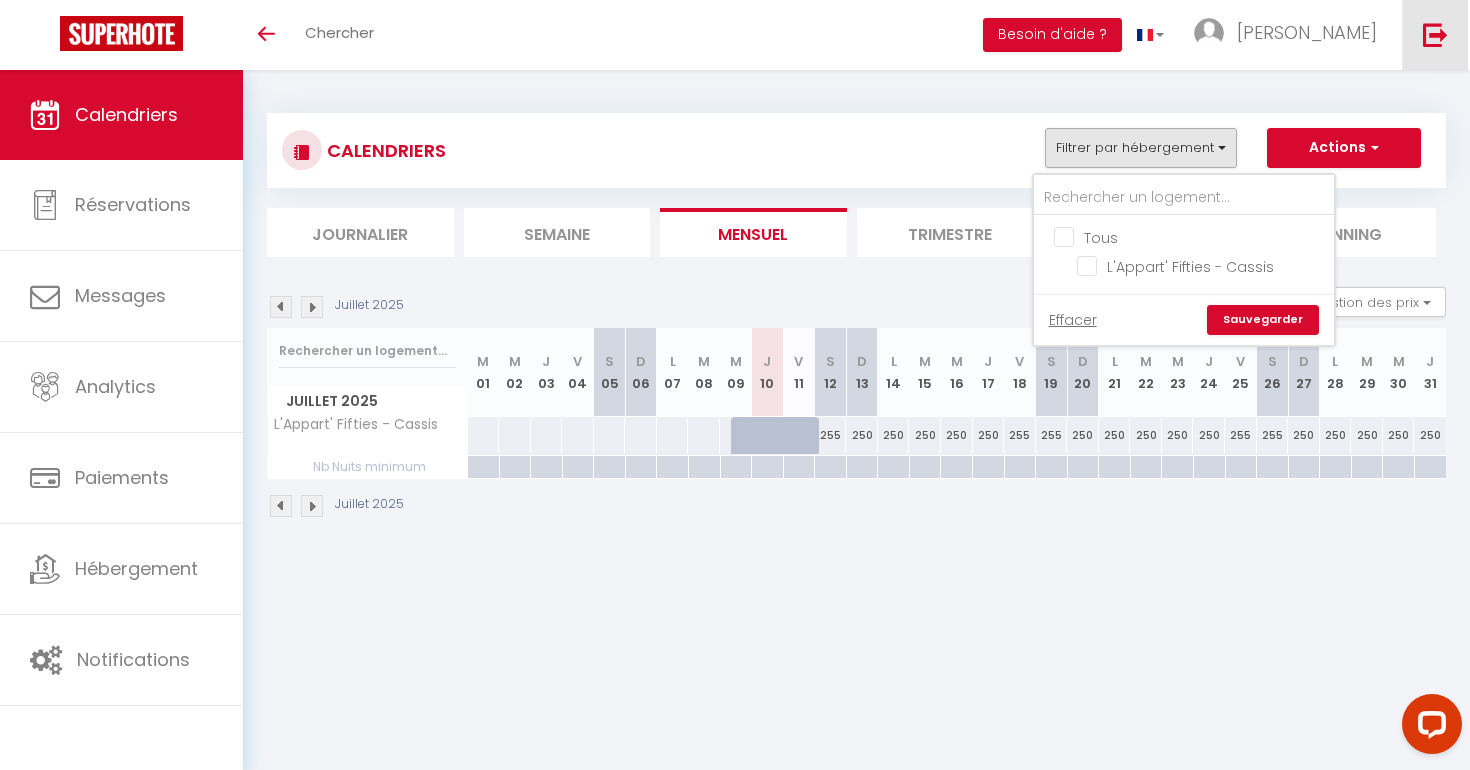 click at bounding box center [1435, 34] 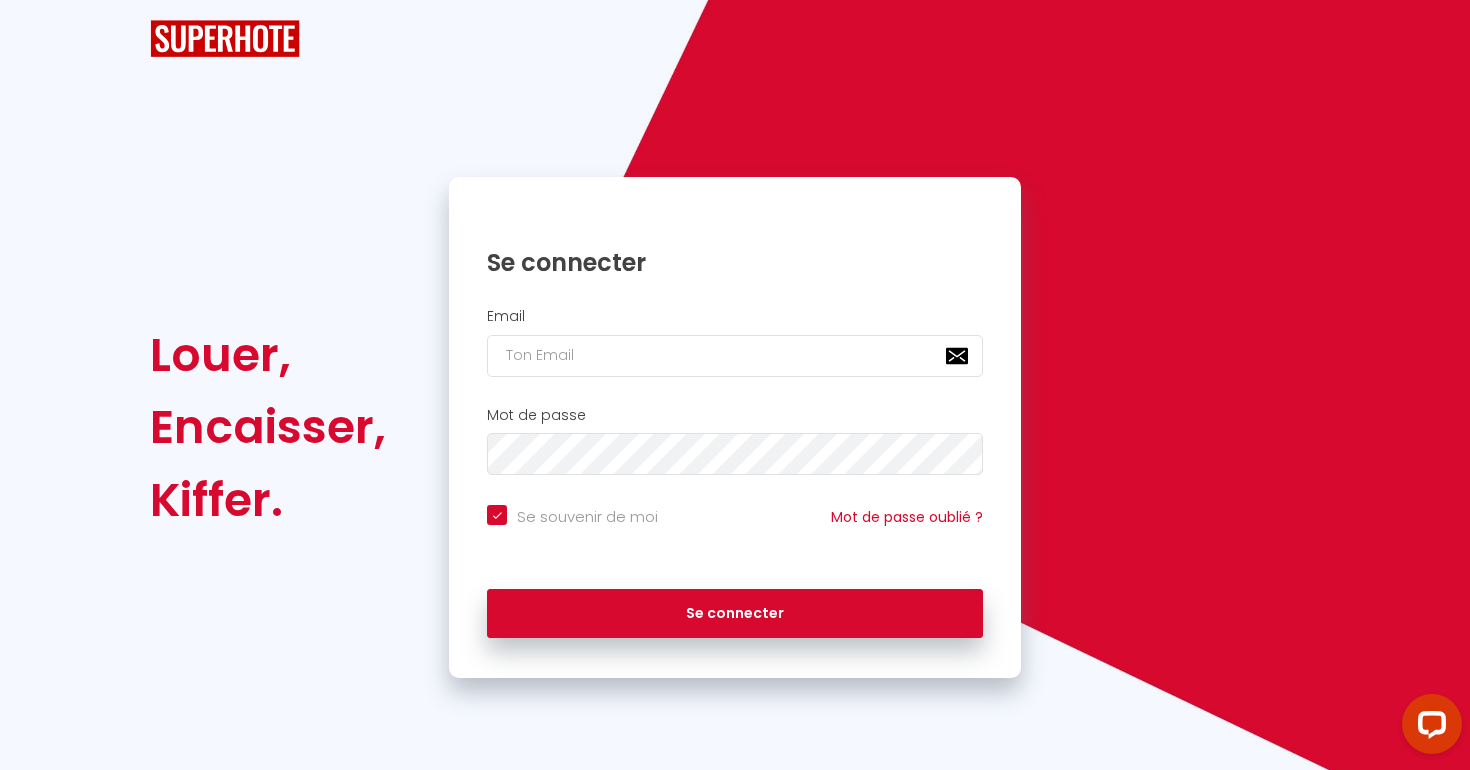 checkbox on "true" 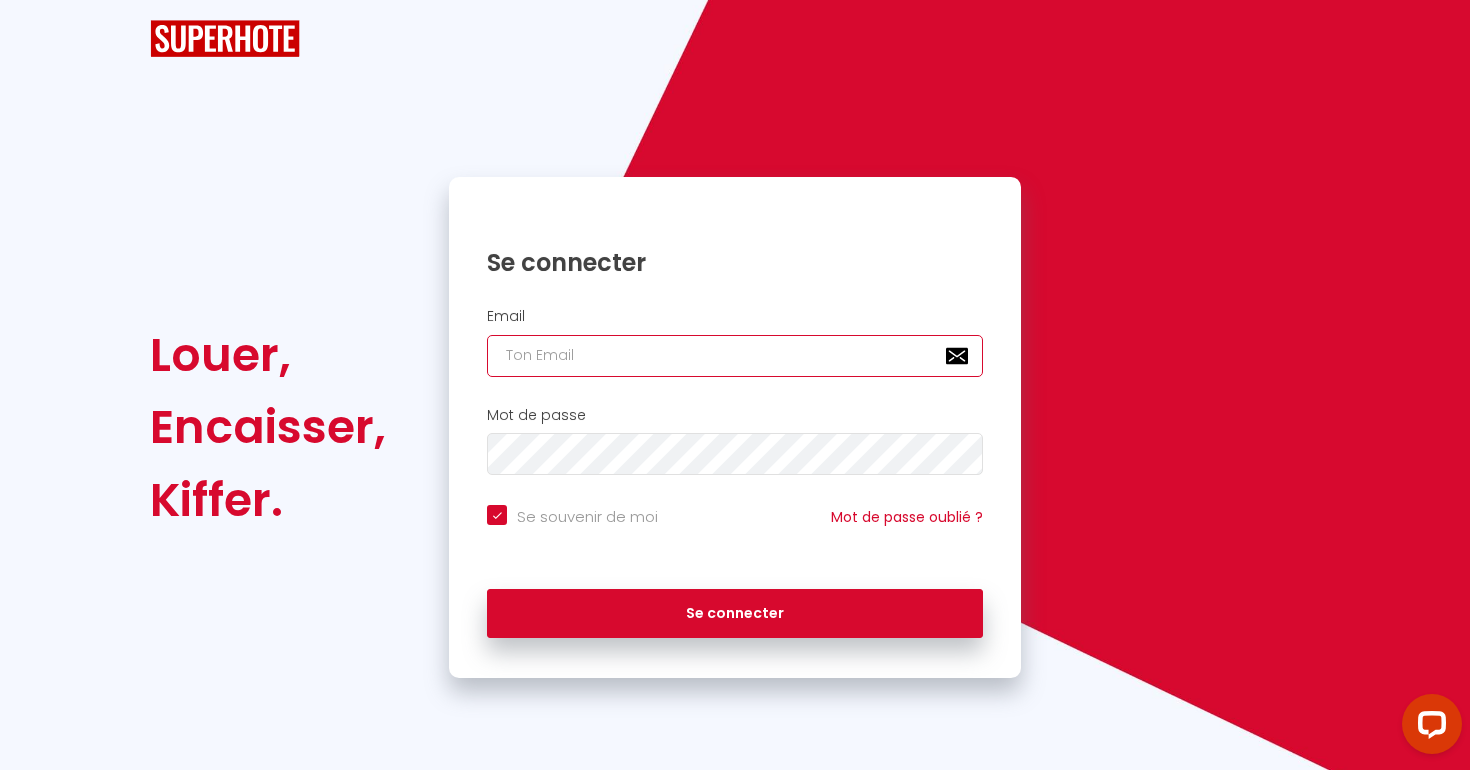 type on "[EMAIL_ADDRESS][DOMAIN_NAME]" 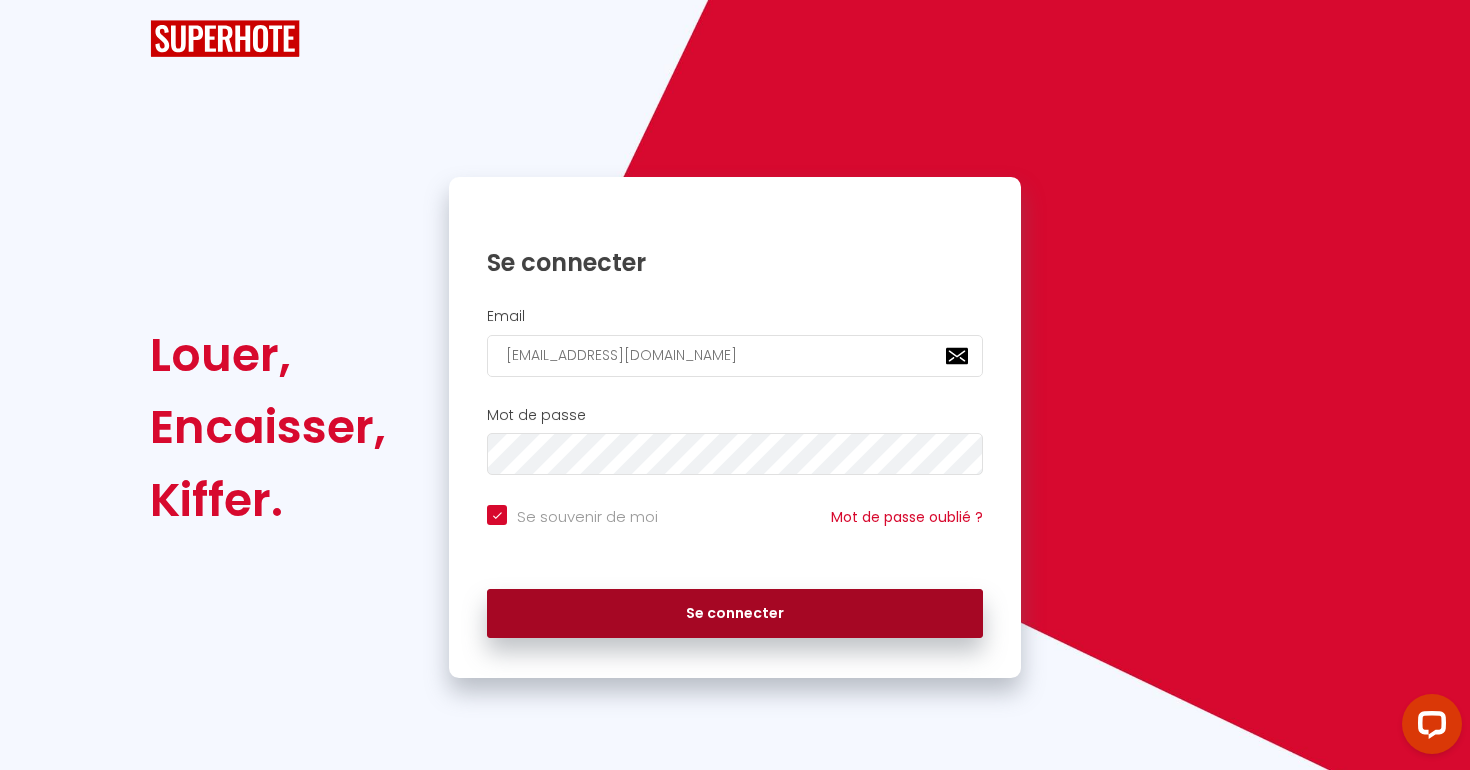 click on "Se connecter" at bounding box center [735, 614] 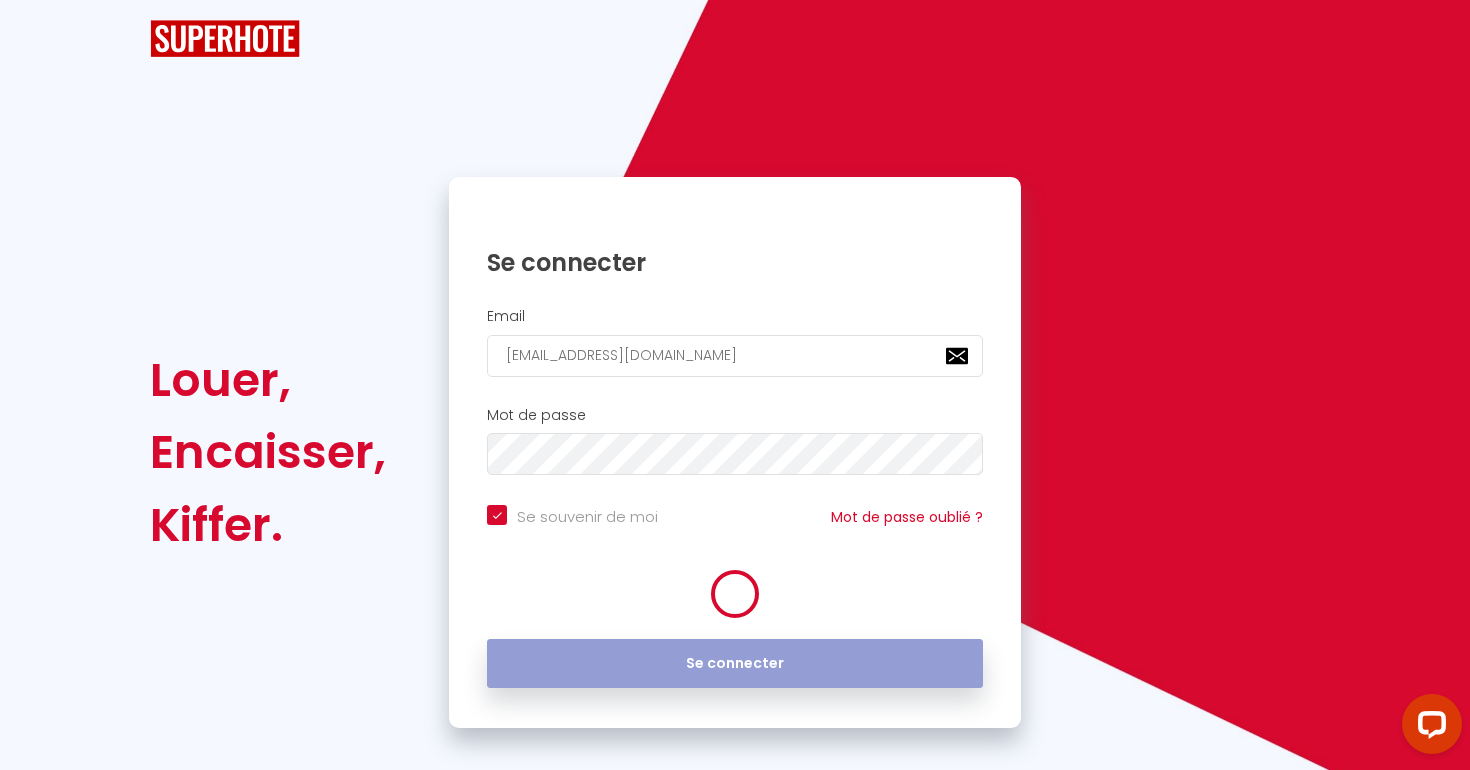 scroll, scrollTop: 4, scrollLeft: 0, axis: vertical 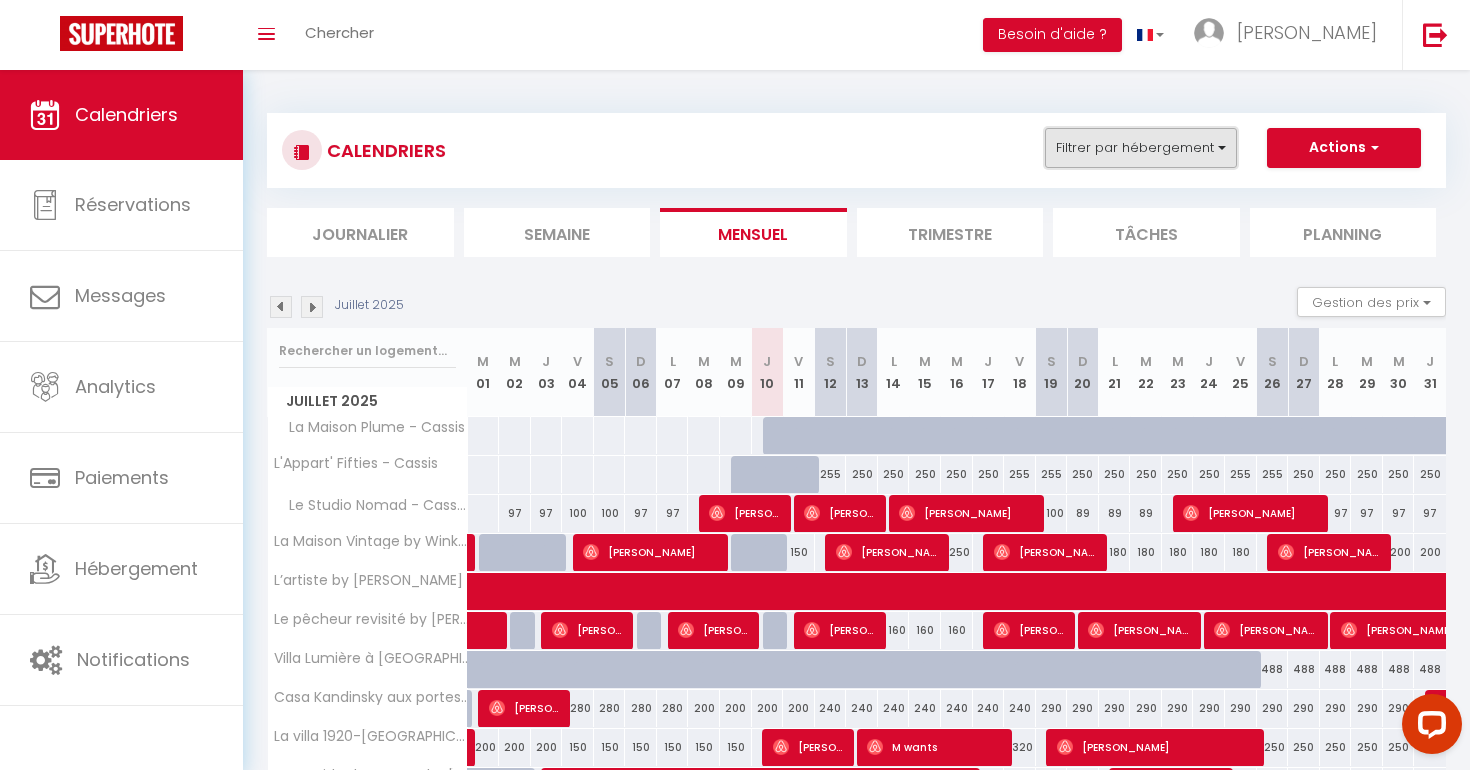 click on "Filtrer par hébergement" at bounding box center [1141, 148] 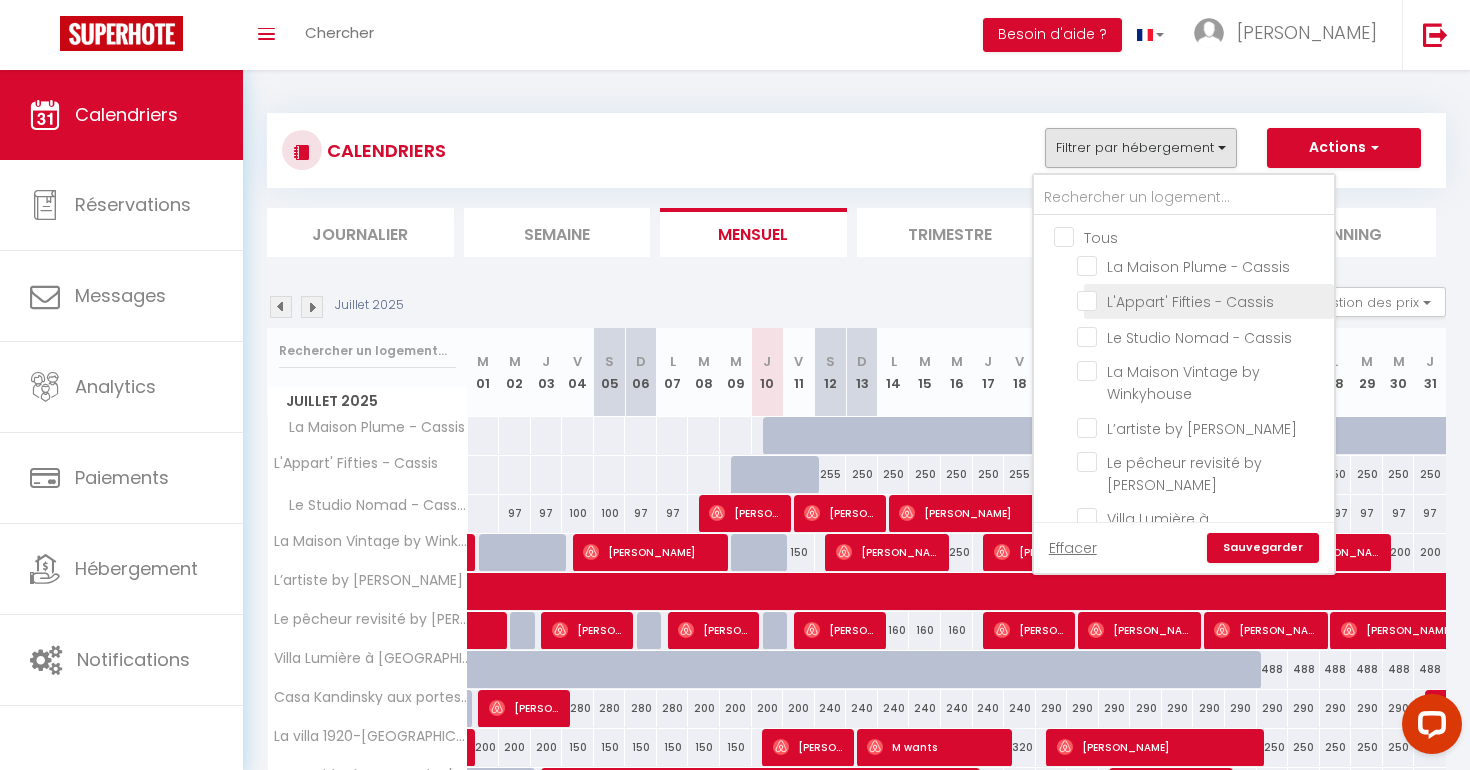 drag, startPoint x: 1094, startPoint y: 268, endPoint x: 1090, endPoint y: 291, distance: 23.345236 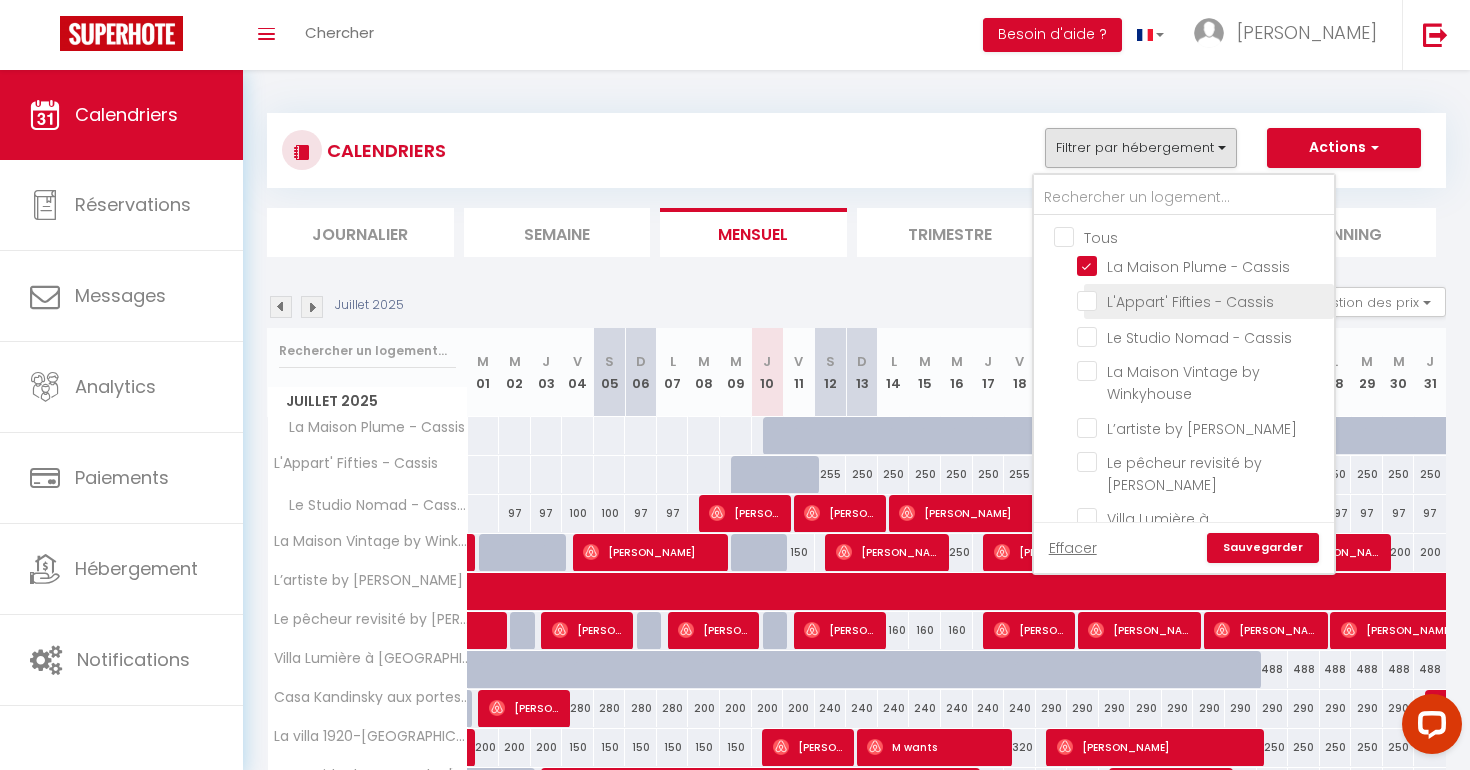 checkbox on "false" 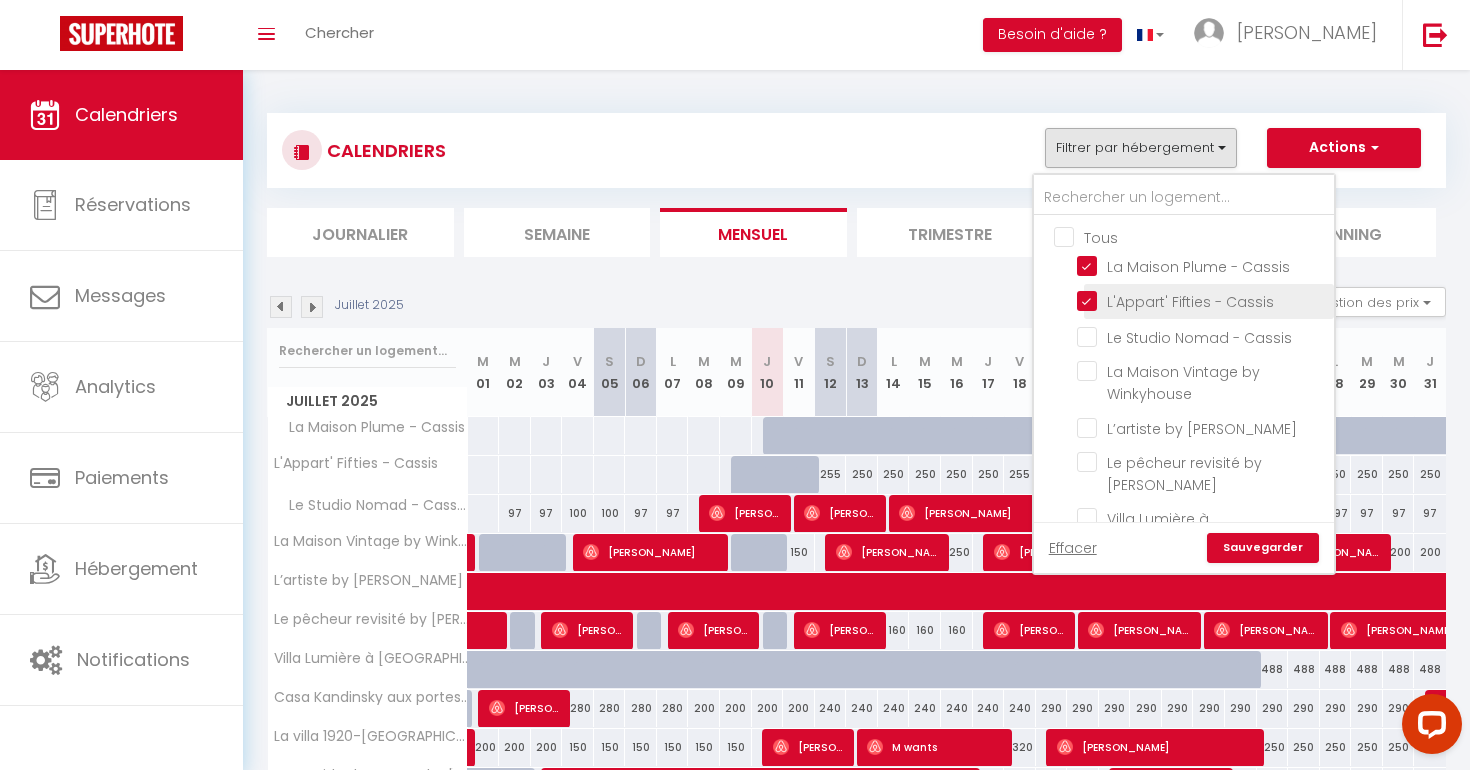 checkbox on "false" 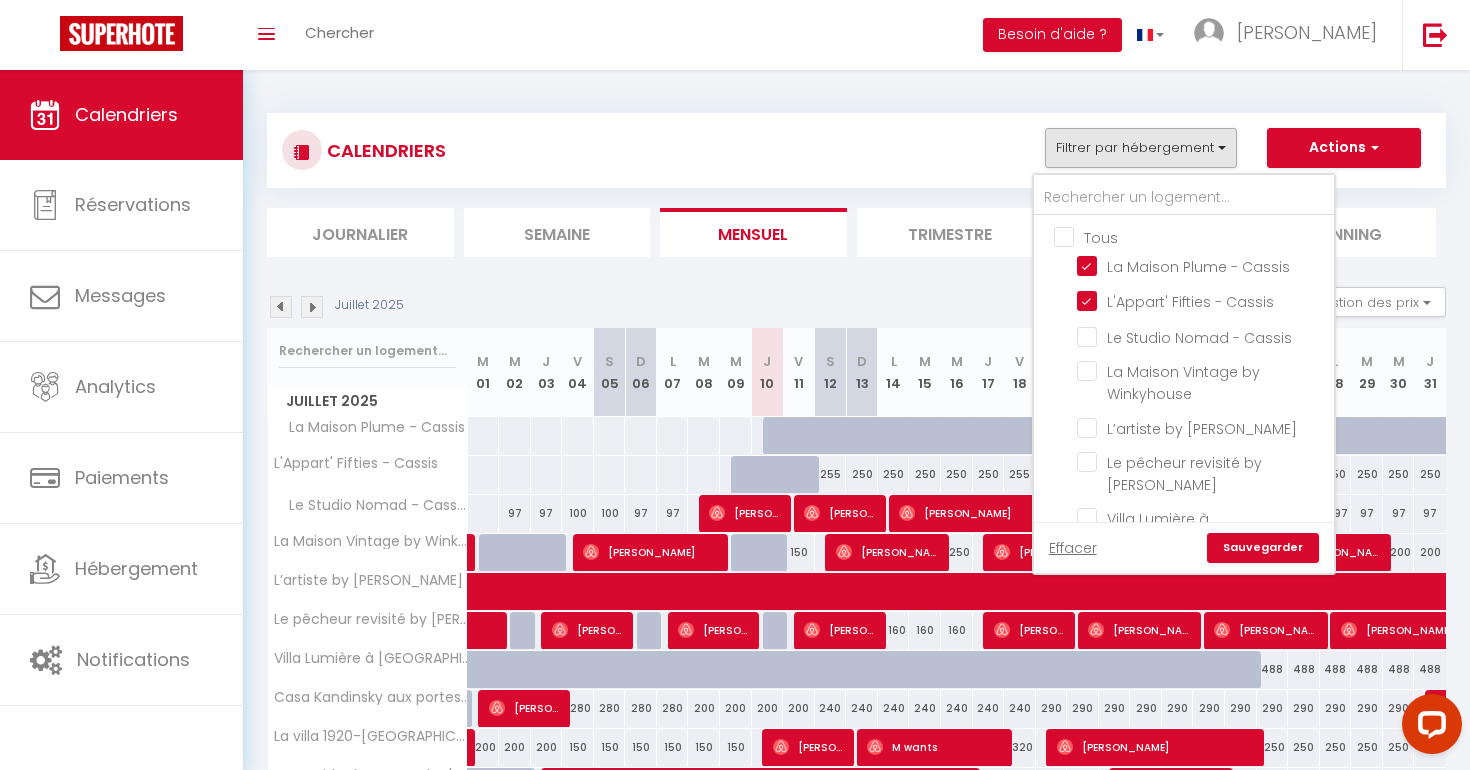 click on "Sauvegarder" at bounding box center [1263, 548] 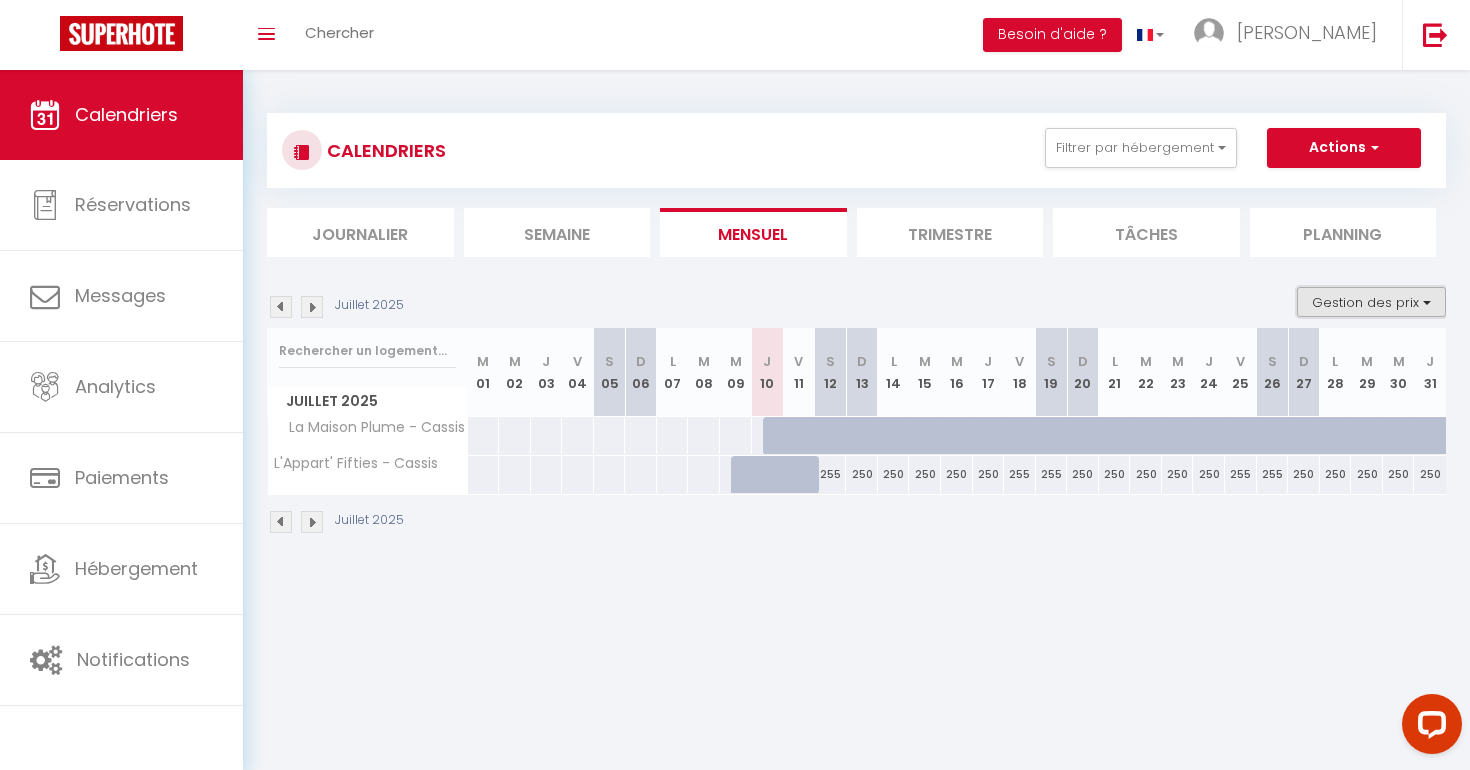 click on "Gestion des prix" at bounding box center [1371, 302] 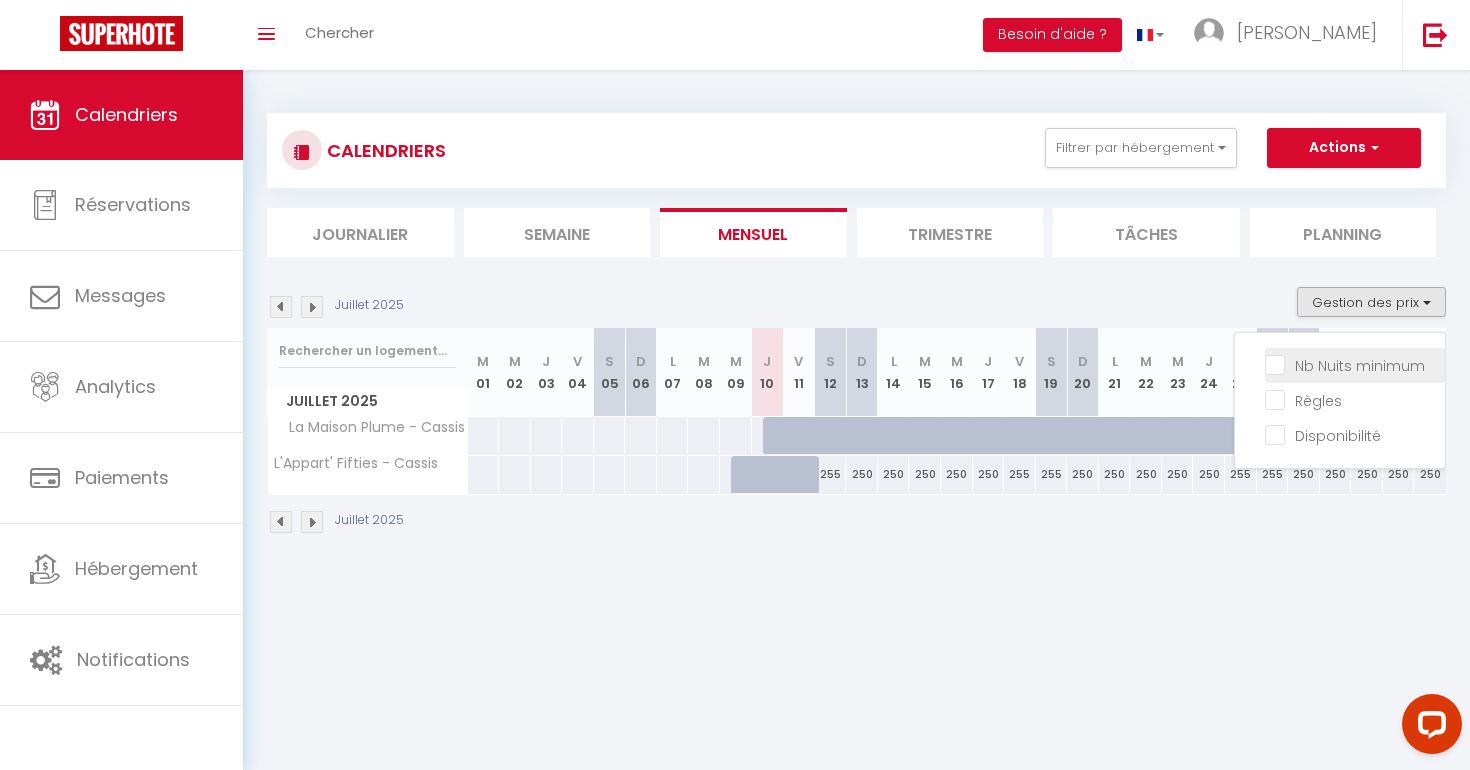 click on "Nb Nuits minimum" at bounding box center [1355, 364] 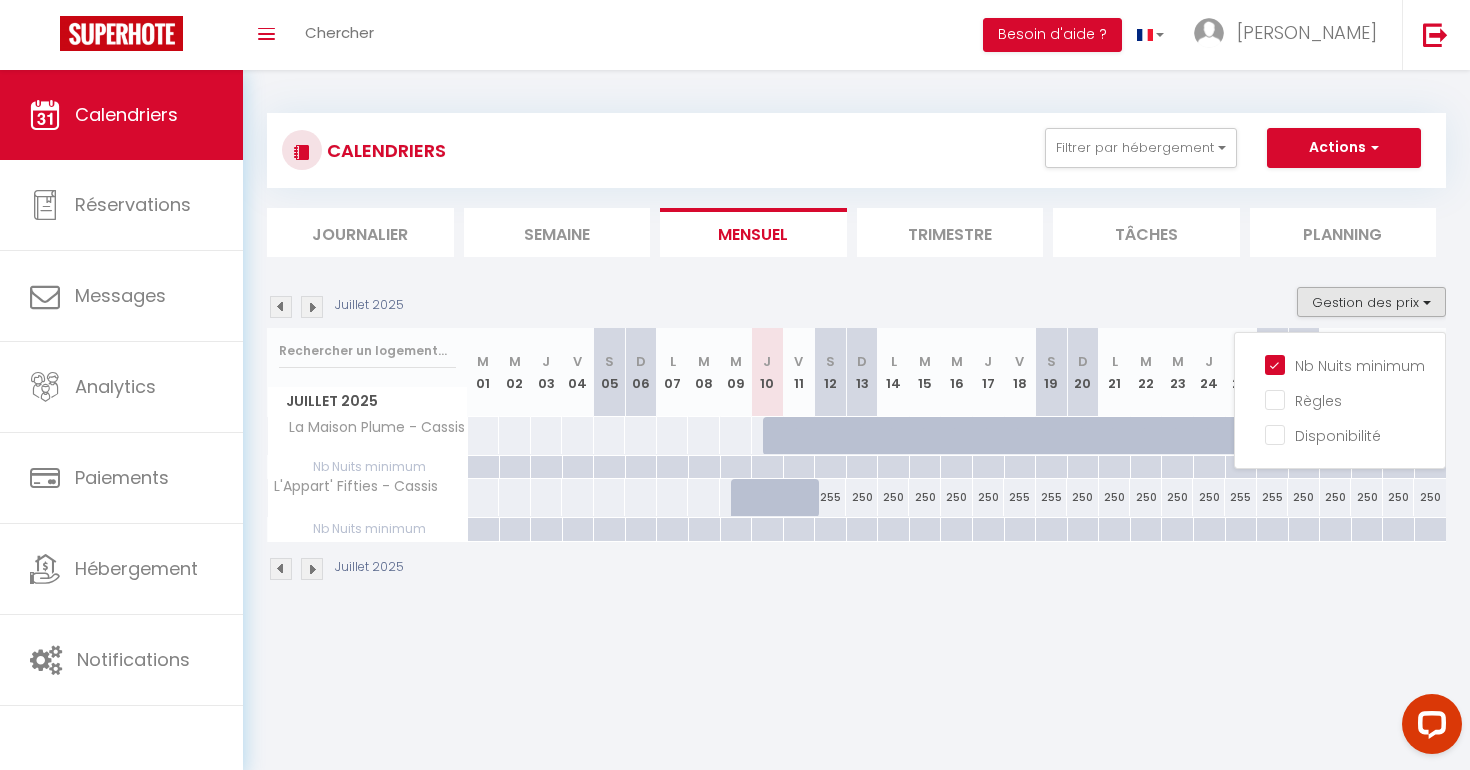 click at bounding box center [830, 529] 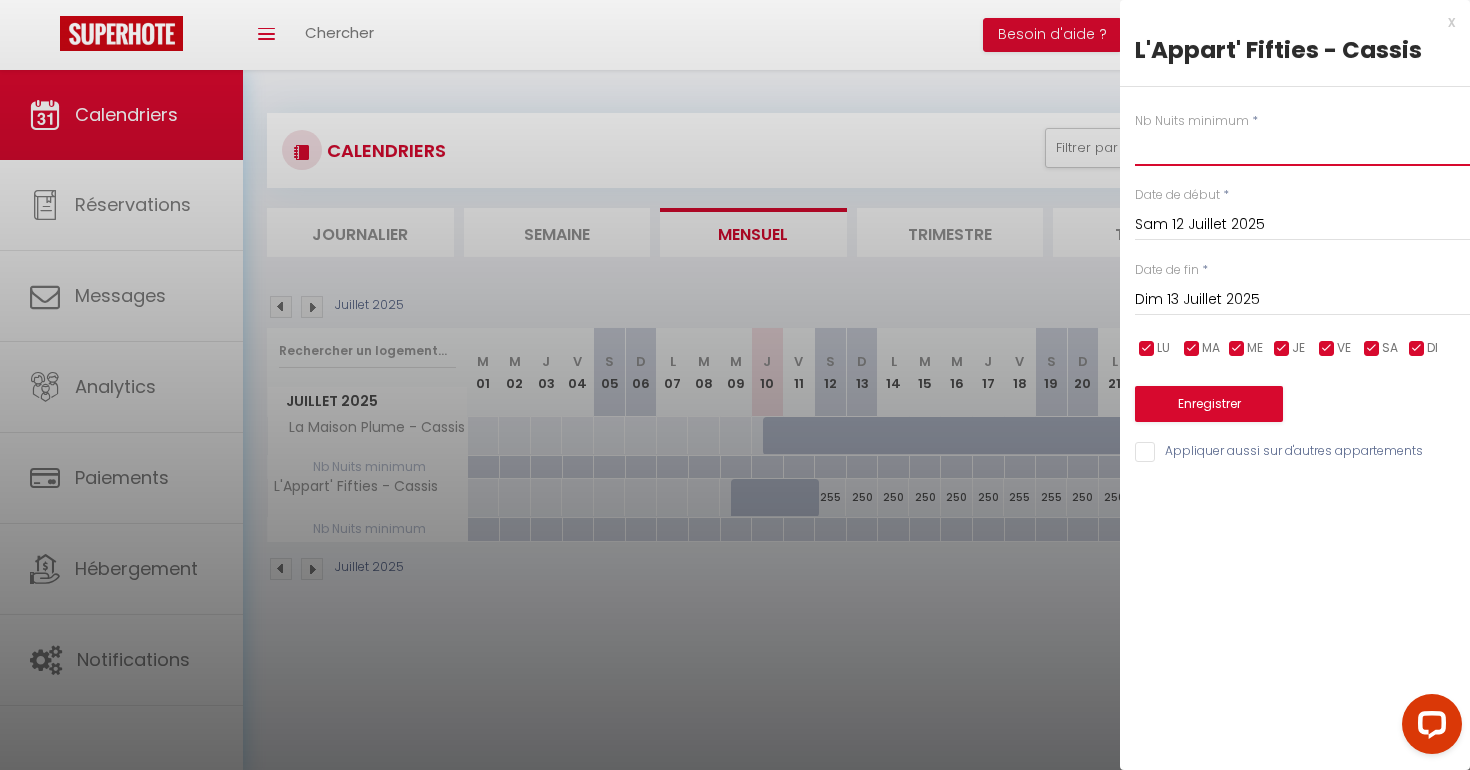 click at bounding box center [1302, 148] 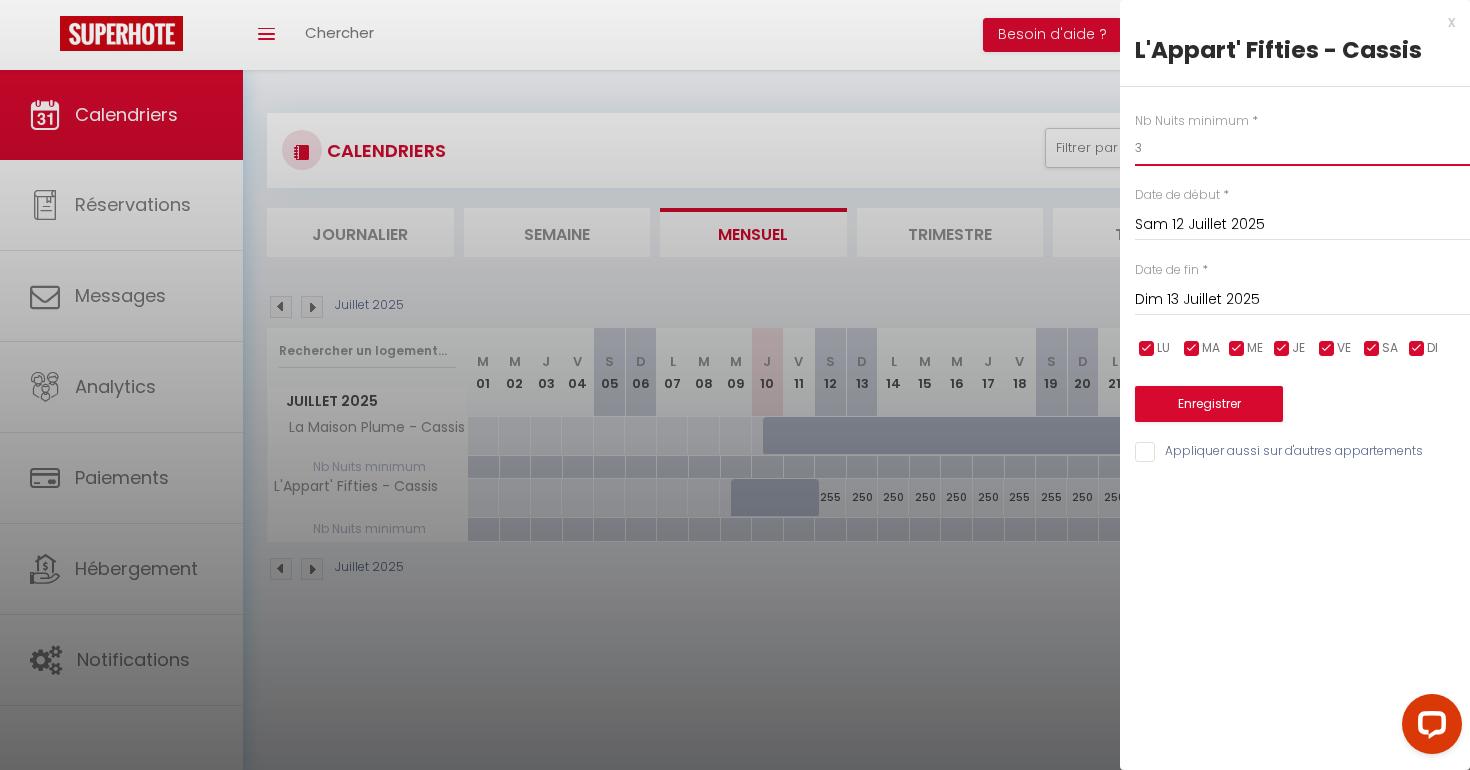 type on "3" 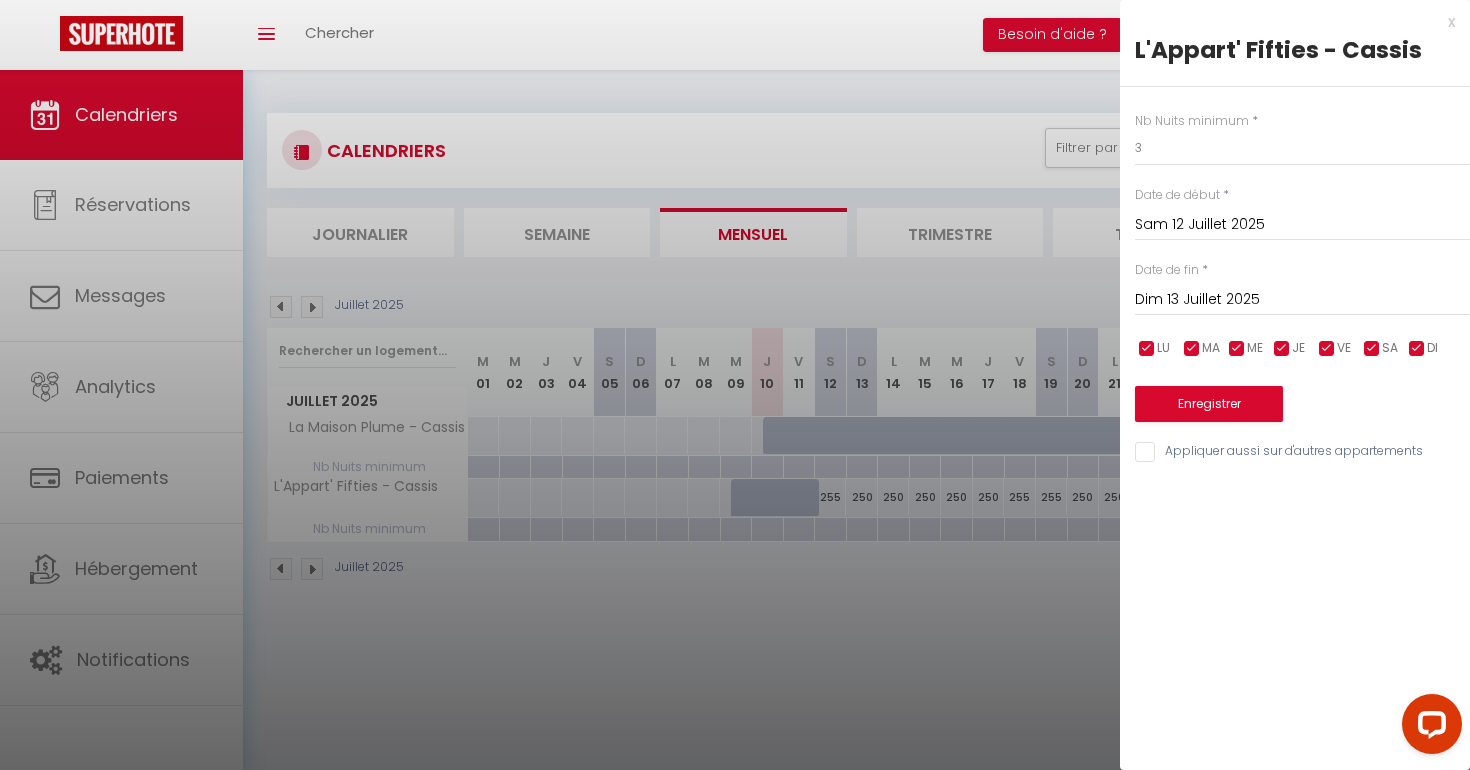 click on "Dim 13 Juillet 2025" at bounding box center (1302, 300) 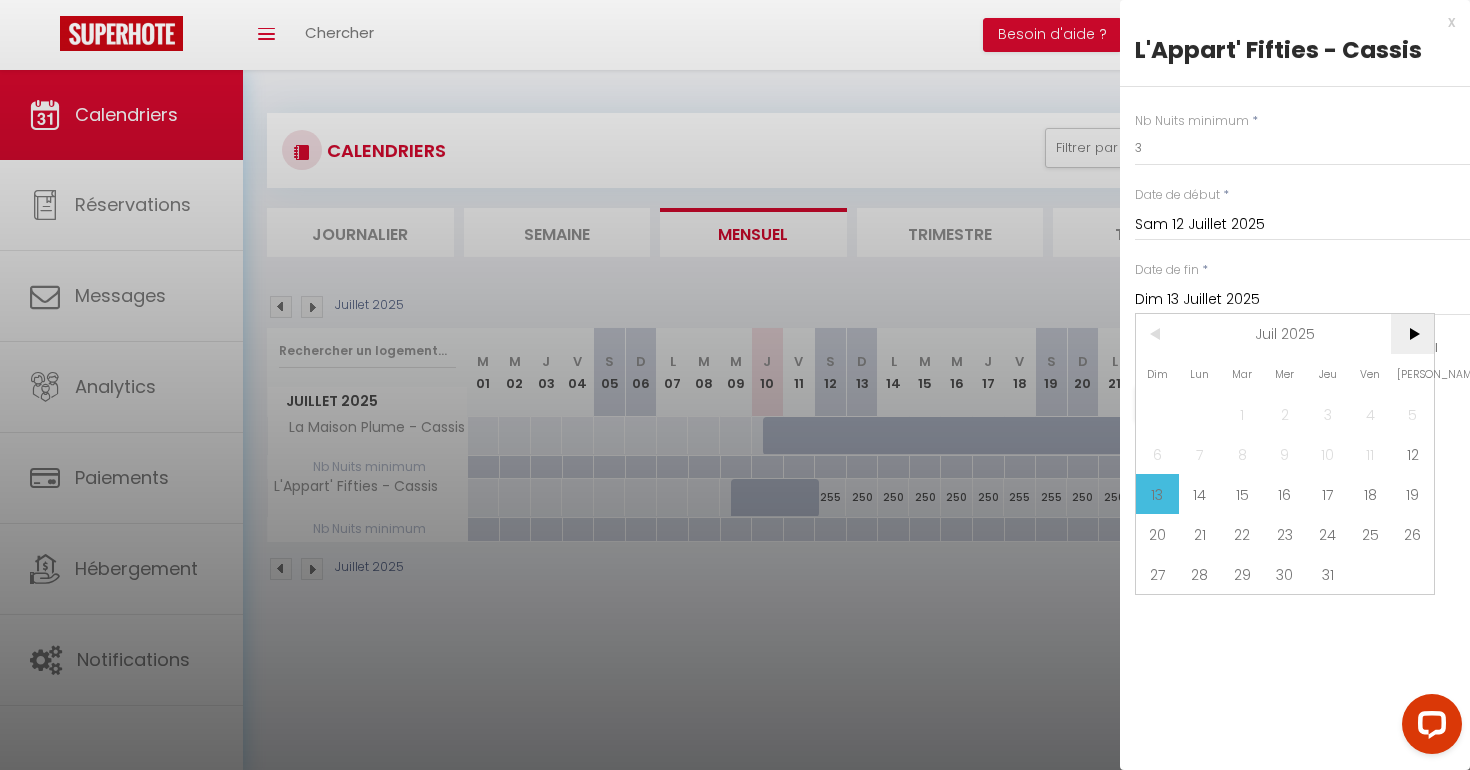 click on ">" at bounding box center (1412, 334) 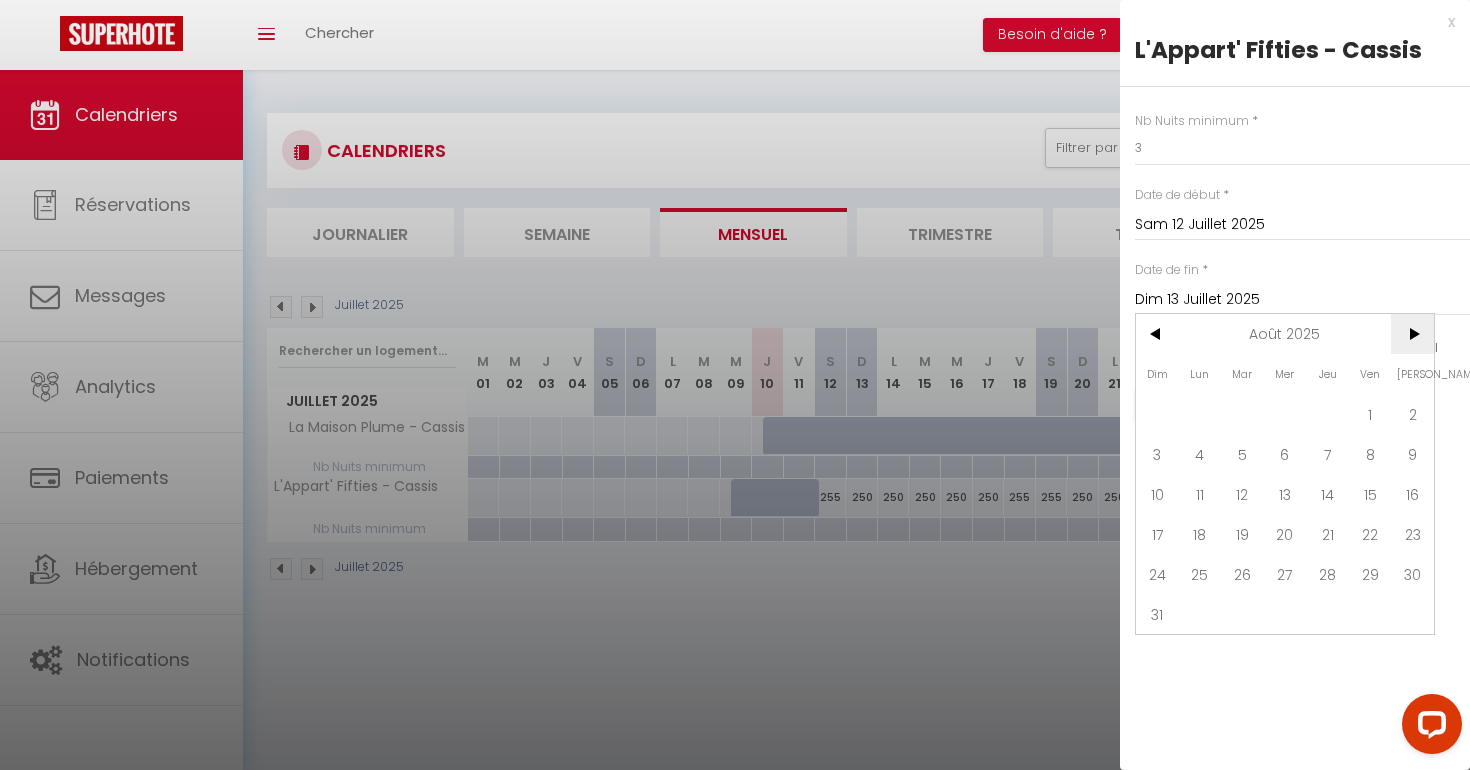 click on ">" at bounding box center (1412, 334) 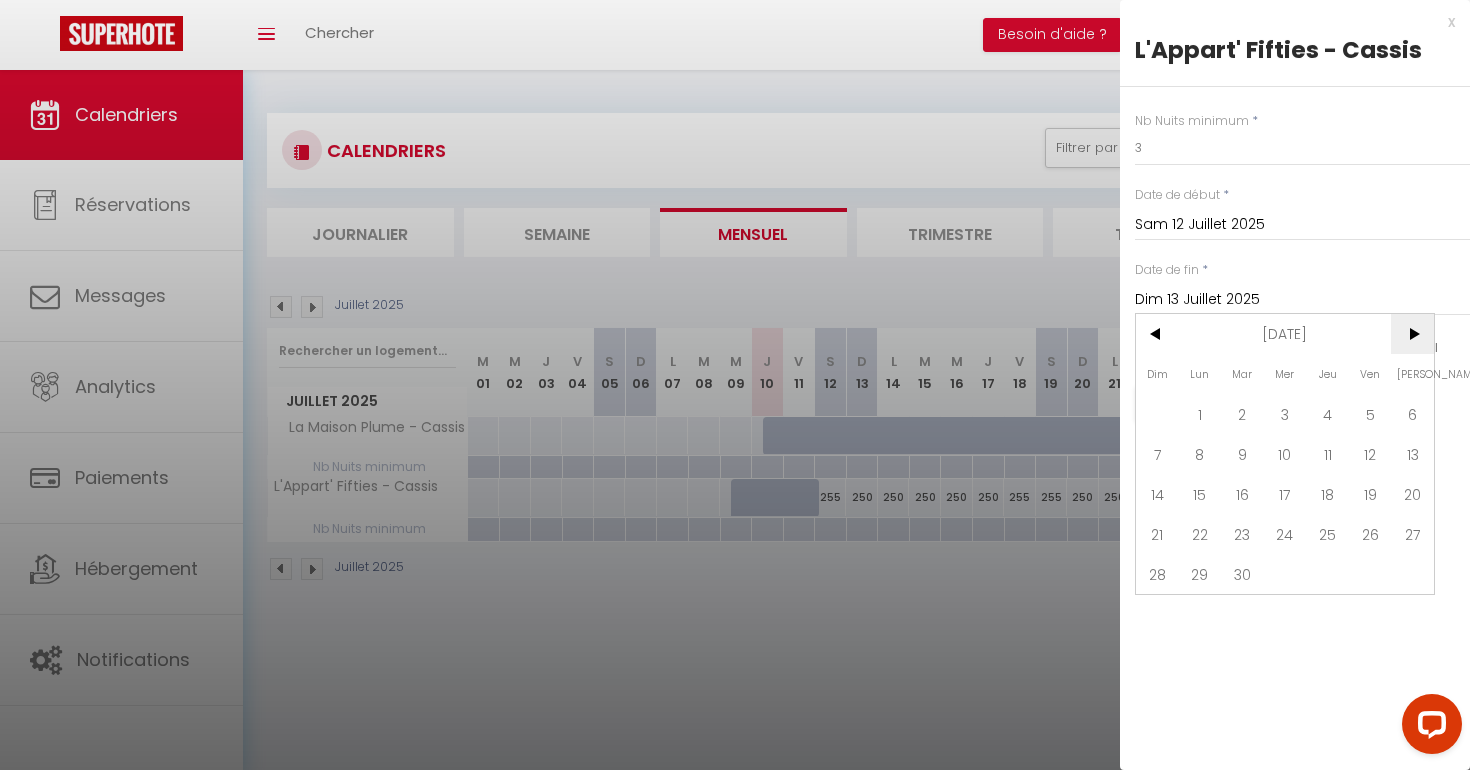 click on ">" at bounding box center (1412, 334) 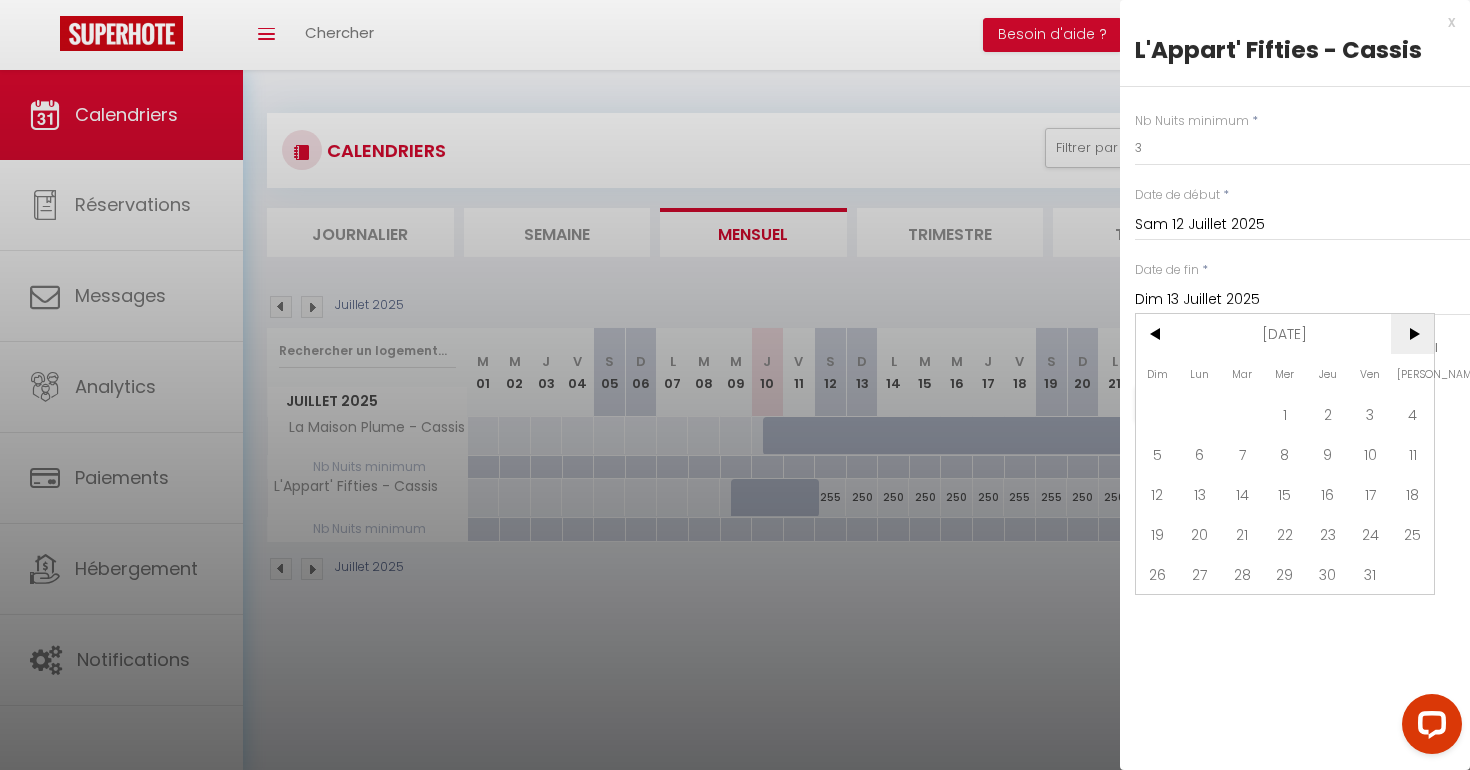 click on ">" at bounding box center [1412, 334] 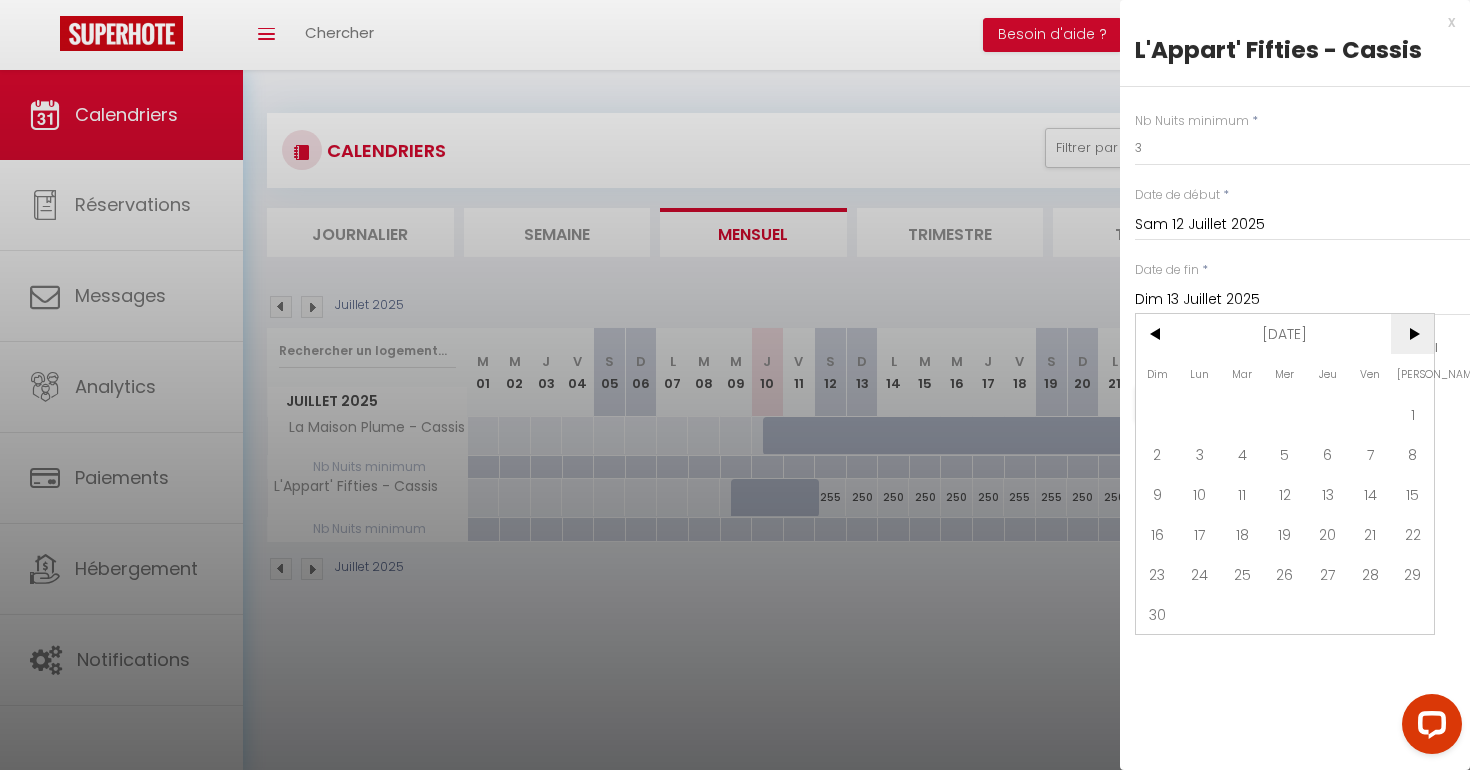 click on ">" at bounding box center (1412, 334) 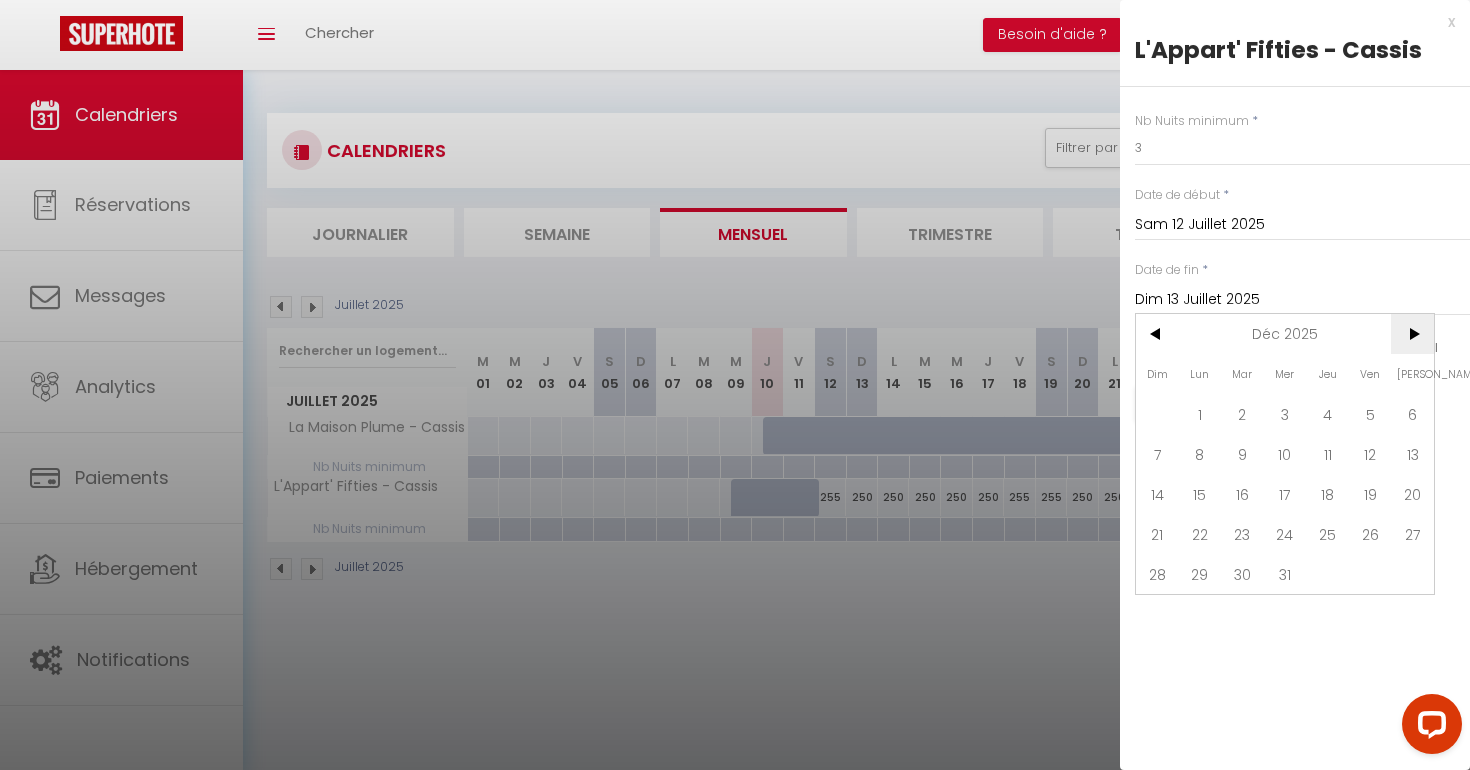 click on ">" at bounding box center [1412, 334] 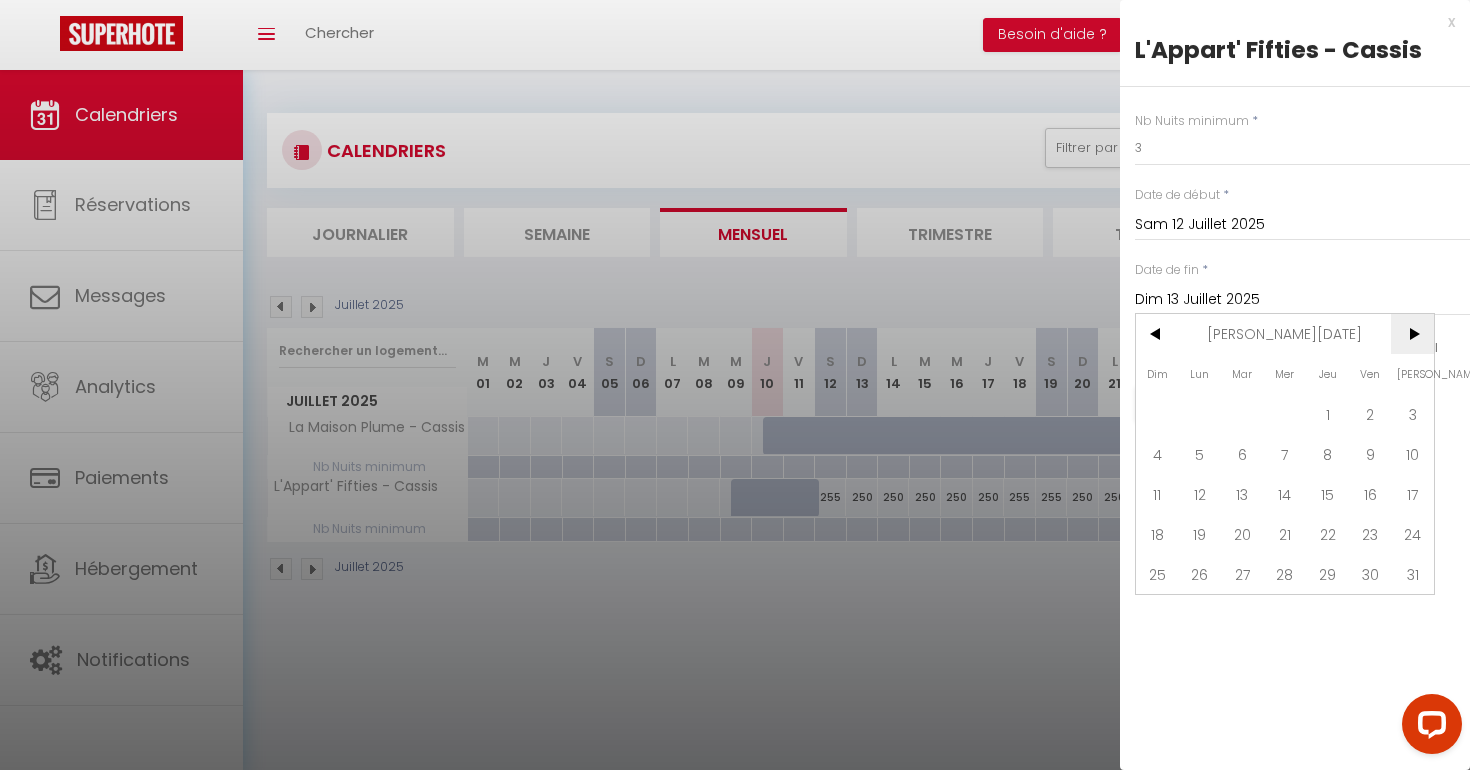click on ">" at bounding box center [1412, 334] 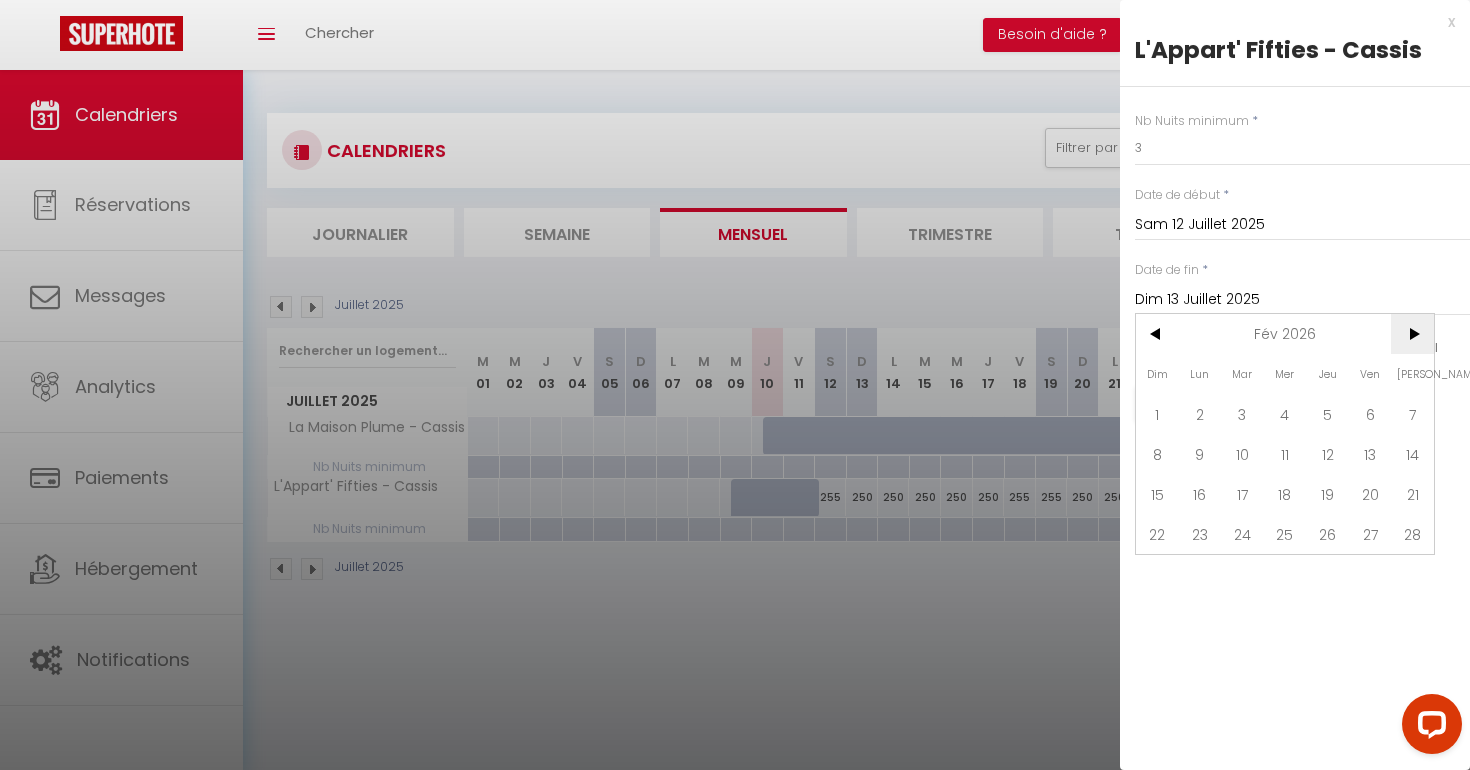 click on ">" at bounding box center (1412, 334) 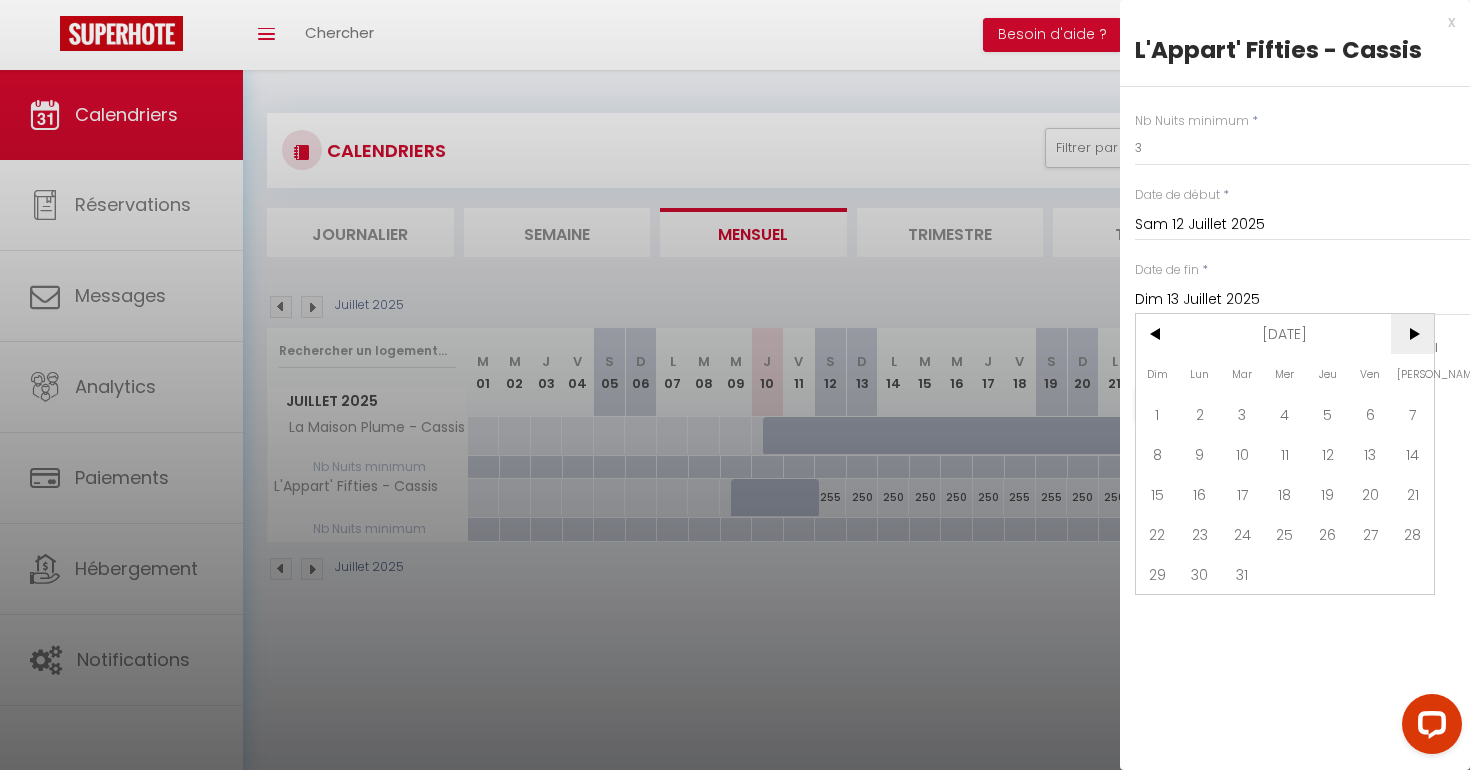 click on ">" at bounding box center (1412, 334) 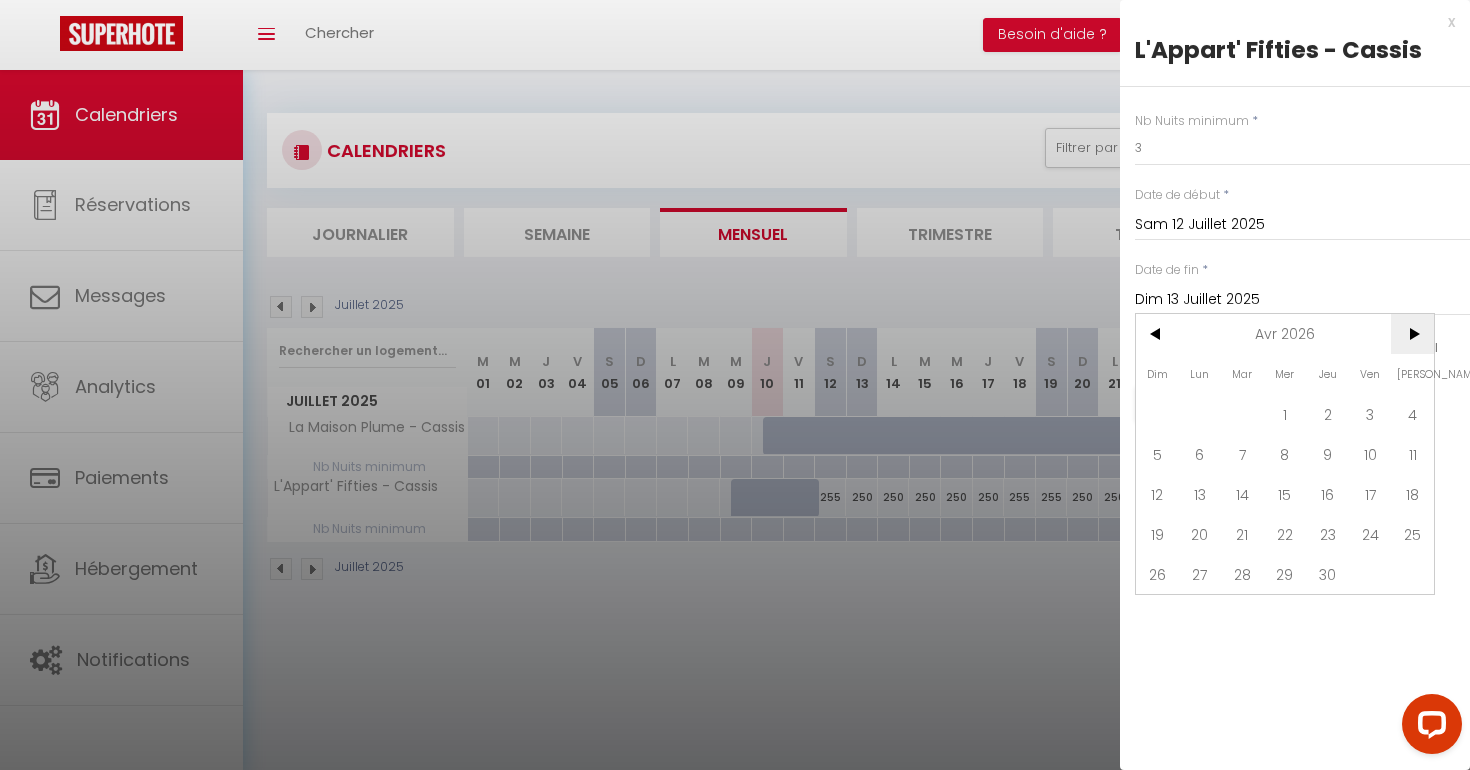 click on ">" at bounding box center [1412, 334] 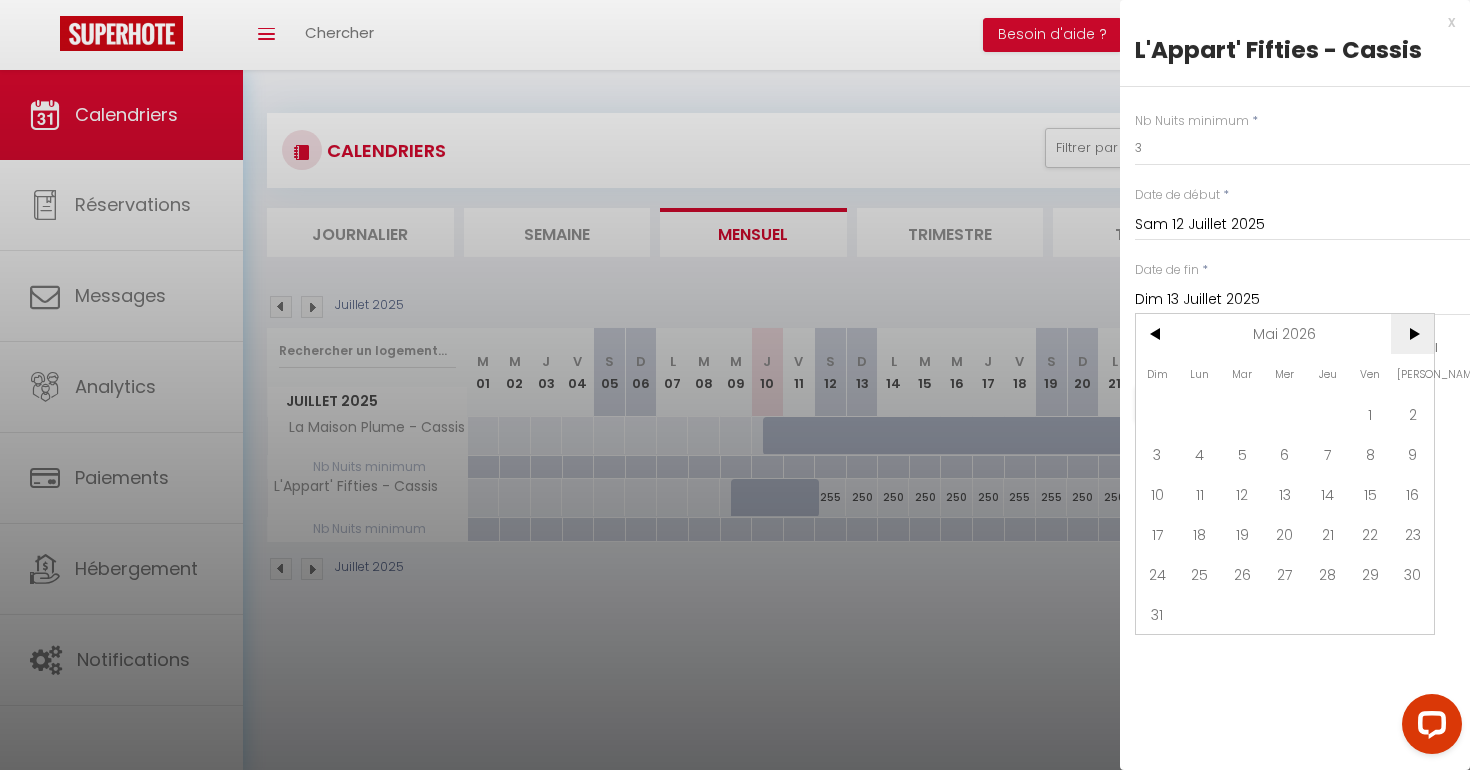 click on ">" at bounding box center (1412, 334) 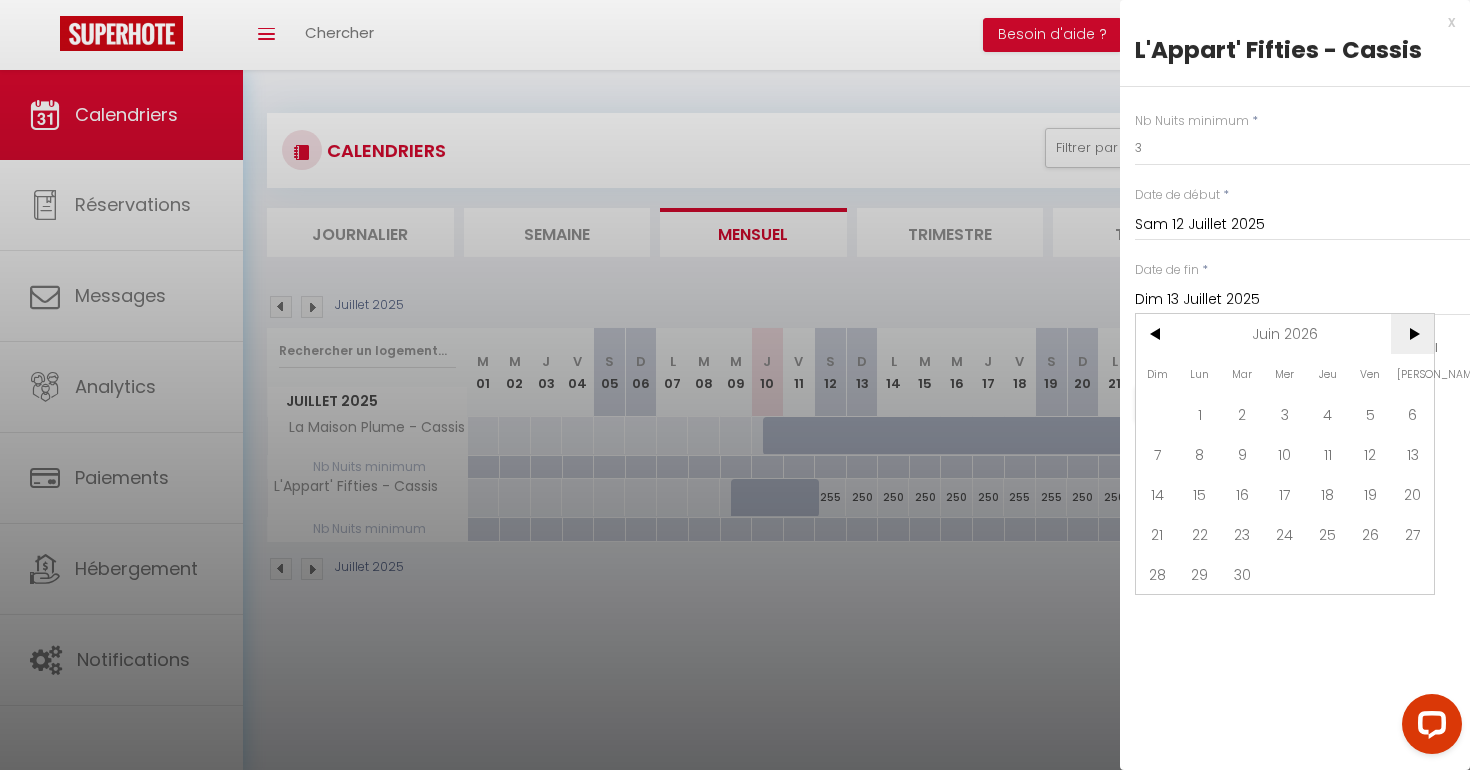 click on ">" at bounding box center [1412, 334] 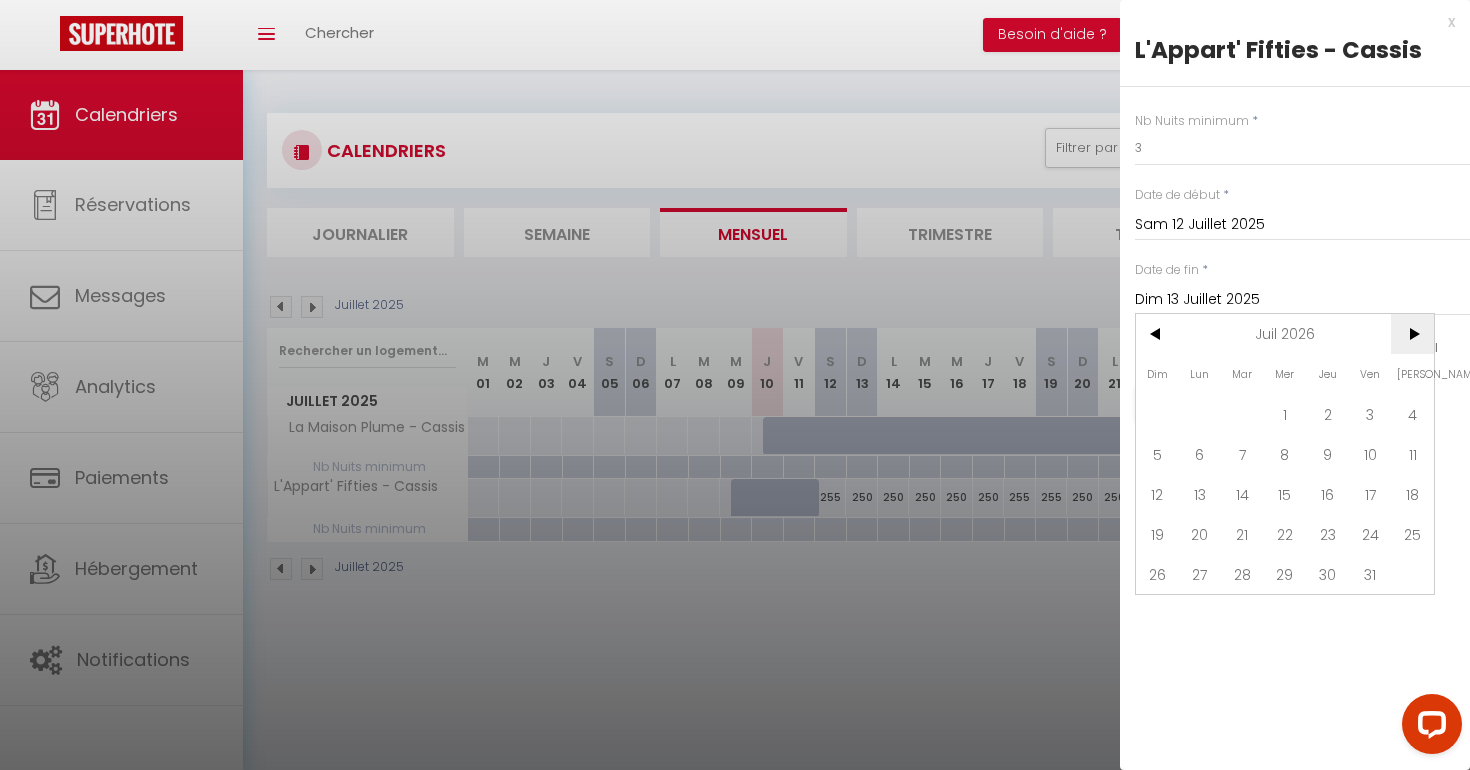 click on ">" at bounding box center (1412, 334) 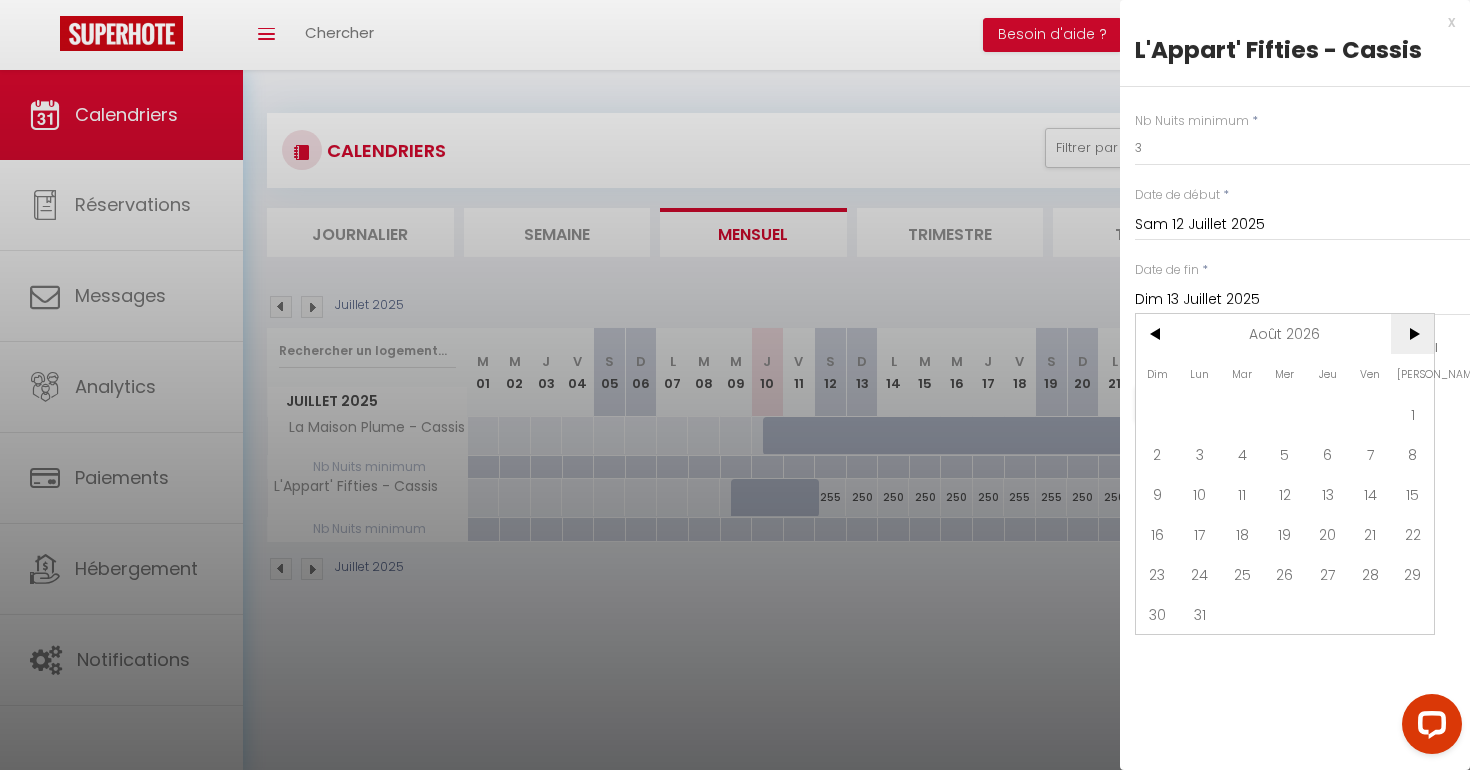 click on ">" at bounding box center [1412, 334] 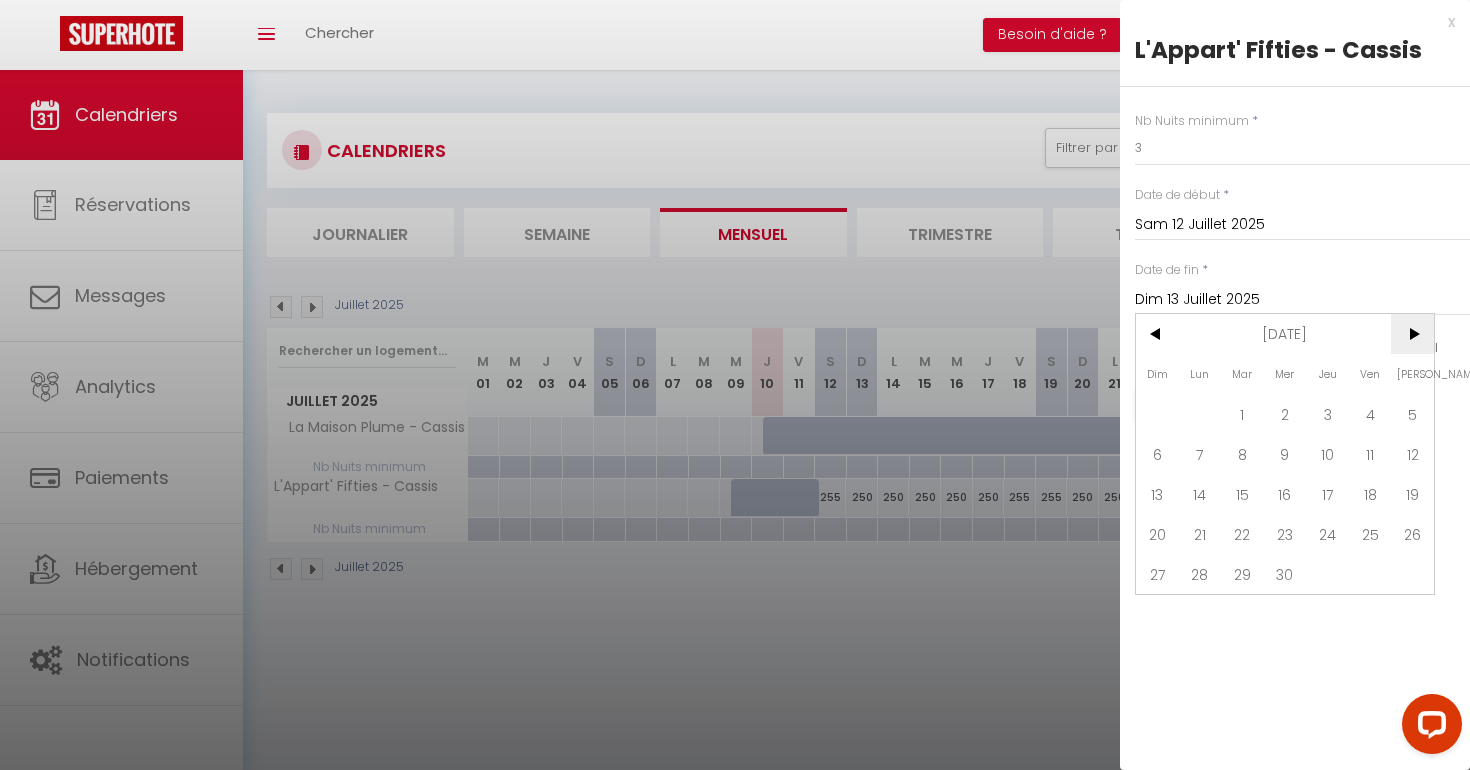 click on ">" at bounding box center [1412, 334] 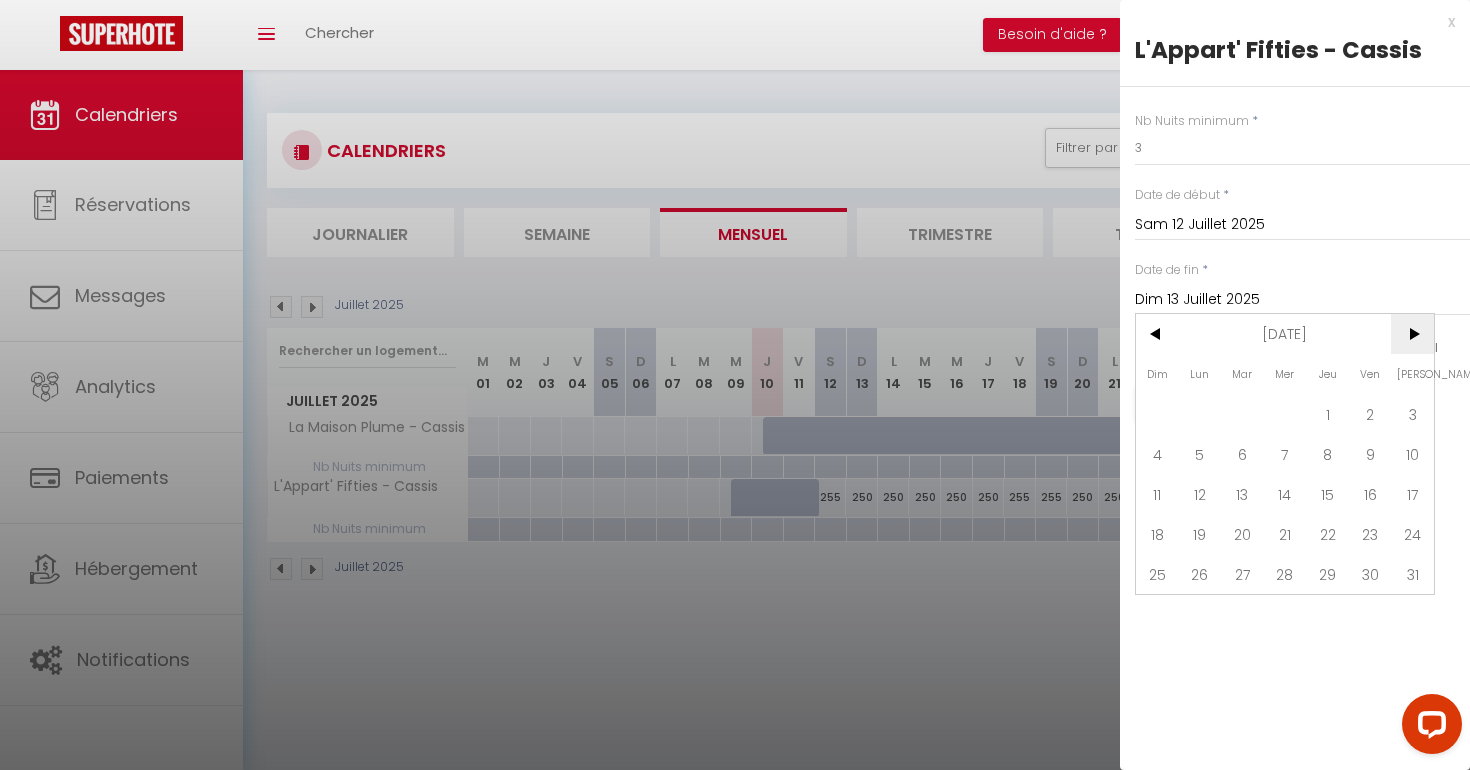 click on ">" at bounding box center (1412, 334) 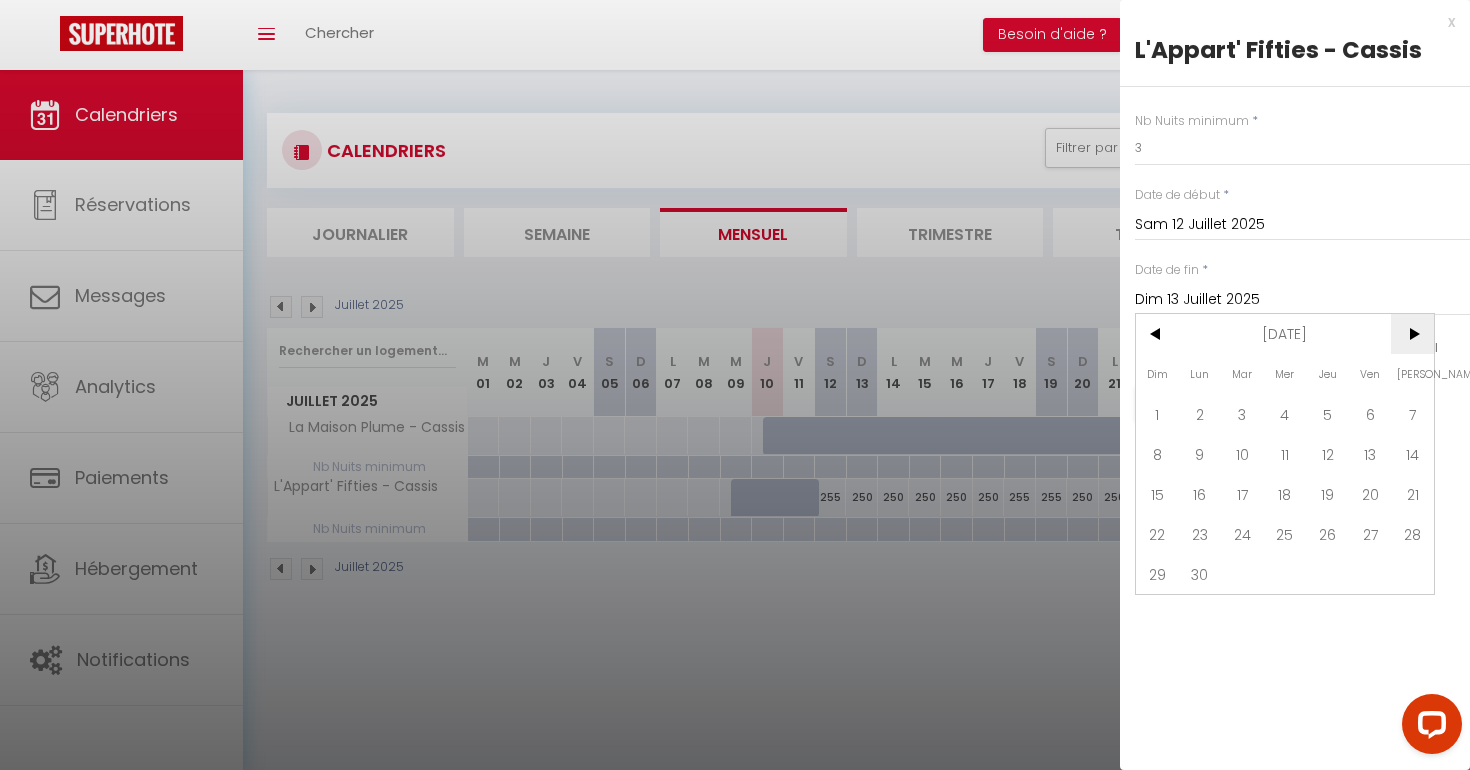 click on ">" at bounding box center (1412, 334) 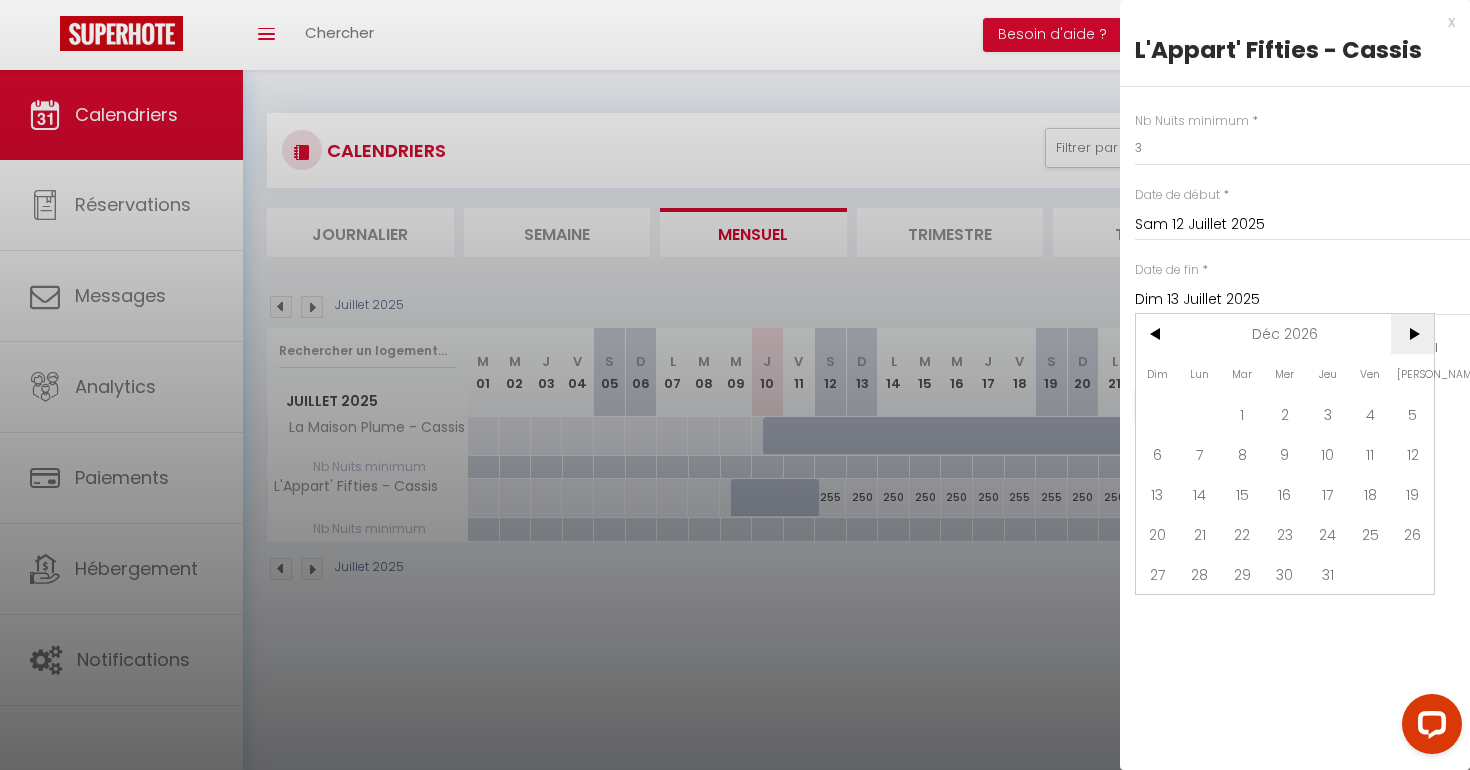 click on ">" at bounding box center [1412, 334] 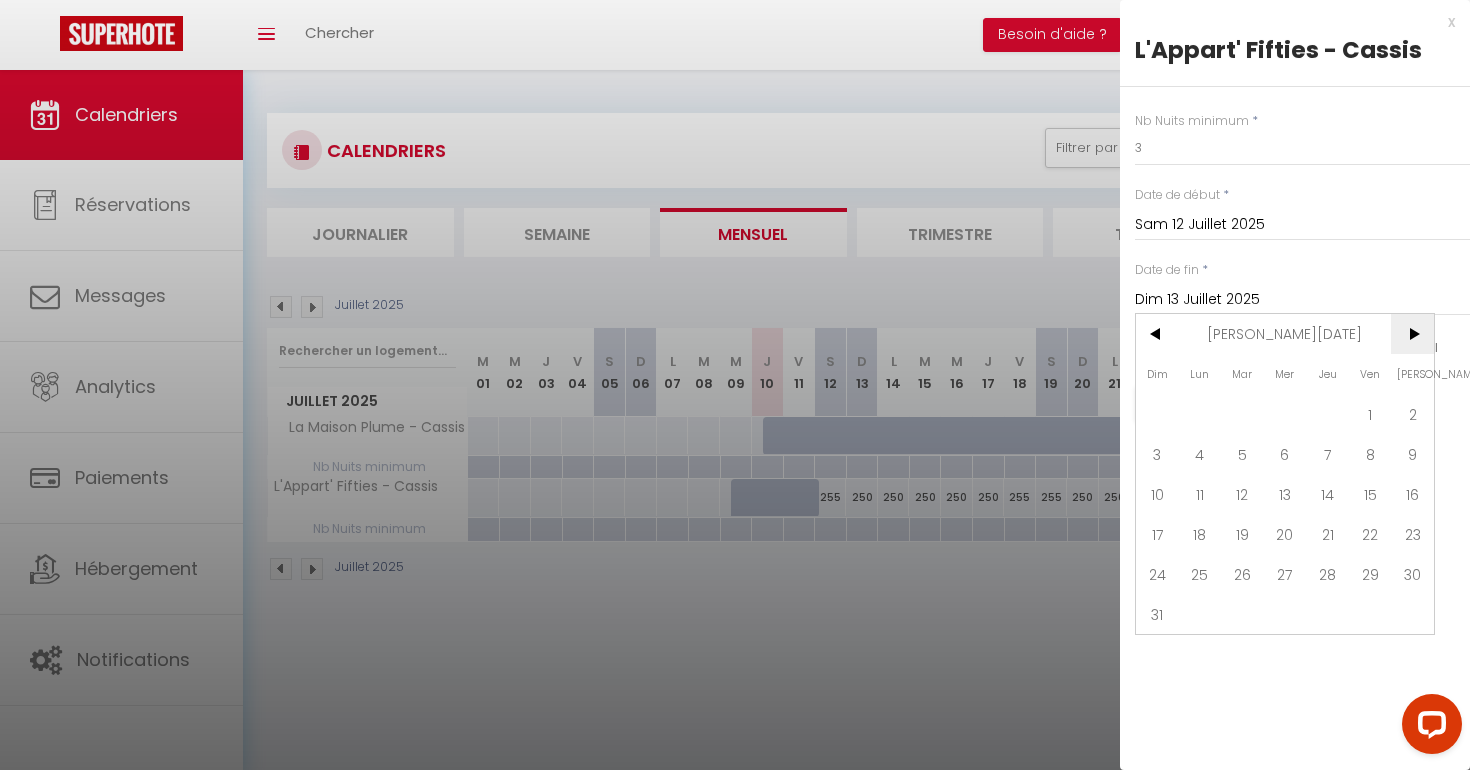 click on ">" at bounding box center [1412, 334] 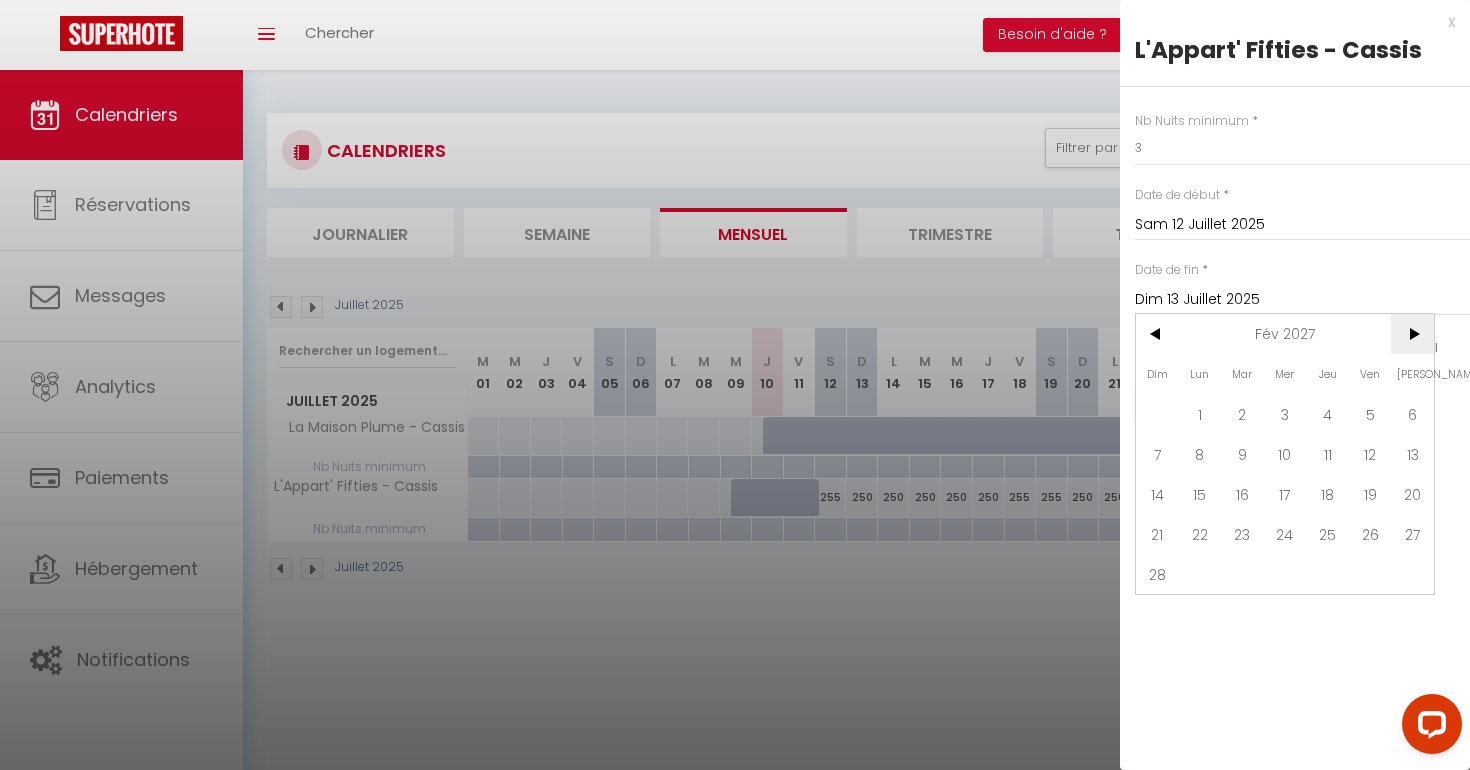 click on ">" at bounding box center (1412, 334) 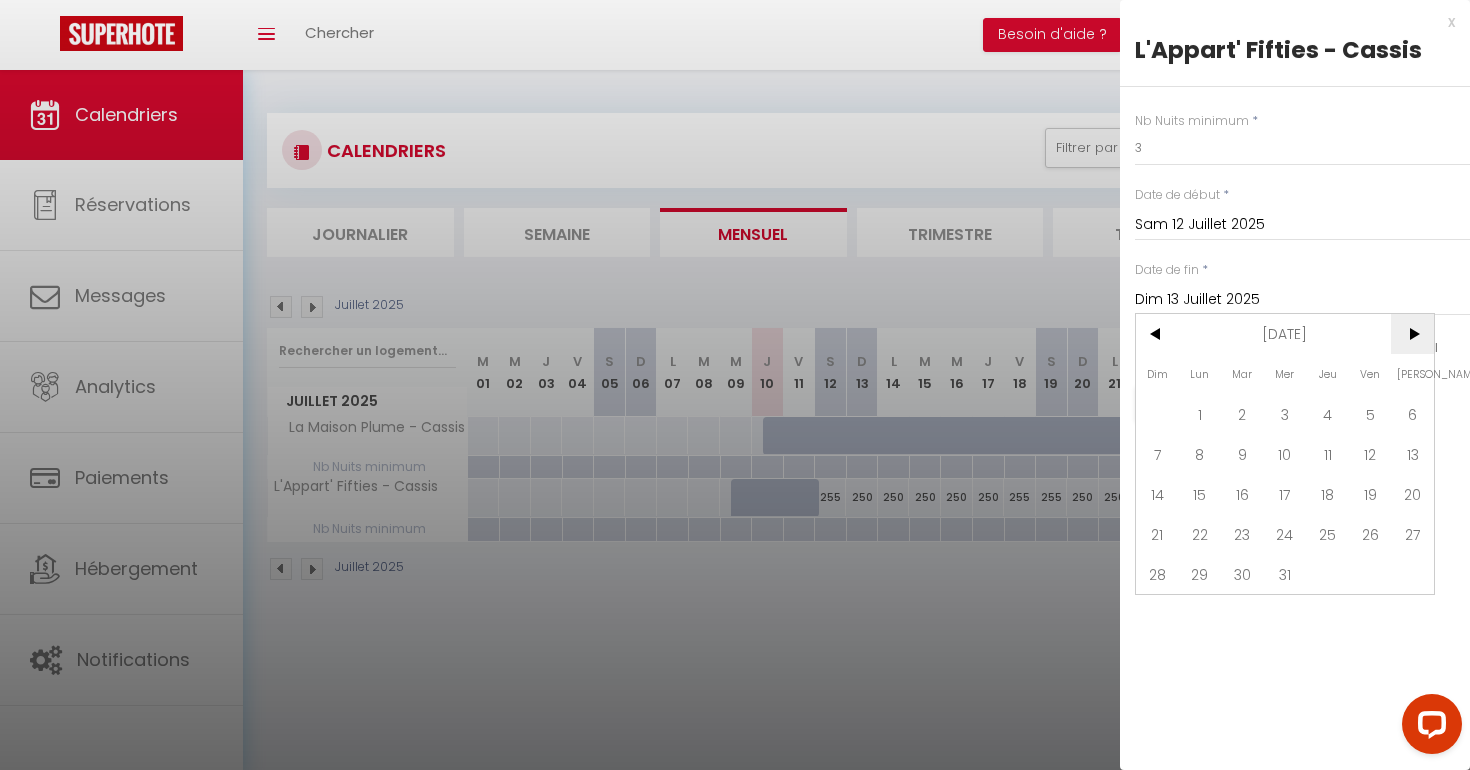 click on ">" at bounding box center (1412, 334) 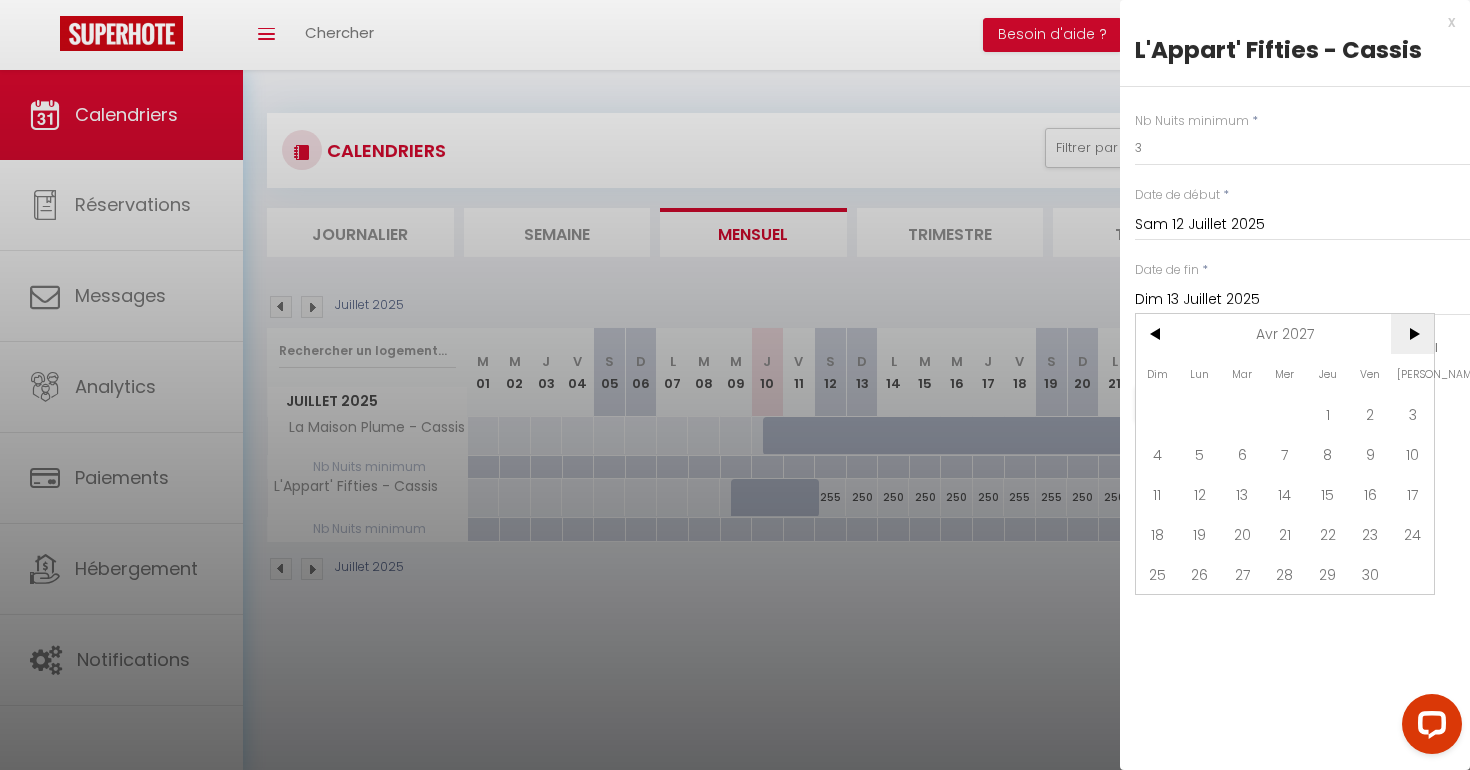 click on ">" at bounding box center (1412, 334) 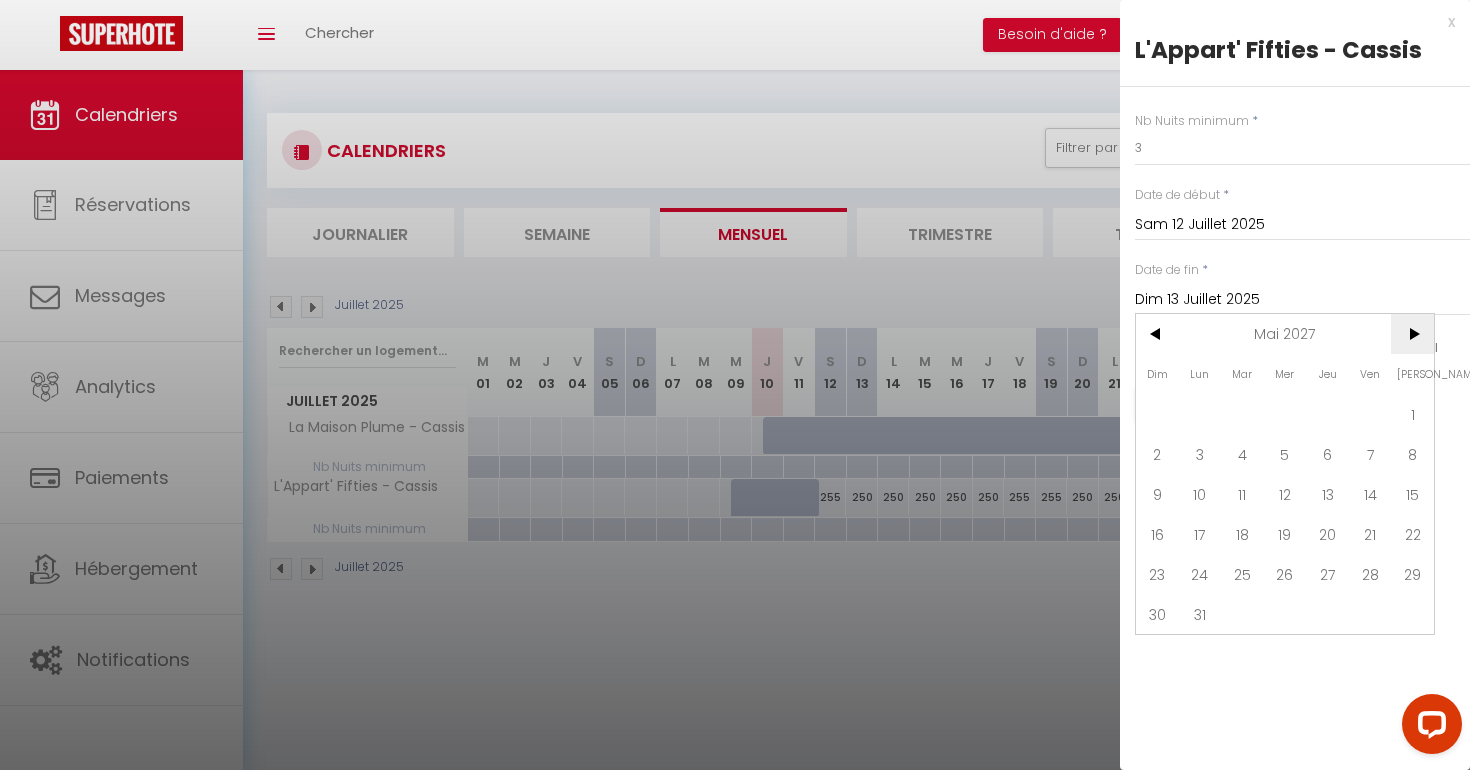click on ">" at bounding box center [1412, 334] 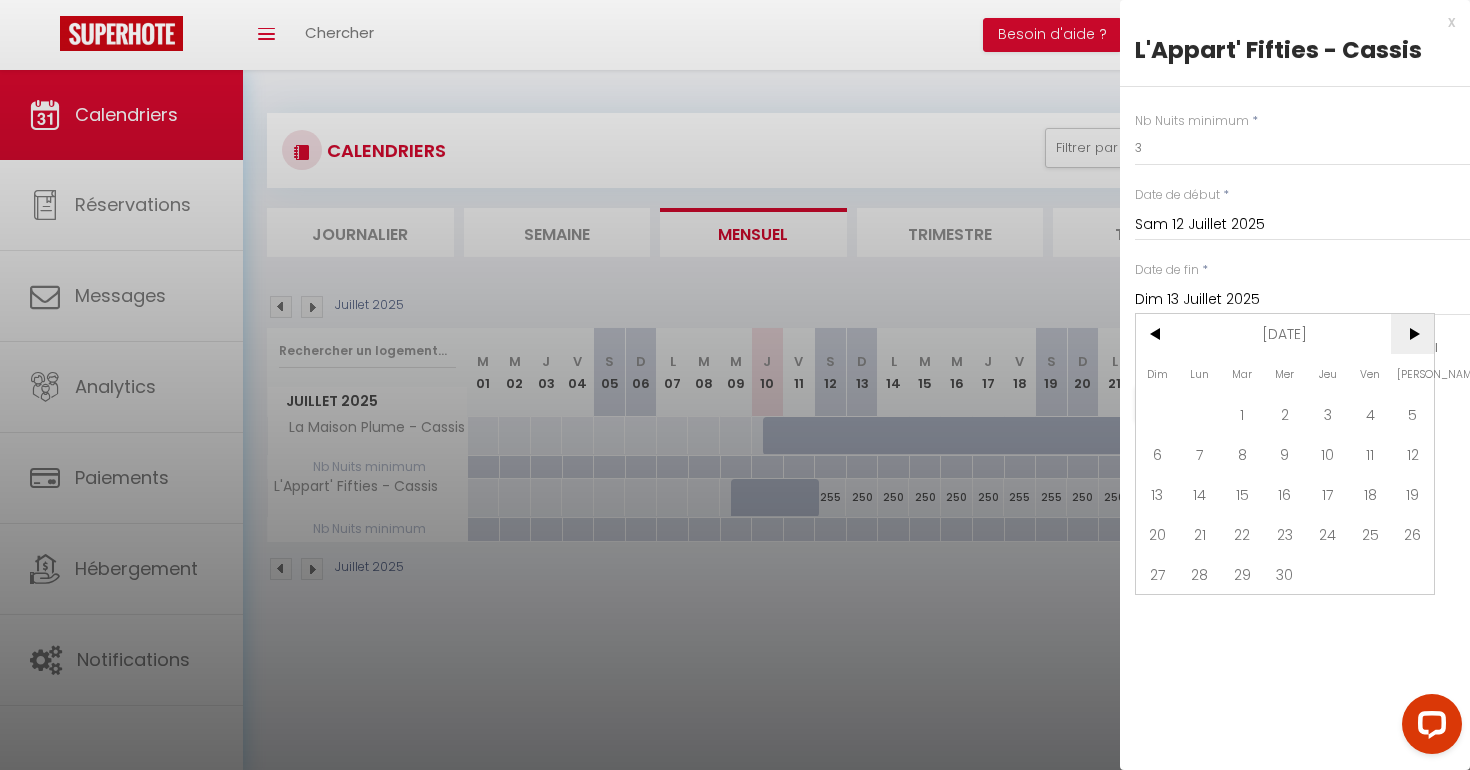 click on ">" at bounding box center [1412, 334] 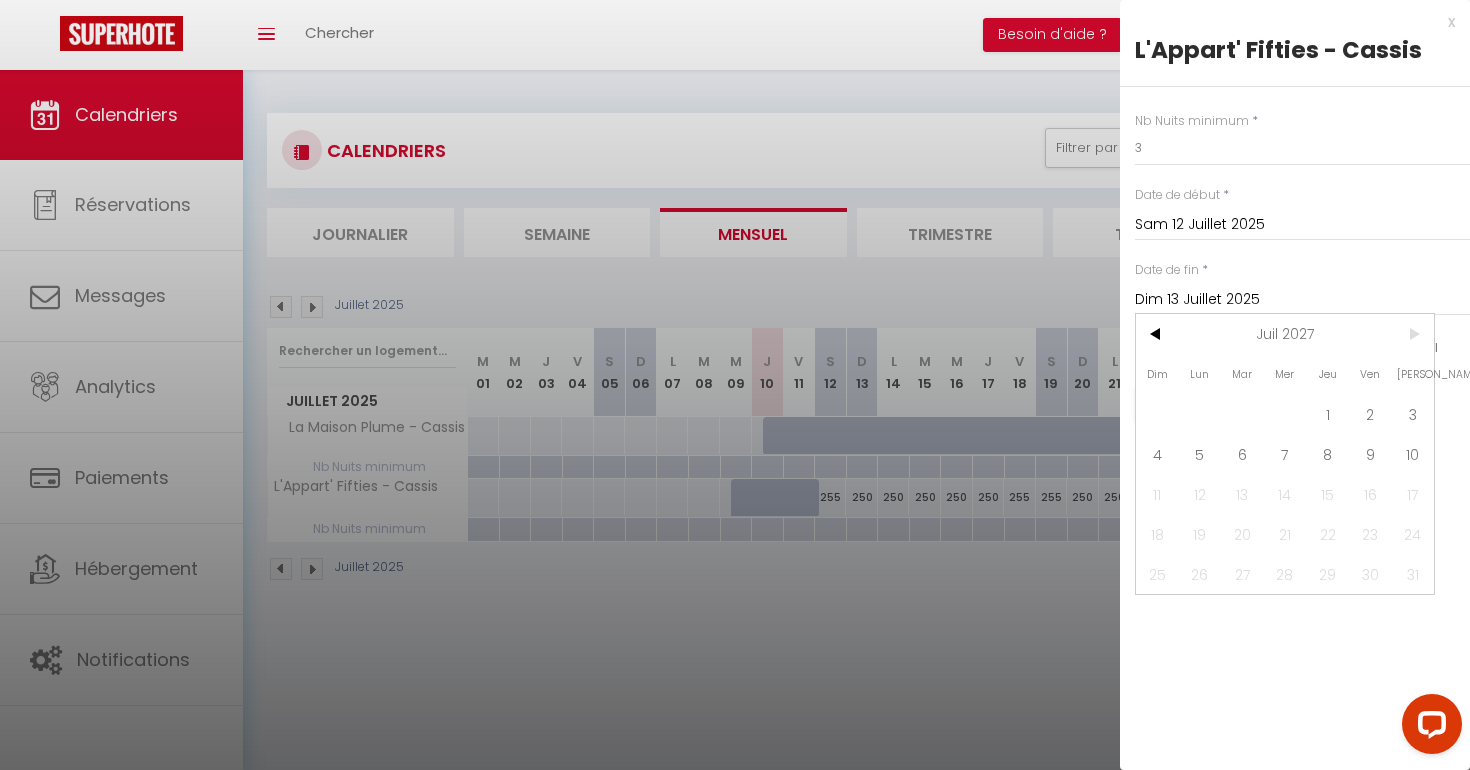 click on ">" at bounding box center (1412, 334) 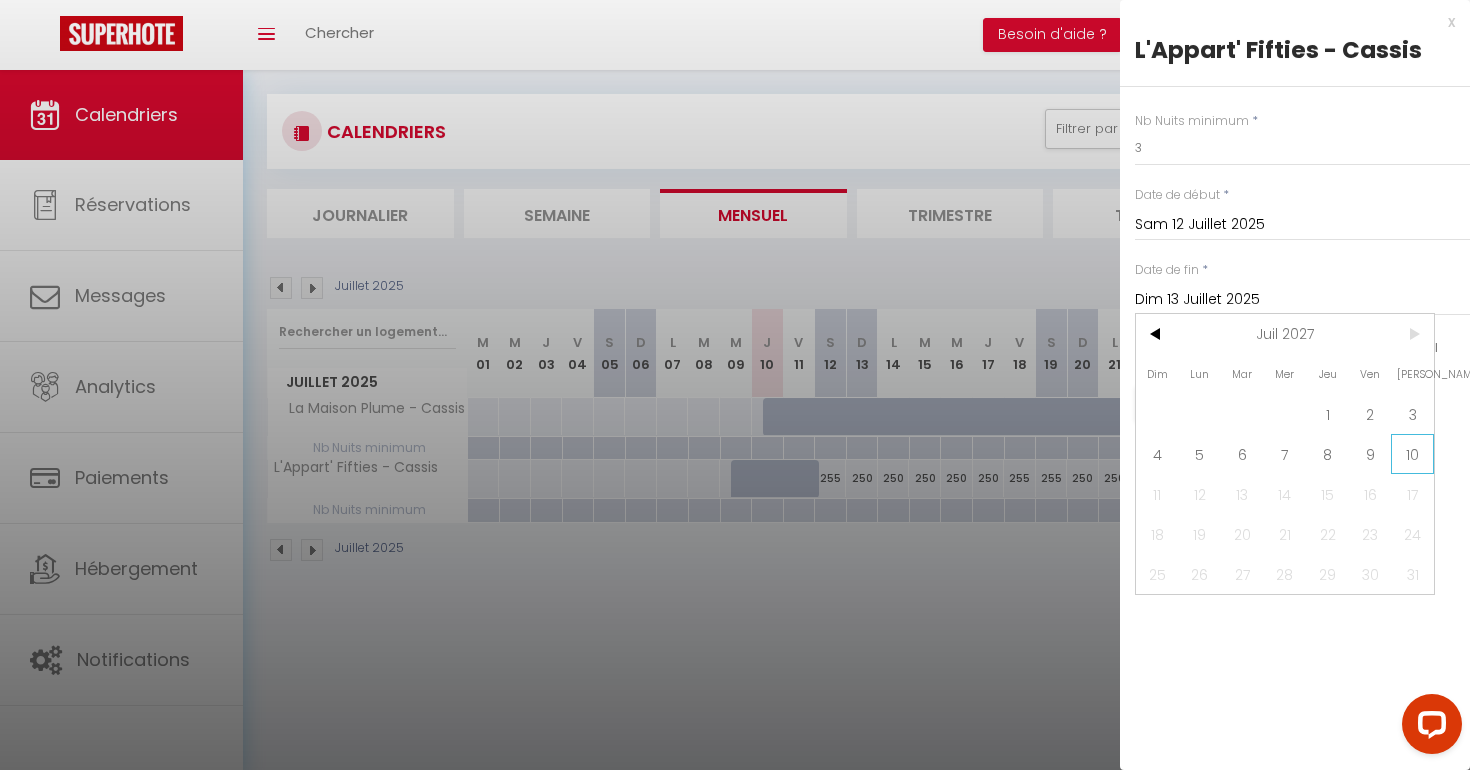click on "10" at bounding box center [1412, 454] 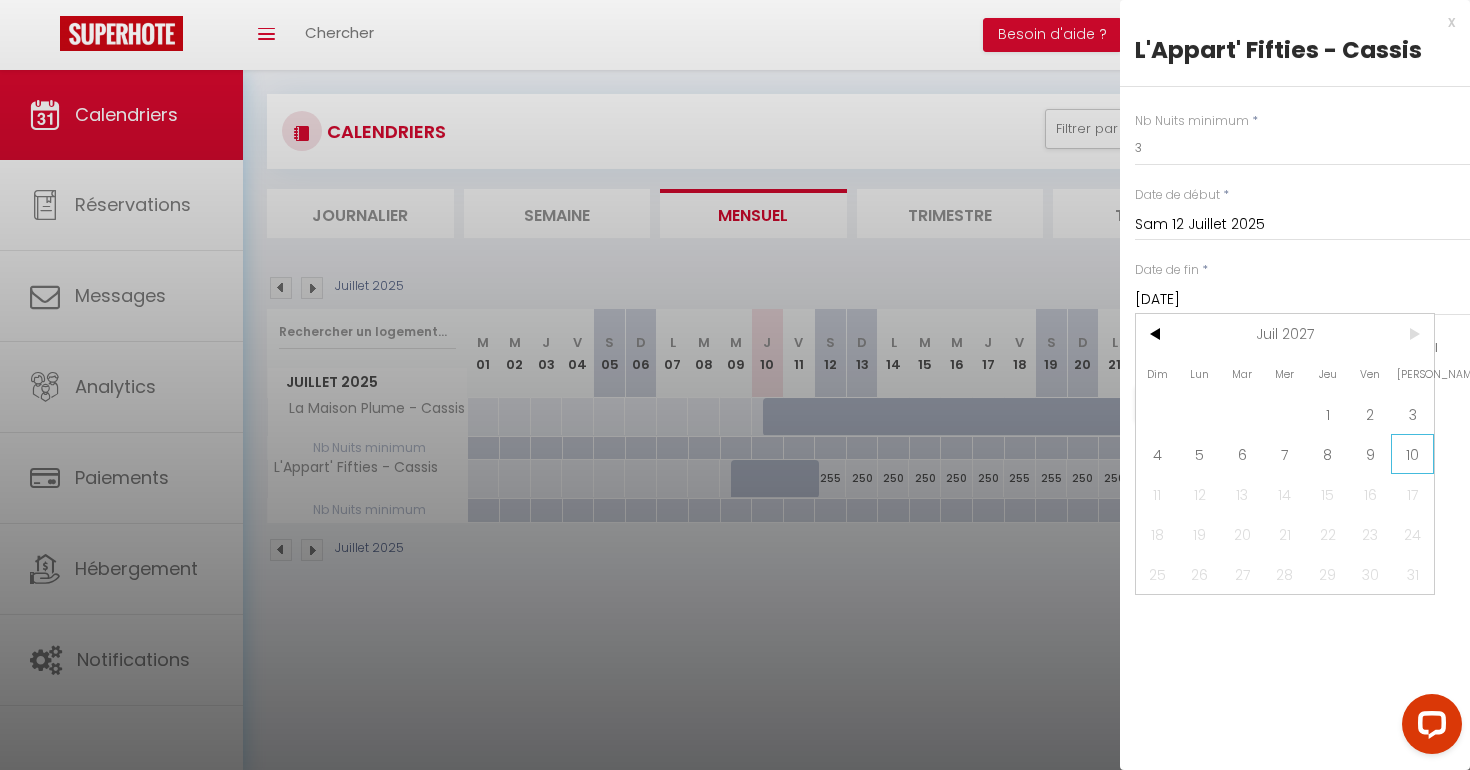 scroll, scrollTop: 17, scrollLeft: 0, axis: vertical 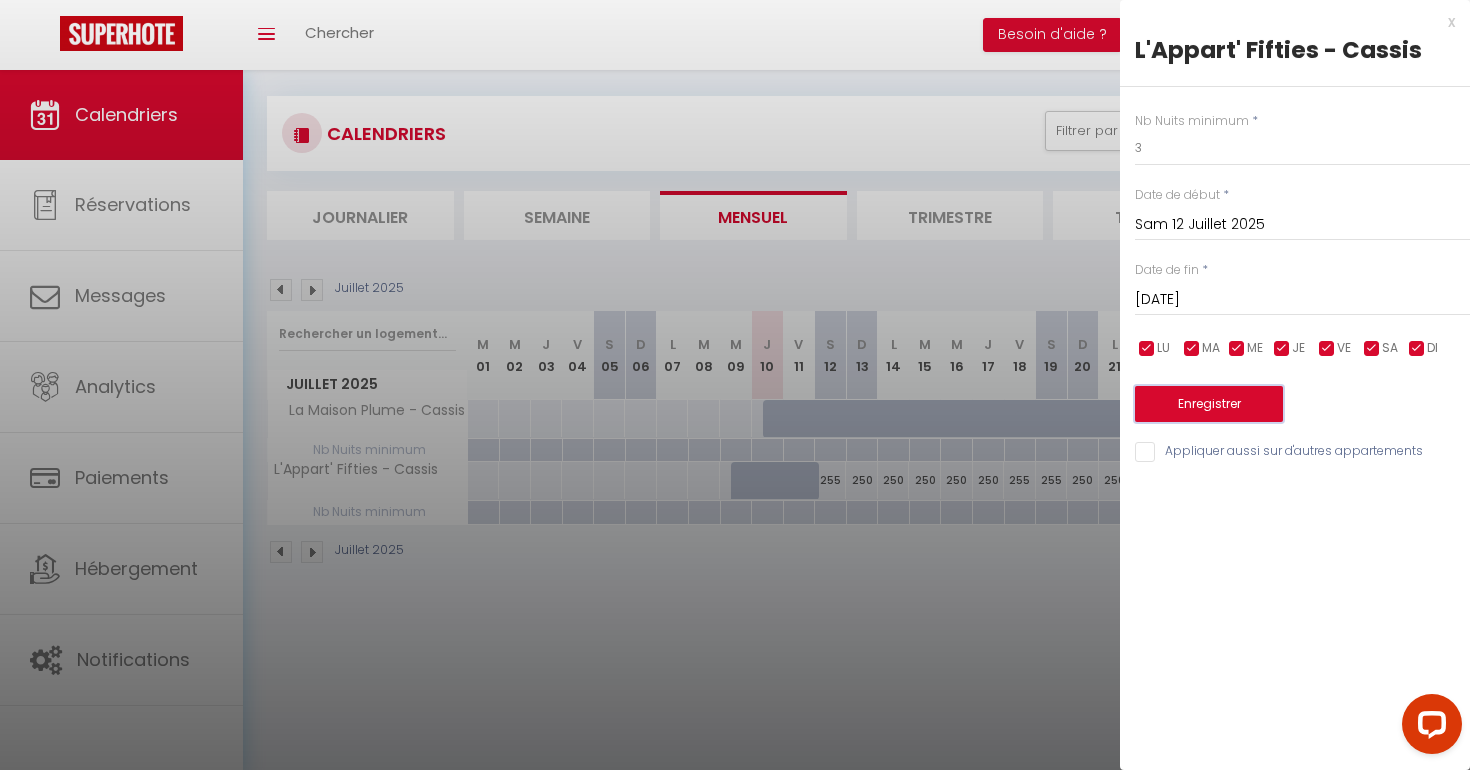 click on "Enregistrer" at bounding box center (1209, 404) 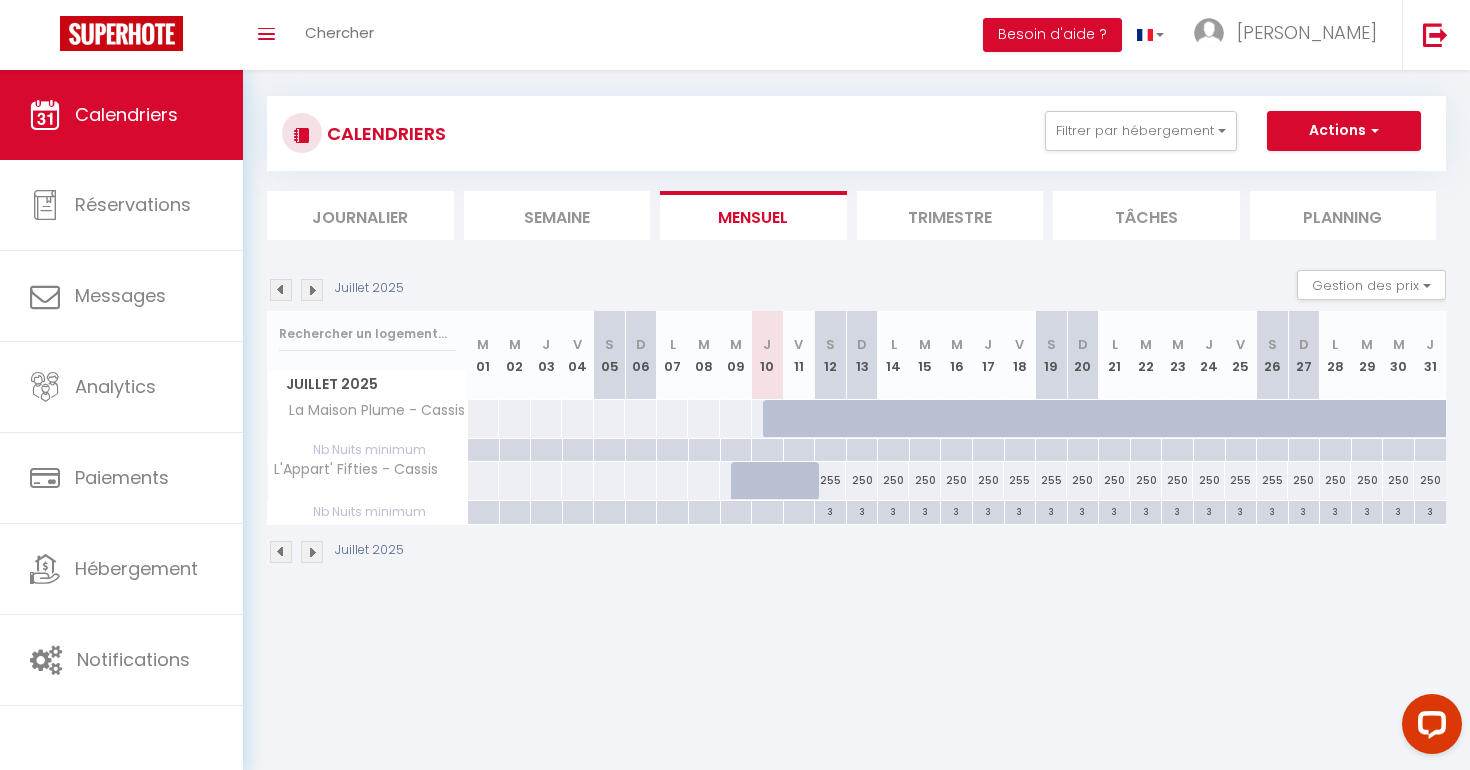scroll, scrollTop: 0, scrollLeft: 0, axis: both 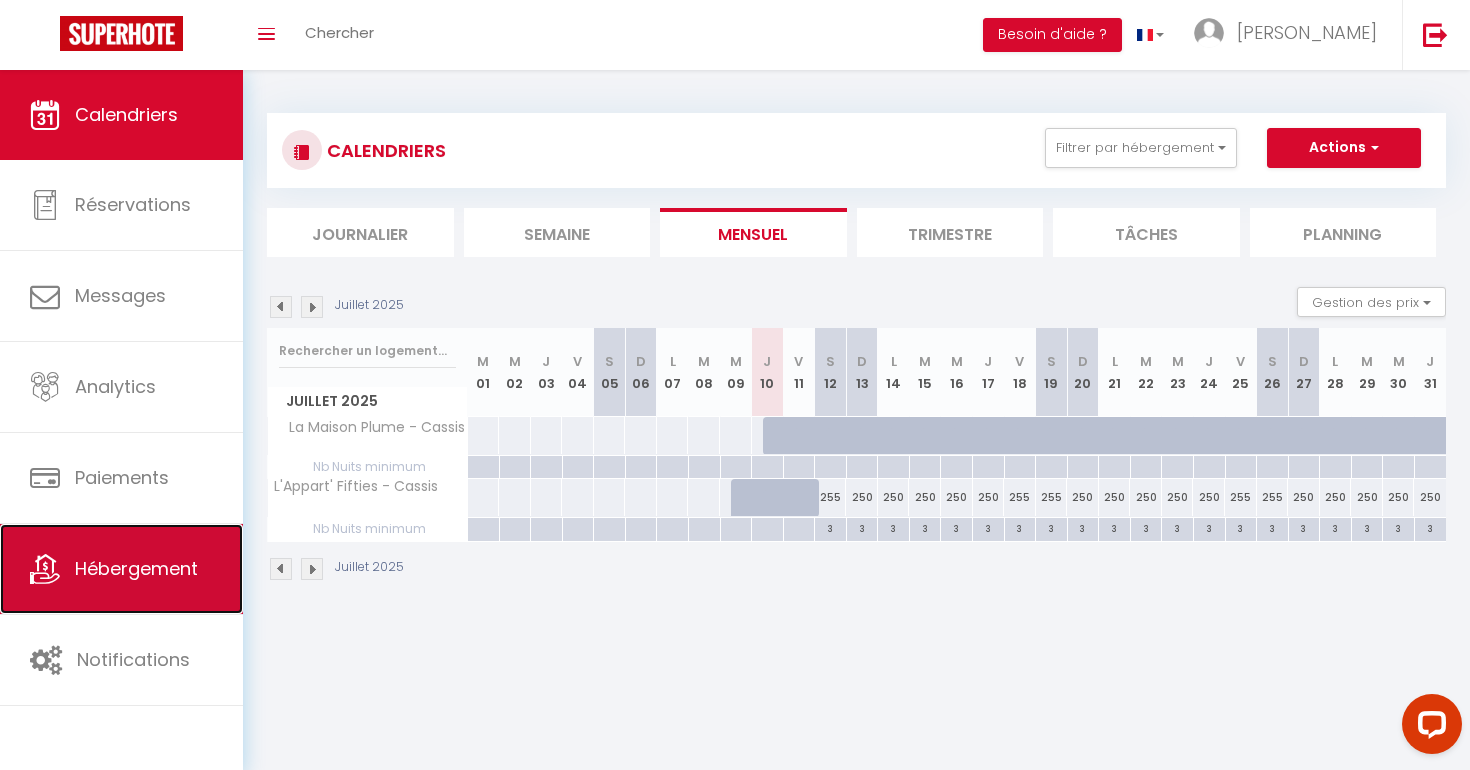 click on "Hébergement" at bounding box center (121, 569) 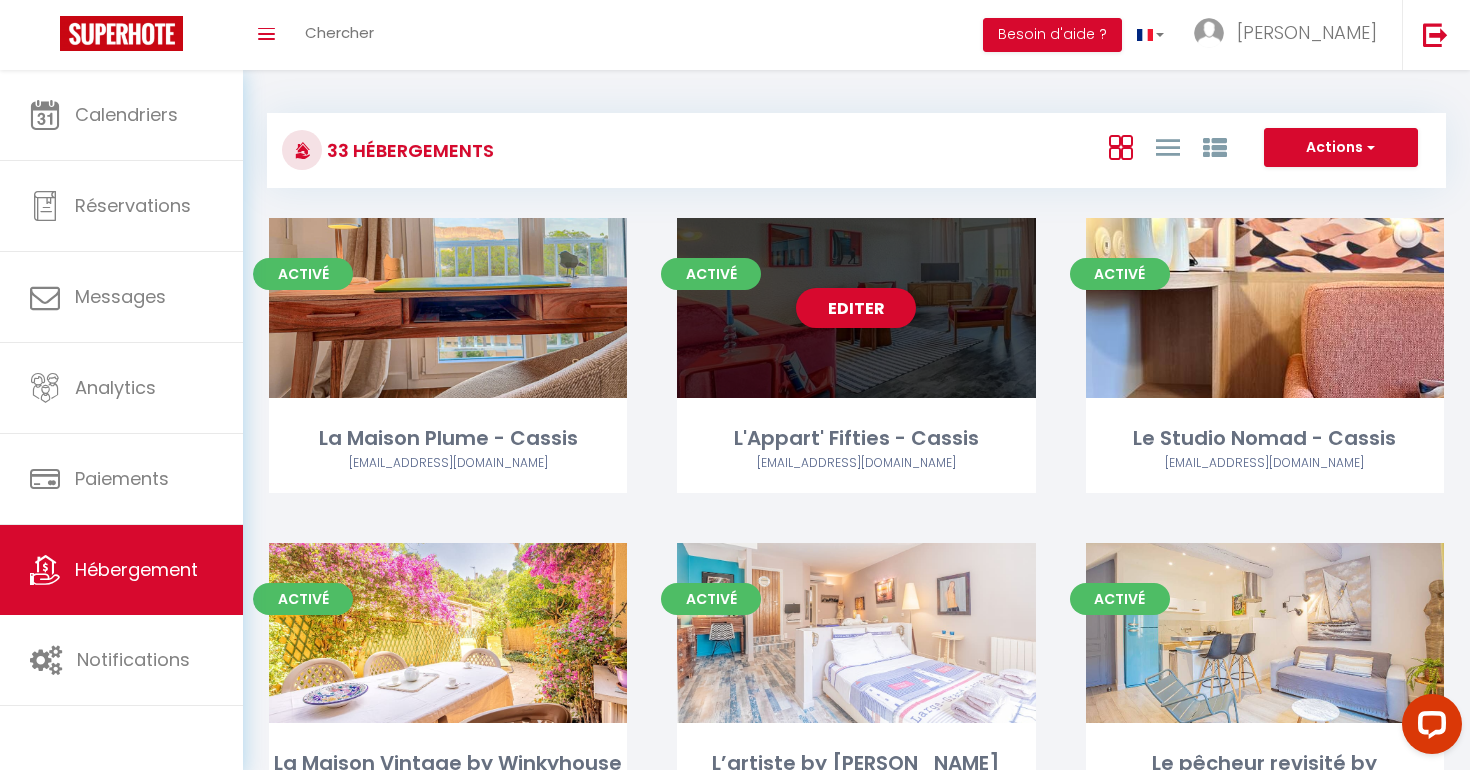 click on "Editer" at bounding box center (856, 308) 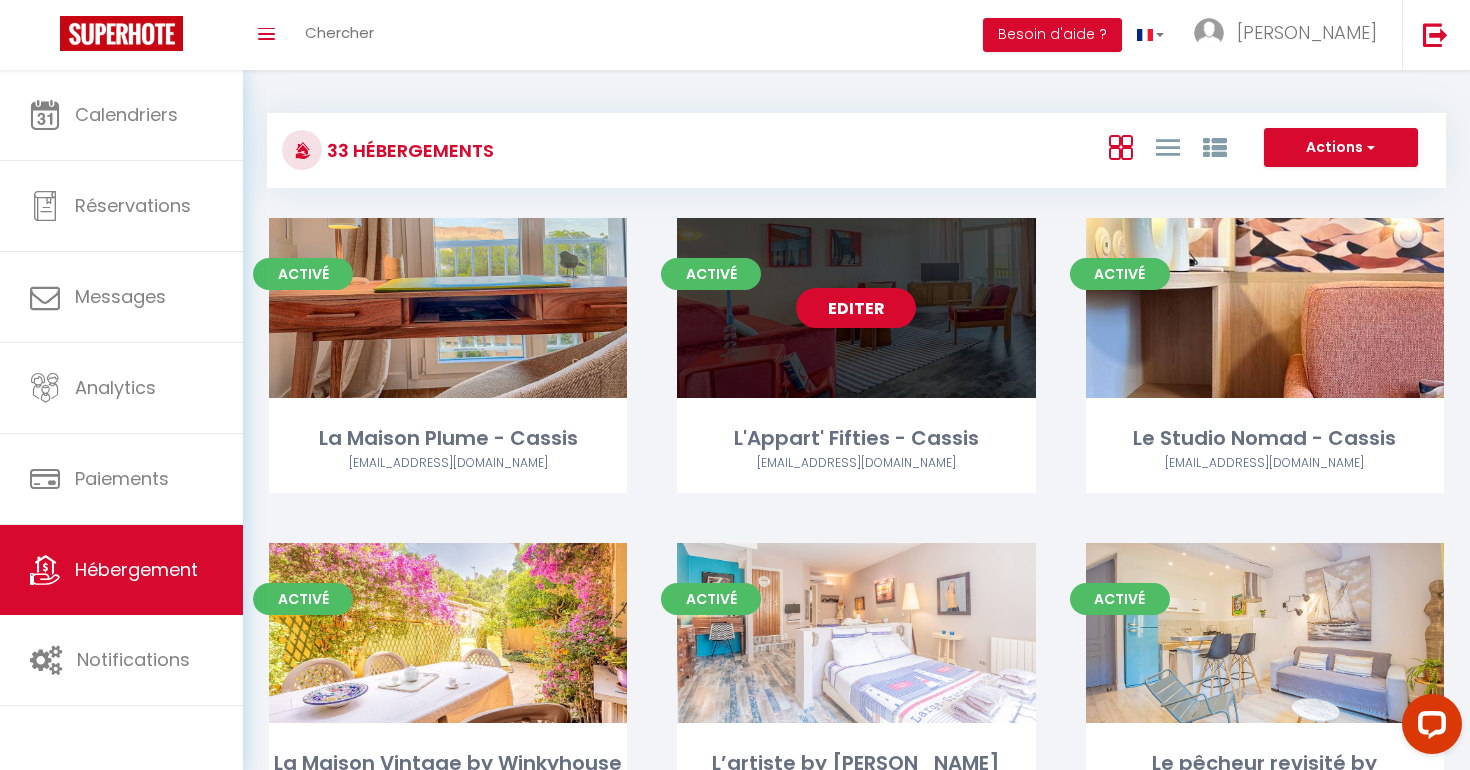 click on "Editer" at bounding box center [856, 308] 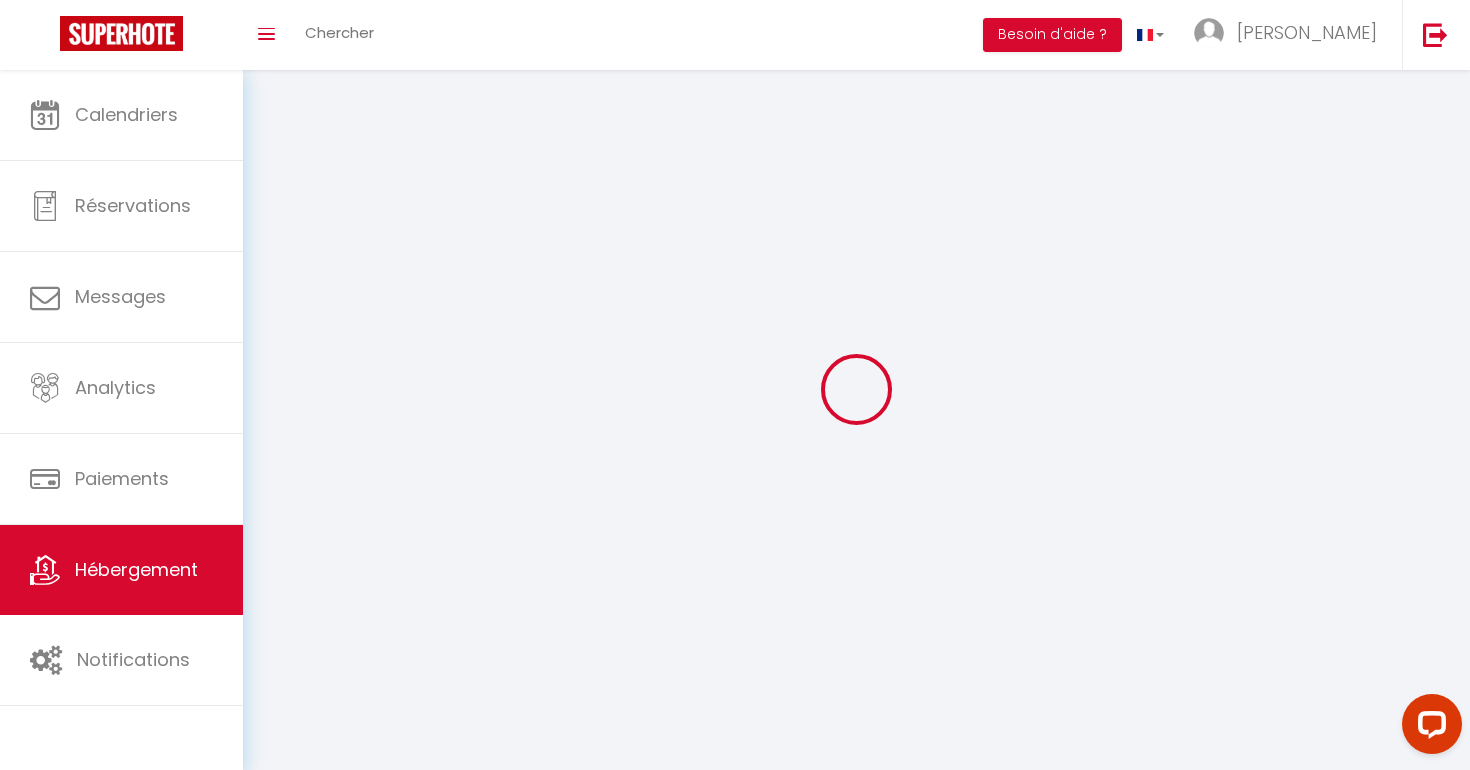 click at bounding box center [856, 389] 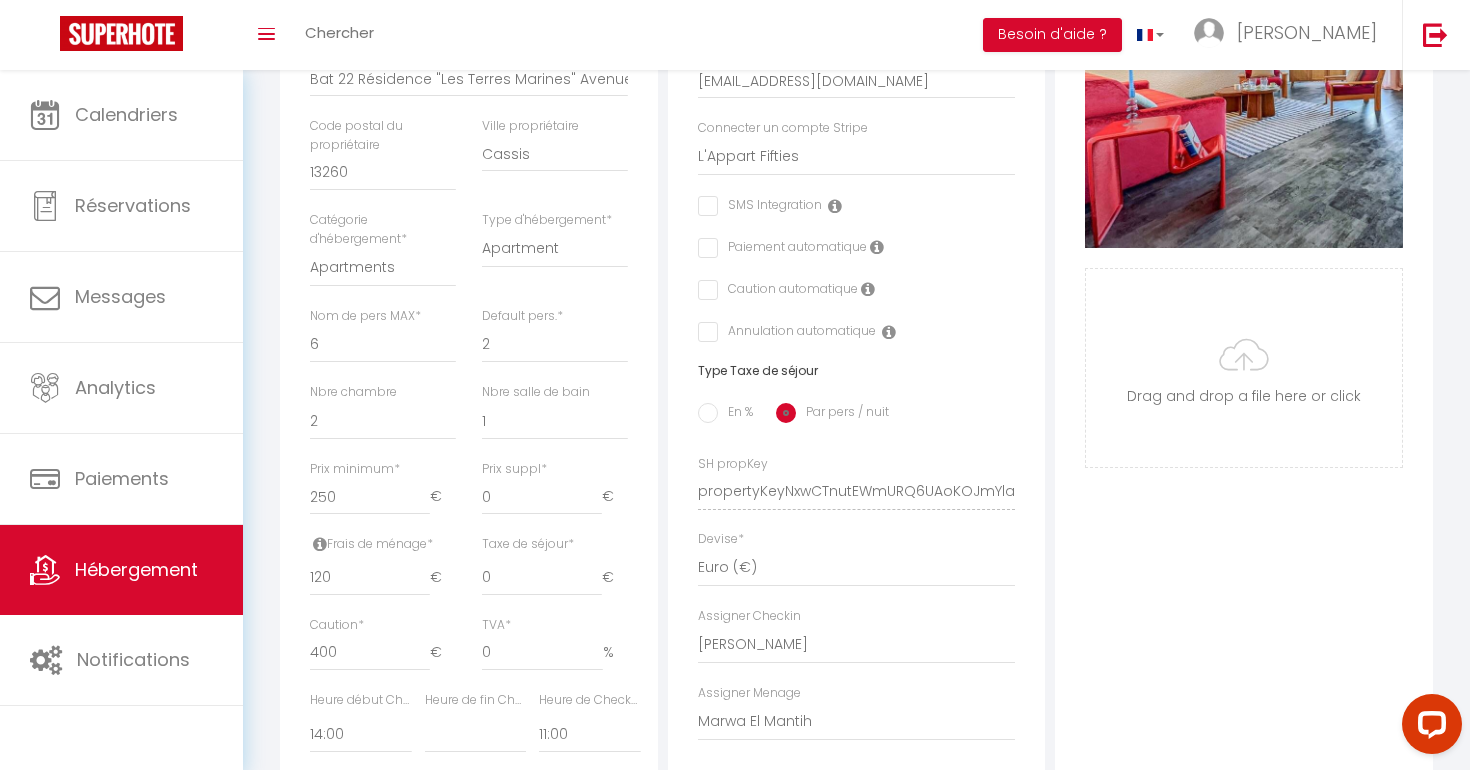 scroll, scrollTop: 540, scrollLeft: 0, axis: vertical 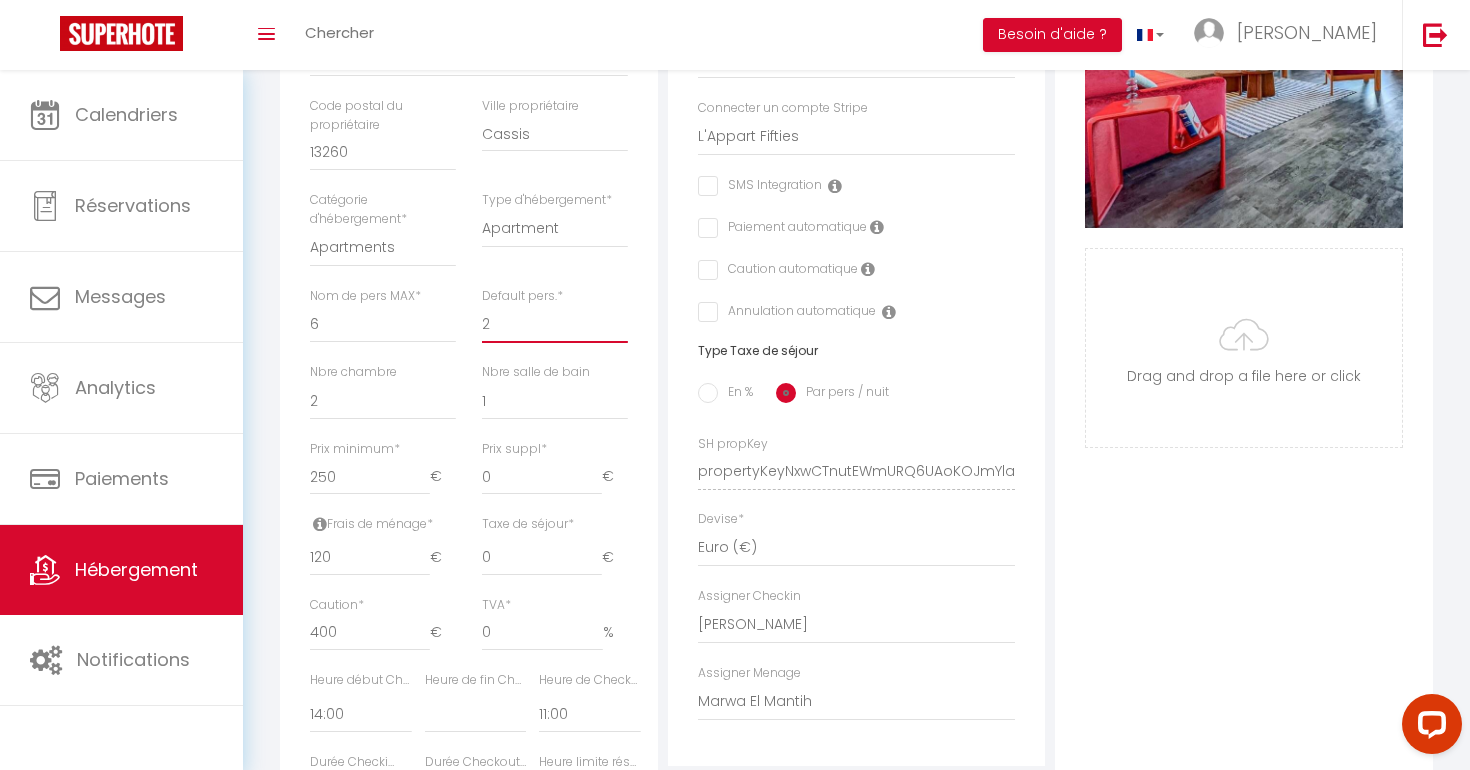 click on "1
2
3
4
5
6
7
8
9
10
11
12
13
14" at bounding box center (555, 324) 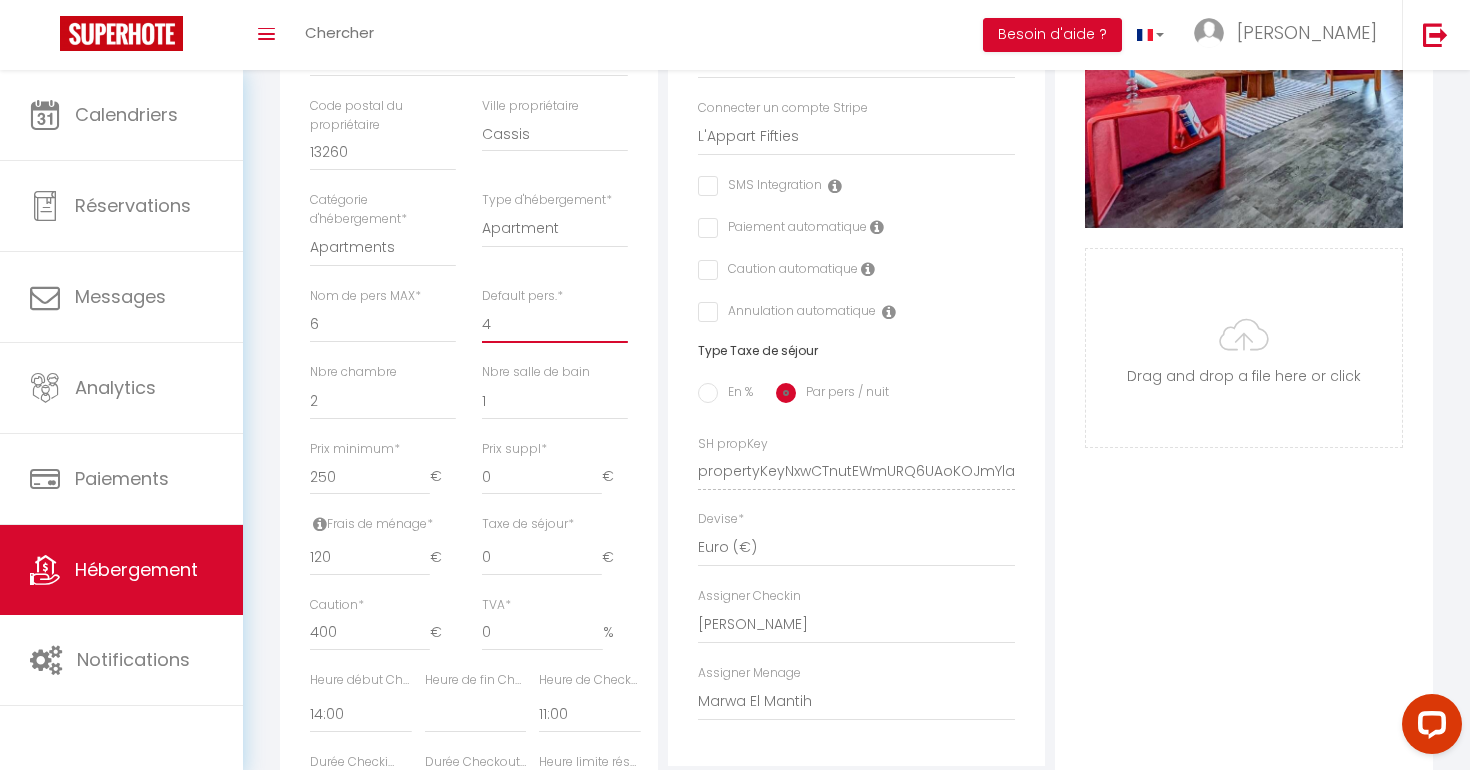 select 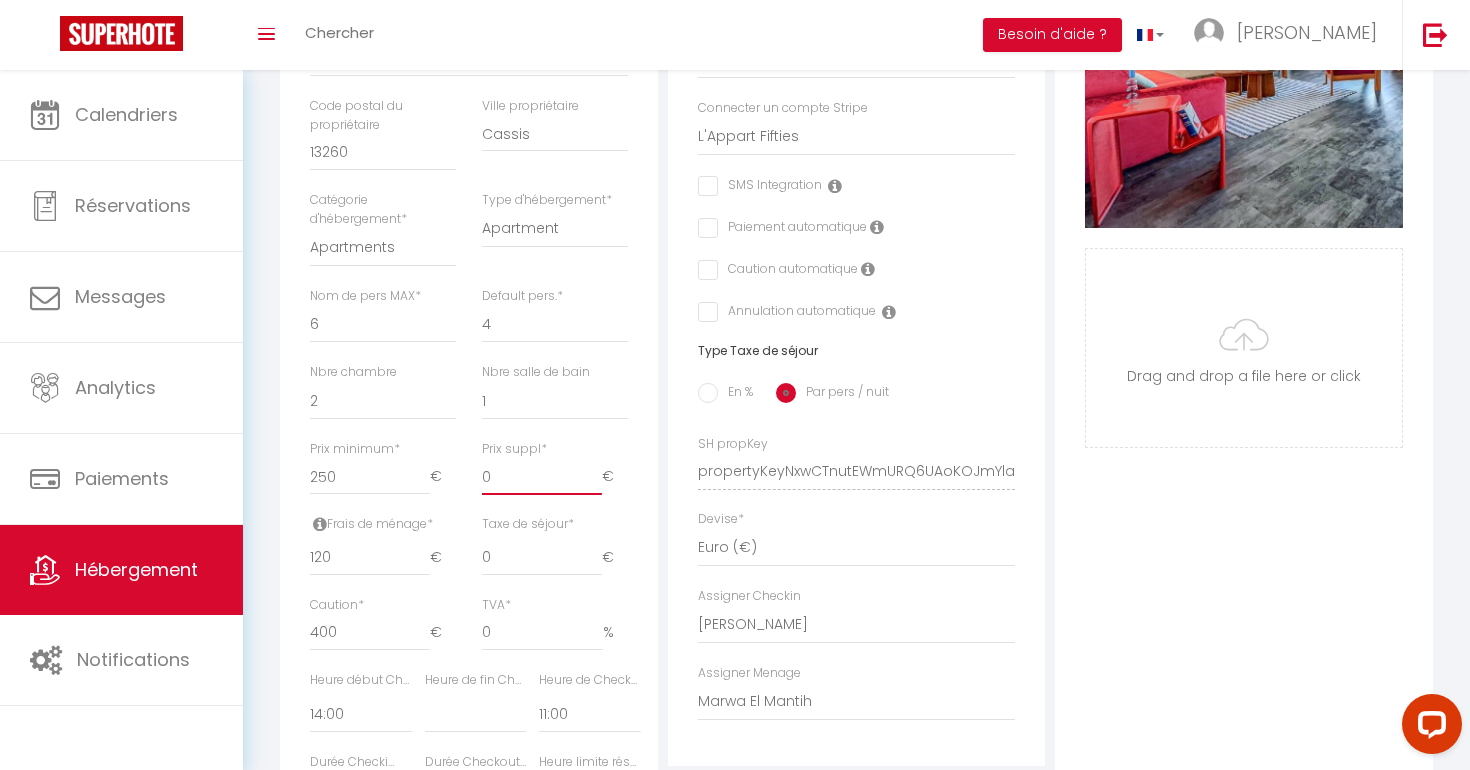click on "0" at bounding box center (542, 477) 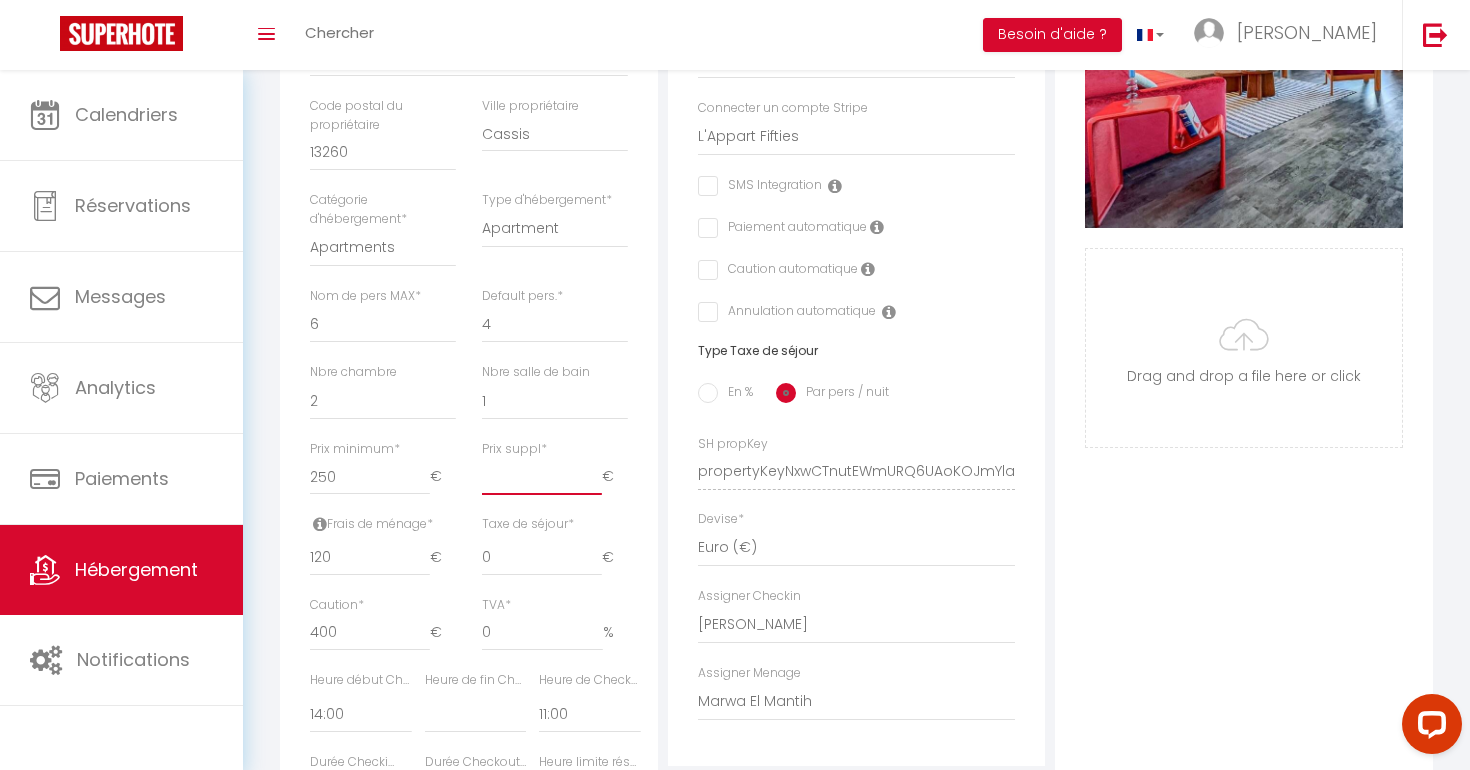 select 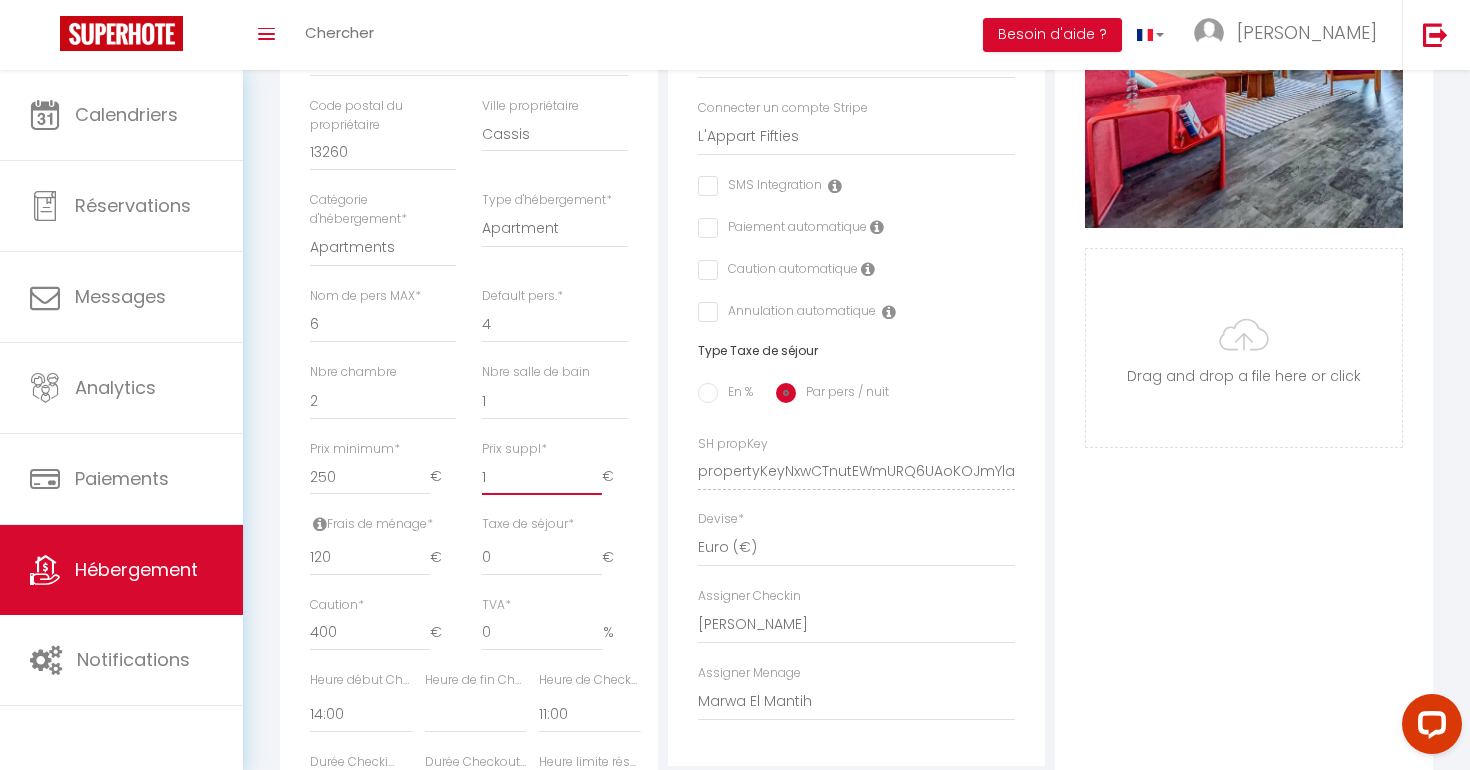 select 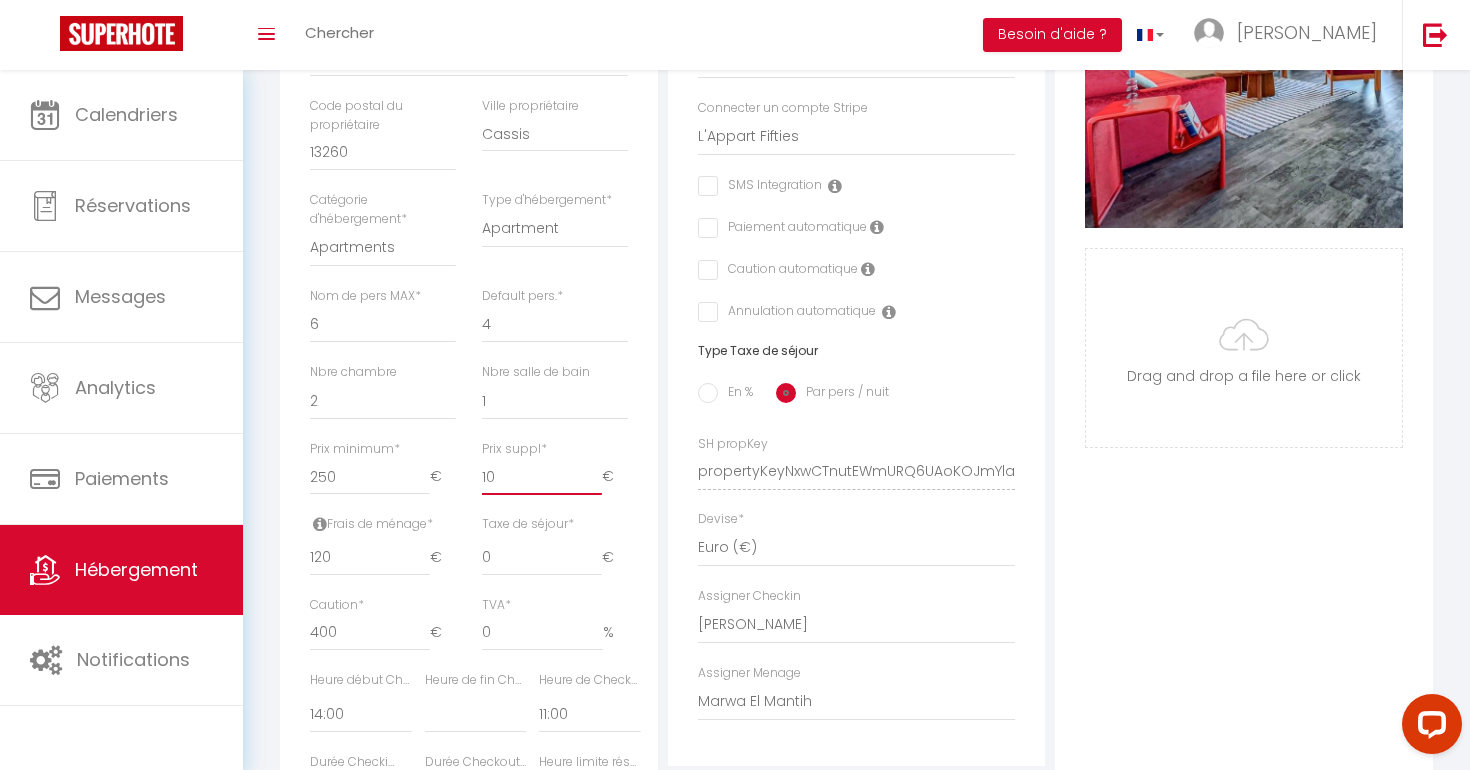 select 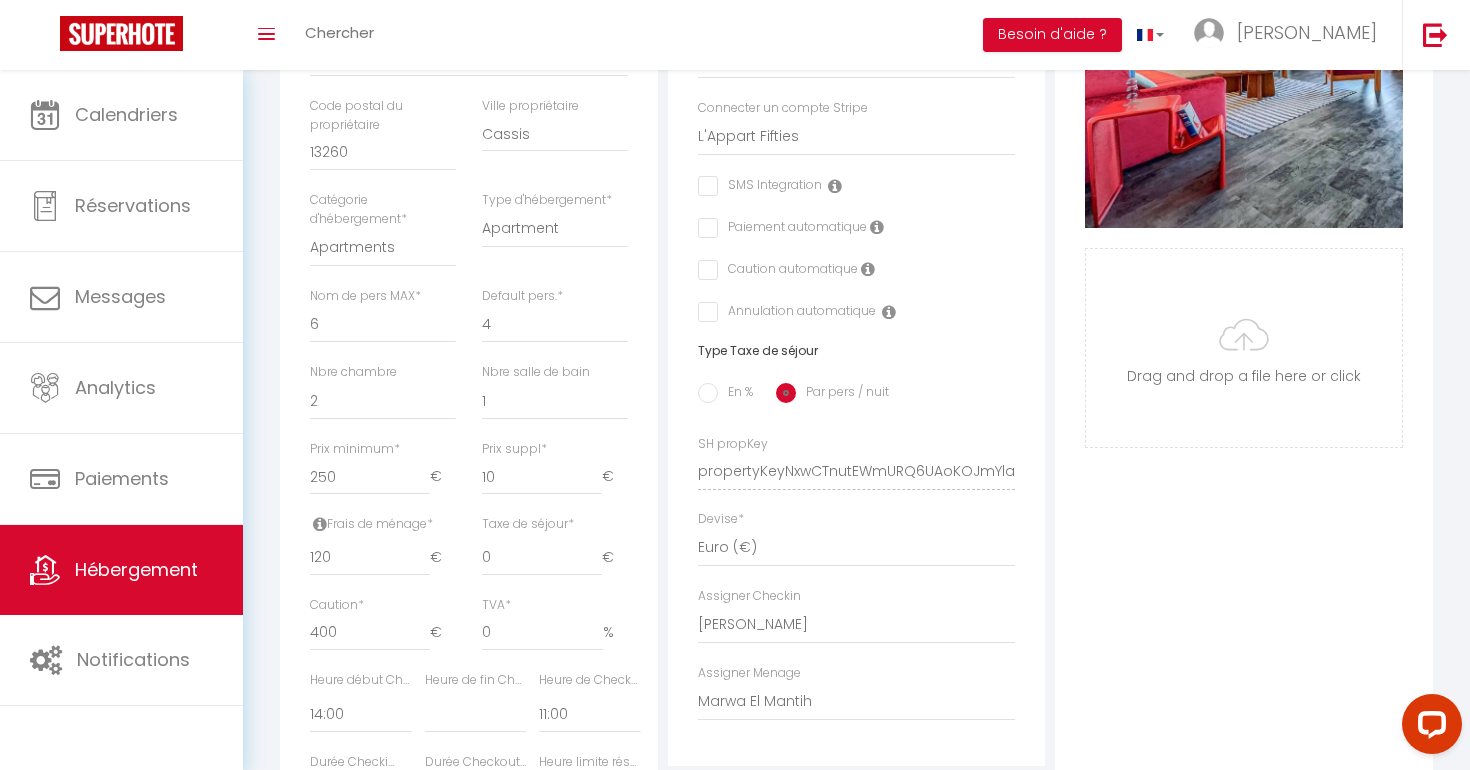 click on "Prix suppl
*   10   €" at bounding box center (555, 467) 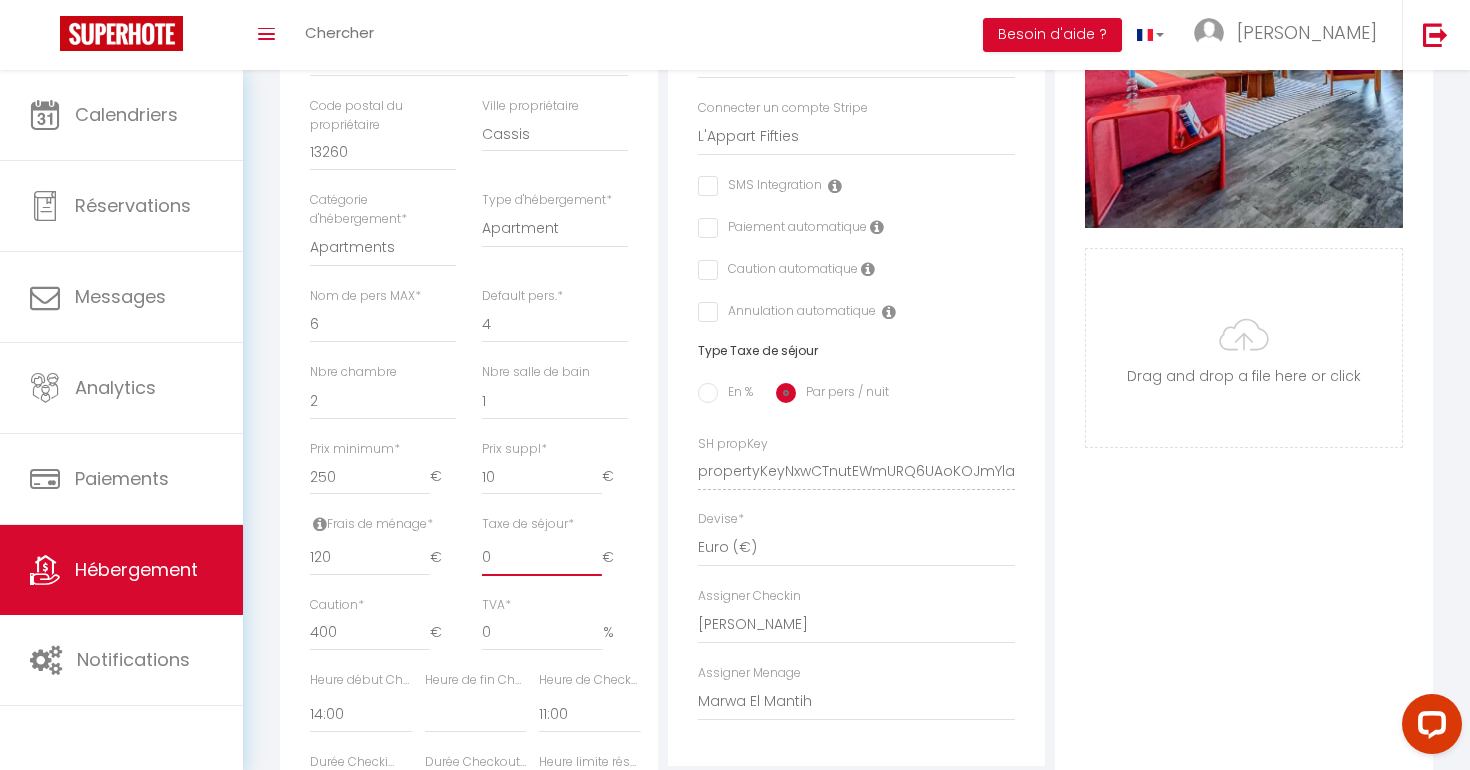 click on "0" at bounding box center [542, 558] 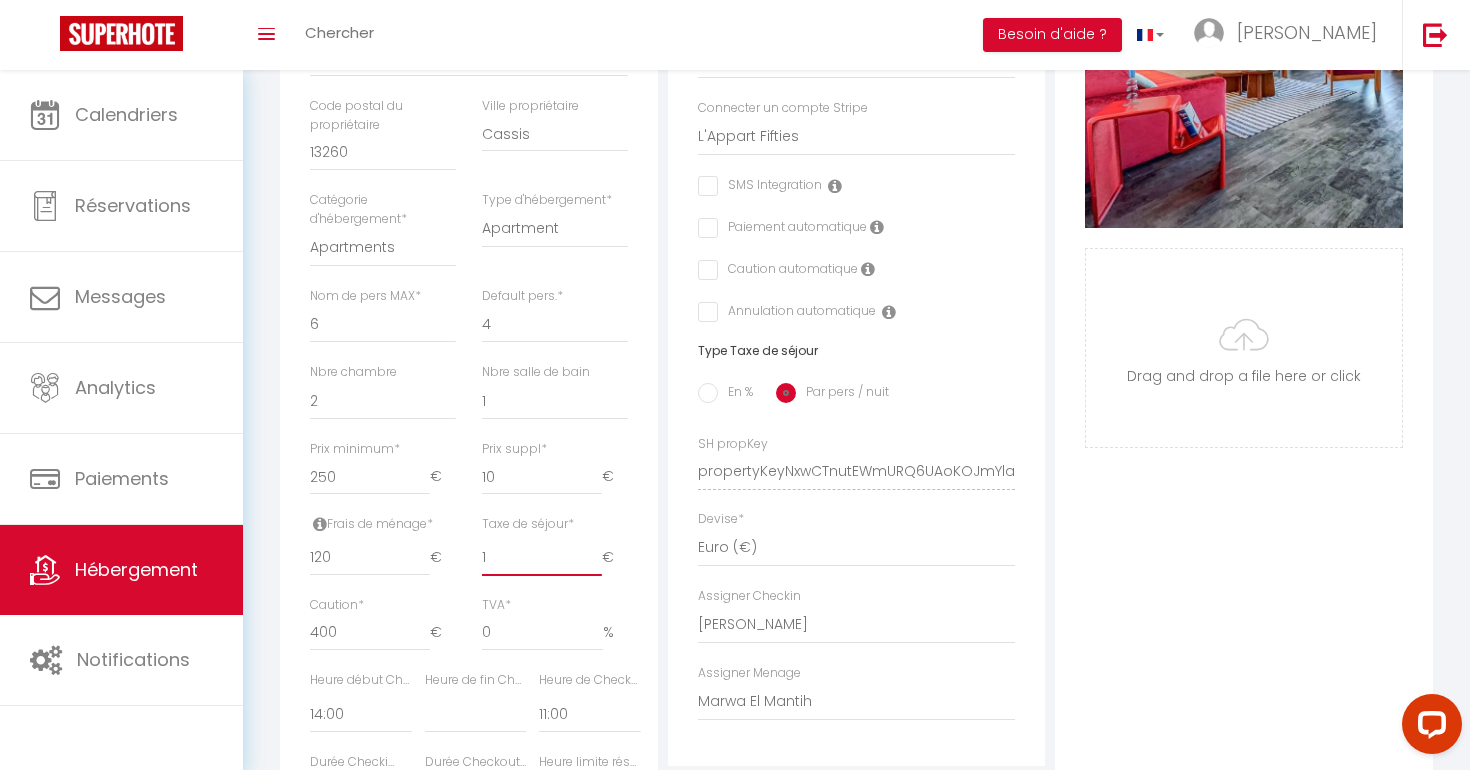 select 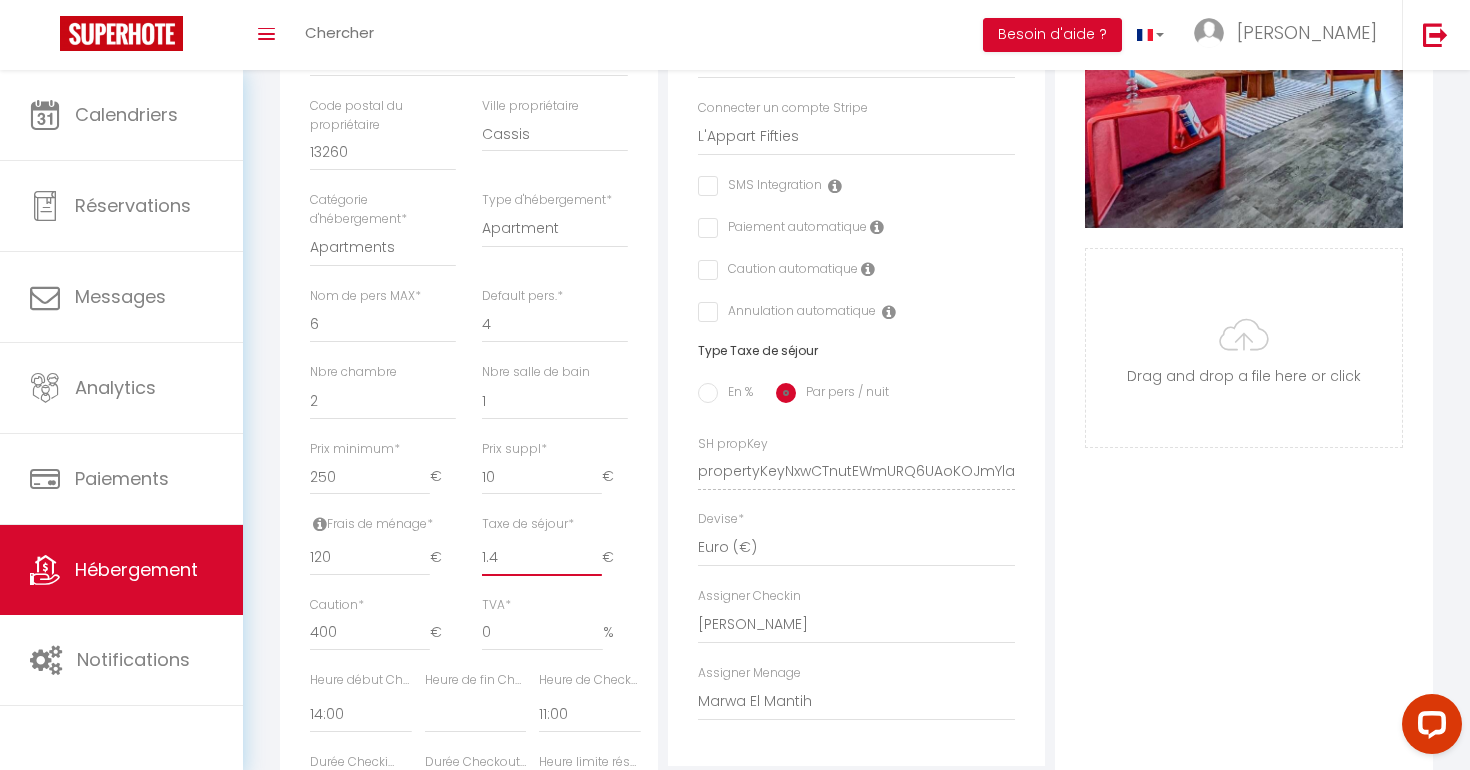 select 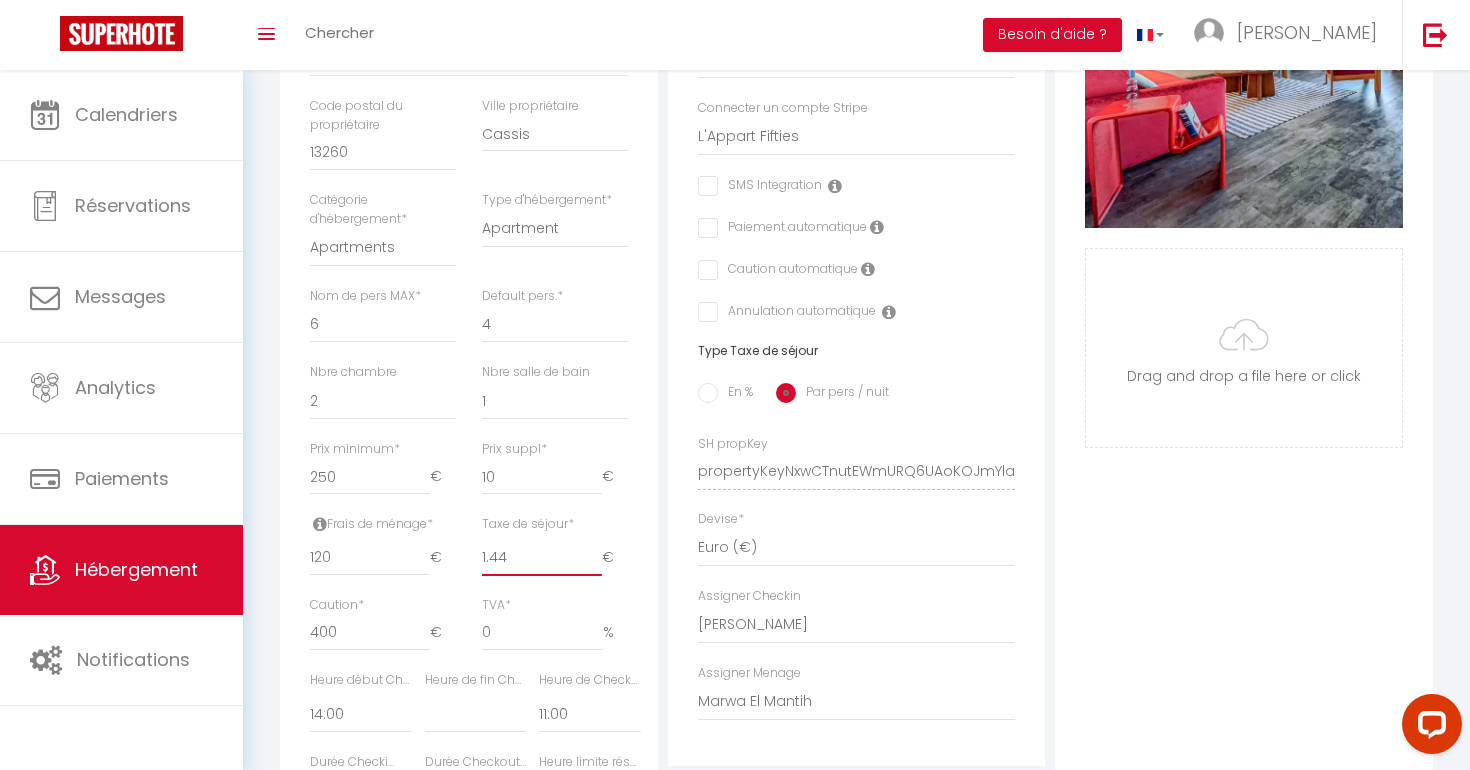 select 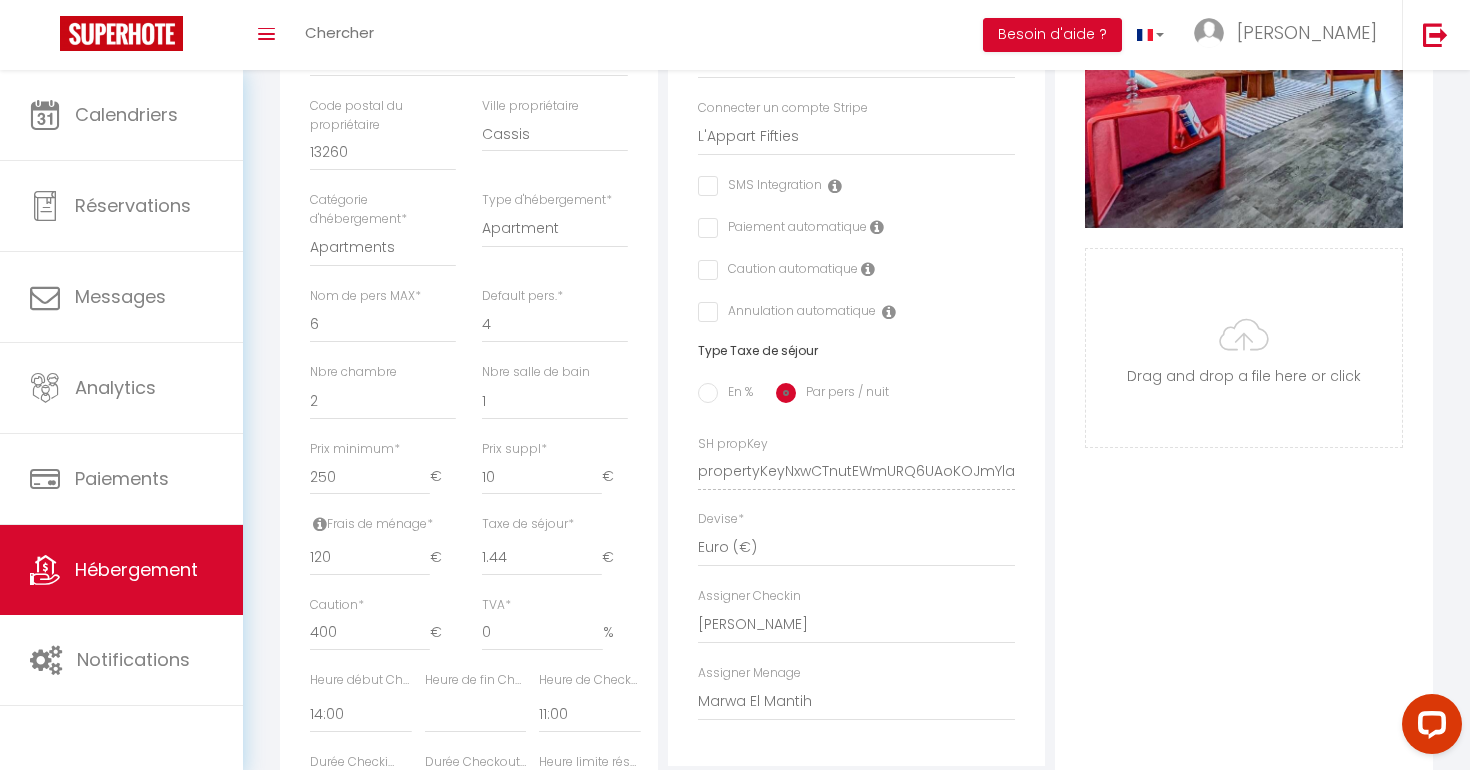 click on "Taxe de séjour
*   1.44   €" at bounding box center (555, 545) 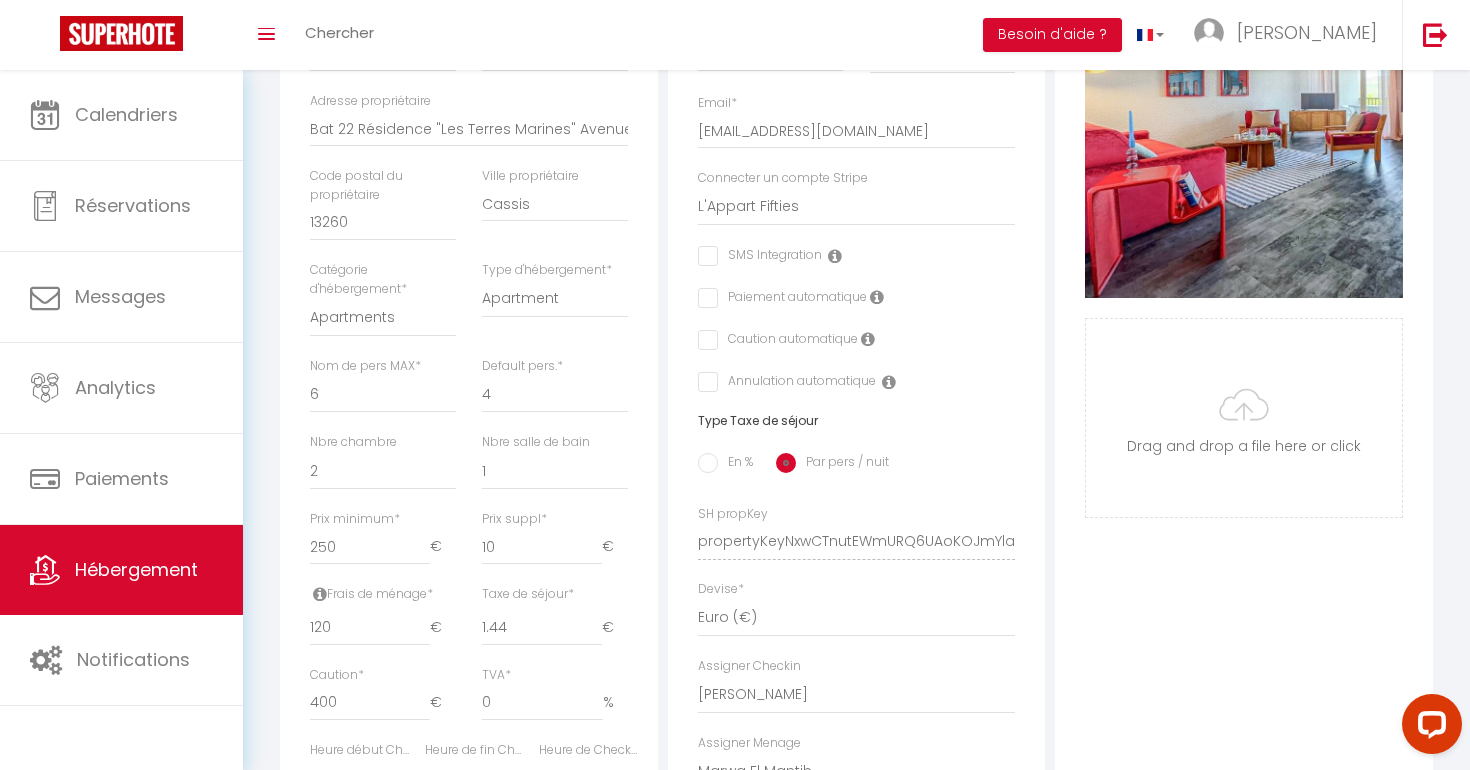 scroll, scrollTop: 494, scrollLeft: 0, axis: vertical 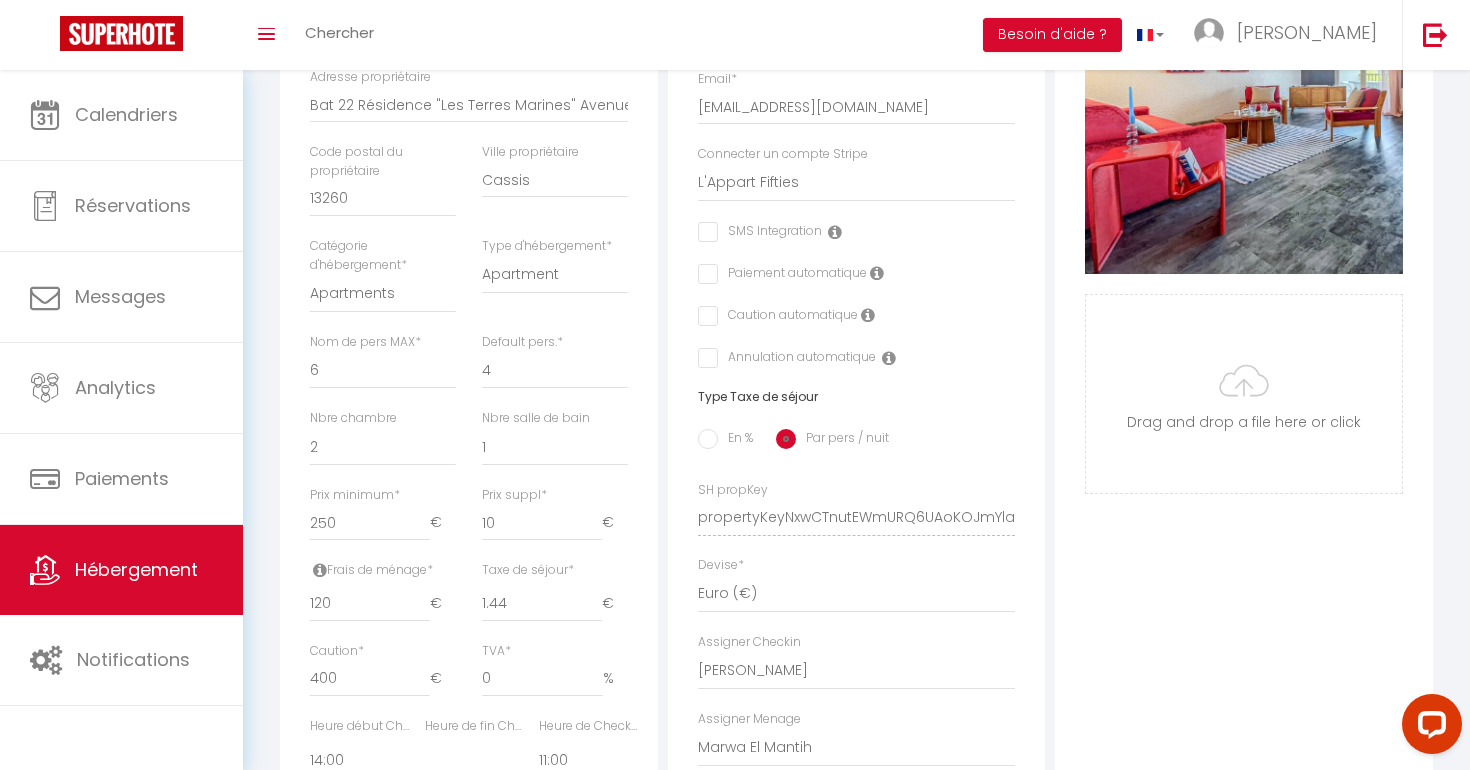 click on "Taxe de séjour
*" at bounding box center (528, 570) 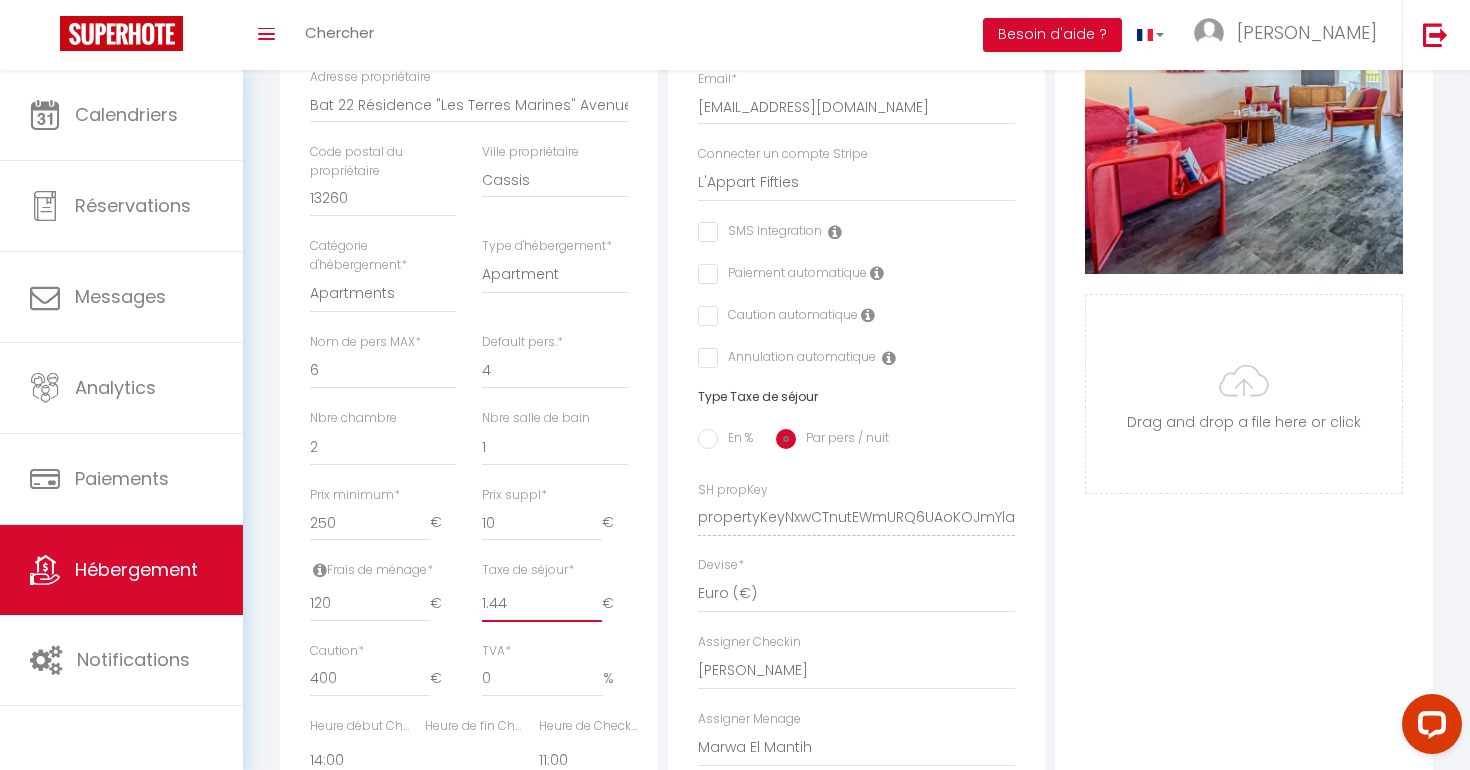 click on "1.44" at bounding box center [542, 604] 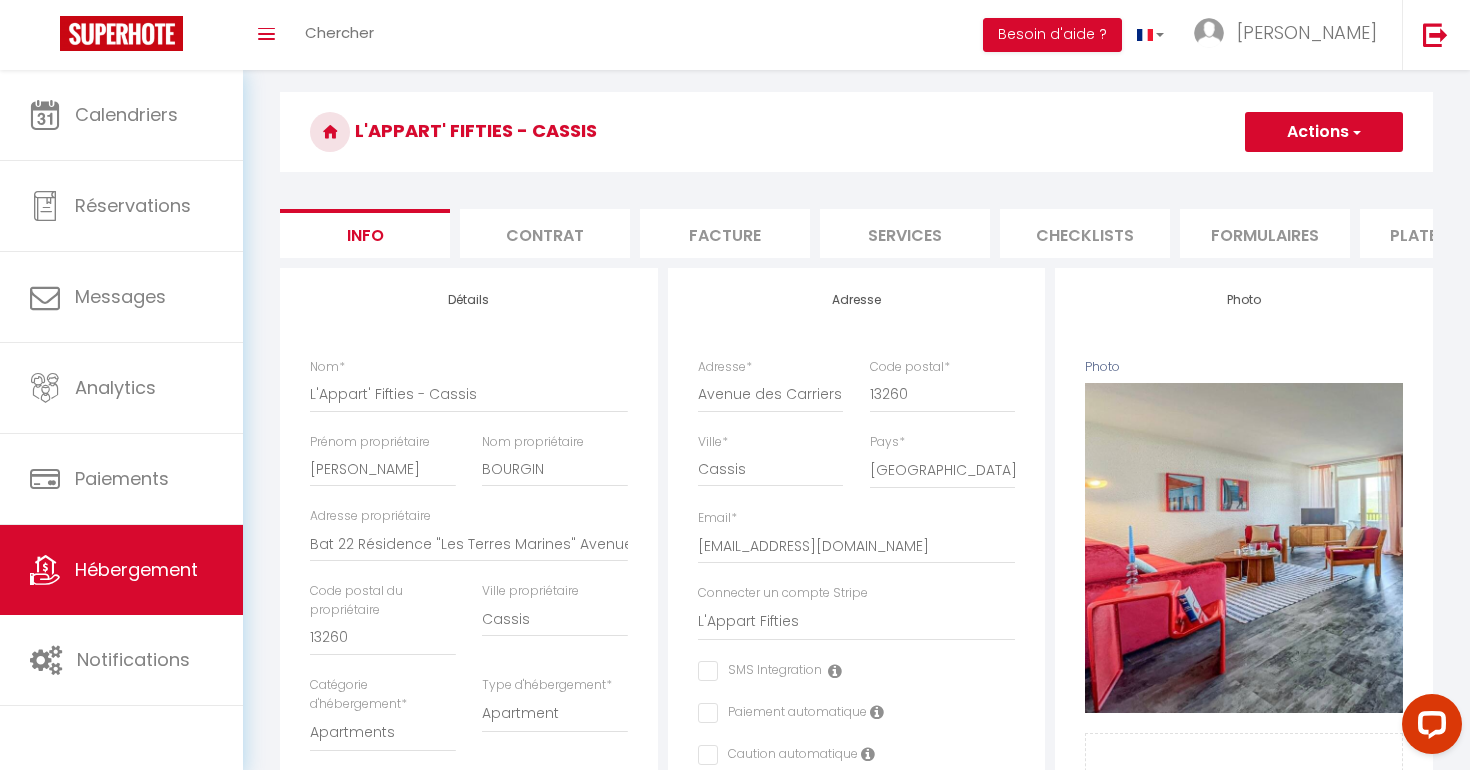 scroll, scrollTop: 0, scrollLeft: 0, axis: both 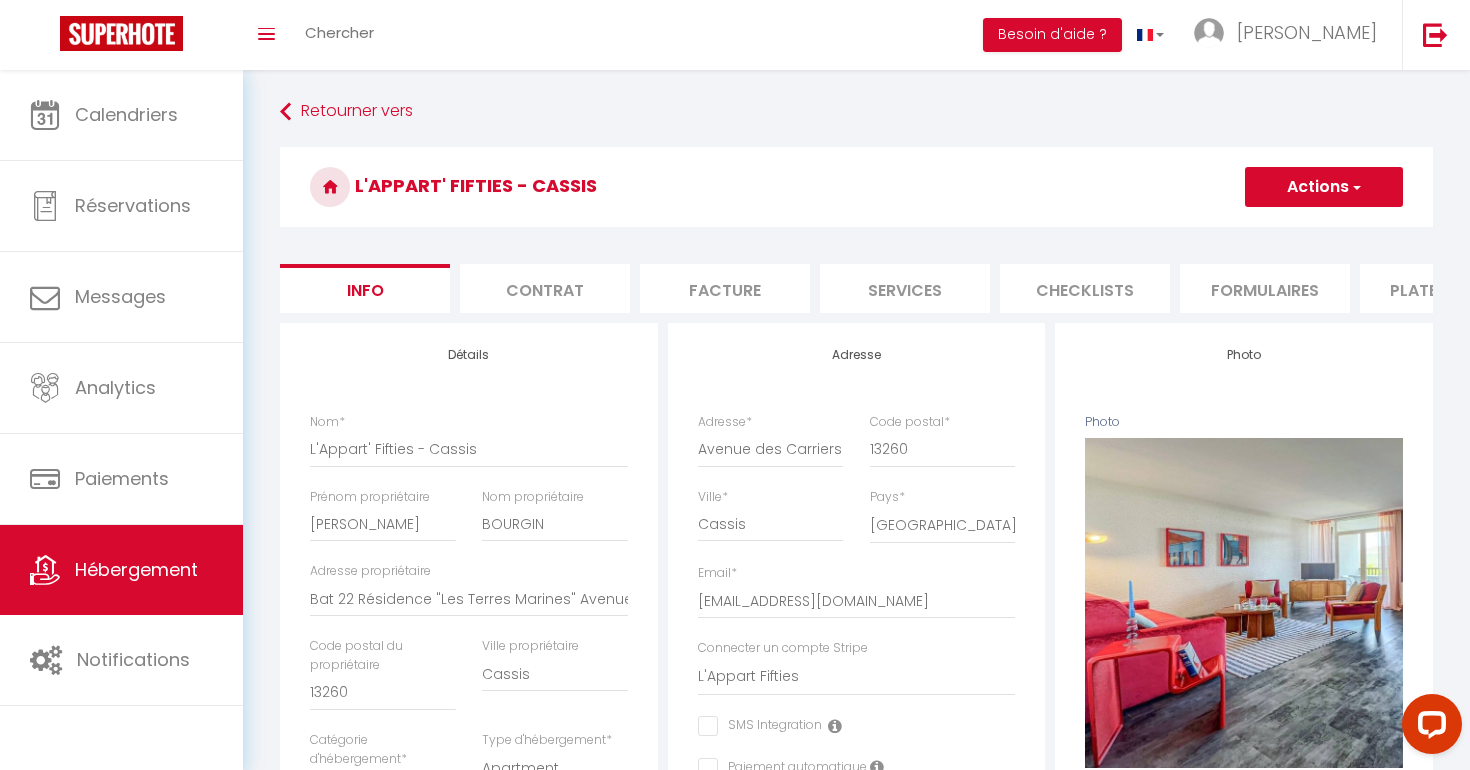 click on "Actions" at bounding box center (1324, 187) 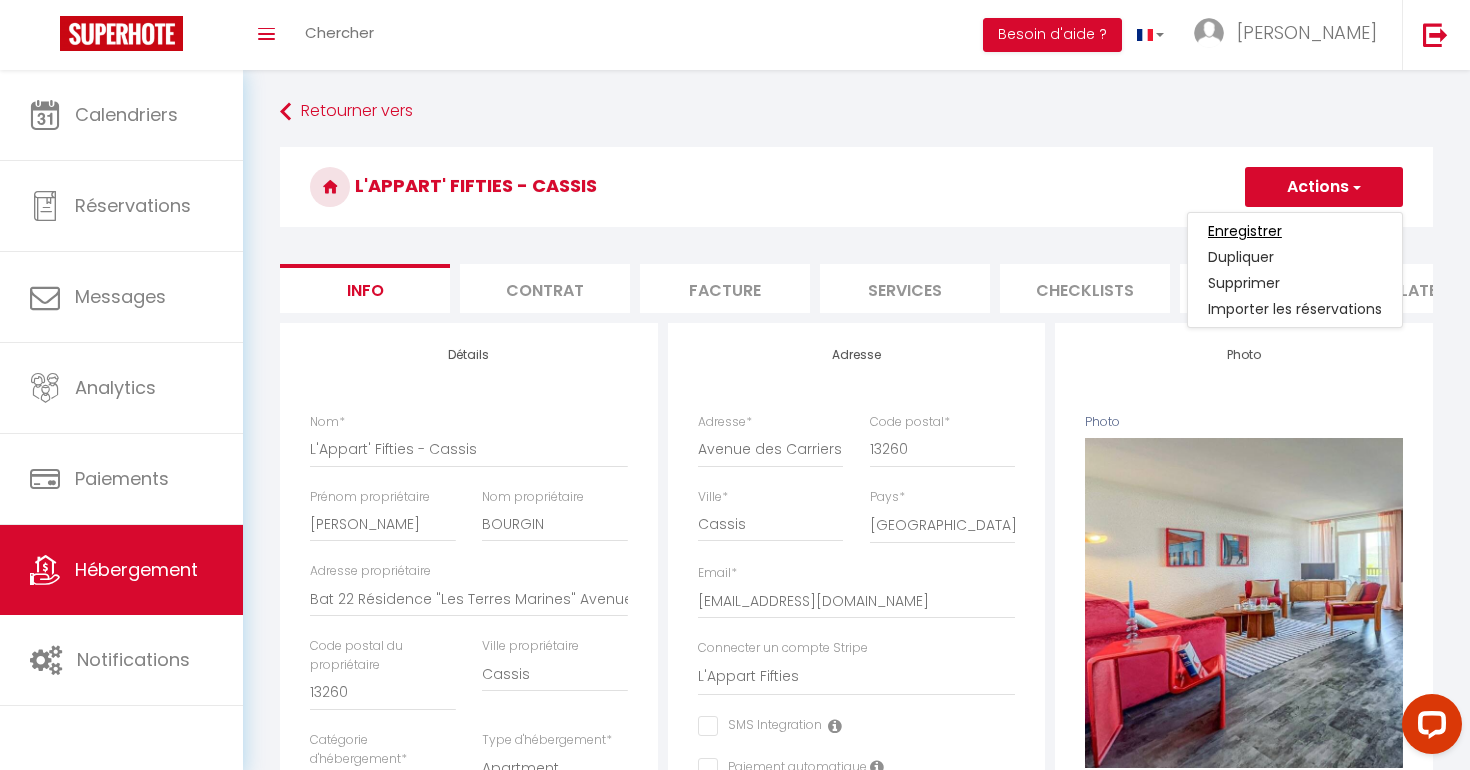 click on "Enregistrer" at bounding box center [1245, 231] 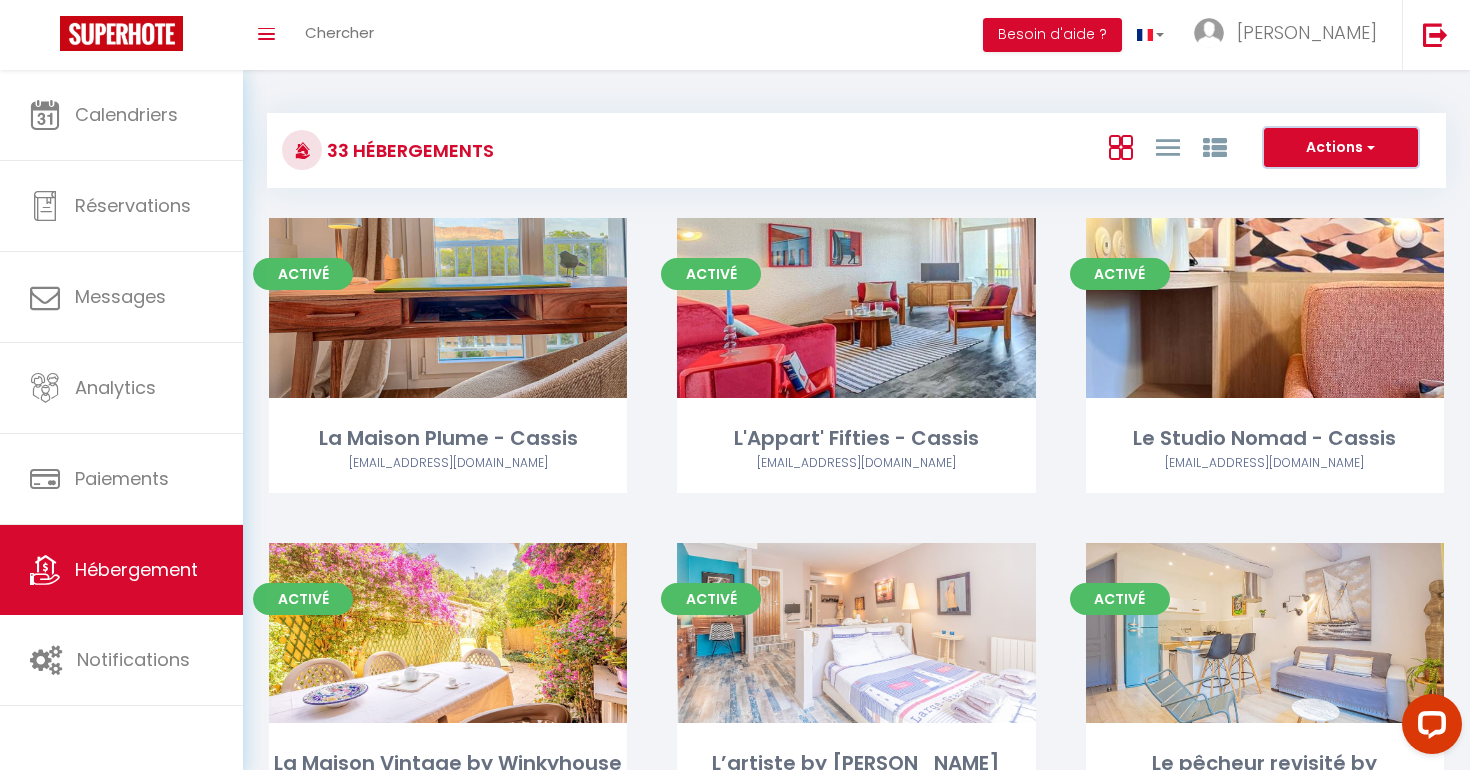 click on "Actions" at bounding box center [1341, 148] 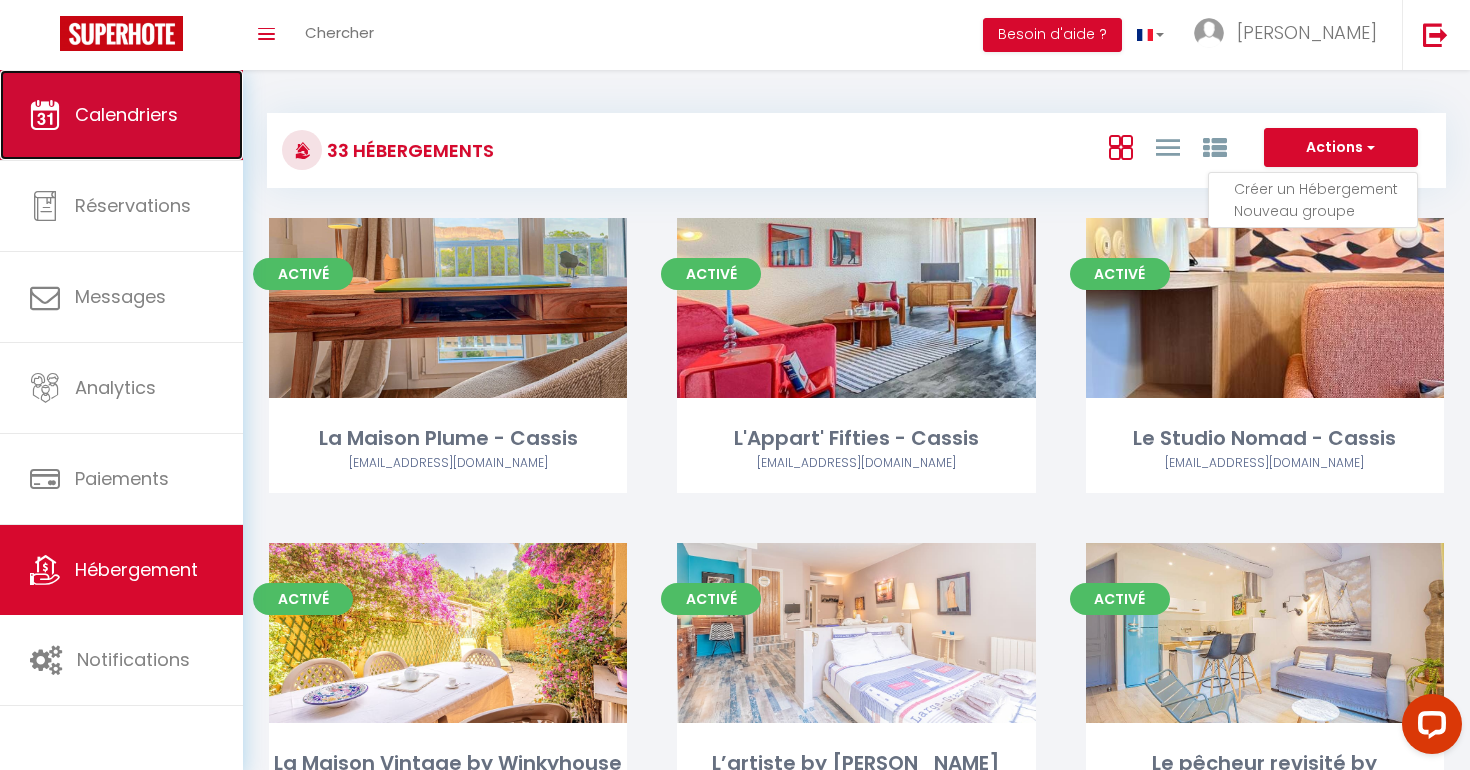 click at bounding box center (45, 115) 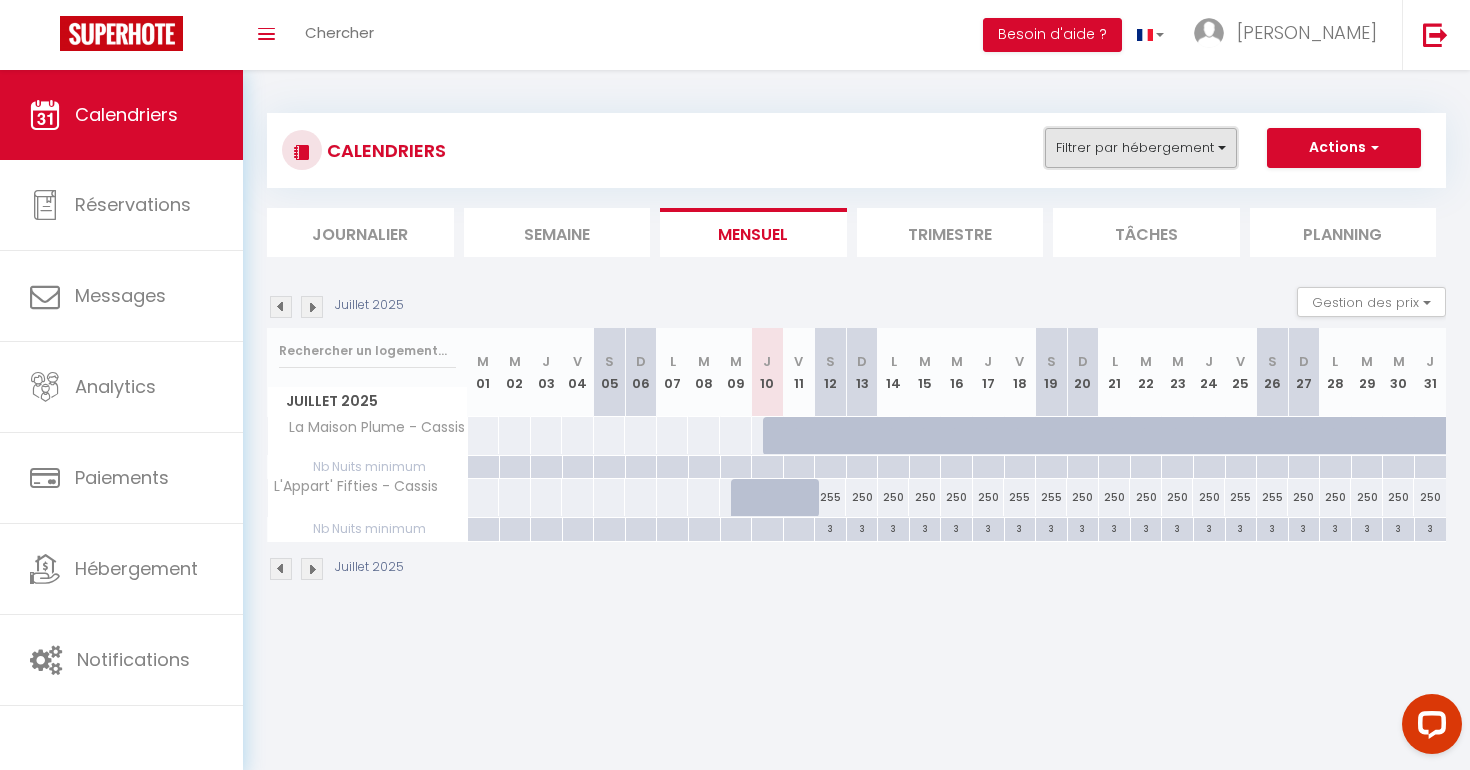 click on "Filtrer par hébergement" at bounding box center [1141, 148] 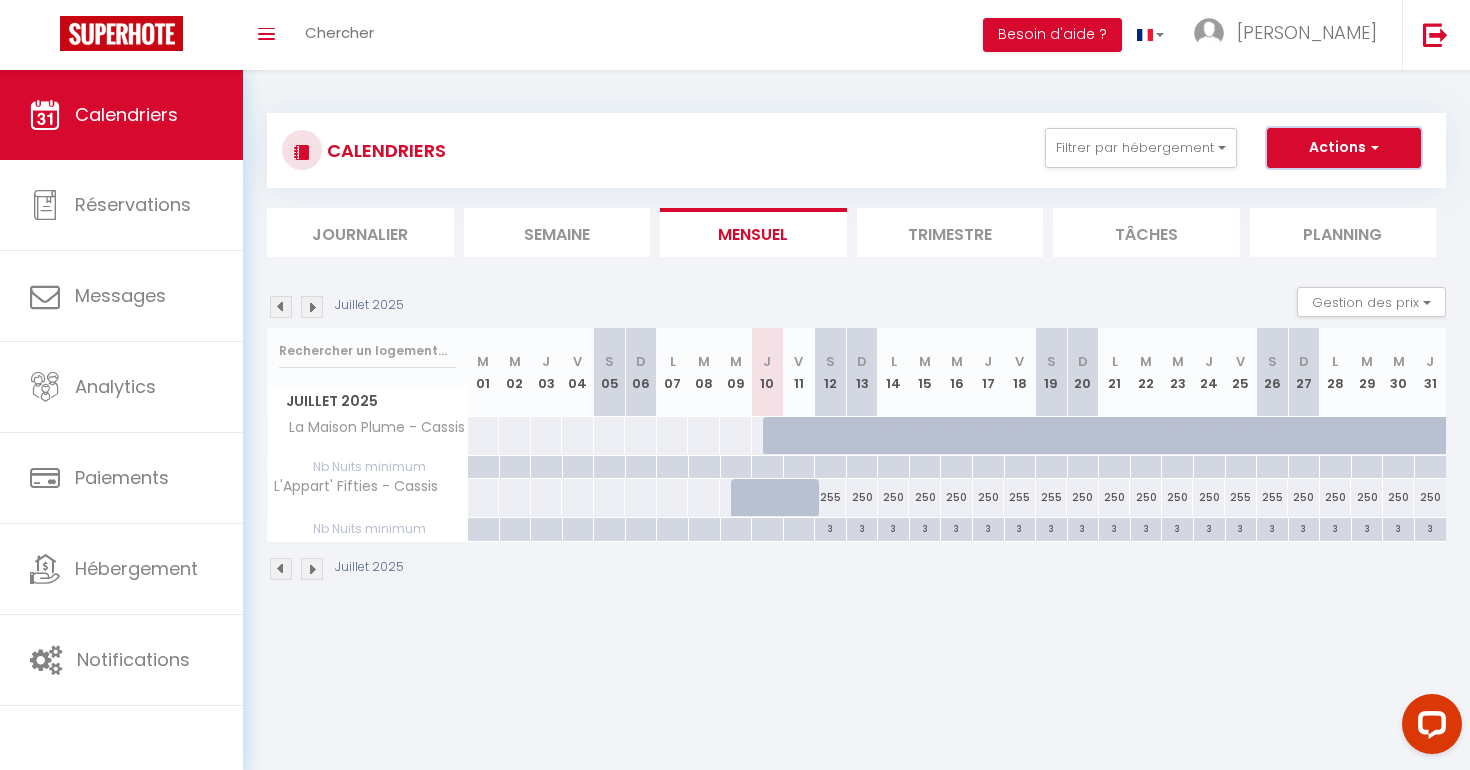 click on "Actions" at bounding box center [1344, 148] 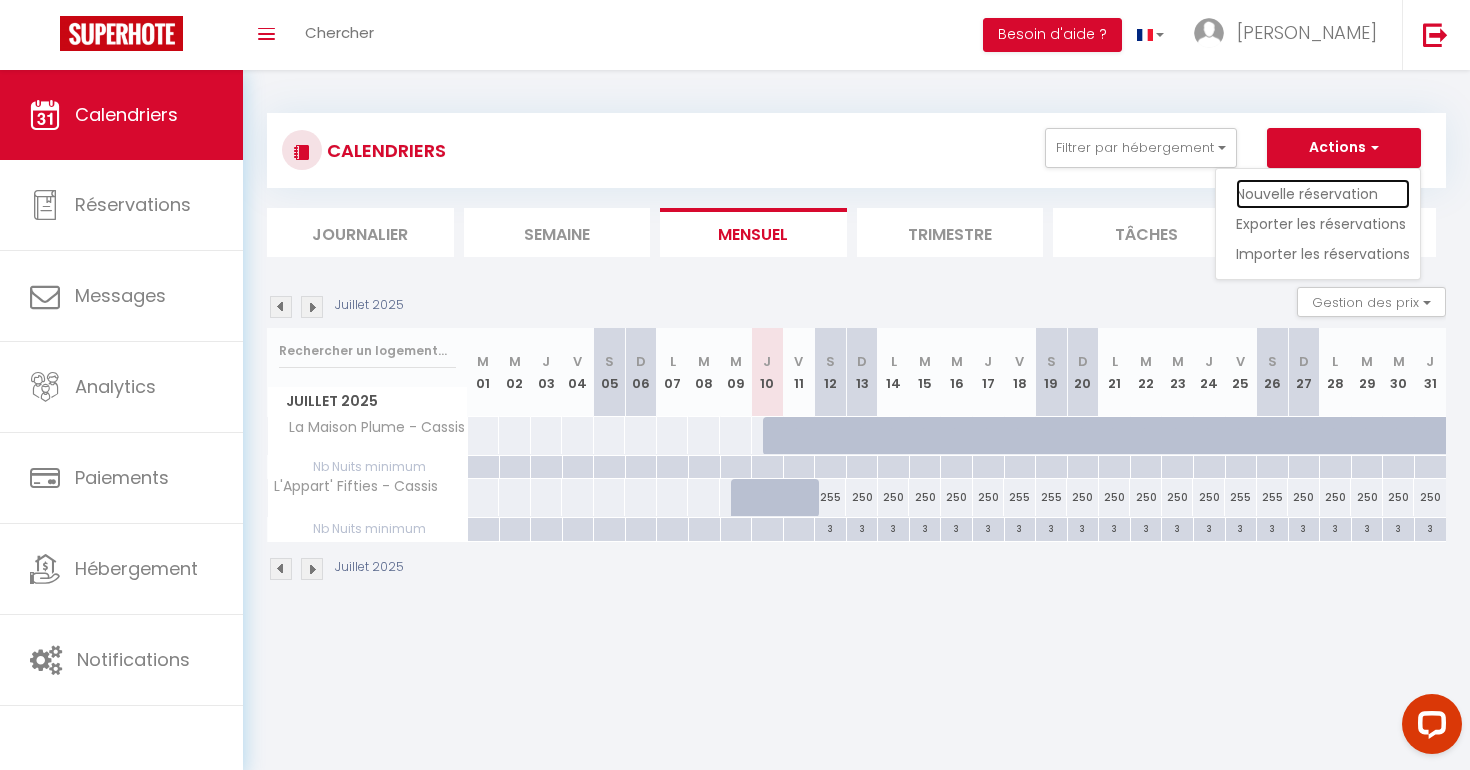click on "Nouvelle réservation" at bounding box center [1323, 194] 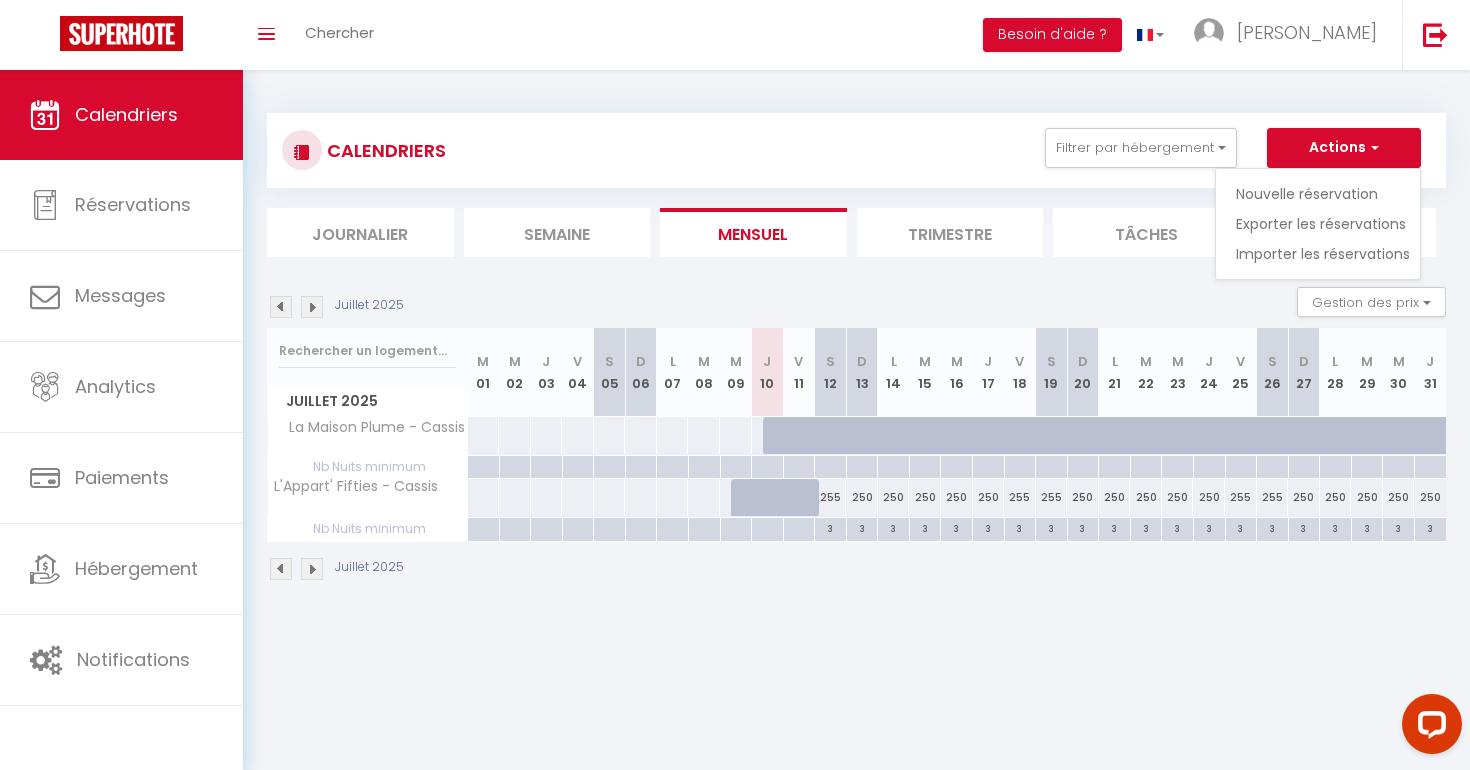 select 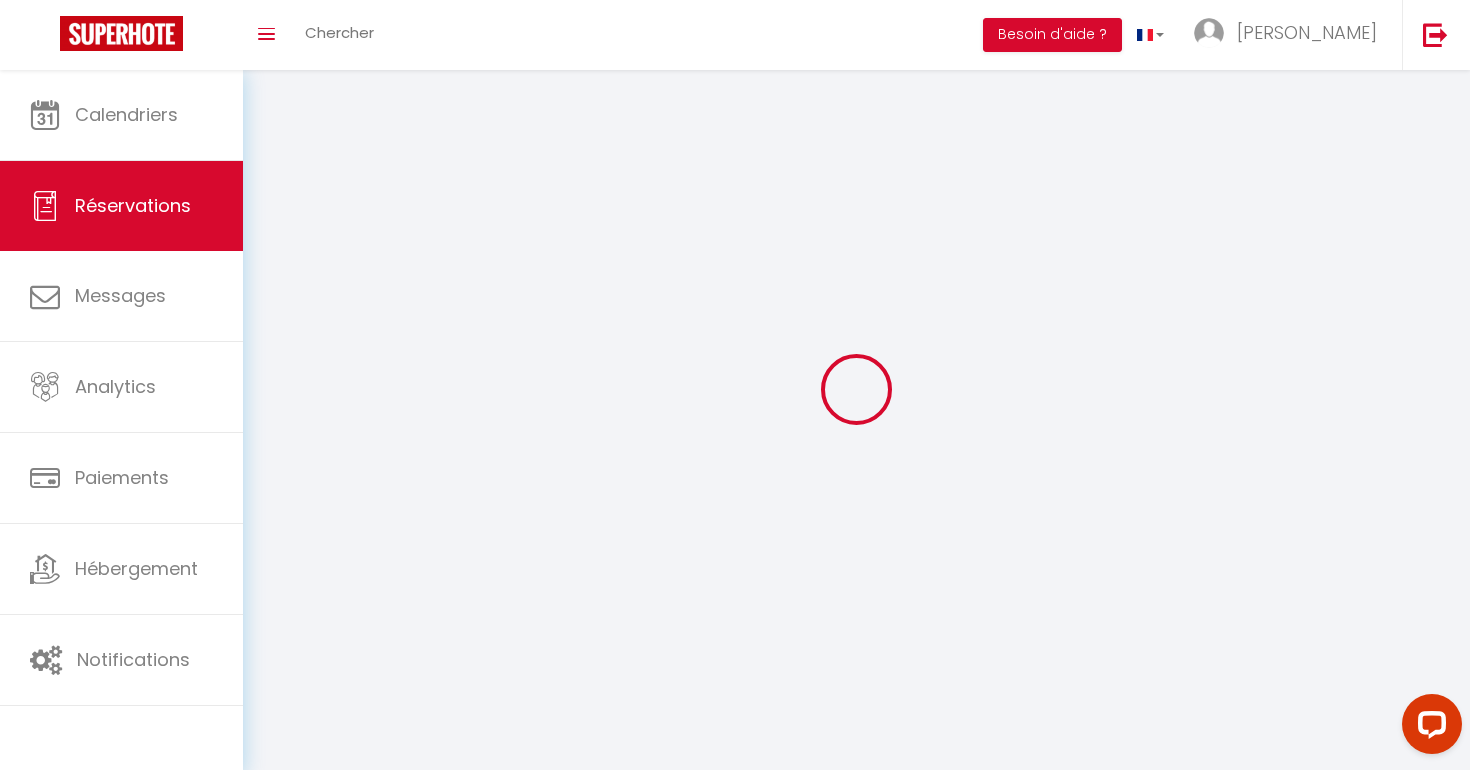 select 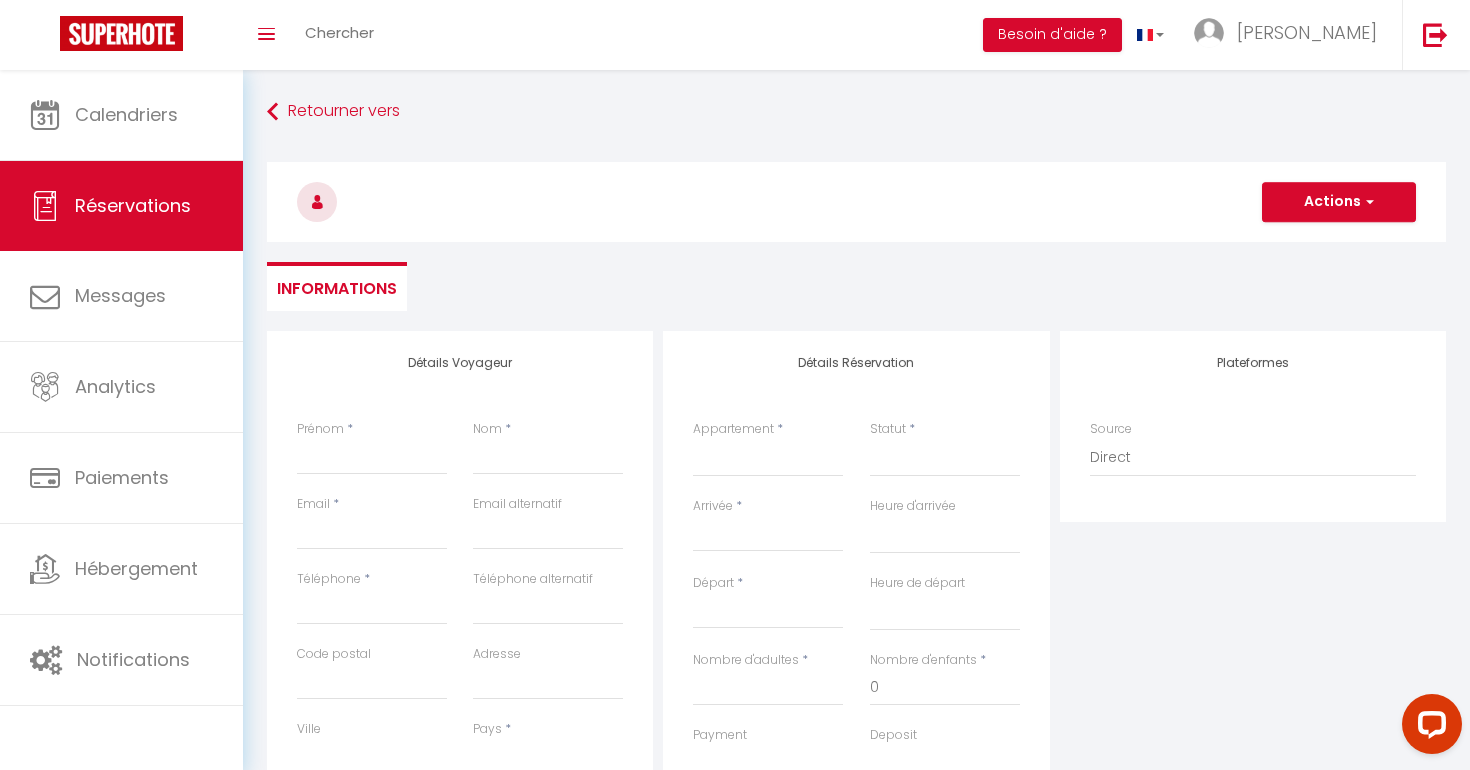 select 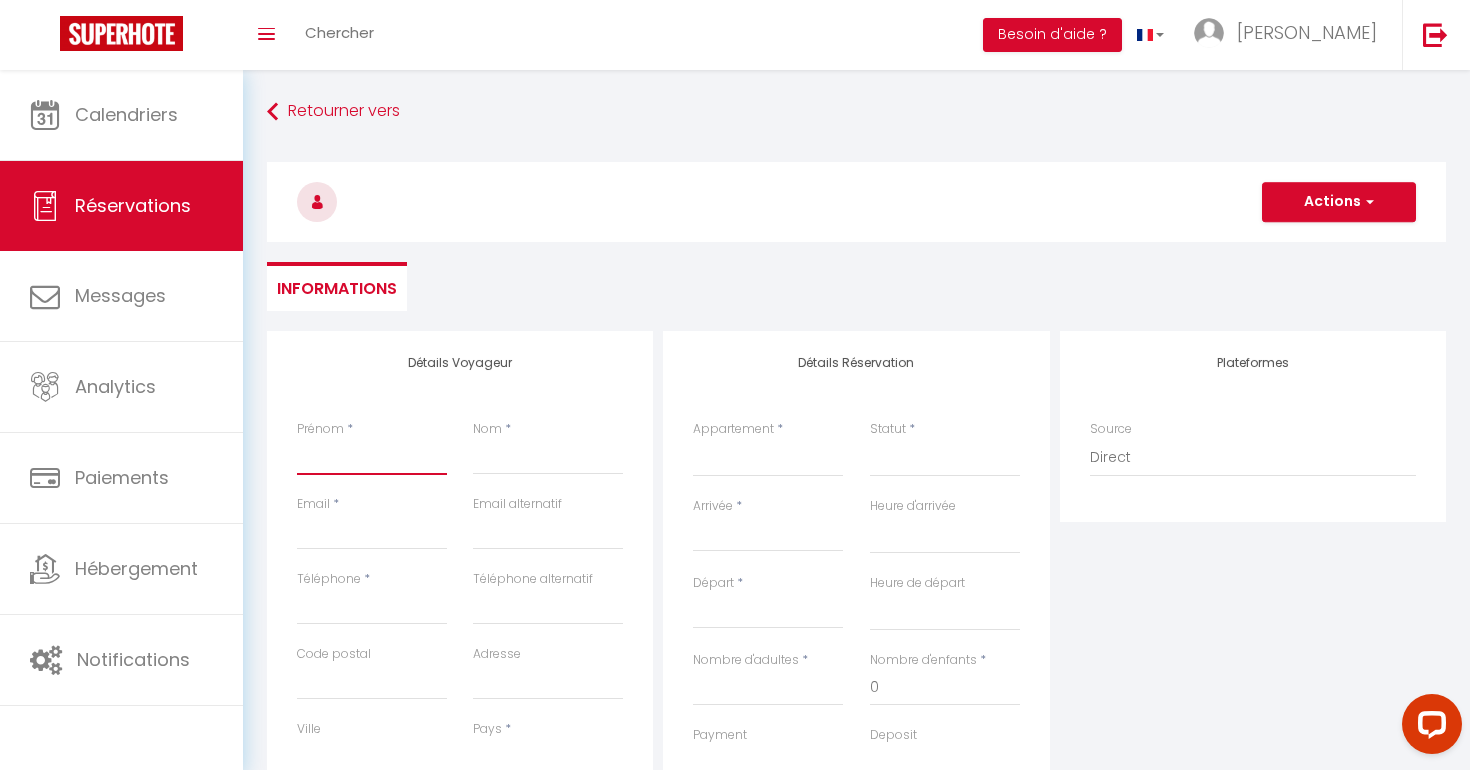 click on "Prénom" at bounding box center [372, 457] 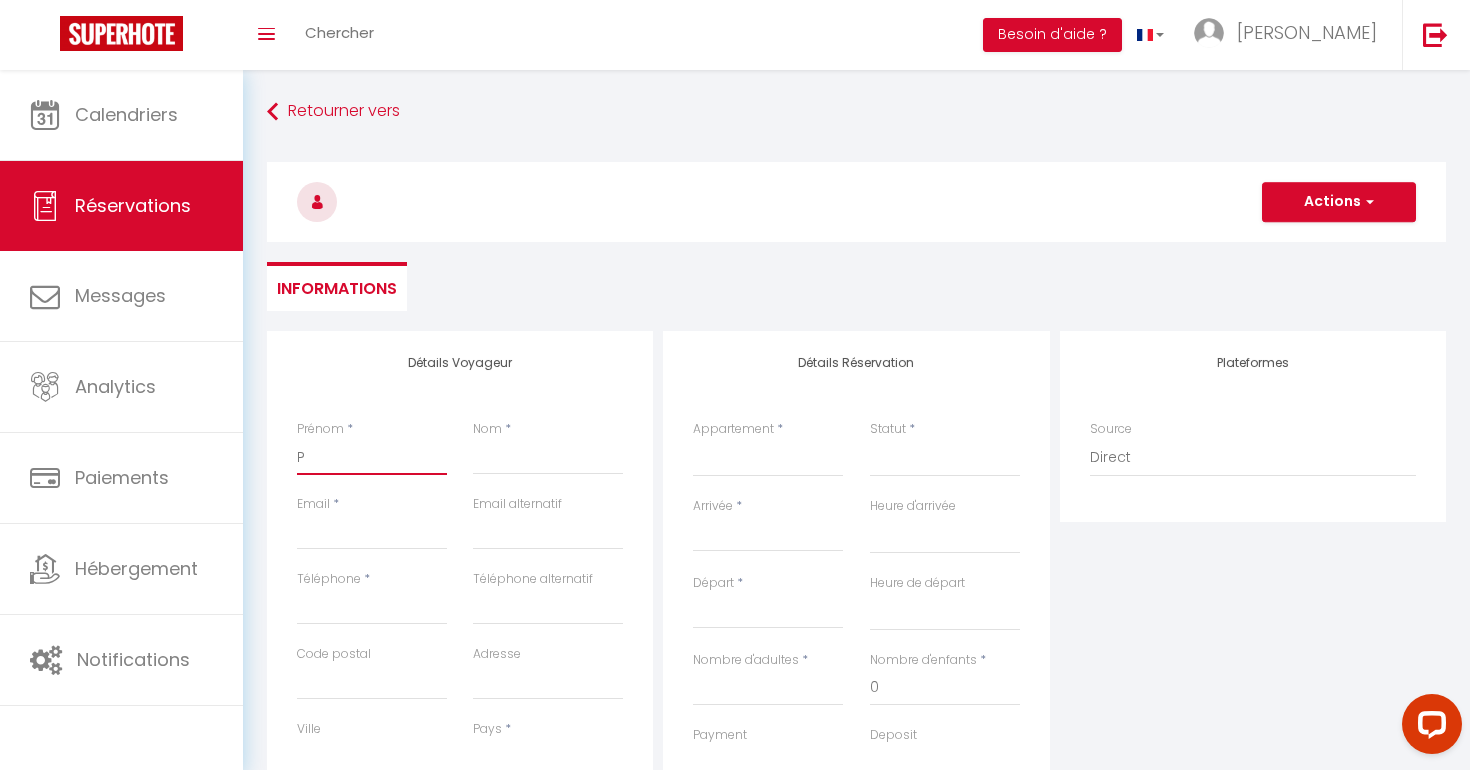 select 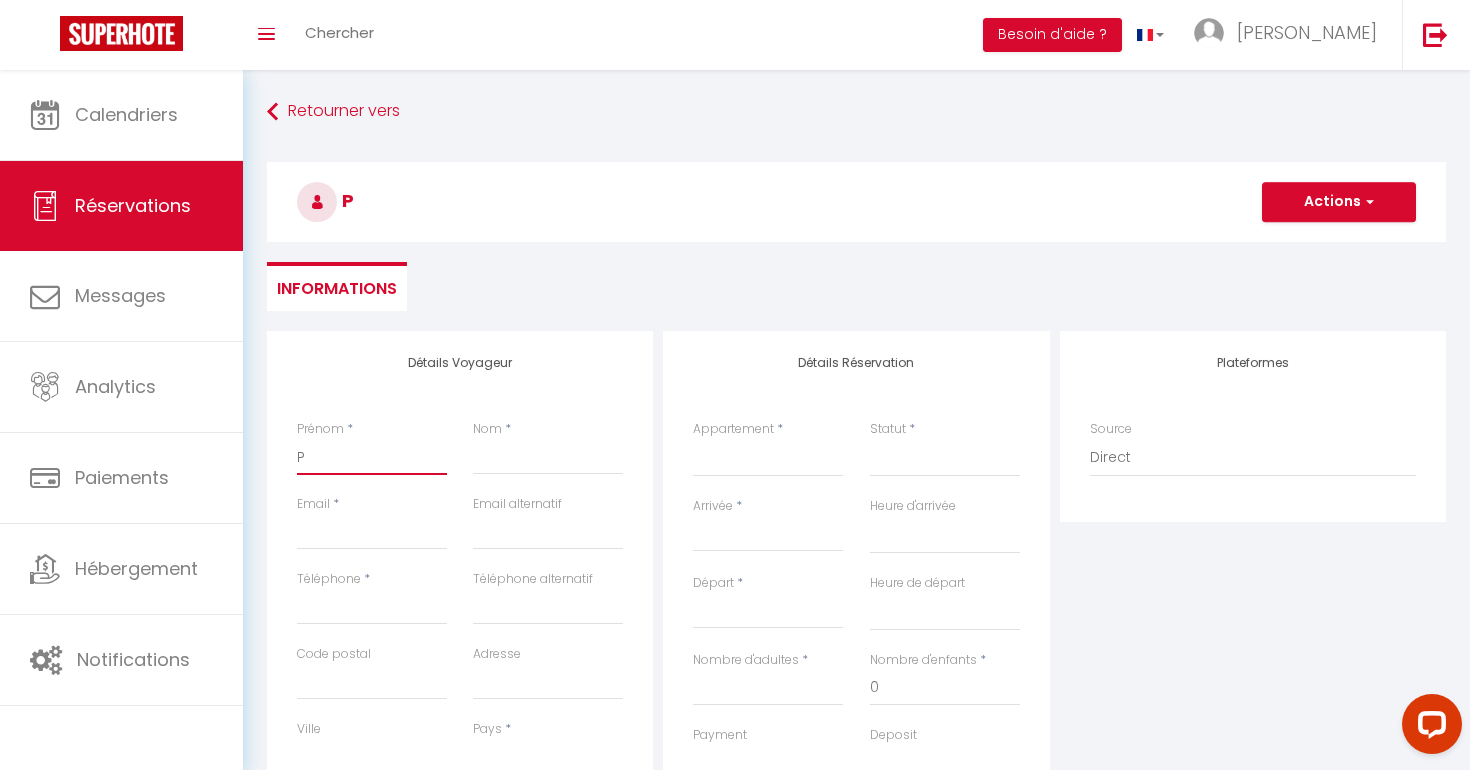 type on "PR" 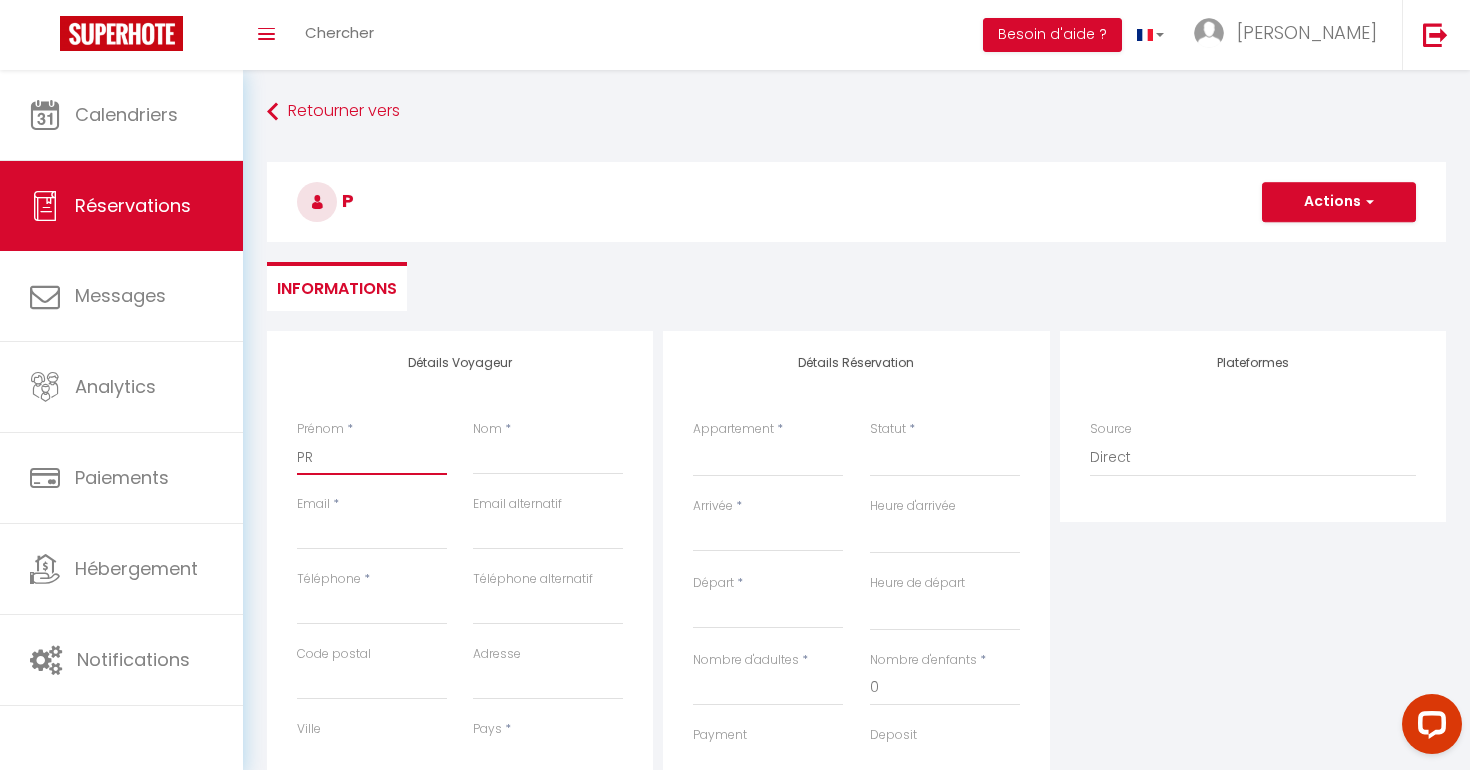 select 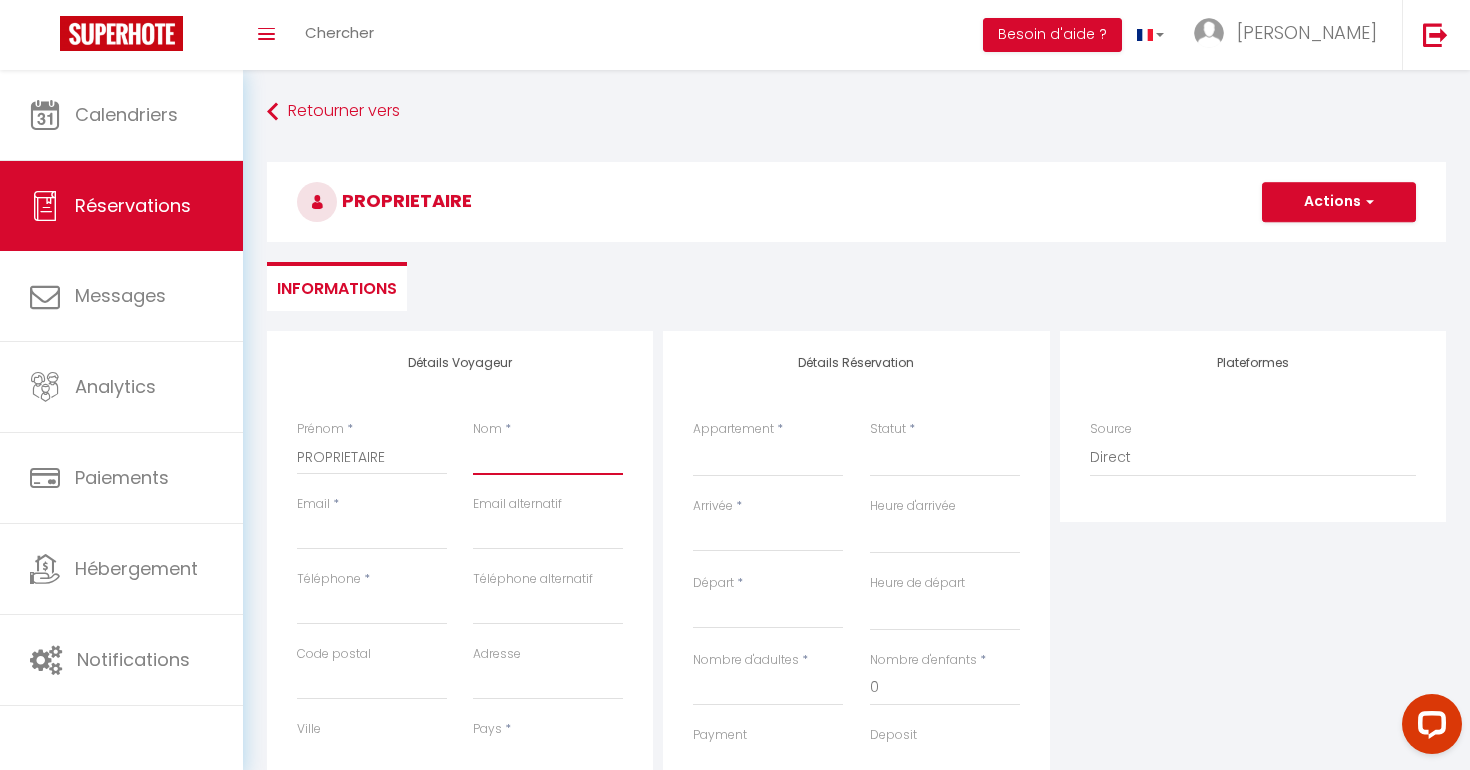 click on "Nom" at bounding box center [548, 457] 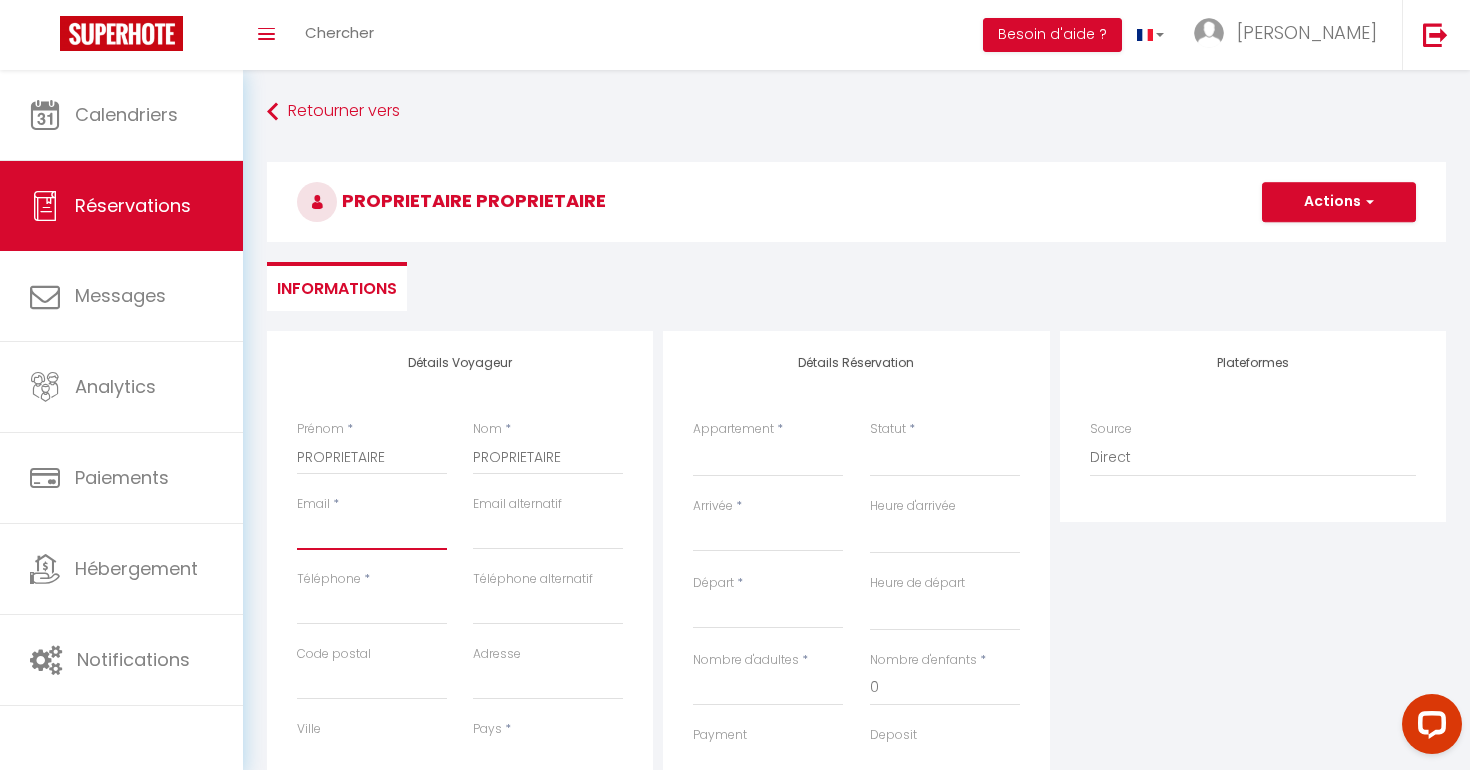 click on "Email client" at bounding box center (372, 532) 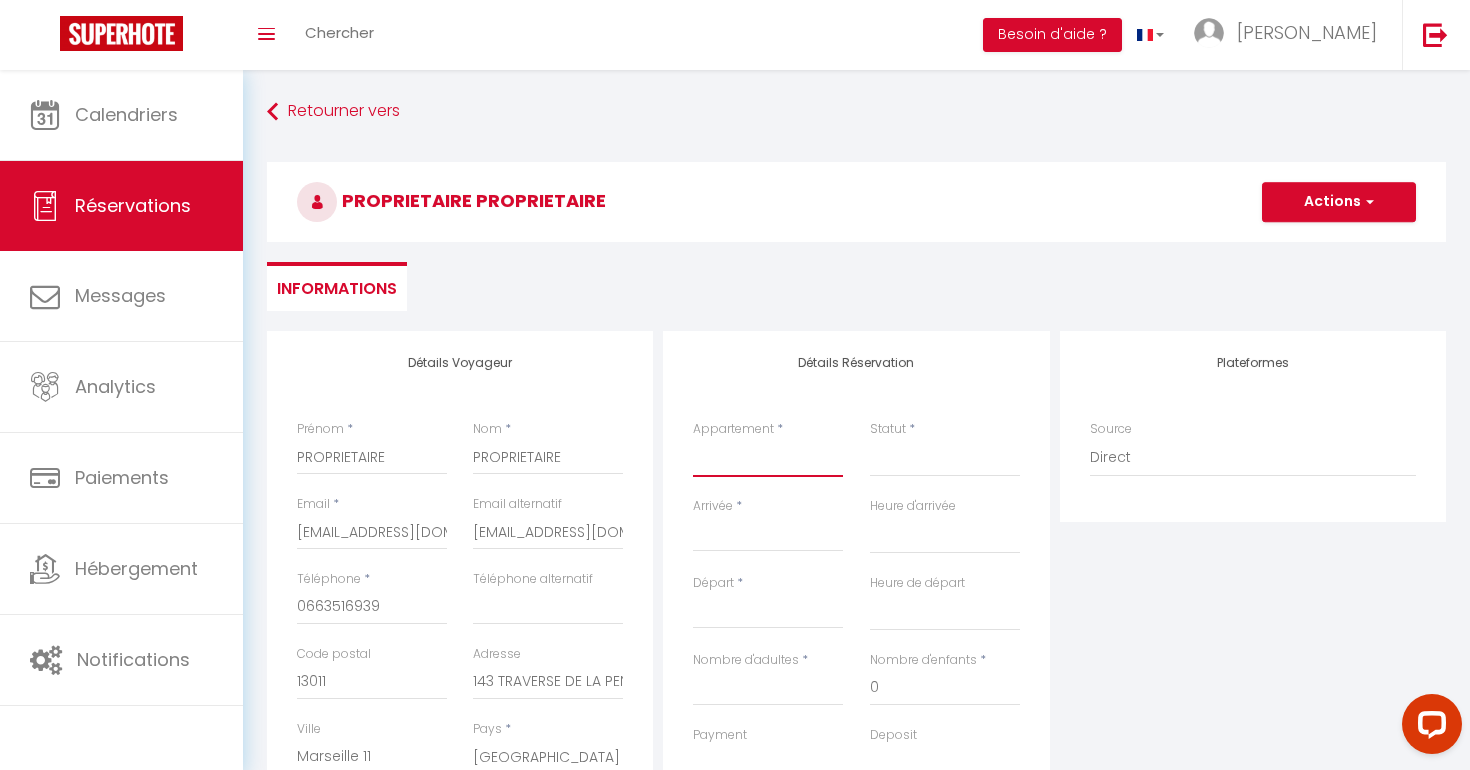 click on "La Maison Plume - Cassis L'Appart' Fifties - Cassis Le Studio Nomad - Cassis La Maison Vintage by Winkyhouse L’artiste by Winkyhouse Cassis Le pêcheur revisité by Winkyhouse Cassis [GEOGRAPHIC_DATA] à [GEOGRAPHIC_DATA] by WinkyHouse [PERSON_NAME] aux portes du Garlaban La villa 1920-[GEOGRAPHIC_DATA] [GEOGRAPHIC_DATA] du Voyage by Winkyhouse Casa [PERSON_NAME] by Winkyhouse Le Perchoir by Winkyhouse Cassis Le Paradis Bleu Cassis - [GEOGRAPHIC_DATA] - by WinkyHouse Un jardin à la mer - [GEOGRAPHIC_DATA] - By WinkyHouse Les pieds dans l'eau - [GEOGRAPHIC_DATA] - By WinkyHouse Le Naio sur l'eau by Winkyhouse Roccafortis by WinkyHouse La maison du pêcheur by Winkyhouse Villa Epsilon by Winkyhouse Le POP FLAT by Winkyhouse [GEOGRAPHIC_DATA] de Cassis by Winkyhouse Jungle by Winkyhouse La Cigale Enchantée by Winkyhouse Cap Winky à Cassis - Winkyhouse RED RED ONE by Winkyhouse Une tropeziennne à Cassis by Winkyhouse Le Bouddha Jaune by Winkyhouse PEPSI CASSIS by Winkyhouse Ma bulle de Cassis by Winkyhouse Le nid cassidain by [PERSON_NAME]" at bounding box center [768, 458] 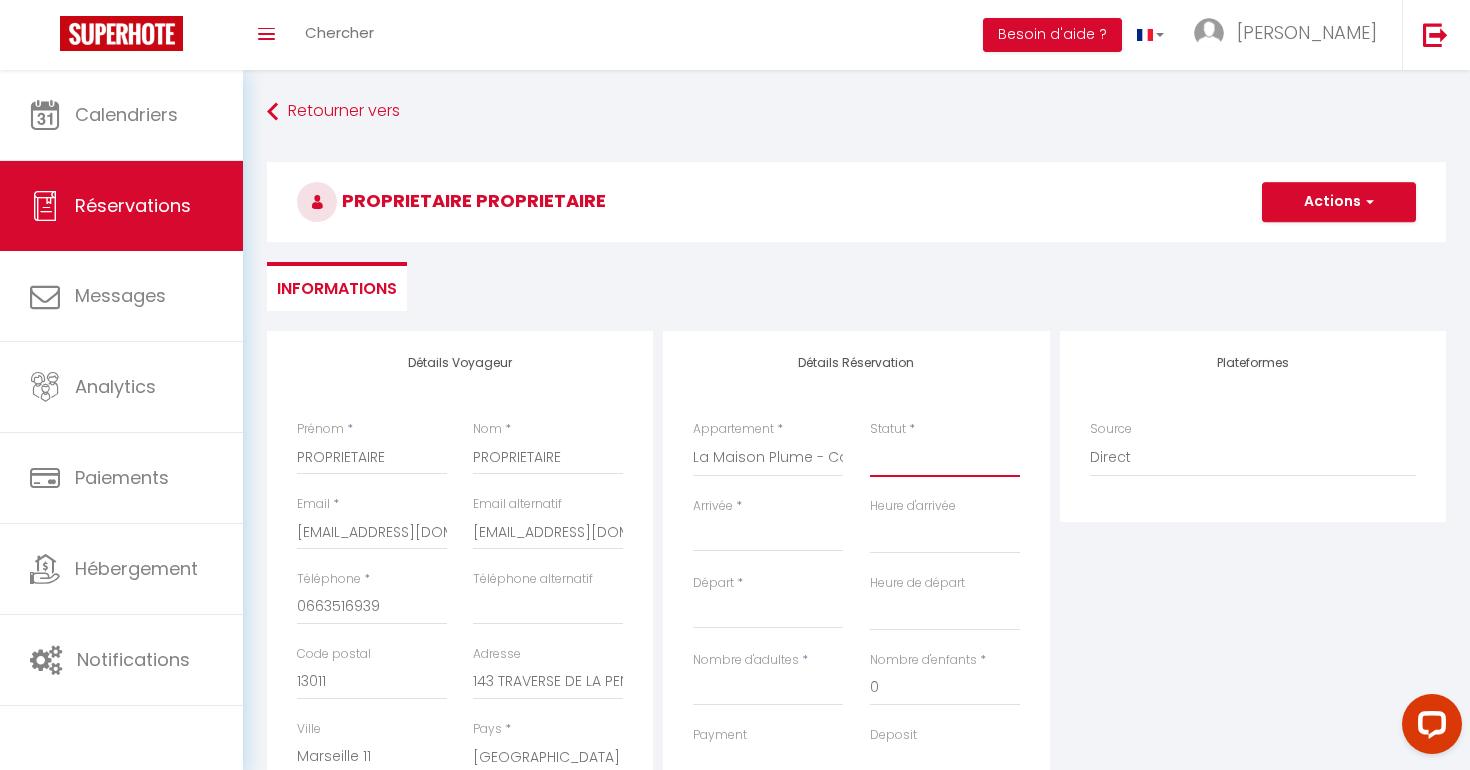 click on "Confirmé Non Confirmé [PERSON_NAME] par le voyageur No Show Request" at bounding box center [945, 458] 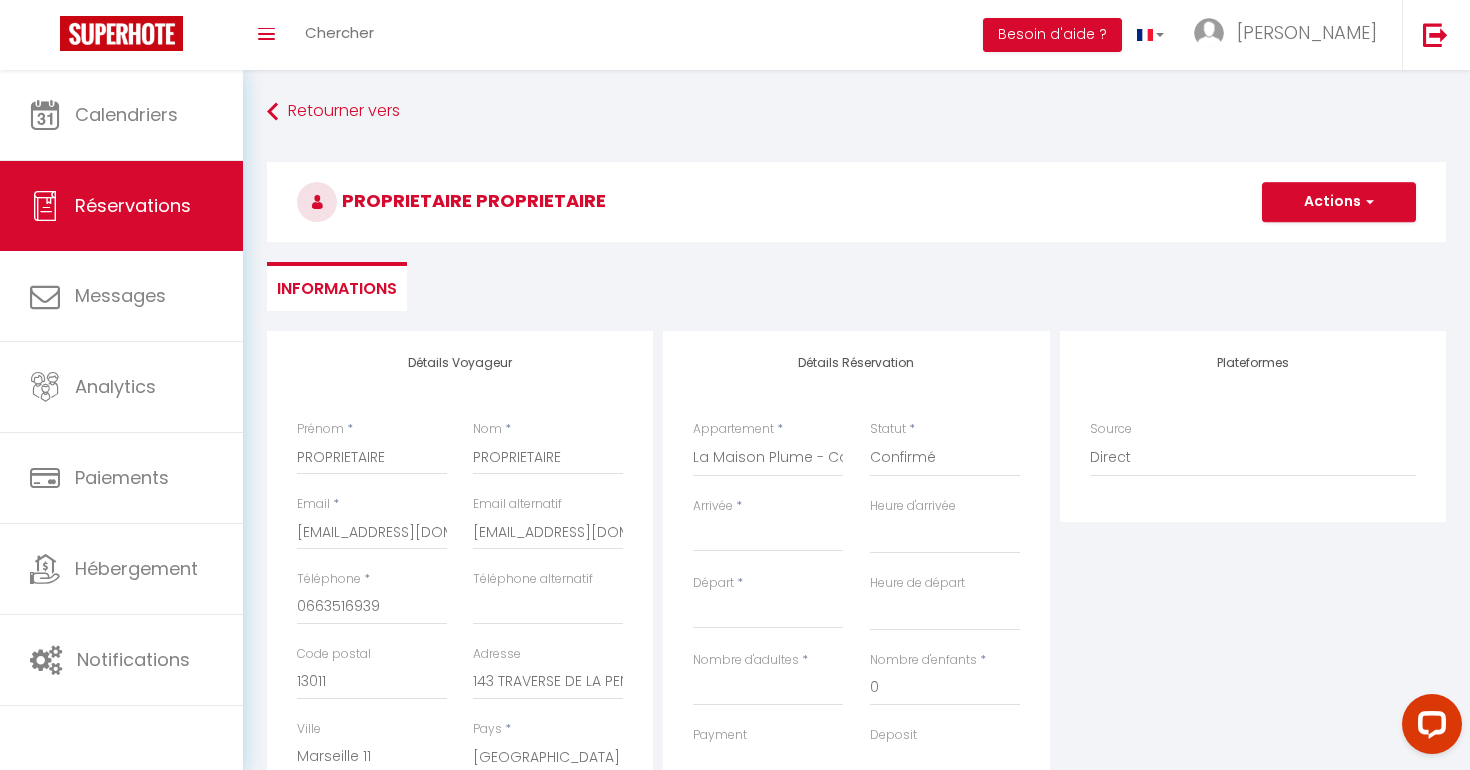 click on "Arrivée" at bounding box center (768, 536) 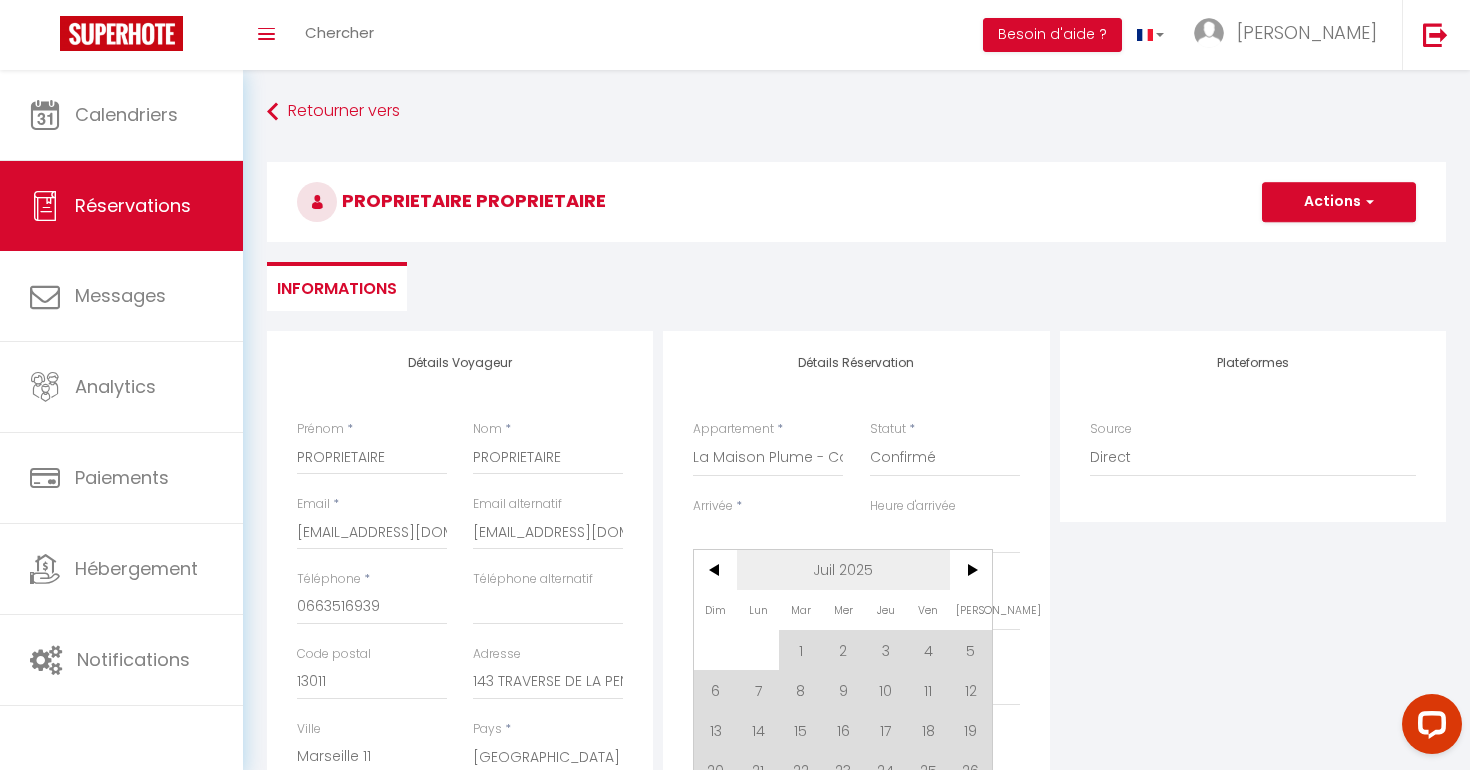 drag, startPoint x: 972, startPoint y: 569, endPoint x: 948, endPoint y: 583, distance: 27.784887 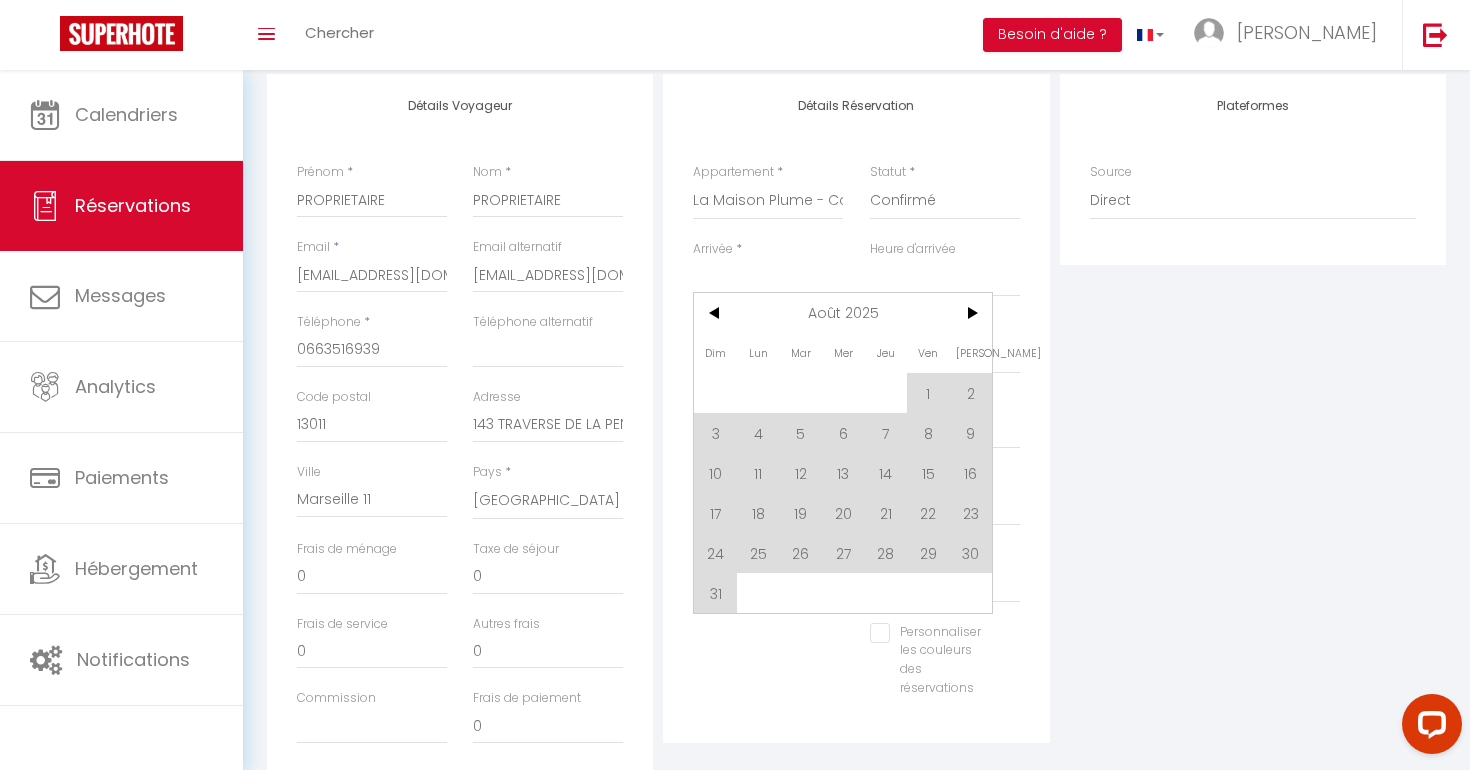 scroll, scrollTop: 405, scrollLeft: 0, axis: vertical 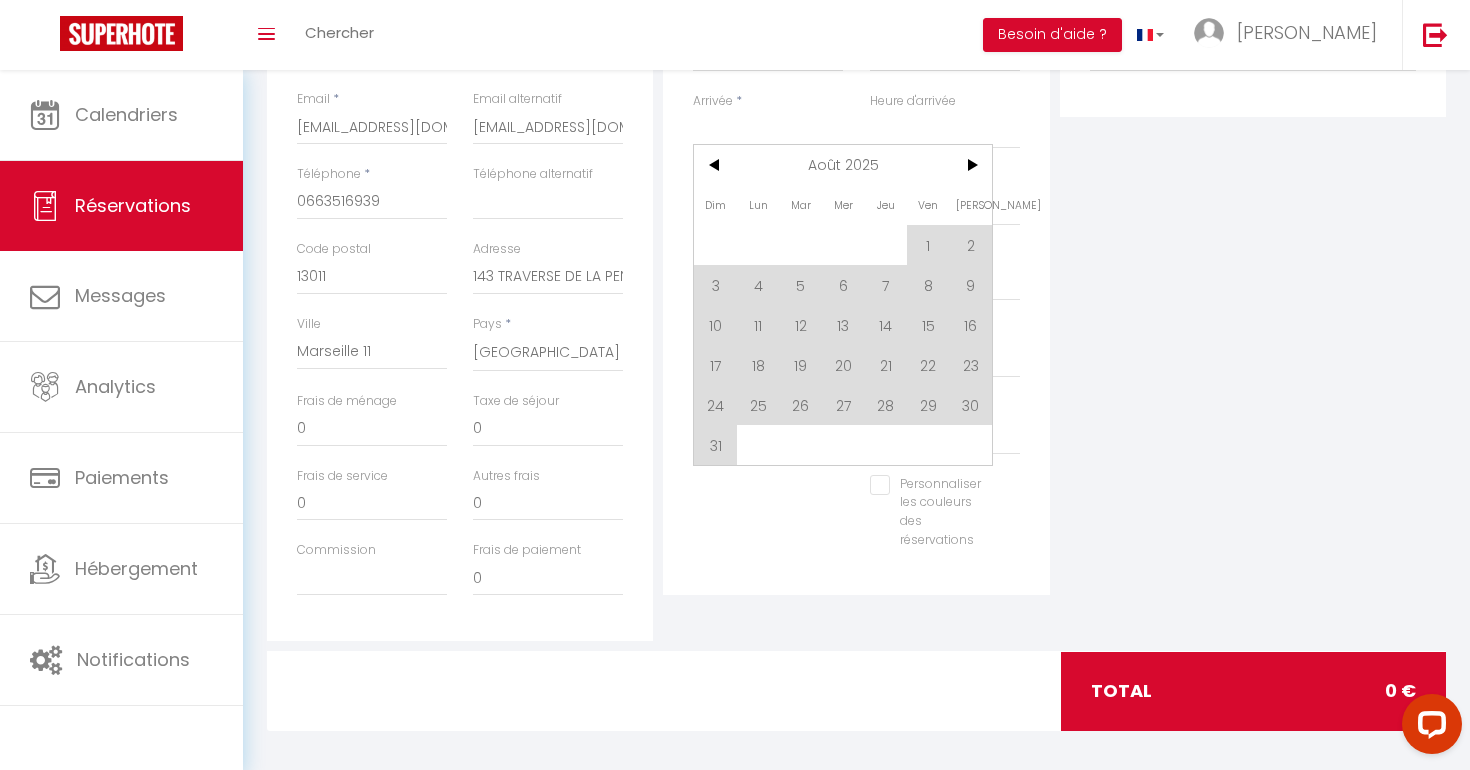 click on "30" at bounding box center [971, 405] 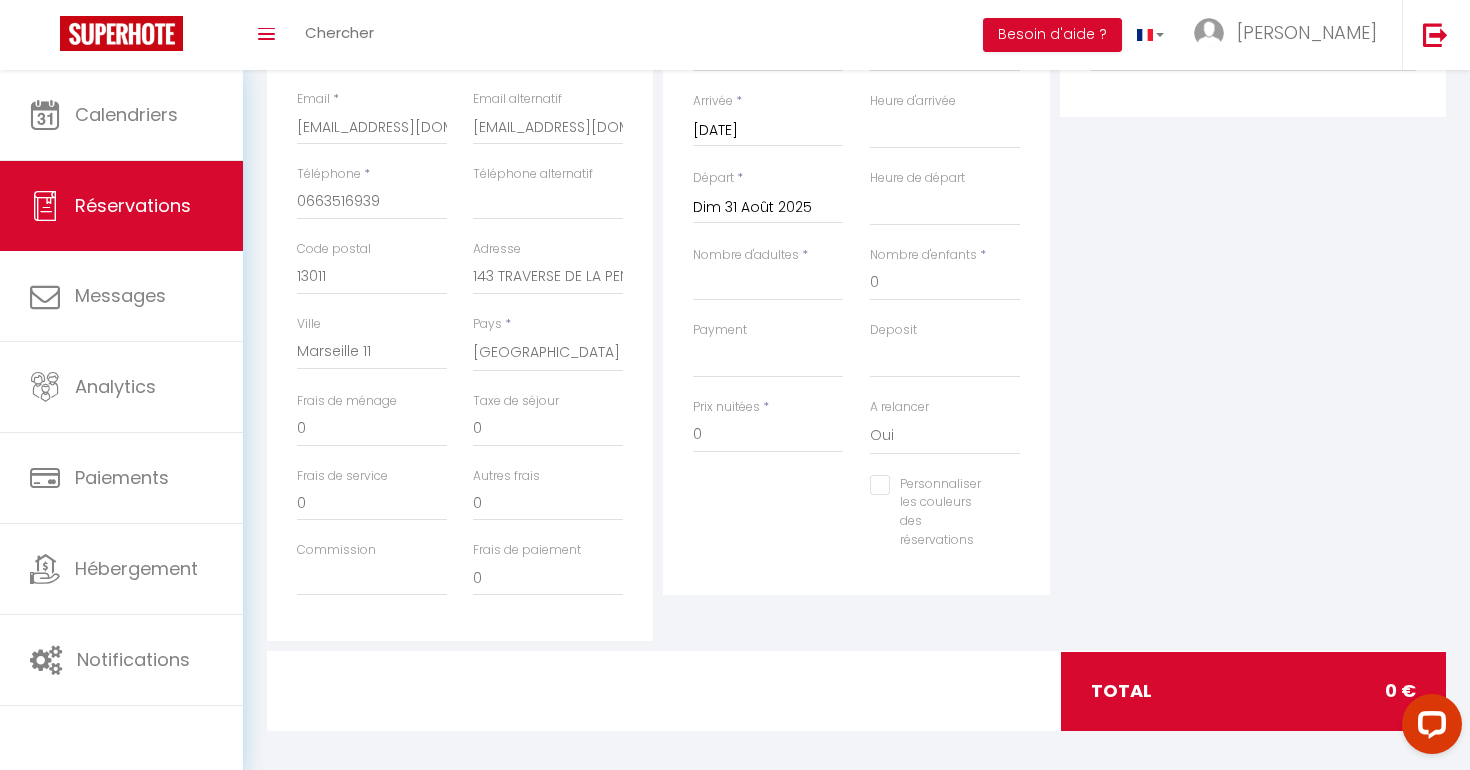 click on "Dim 31 Août 2025" at bounding box center (768, 208) 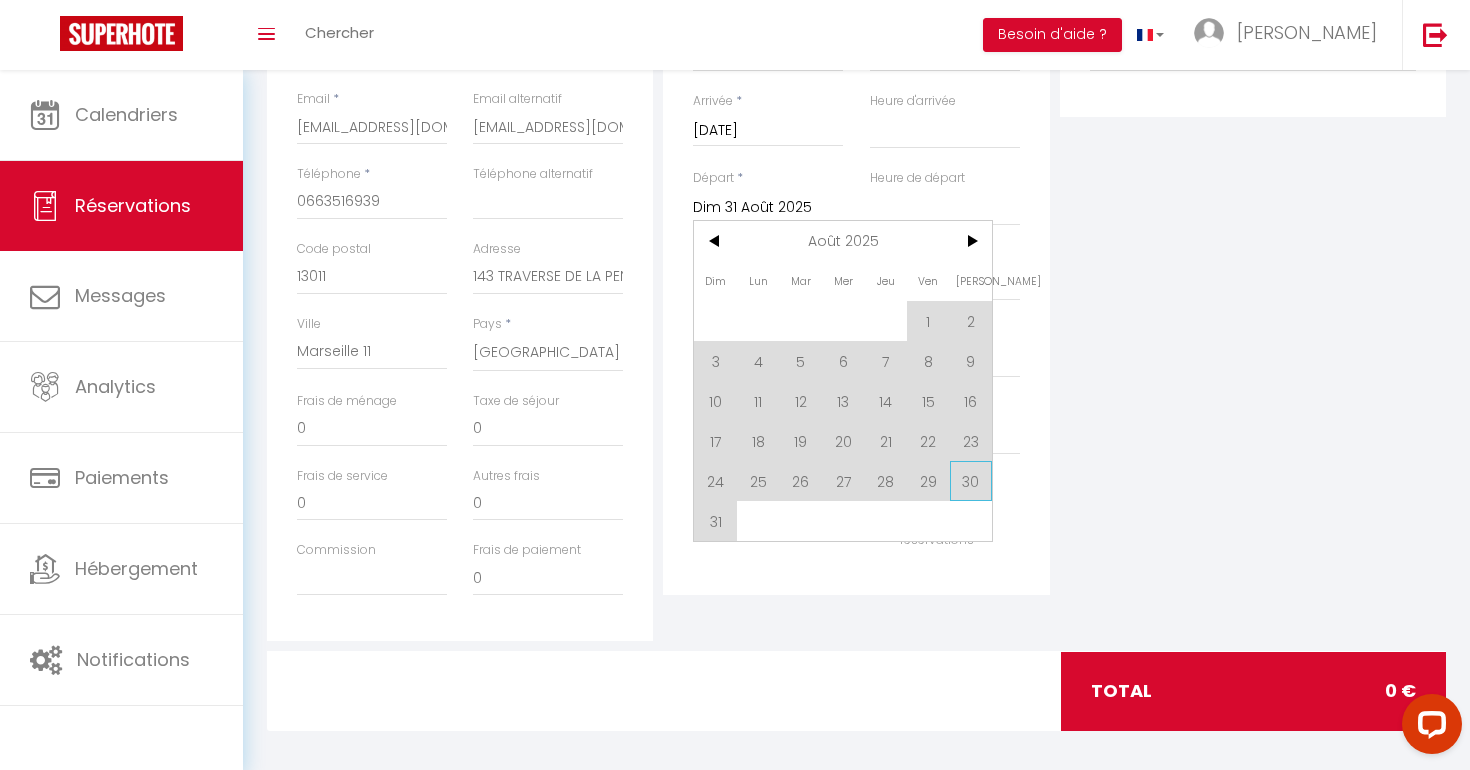 click on "30" at bounding box center [971, 481] 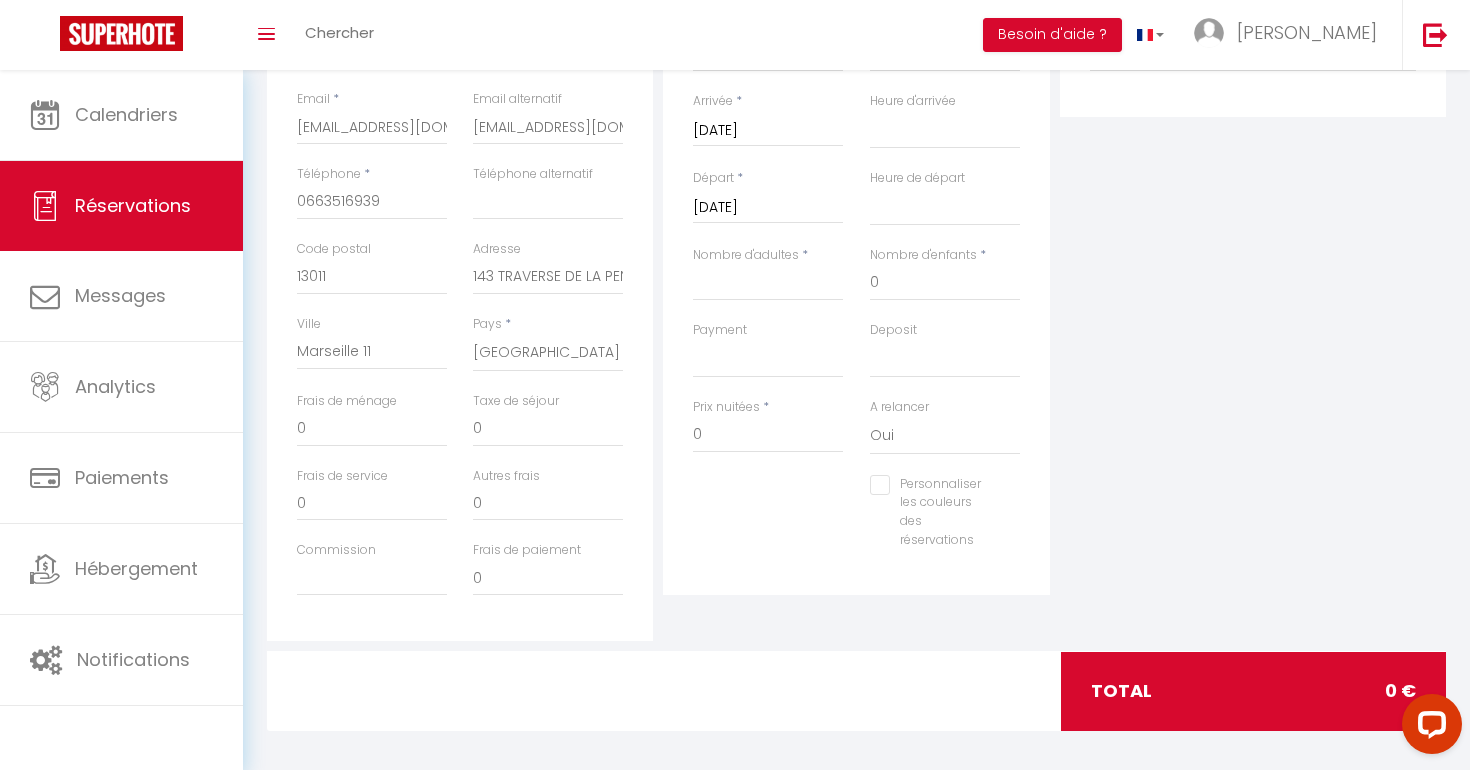 click on "[DATE]         <   [DATE]   >   Dim Lun Mar Mer Jeu Ven Sam   1 2 3 4 5 6 7 8 9 10 11 12 13 14 15 16 17 18 19 20 21 22 23 24 25 26 27 28 29 30 31     <   2025   >   [PERSON_NAME] Mars Avril Mai Juin Juillet Août Septembre Octobre Novembre Décembre     <   [DATE] - [DATE]   >   2020 2021 2022 2023 2024 2025 2026 2027 2028 2029" at bounding box center [768, 129] 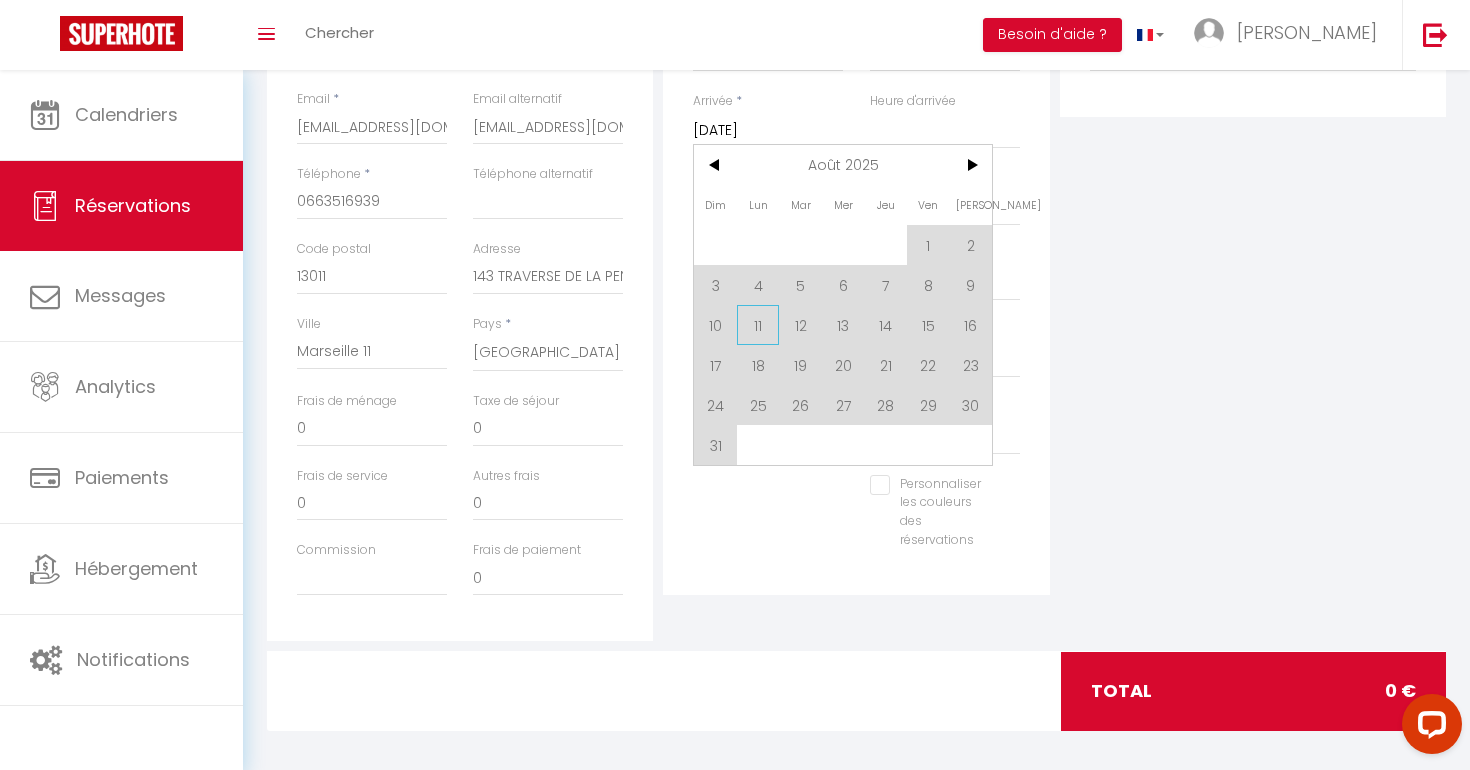 click on "11" at bounding box center (758, 325) 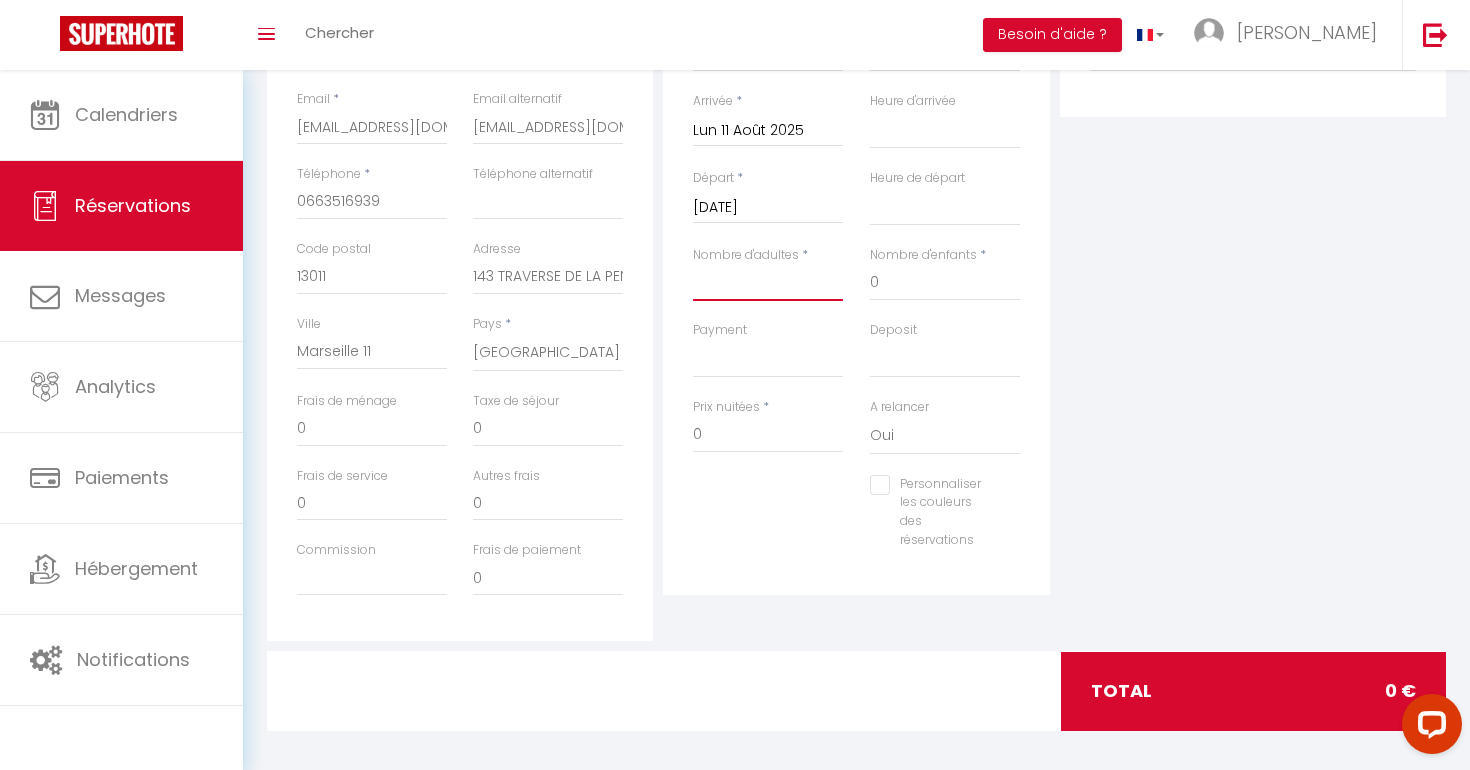 click on "Nombre d'adultes" at bounding box center (768, 283) 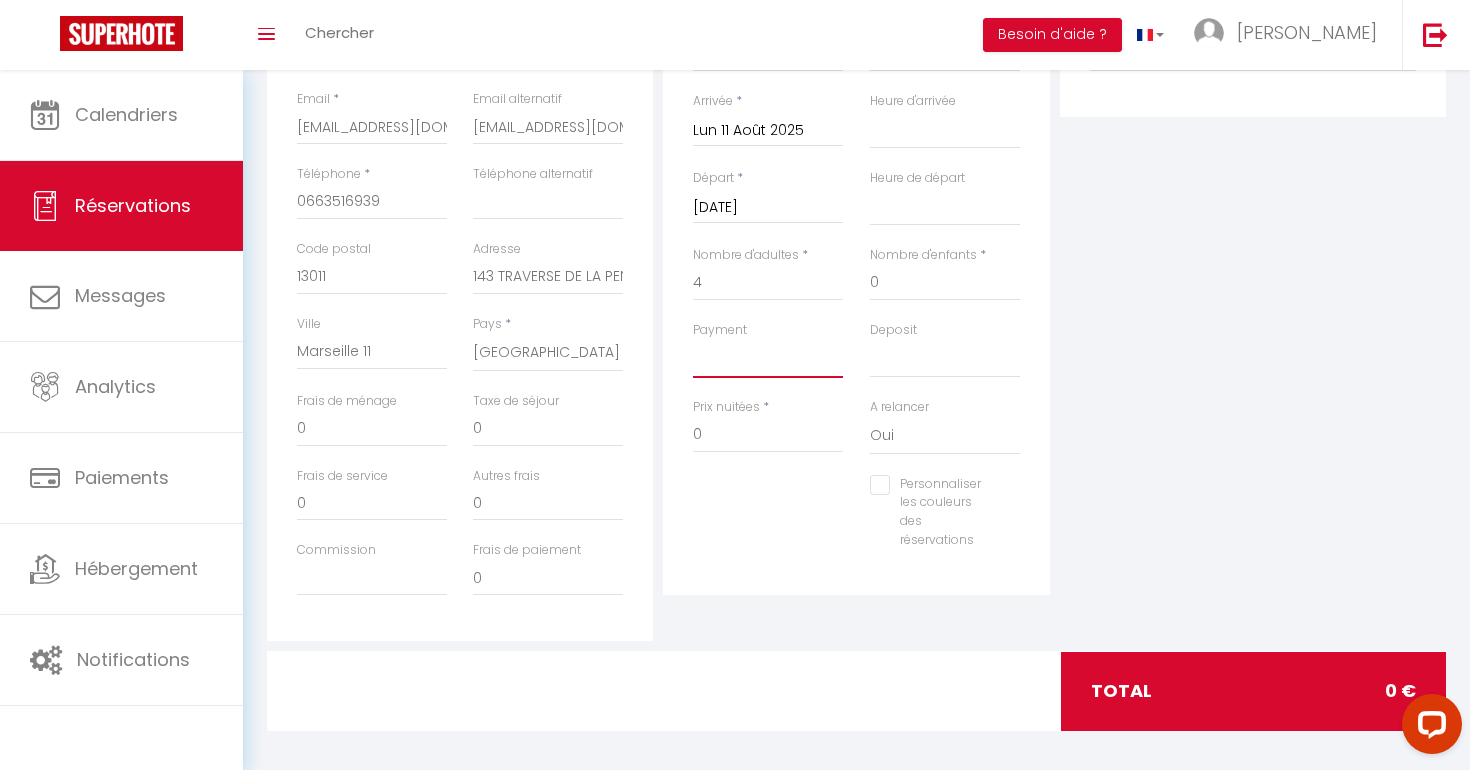 click on "OK   KO" at bounding box center (768, 359) 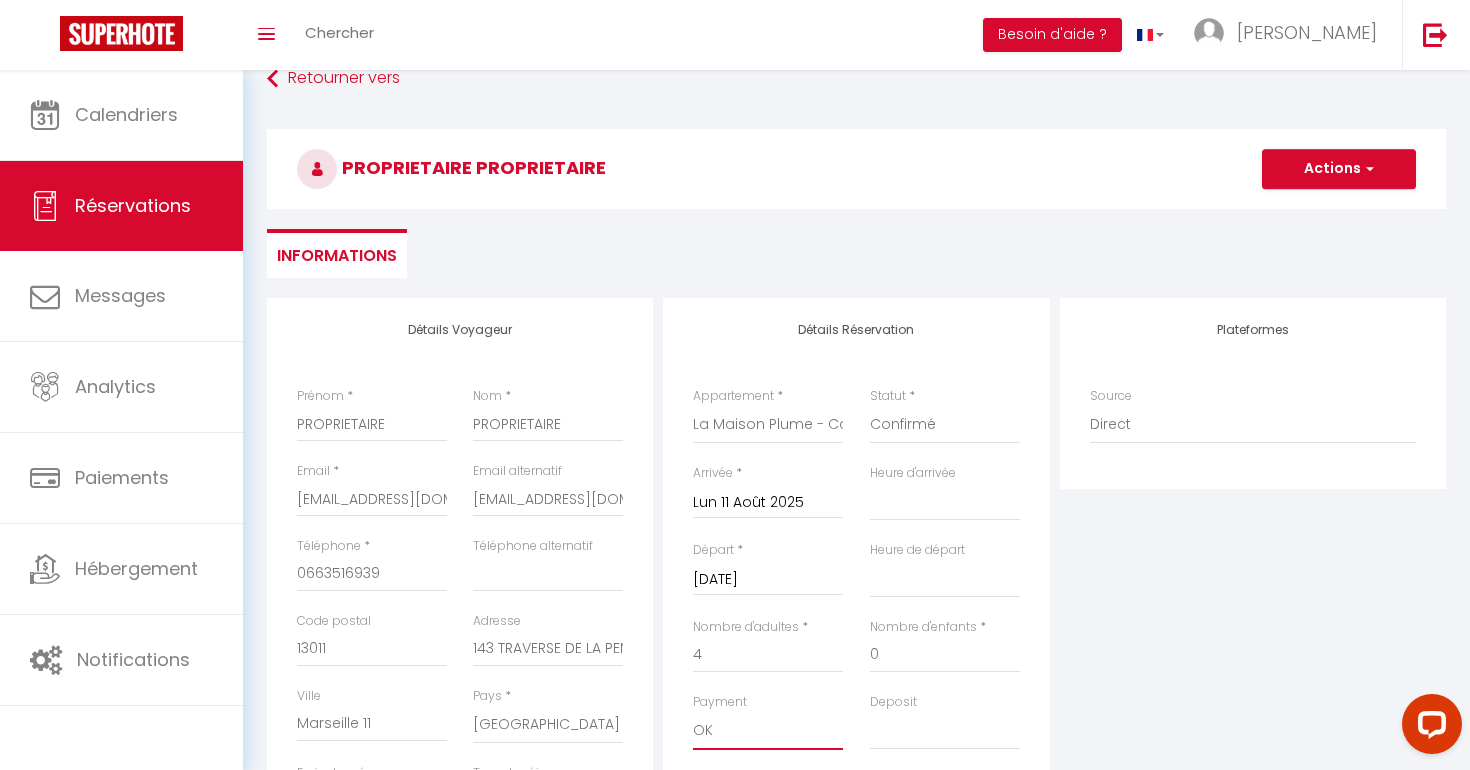 scroll, scrollTop: 0, scrollLeft: 0, axis: both 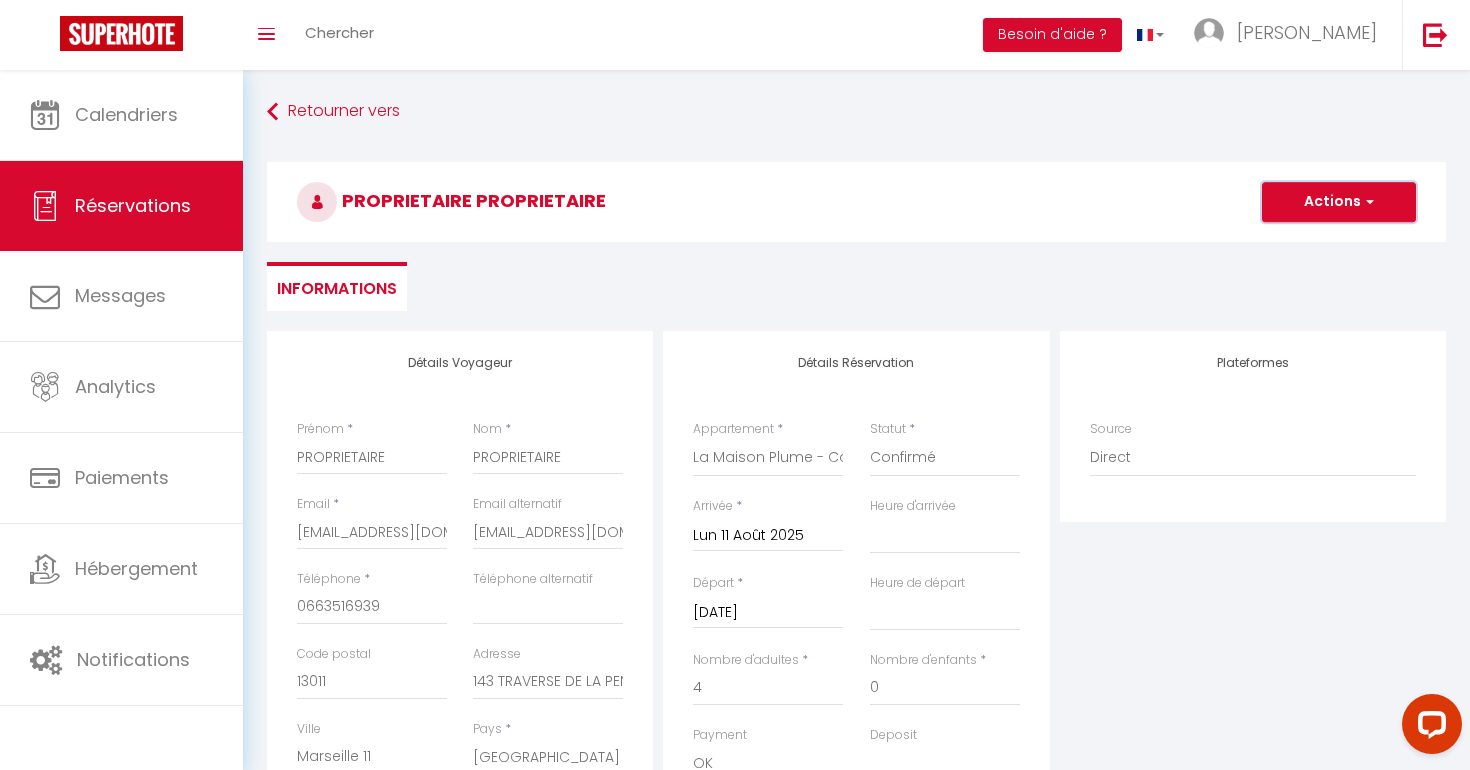 click on "Actions" at bounding box center [1339, 202] 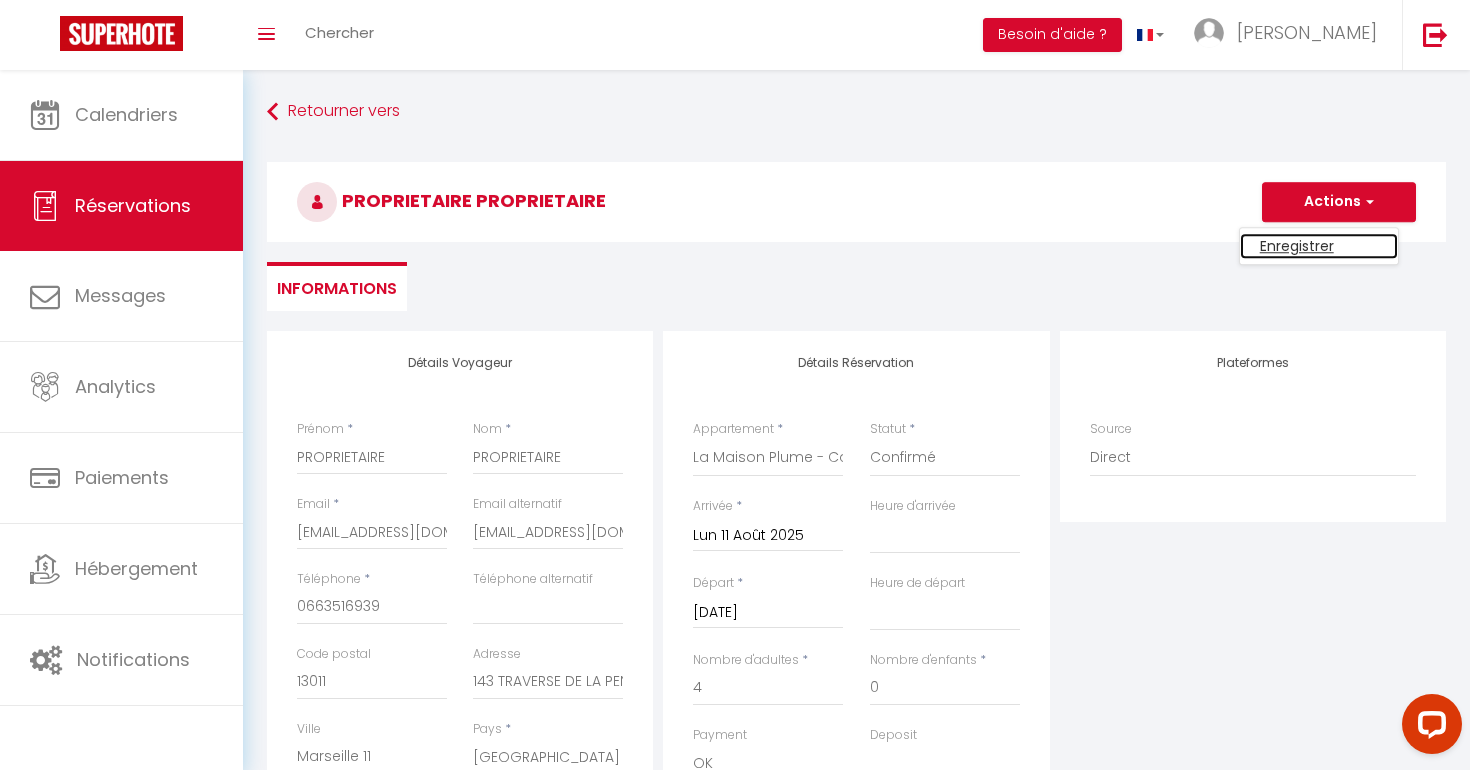 click on "Enregistrer" at bounding box center (1319, 246) 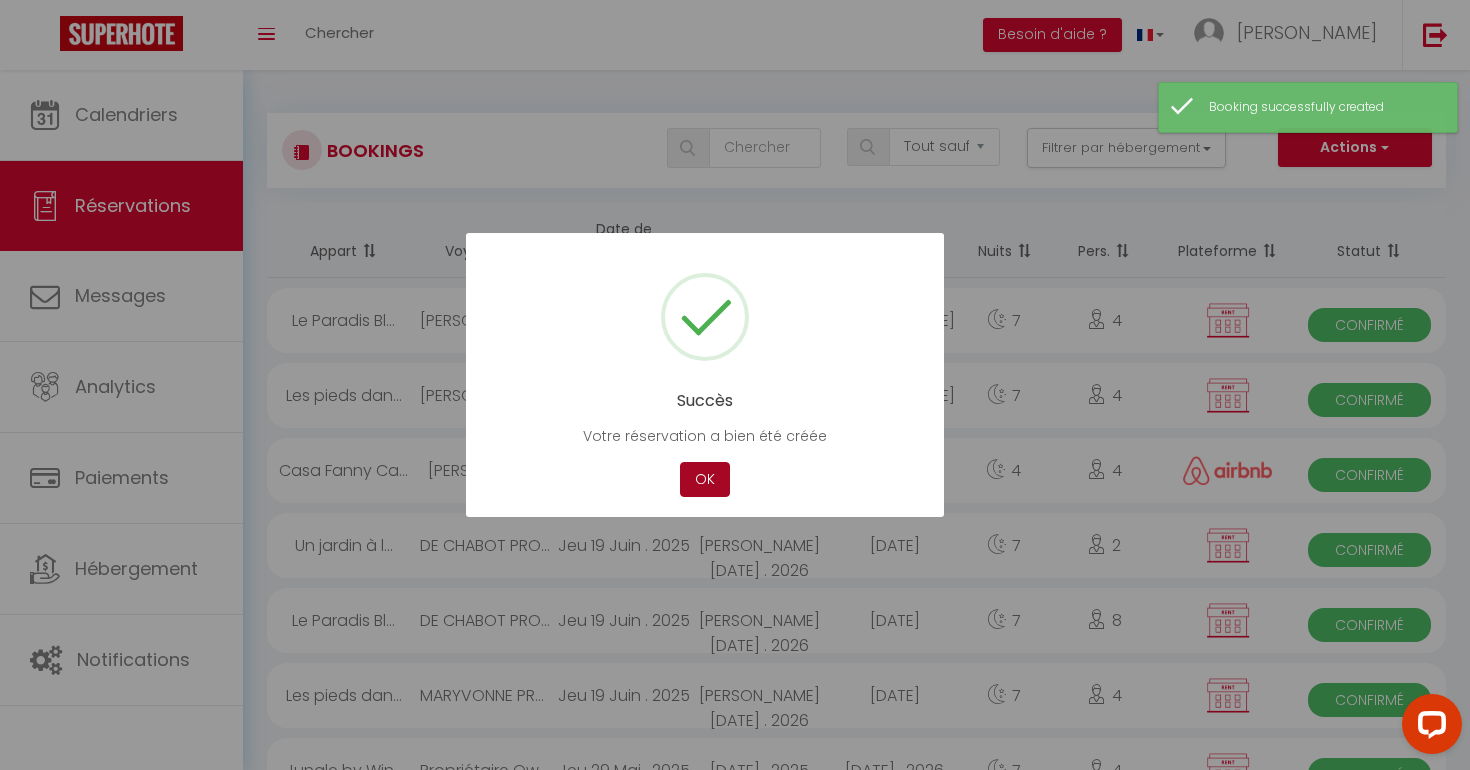click on "OK" at bounding box center (705, 479) 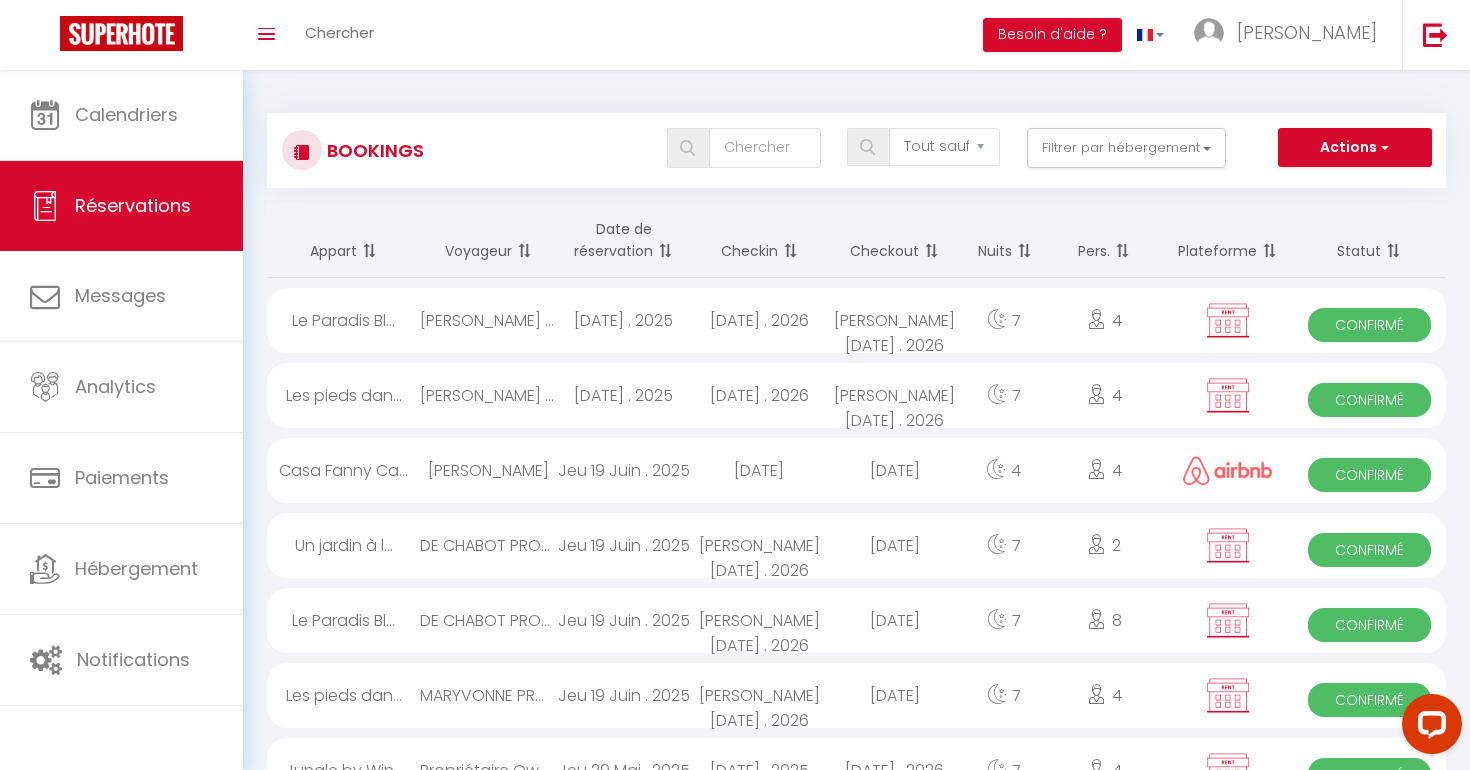 scroll, scrollTop: 11, scrollLeft: 0, axis: vertical 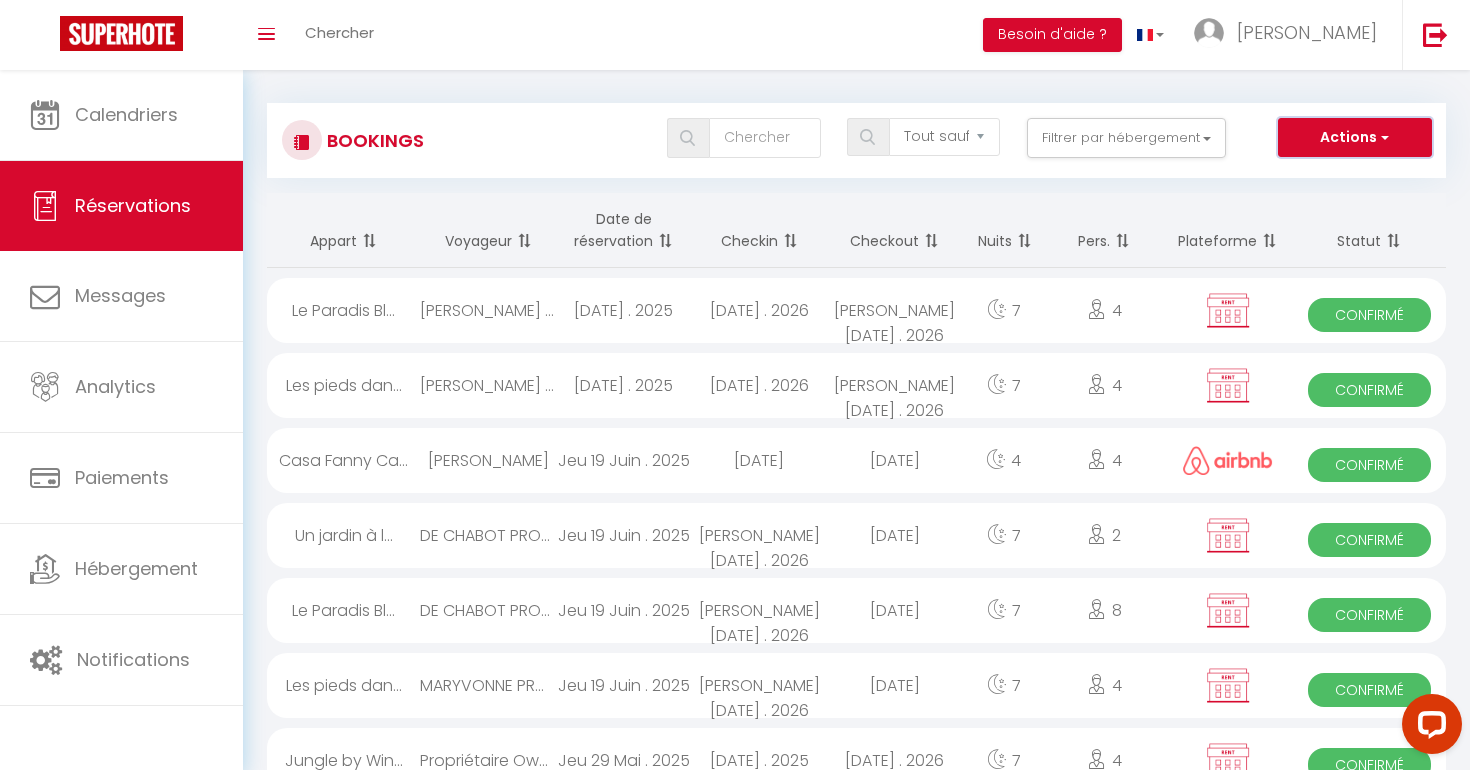 click on "Actions" at bounding box center [1355, 138] 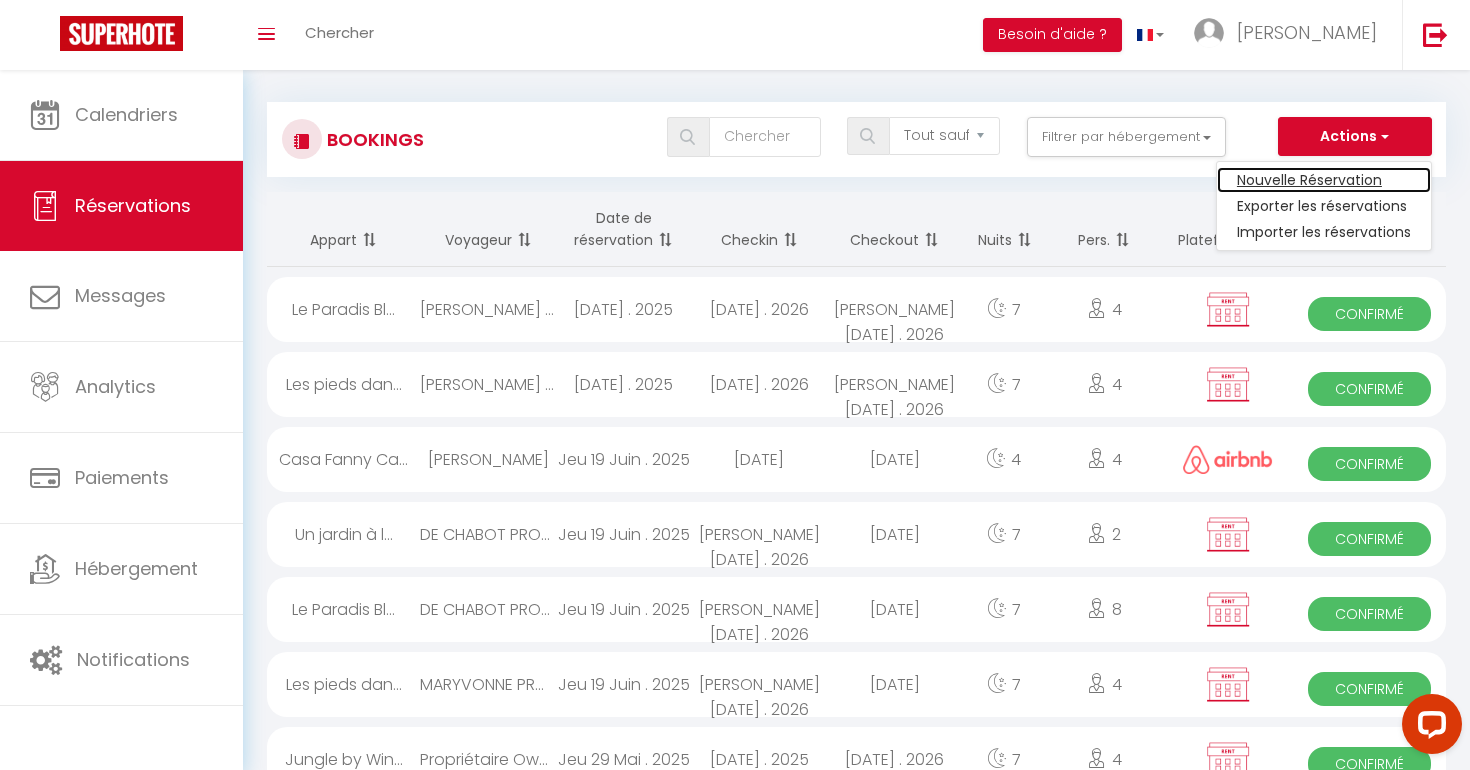 click on "Nouvelle Réservation" at bounding box center (1324, 180) 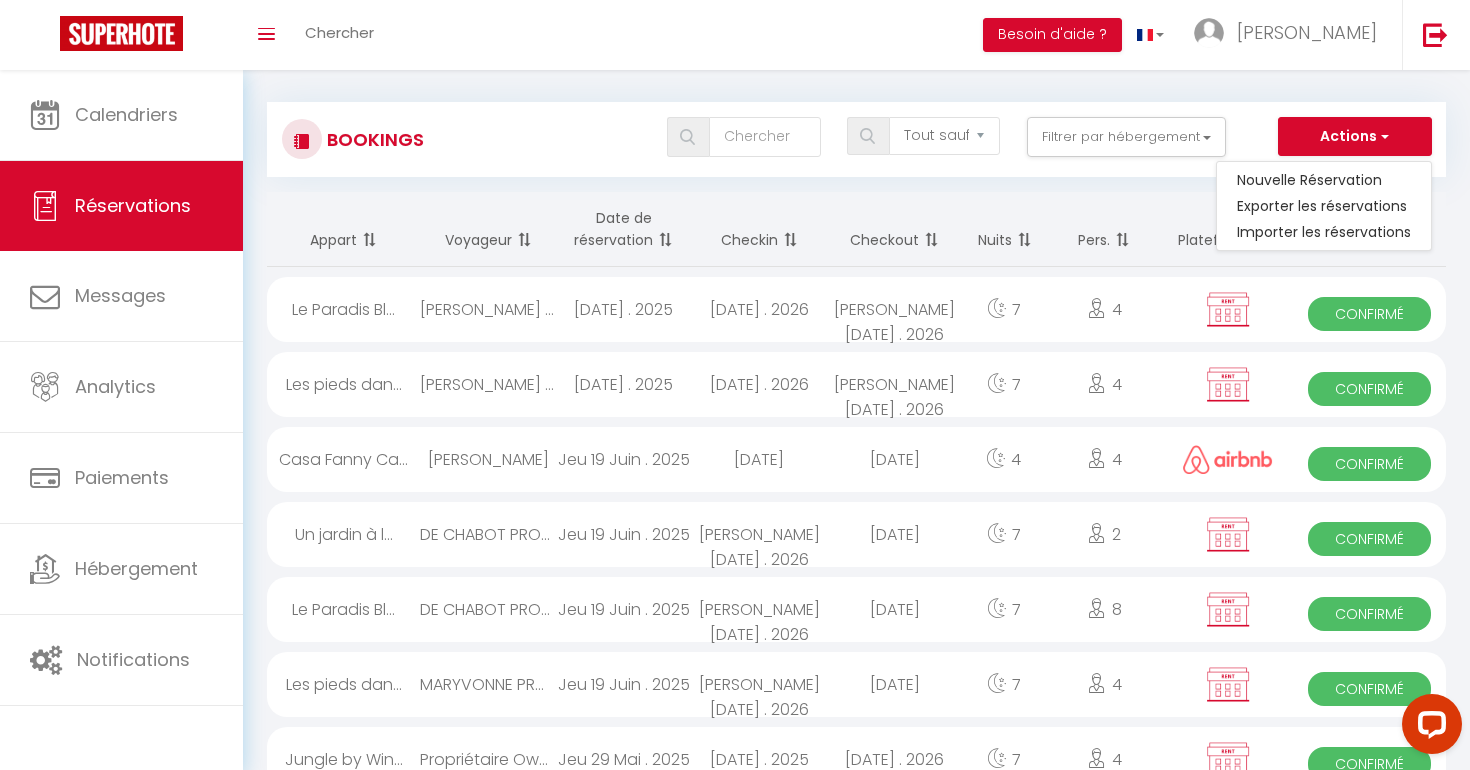scroll, scrollTop: 0, scrollLeft: 0, axis: both 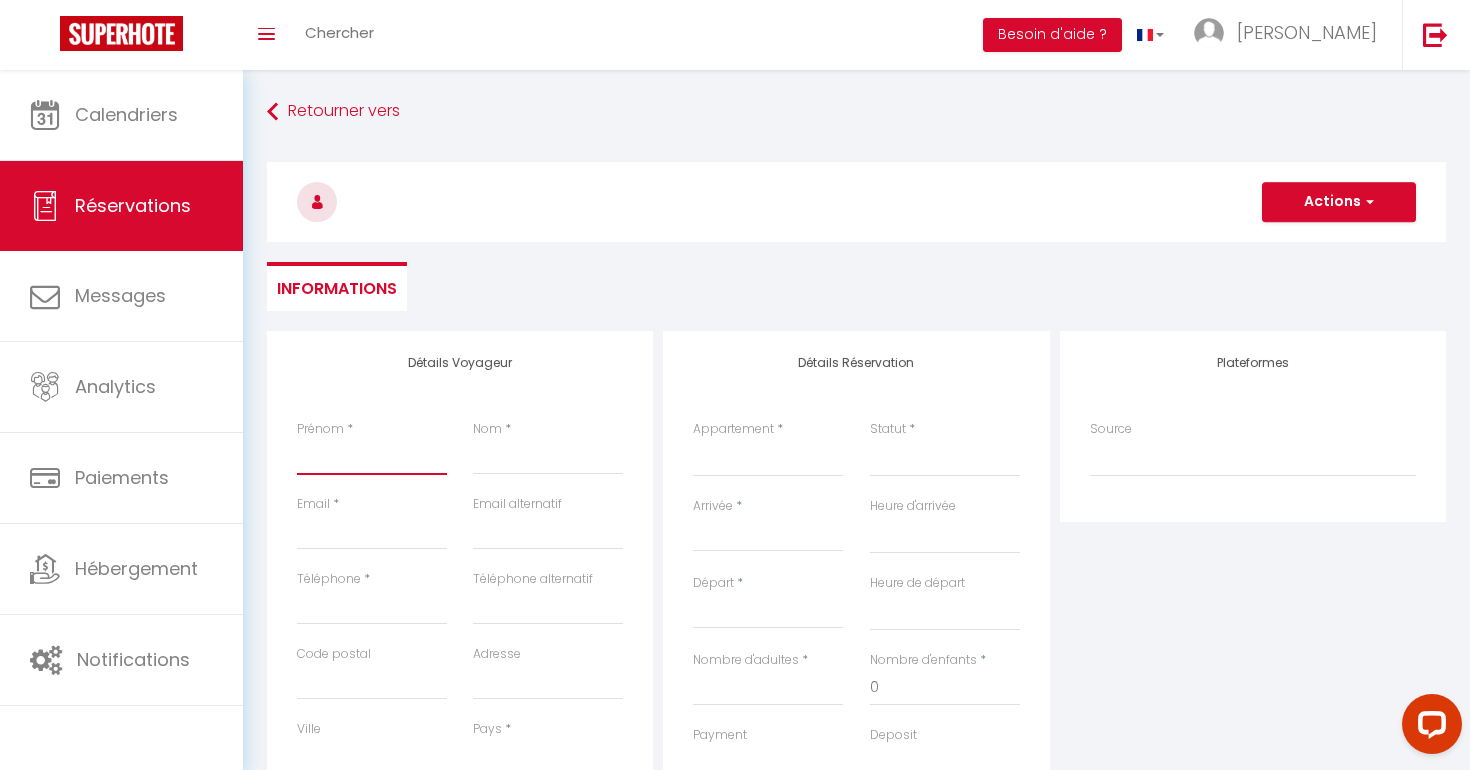 click on "Prénom" at bounding box center (372, 457) 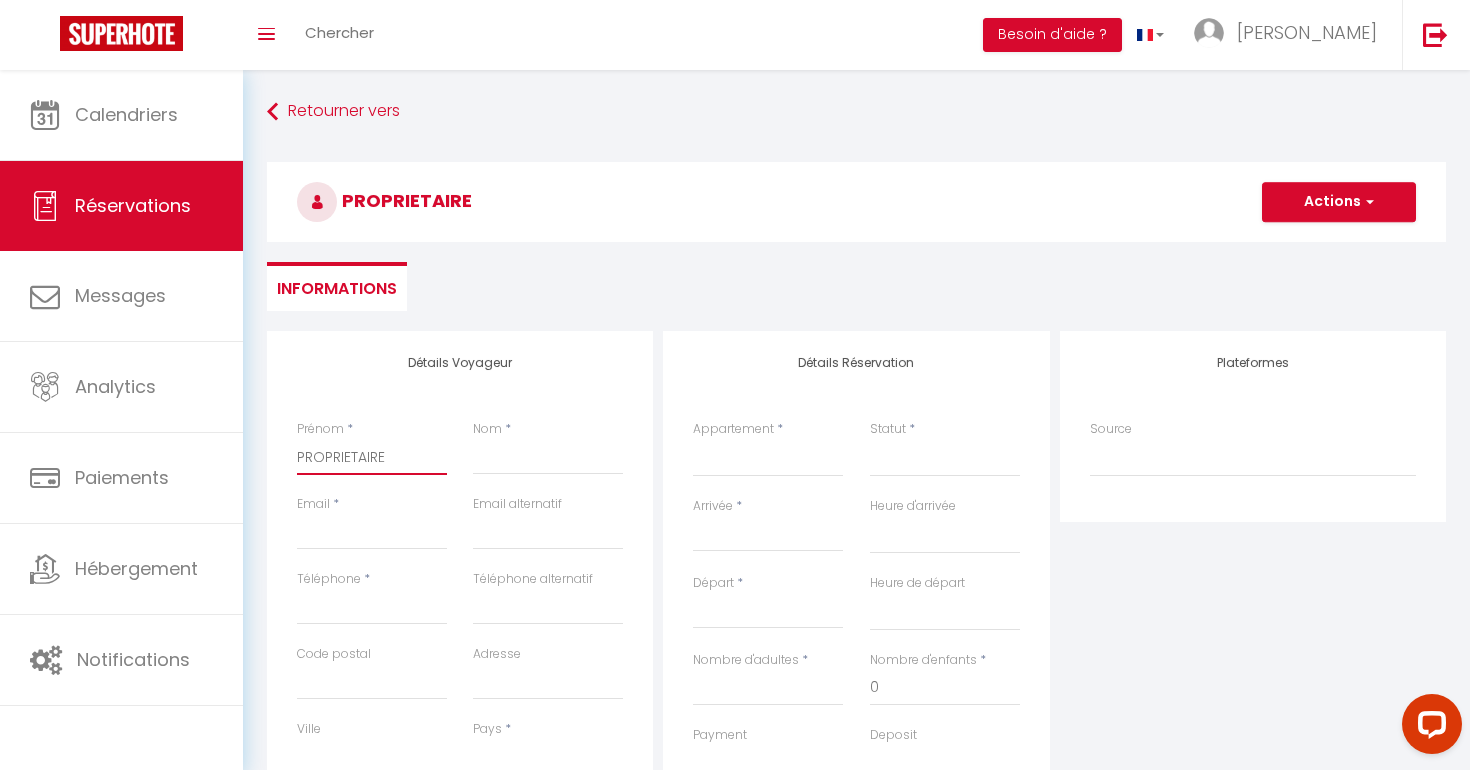 drag, startPoint x: 391, startPoint y: 459, endPoint x: 287, endPoint y: 458, distance: 104.00481 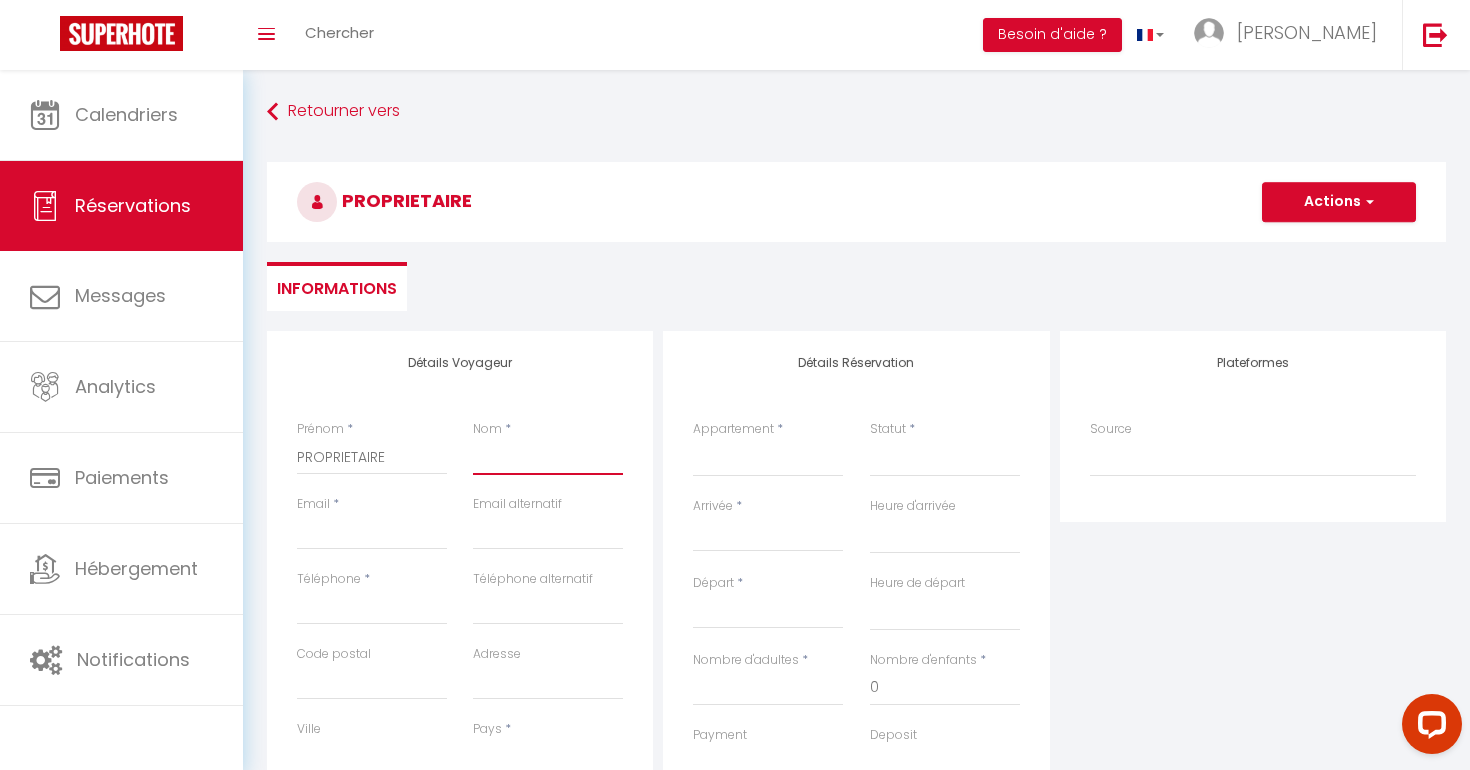 click on "Nom" at bounding box center [548, 457] 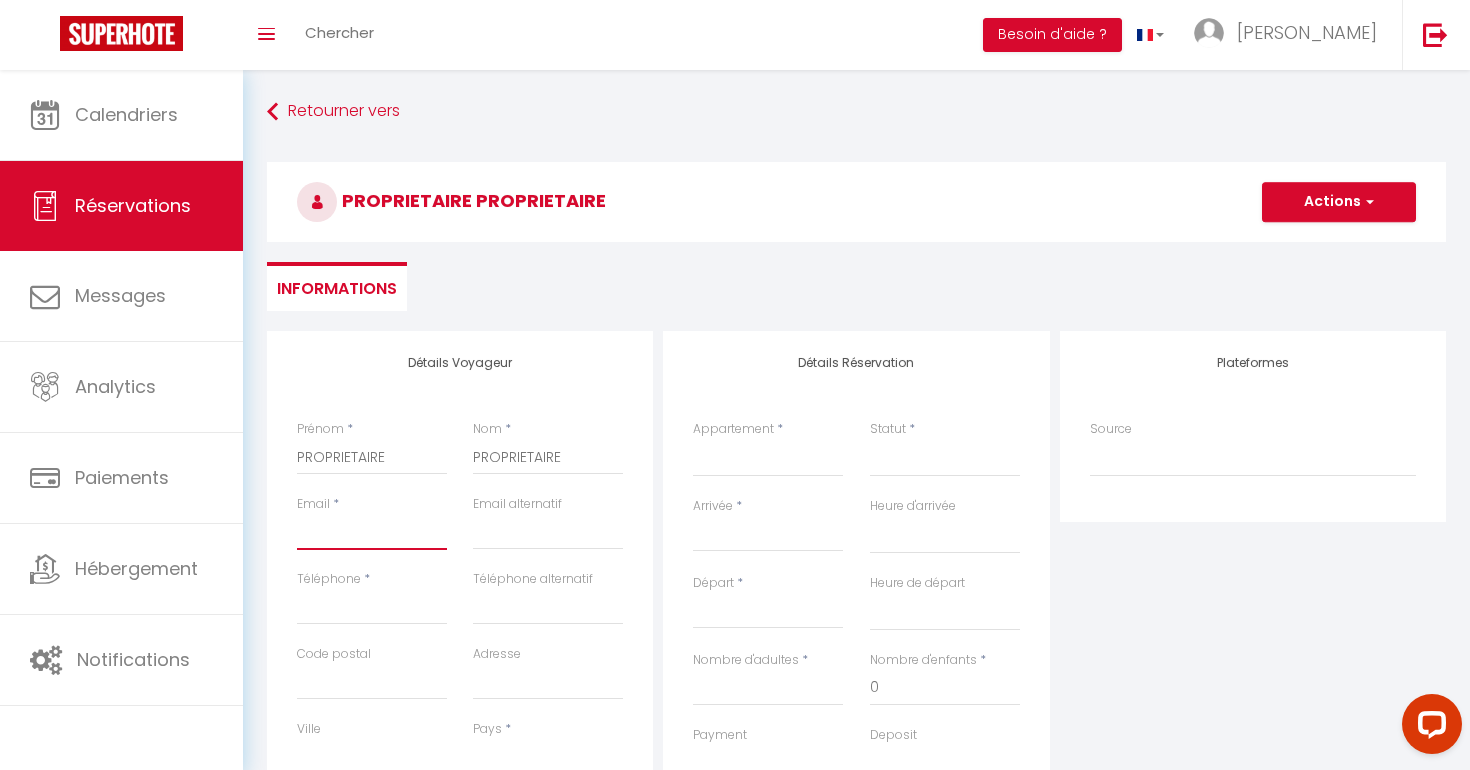 click on "Email client" at bounding box center (372, 532) 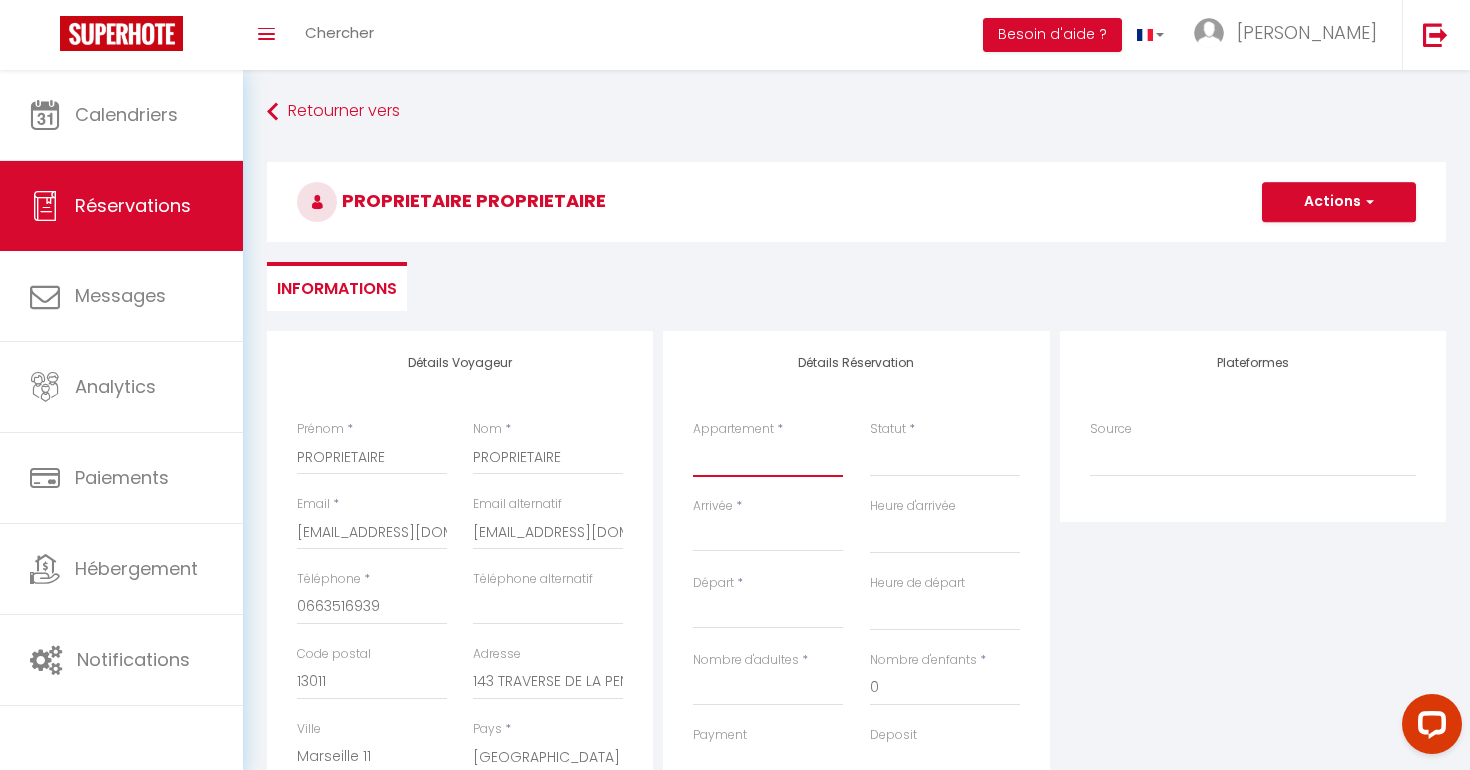 click on "La Maison Plume - Cassis L'Appart' Fifties - Cassis Le Studio Nomad - Cassis La Maison Vintage by Winkyhouse L’artiste by Winkyhouse Cassis Le pêcheur revisité by Winkyhouse Cassis [GEOGRAPHIC_DATA] à [GEOGRAPHIC_DATA] by WinkyHouse [PERSON_NAME] aux portes du Garlaban La villa 1920-[GEOGRAPHIC_DATA] [GEOGRAPHIC_DATA] du Voyage by Winkyhouse Casa [PERSON_NAME] by Winkyhouse Le Perchoir by Winkyhouse Cassis Le Paradis Bleu Cassis - [GEOGRAPHIC_DATA] - by WinkyHouse Un jardin à la mer - [GEOGRAPHIC_DATA] - By WinkyHouse Les pieds dans l'eau - [GEOGRAPHIC_DATA] - By WinkyHouse Le Naio sur l'eau by Winkyhouse Roccafortis by WinkyHouse La maison du pêcheur by Winkyhouse Villa Epsilon by Winkyhouse Le POP FLAT by Winkyhouse [GEOGRAPHIC_DATA] de Cassis by Winkyhouse Jungle by Winkyhouse La Cigale Enchantée by Winkyhouse Cap Winky à Cassis - Winkyhouse RED RED ONE by Winkyhouse Une tropeziennne à Cassis by Winkyhouse Le Bouddha Jaune by Winkyhouse PEPSI CASSIS by Winkyhouse Ma bulle de Cassis by Winkyhouse Le nid cassidain by [PERSON_NAME]" at bounding box center (768, 458) 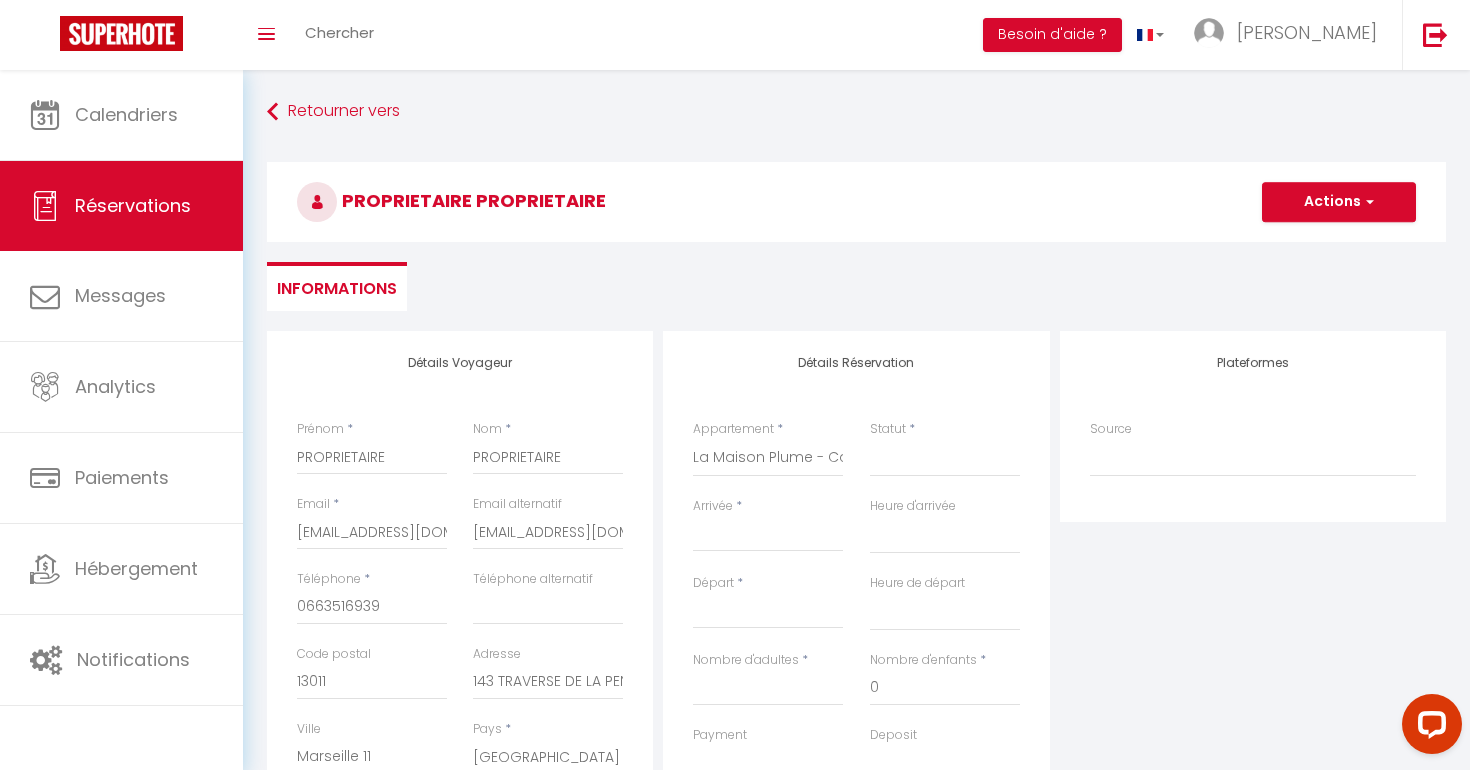 click on "Arrivée" at bounding box center [768, 536] 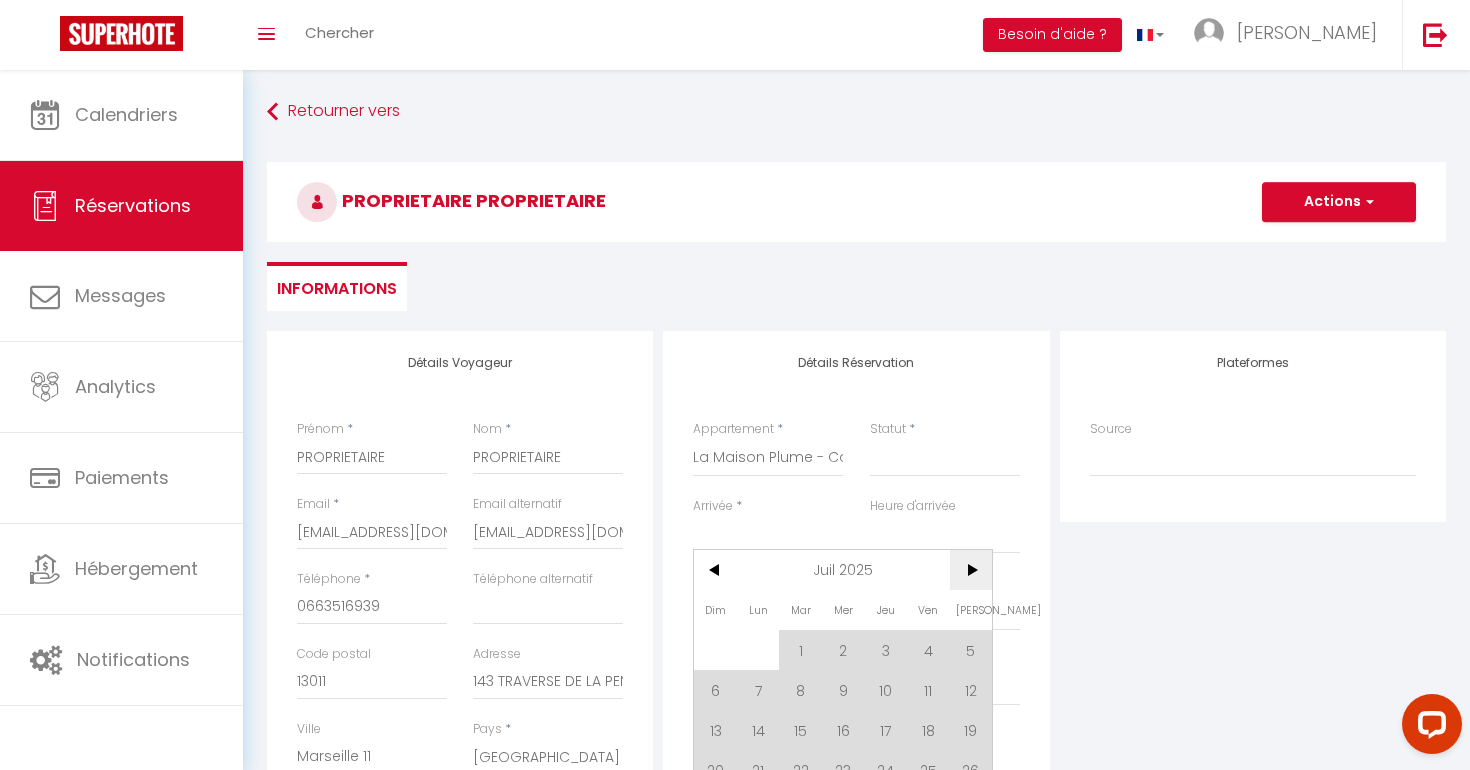 click on ">" at bounding box center [971, 570] 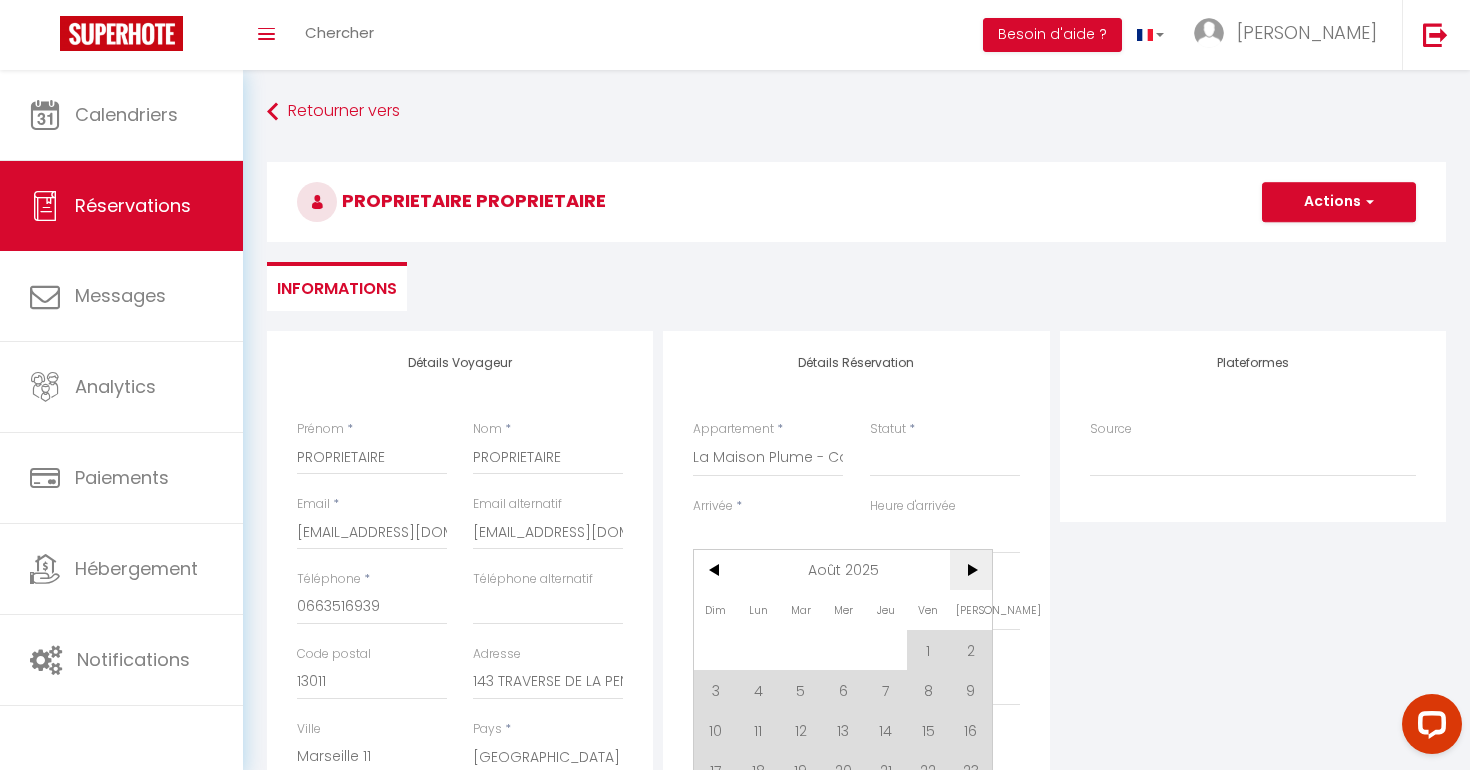 click on ">" at bounding box center (971, 570) 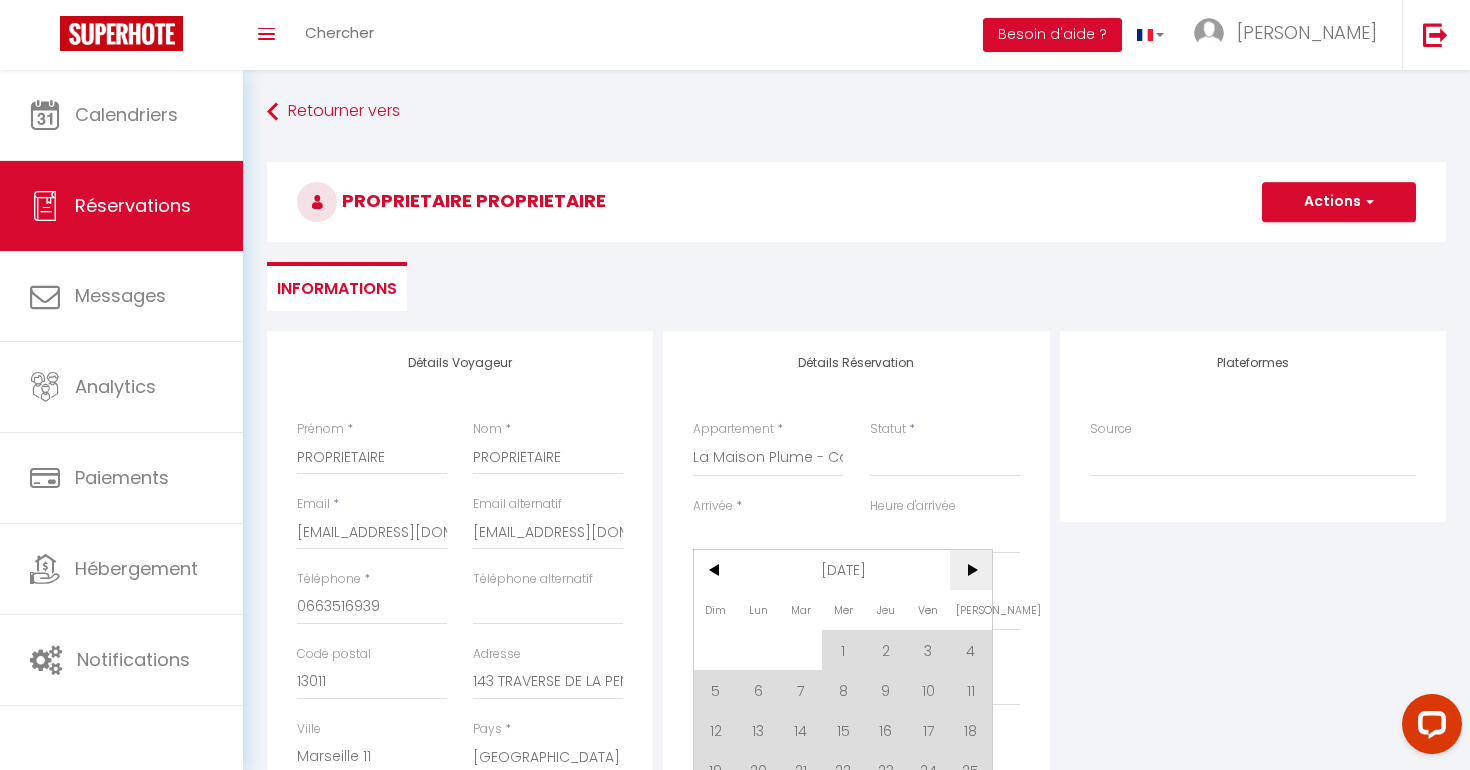 click on ">" at bounding box center [971, 570] 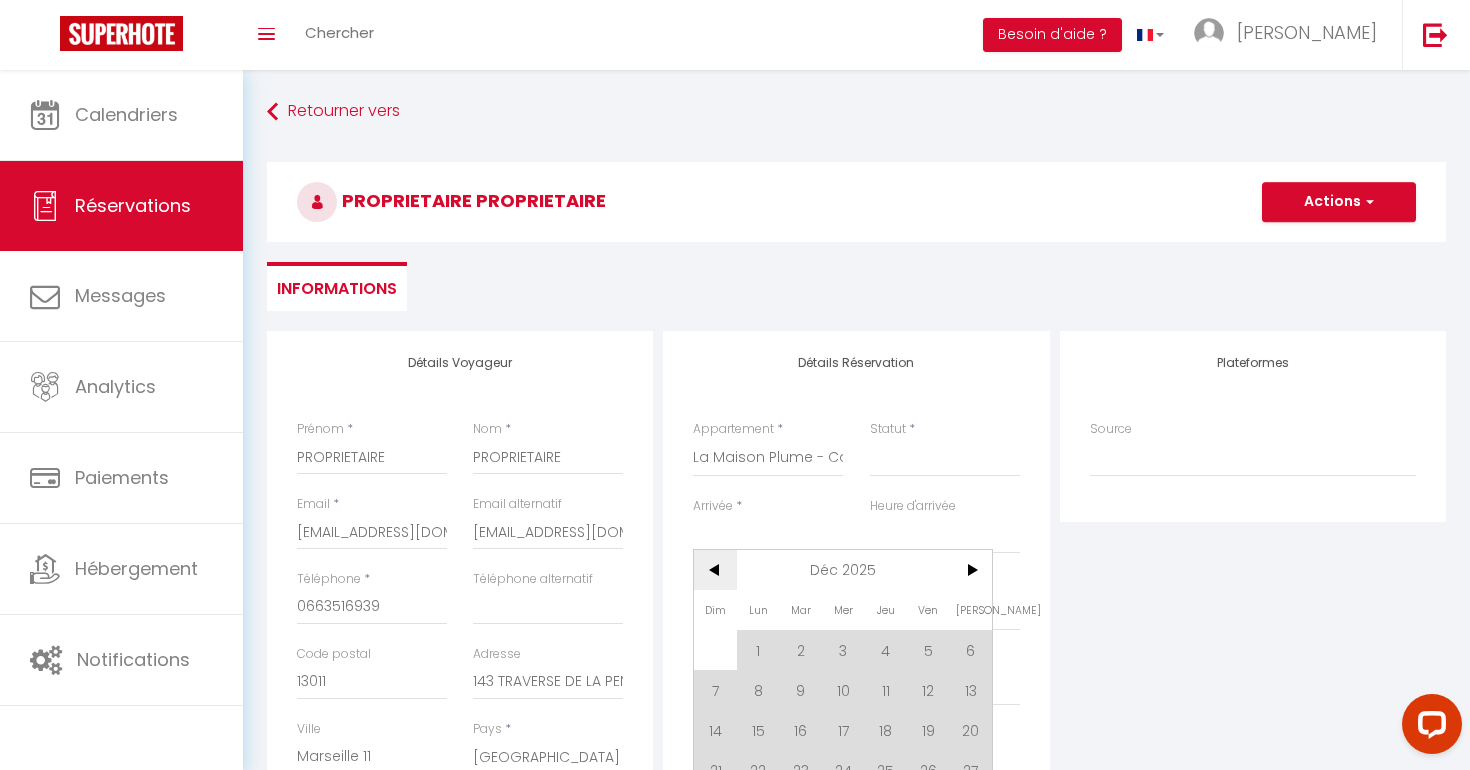 click on "<" at bounding box center [715, 570] 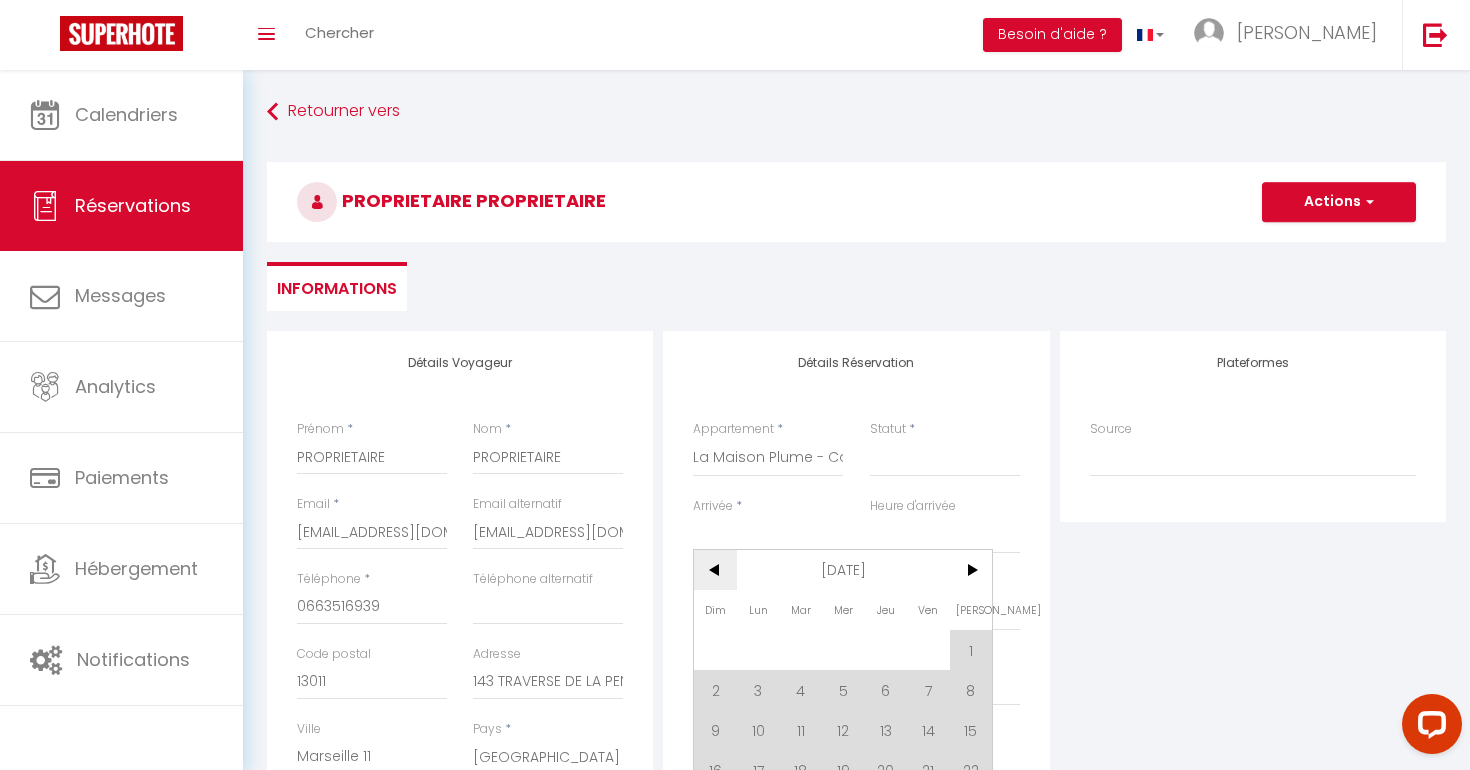 click on "<" at bounding box center [715, 570] 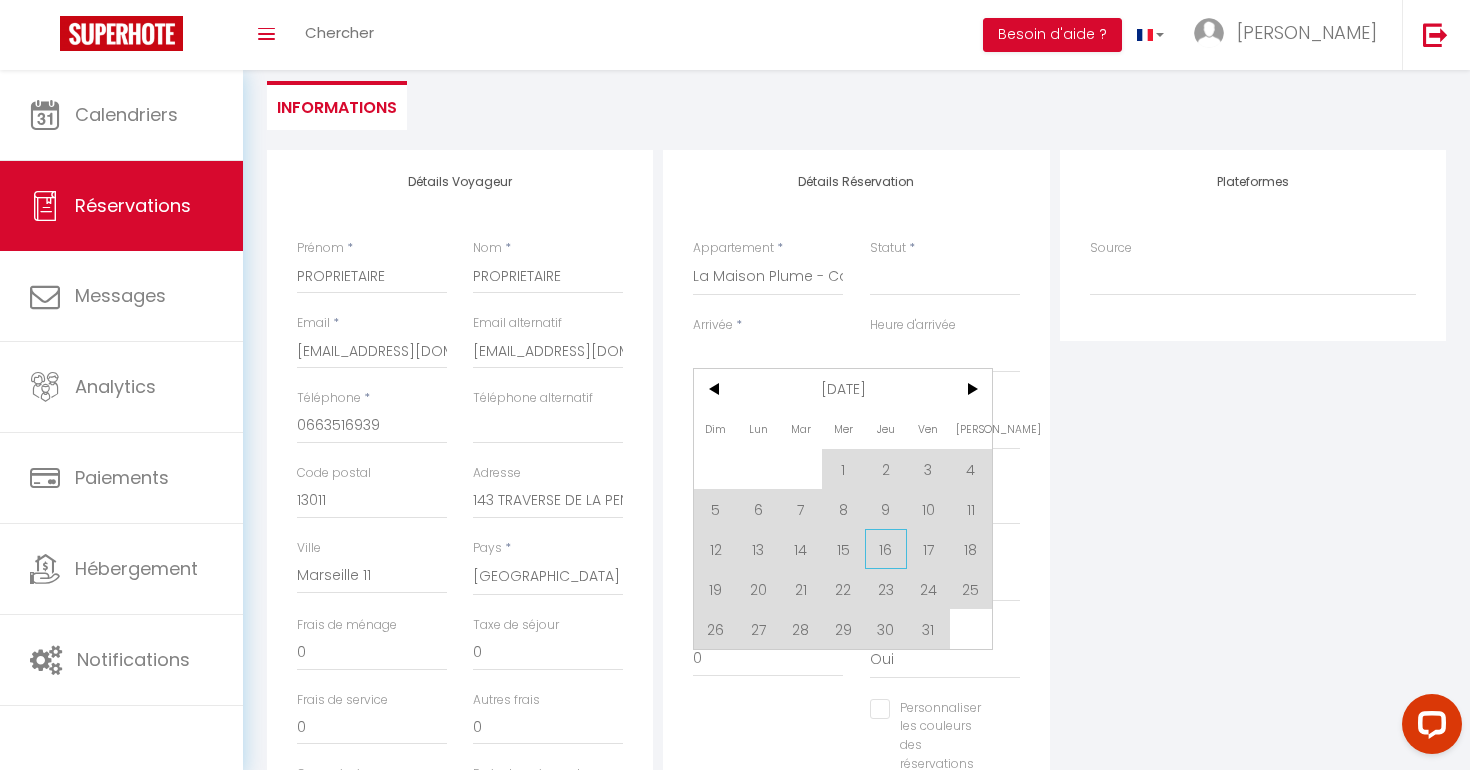 scroll, scrollTop: 184, scrollLeft: 0, axis: vertical 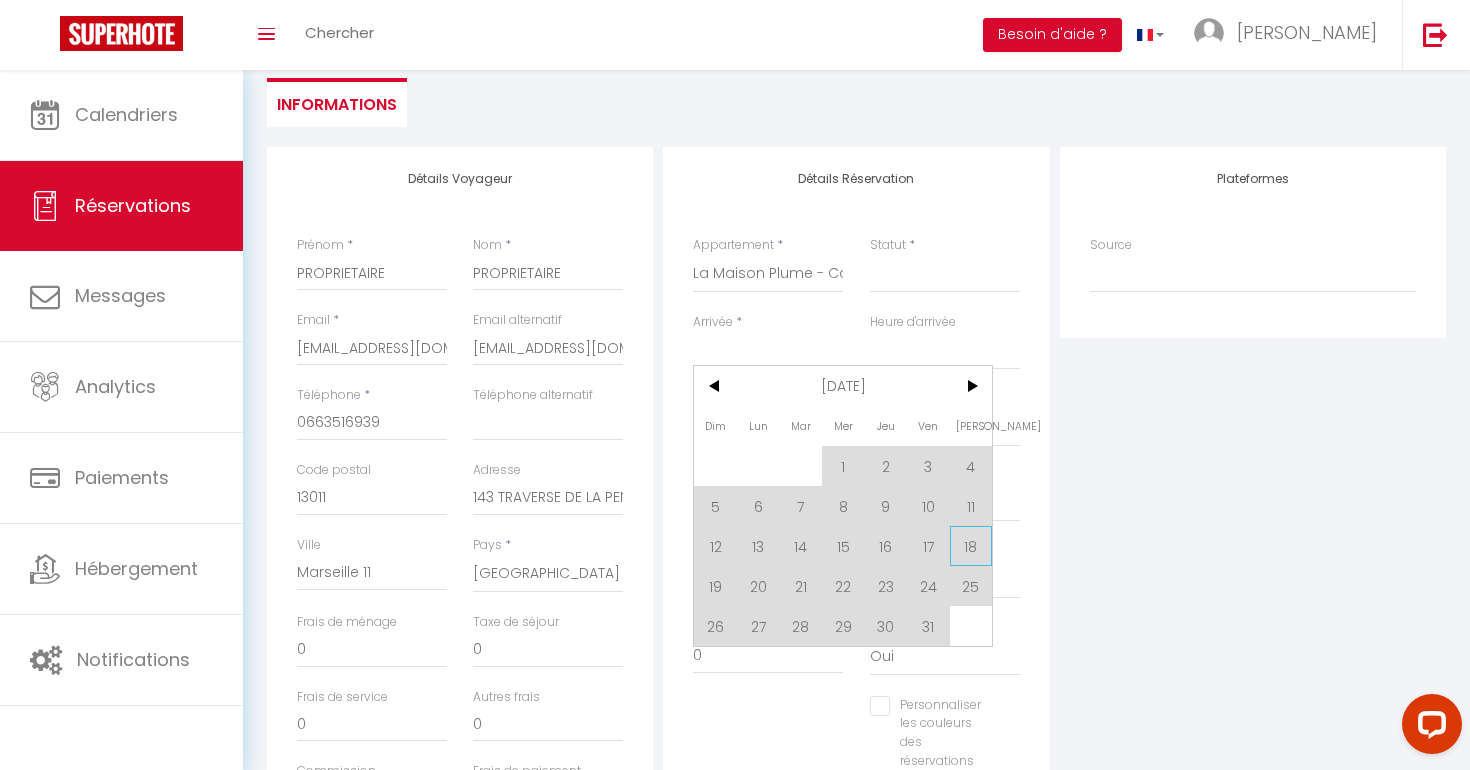 click on "18" at bounding box center [971, 546] 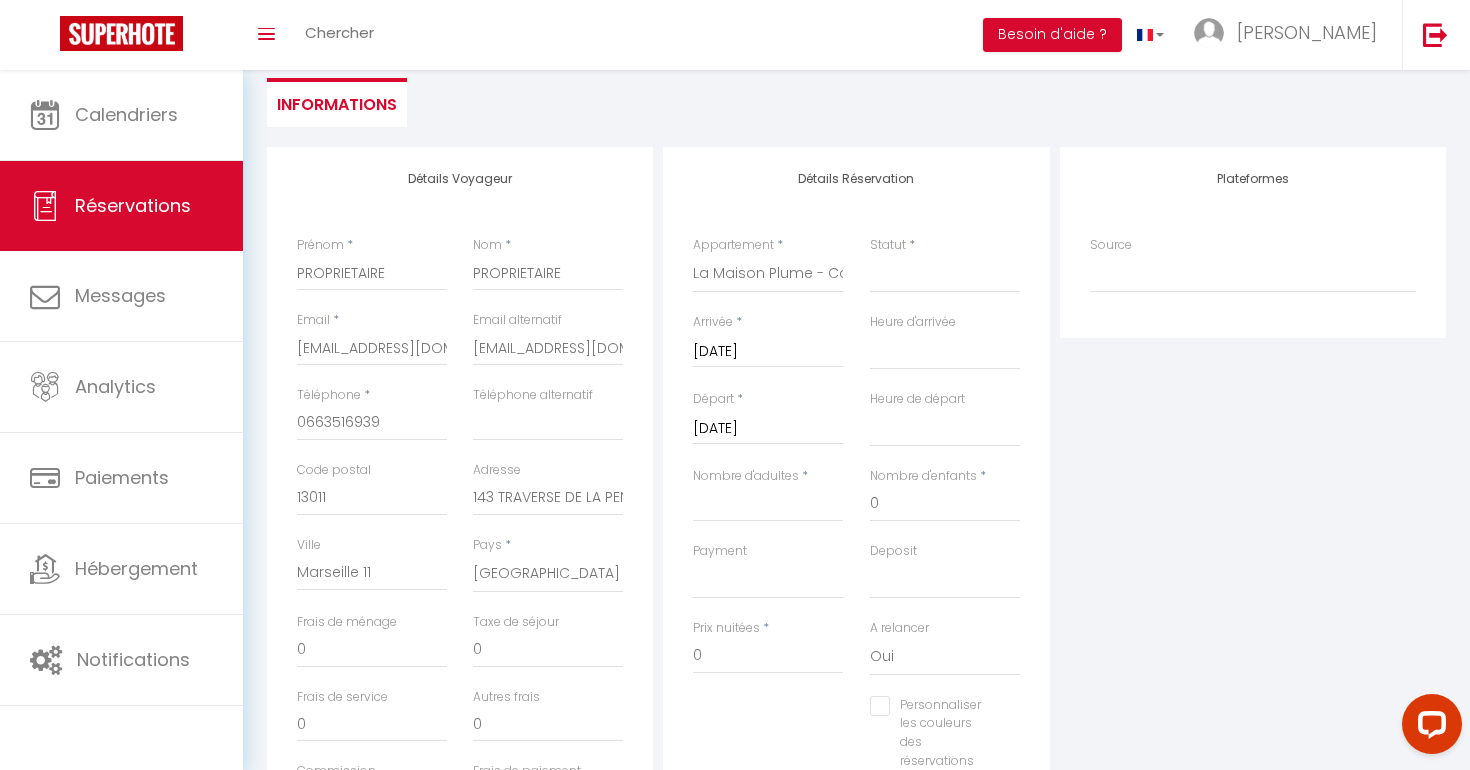 click on "[DATE]" at bounding box center [768, 429] 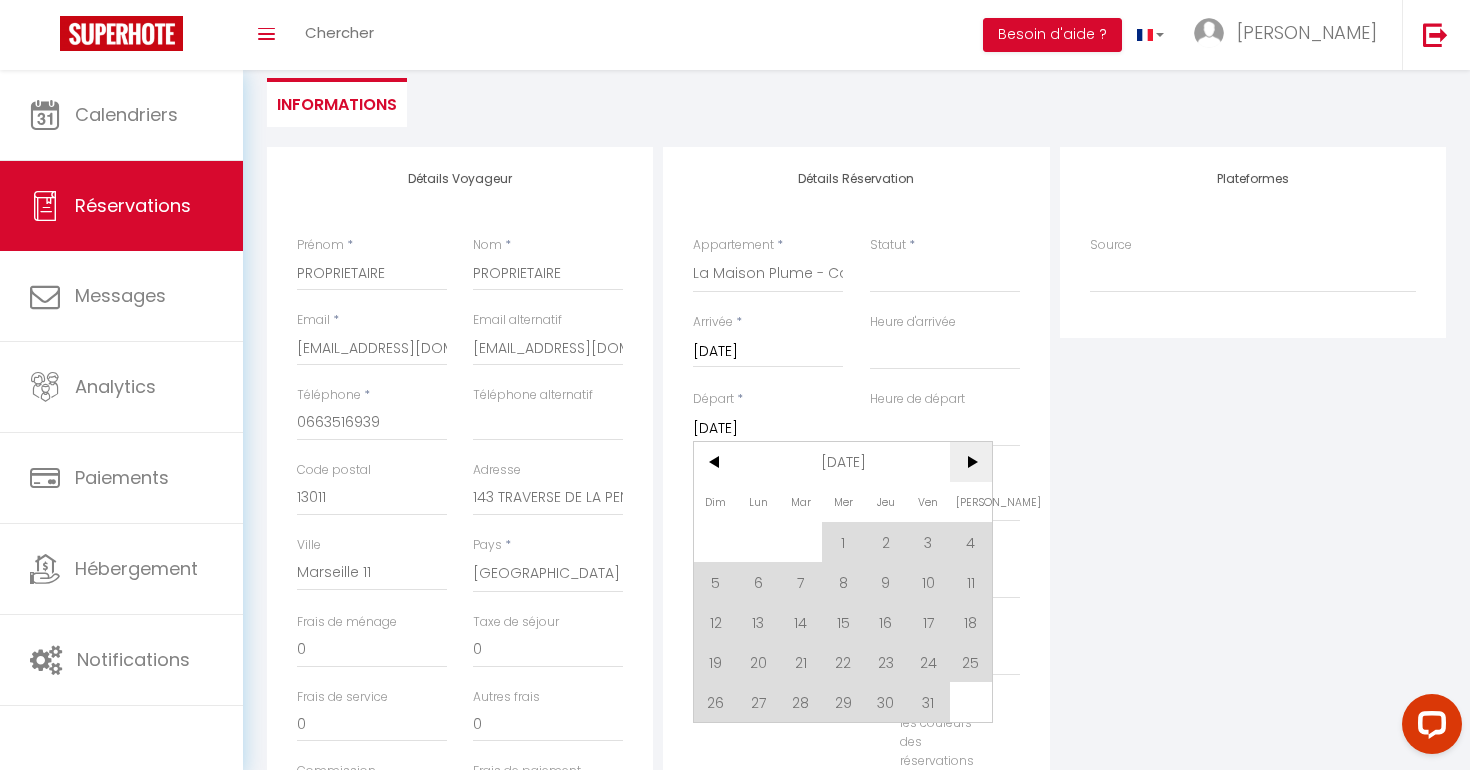 click on ">" at bounding box center (971, 462) 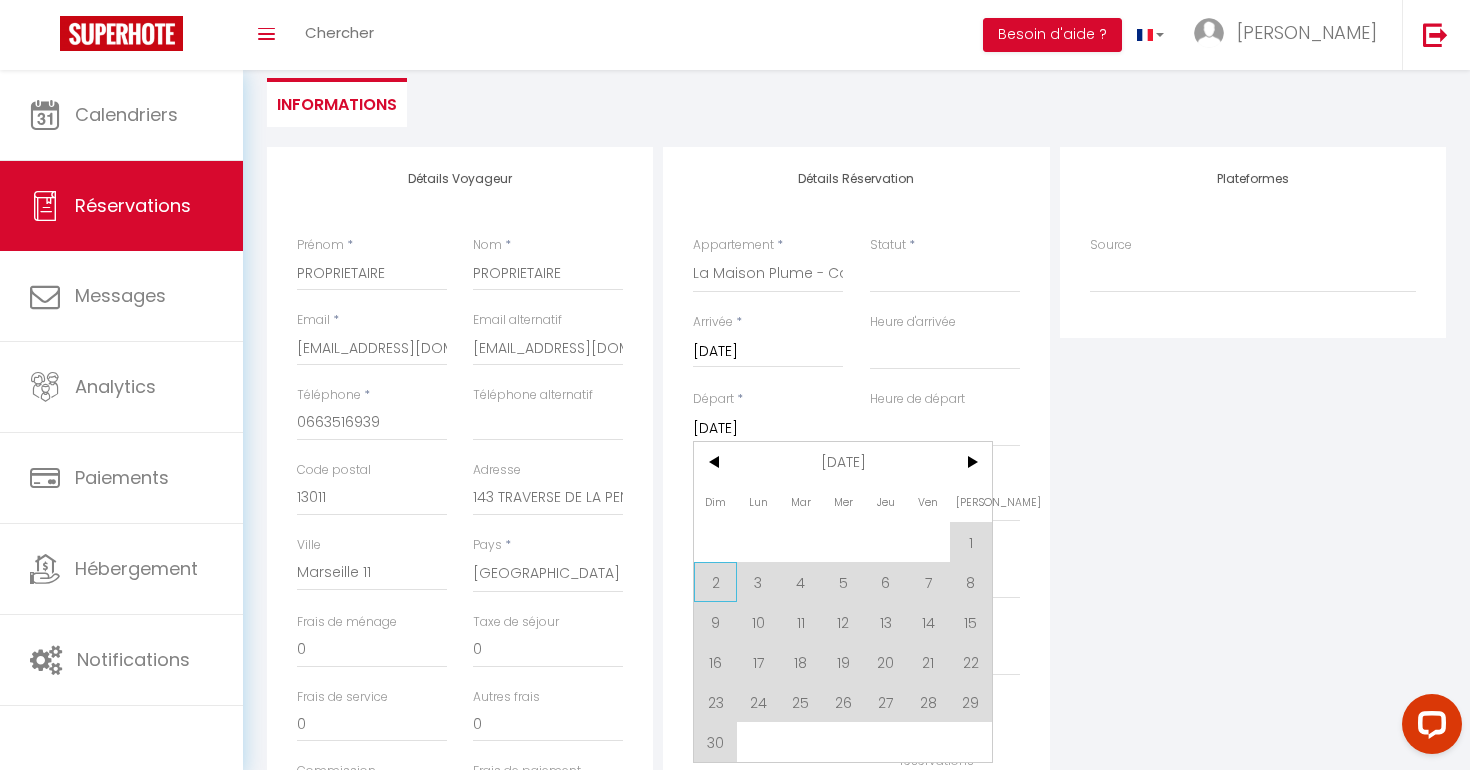 click on "2" at bounding box center (715, 582) 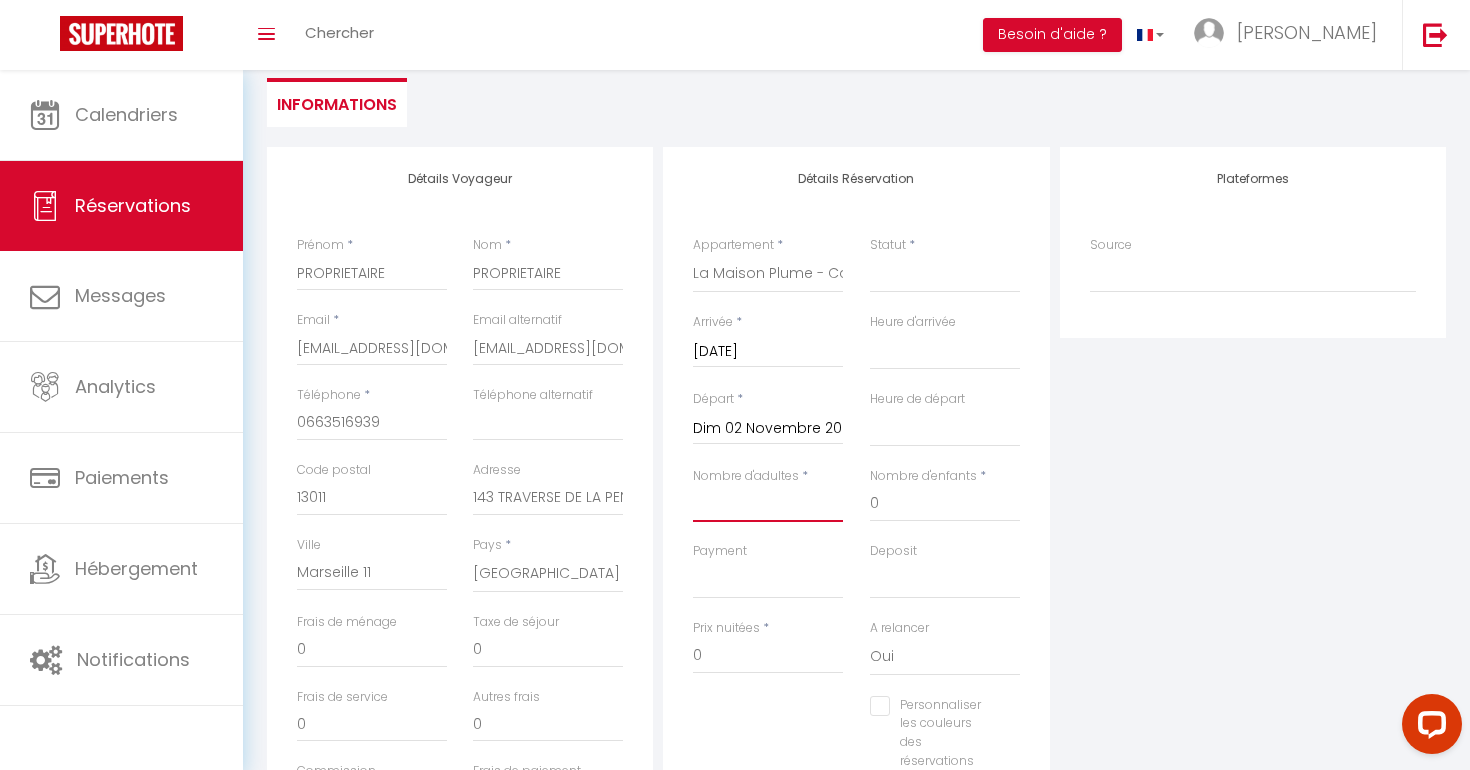 click on "Nombre d'adultes" at bounding box center [768, 504] 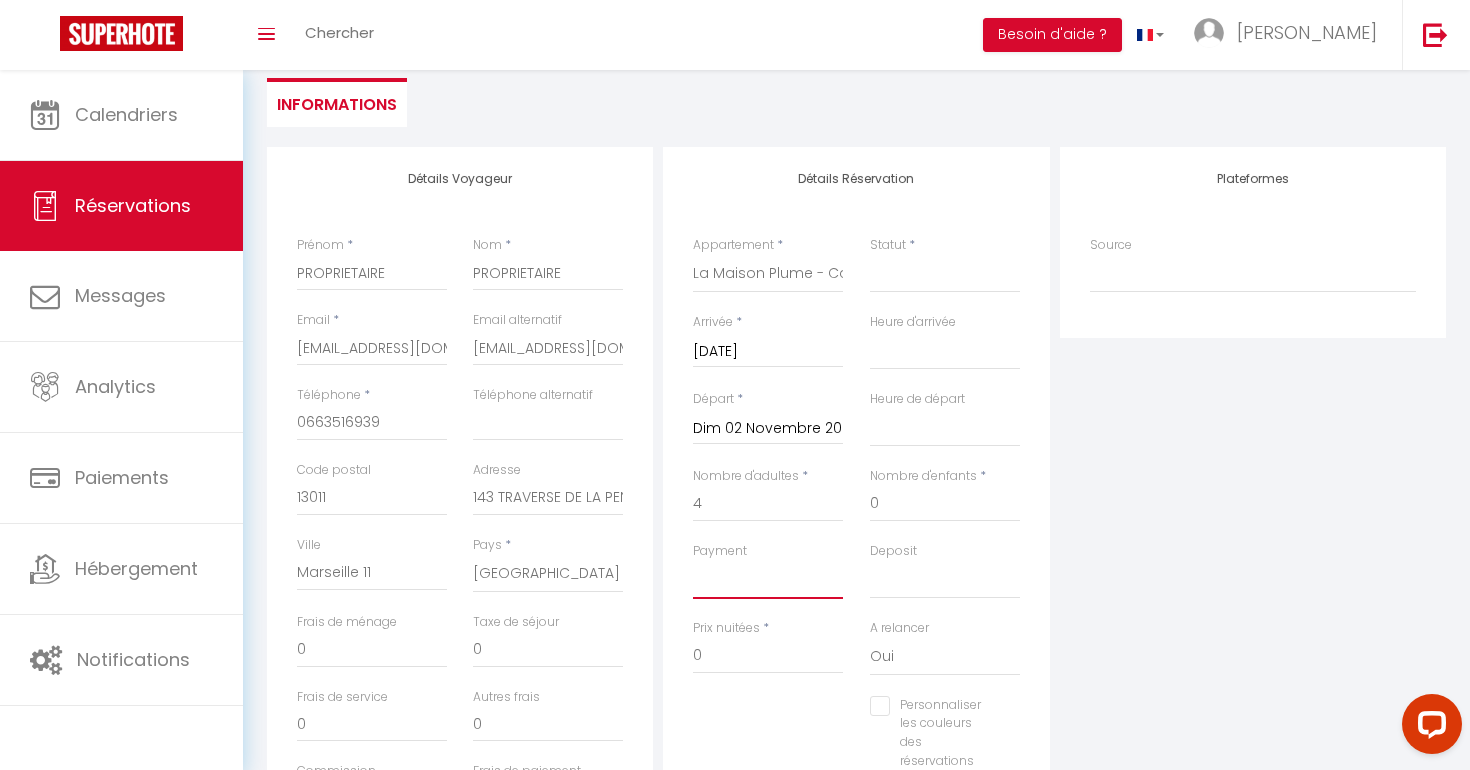 click on "OK   KO" at bounding box center (768, 580) 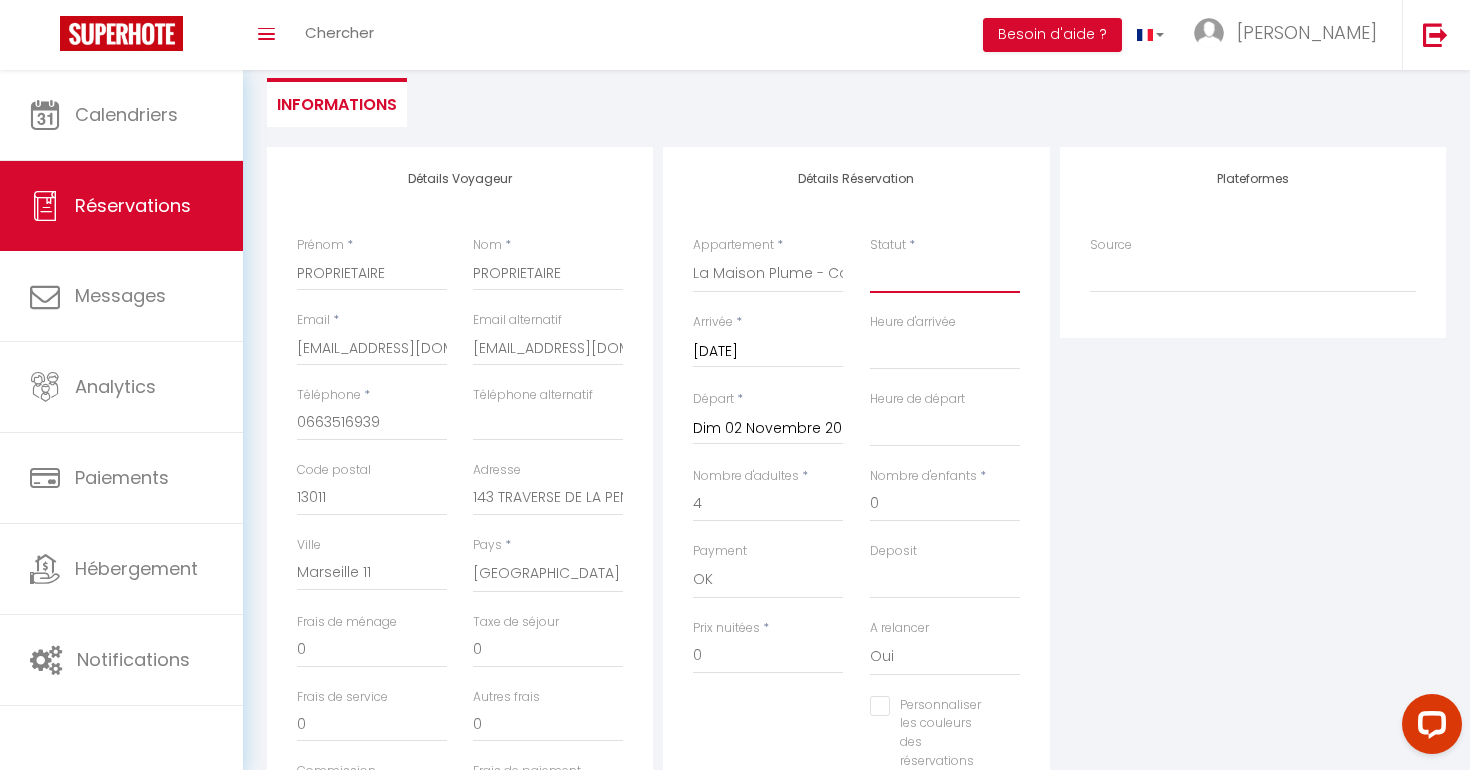 click on "Confirmé Non Confirmé [PERSON_NAME] par le voyageur No Show Request" at bounding box center (945, 274) 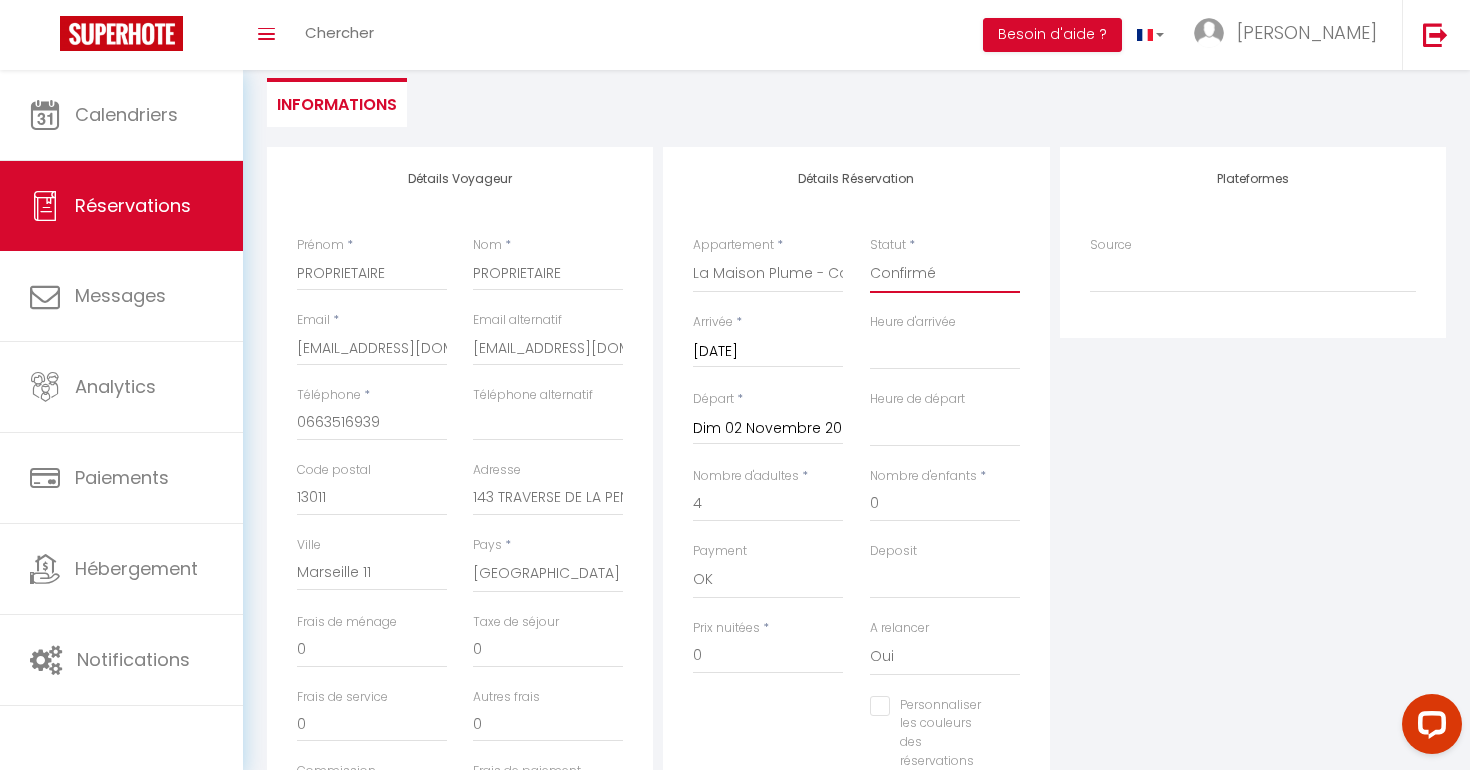 scroll, scrollTop: 0, scrollLeft: 0, axis: both 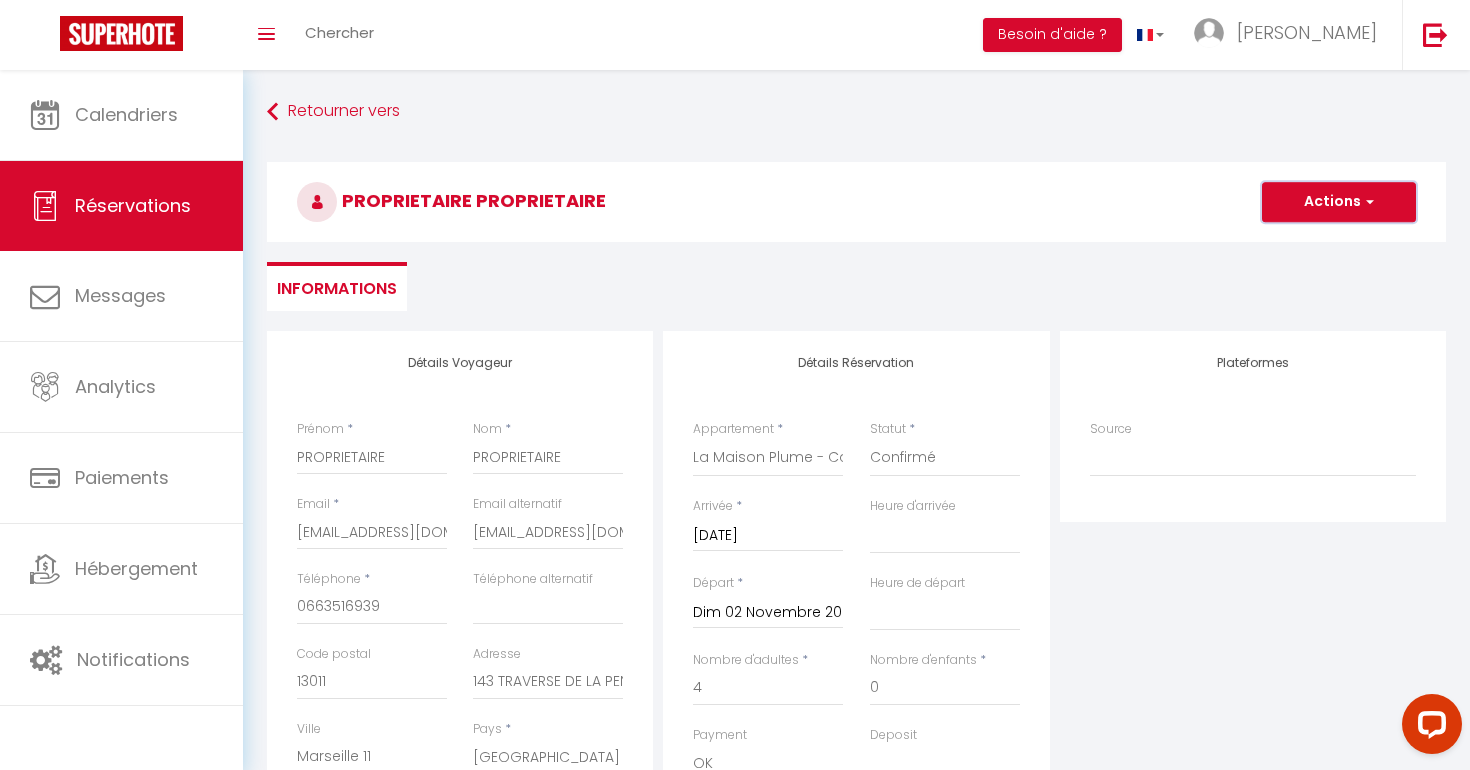 click on "Actions" at bounding box center [1339, 202] 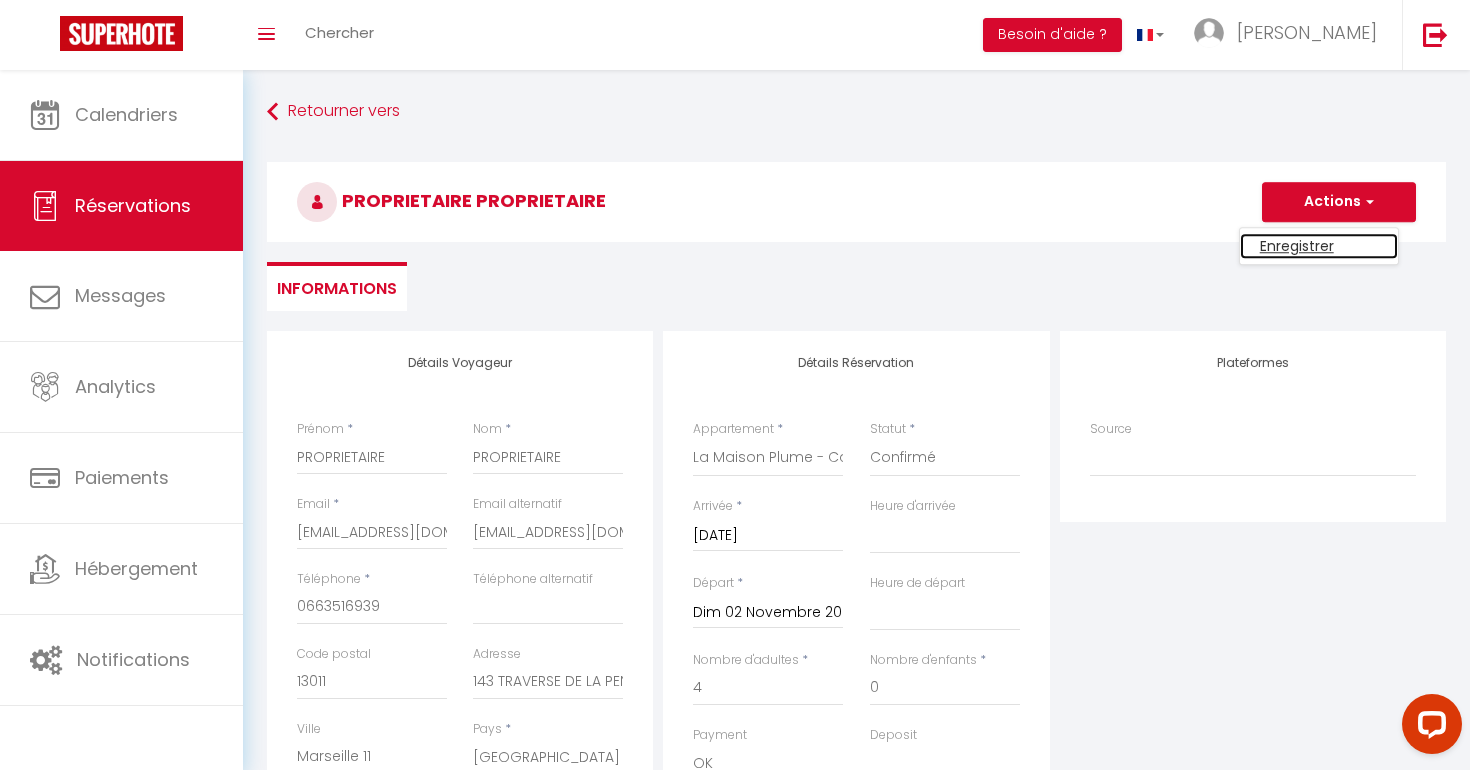 click on "Enregistrer" at bounding box center (1319, 246) 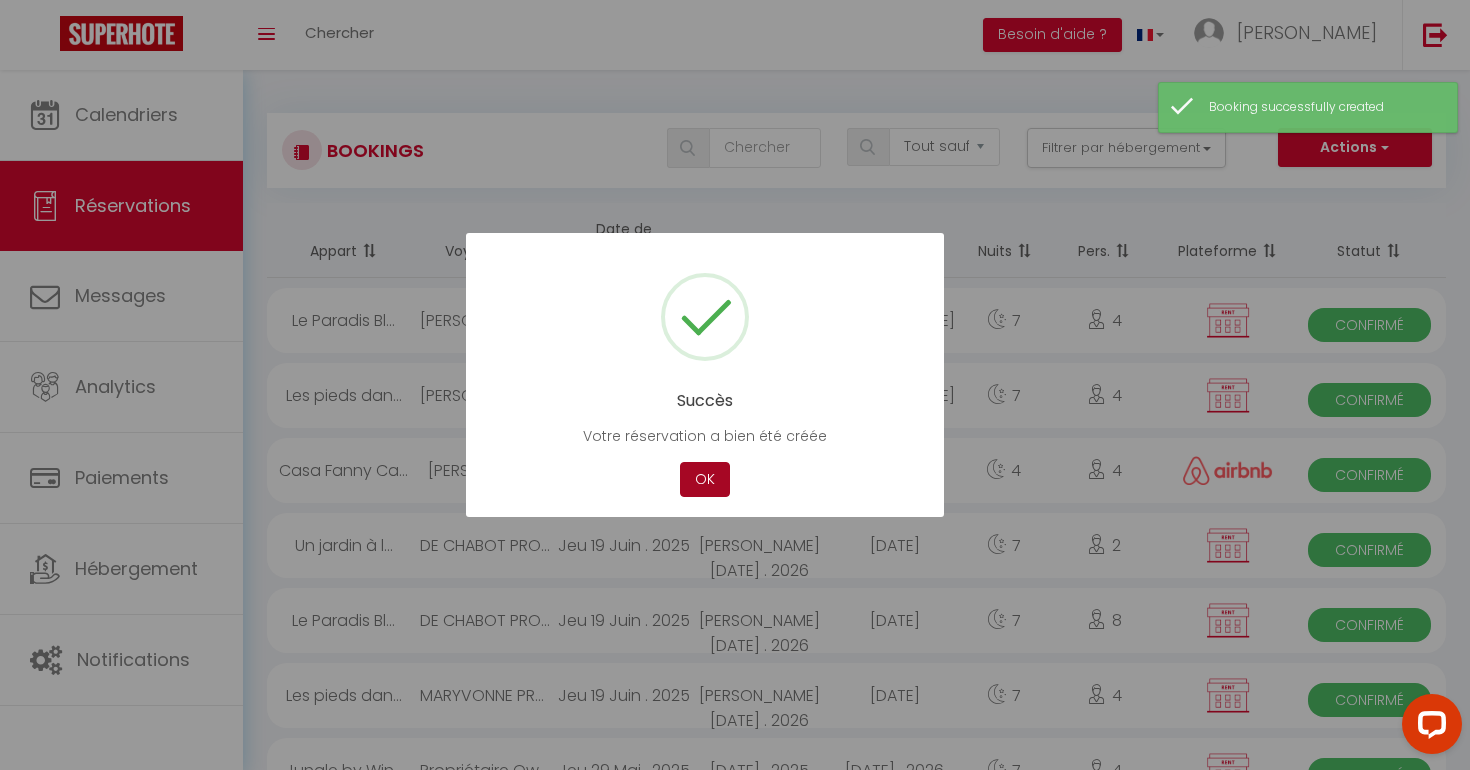 click on "OK" at bounding box center [705, 479] 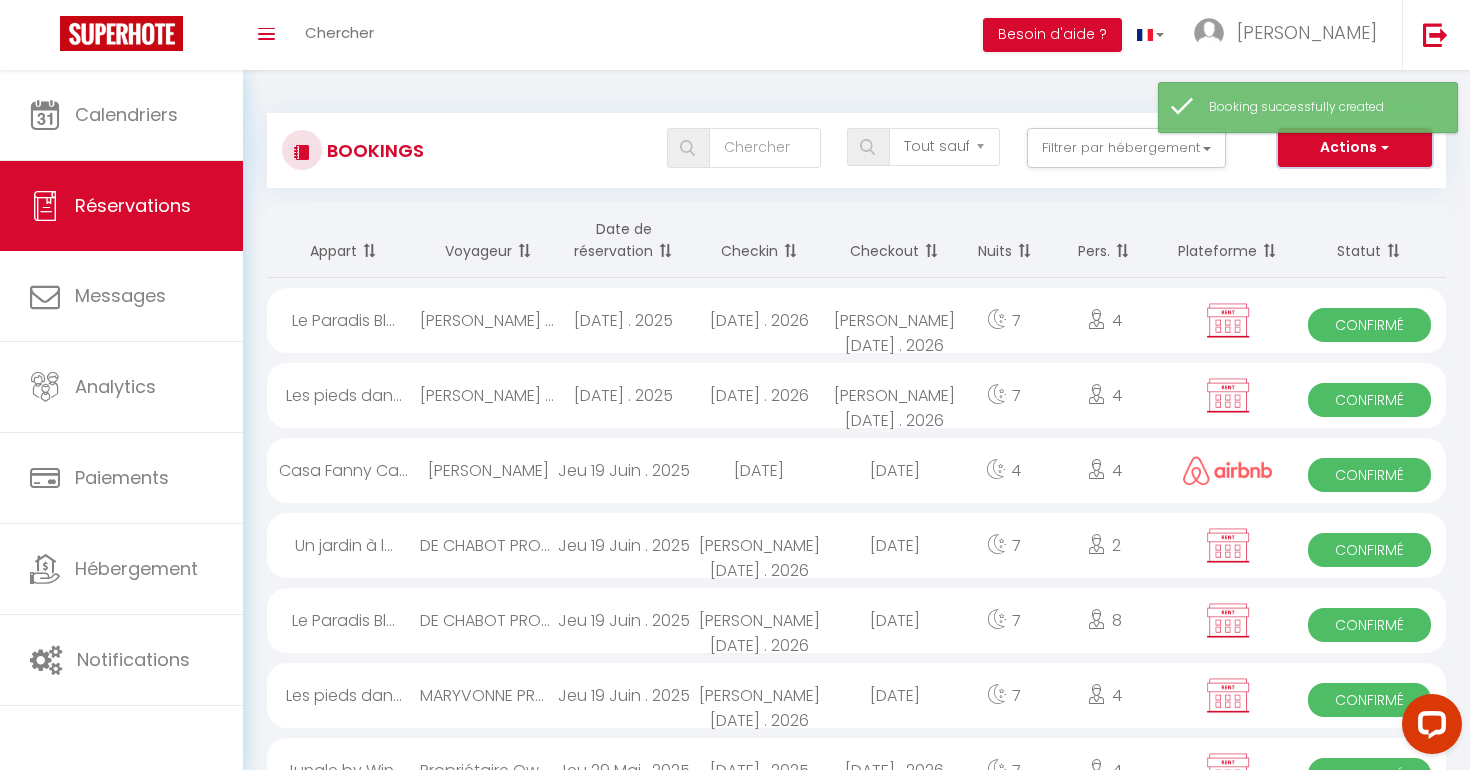 click on "Actions" at bounding box center (1355, 148) 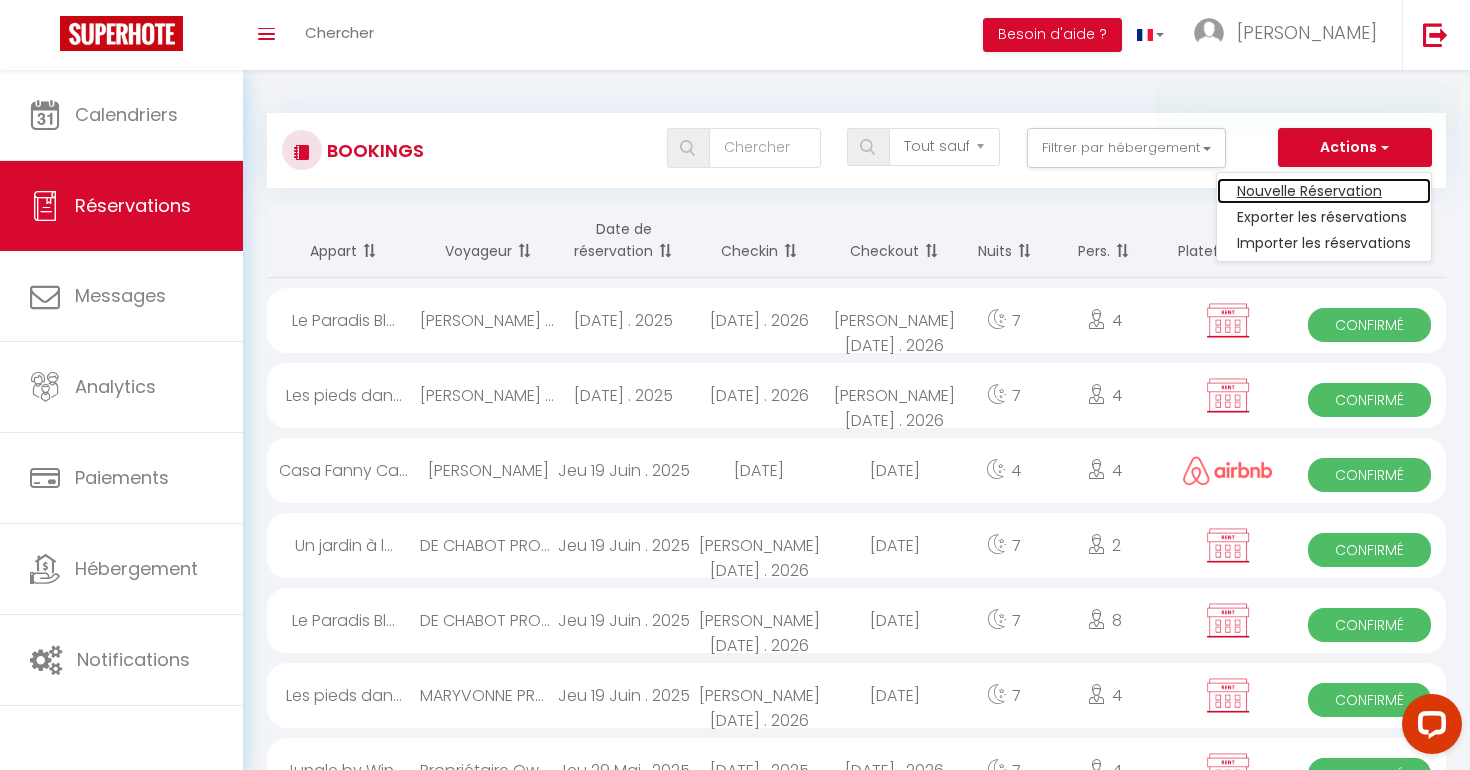 click on "Nouvelle Réservation" at bounding box center [1324, 191] 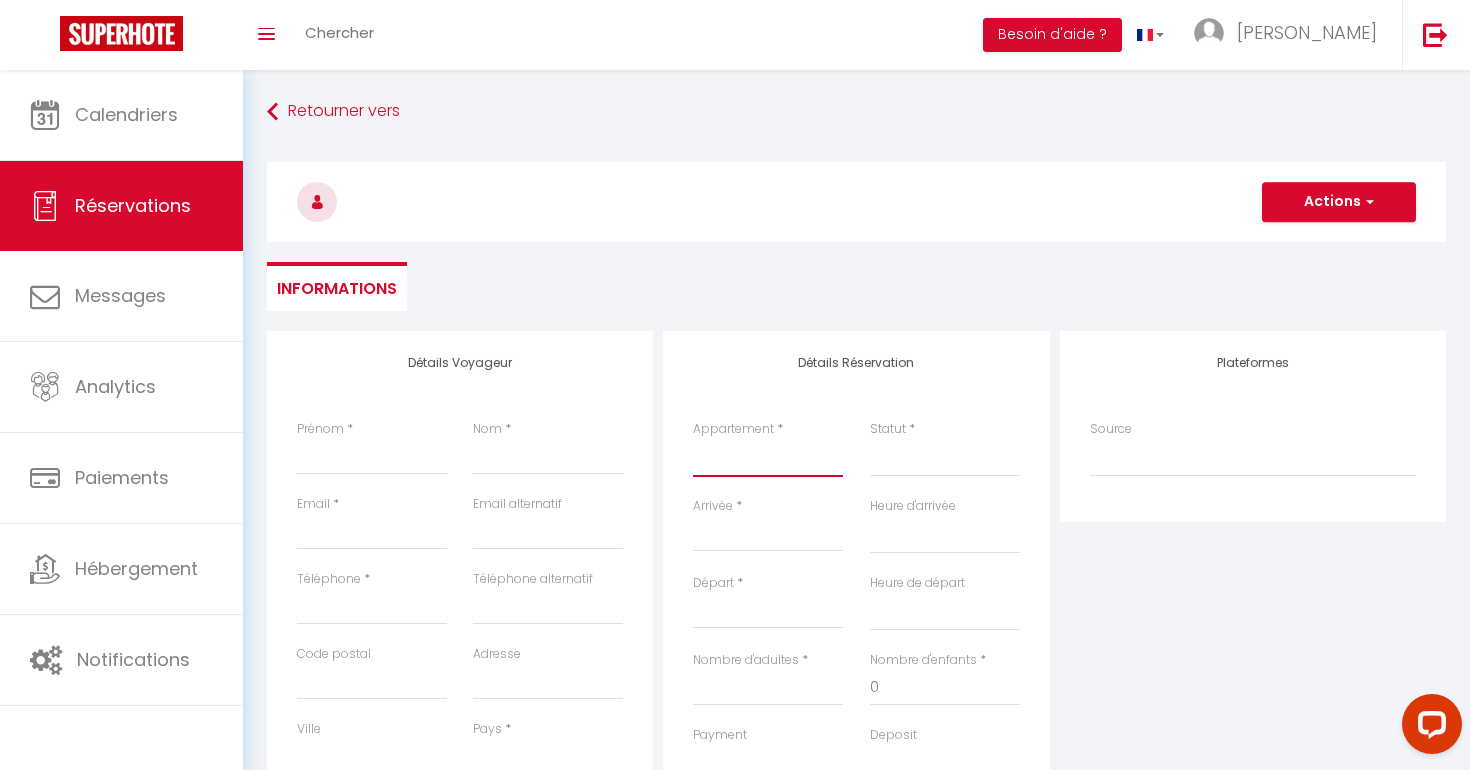 click on "La Maison Plume - Cassis L'Appart' Fifties - Cassis Le Studio Nomad - Cassis La Maison Vintage by Winkyhouse L’artiste by Winkyhouse Cassis Le pêcheur revisité by Winkyhouse Cassis [GEOGRAPHIC_DATA] à [GEOGRAPHIC_DATA] by WinkyHouse [PERSON_NAME] aux portes du Garlaban La villa 1920-[GEOGRAPHIC_DATA] [GEOGRAPHIC_DATA] du Voyage by Winkyhouse Casa [PERSON_NAME] by Winkyhouse Le Perchoir by Winkyhouse Cassis Le Paradis Bleu Cassis - [GEOGRAPHIC_DATA] - by WinkyHouse Un jardin à la mer - [GEOGRAPHIC_DATA] - By WinkyHouse Les pieds dans l'eau - [GEOGRAPHIC_DATA] - By WinkyHouse Le Naio sur l'eau by Winkyhouse Roccafortis by WinkyHouse La maison du pêcheur by Winkyhouse Villa Epsilon by Winkyhouse Le POP FLAT by Winkyhouse [GEOGRAPHIC_DATA] de Cassis by Winkyhouse Jungle by Winkyhouse La Cigale Enchantée by Winkyhouse Cap Winky à Cassis - Winkyhouse RED RED ONE by Winkyhouse Une tropeziennne à Cassis by Winkyhouse Le Bouddha Jaune by Winkyhouse PEPSI CASSIS by Winkyhouse Ma bulle de Cassis by Winkyhouse Le nid cassidain by [PERSON_NAME]" at bounding box center [768, 458] 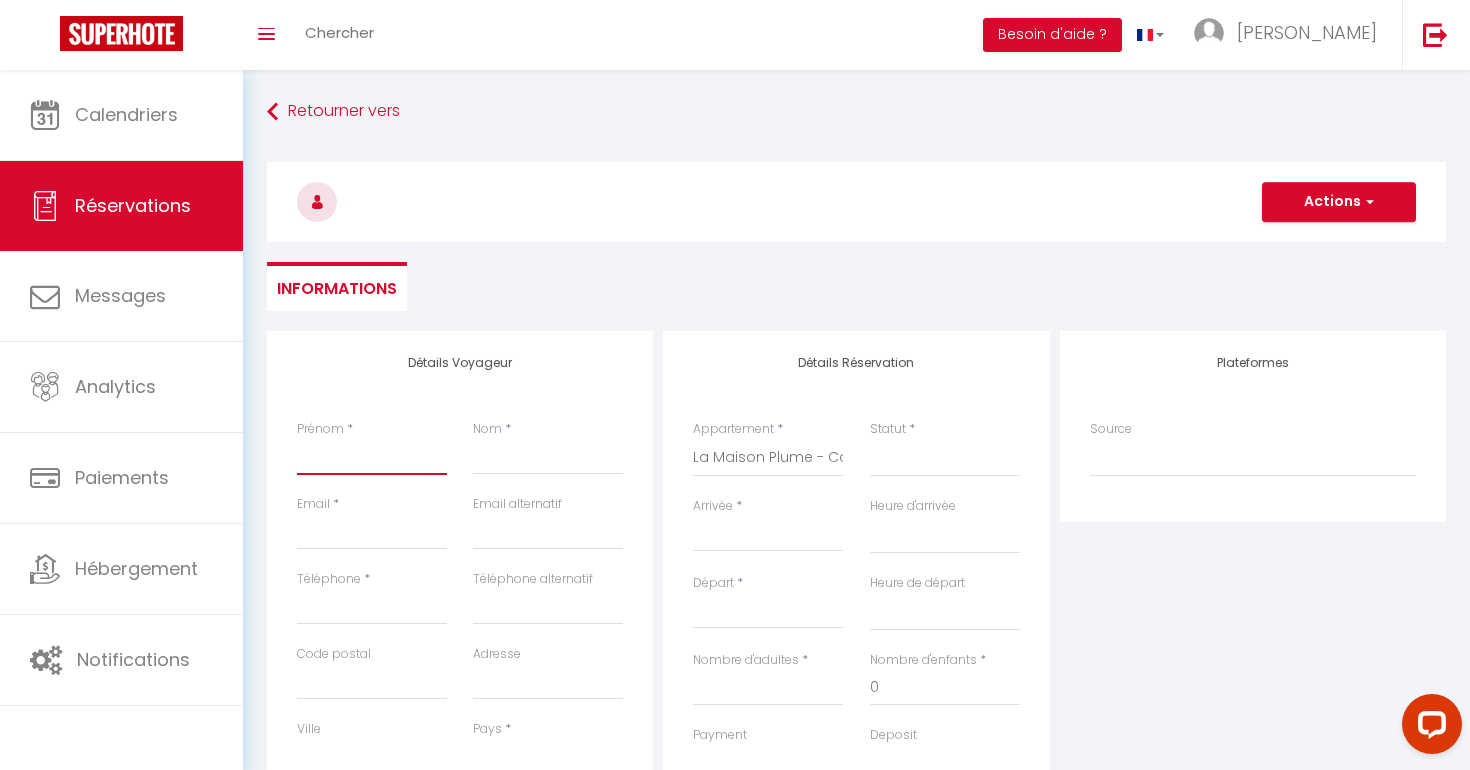 click on "Prénom" at bounding box center [372, 457] 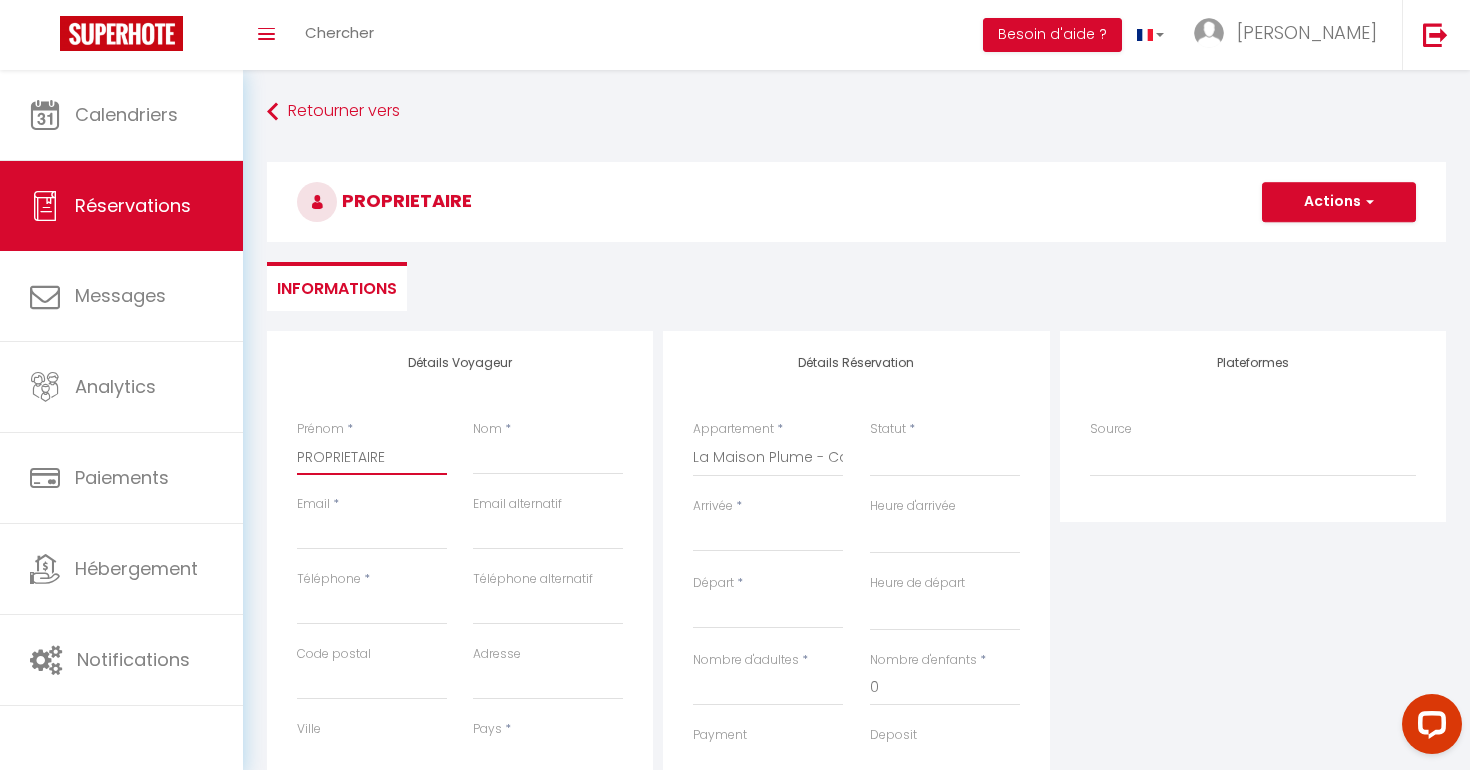 drag, startPoint x: 407, startPoint y: 456, endPoint x: 290, endPoint y: 457, distance: 117.00427 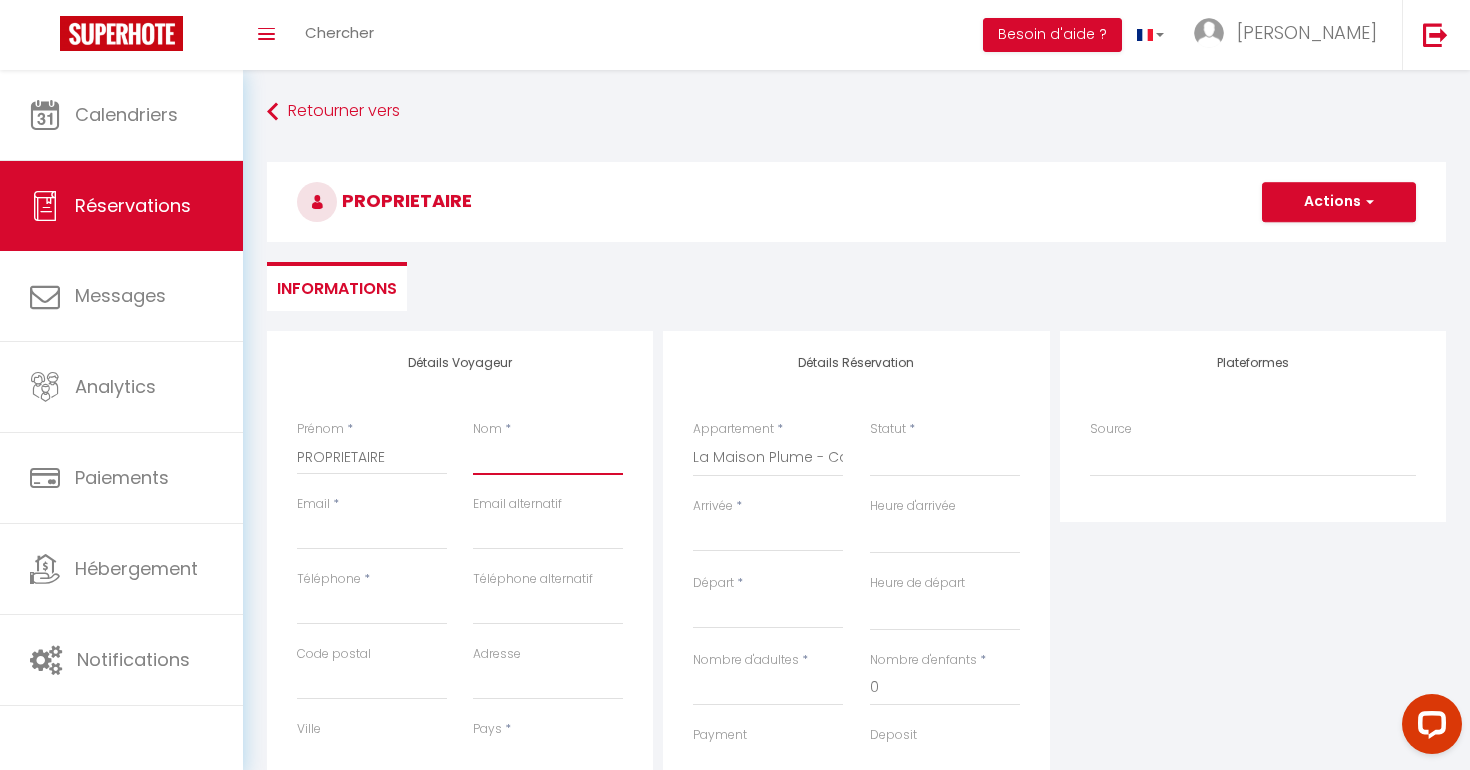 click on "Nom" at bounding box center (548, 457) 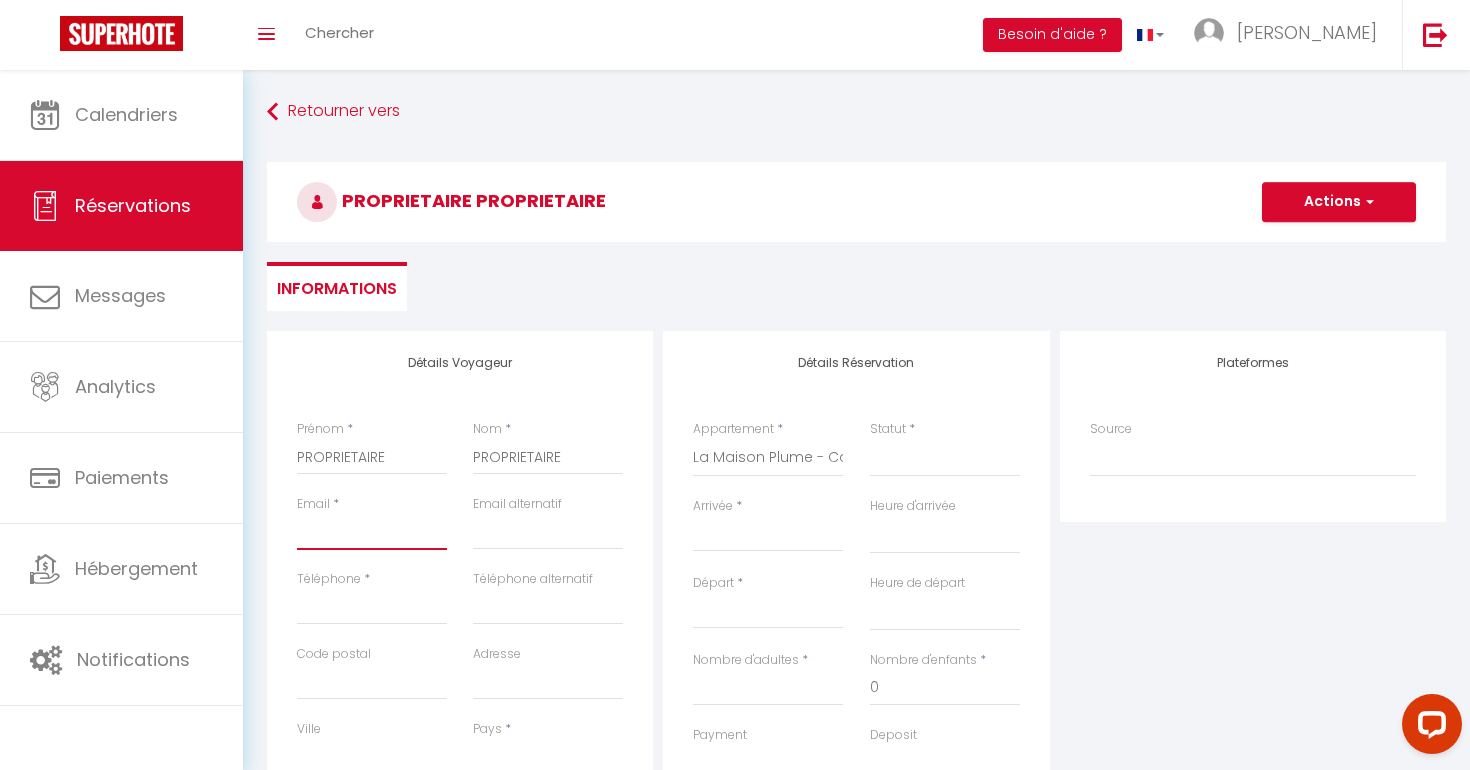 click on "Email client" at bounding box center [372, 532] 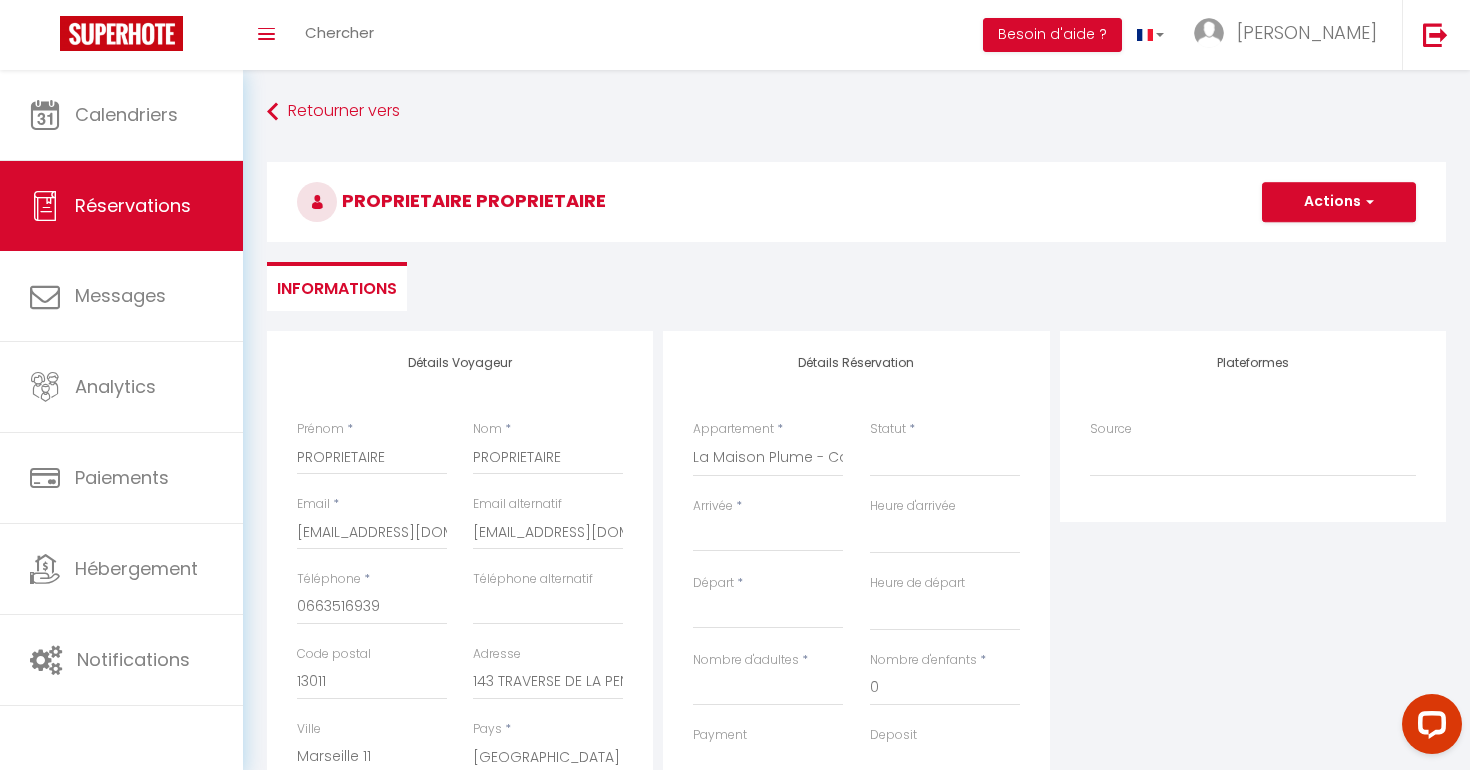 click on "Arrivée" at bounding box center [768, 536] 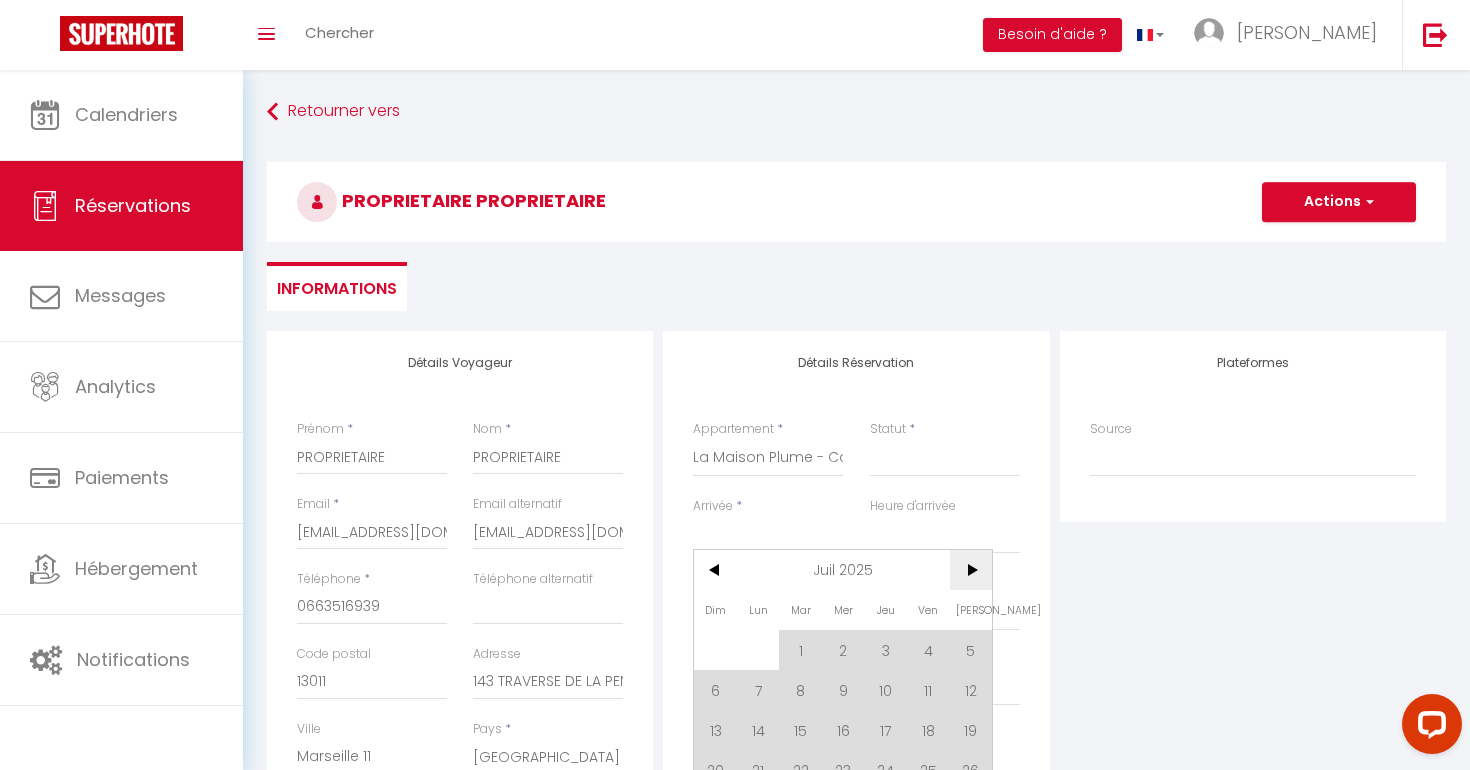 click on ">" at bounding box center (971, 570) 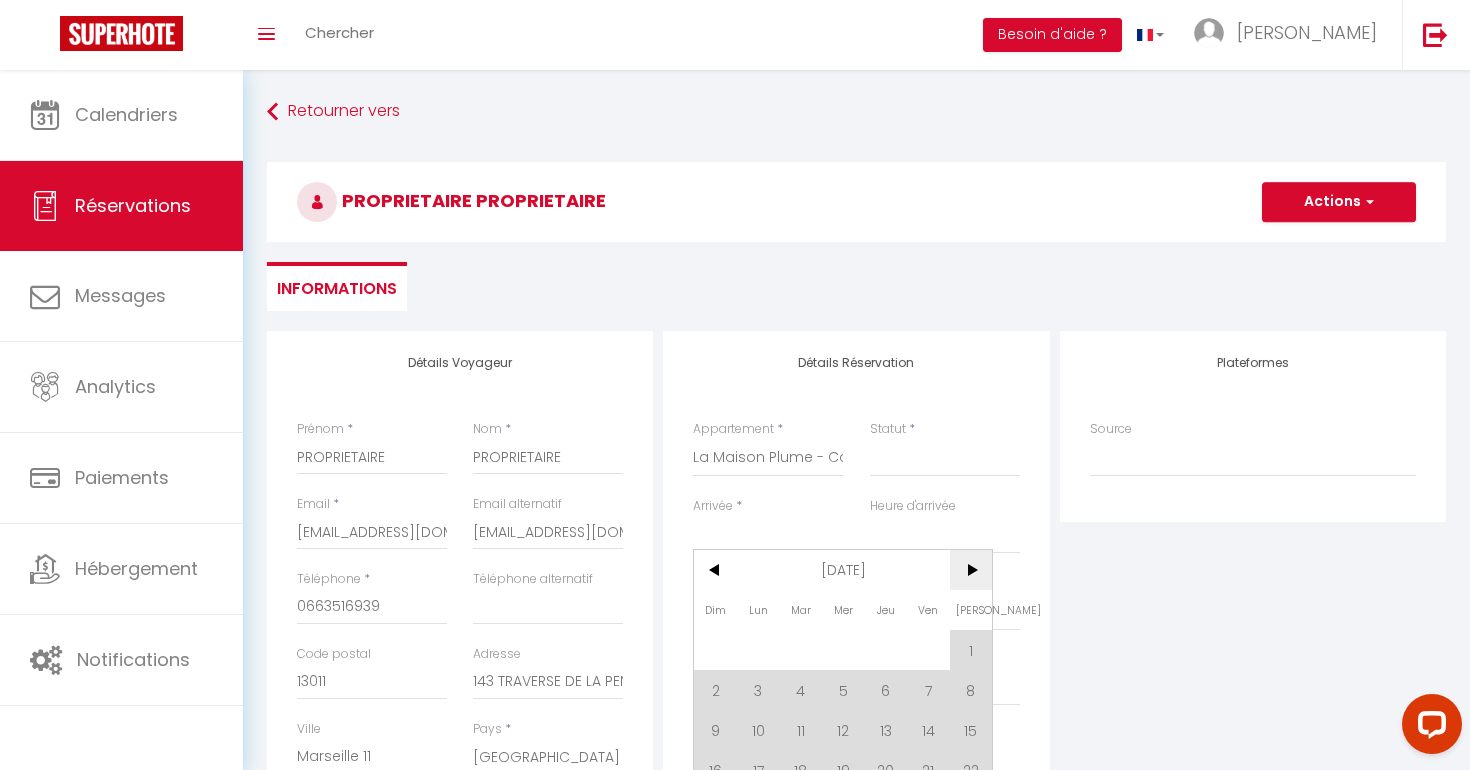 click on ">" at bounding box center (971, 570) 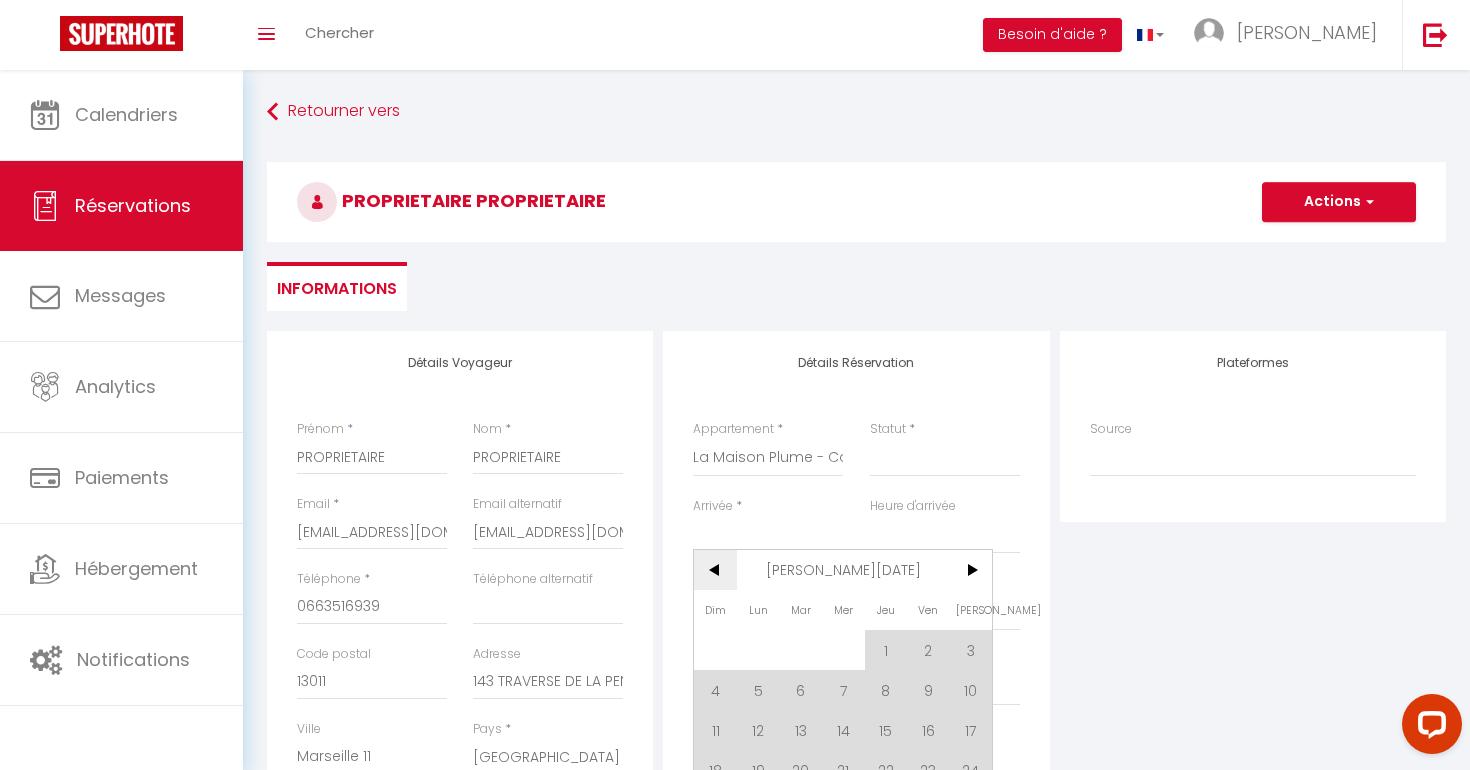 click on "<" at bounding box center [715, 570] 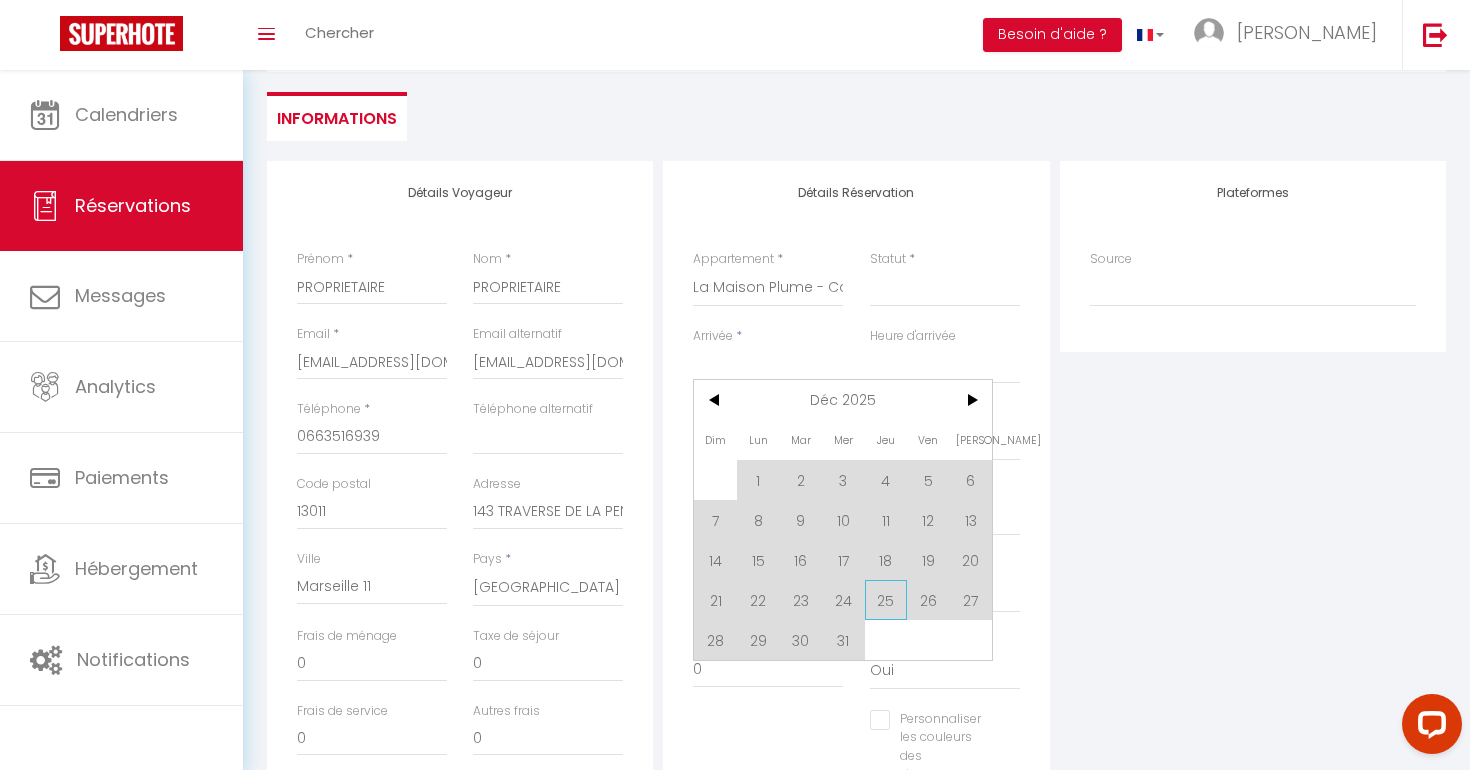 scroll, scrollTop: 171, scrollLeft: 0, axis: vertical 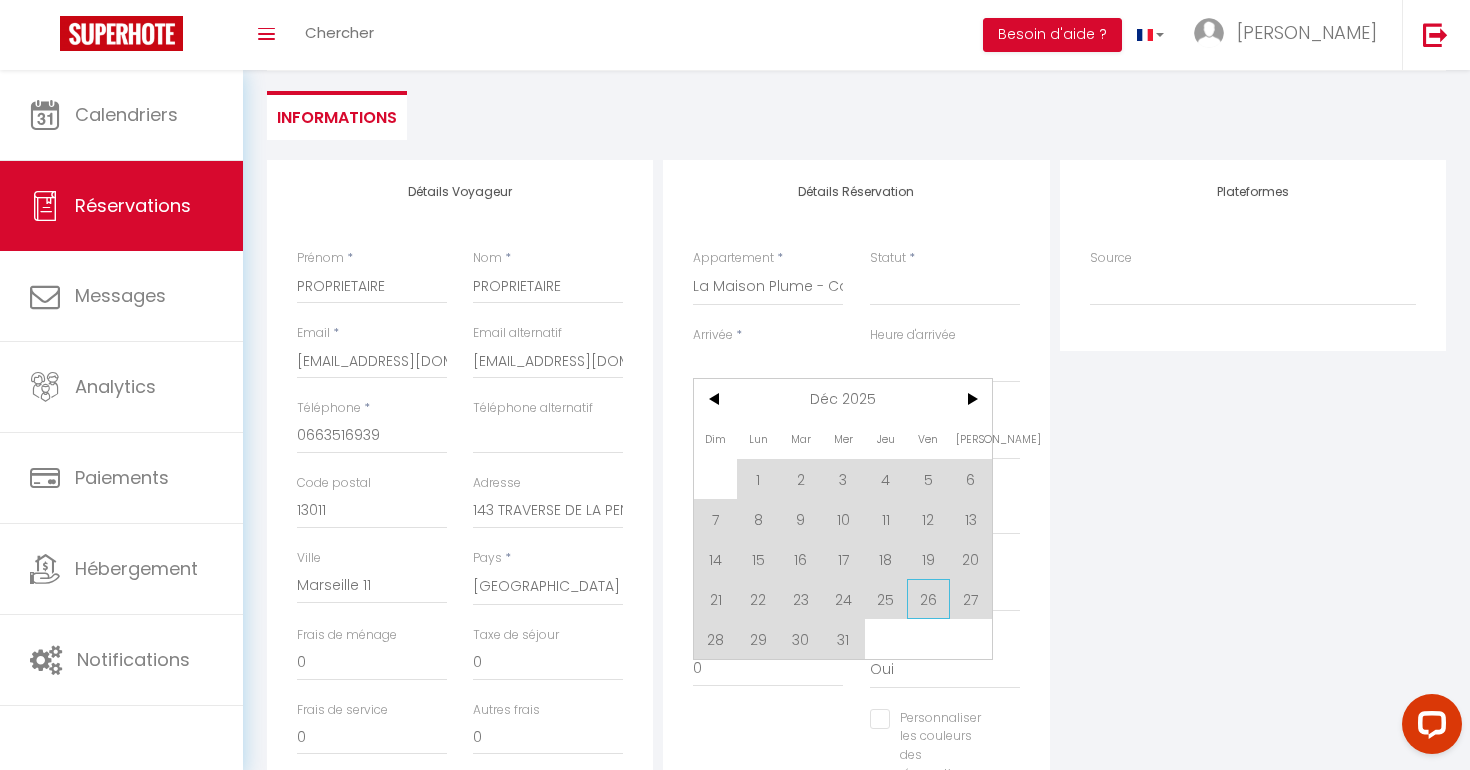 click on "26" at bounding box center [928, 599] 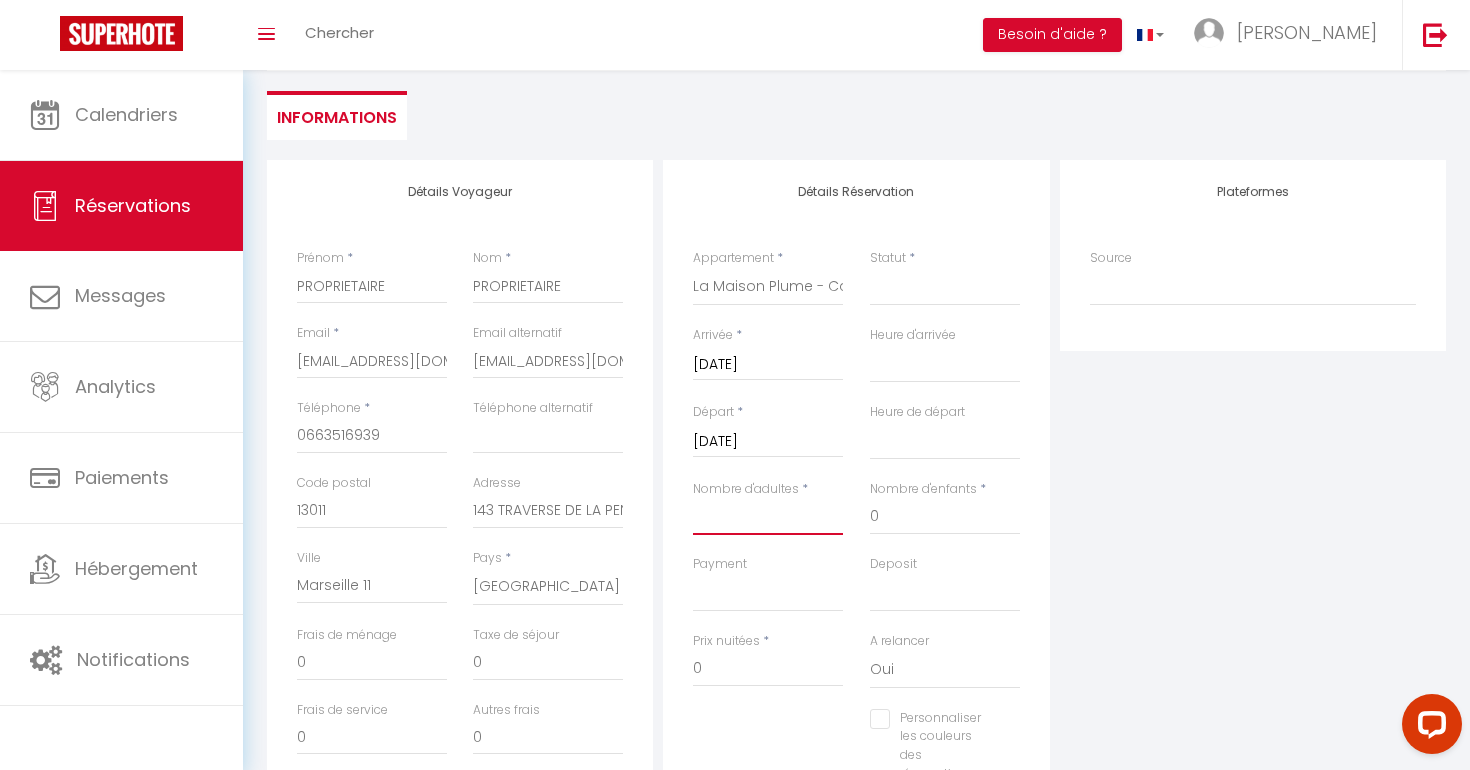 click on "Nombre d'adultes" at bounding box center (768, 517) 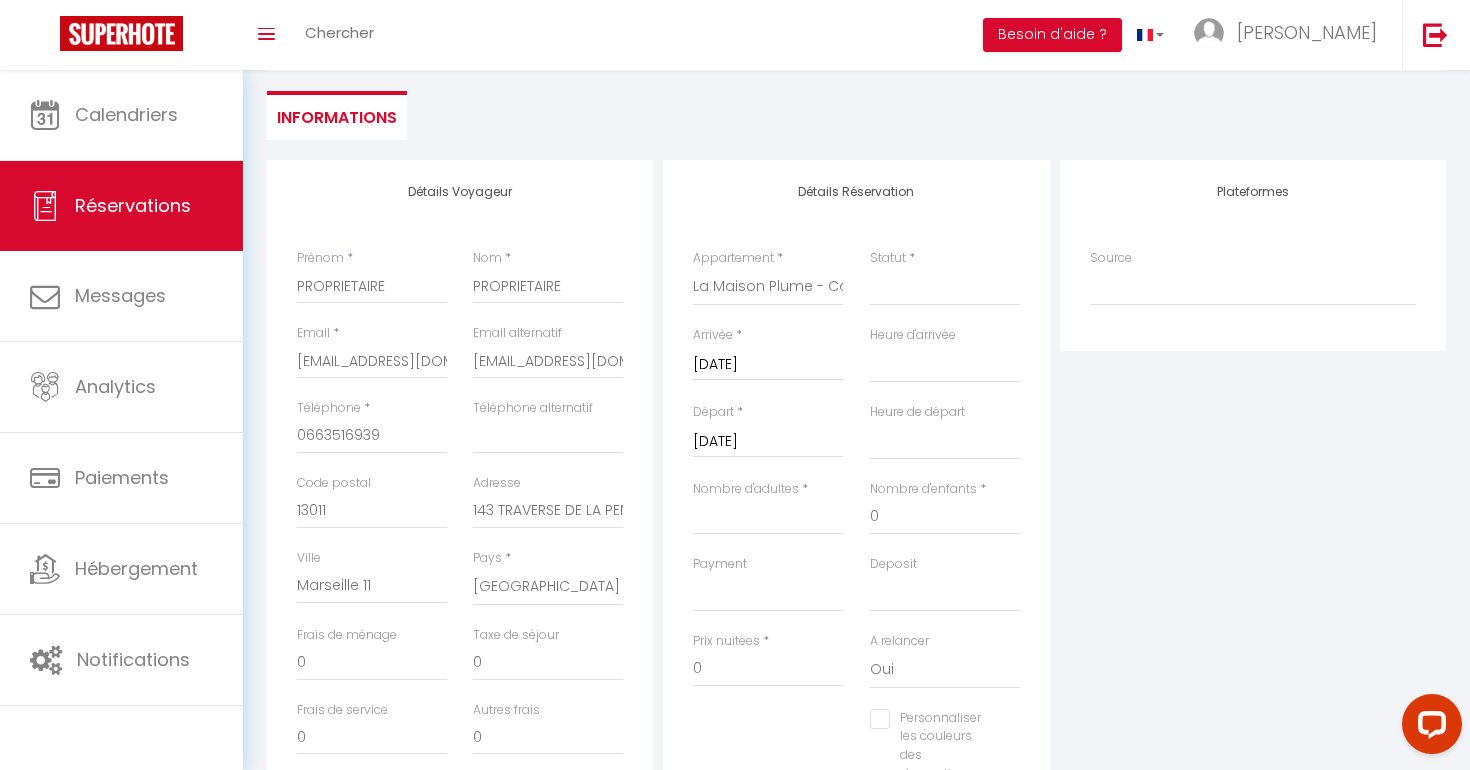 click on "[DATE]" at bounding box center [768, 442] 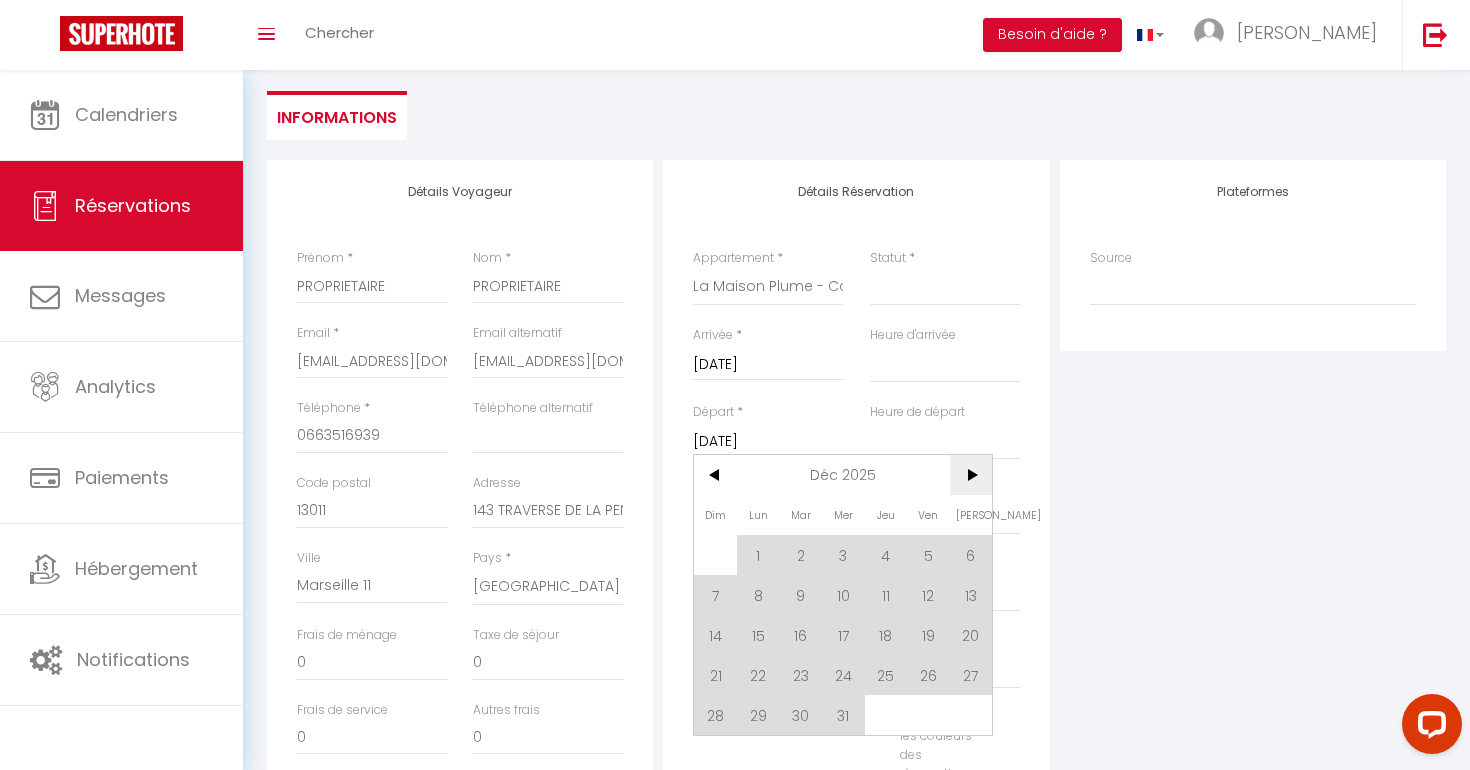 click on ">" at bounding box center [971, 475] 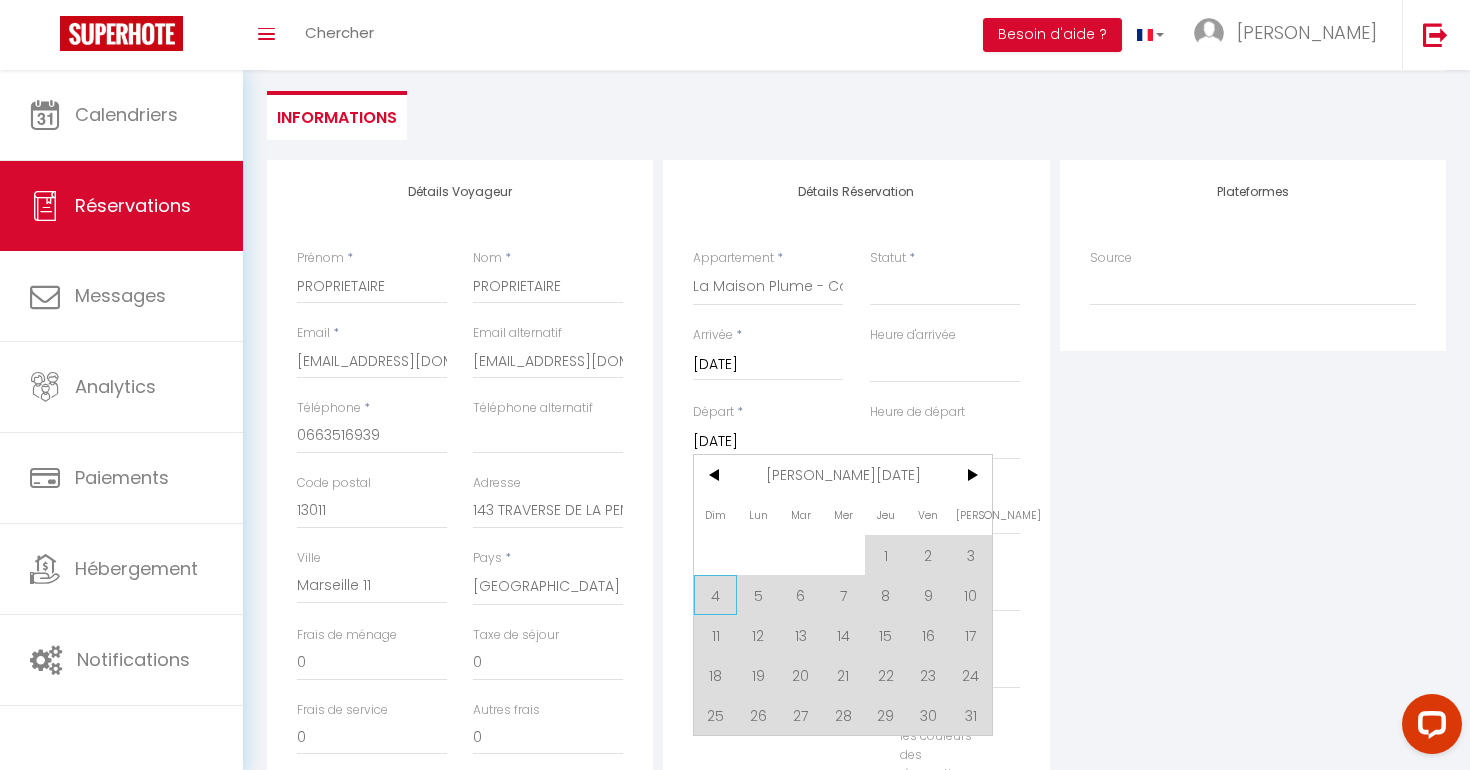 click on "4" at bounding box center [715, 595] 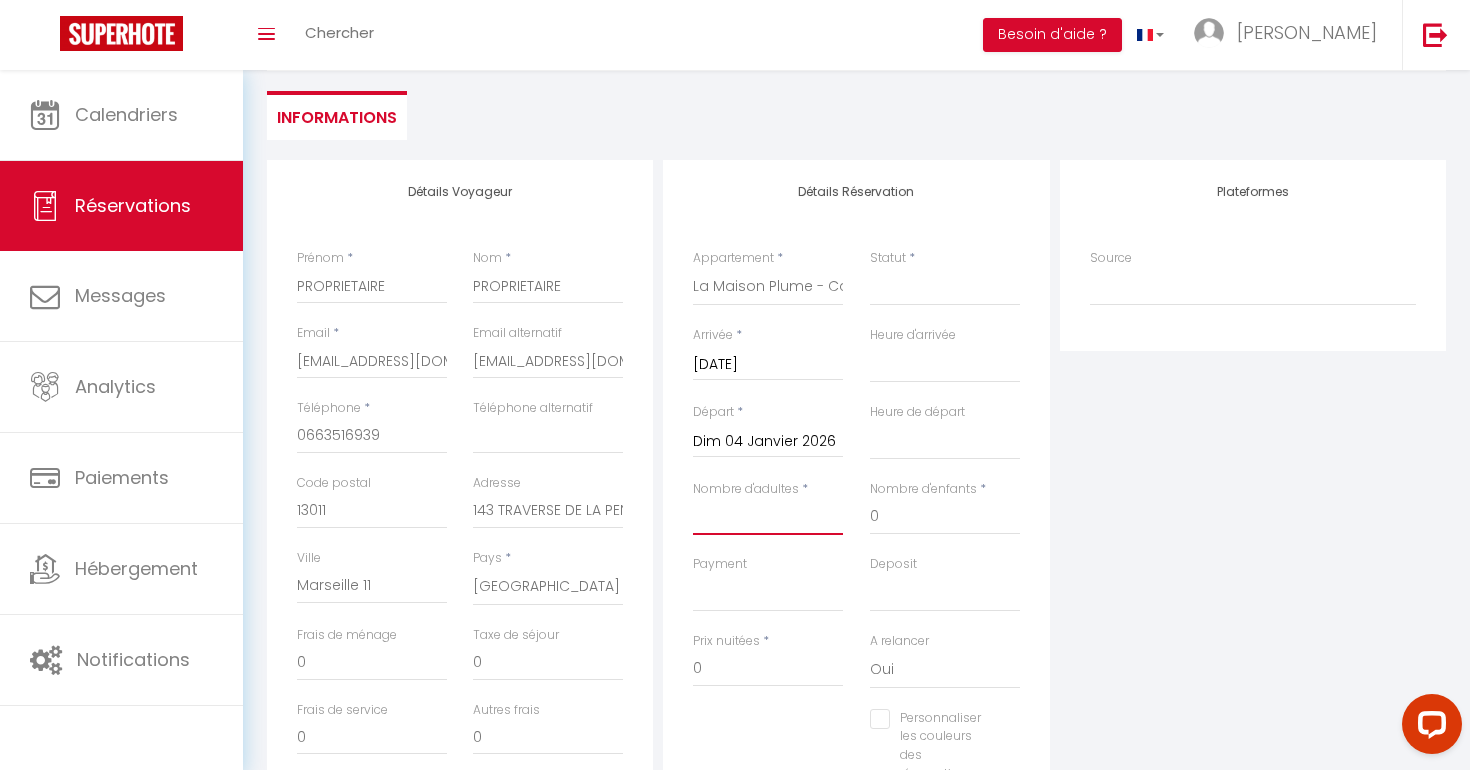 click on "Nombre d'adultes" at bounding box center [768, 517] 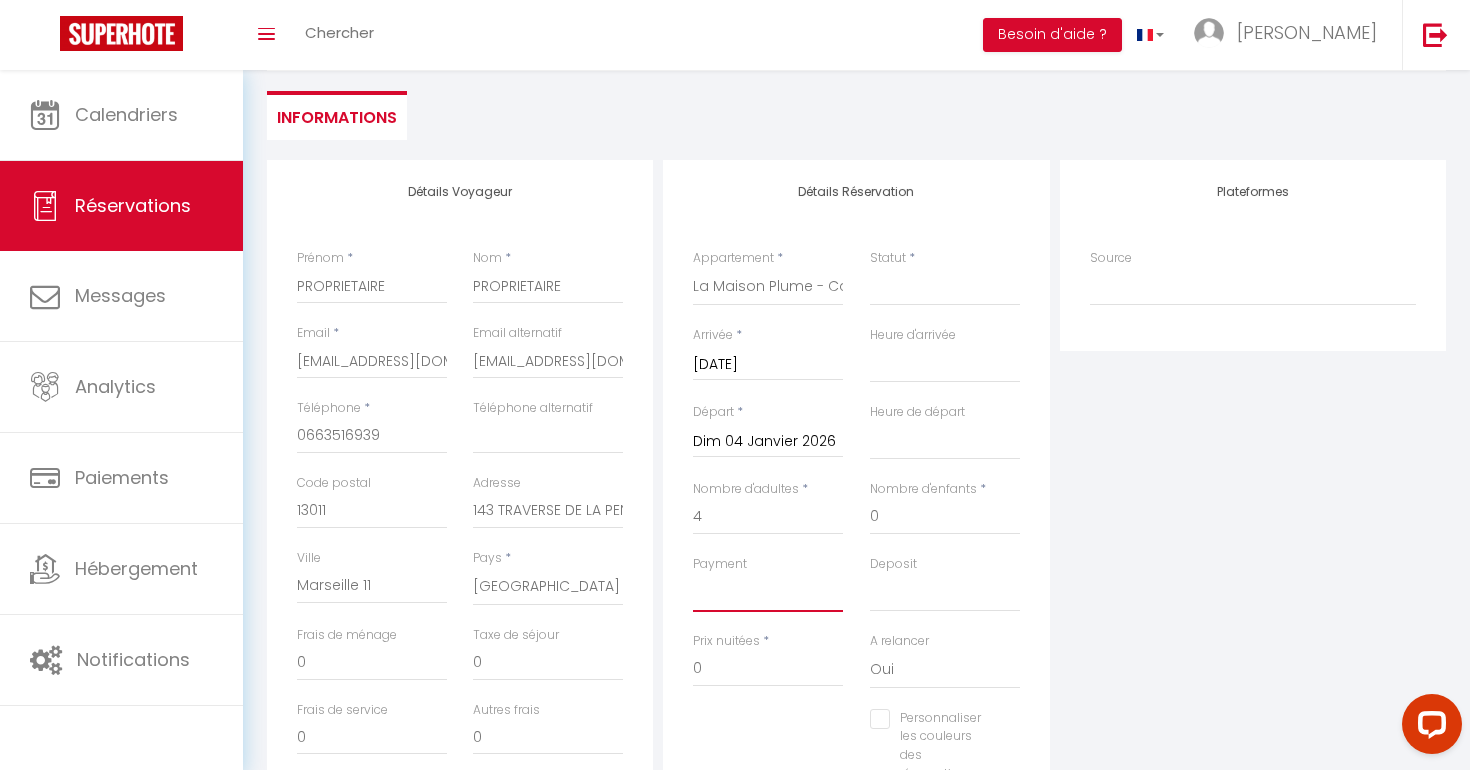 click on "OK   KO" at bounding box center (768, 593) 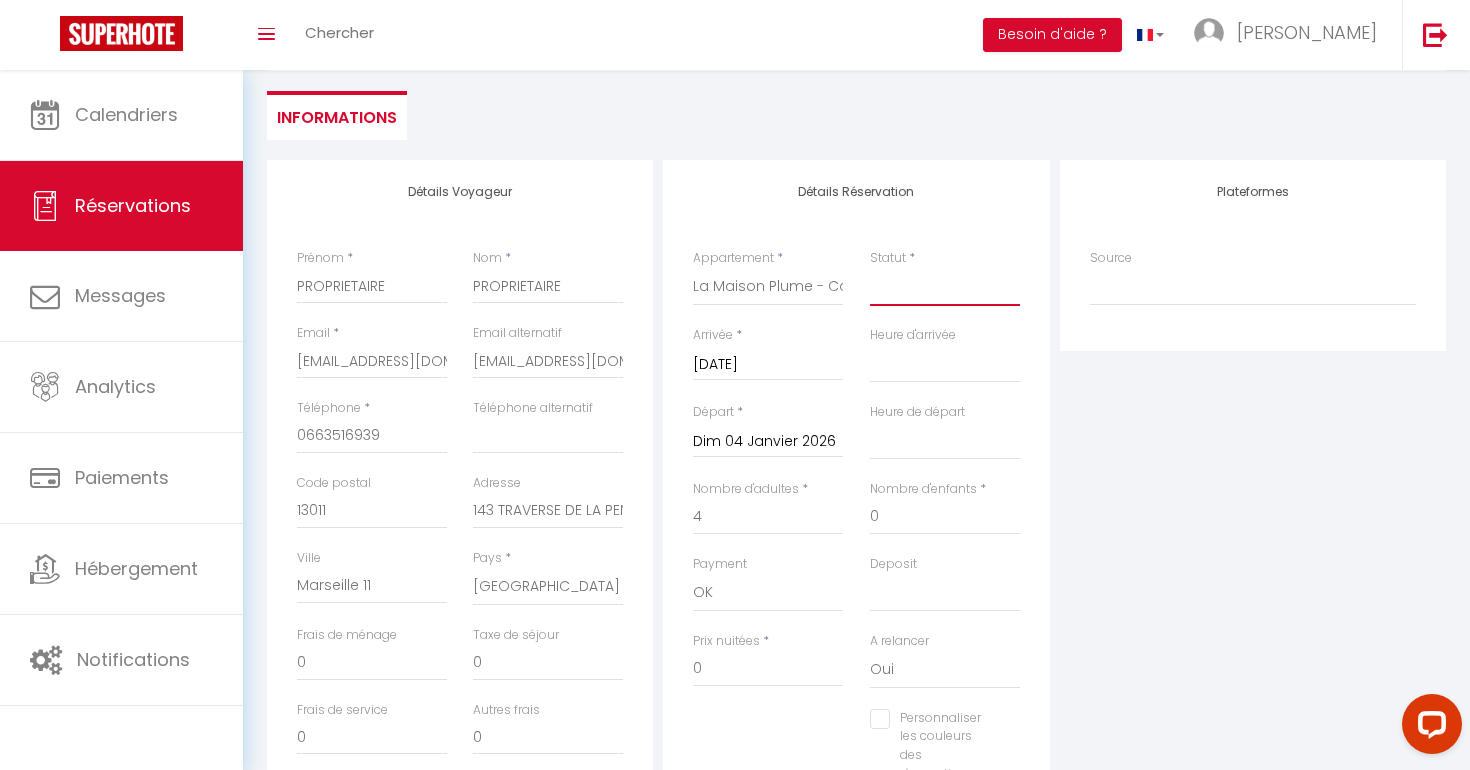 click on "Confirmé Non Confirmé [PERSON_NAME] par le voyageur No Show Request" at bounding box center [945, 287] 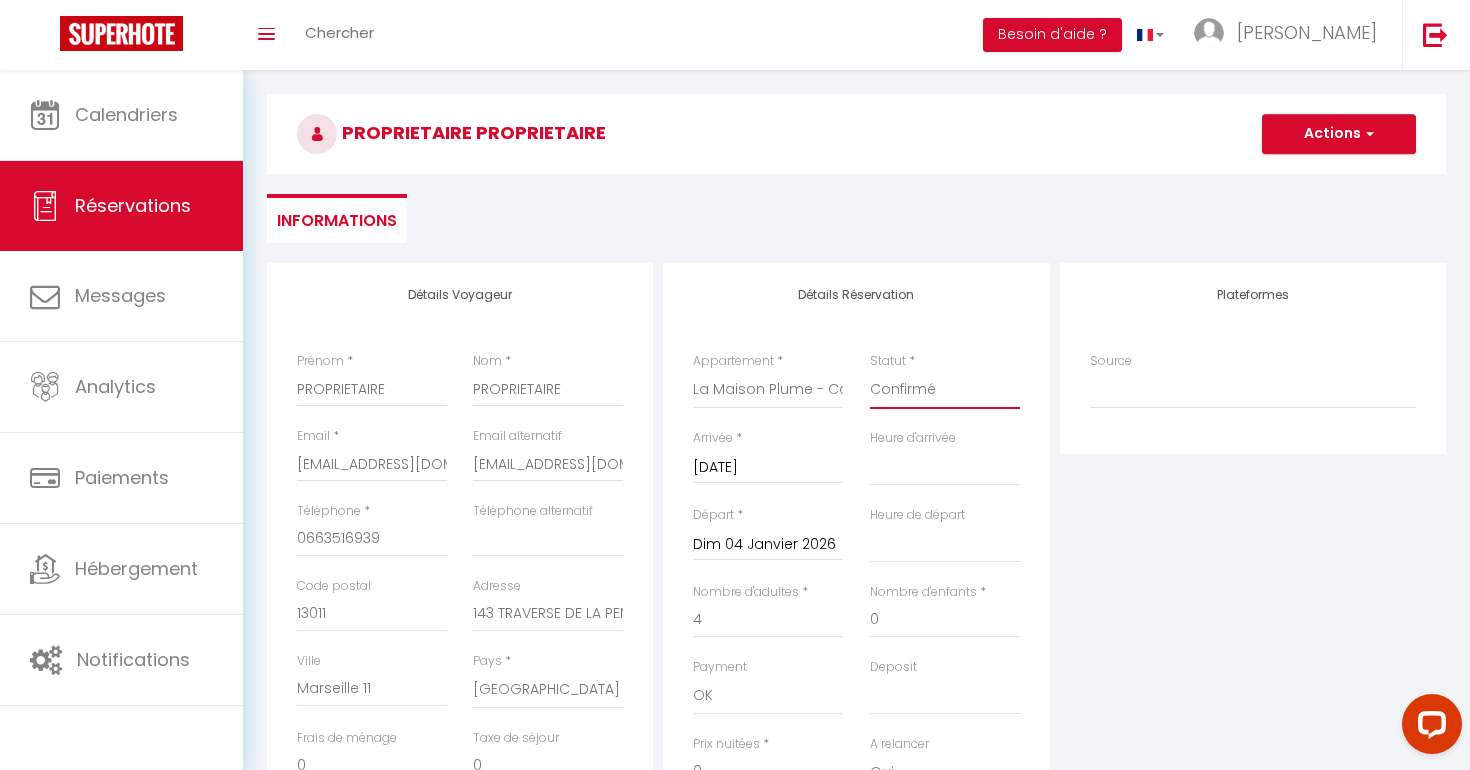 scroll, scrollTop: 0, scrollLeft: 0, axis: both 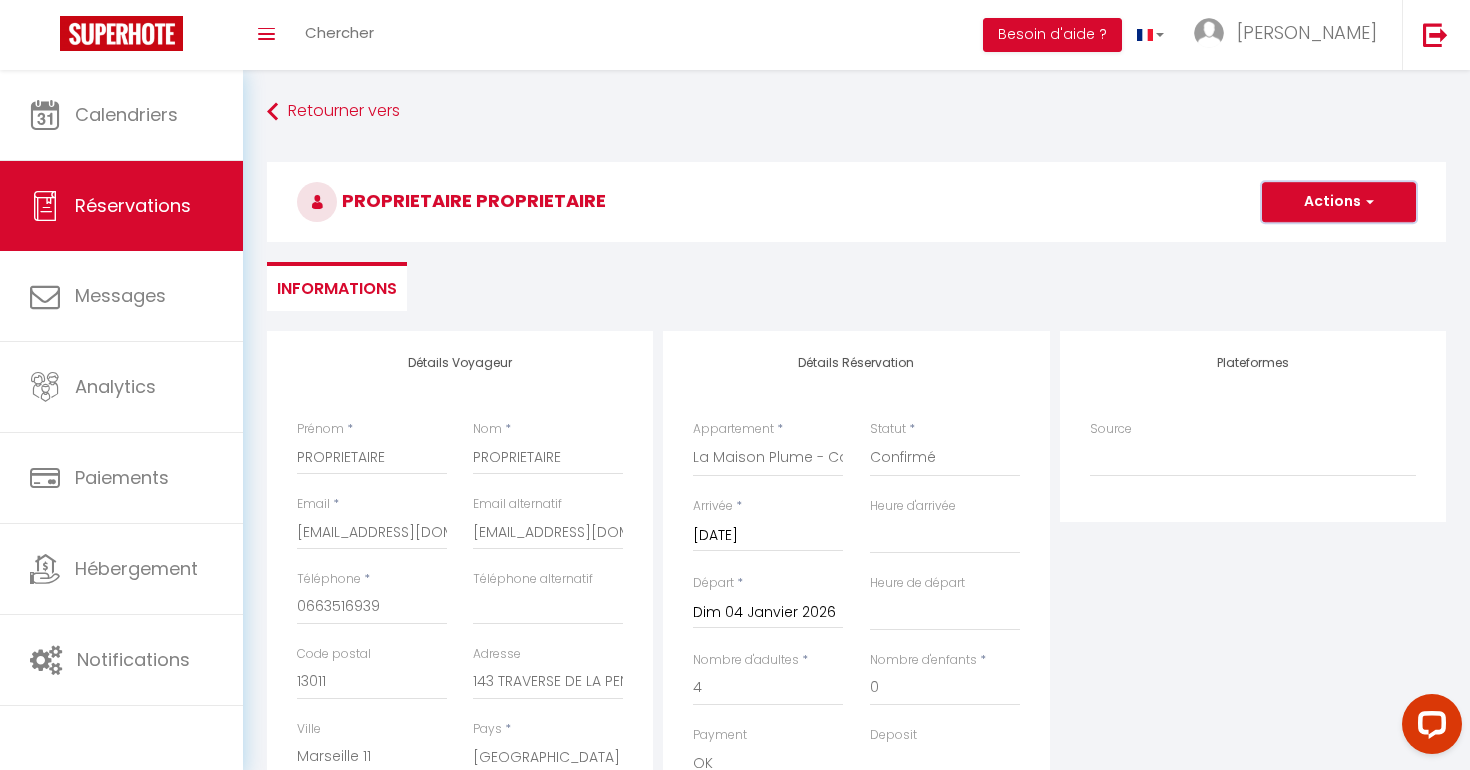 click on "Actions" at bounding box center (1339, 202) 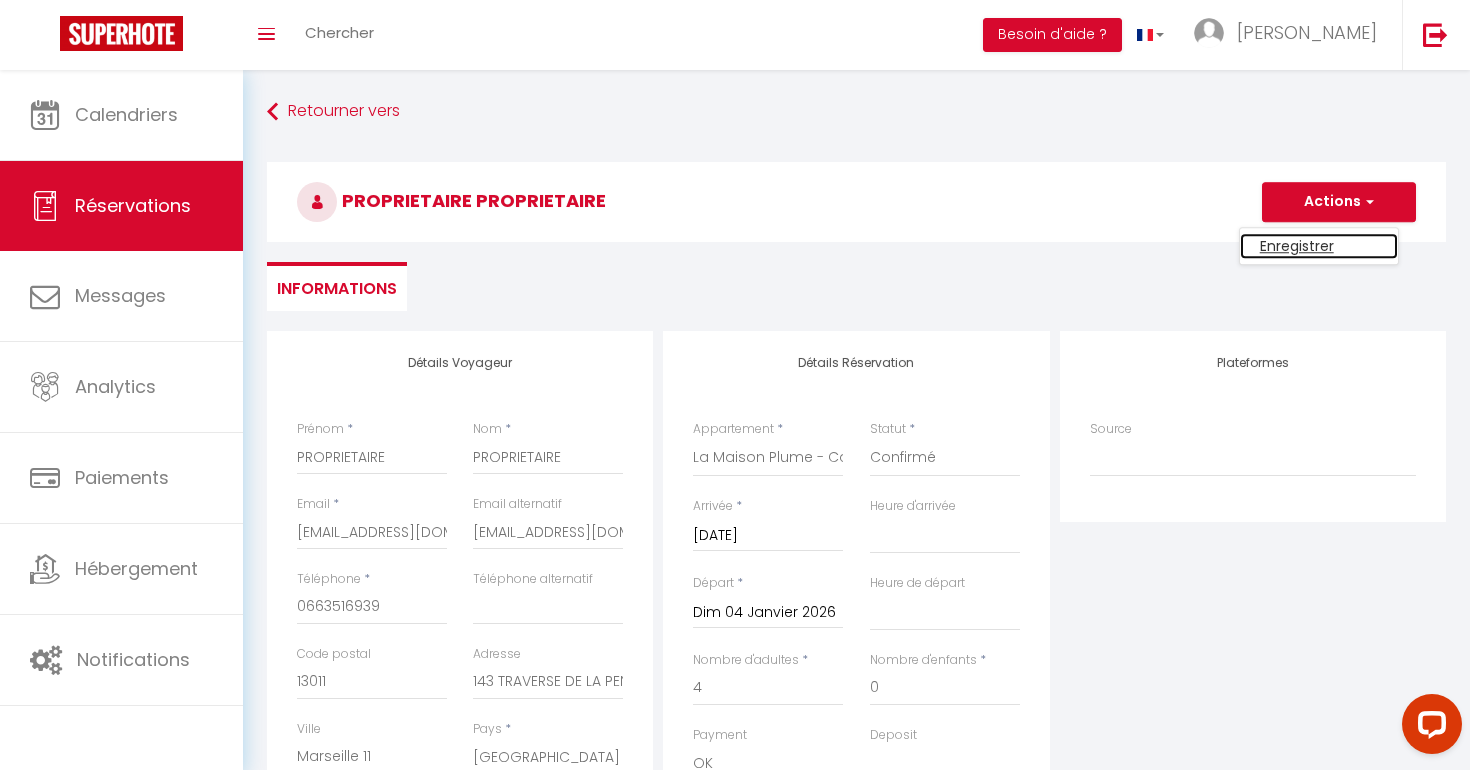 click on "Enregistrer" at bounding box center (1319, 246) 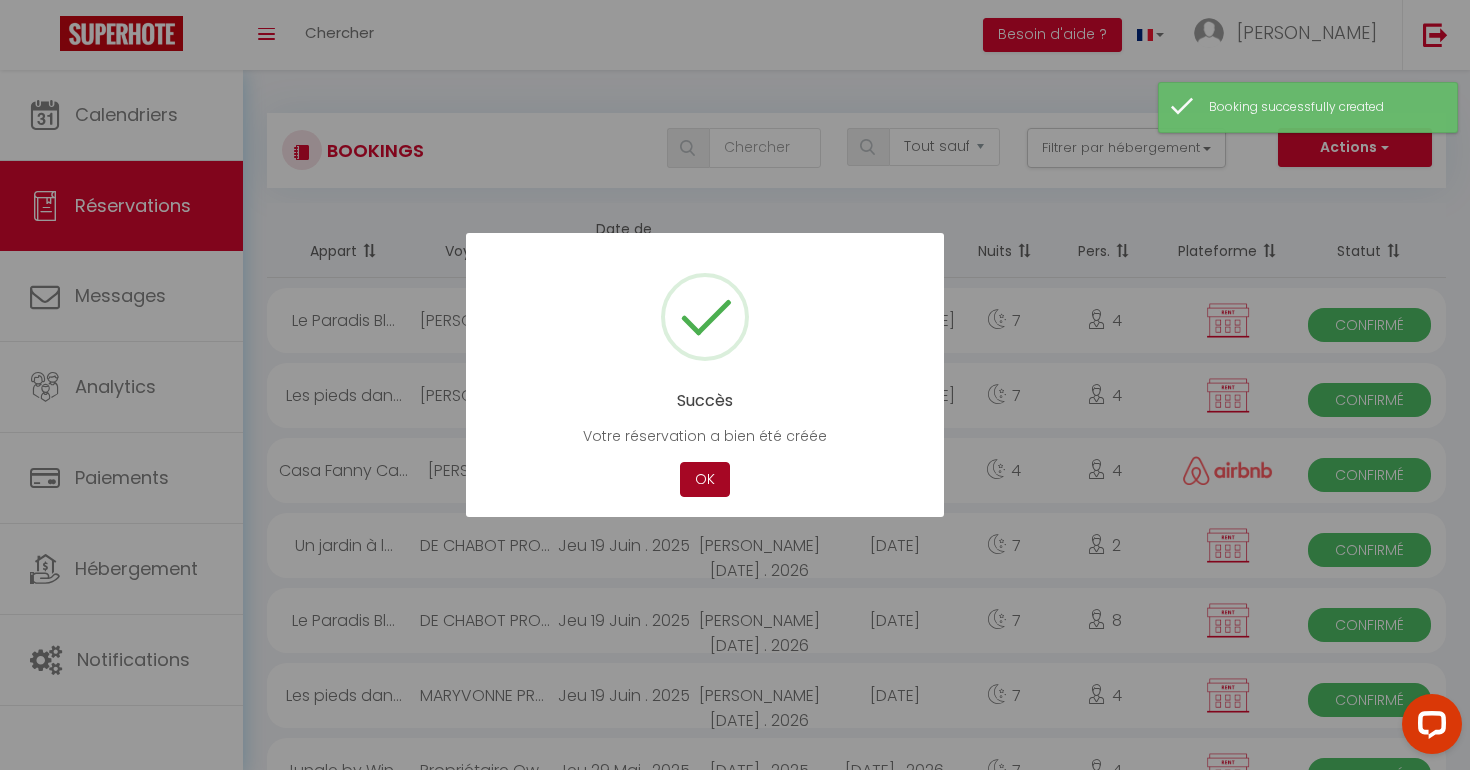 click on "OK" at bounding box center (705, 479) 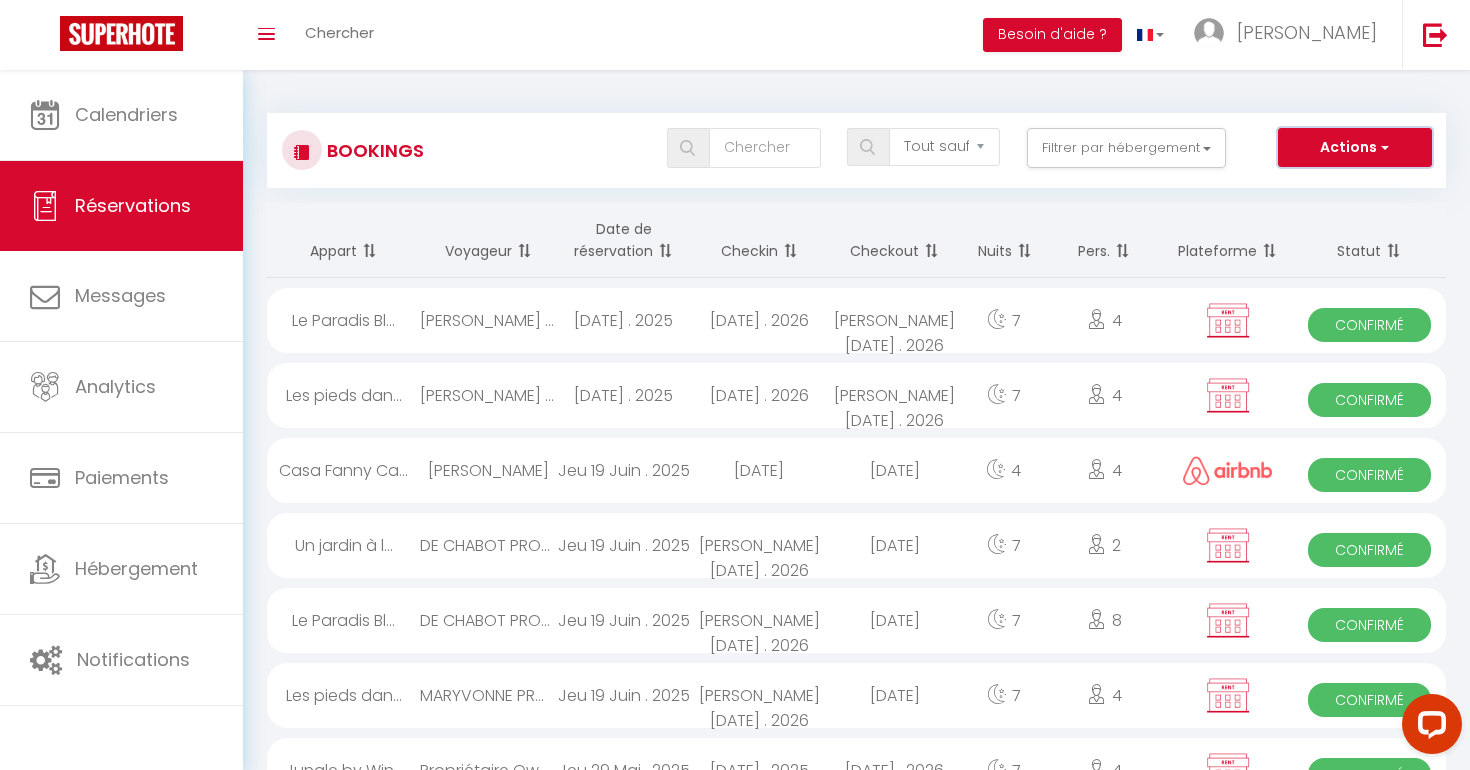 click on "Actions" at bounding box center [1355, 148] 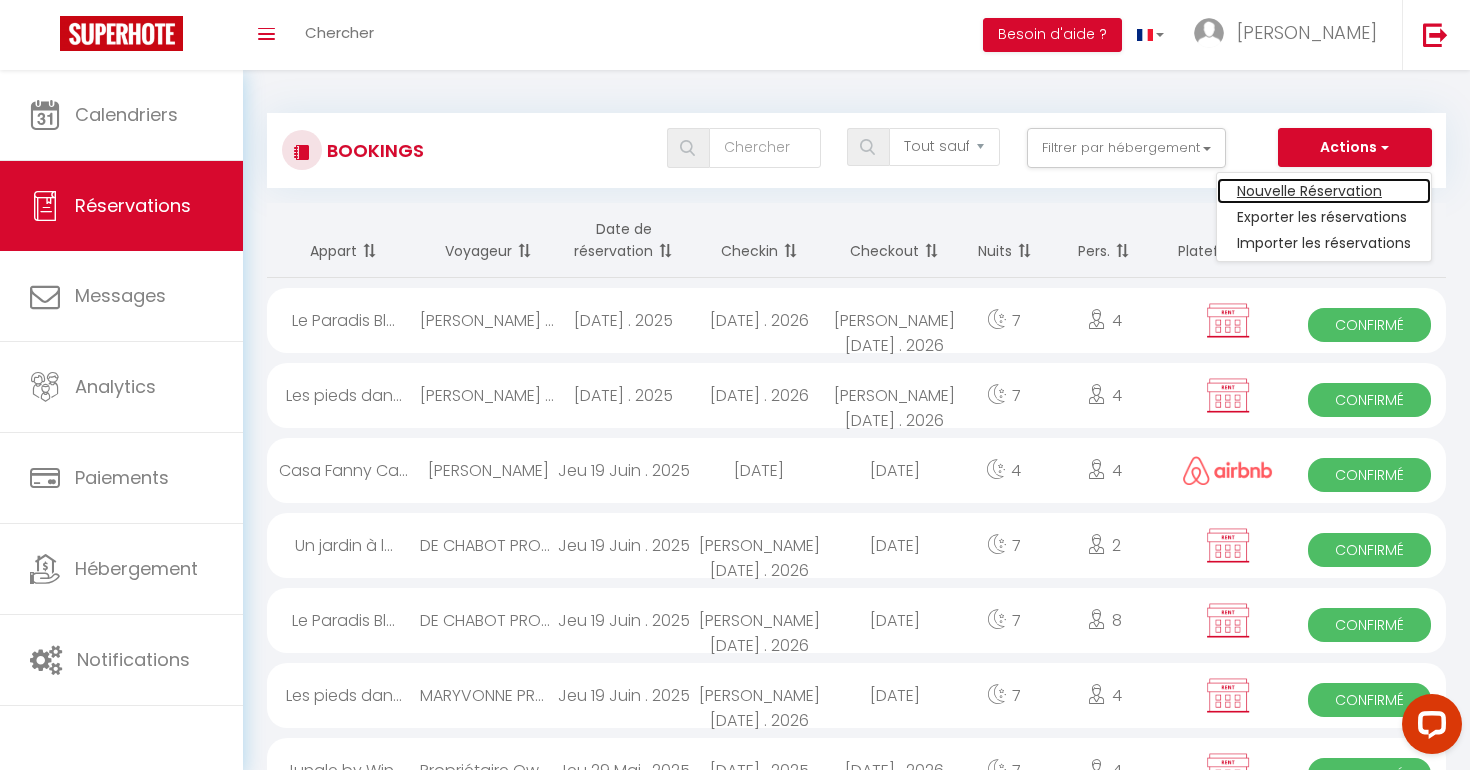 click on "Nouvelle Réservation" at bounding box center [1324, 191] 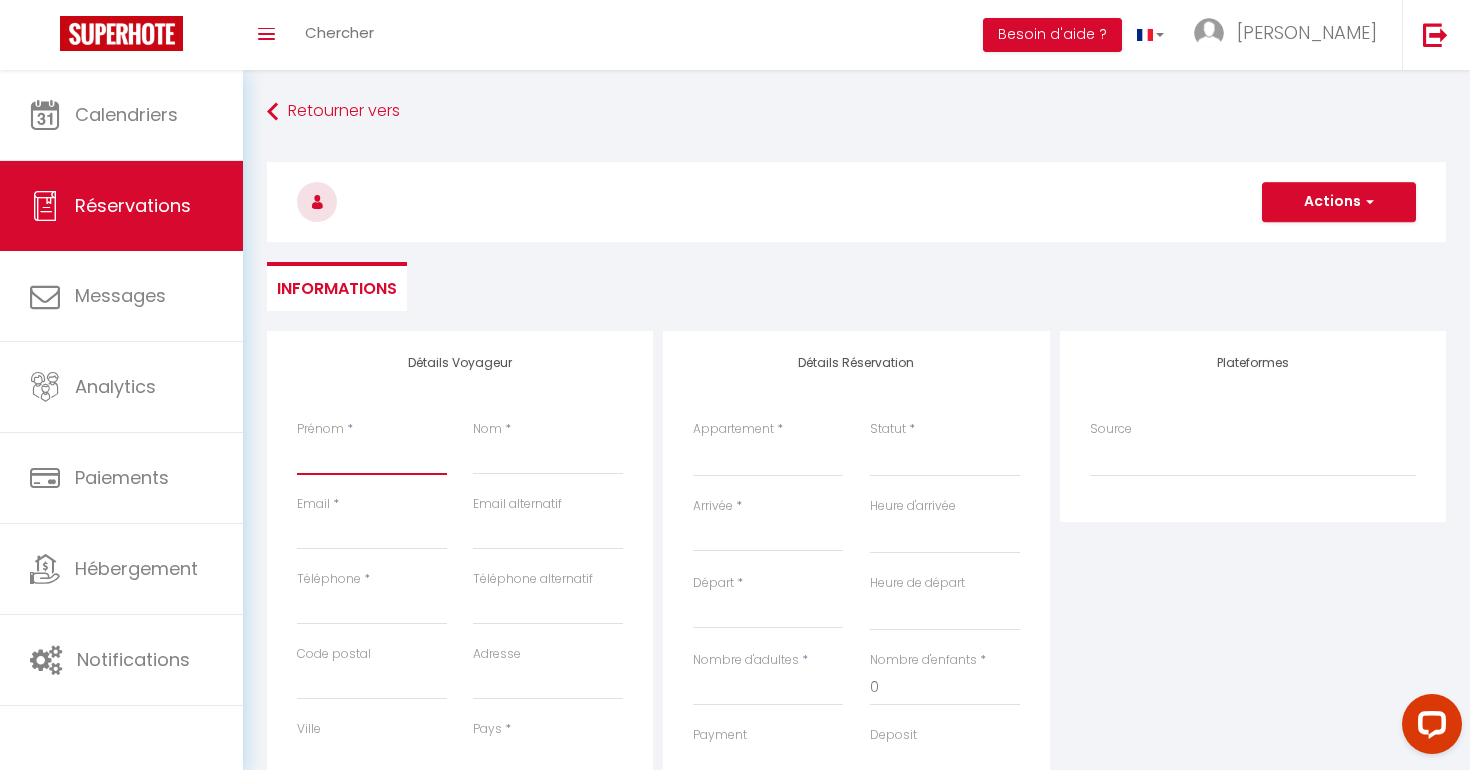 click on "Prénom" at bounding box center [372, 457] 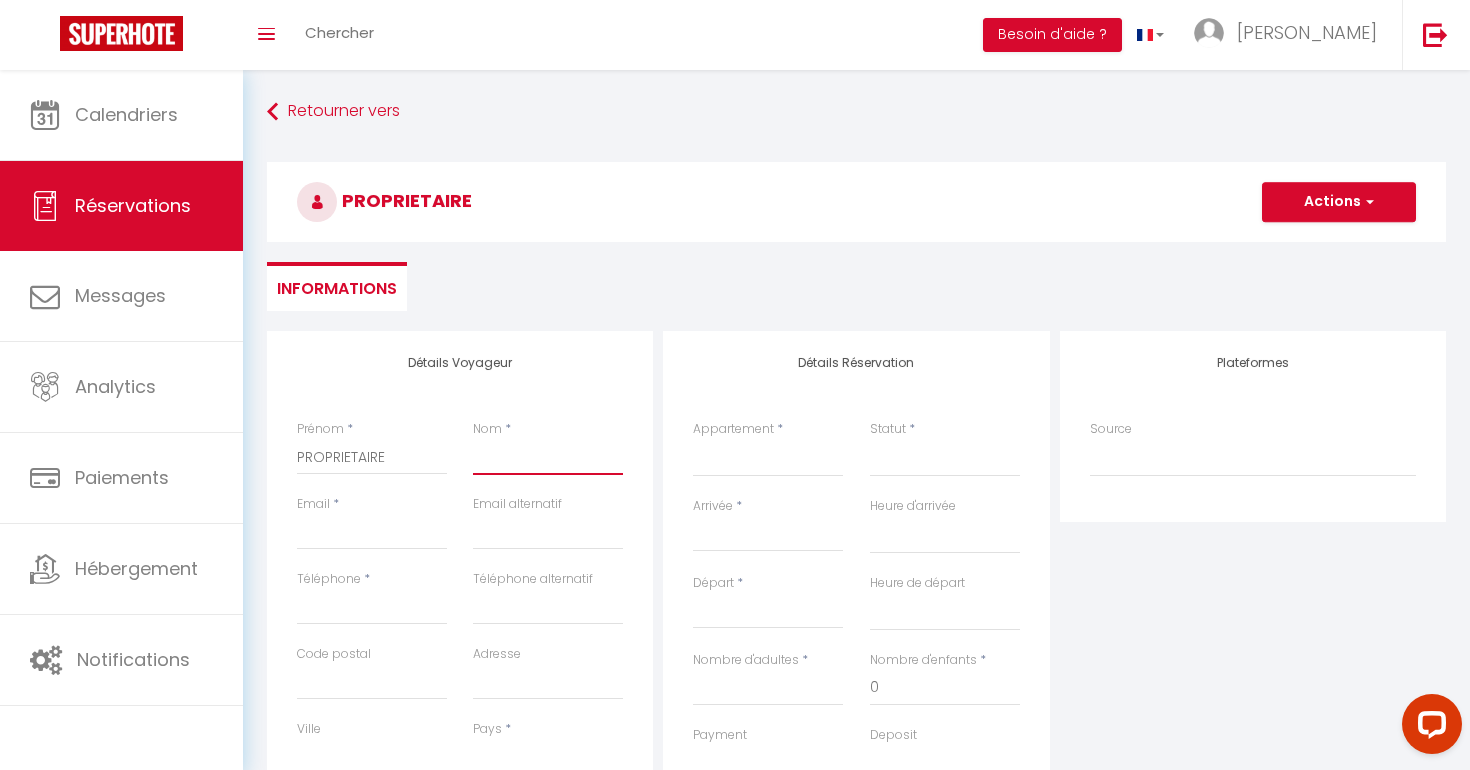 paste on "PROPRIETAIRE" 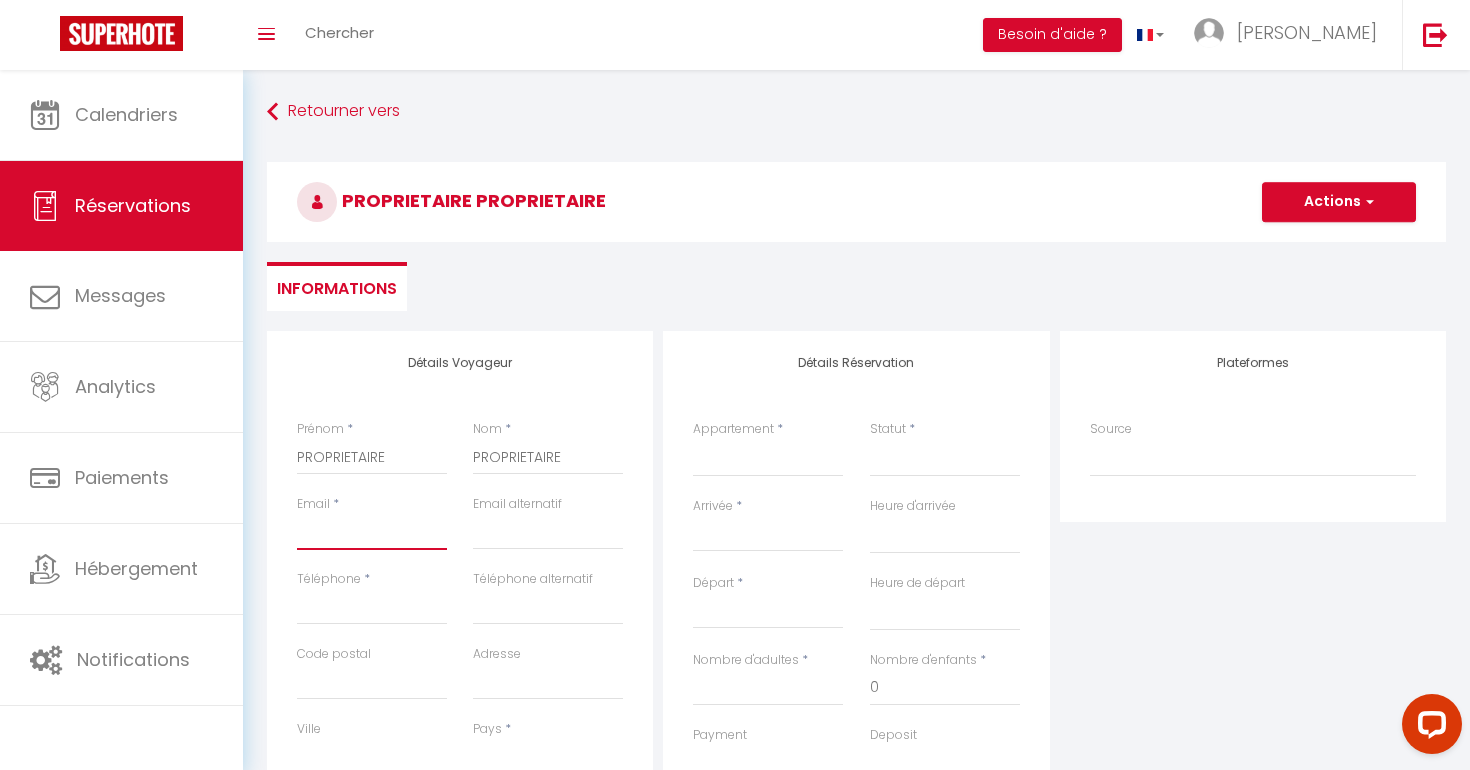 click on "Email client" at bounding box center [372, 532] 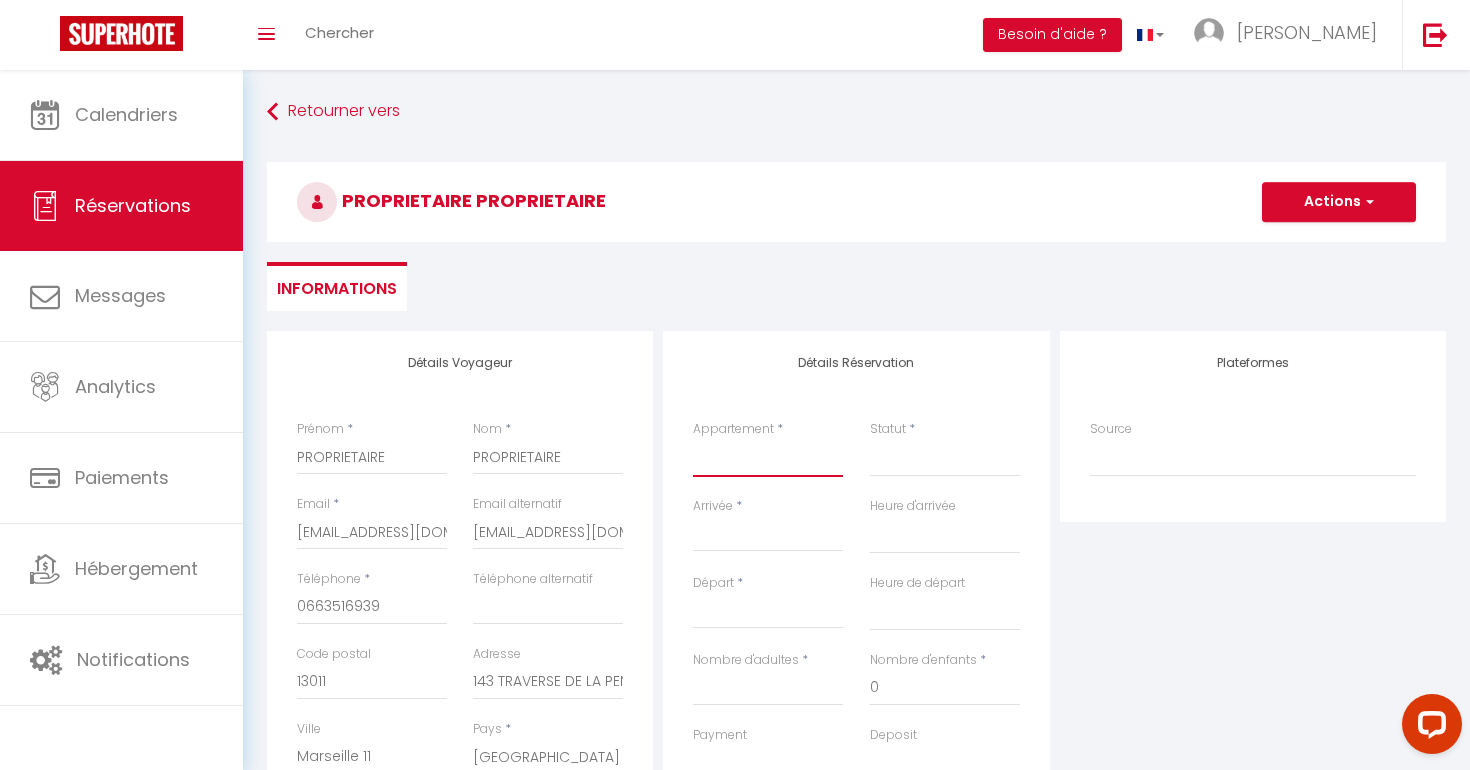 click on "La Maison Plume - Cassis L'Appart' Fifties - Cassis Le Studio Nomad - Cassis La Maison Vintage by Winkyhouse L’artiste by Winkyhouse Cassis Le pêcheur revisité by Winkyhouse Cassis [GEOGRAPHIC_DATA] à [GEOGRAPHIC_DATA] by WinkyHouse [PERSON_NAME] aux portes du Garlaban La villa 1920-[GEOGRAPHIC_DATA] [GEOGRAPHIC_DATA] du Voyage by Winkyhouse Casa [PERSON_NAME] by Winkyhouse Le Perchoir by Winkyhouse Cassis Le Paradis Bleu Cassis - [GEOGRAPHIC_DATA] - by WinkyHouse Un jardin à la mer - [GEOGRAPHIC_DATA] - By WinkyHouse Les pieds dans l'eau - [GEOGRAPHIC_DATA] - By WinkyHouse Le Naio sur l'eau by Winkyhouse Roccafortis by WinkyHouse La maison du pêcheur by Winkyhouse Villa Epsilon by Winkyhouse Le POP FLAT by Winkyhouse [GEOGRAPHIC_DATA] de Cassis by Winkyhouse Jungle by Winkyhouse La Cigale Enchantée by Winkyhouse Cap Winky à Cassis - Winkyhouse RED RED ONE by Winkyhouse Une tropeziennne à Cassis by Winkyhouse Le Bouddha Jaune by Winkyhouse PEPSI CASSIS by Winkyhouse Ma bulle de Cassis by Winkyhouse Le nid cassidain by [PERSON_NAME]" at bounding box center [768, 458] 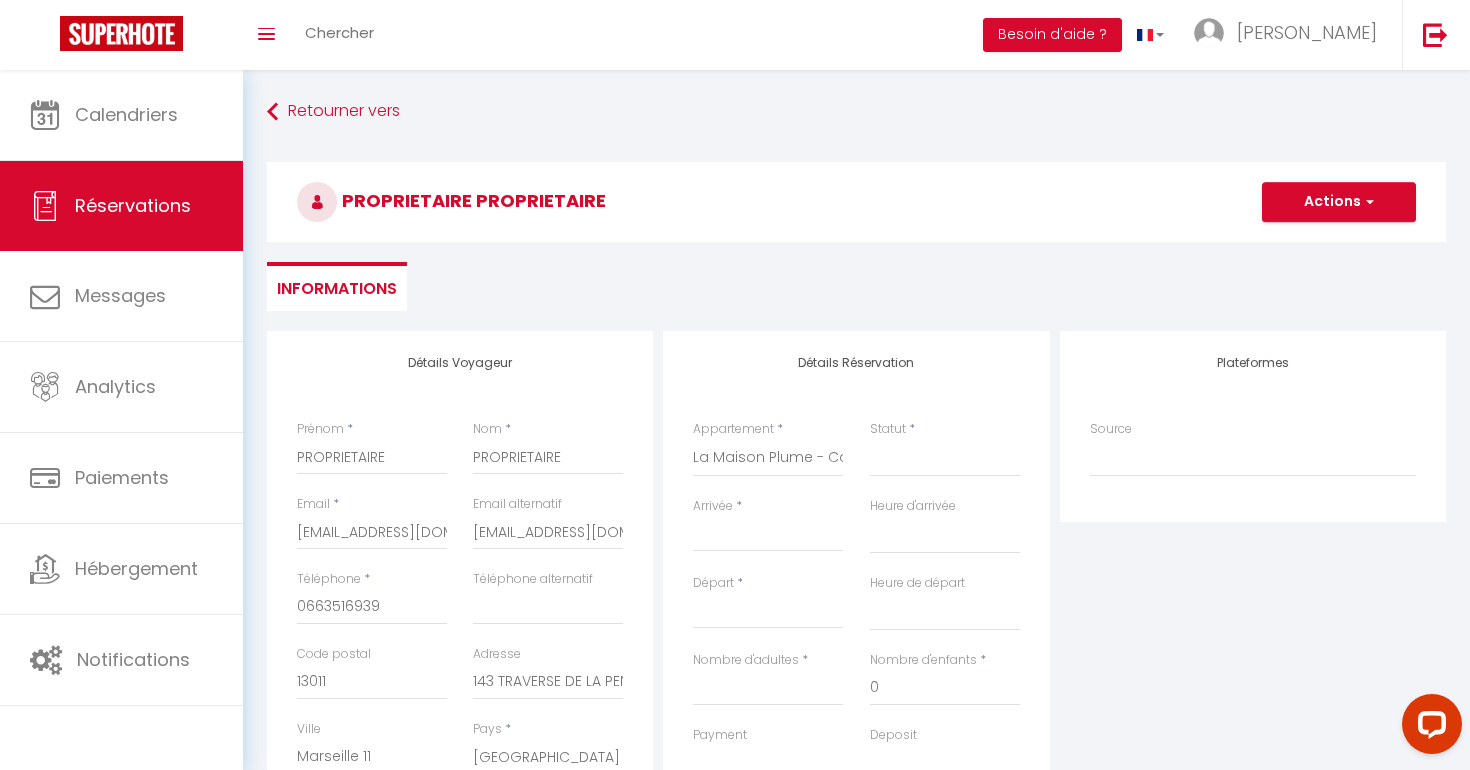click on "Arrivée" at bounding box center (768, 536) 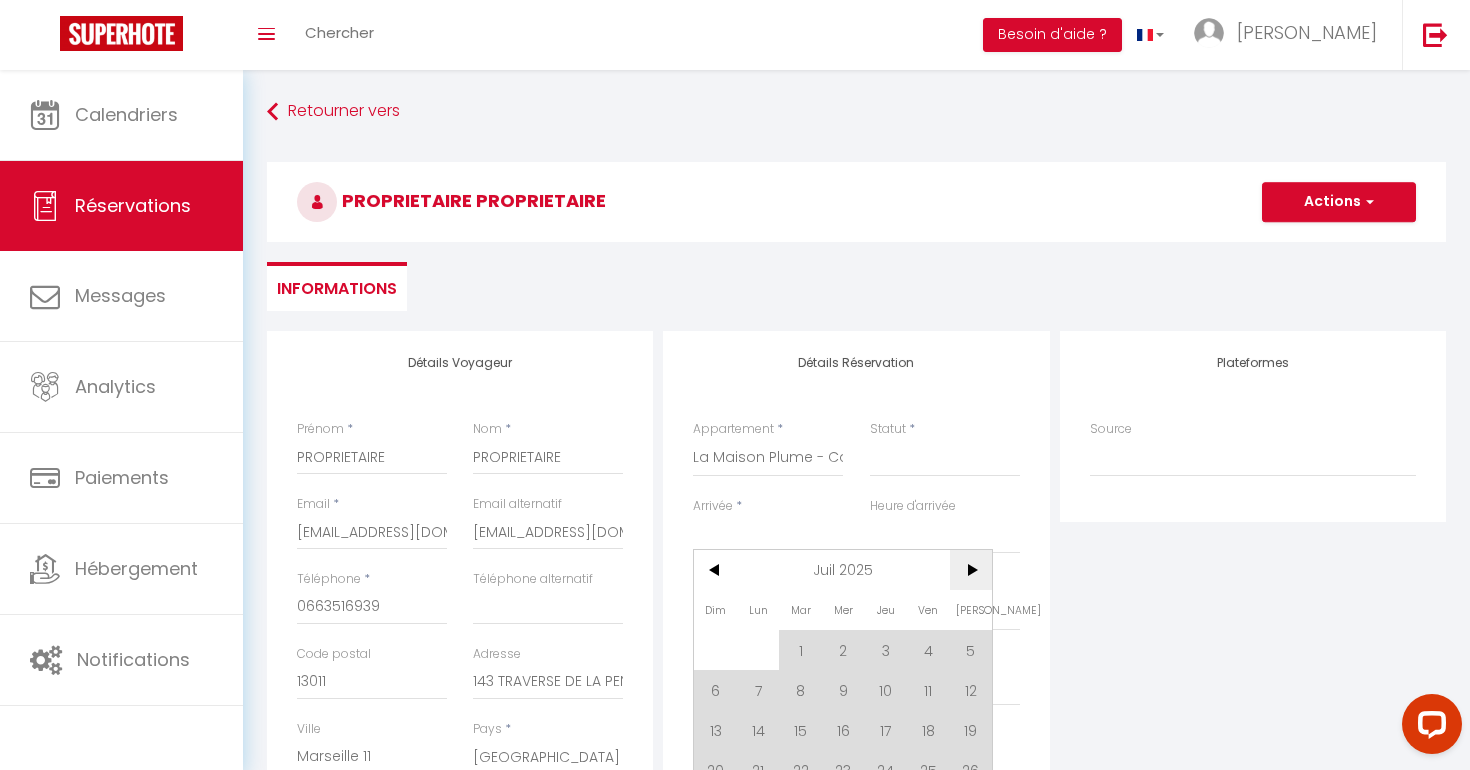 click on ">" at bounding box center (971, 570) 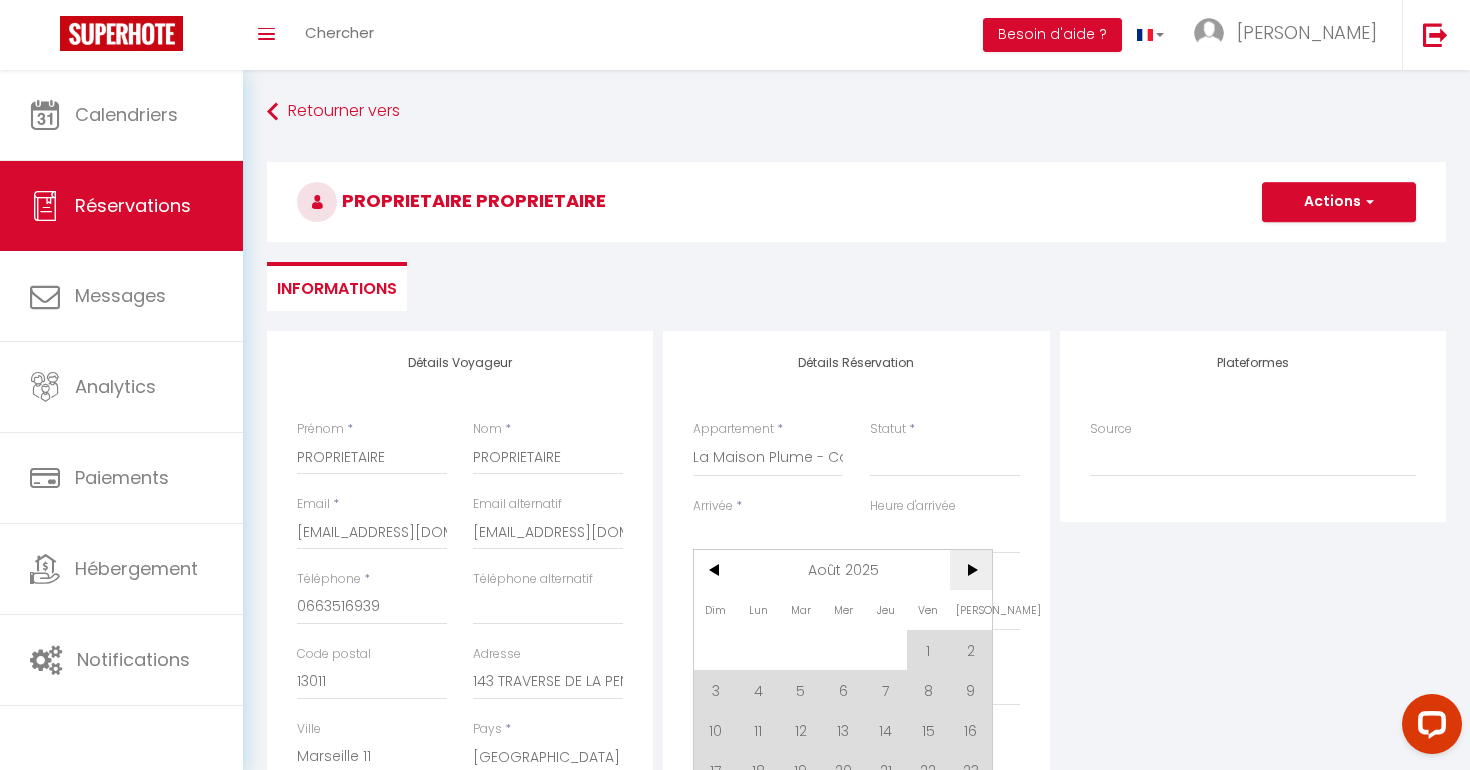 click on ">" at bounding box center [971, 570] 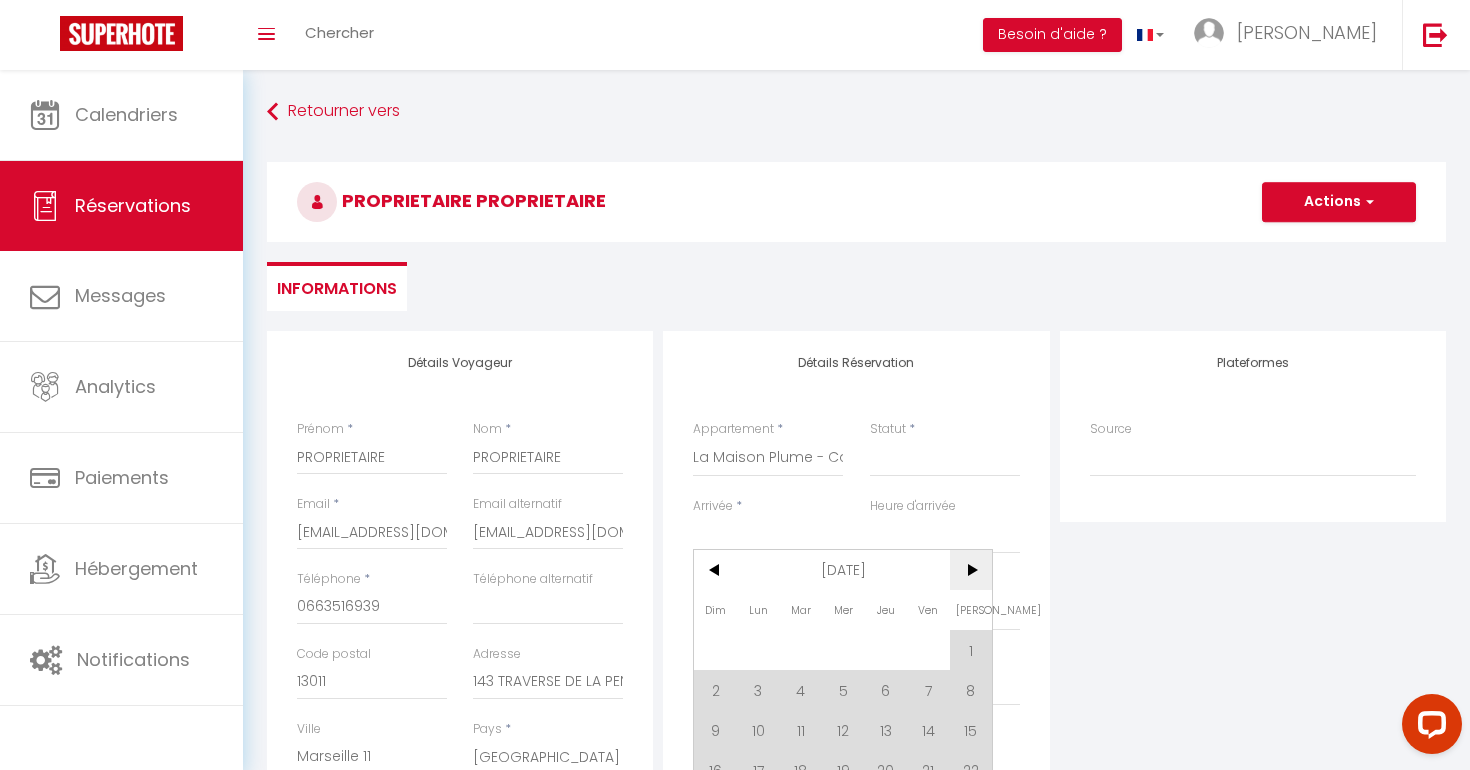 click on ">" at bounding box center [971, 570] 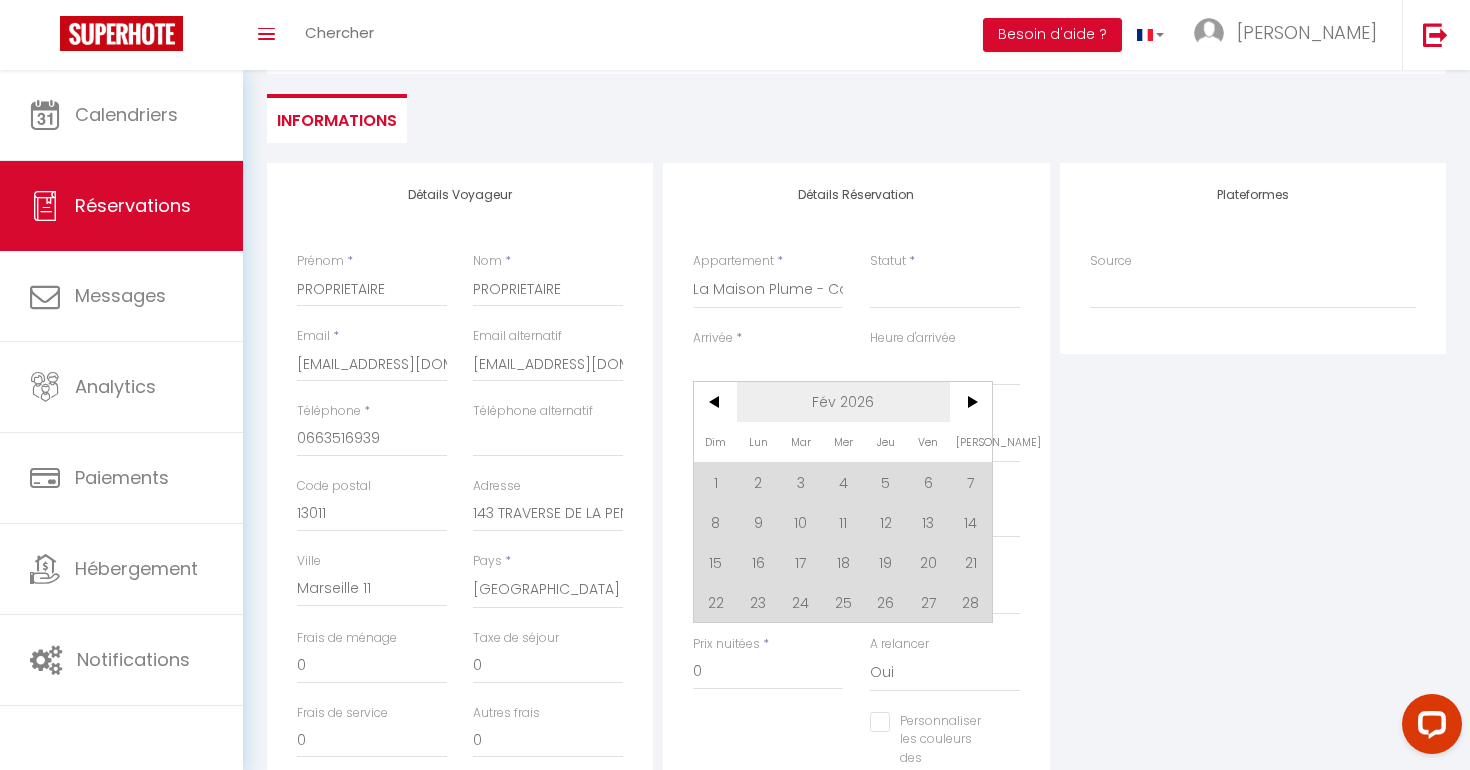 scroll, scrollTop: 228, scrollLeft: 0, axis: vertical 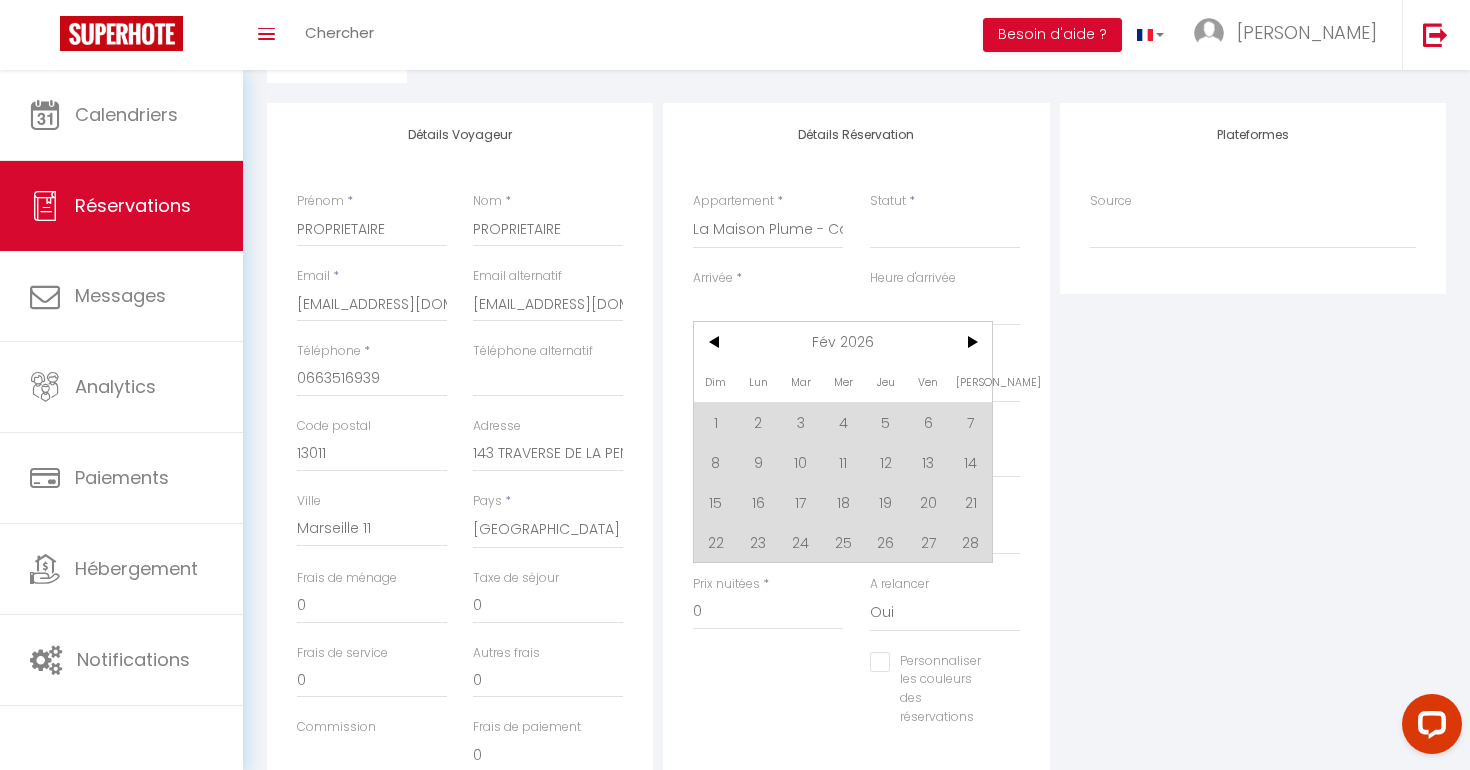 click on "28" at bounding box center (971, 542) 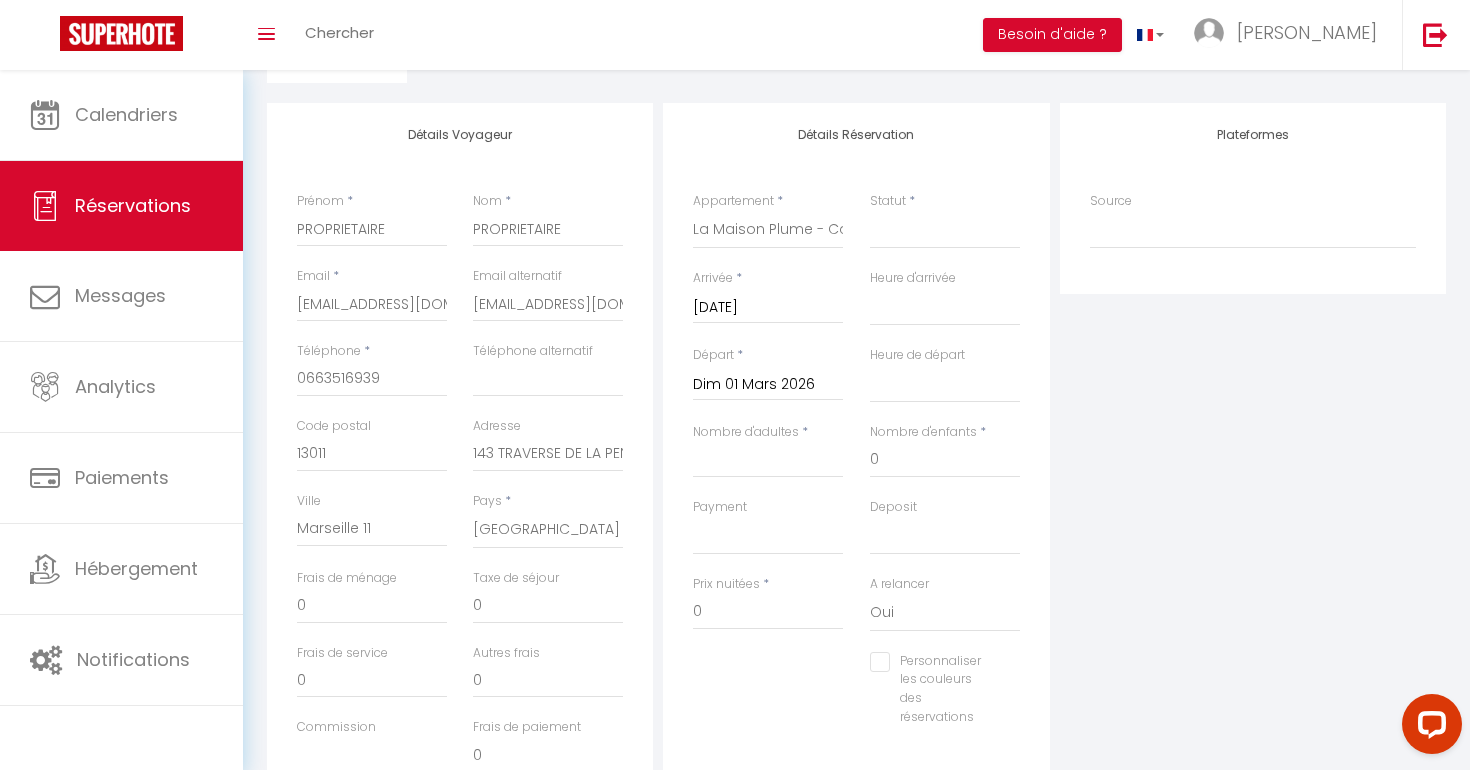 click on "Dim 01 Mars 2026" at bounding box center [768, 385] 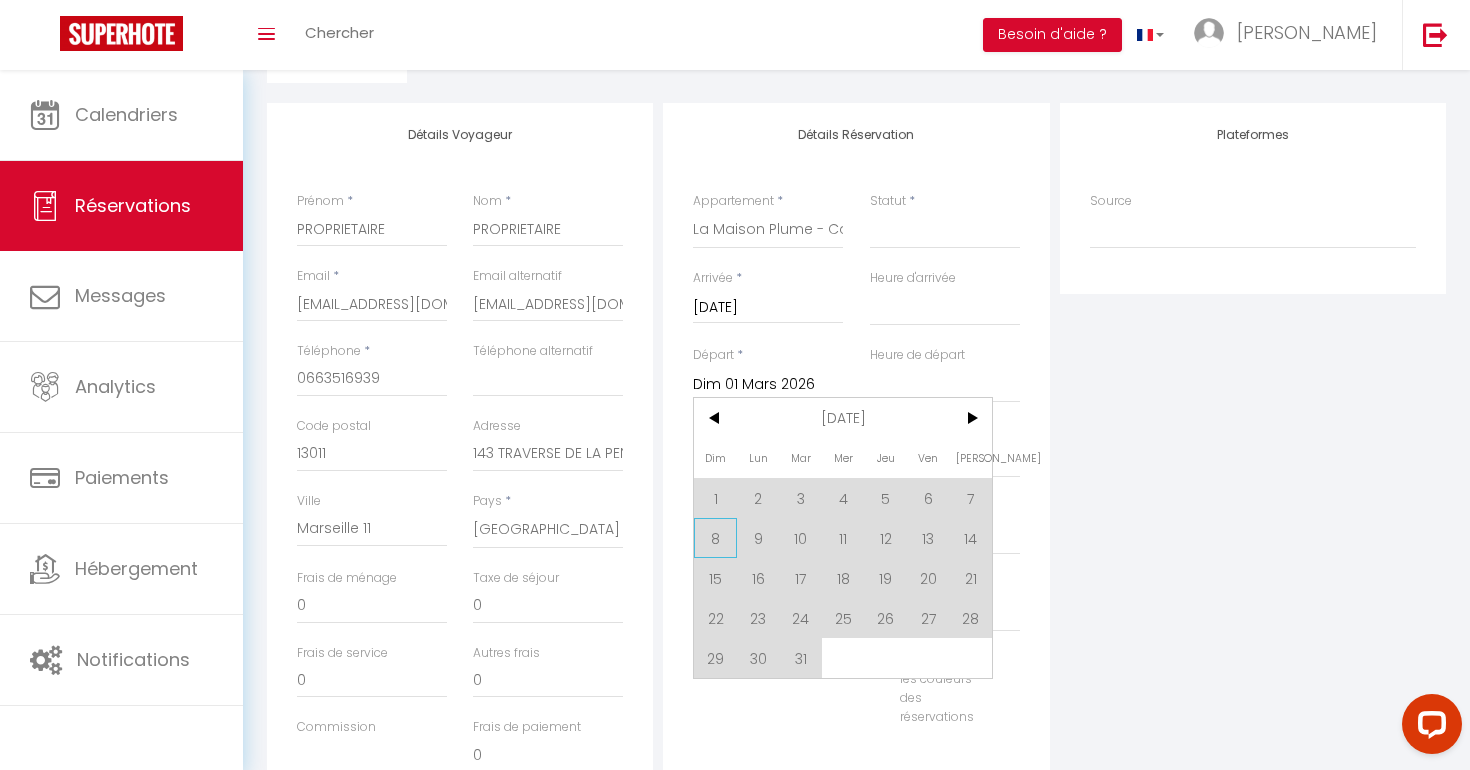 click on "8" at bounding box center [715, 538] 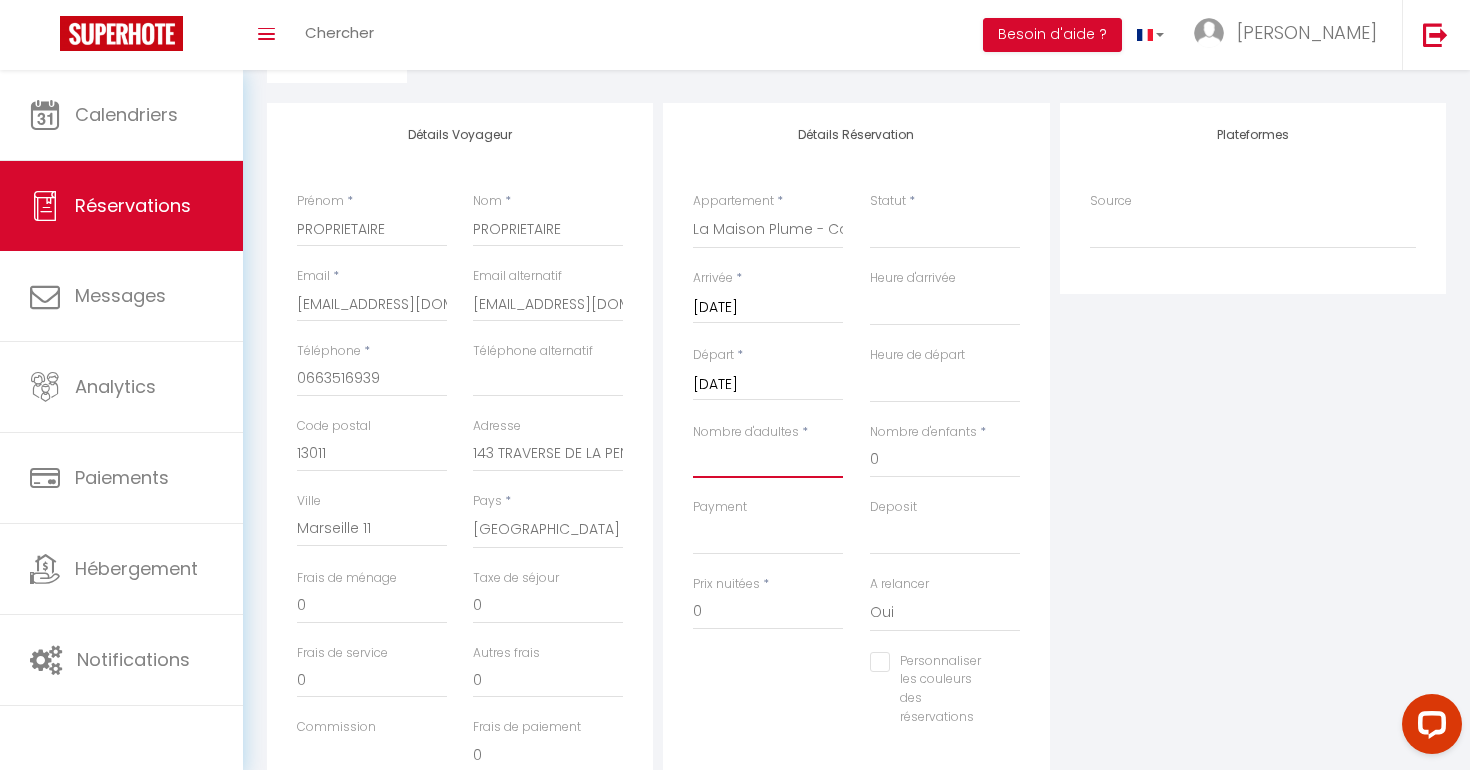 click on "Nombre d'adultes" at bounding box center (768, 460) 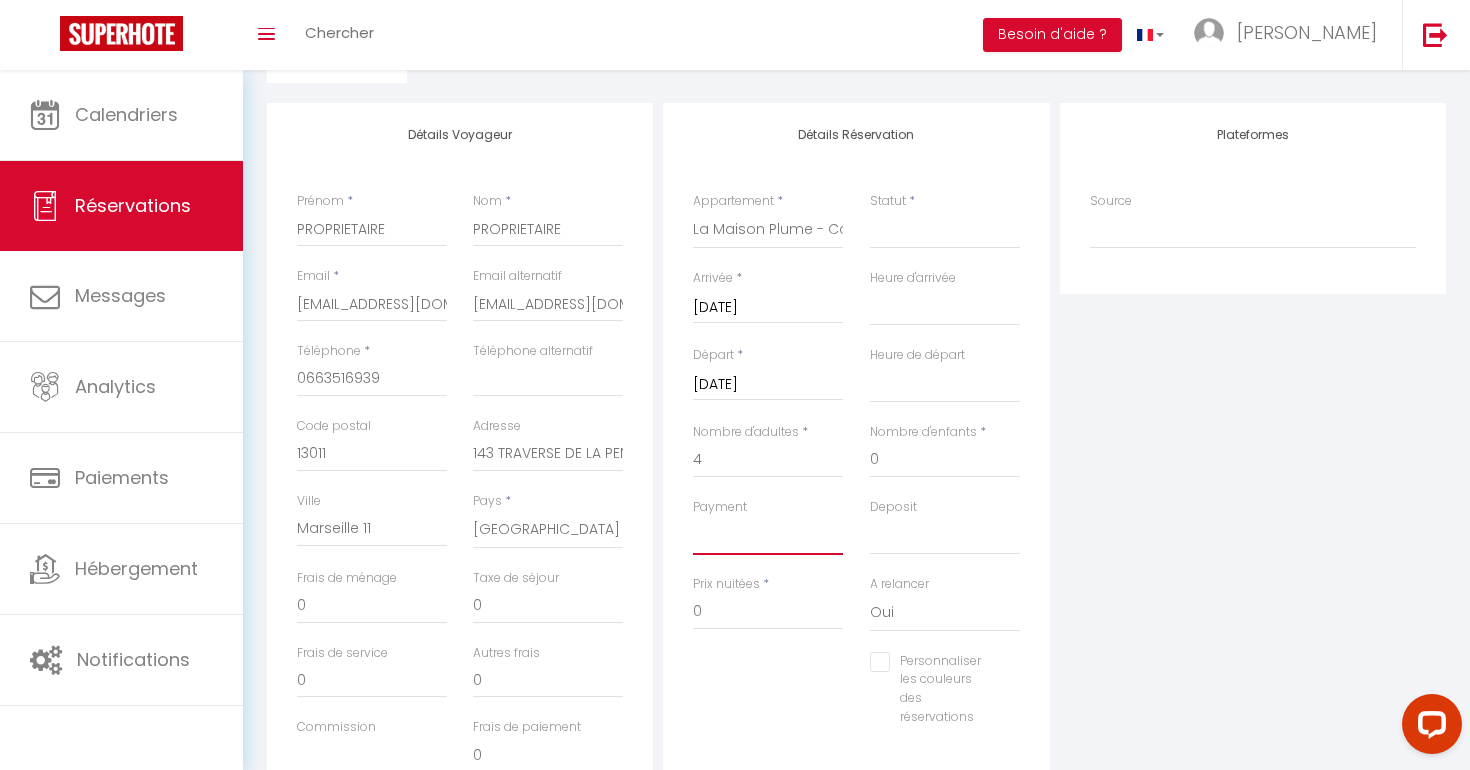 click on "OK   KO" at bounding box center (768, 536) 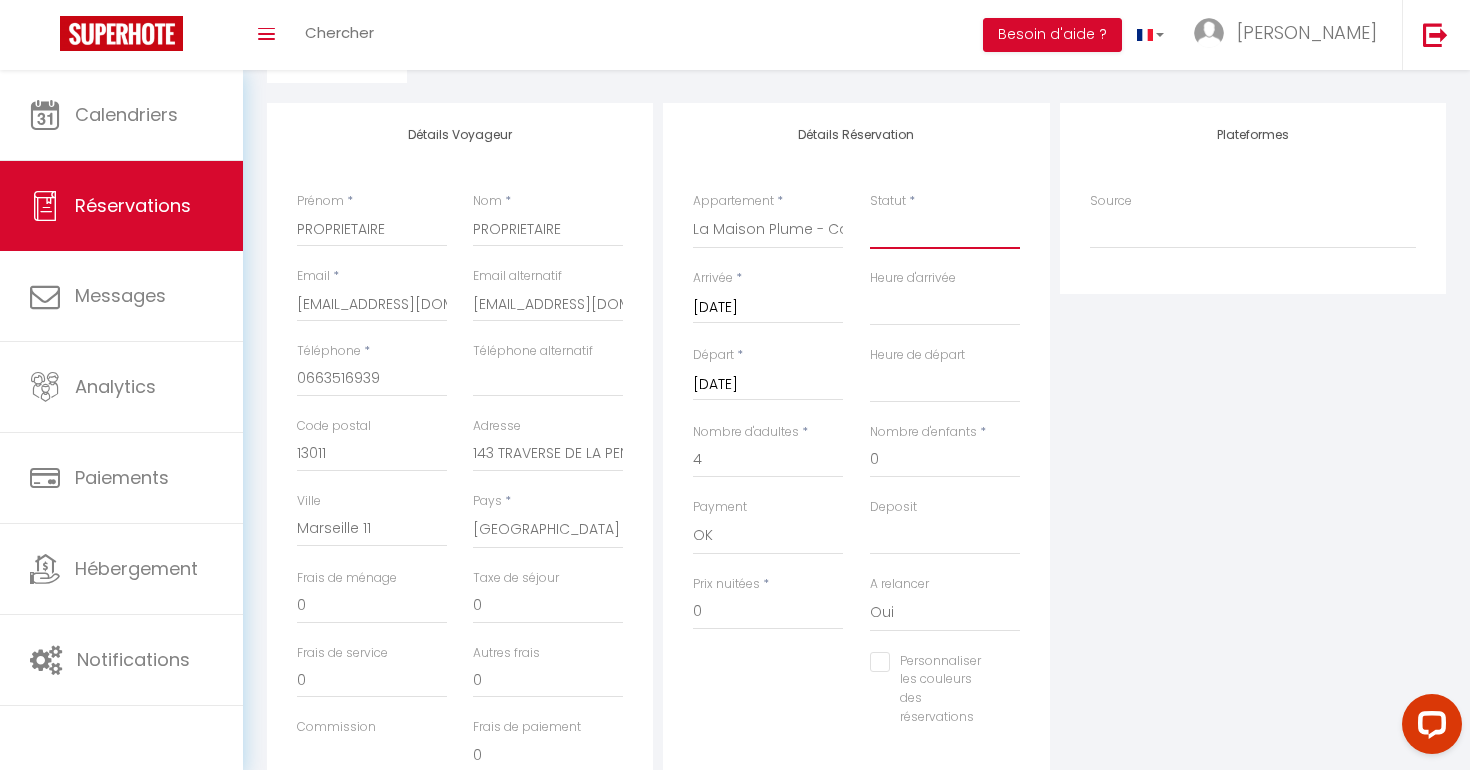 click on "Confirmé Non Confirmé [PERSON_NAME] par le voyageur No Show Request" at bounding box center (945, 230) 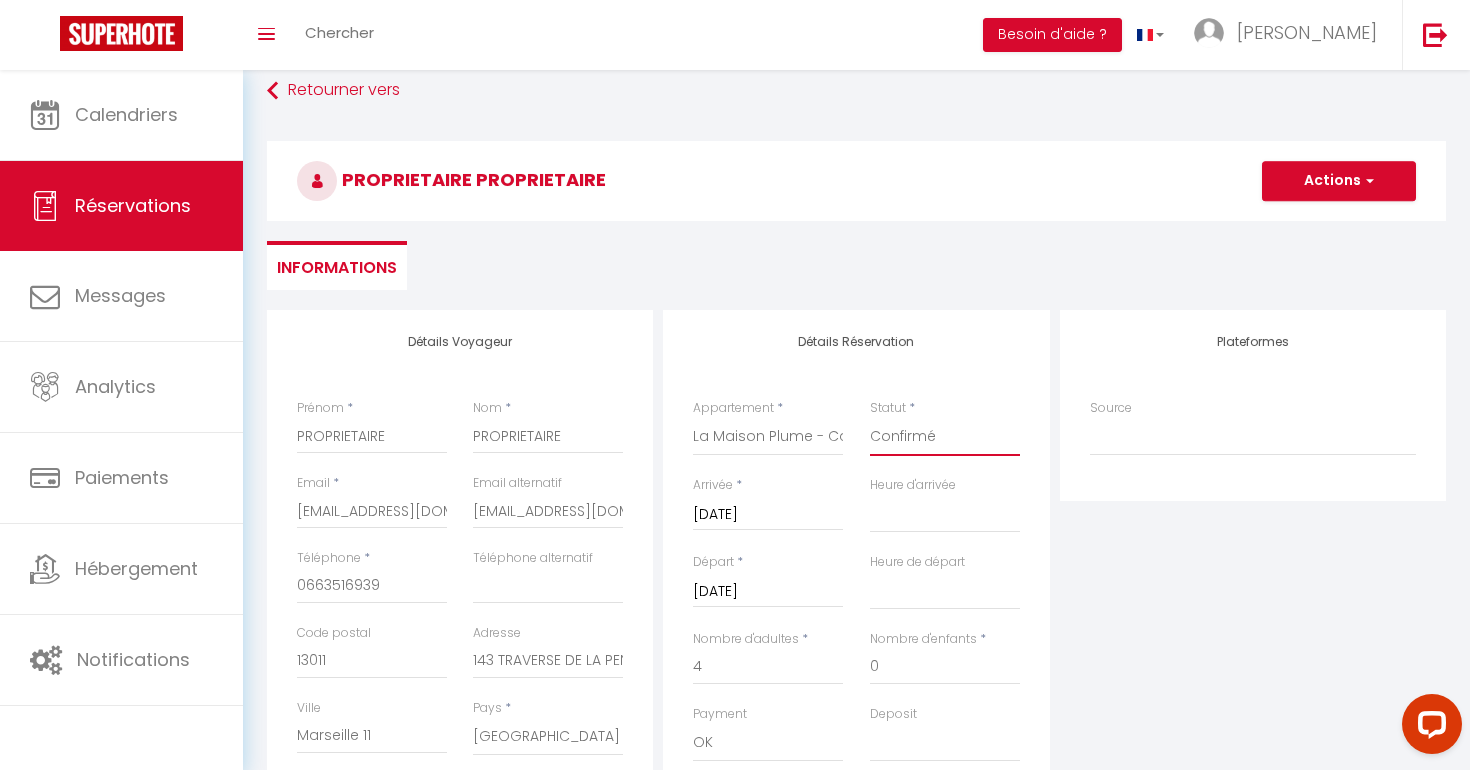 scroll, scrollTop: 0, scrollLeft: 0, axis: both 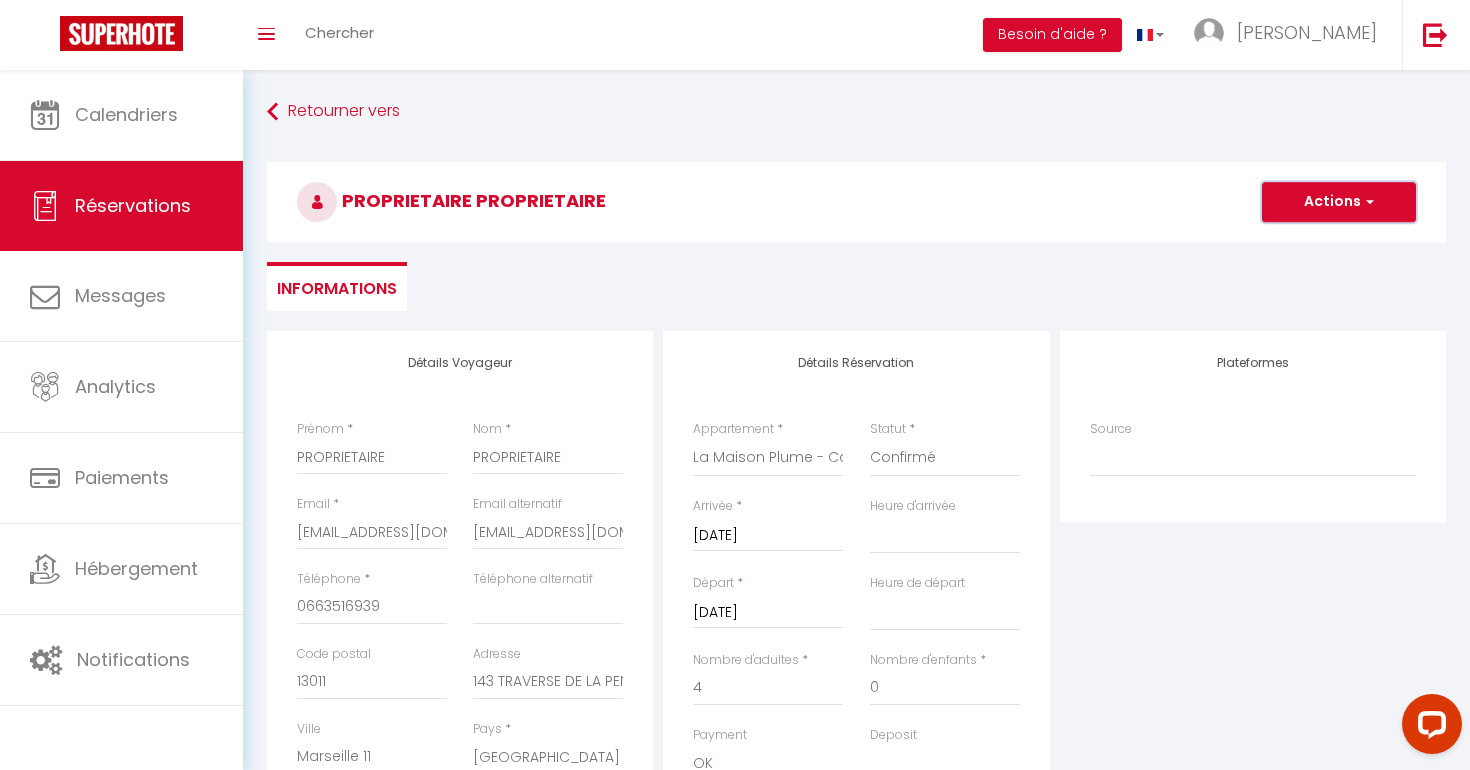 click on "Actions" at bounding box center (1339, 202) 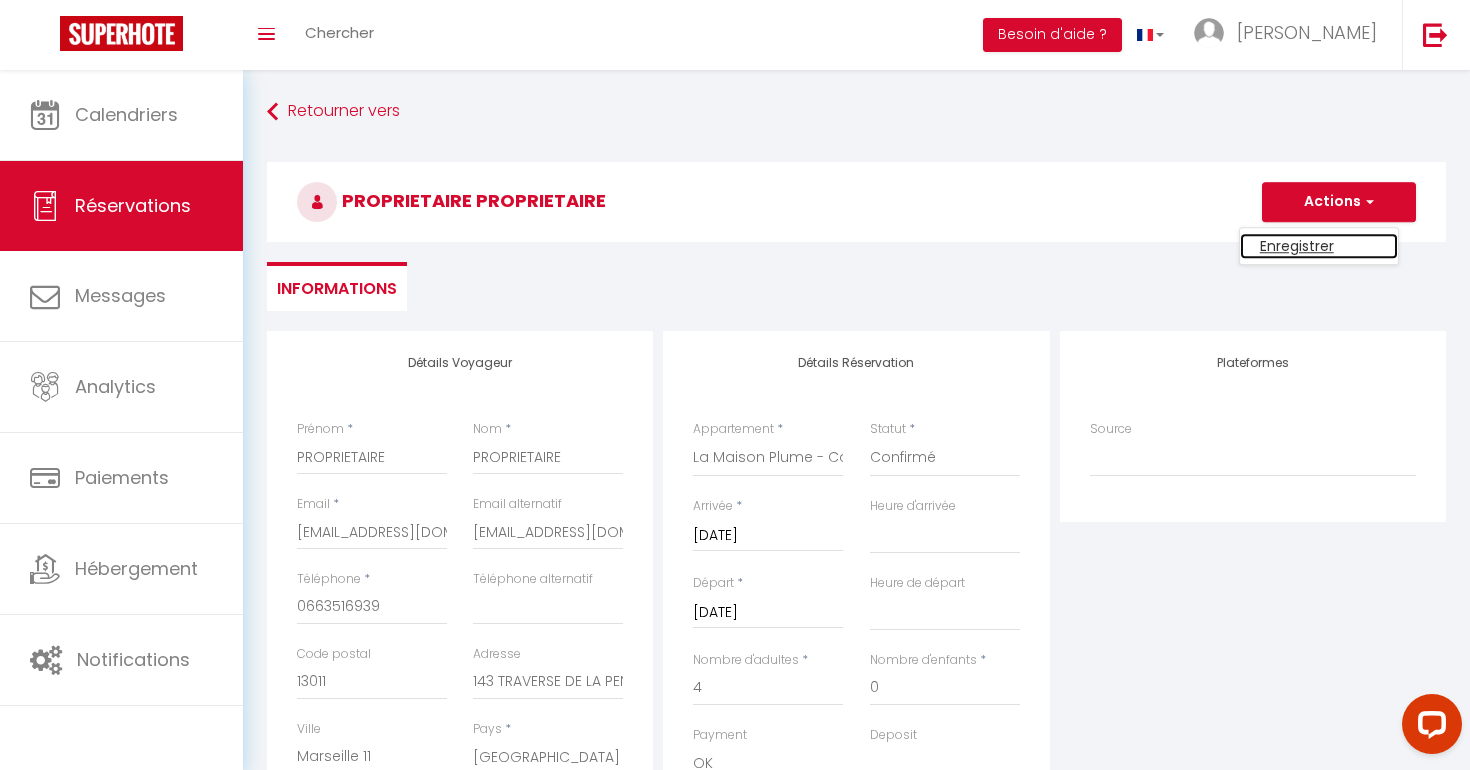 click on "Enregistrer" at bounding box center [1319, 246] 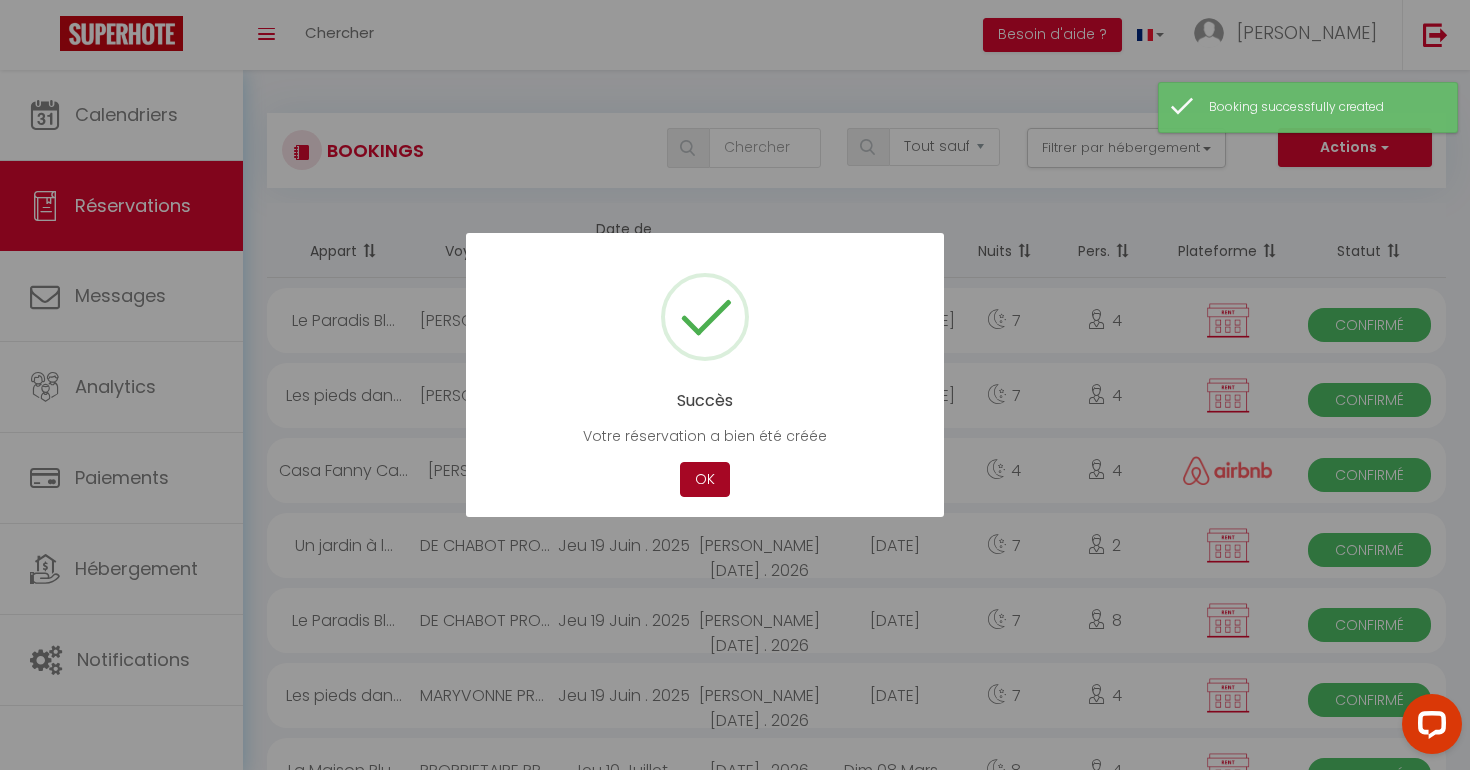 click on "OK" at bounding box center (705, 479) 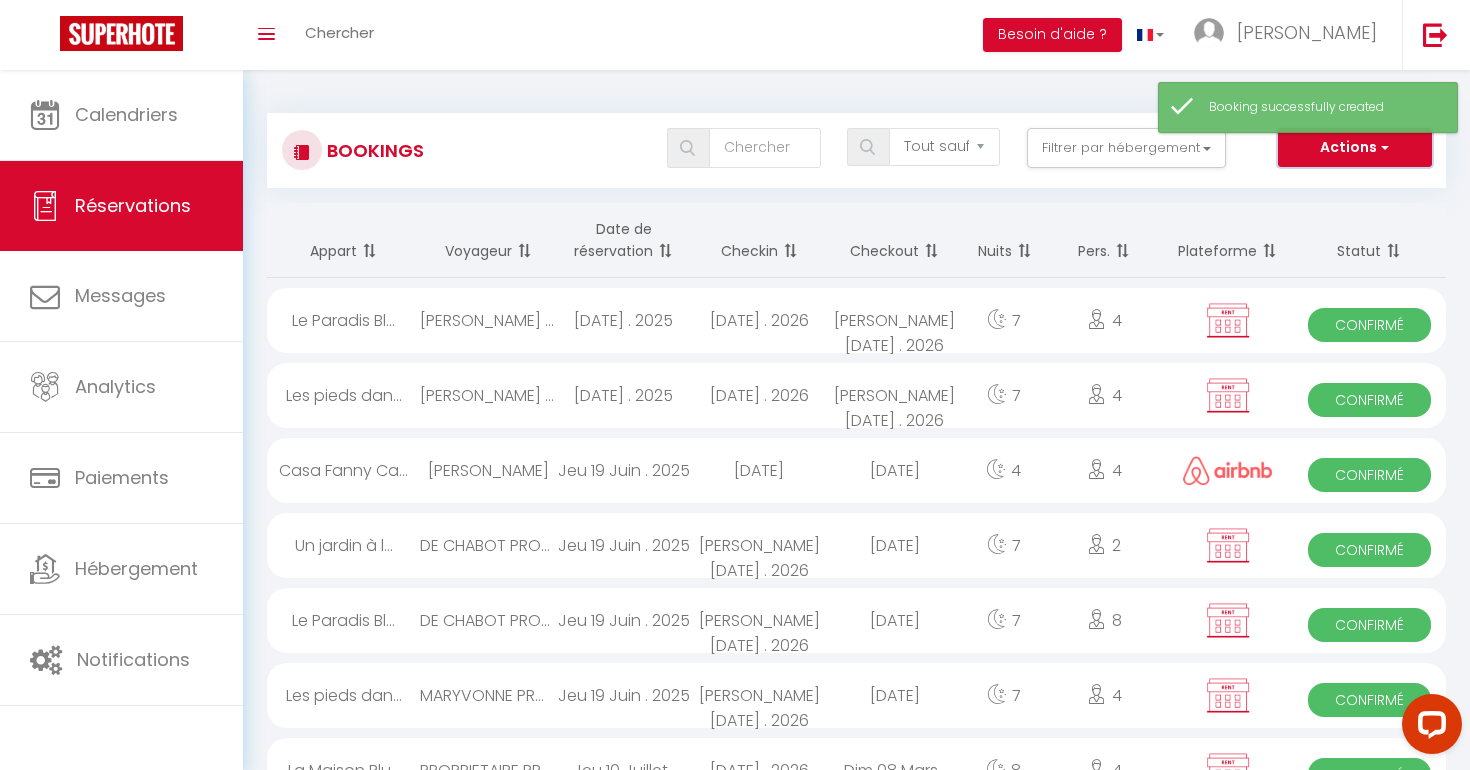 click on "Actions" at bounding box center (1355, 148) 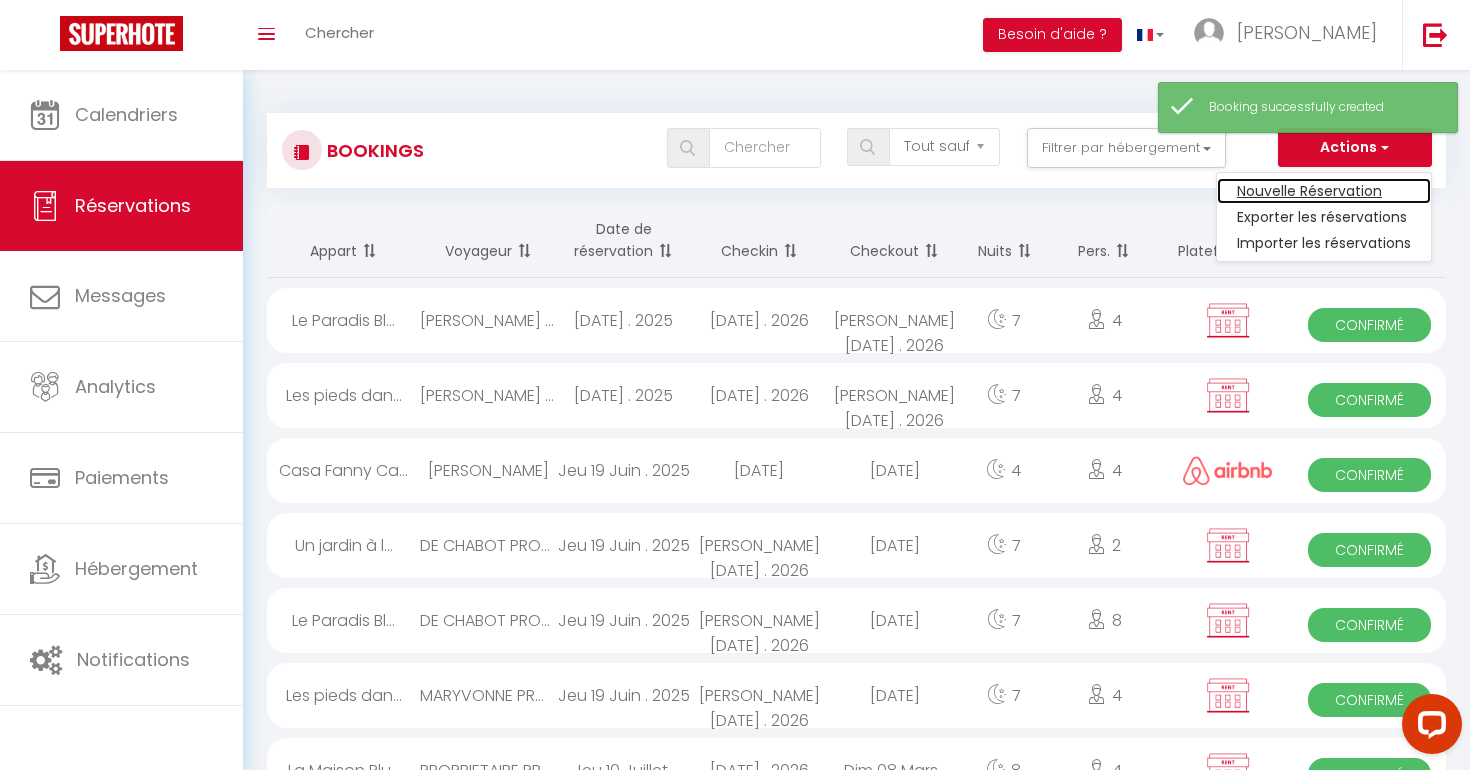 click on "Nouvelle Réservation" at bounding box center [1324, 191] 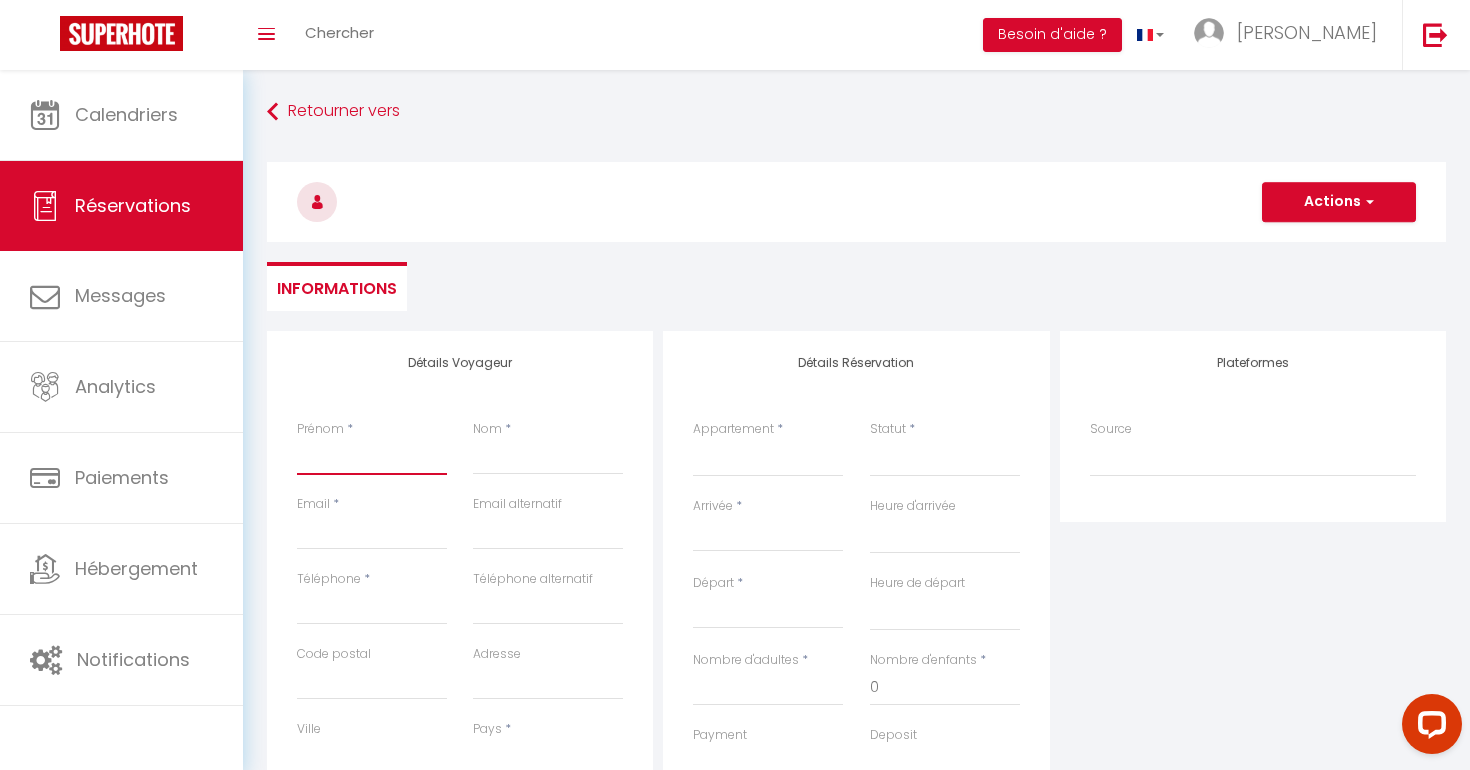 click on "Prénom" at bounding box center [372, 457] 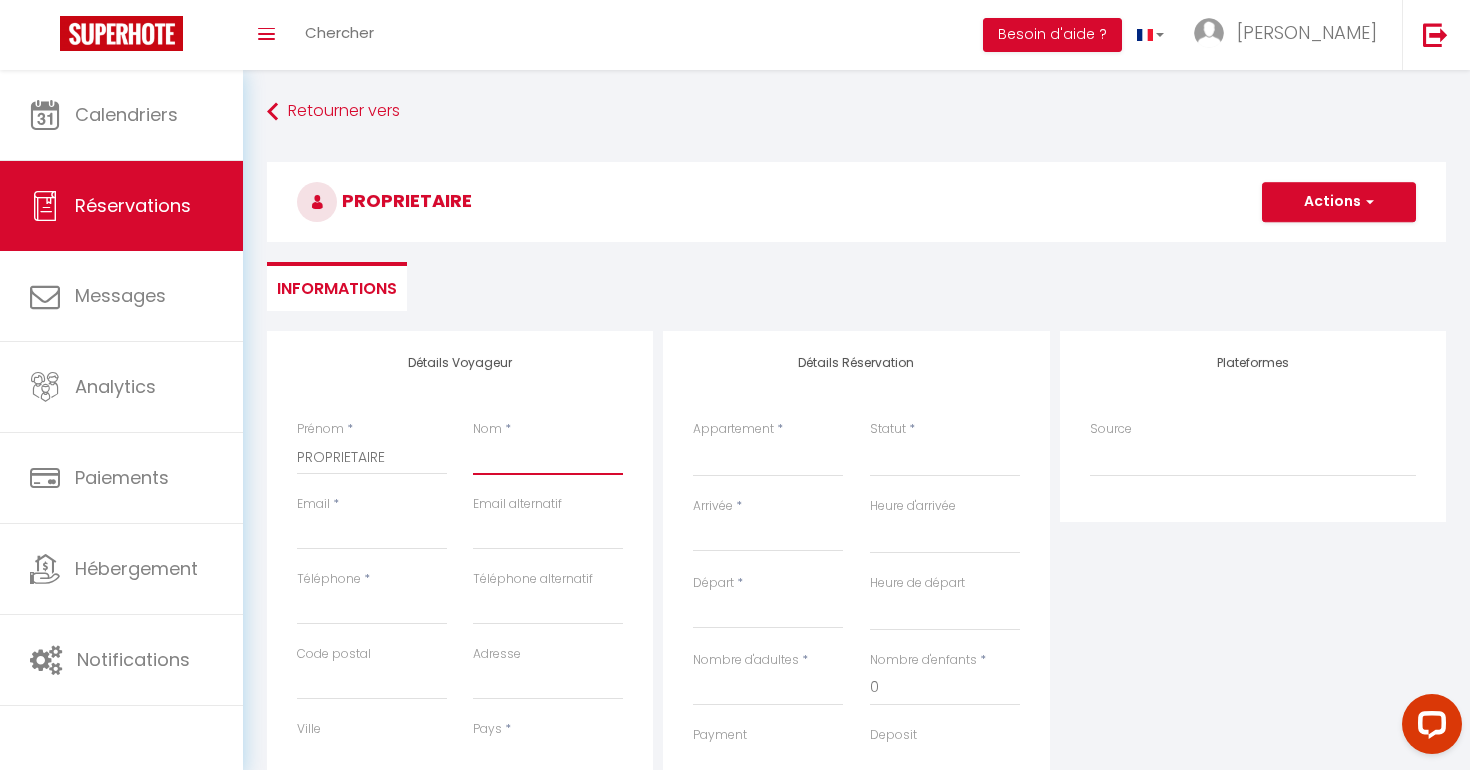 paste on "PROPRIETAIRE" 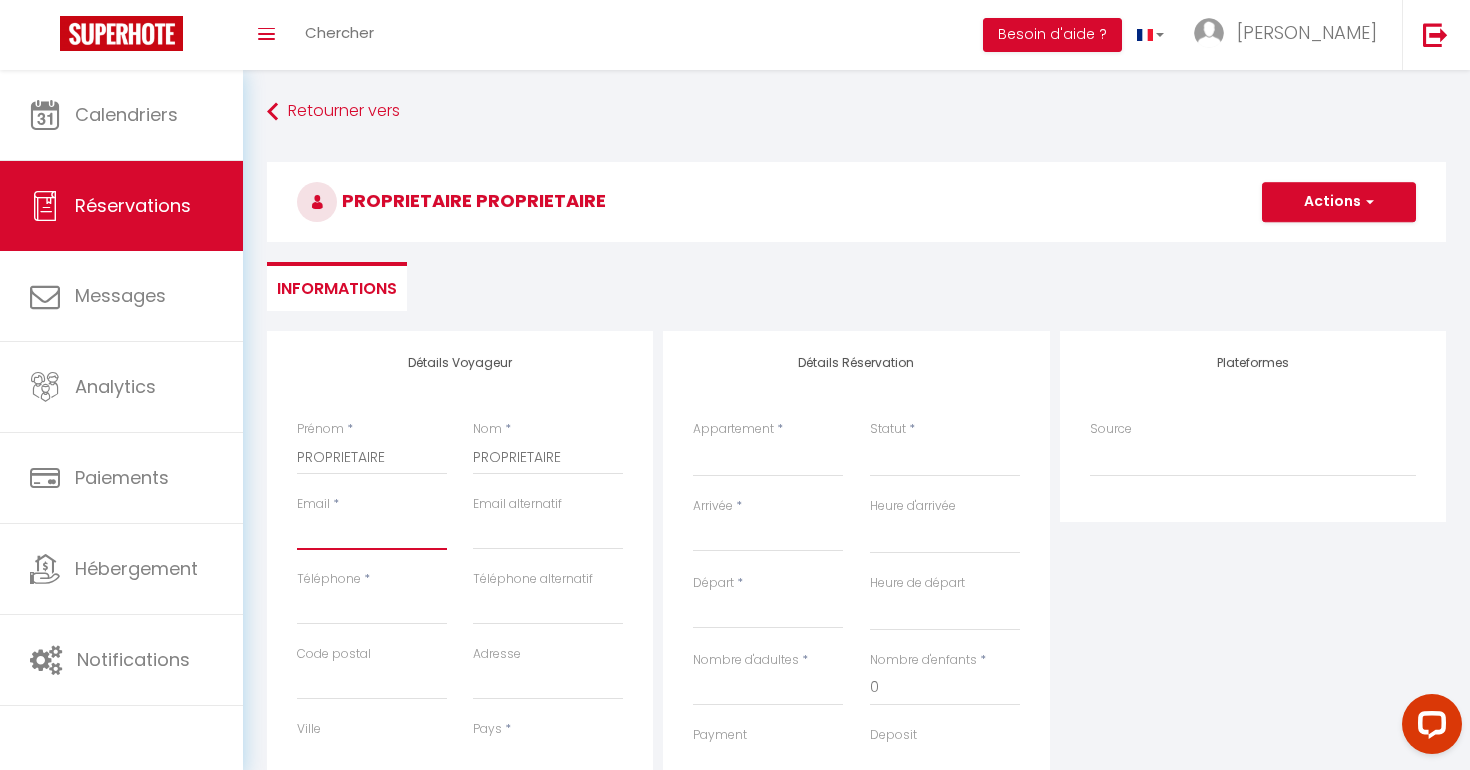 click on "Email client" at bounding box center [372, 532] 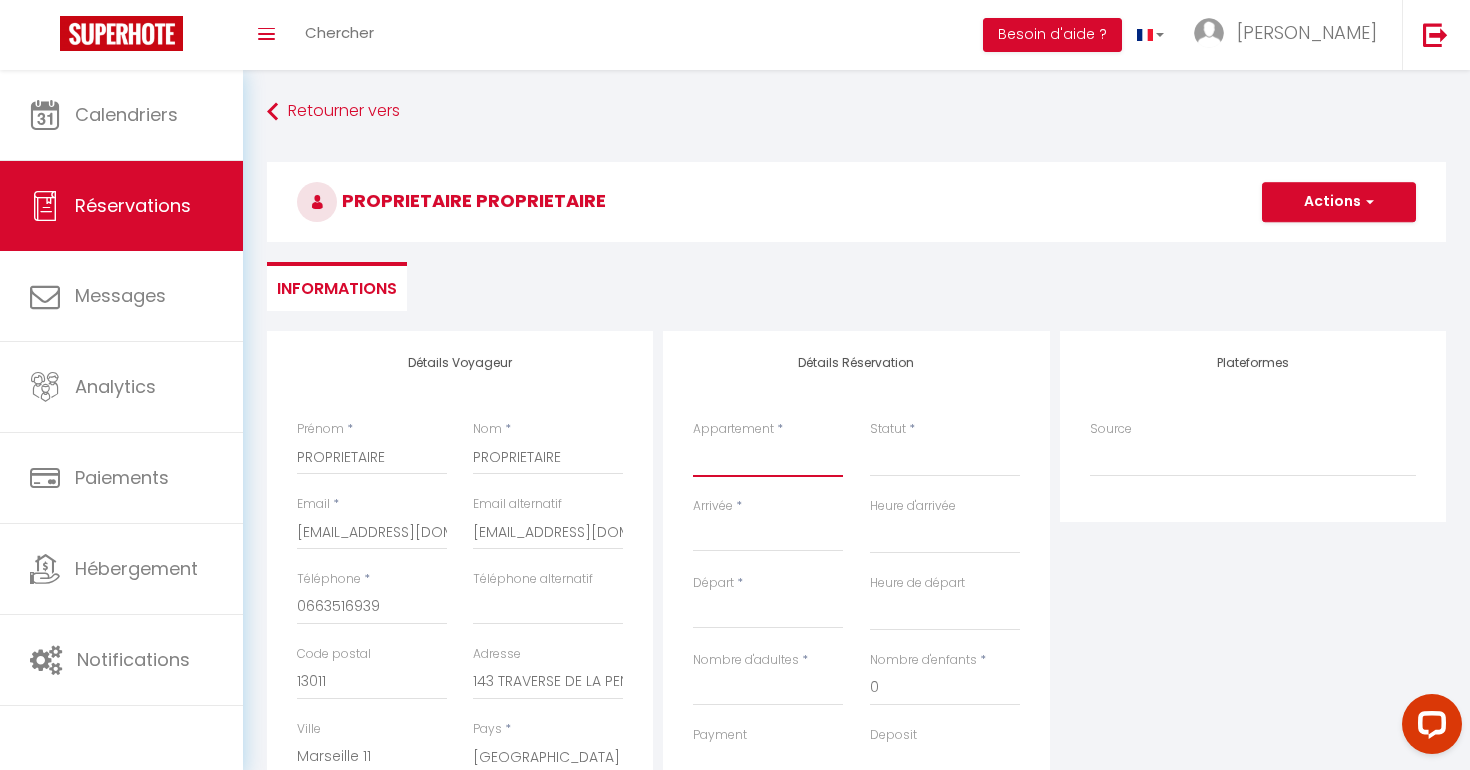 click on "La Maison Plume - Cassis L'Appart' Fifties - Cassis Le Studio Nomad - Cassis La Maison Vintage by Winkyhouse L’artiste by Winkyhouse Cassis Le pêcheur revisité by Winkyhouse Cassis [GEOGRAPHIC_DATA] à [GEOGRAPHIC_DATA] by WinkyHouse [PERSON_NAME] aux portes du Garlaban La villa 1920-[GEOGRAPHIC_DATA] [GEOGRAPHIC_DATA] du Voyage by Winkyhouse Casa [PERSON_NAME] by Winkyhouse Le Perchoir by Winkyhouse Cassis Le Paradis Bleu Cassis - [GEOGRAPHIC_DATA] - by WinkyHouse Un jardin à la mer - [GEOGRAPHIC_DATA] - By WinkyHouse Les pieds dans l'eau - [GEOGRAPHIC_DATA] - By WinkyHouse Le Naio sur l'eau by Winkyhouse Roccafortis by WinkyHouse La maison du pêcheur by Winkyhouse Villa Epsilon by Winkyhouse Le POP FLAT by Winkyhouse [GEOGRAPHIC_DATA] de Cassis by Winkyhouse Jungle by Winkyhouse La Cigale Enchantée by Winkyhouse Cap Winky à Cassis - Winkyhouse RED RED ONE by Winkyhouse Une tropeziennne à Cassis by Winkyhouse Le Bouddha Jaune by Winkyhouse PEPSI CASSIS by Winkyhouse Ma bulle de Cassis by Winkyhouse Le nid cassidain by [PERSON_NAME]" at bounding box center (768, 458) 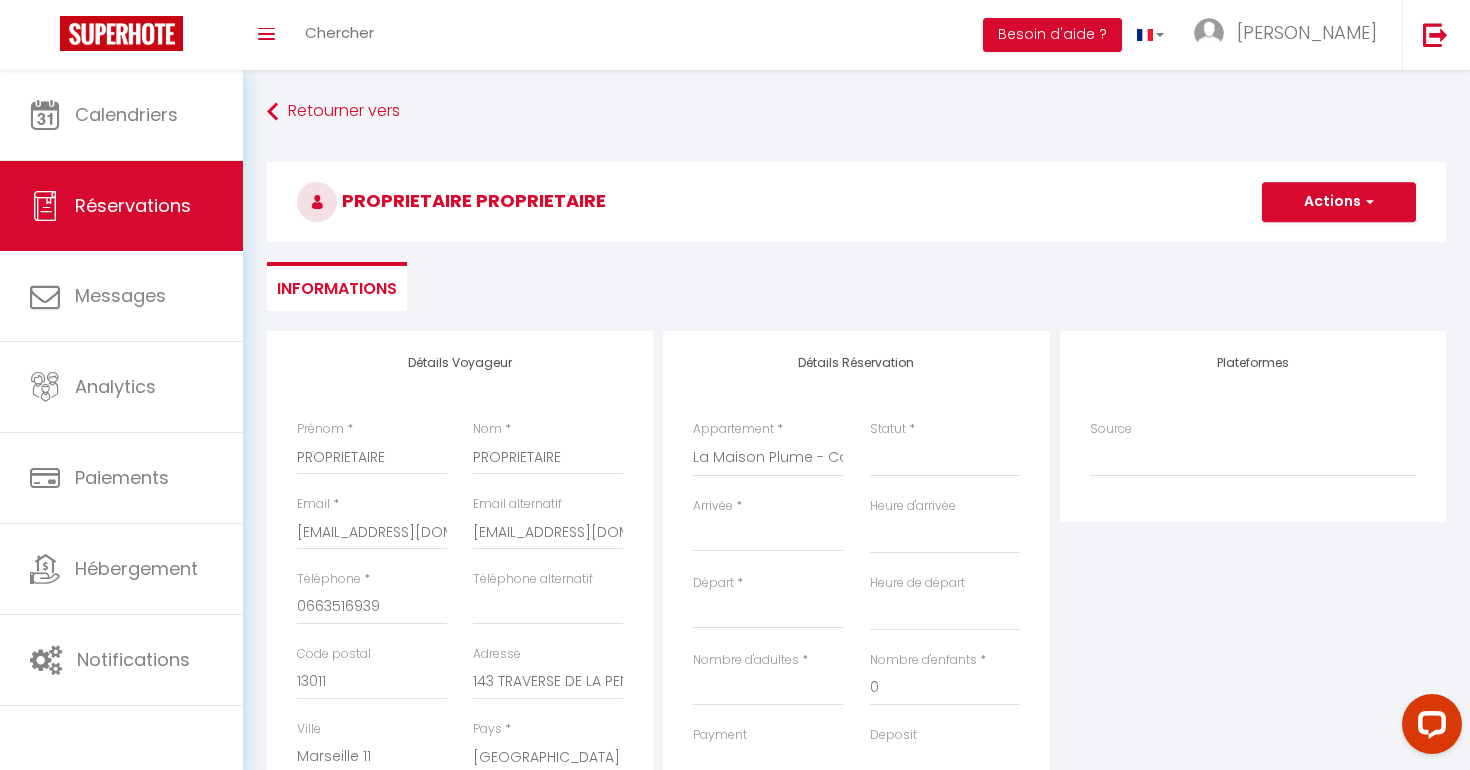click on "Arrivée" at bounding box center (768, 536) 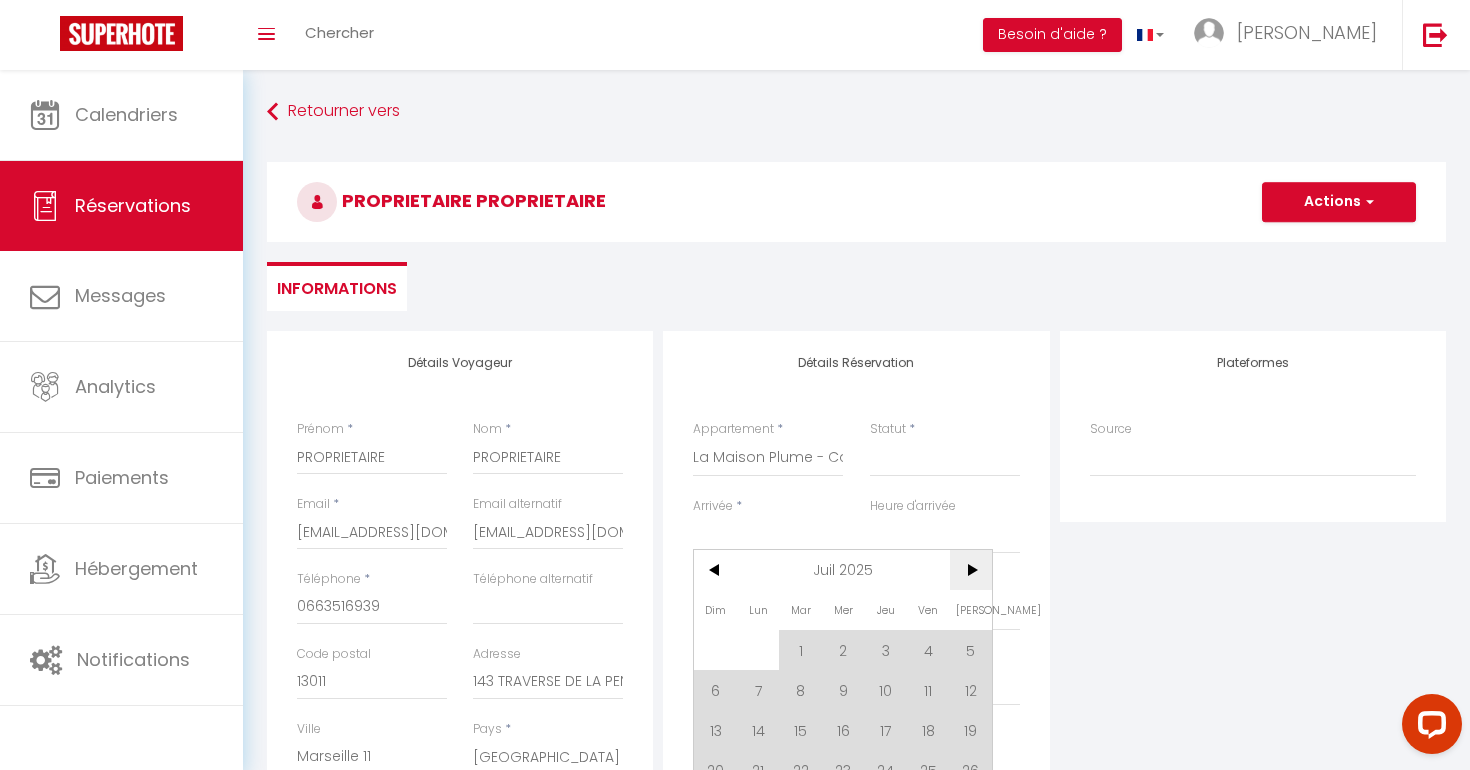 click on ">" at bounding box center (971, 570) 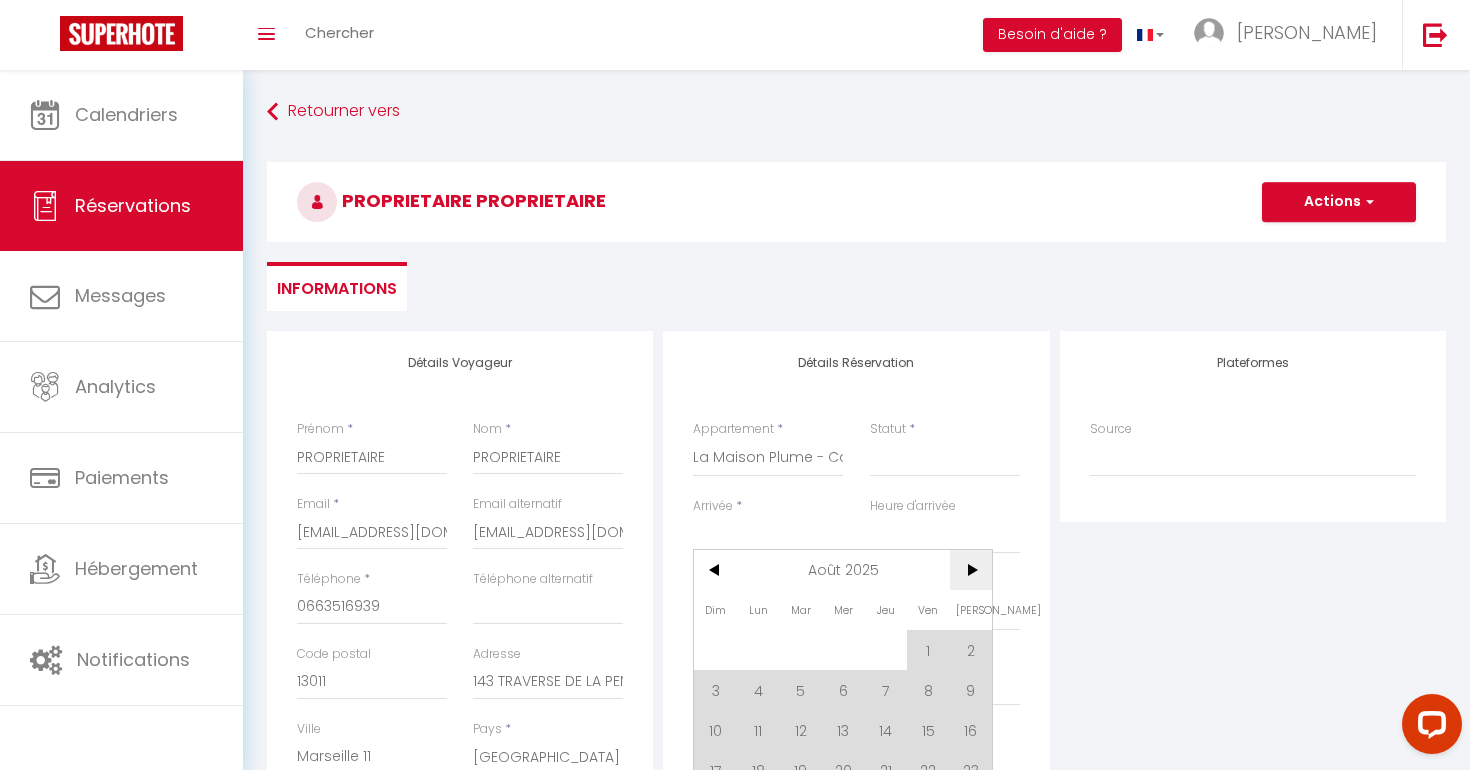 click on ">" at bounding box center (971, 570) 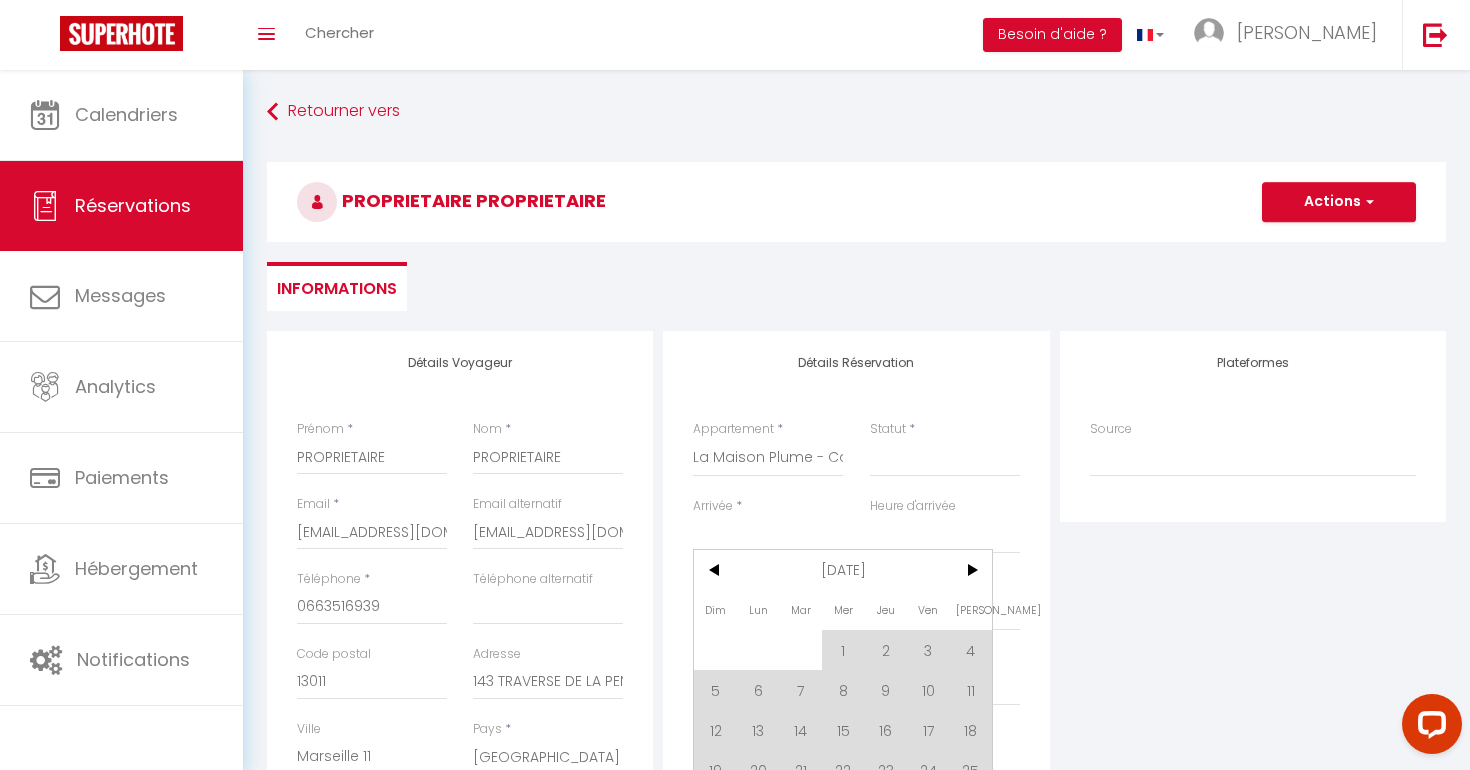 click on "Arrivée" at bounding box center [768, 536] 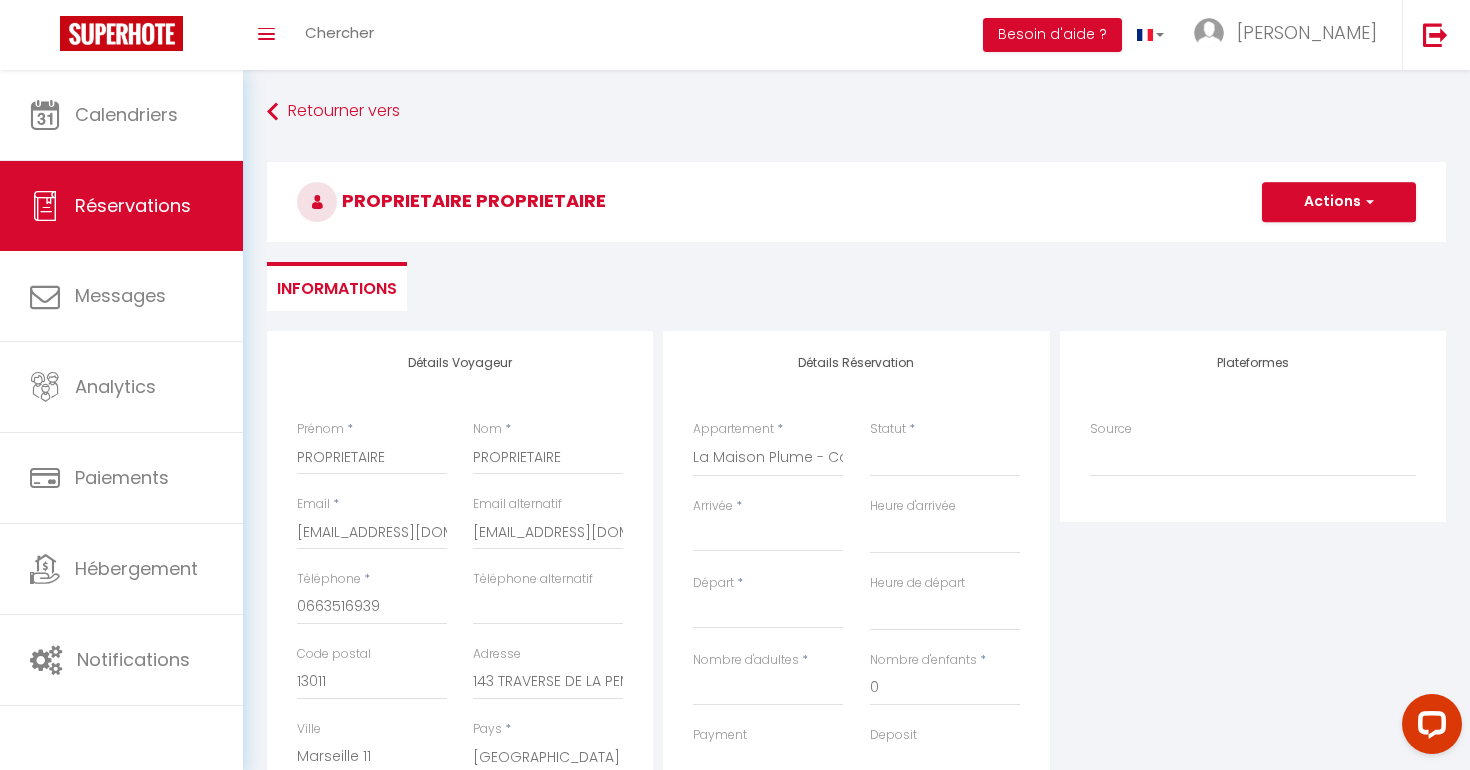 click on "Arrivée" at bounding box center (768, 536) 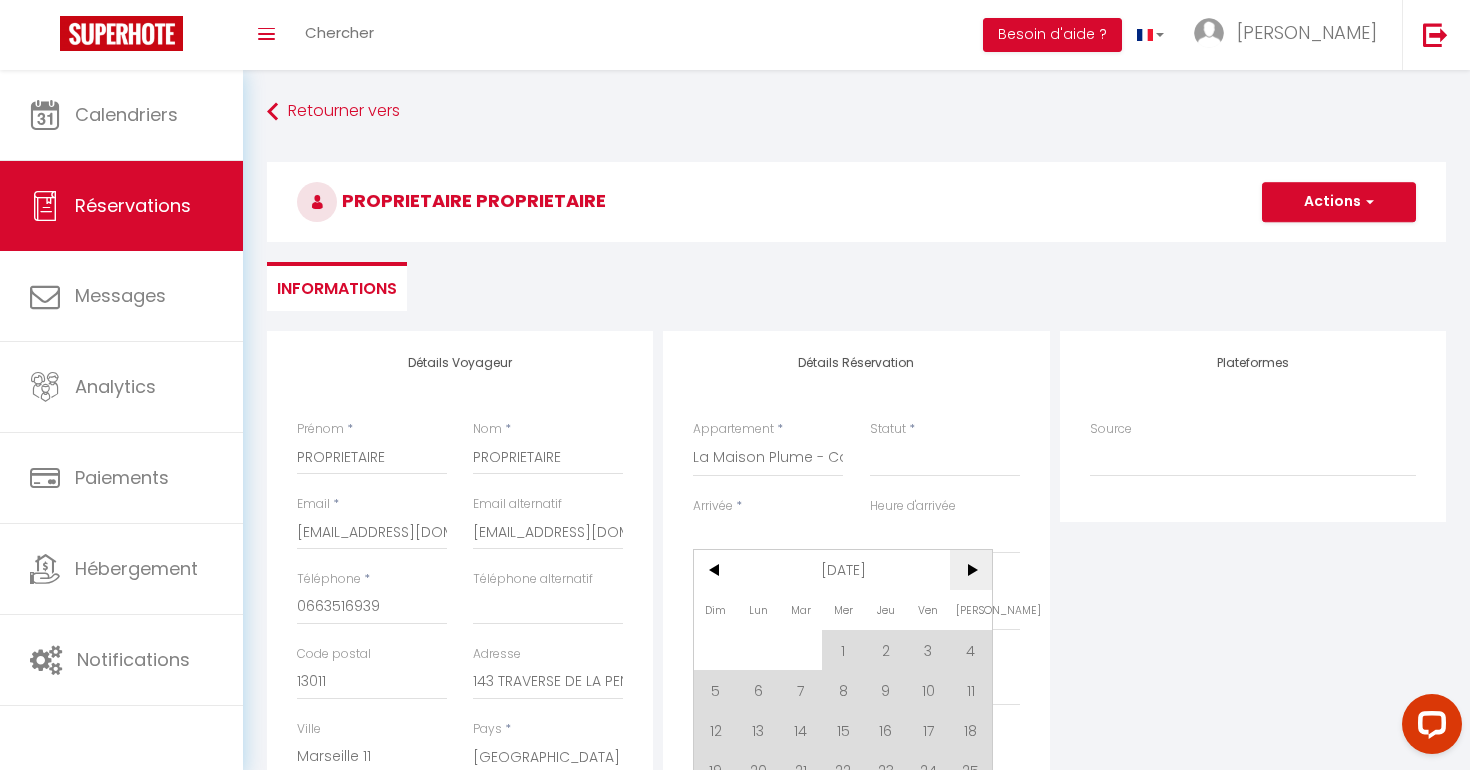 click on ">" at bounding box center (971, 570) 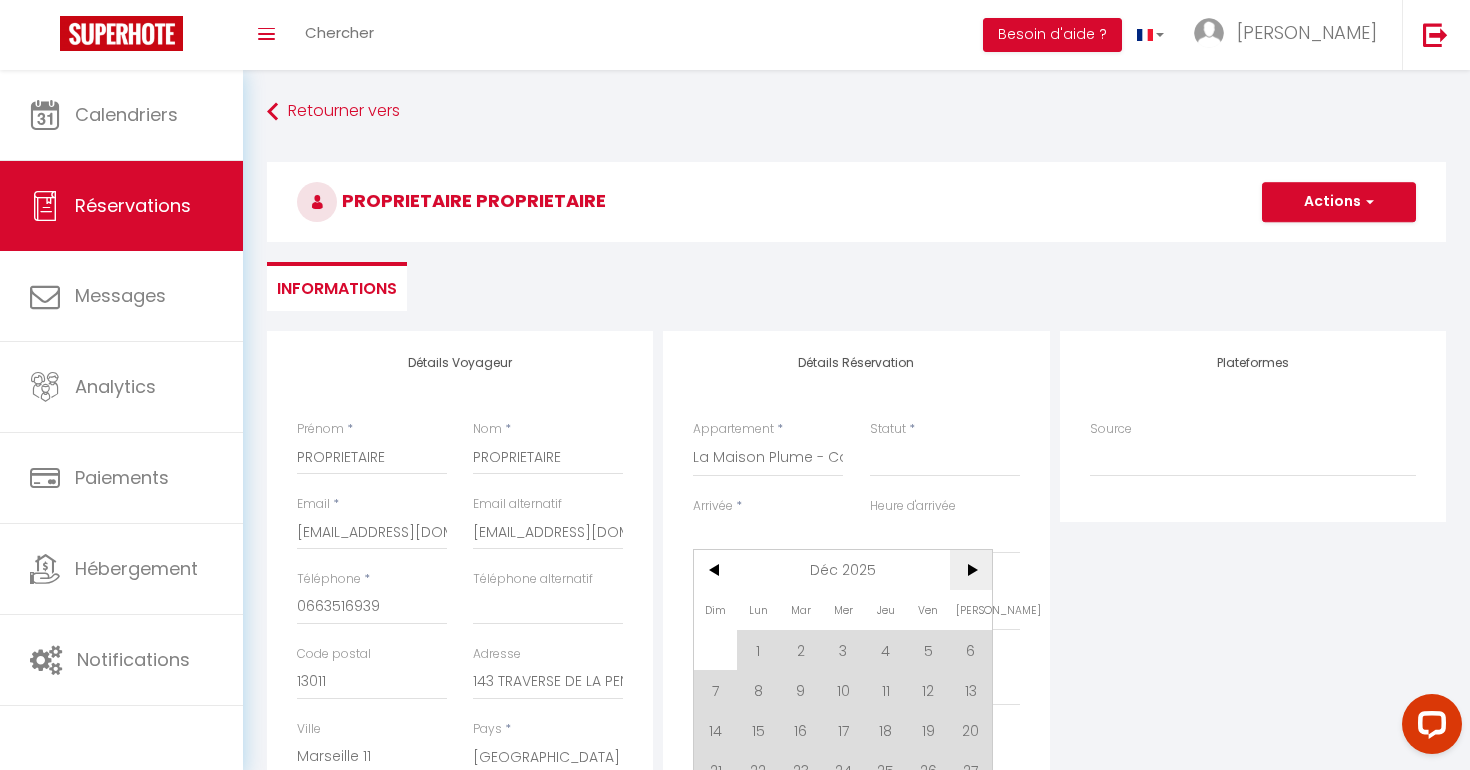 click on ">" at bounding box center (971, 570) 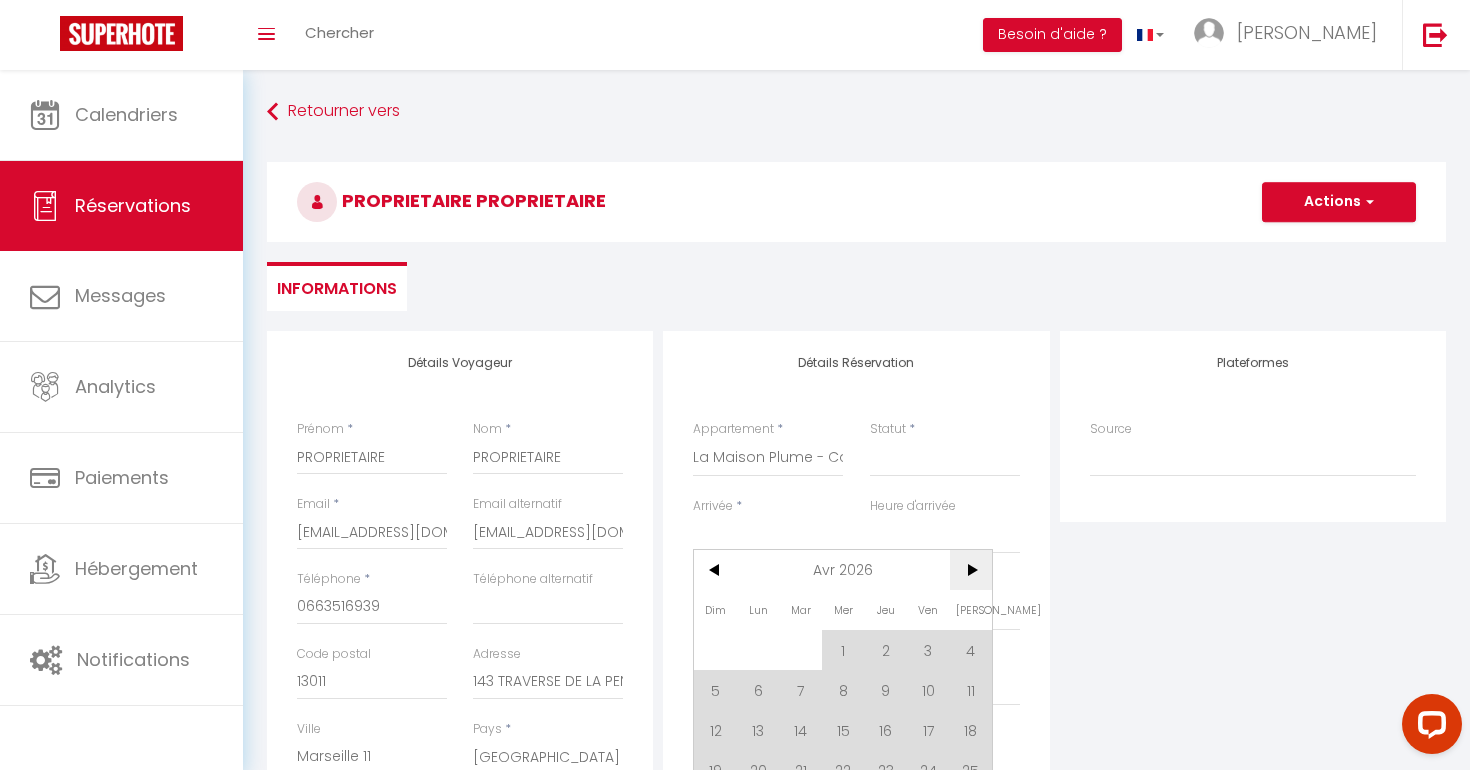 click on ">" at bounding box center [971, 570] 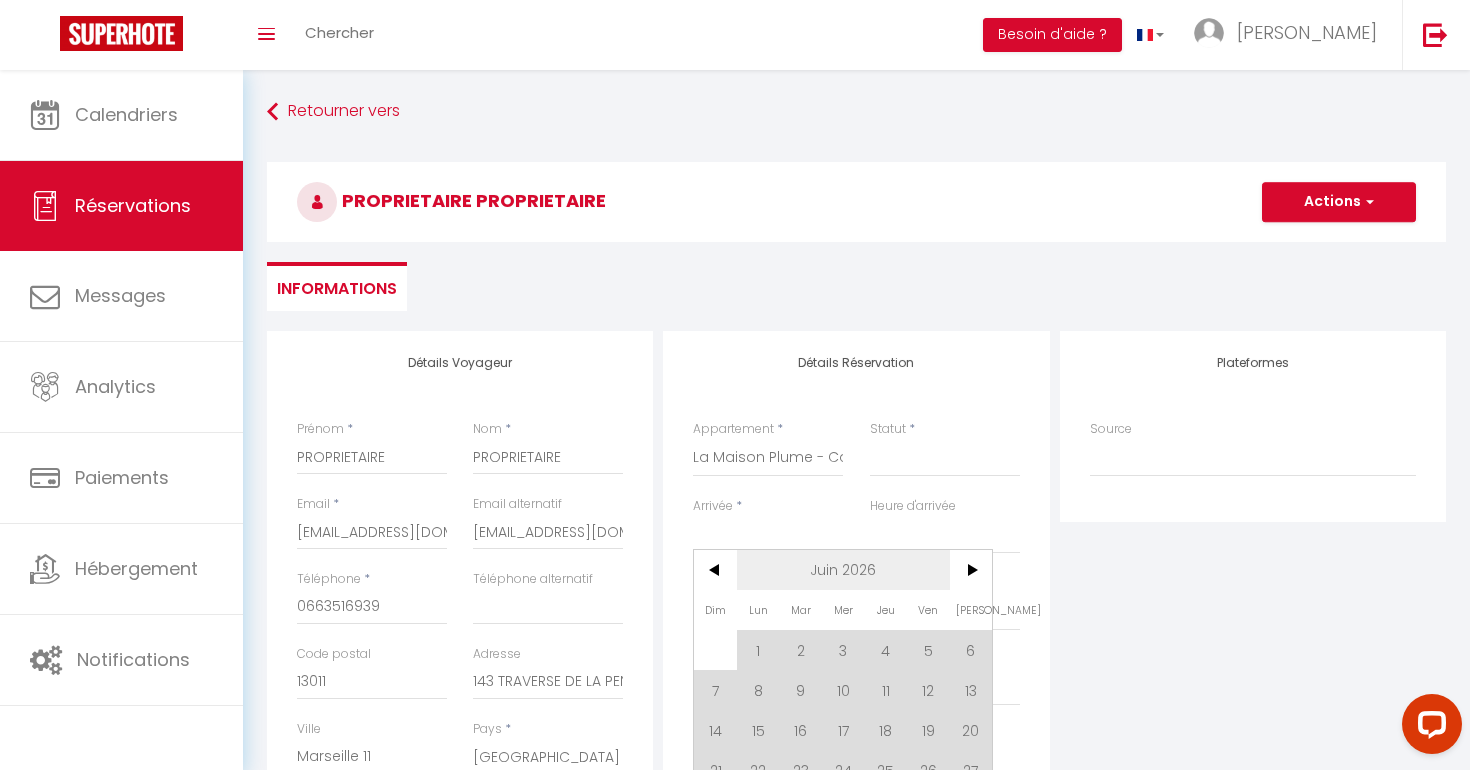 drag, startPoint x: 711, startPoint y: 569, endPoint x: 738, endPoint y: 584, distance: 30.88689 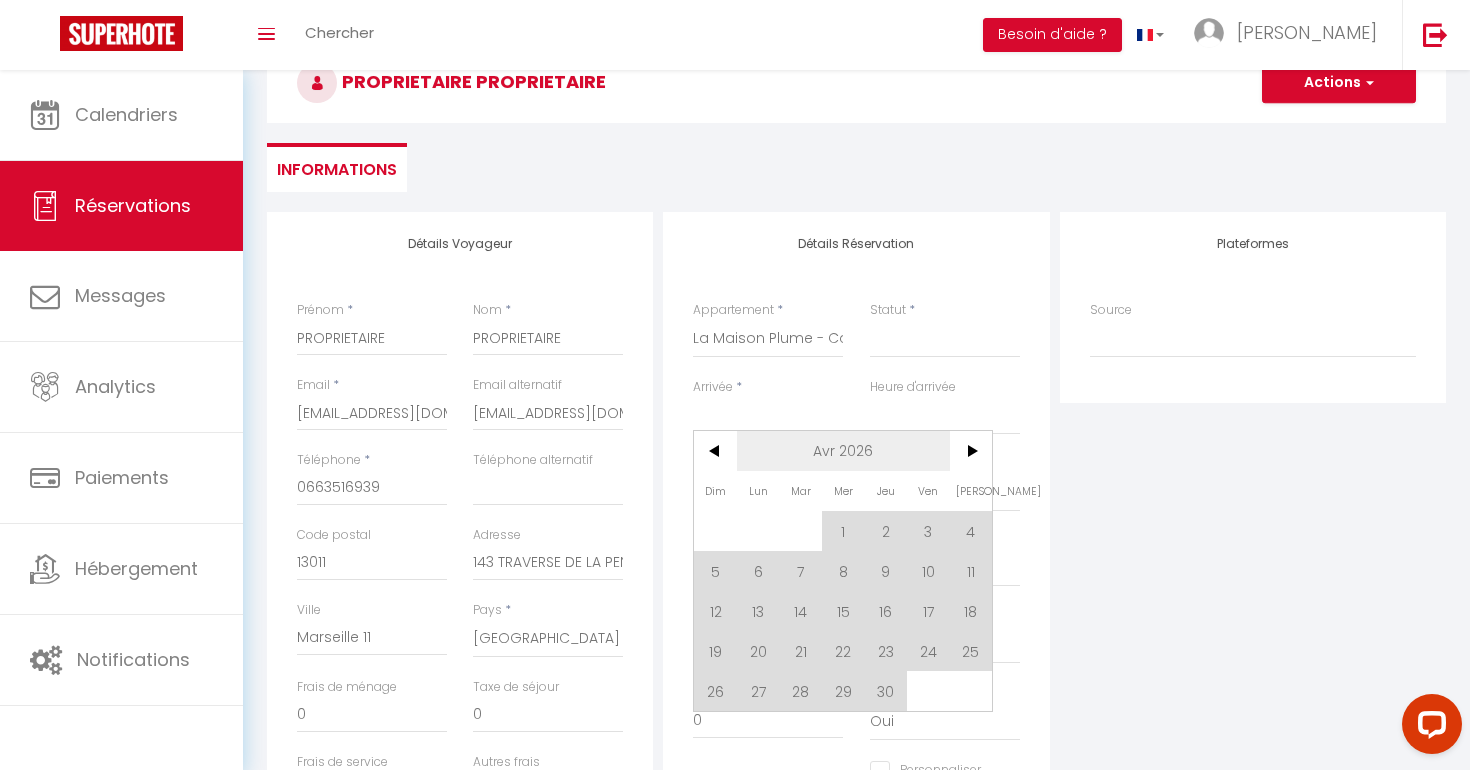 scroll, scrollTop: 133, scrollLeft: 0, axis: vertical 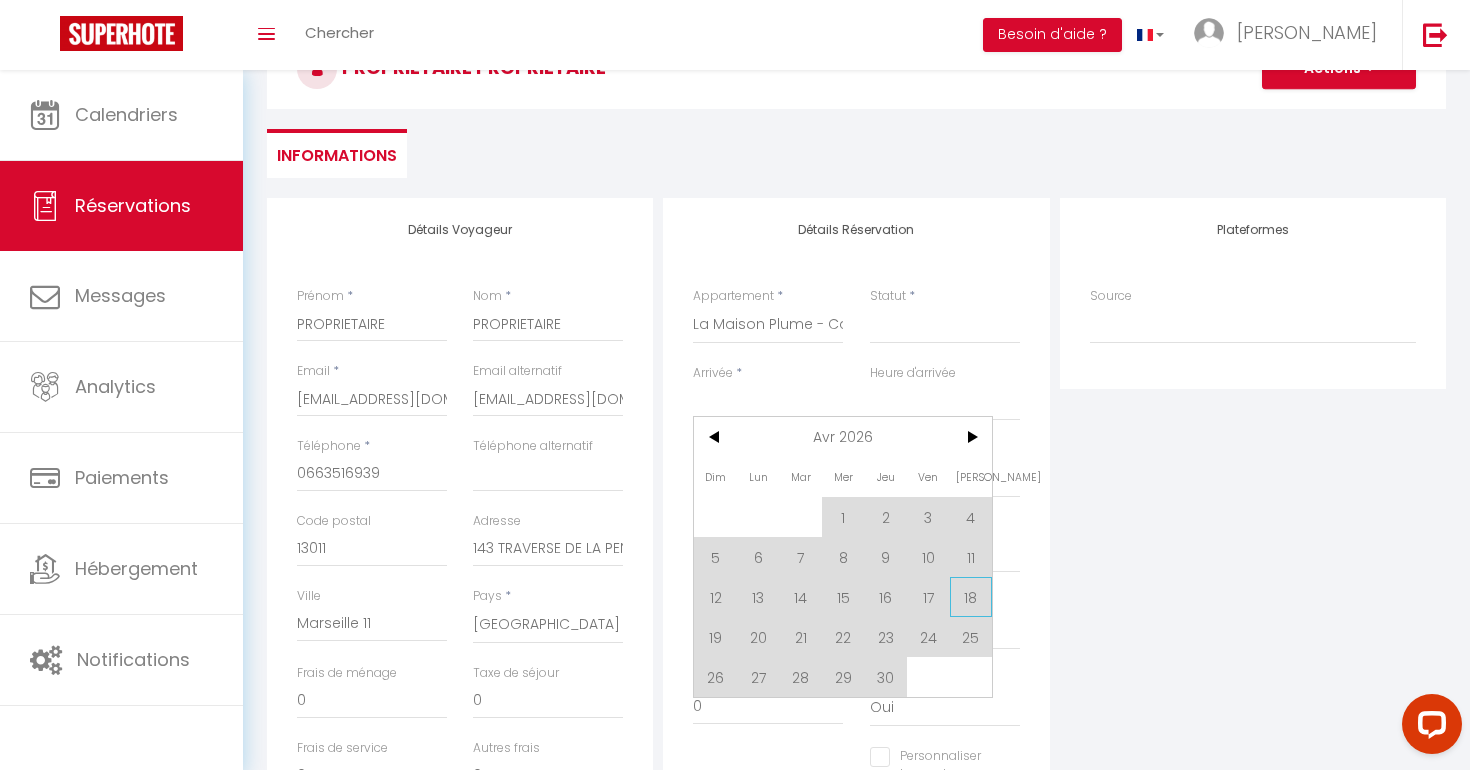 click on "18" at bounding box center [971, 597] 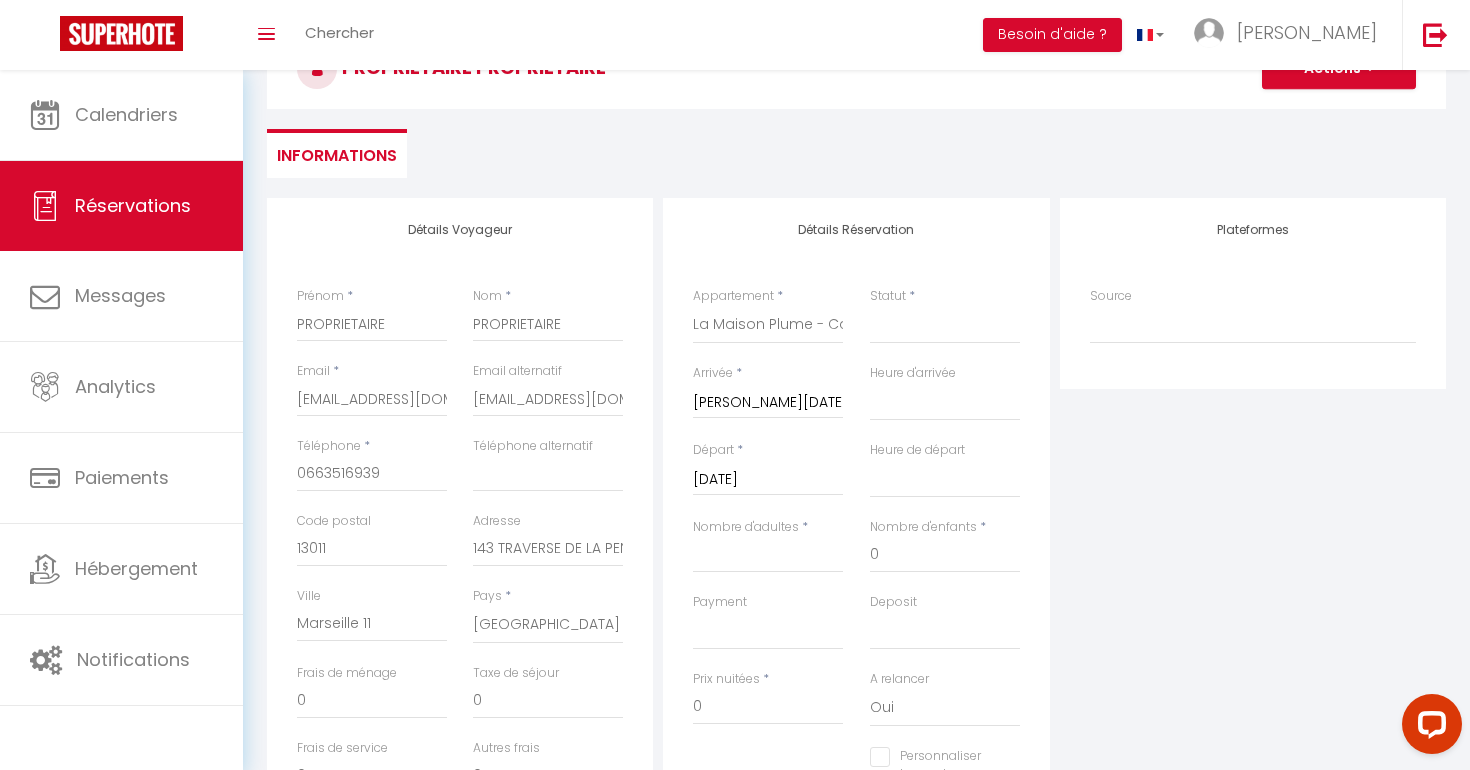 click on "[DATE]" at bounding box center (768, 480) 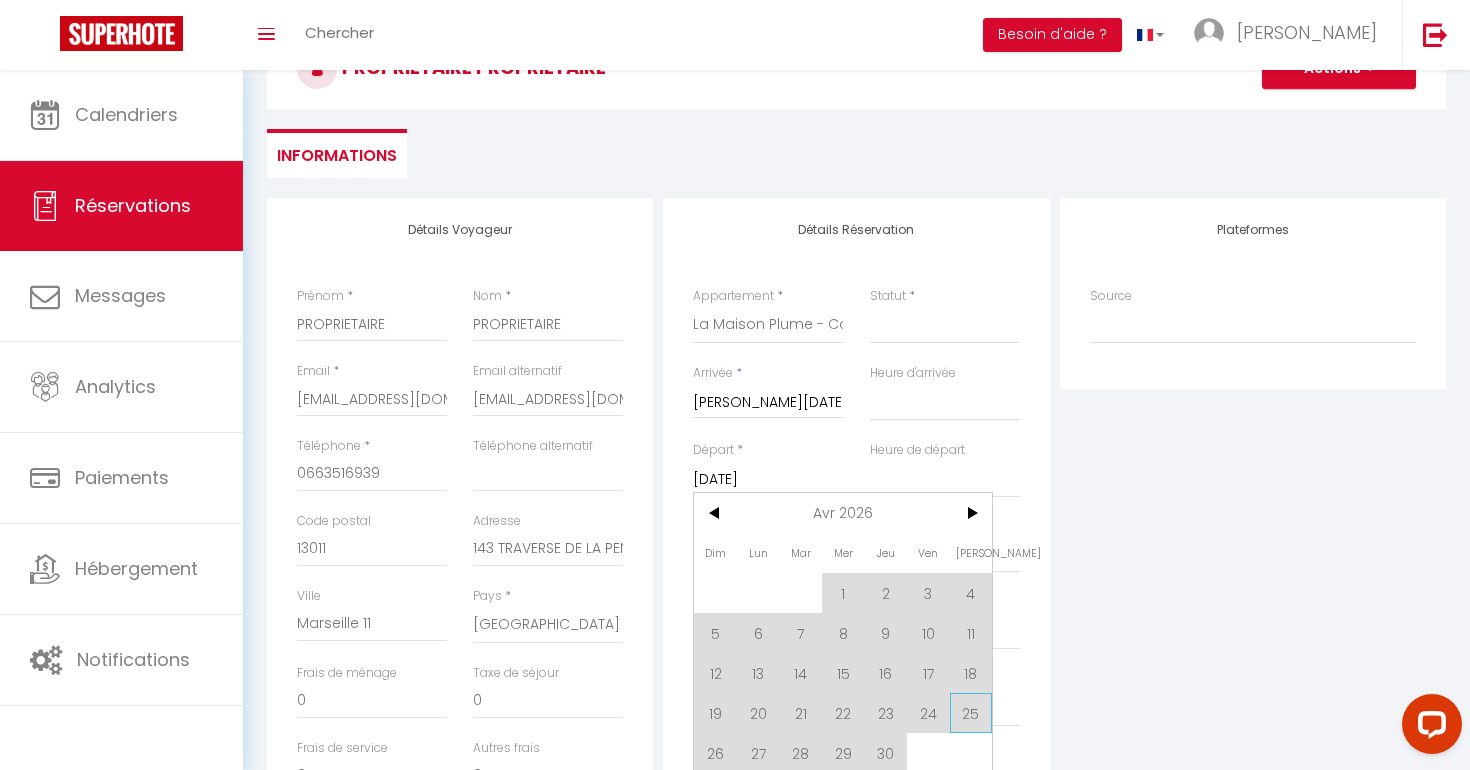 click on "25" at bounding box center (971, 713) 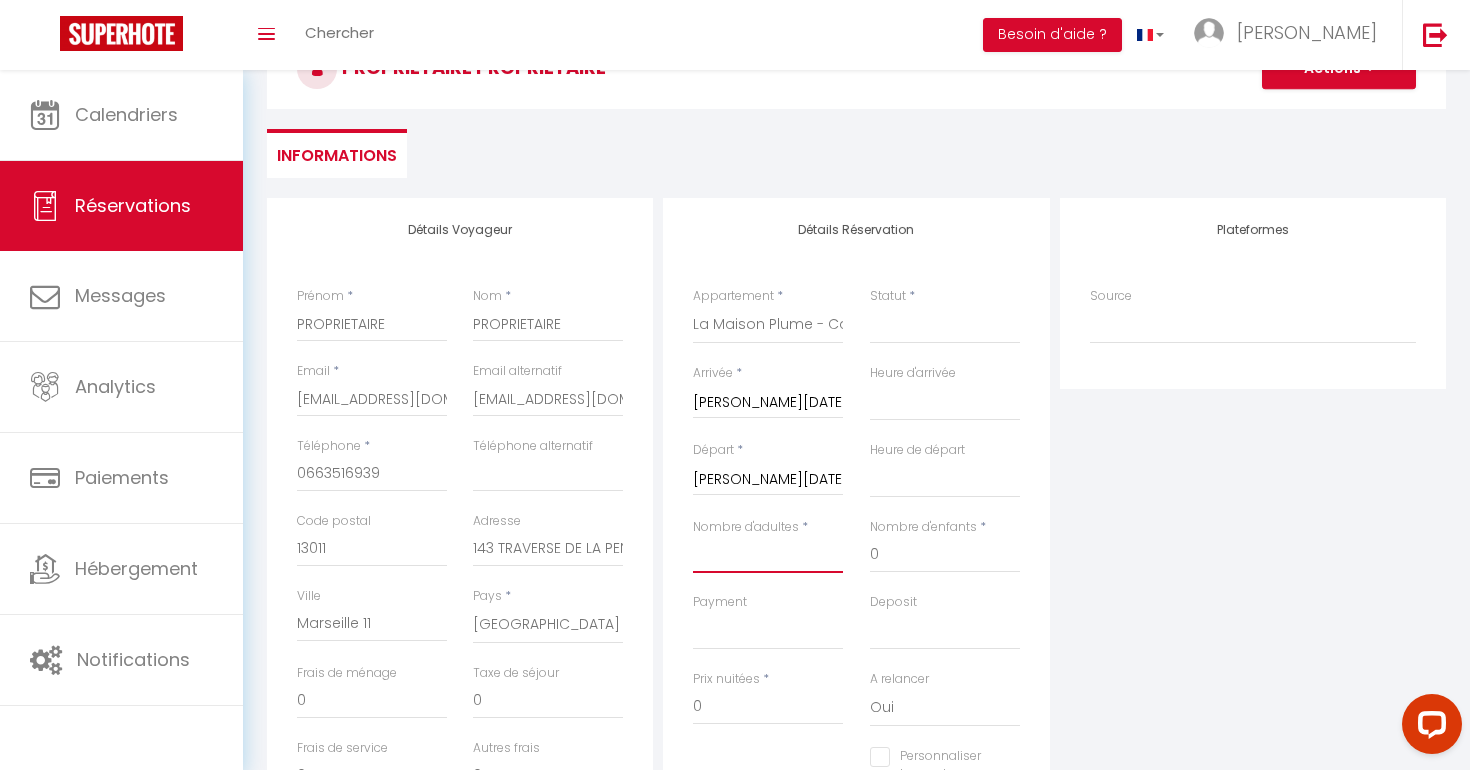 click on "Nombre d'adultes" at bounding box center (768, 555) 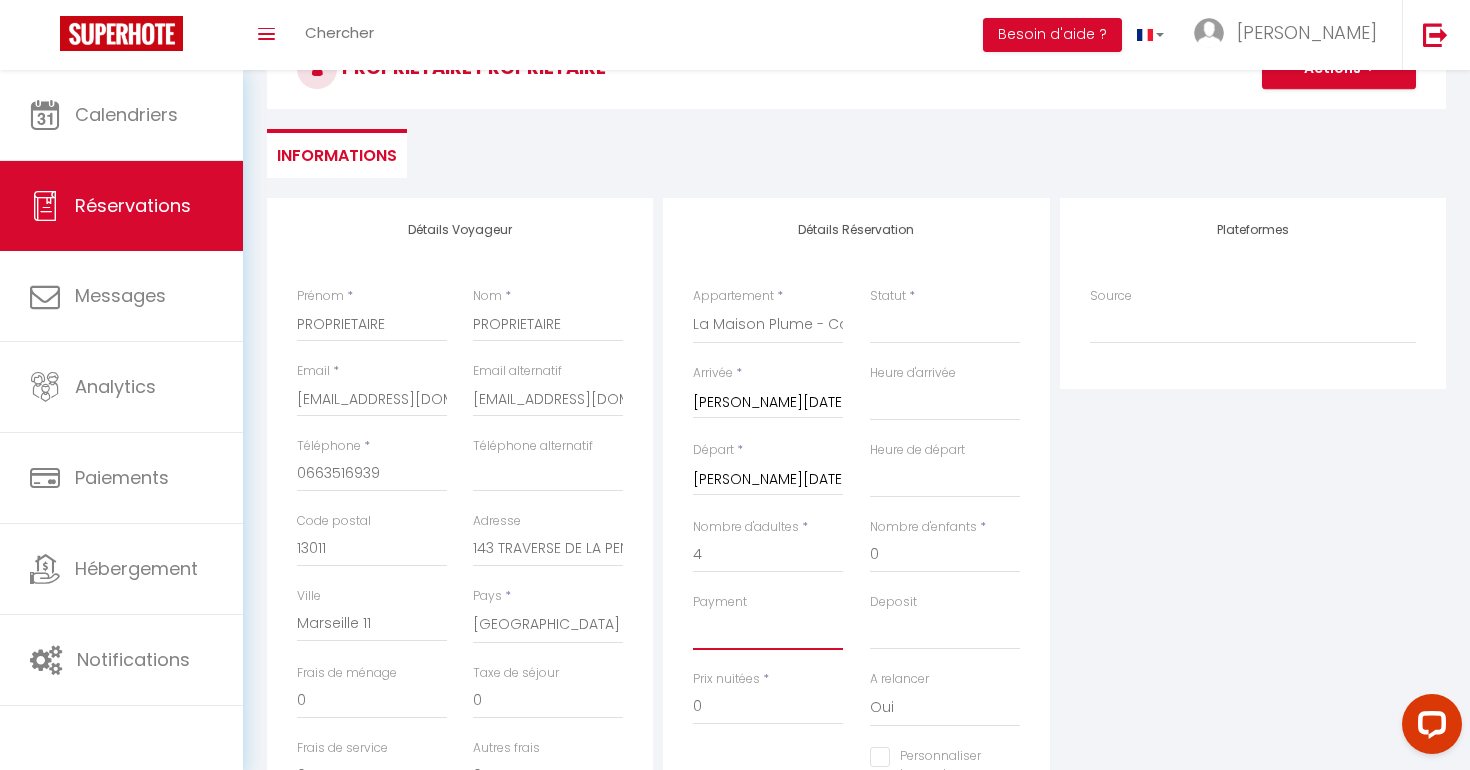 click on "OK   KO" at bounding box center (768, 631) 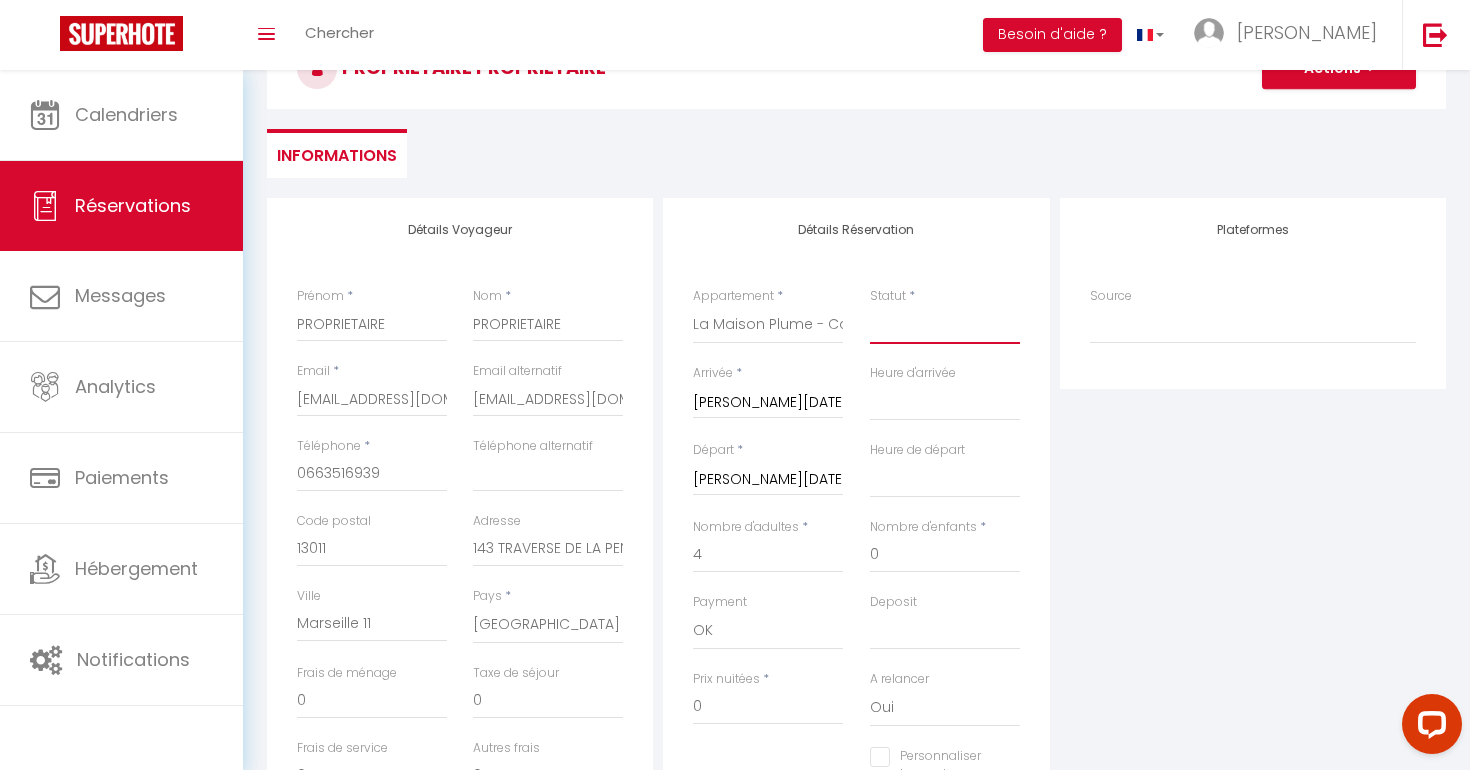 click on "Confirmé Non Confirmé [PERSON_NAME] par le voyageur No Show Request" at bounding box center [945, 325] 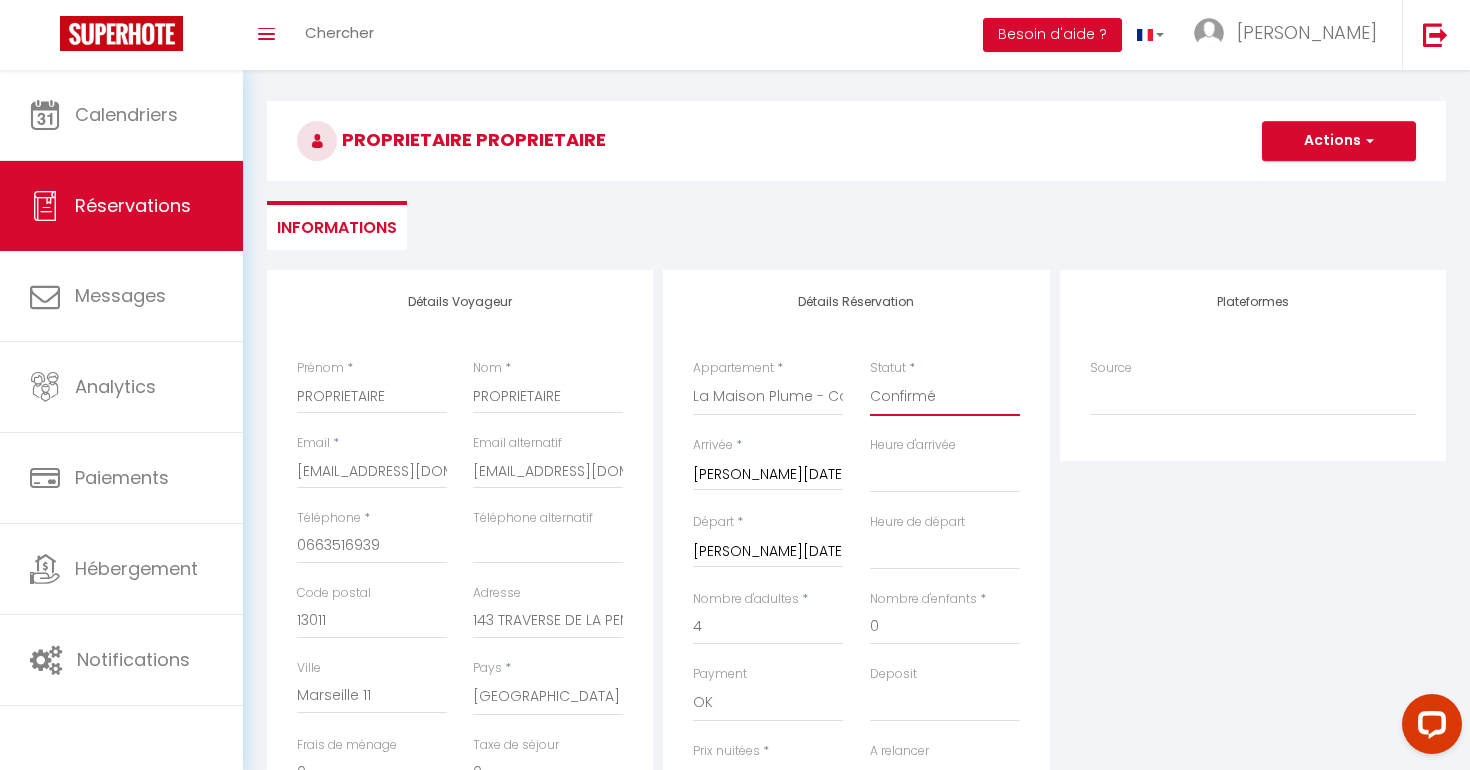 scroll, scrollTop: 60, scrollLeft: 0, axis: vertical 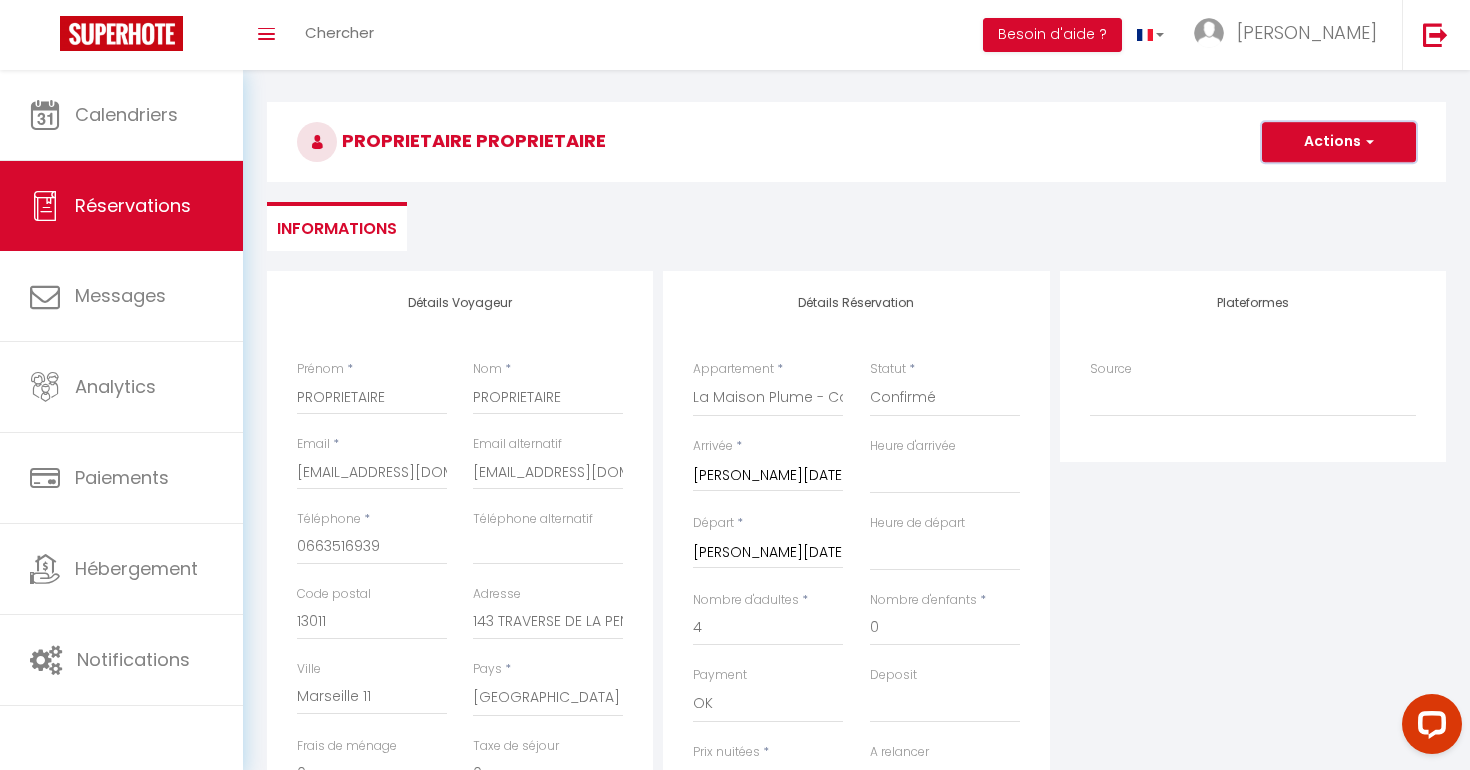 click on "Actions" at bounding box center [1339, 142] 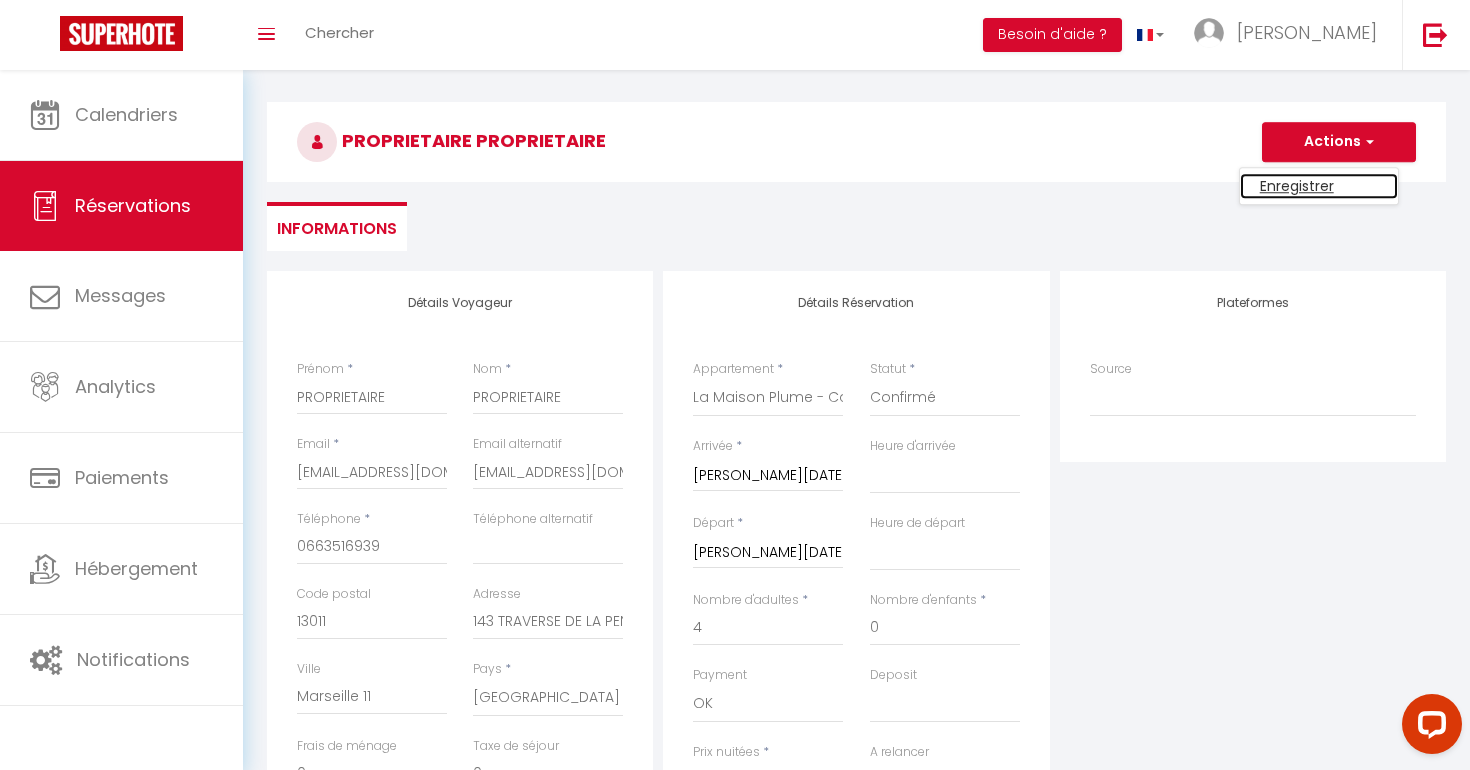 click on "Enregistrer" at bounding box center [1319, 186] 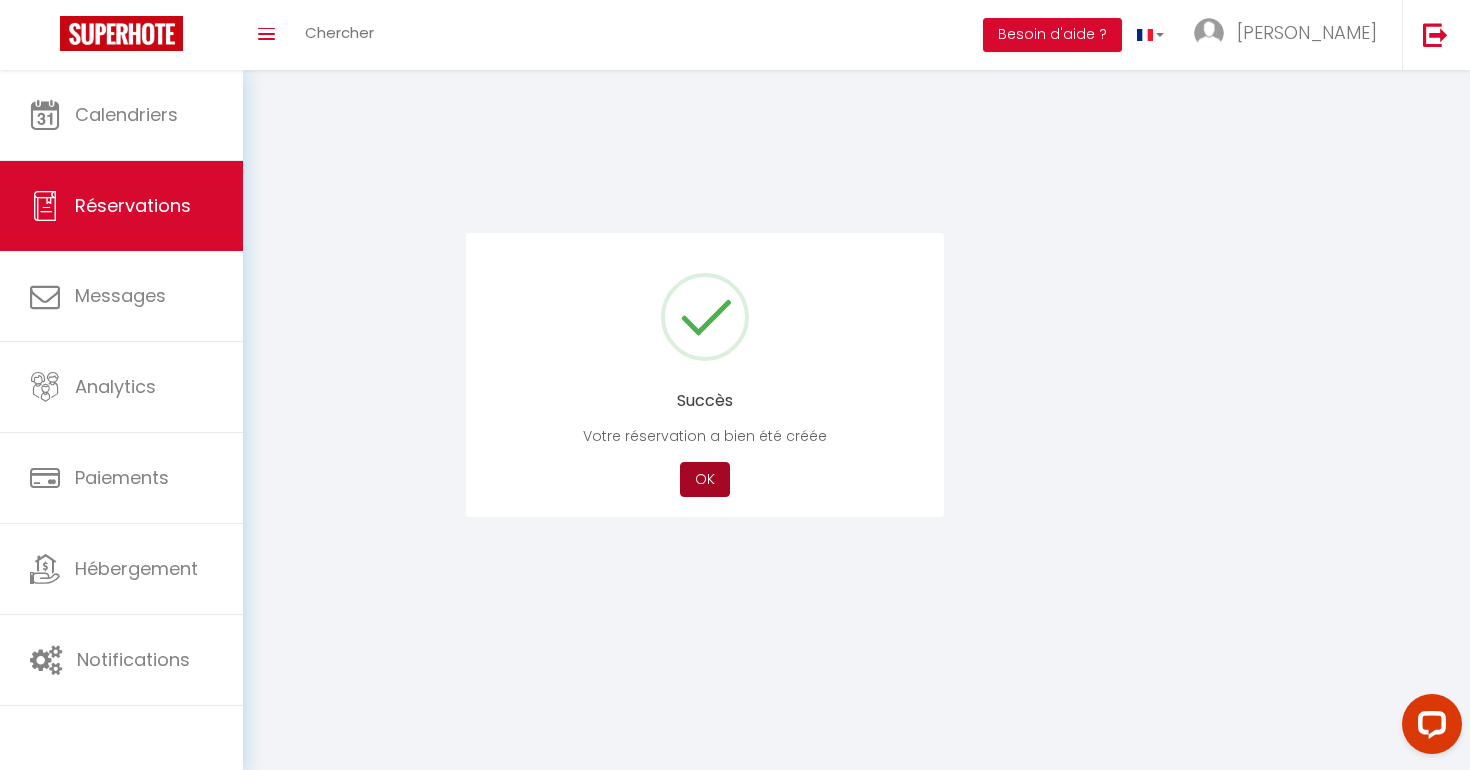 scroll, scrollTop: 0, scrollLeft: 0, axis: both 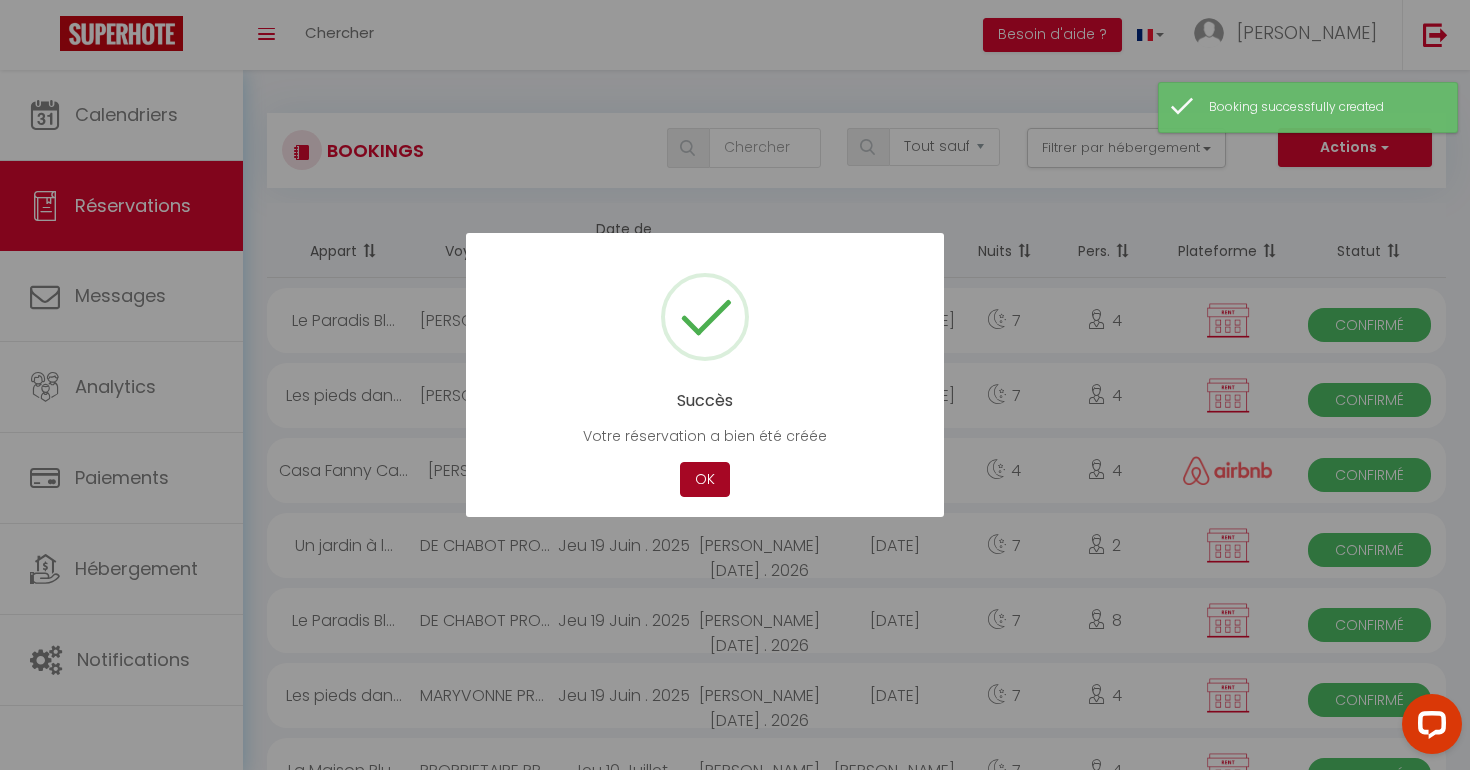 click on "OK" at bounding box center [705, 479] 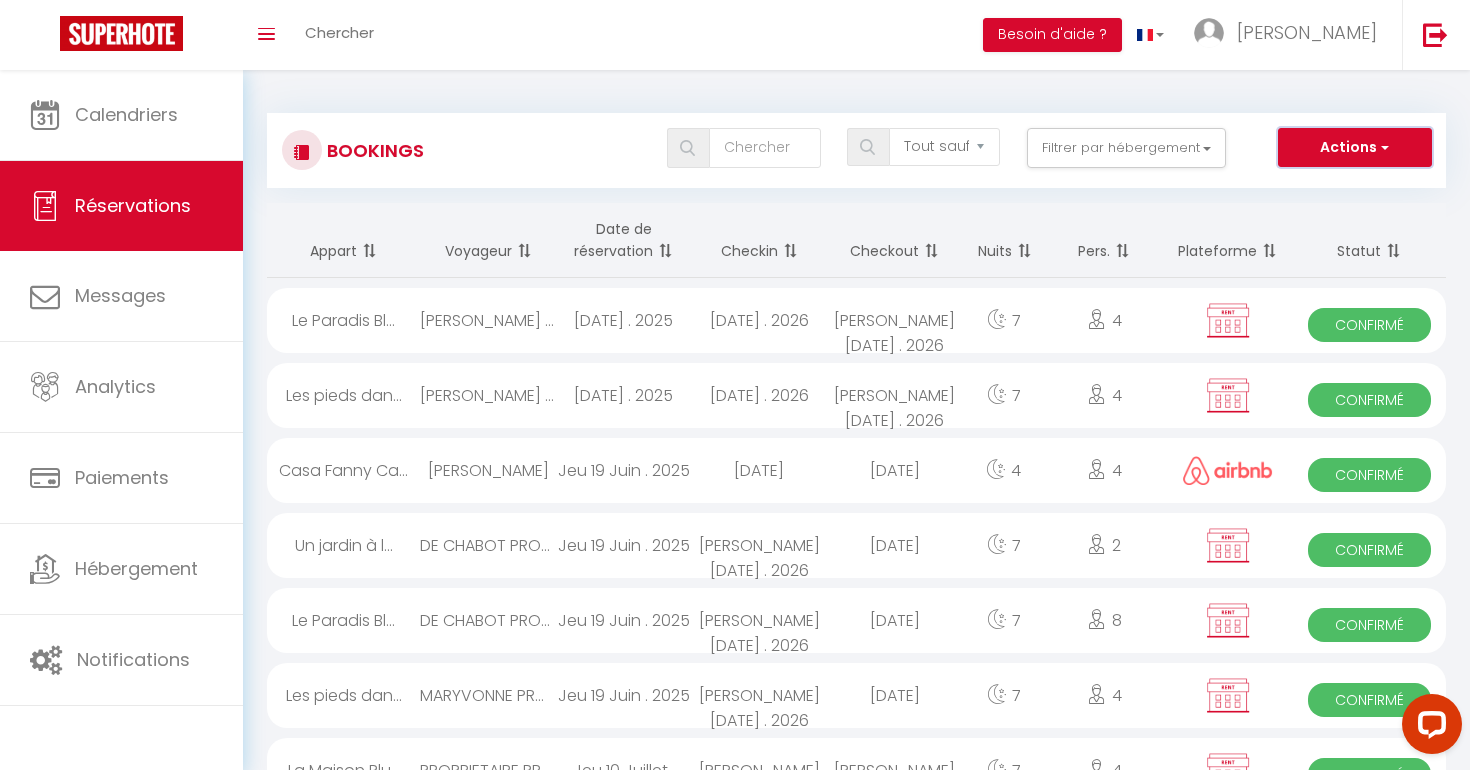 click on "Actions" at bounding box center (1355, 148) 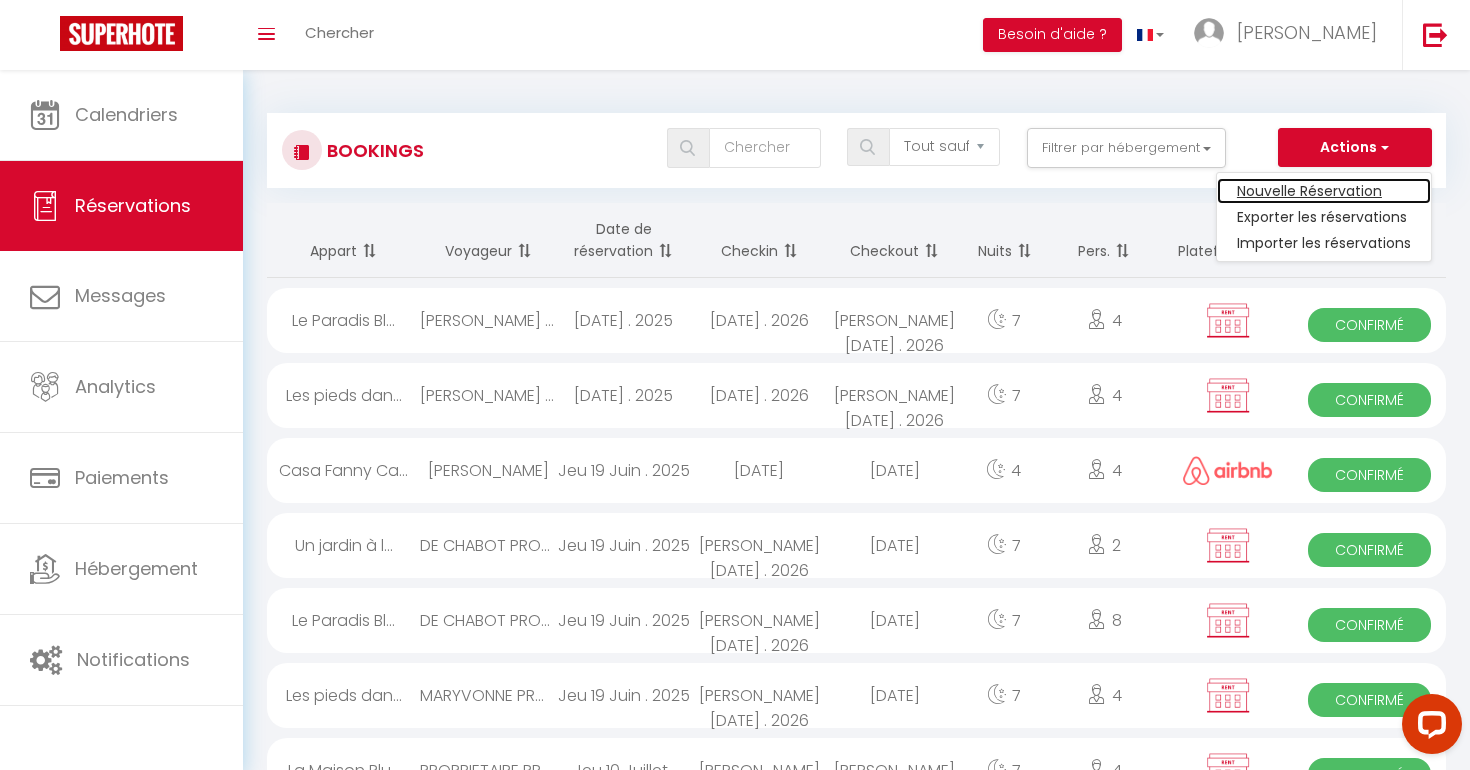 click on "Nouvelle Réservation" at bounding box center [1324, 191] 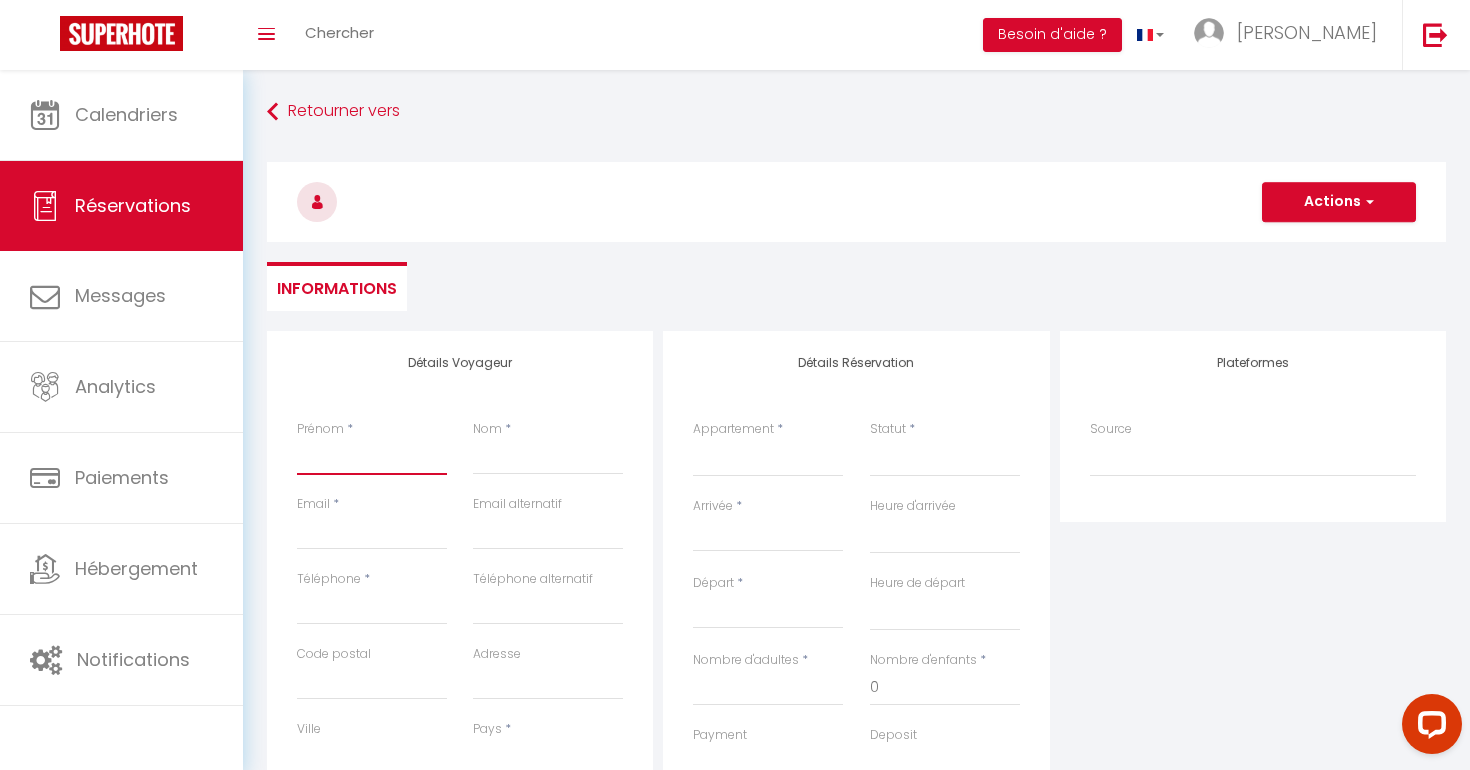 paste on "PROPRIETAIRE" 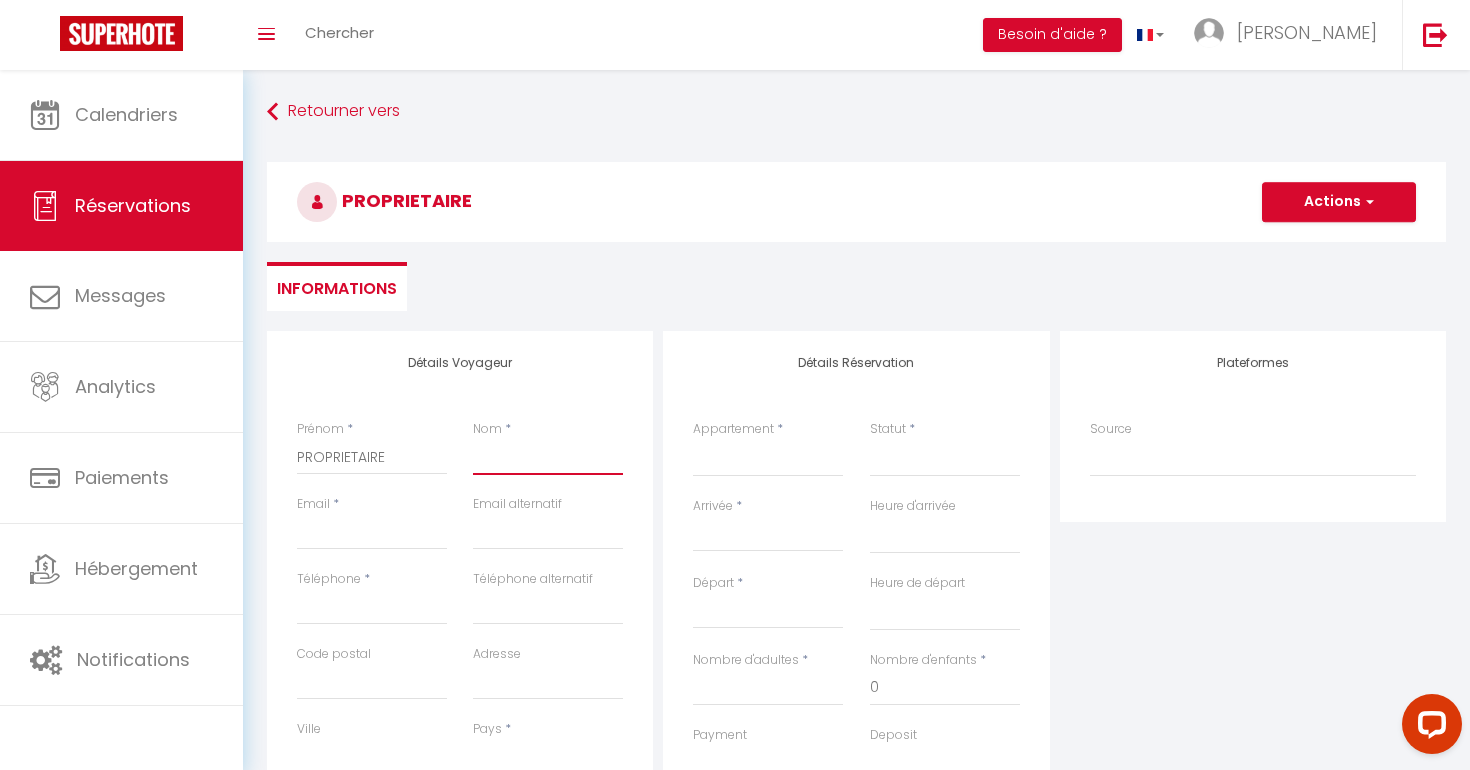 paste on "PROPRIETAIRE" 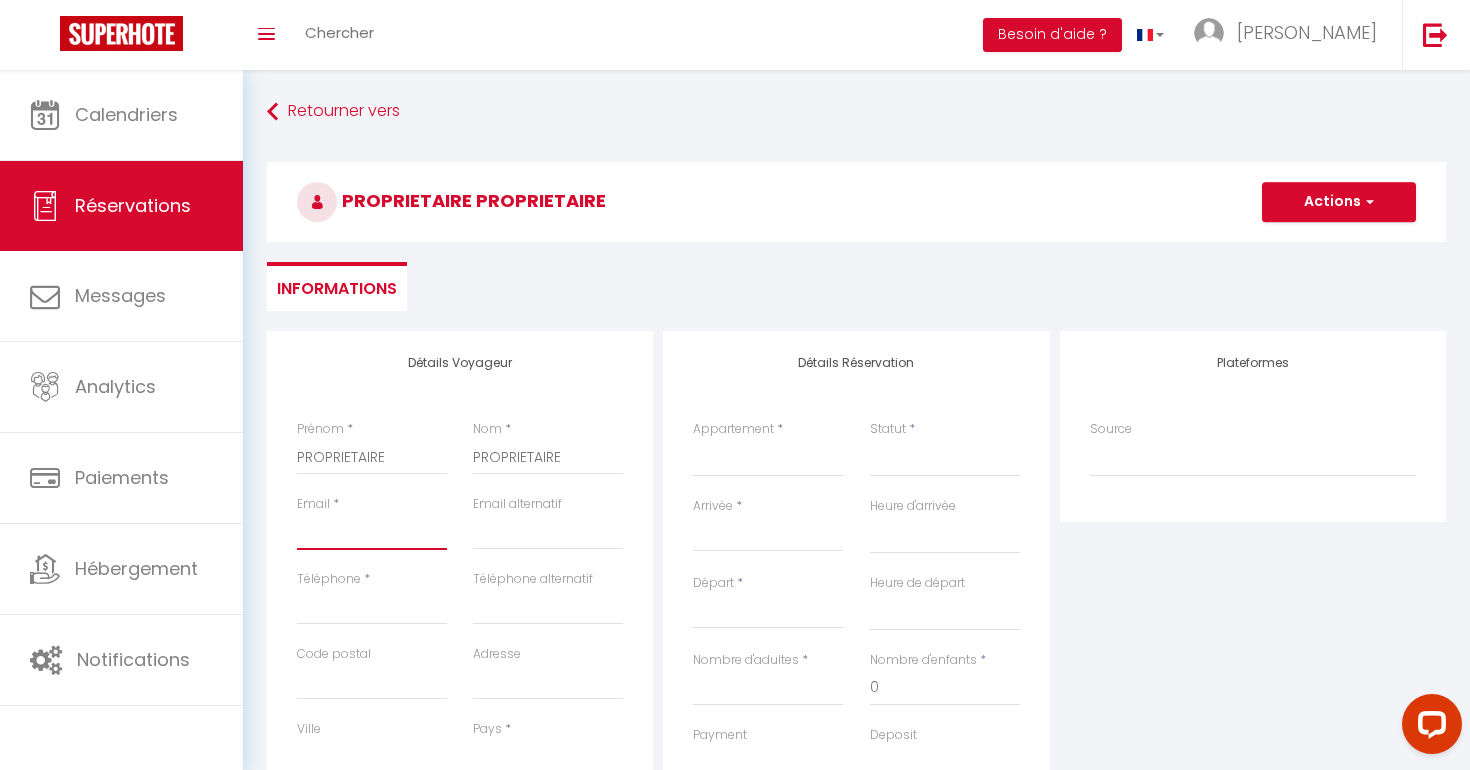 click on "Email client" at bounding box center (372, 532) 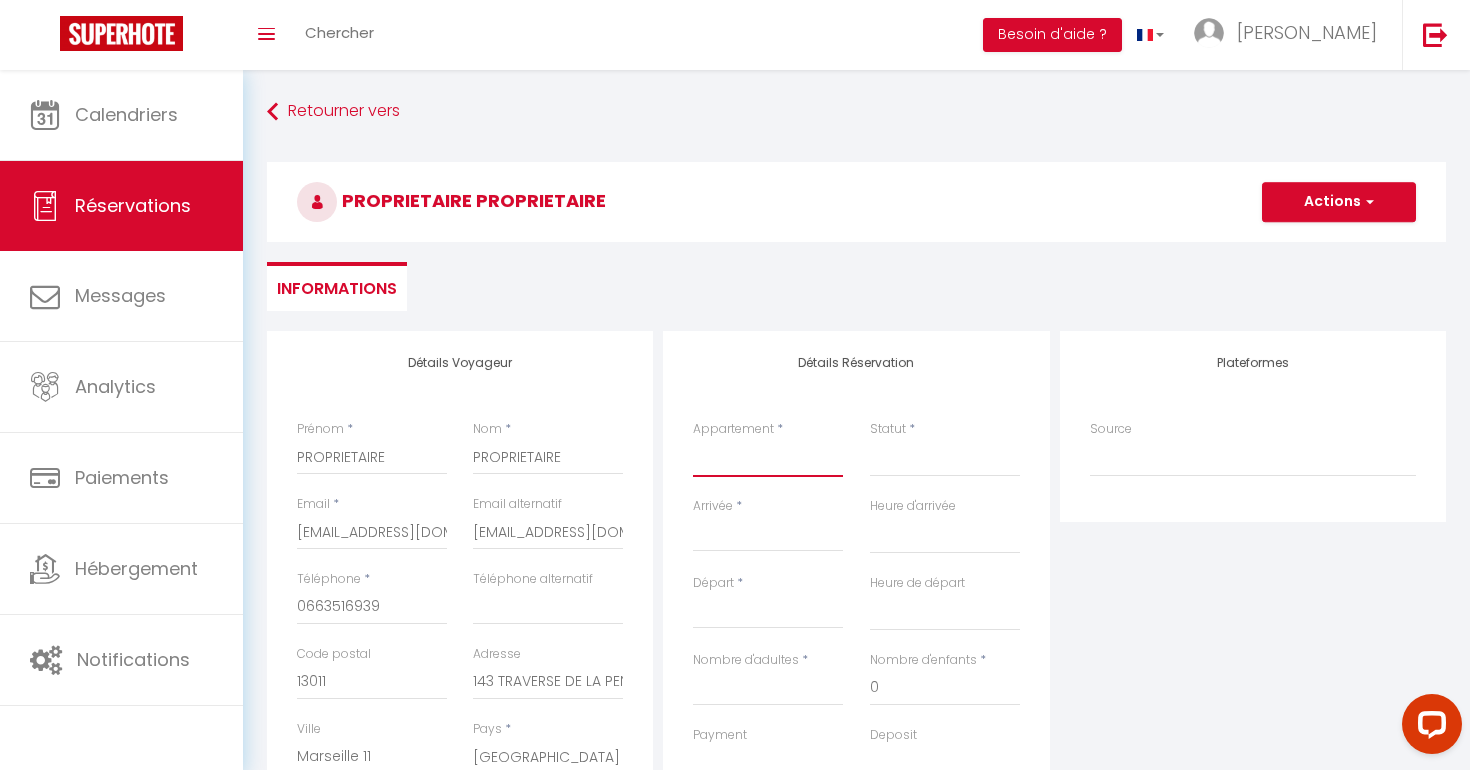 click on "La Maison Plume - Cassis L'Appart' Fifties - Cassis Le Studio Nomad - Cassis La Maison Vintage by Winkyhouse L’artiste by Winkyhouse Cassis Le pêcheur revisité by Winkyhouse Cassis [GEOGRAPHIC_DATA] à [GEOGRAPHIC_DATA] by WinkyHouse [PERSON_NAME] aux portes du Garlaban La villa 1920-[GEOGRAPHIC_DATA] [GEOGRAPHIC_DATA] du Voyage by Winkyhouse Casa [PERSON_NAME] by Winkyhouse Le Perchoir by Winkyhouse Cassis Le Paradis Bleu Cassis - [GEOGRAPHIC_DATA] - by WinkyHouse Un jardin à la mer - [GEOGRAPHIC_DATA] - By WinkyHouse Les pieds dans l'eau - [GEOGRAPHIC_DATA] - By WinkyHouse Le Naio sur l'eau by Winkyhouse Roccafortis by WinkyHouse La maison du pêcheur by Winkyhouse Villa Epsilon by Winkyhouse Le POP FLAT by Winkyhouse [GEOGRAPHIC_DATA] de Cassis by Winkyhouse Jungle by Winkyhouse La Cigale Enchantée by Winkyhouse Cap Winky à Cassis - Winkyhouse RED RED ONE by Winkyhouse Une tropeziennne à Cassis by Winkyhouse Le Bouddha Jaune by Winkyhouse PEPSI CASSIS by Winkyhouse Ma bulle de Cassis by Winkyhouse Le nid cassidain by [PERSON_NAME]" at bounding box center [768, 458] 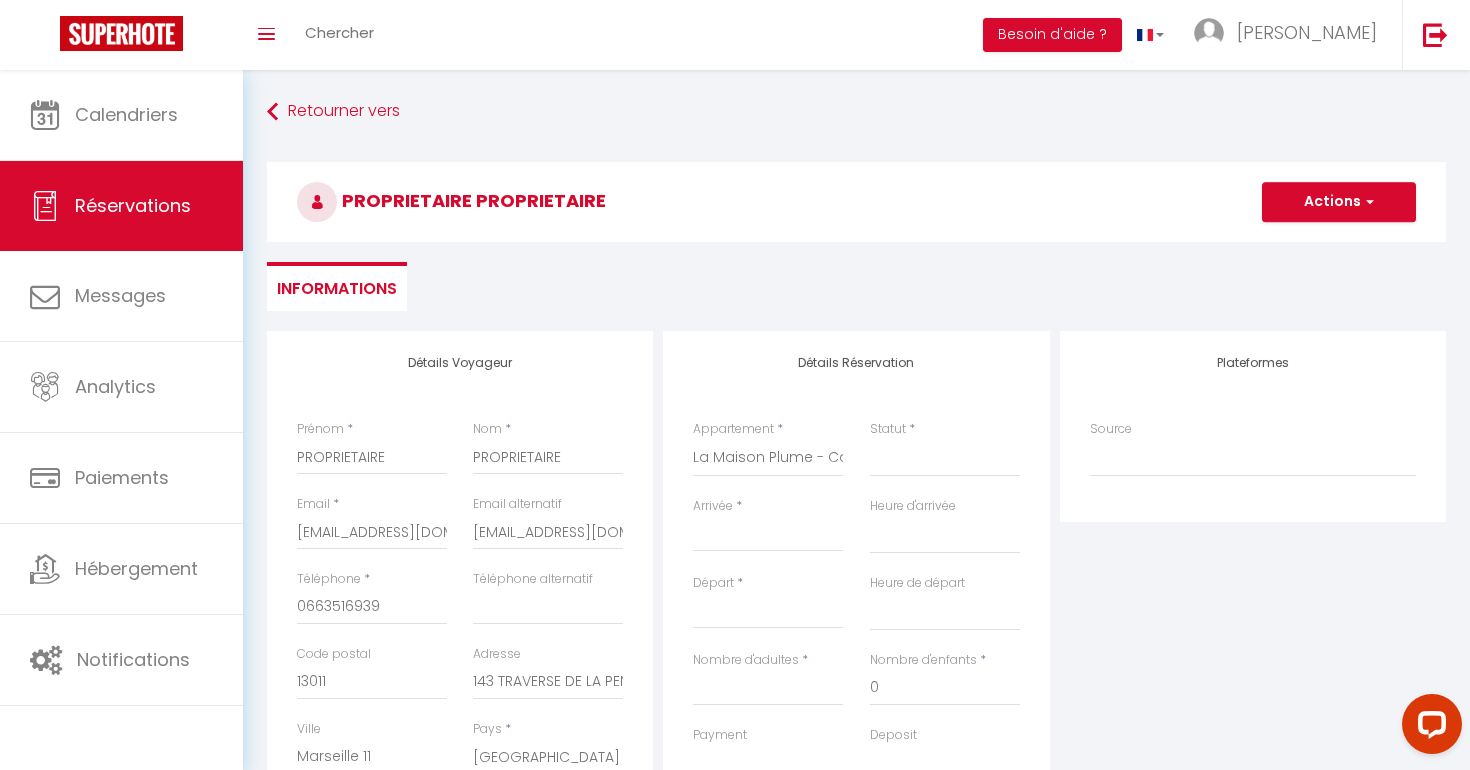 click on "<   [DATE]   >   Dim Lun Mar Mer Jeu Ven Sam   1 2 3 4 5 6 7 8 9 10 11 12 13 14 15 16 17 18 19 20 21 22 23 24 25 26 27 28 29 30 31     <   2025   >   [PERSON_NAME] Mars Avril Mai Juin Juillet Août Septembre Octobre Novembre Décembre     <   [DATE] - [DATE]   >   2020 2021 2022 2023 2024 2025 2026 2027 2028 2029" at bounding box center (768, 534) 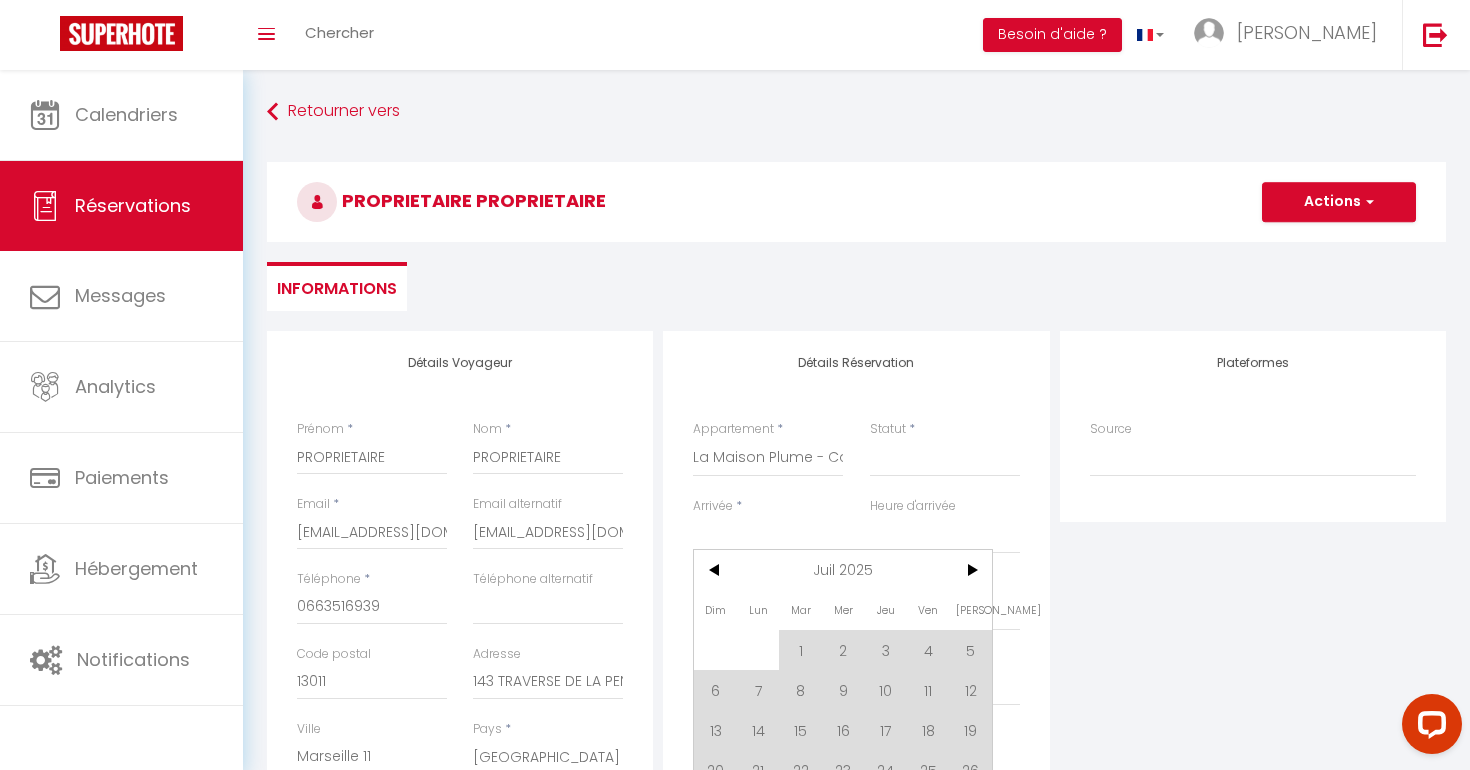 scroll, scrollTop: 4, scrollLeft: 0, axis: vertical 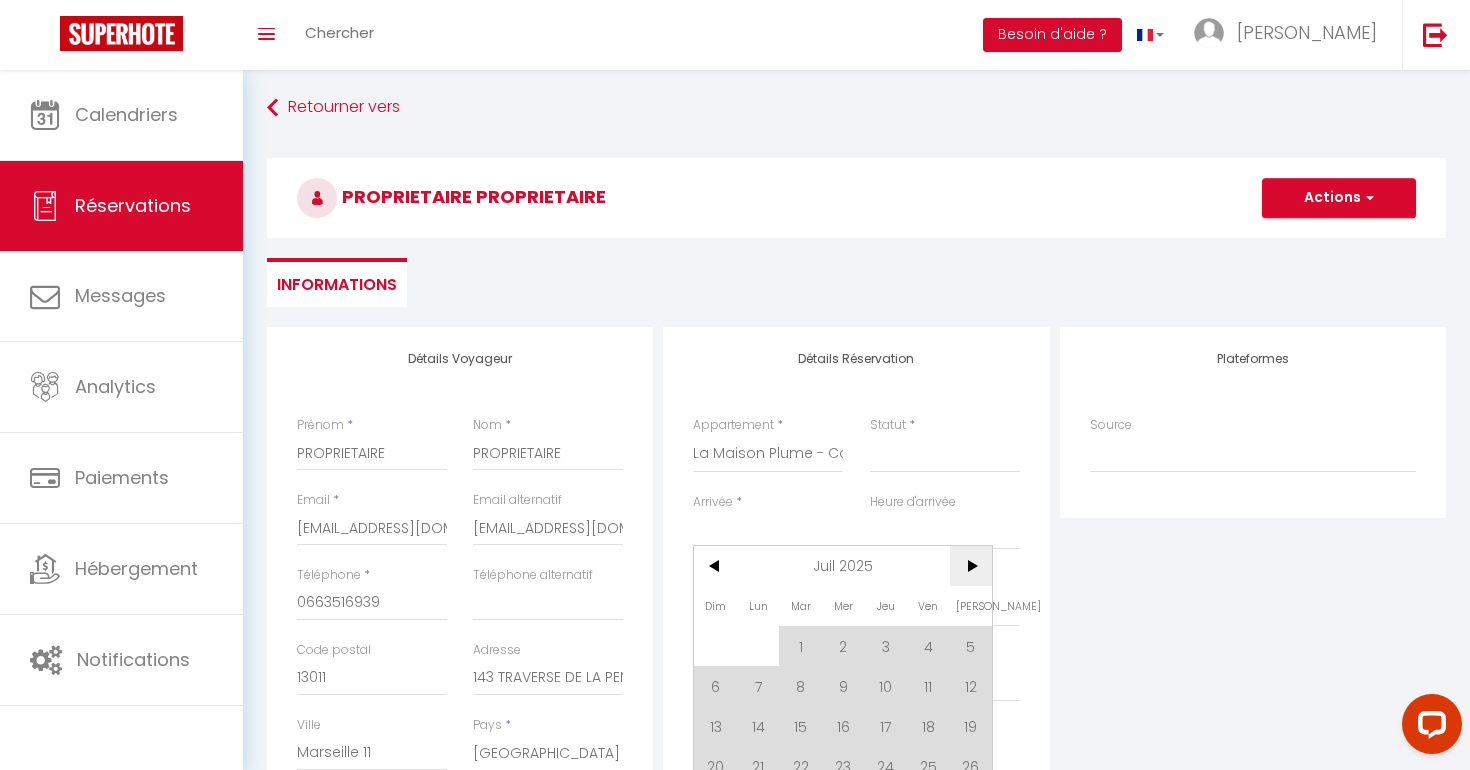click on ">" at bounding box center [971, 566] 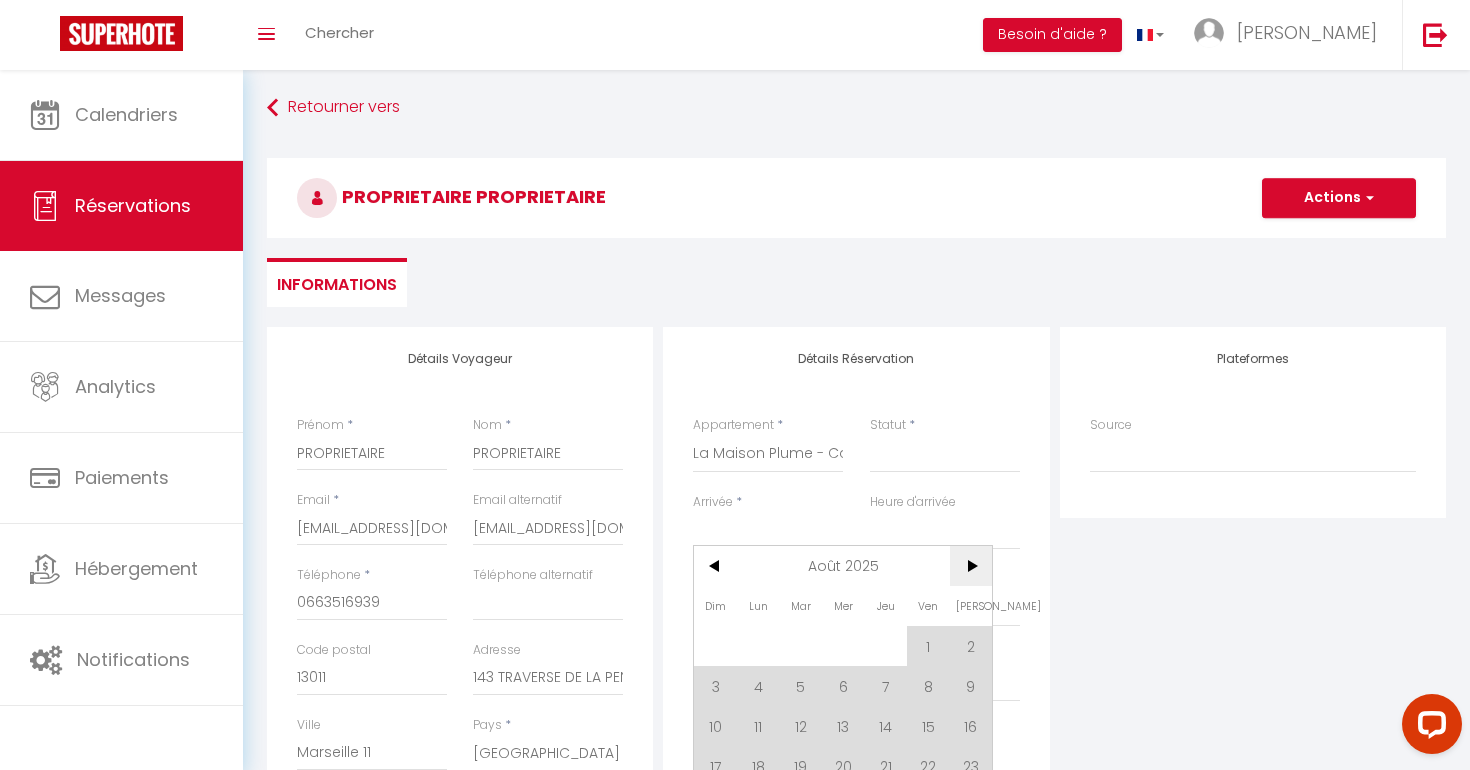 click on ">" at bounding box center (971, 566) 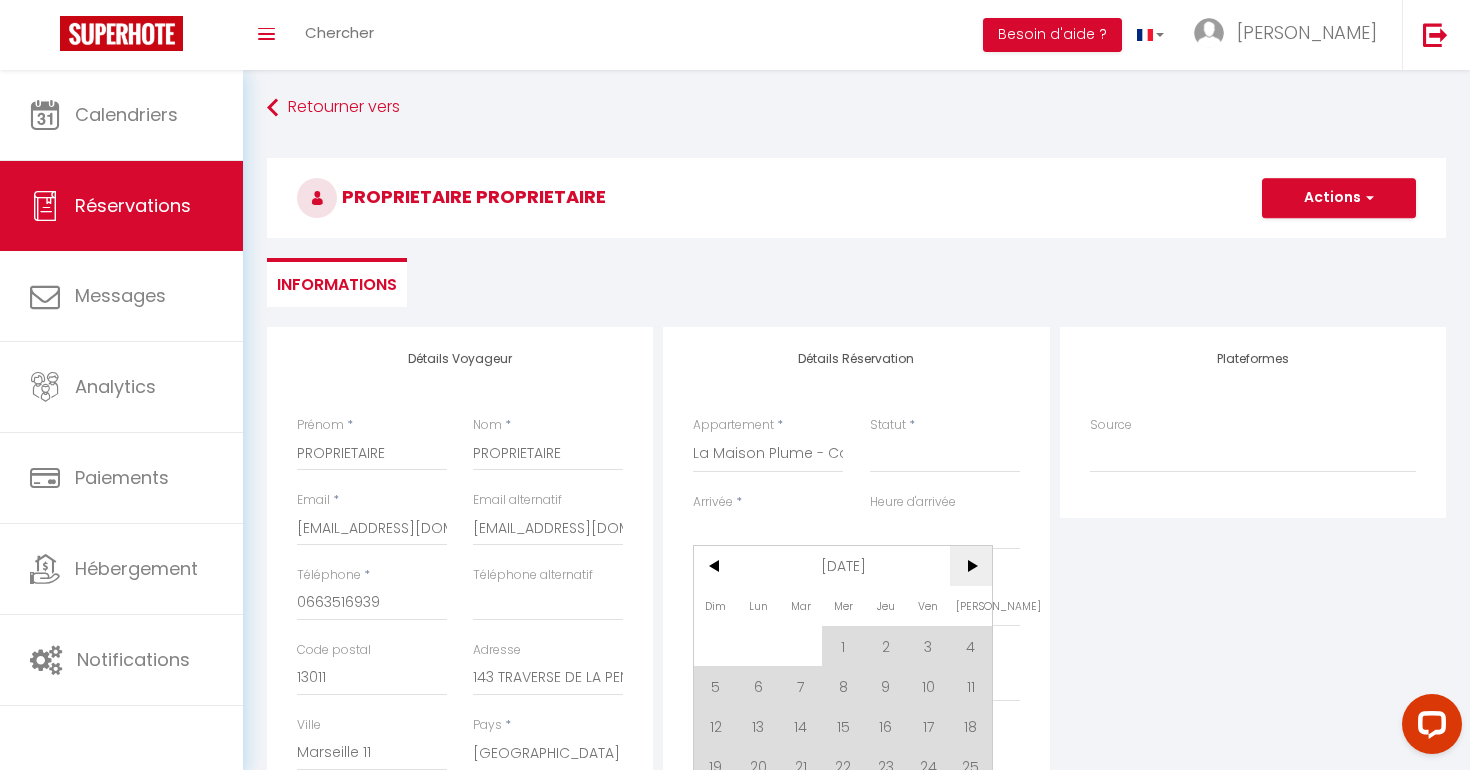 click on ">" at bounding box center (971, 566) 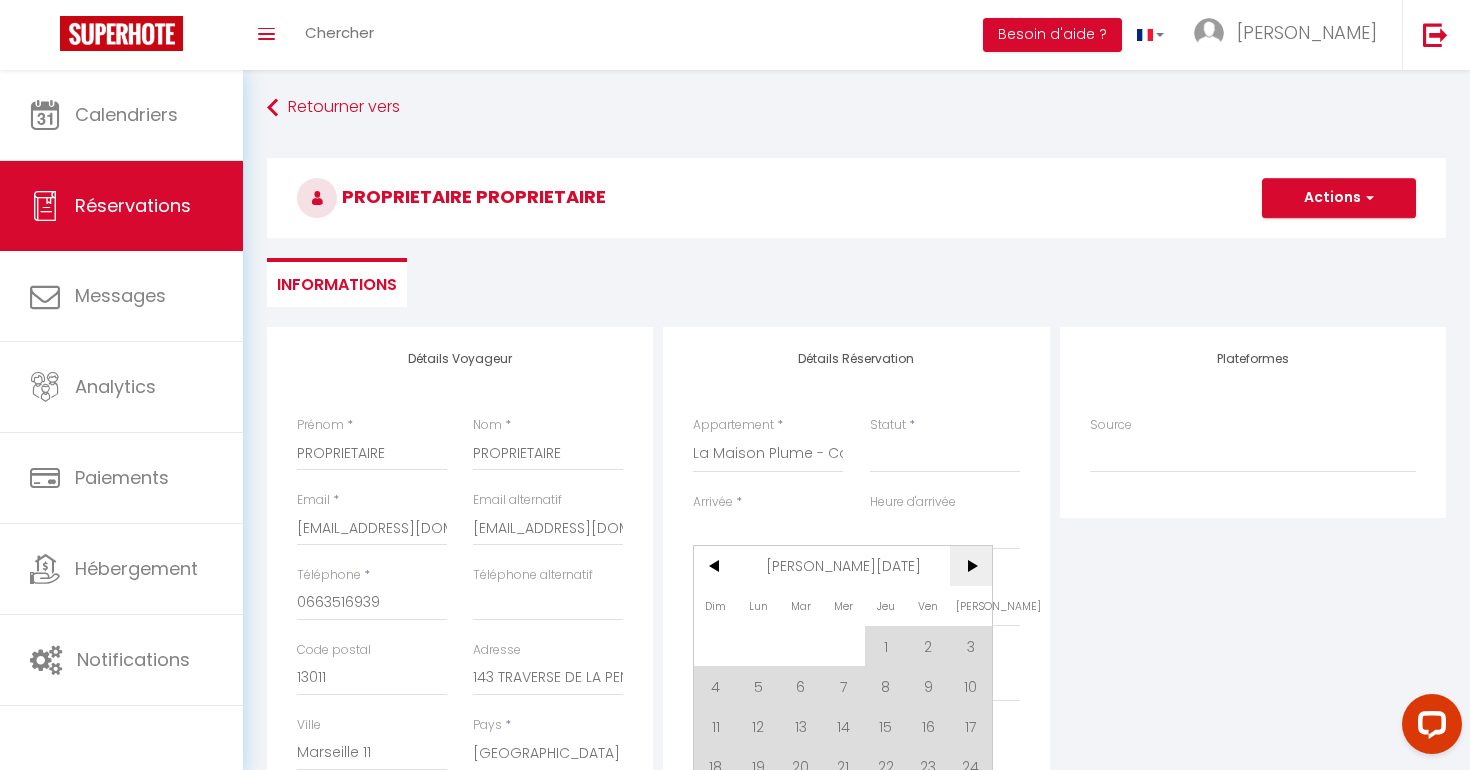 click on ">" at bounding box center [971, 566] 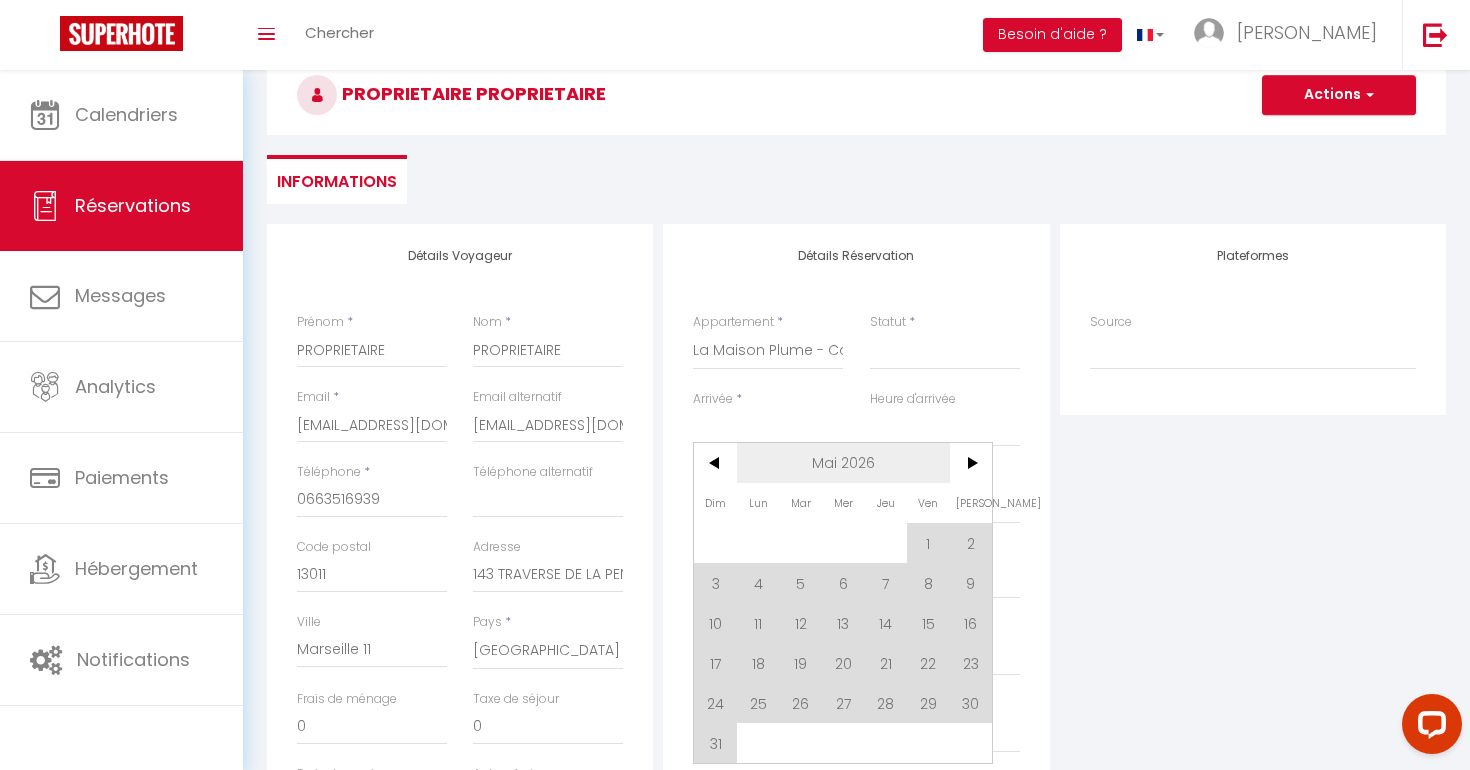 scroll, scrollTop: 137, scrollLeft: 0, axis: vertical 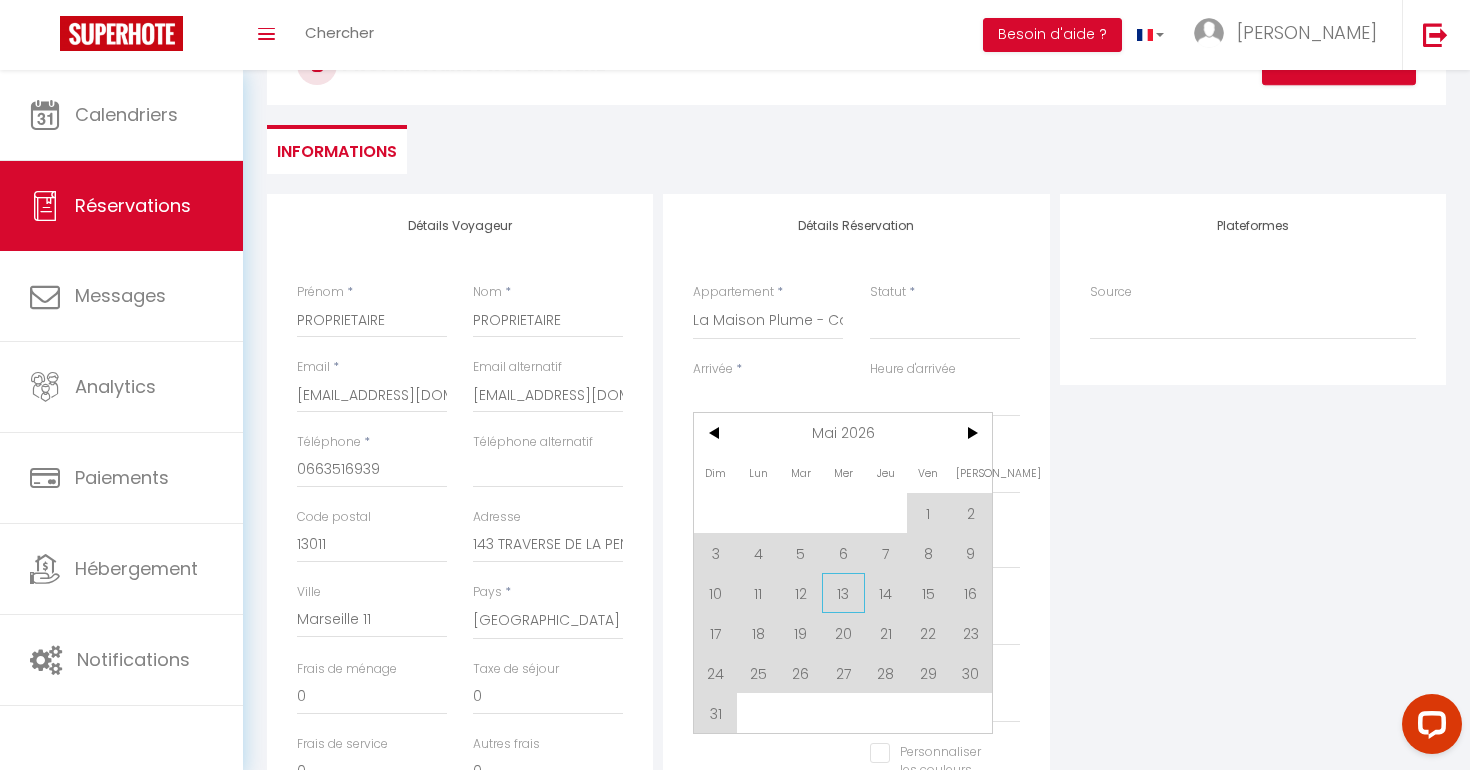 click on "13" at bounding box center (843, 593) 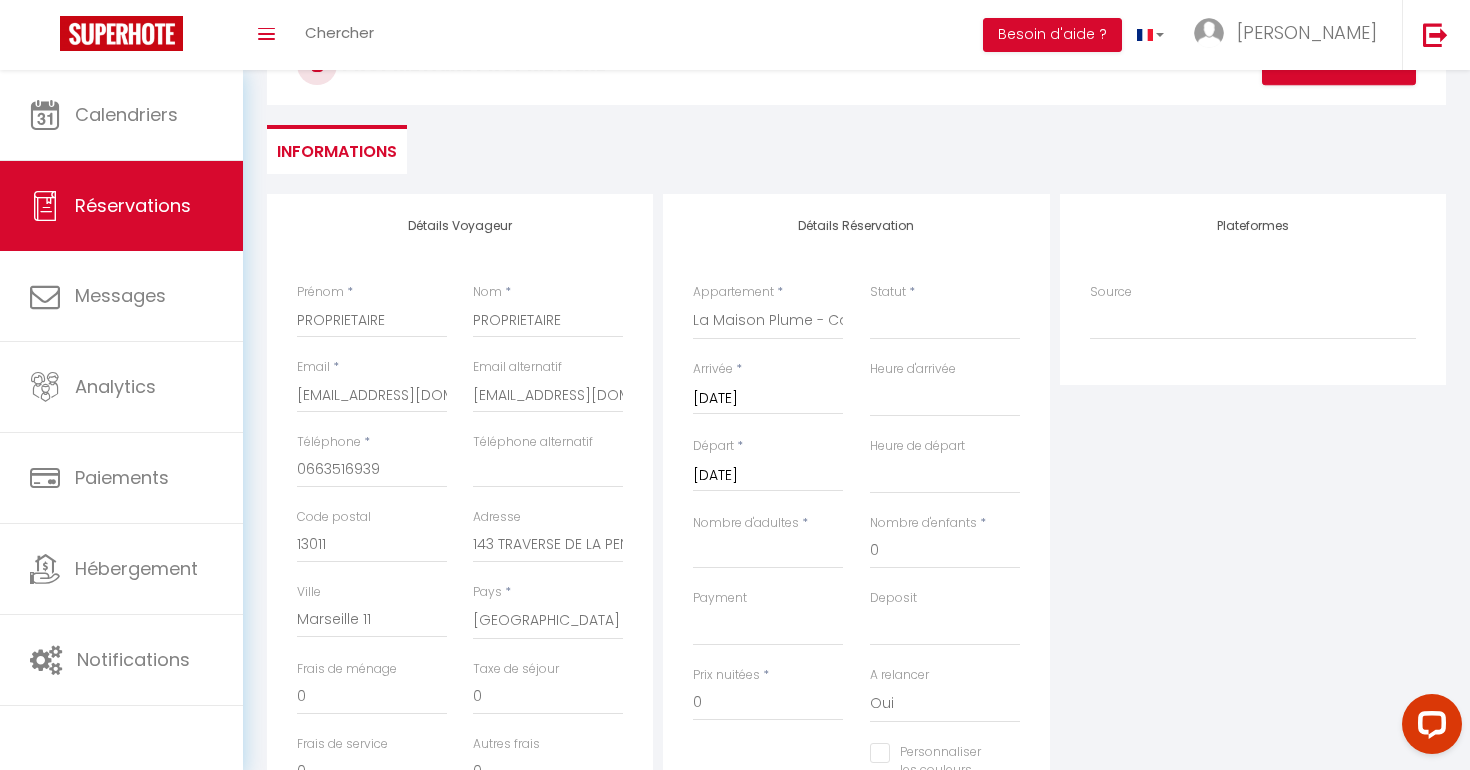 click on "[DATE]" at bounding box center [768, 476] 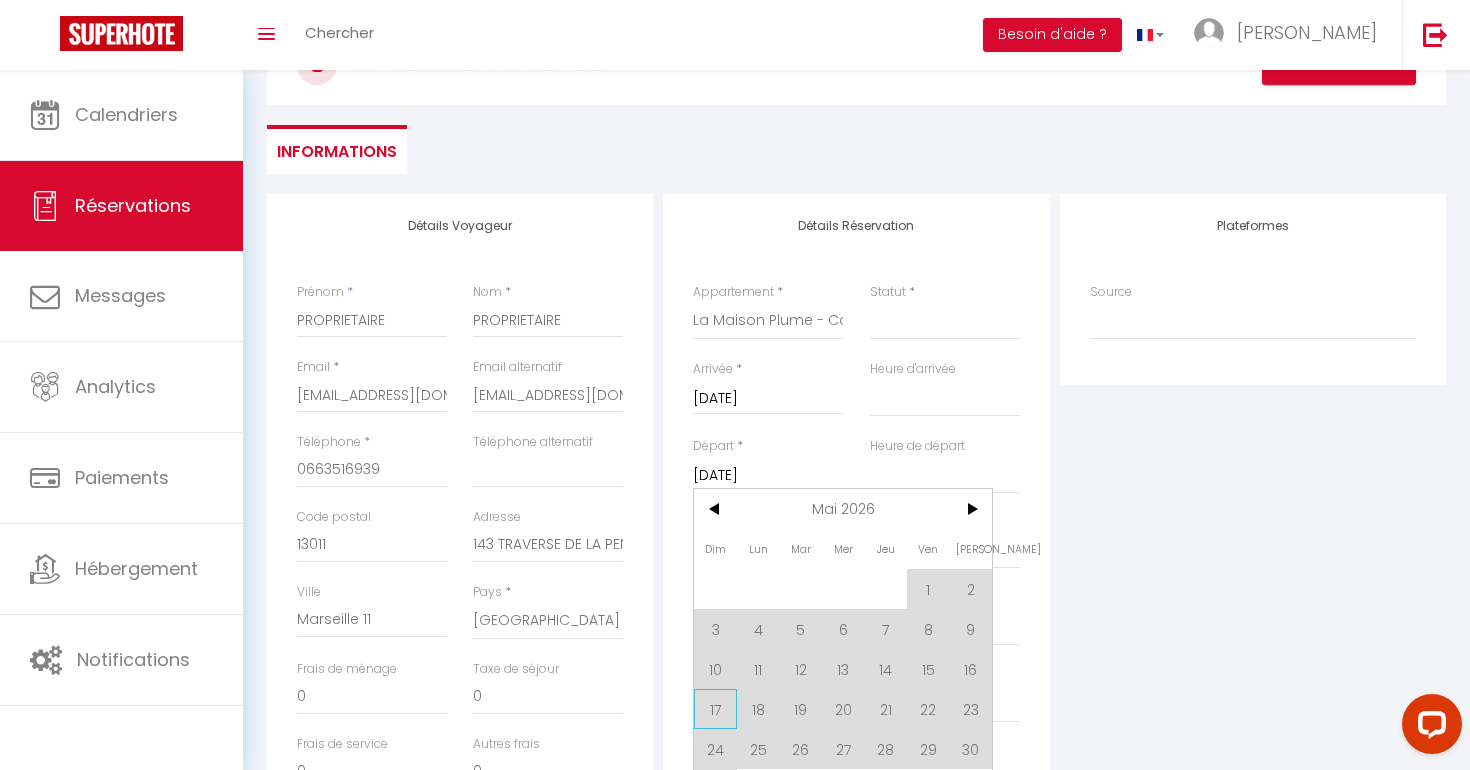 click on "17" at bounding box center (715, 709) 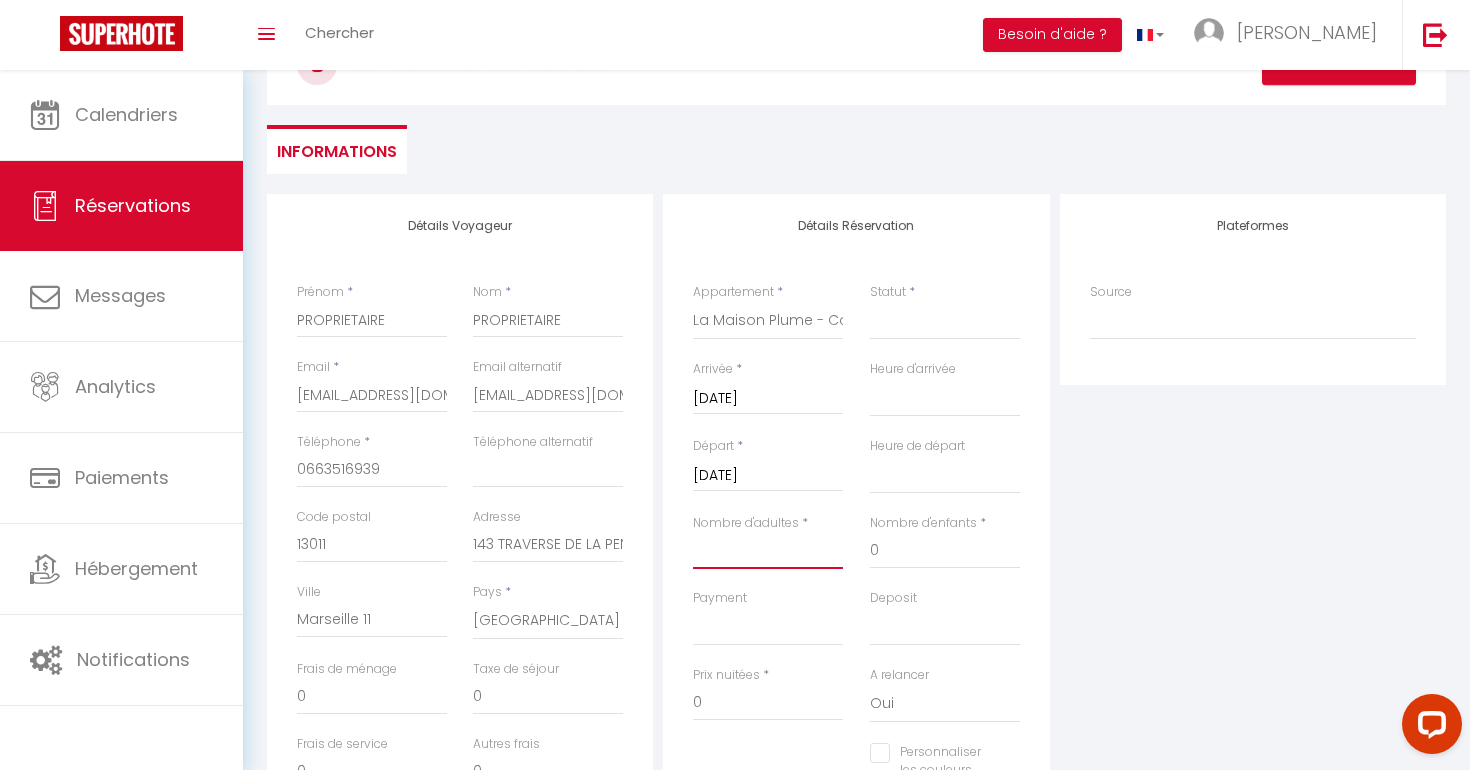 click on "Nombre d'adultes" at bounding box center [768, 551] 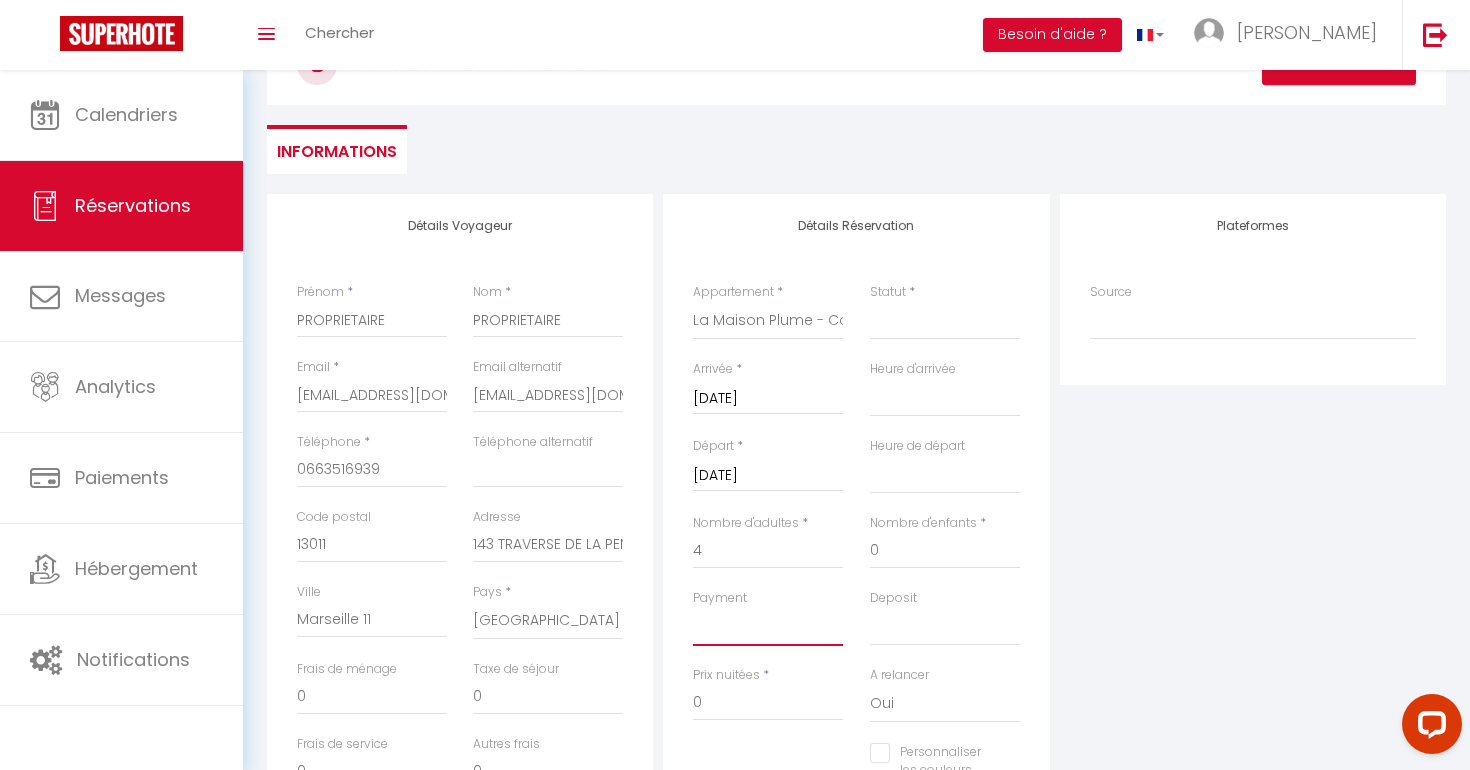 click on "OK   KO" at bounding box center (768, 627) 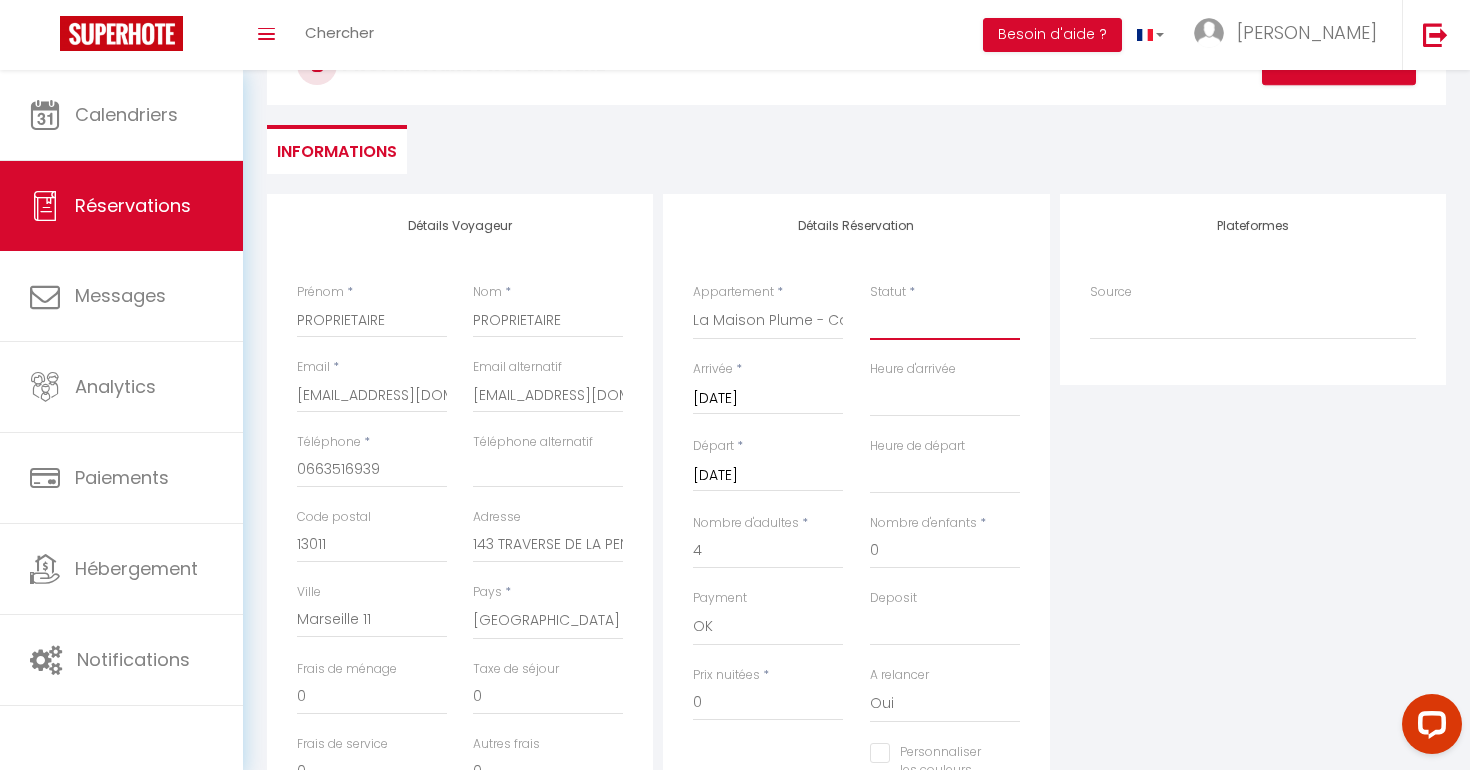 click on "Confirmé Non Confirmé [PERSON_NAME] par le voyageur No Show Request" at bounding box center (945, 321) 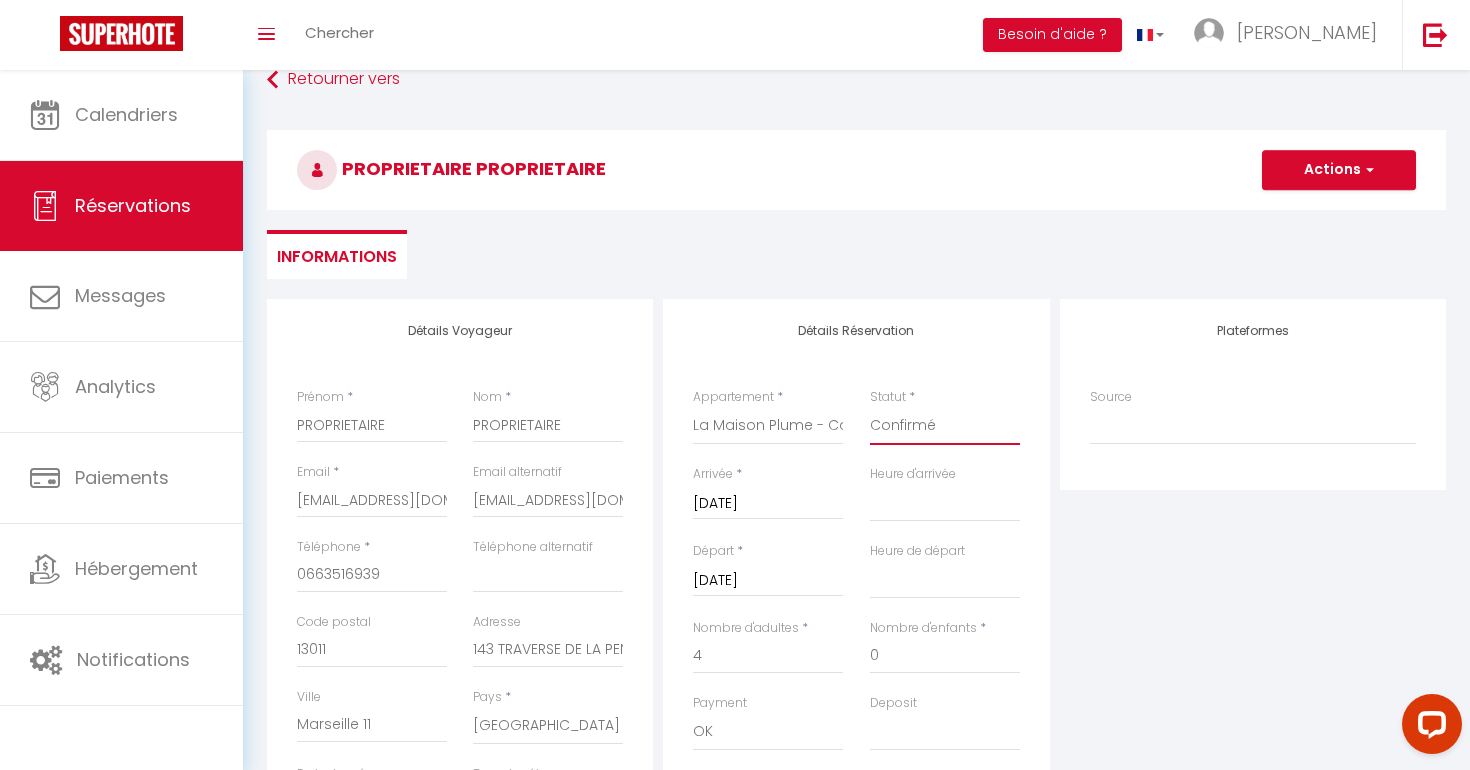 scroll, scrollTop: 0, scrollLeft: 0, axis: both 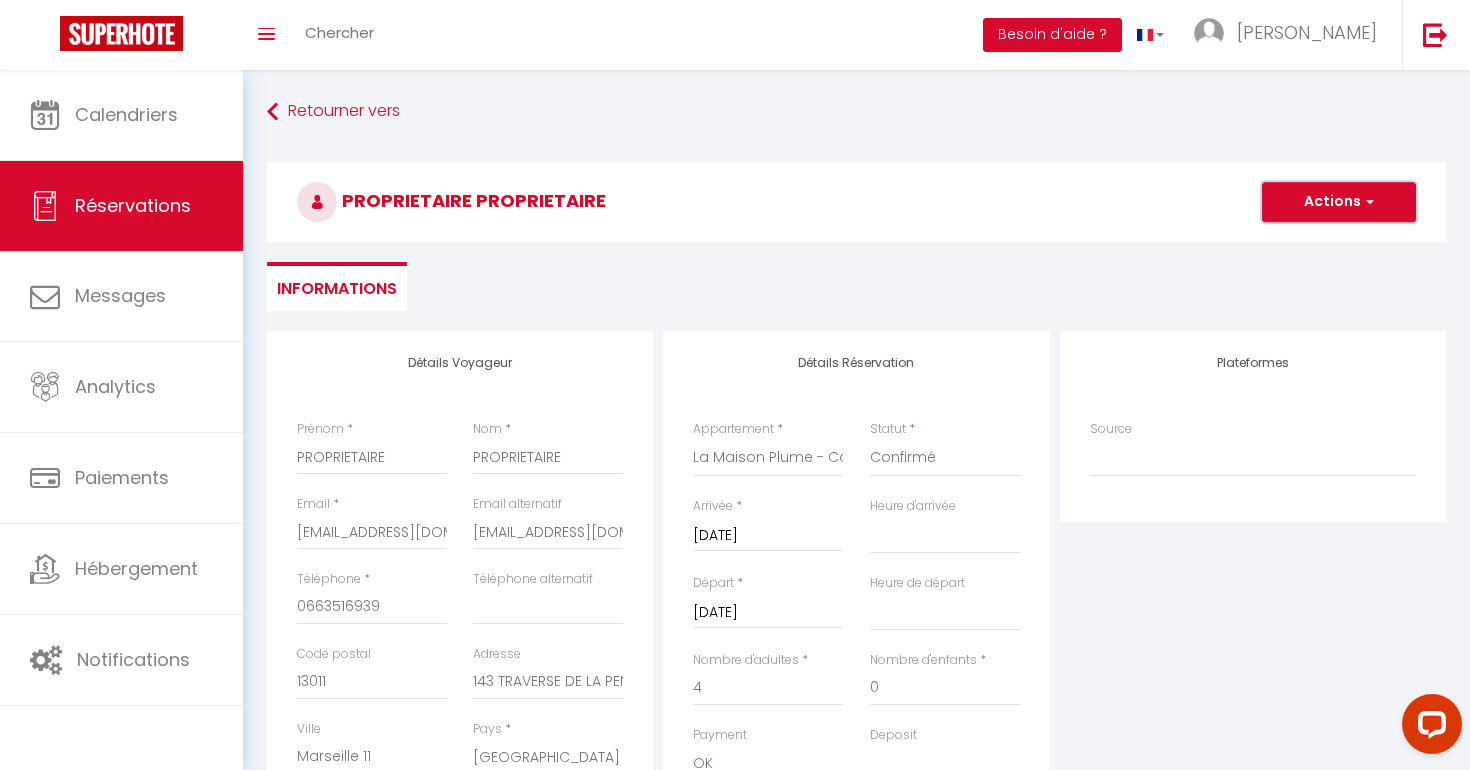 click on "Actions" at bounding box center (1339, 202) 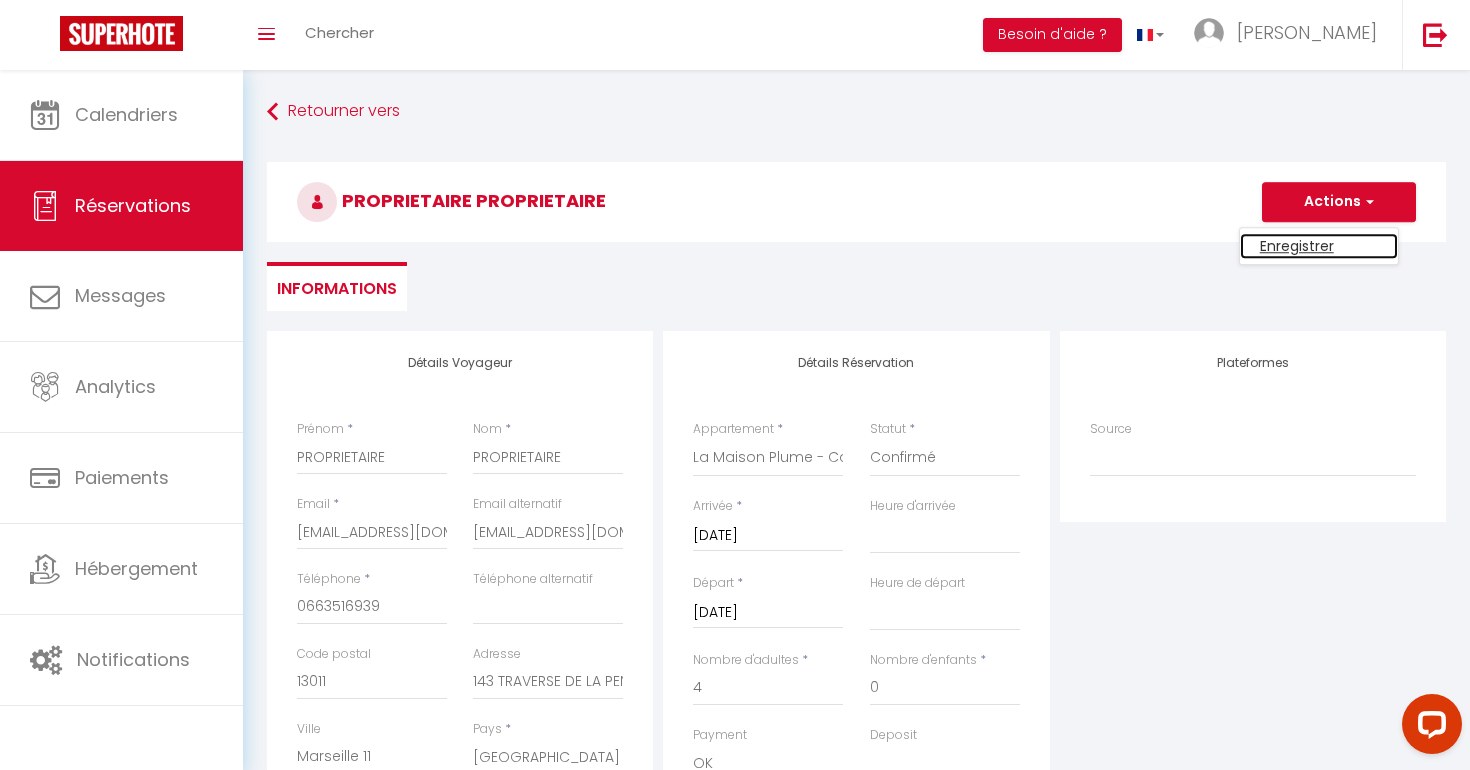 click on "Enregistrer" at bounding box center (1319, 246) 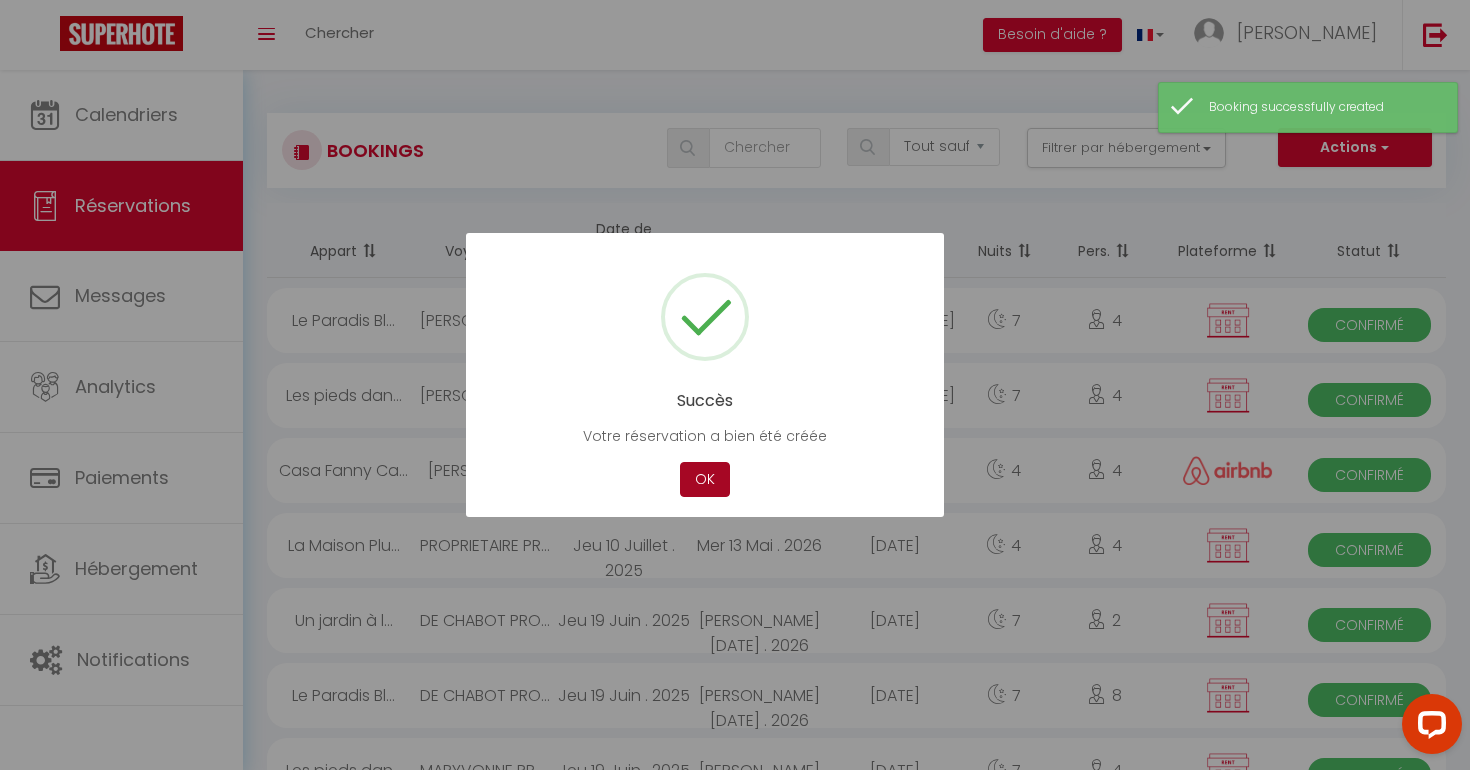 click on "OK" at bounding box center [705, 479] 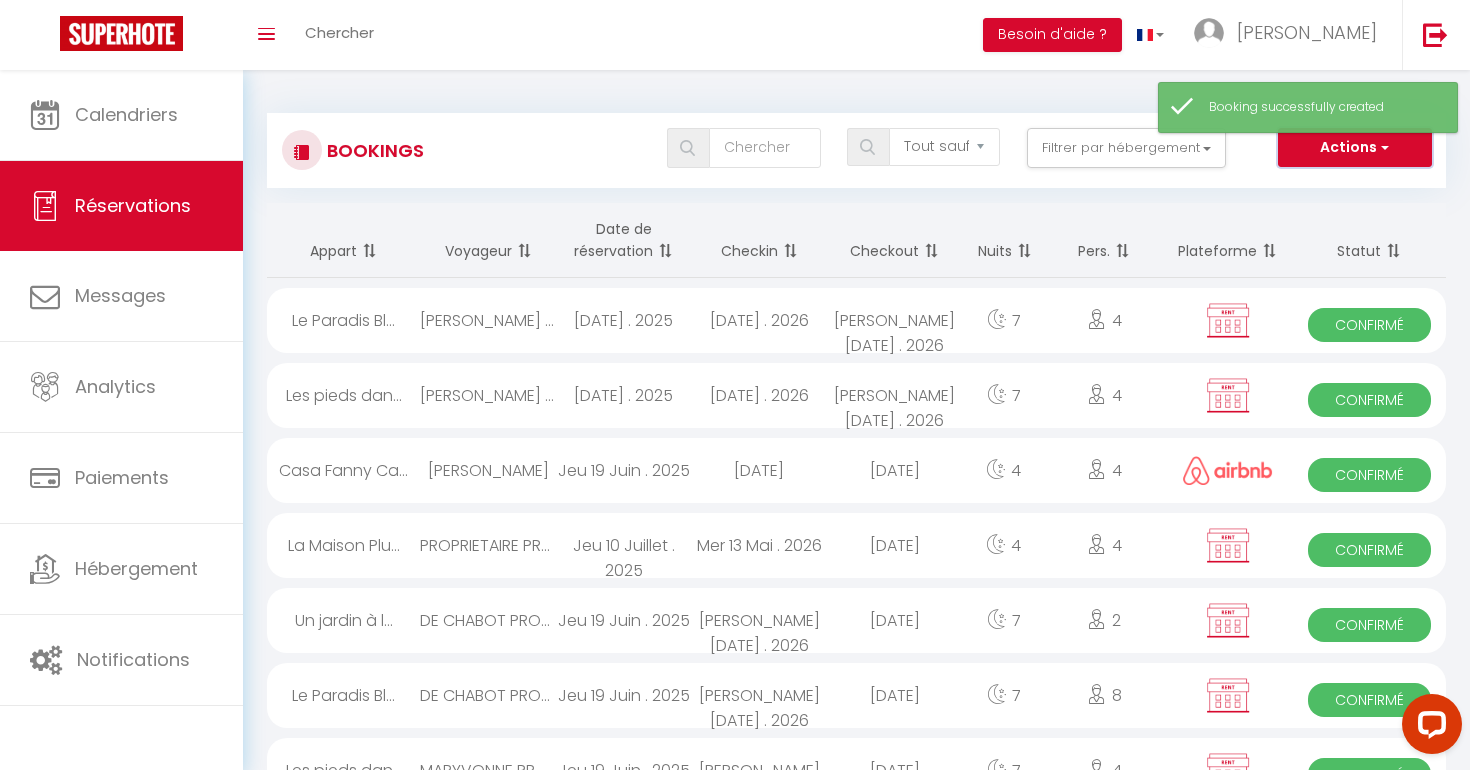 click on "Actions" at bounding box center [1355, 148] 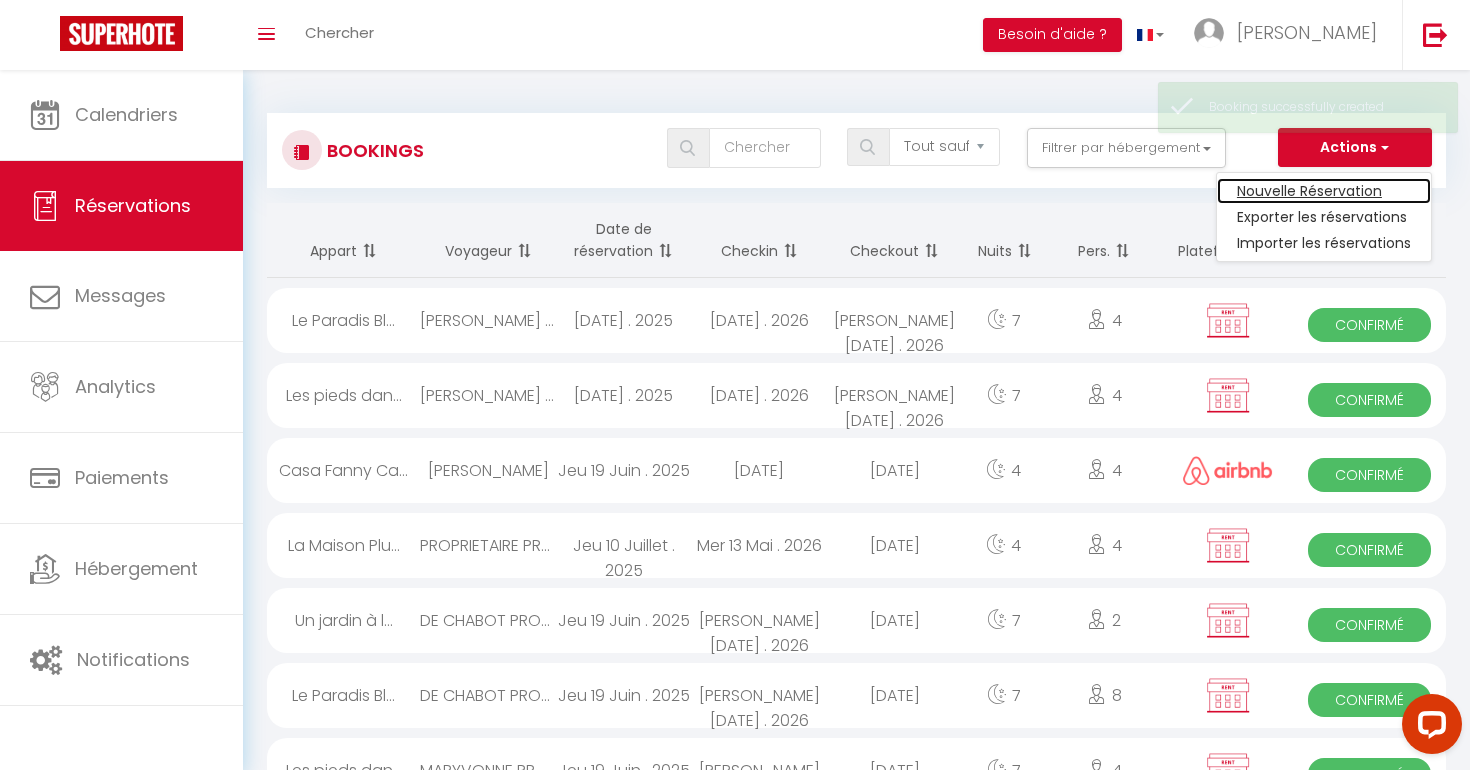 click on "Nouvelle Réservation" at bounding box center [1324, 191] 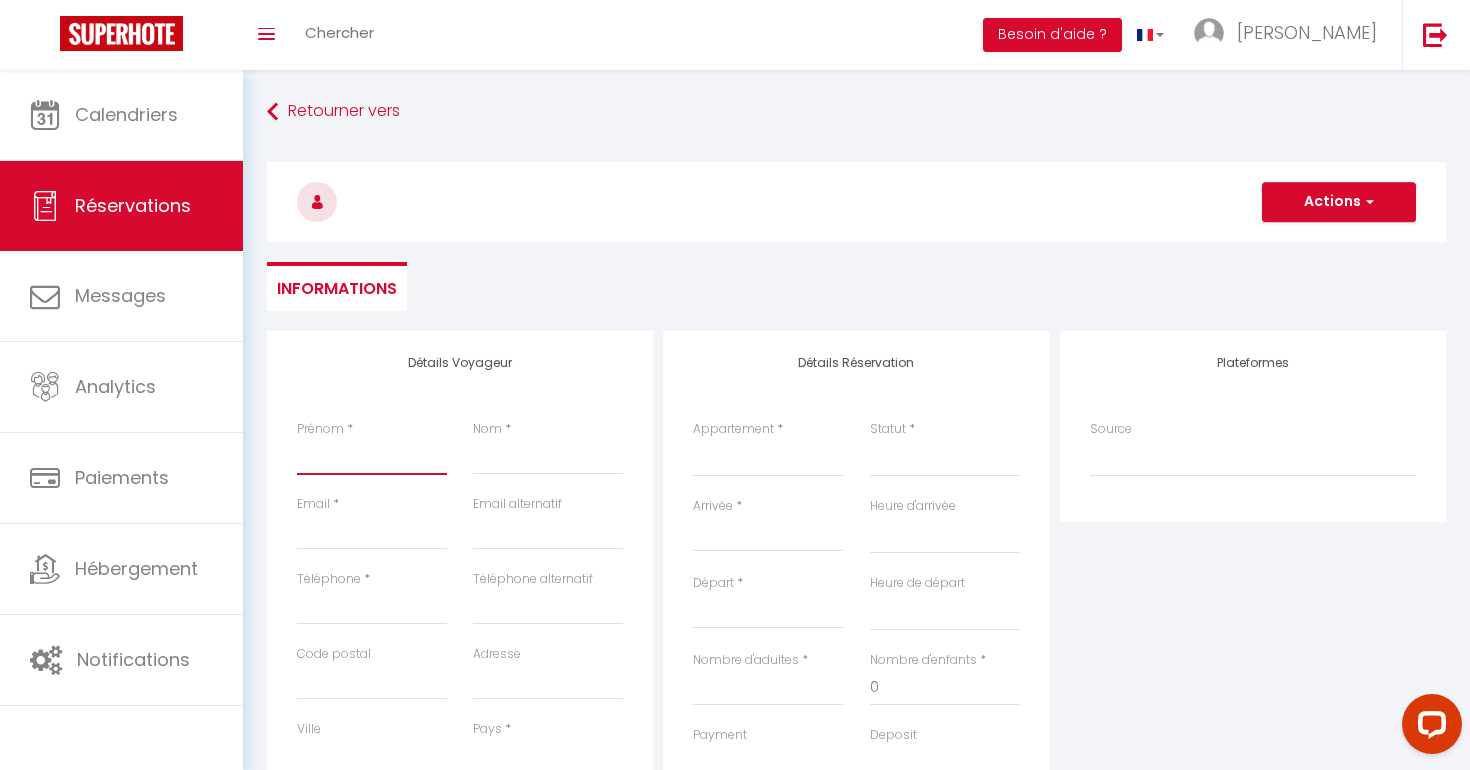 click on "Prénom" at bounding box center [372, 457] 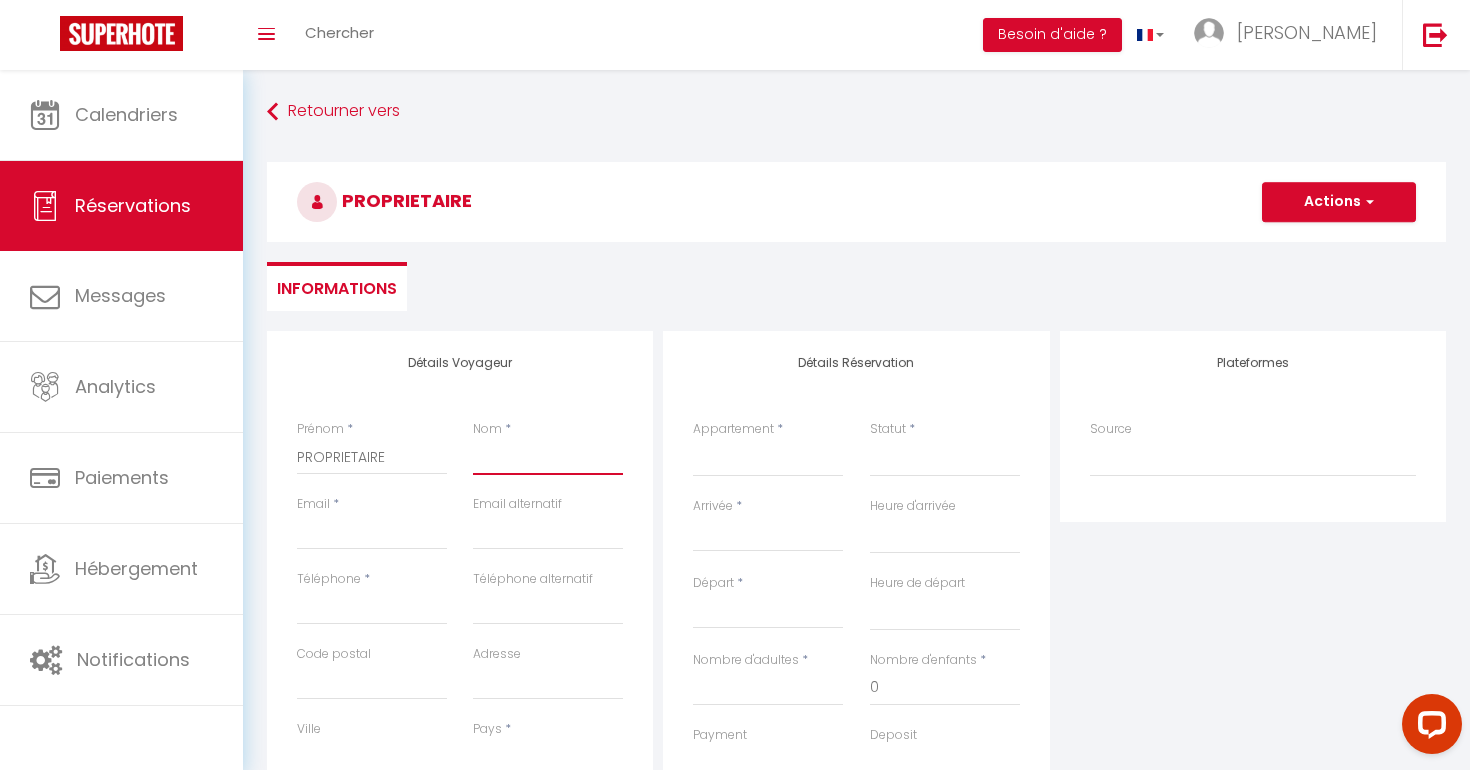 paste on "PROPRIETAIRE" 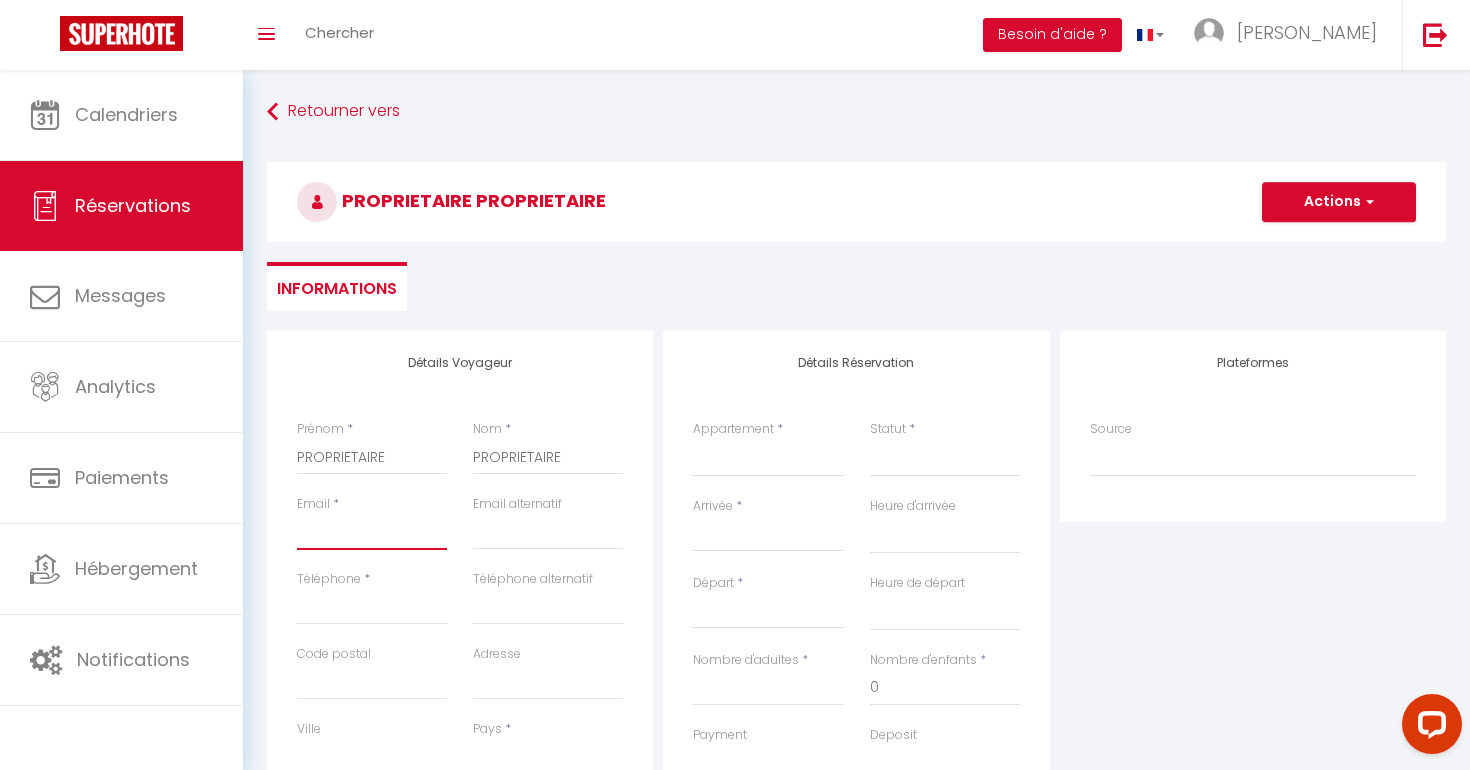 click on "Email client" at bounding box center (372, 532) 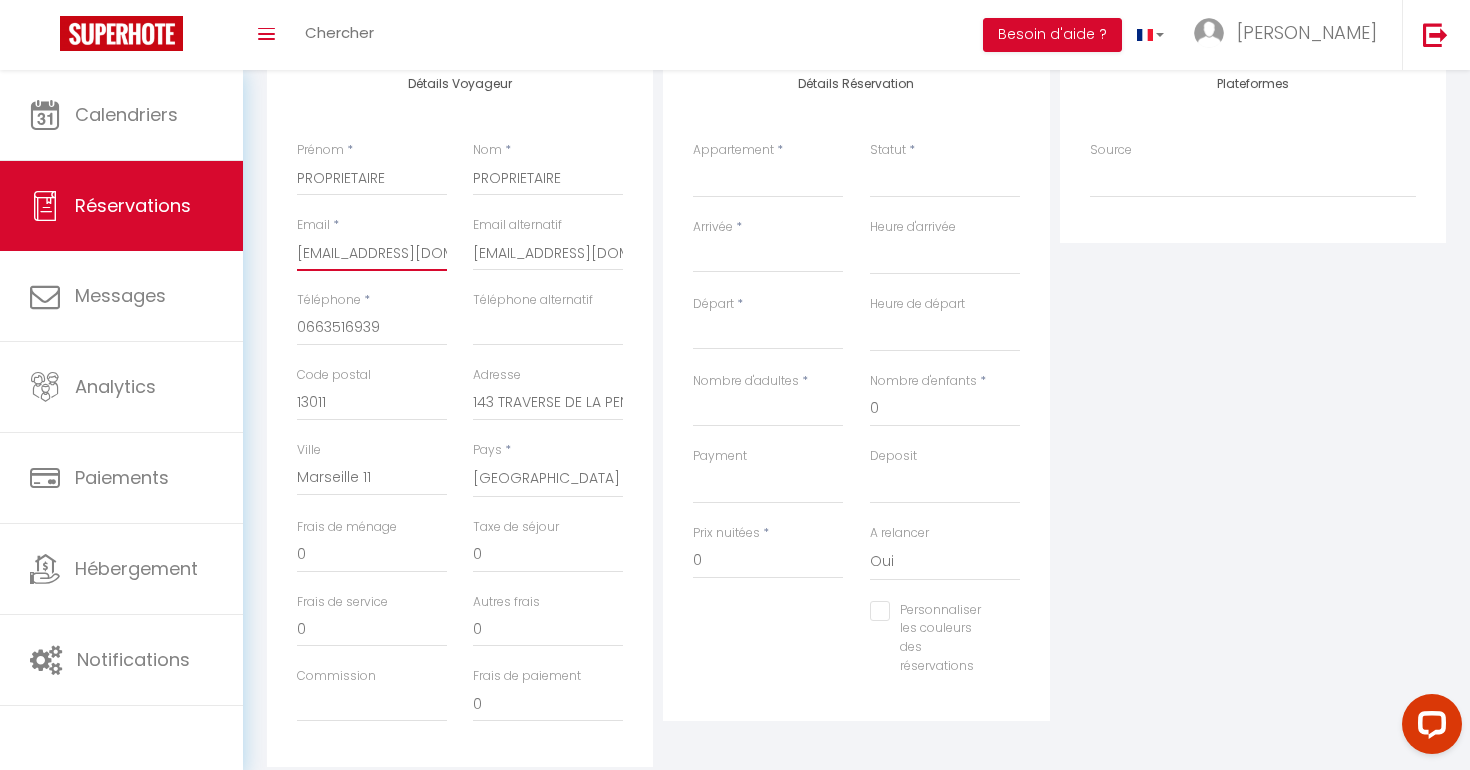 scroll, scrollTop: 311, scrollLeft: 0, axis: vertical 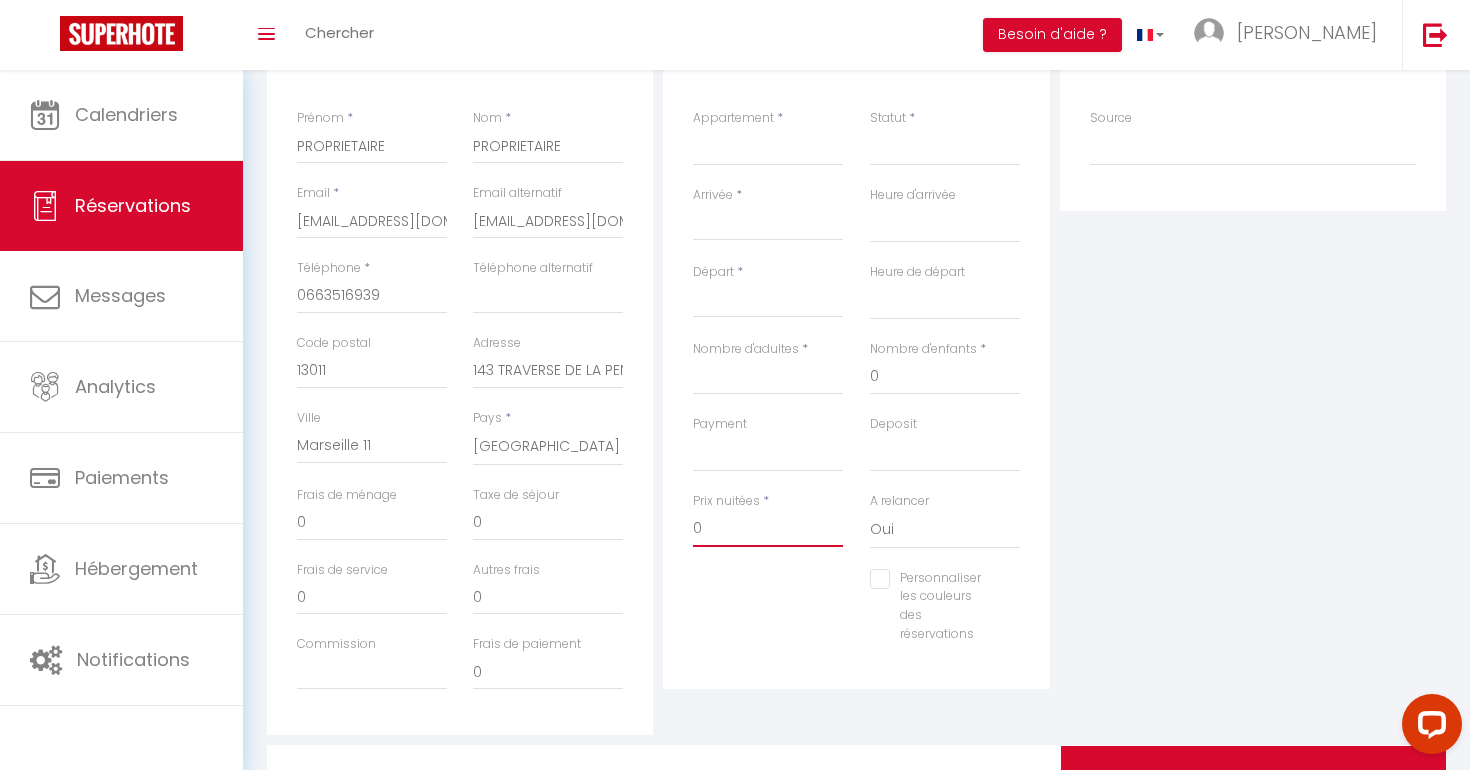 click on "0" at bounding box center [768, 529] 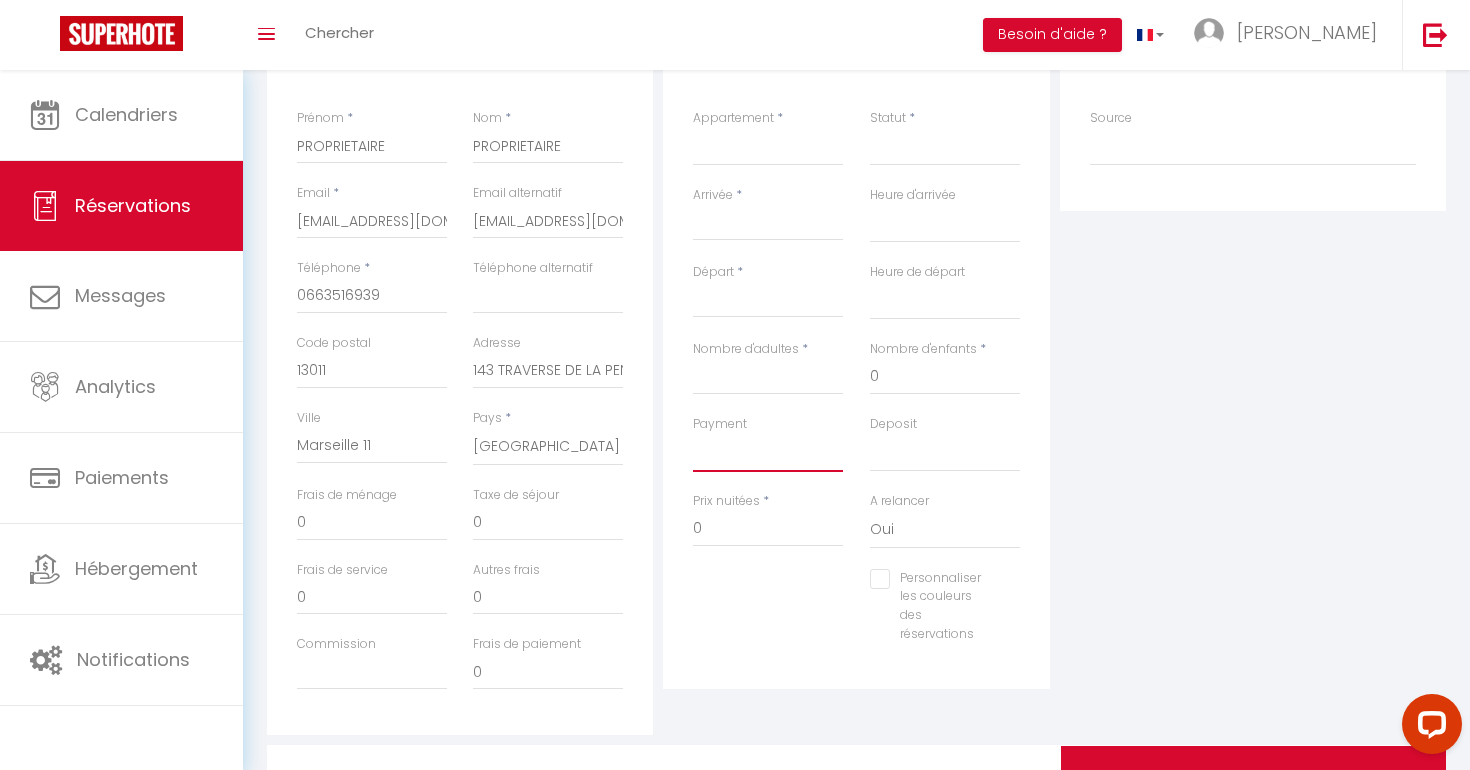 click on "OK   KO" at bounding box center (768, 453) 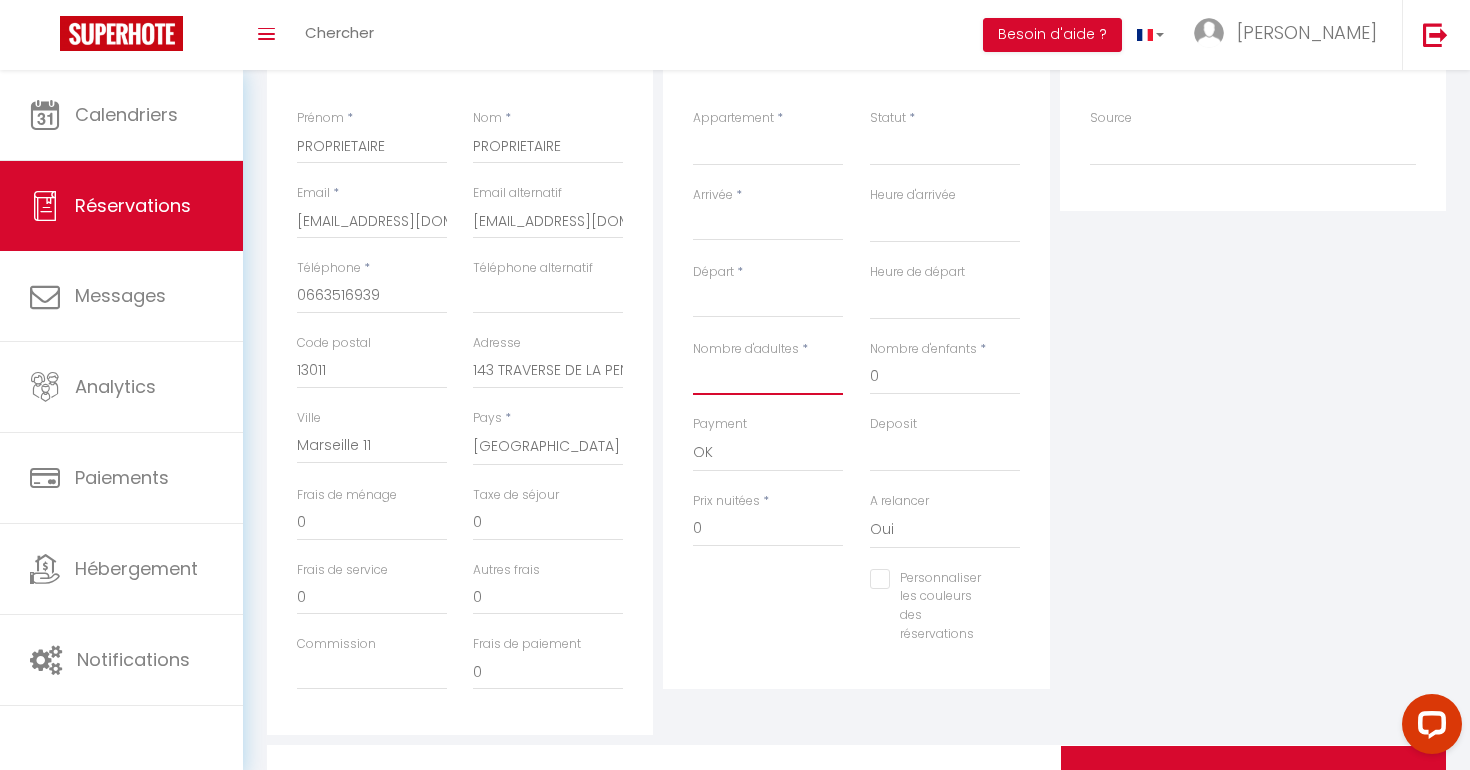 click on "Nombre d'adultes" at bounding box center [768, 377] 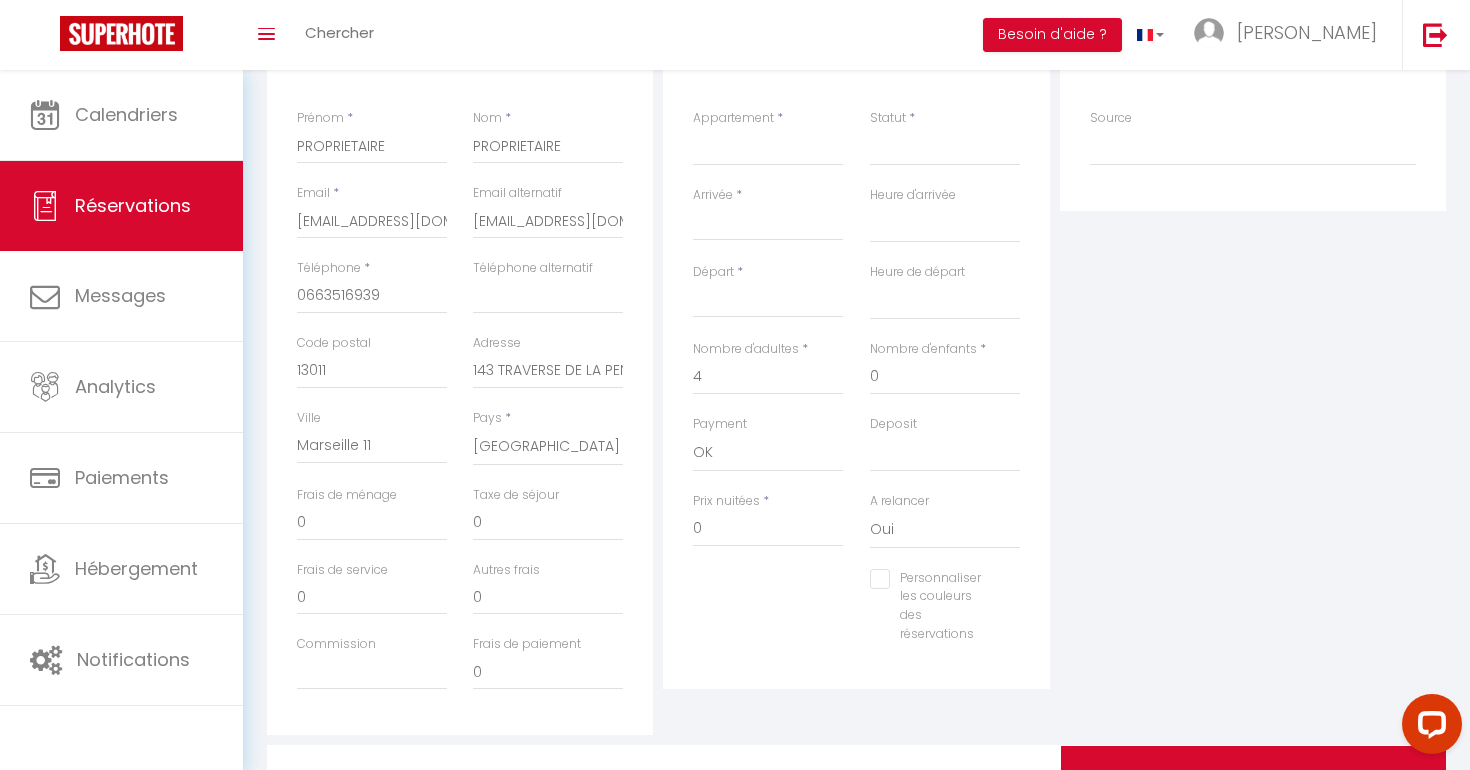 click on "Départ" at bounding box center (768, 302) 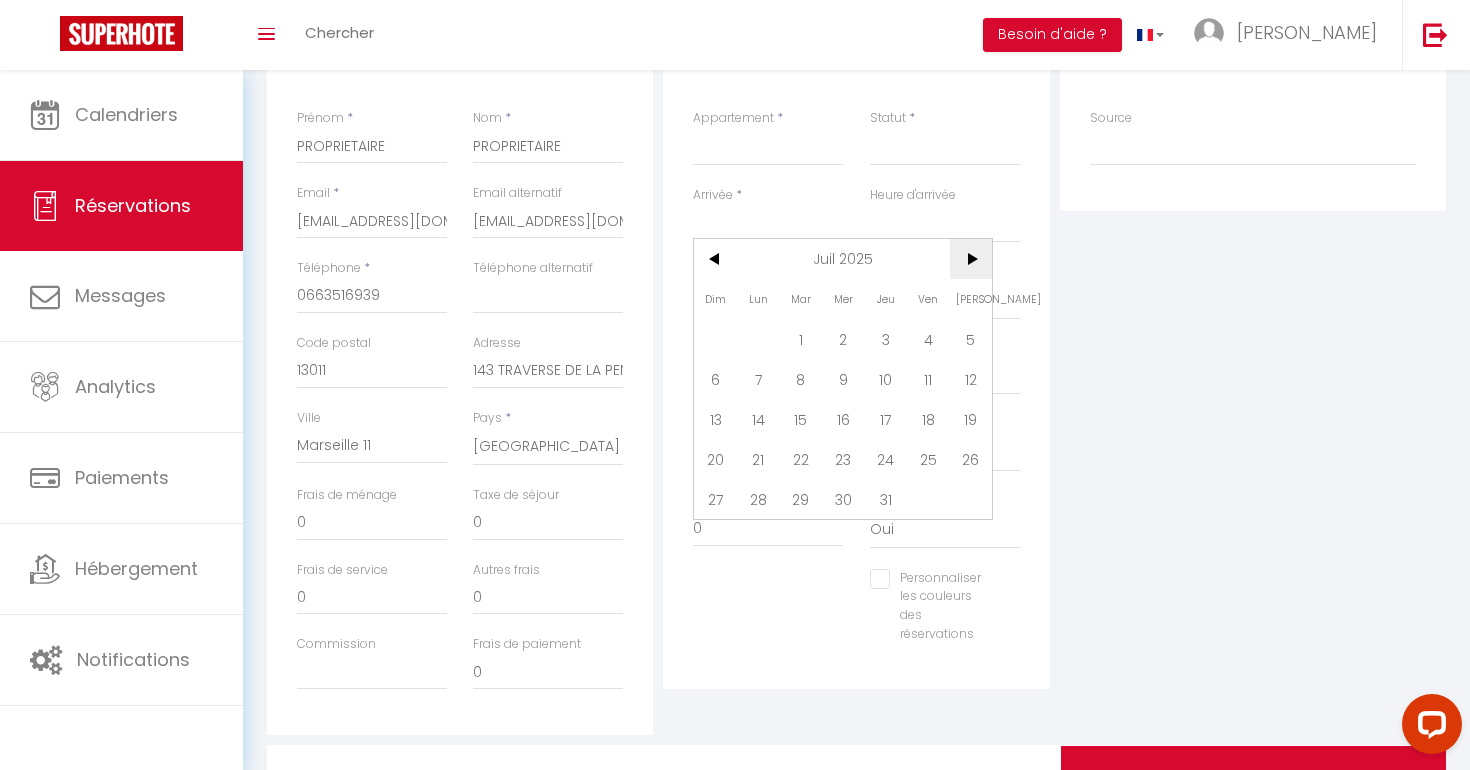 click on ">" at bounding box center [971, 259] 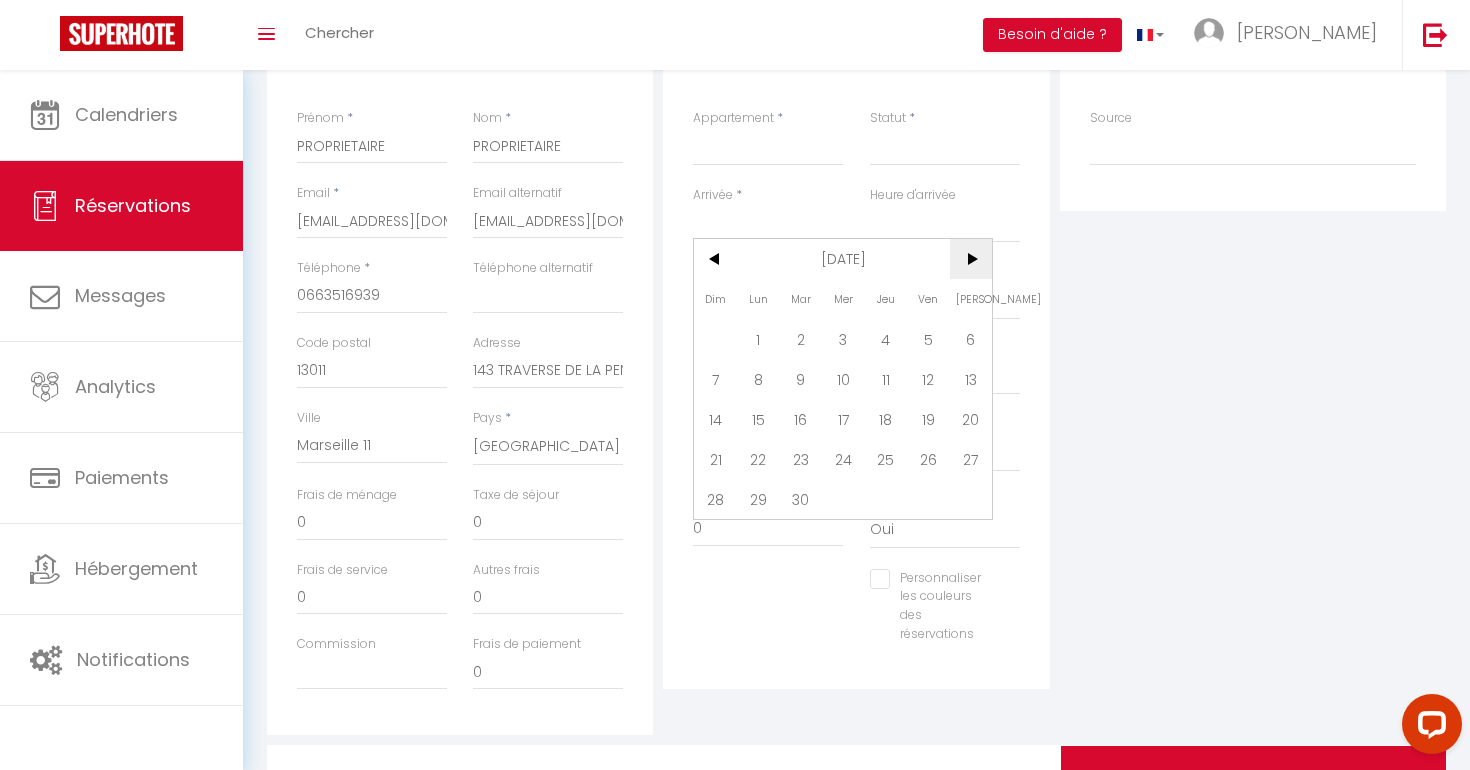 click on ">" at bounding box center (971, 259) 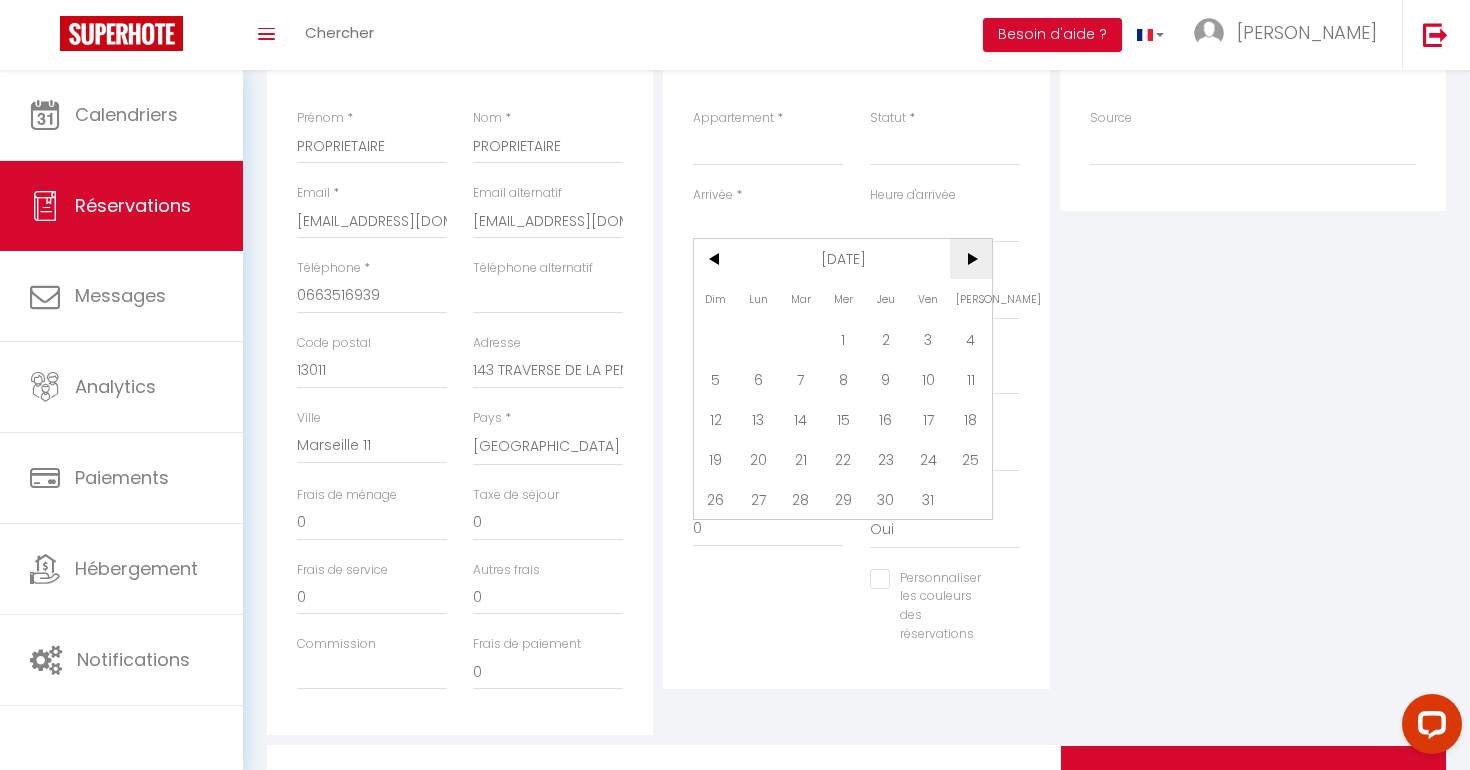 click on ">" at bounding box center [971, 259] 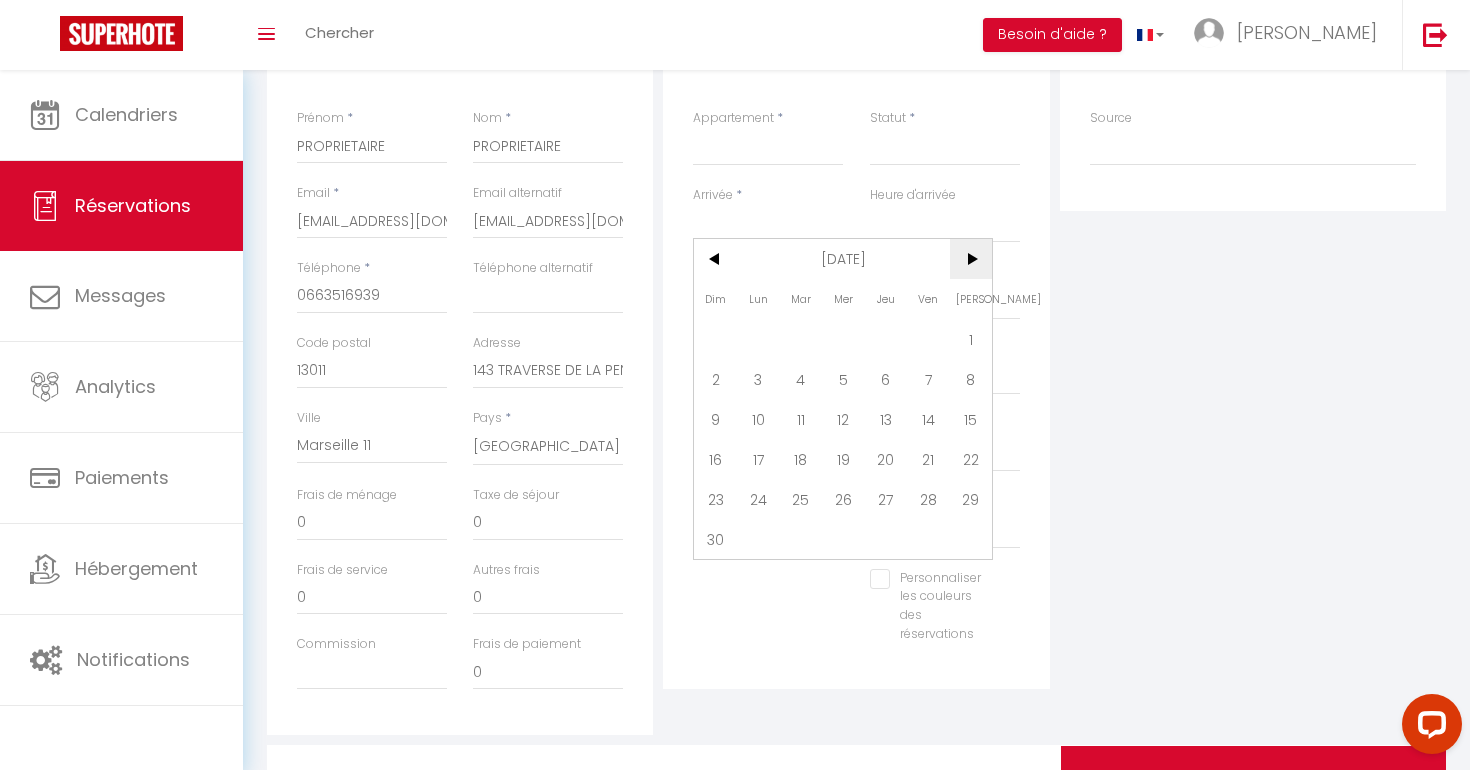 click on ">" at bounding box center (971, 259) 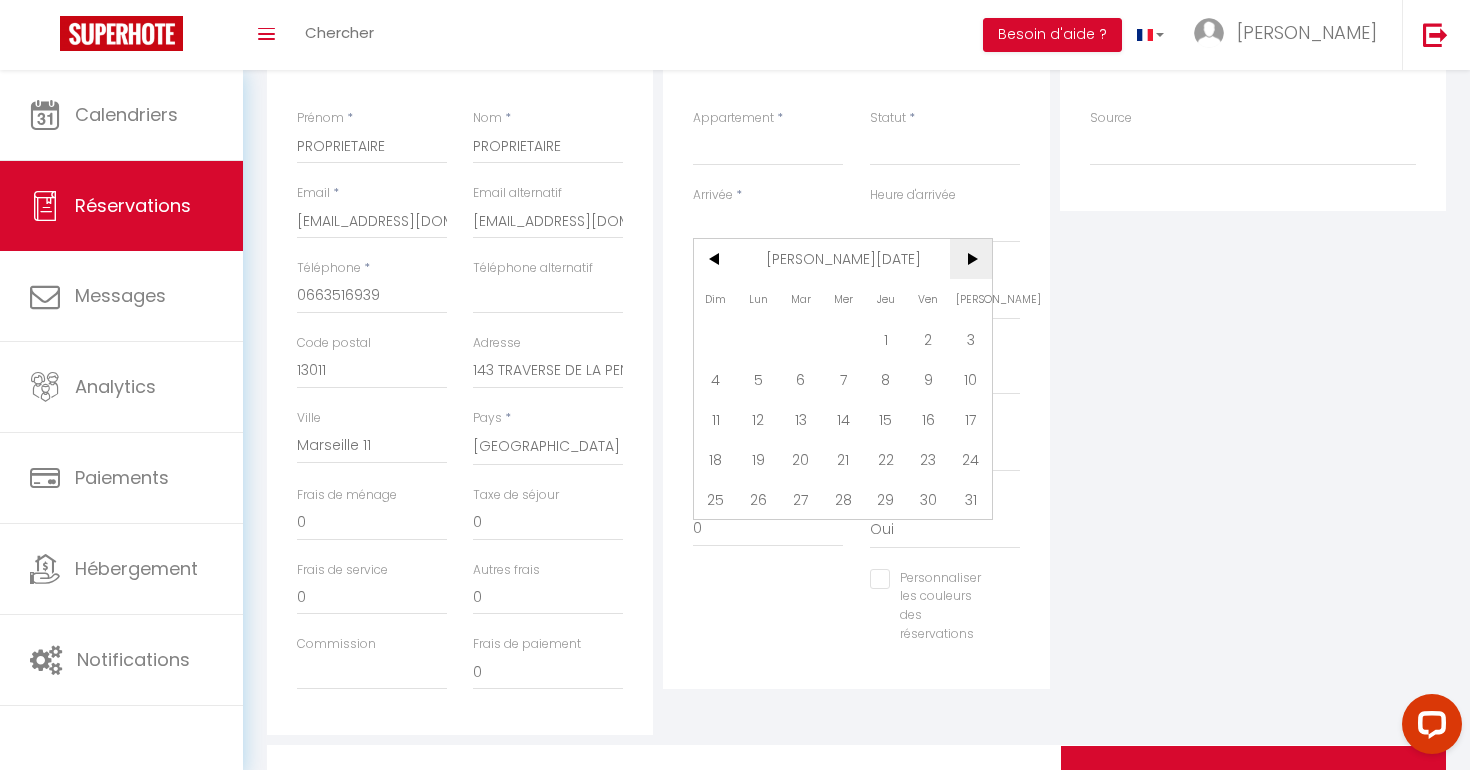click on ">" at bounding box center [971, 259] 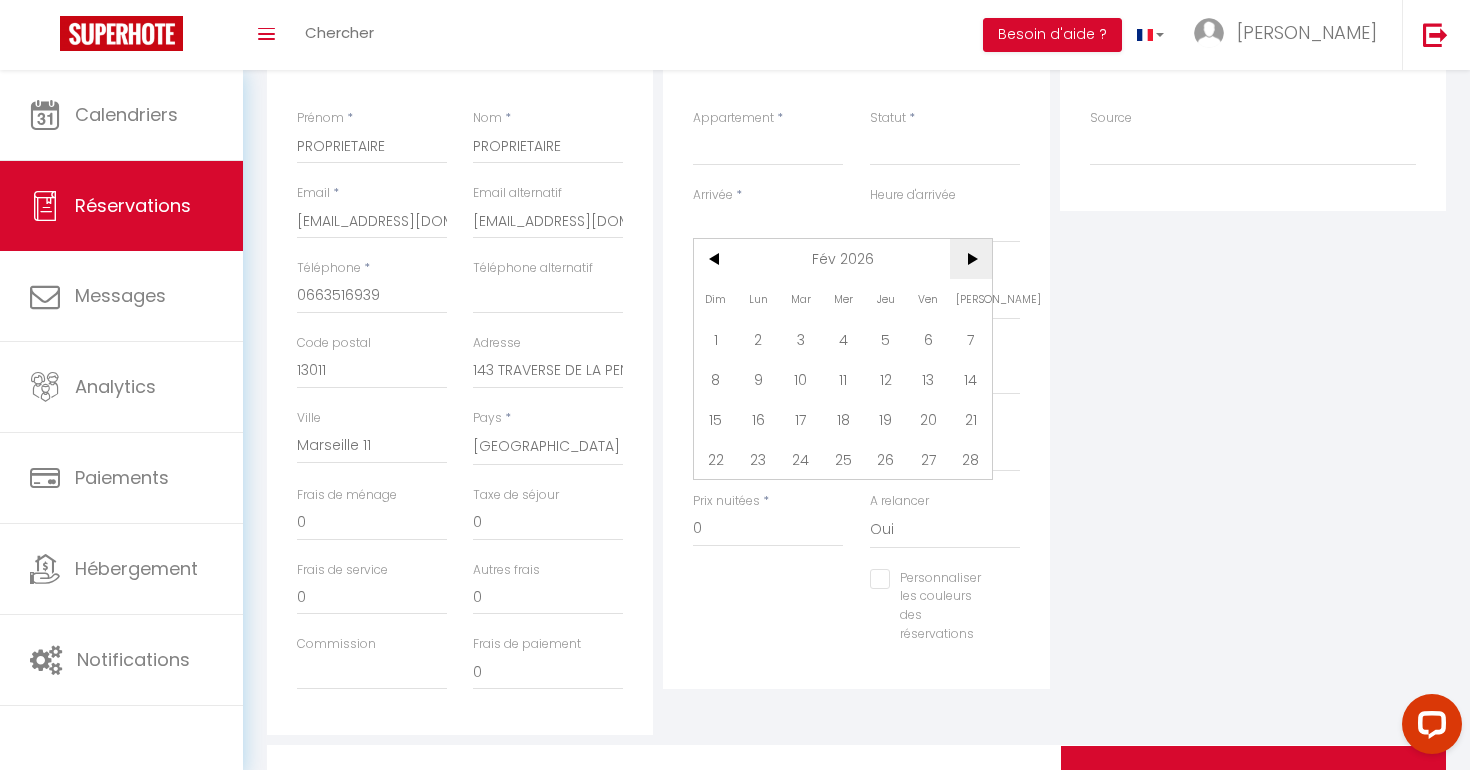 click on ">" at bounding box center (971, 259) 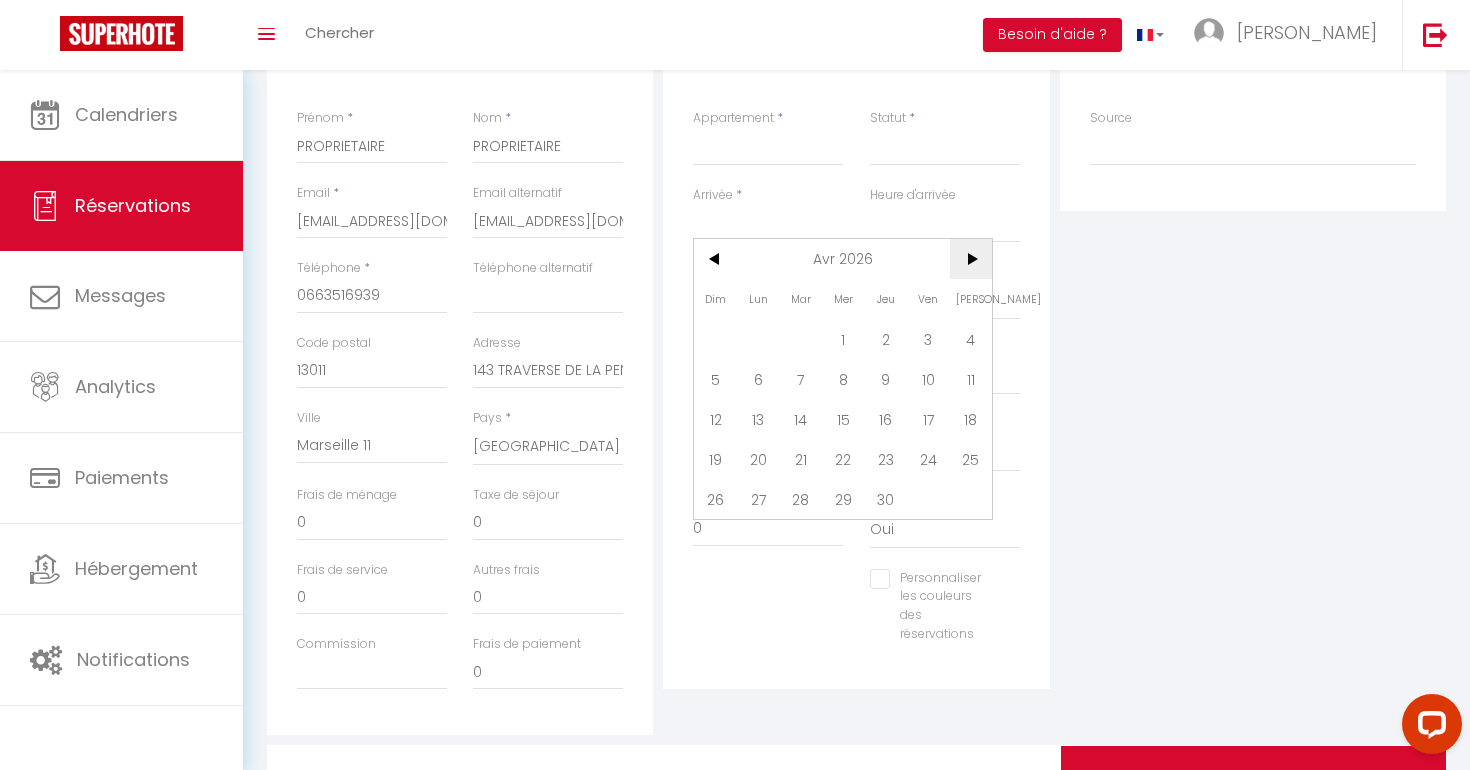 click on ">" at bounding box center (971, 259) 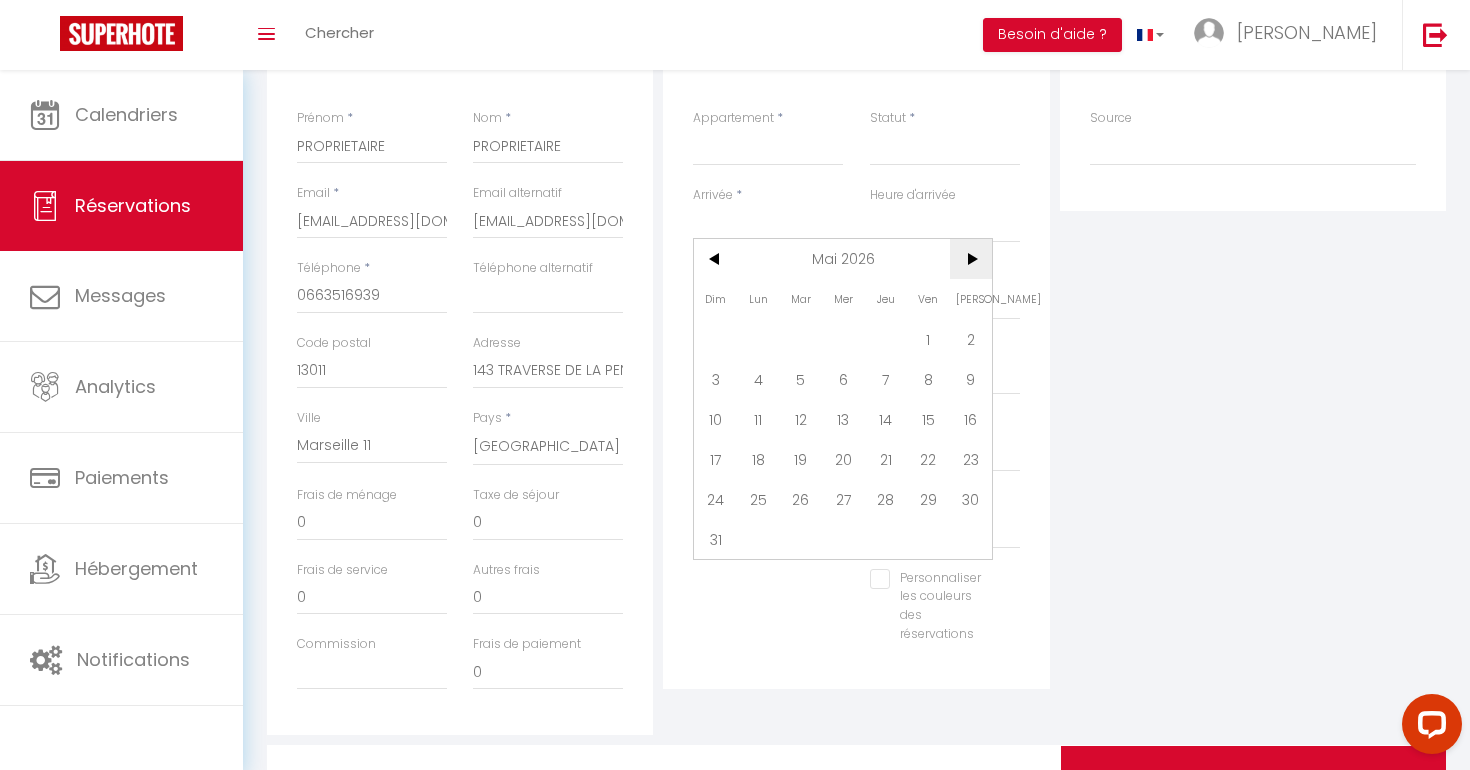 click on ">" at bounding box center (971, 259) 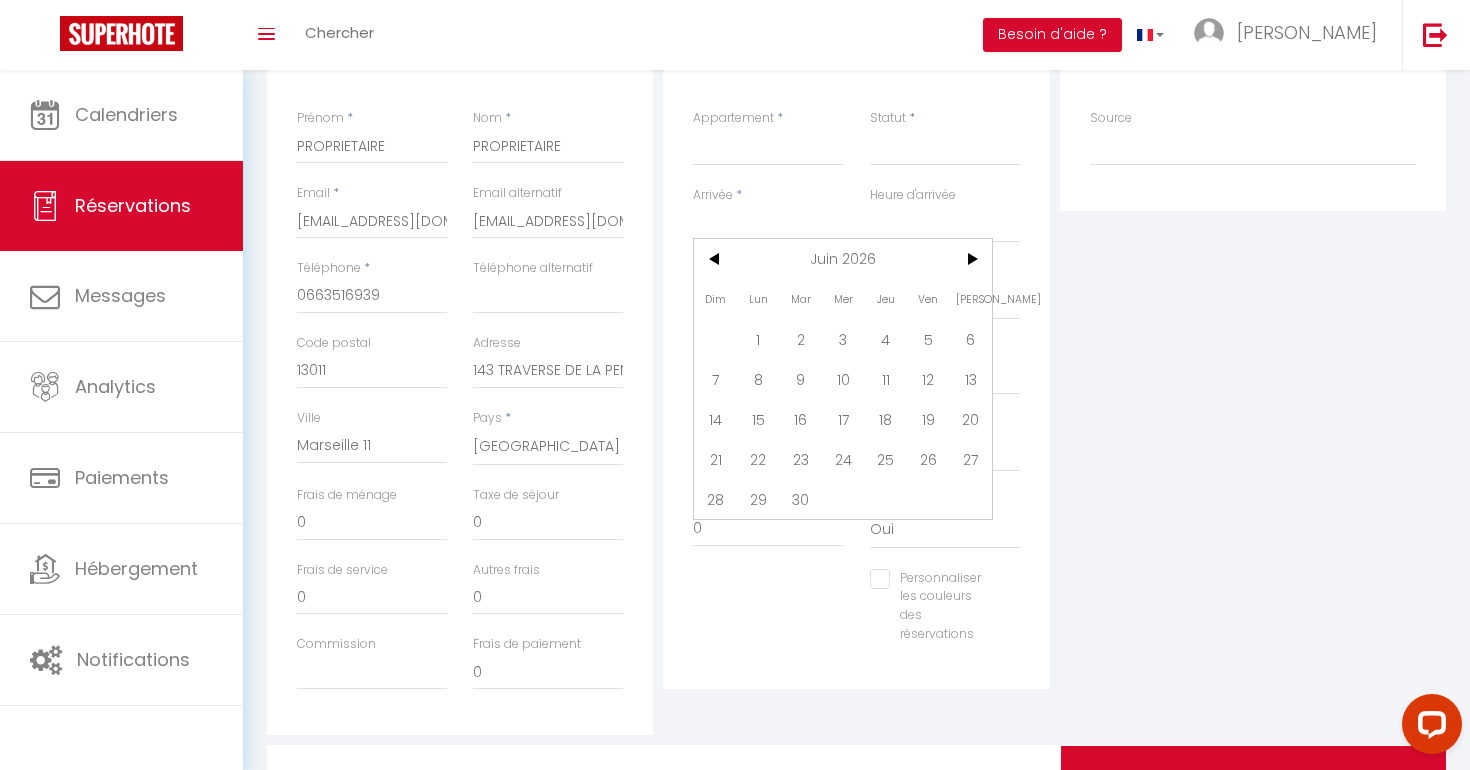click on "12" at bounding box center [928, 379] 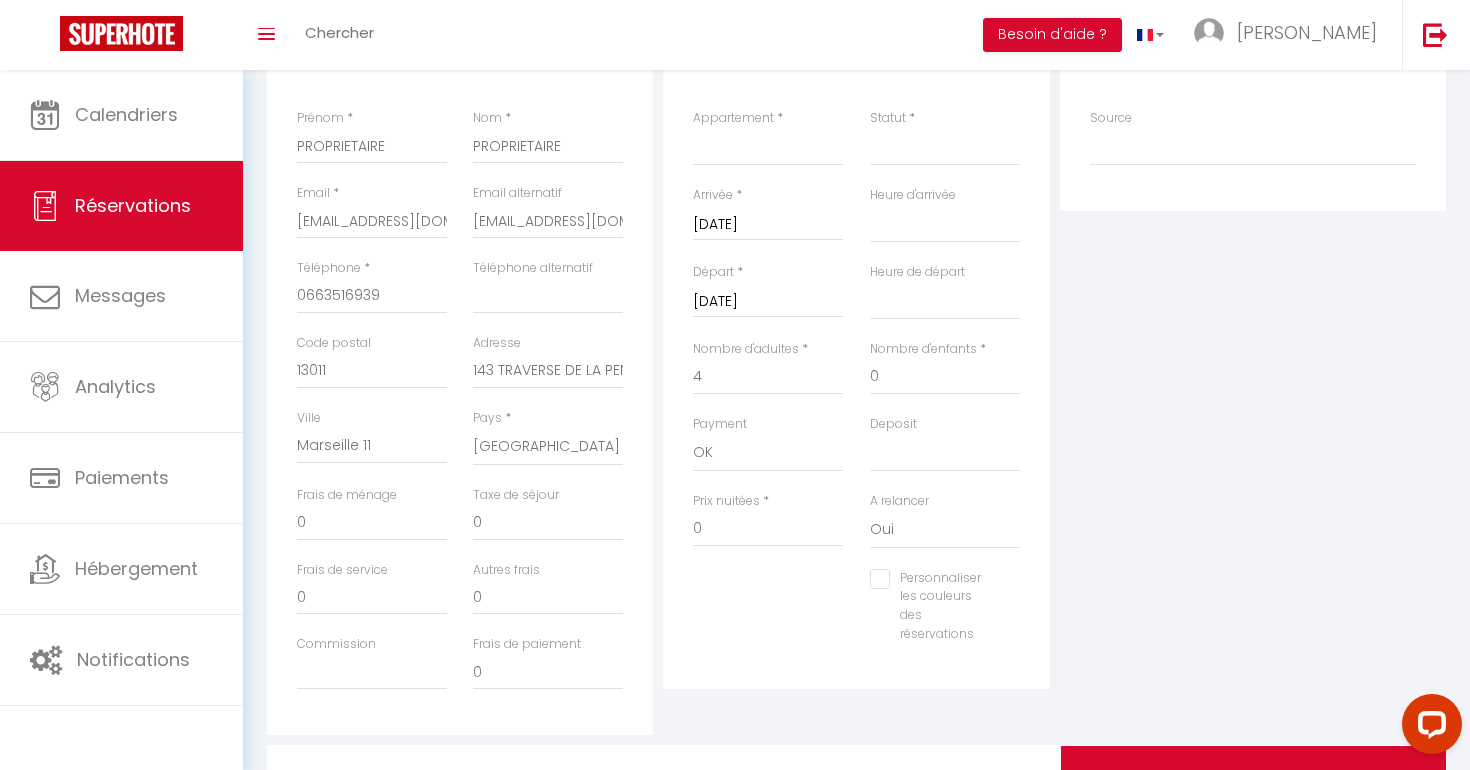 click on "[DATE]" at bounding box center (768, 302) 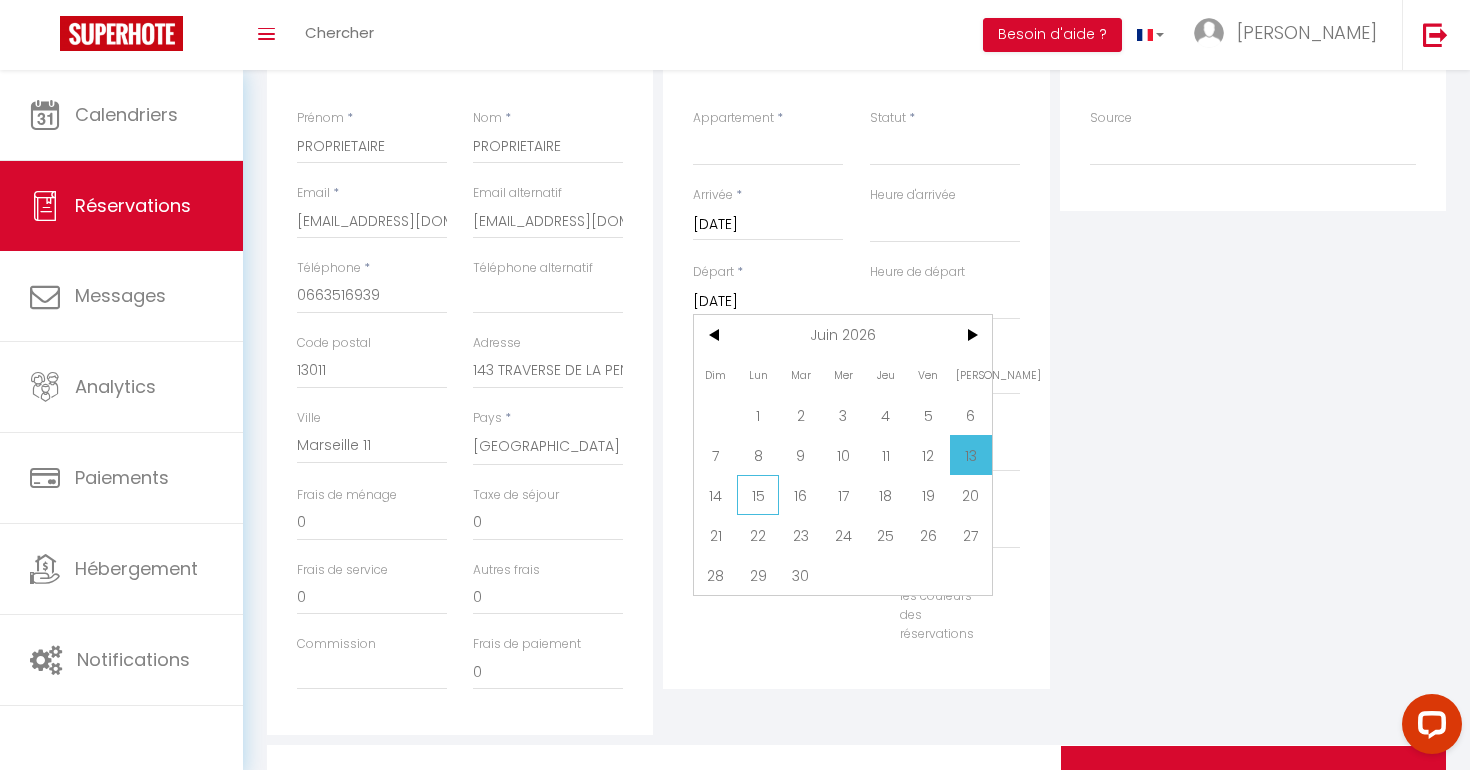 click on "15" at bounding box center (758, 495) 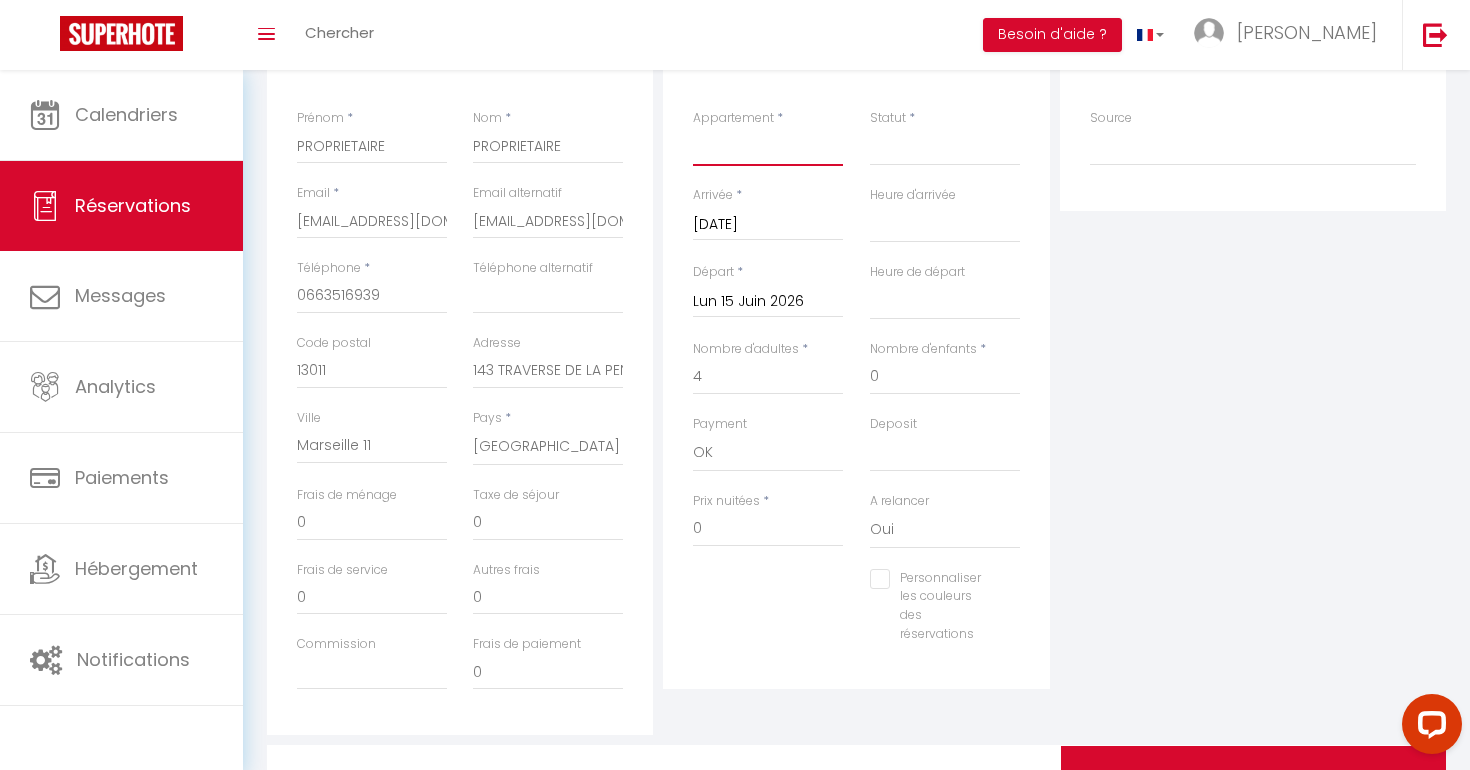 click on "La Maison Plume - Cassis L'Appart' Fifties - Cassis Le Studio Nomad - Cassis La Maison Vintage by Winkyhouse L’artiste by Winkyhouse Cassis Le pêcheur revisité by Winkyhouse Cassis [GEOGRAPHIC_DATA] à [GEOGRAPHIC_DATA] by WinkyHouse [PERSON_NAME] aux portes du Garlaban La villa 1920-[GEOGRAPHIC_DATA] [GEOGRAPHIC_DATA] du Voyage by Winkyhouse Casa [PERSON_NAME] by Winkyhouse Le Perchoir by Winkyhouse Cassis Le Paradis Bleu Cassis - [GEOGRAPHIC_DATA] - by WinkyHouse Un jardin à la mer - [GEOGRAPHIC_DATA] - By WinkyHouse Les pieds dans l'eau - [GEOGRAPHIC_DATA] - By WinkyHouse Le Naio sur l'eau by Winkyhouse Roccafortis by WinkyHouse La maison du pêcheur by Winkyhouse Villa Epsilon by Winkyhouse Le POP FLAT by Winkyhouse [GEOGRAPHIC_DATA] de Cassis by Winkyhouse Jungle by Winkyhouse La Cigale Enchantée by Winkyhouse Cap Winky à Cassis - Winkyhouse RED RED ONE by Winkyhouse Une tropeziennne à Cassis by Winkyhouse Le Bouddha Jaune by Winkyhouse PEPSI CASSIS by Winkyhouse Ma bulle de Cassis by Winkyhouse Le nid cassidain by [PERSON_NAME]" at bounding box center [768, 147] 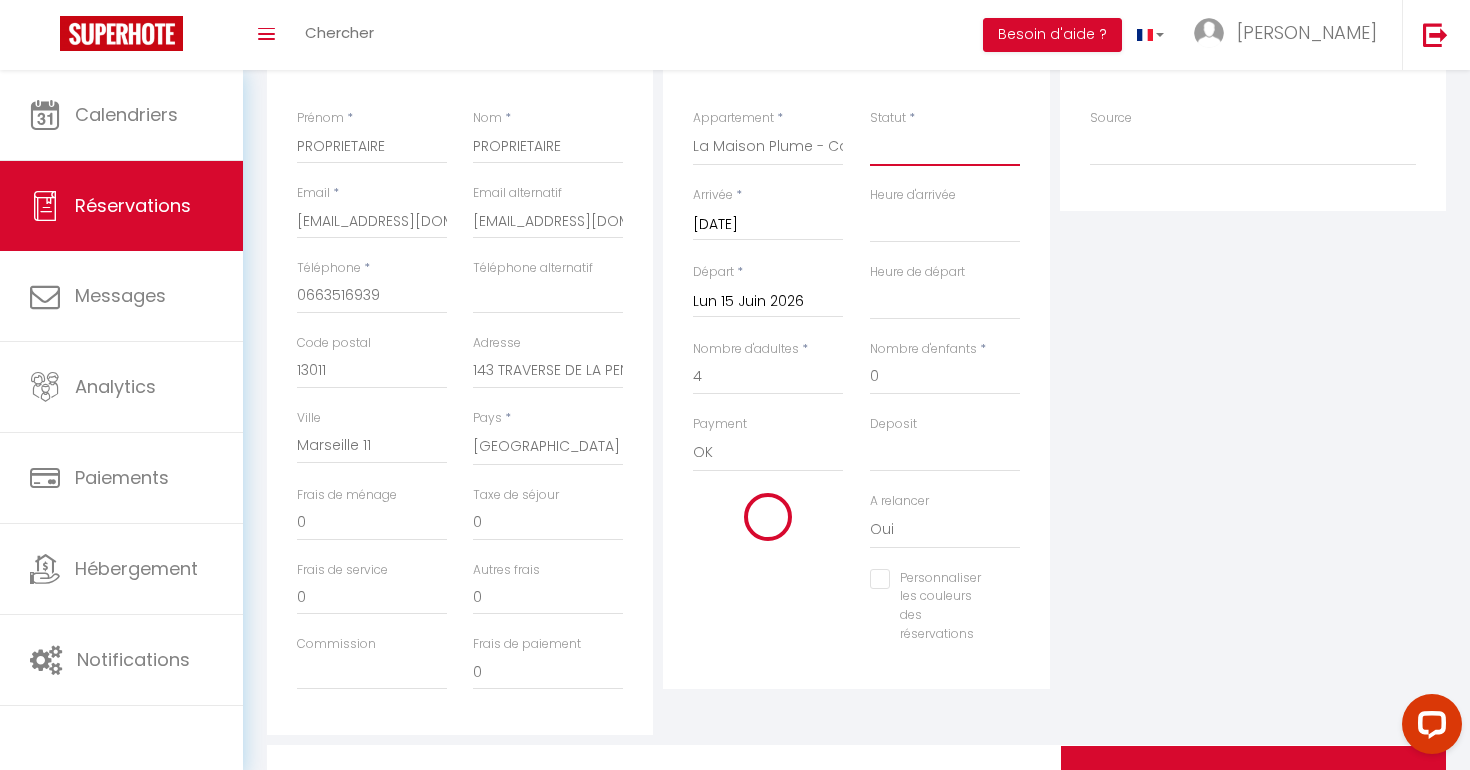 click on "Confirmé Non Confirmé [PERSON_NAME] par le voyageur No Show Request" at bounding box center (945, 147) 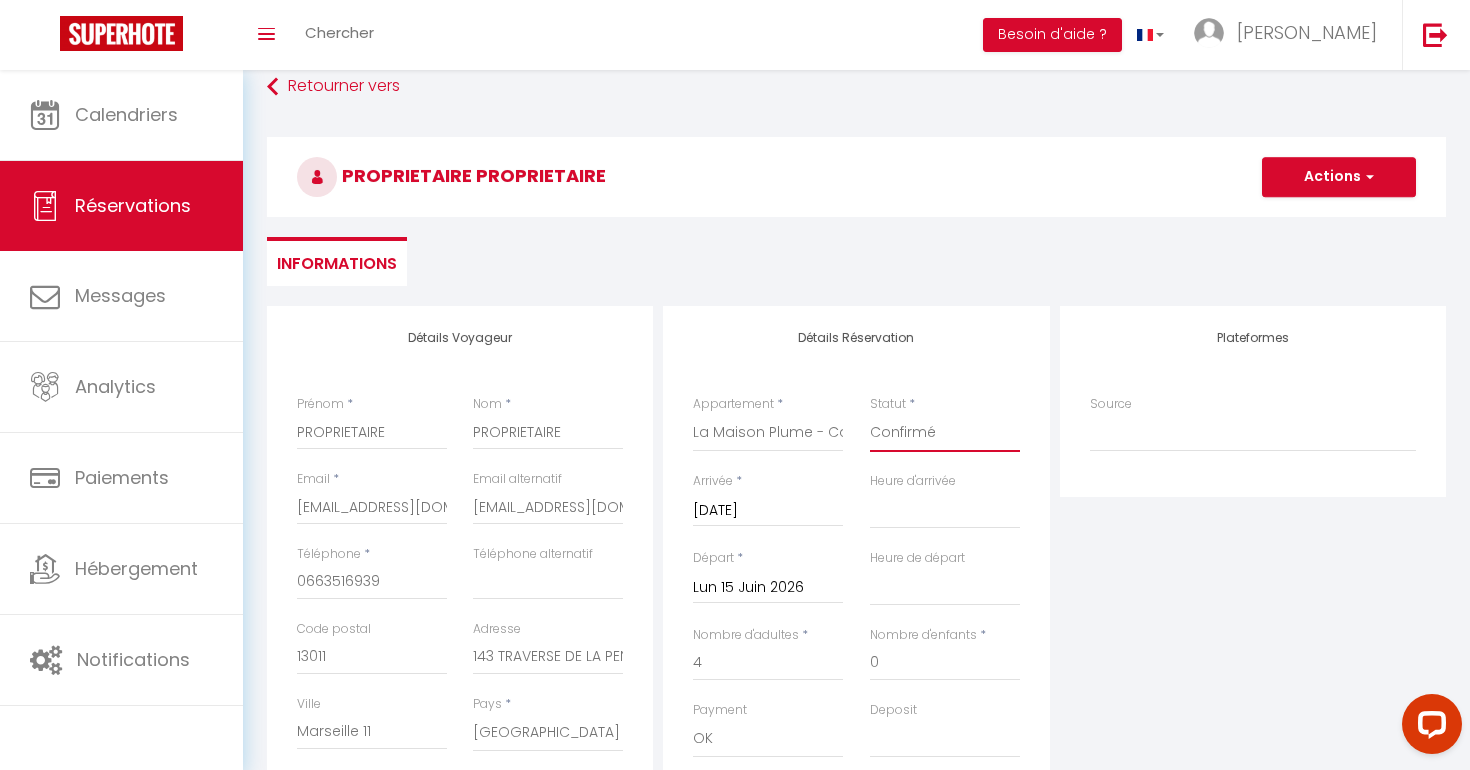 scroll, scrollTop: 0, scrollLeft: 0, axis: both 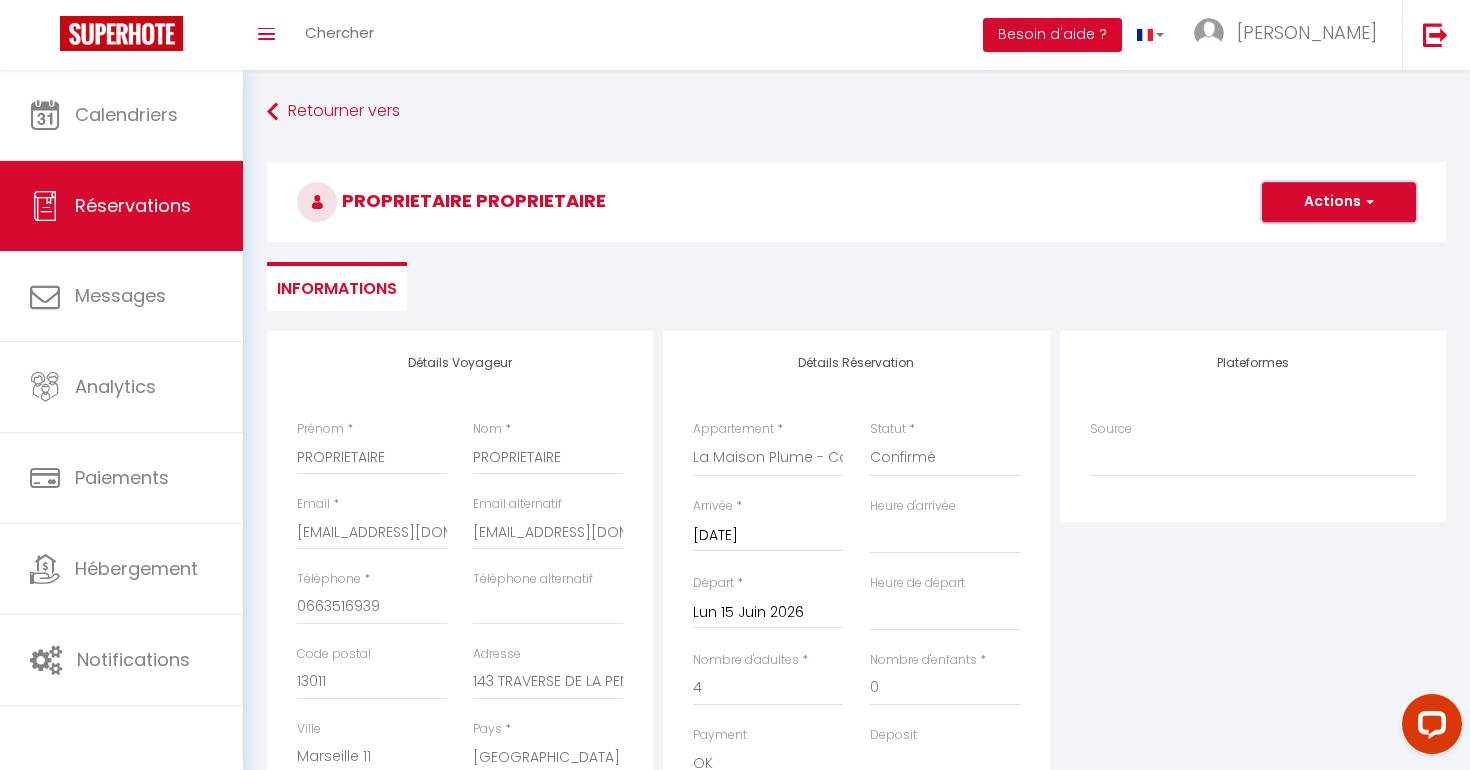 click on "Actions" at bounding box center [1339, 202] 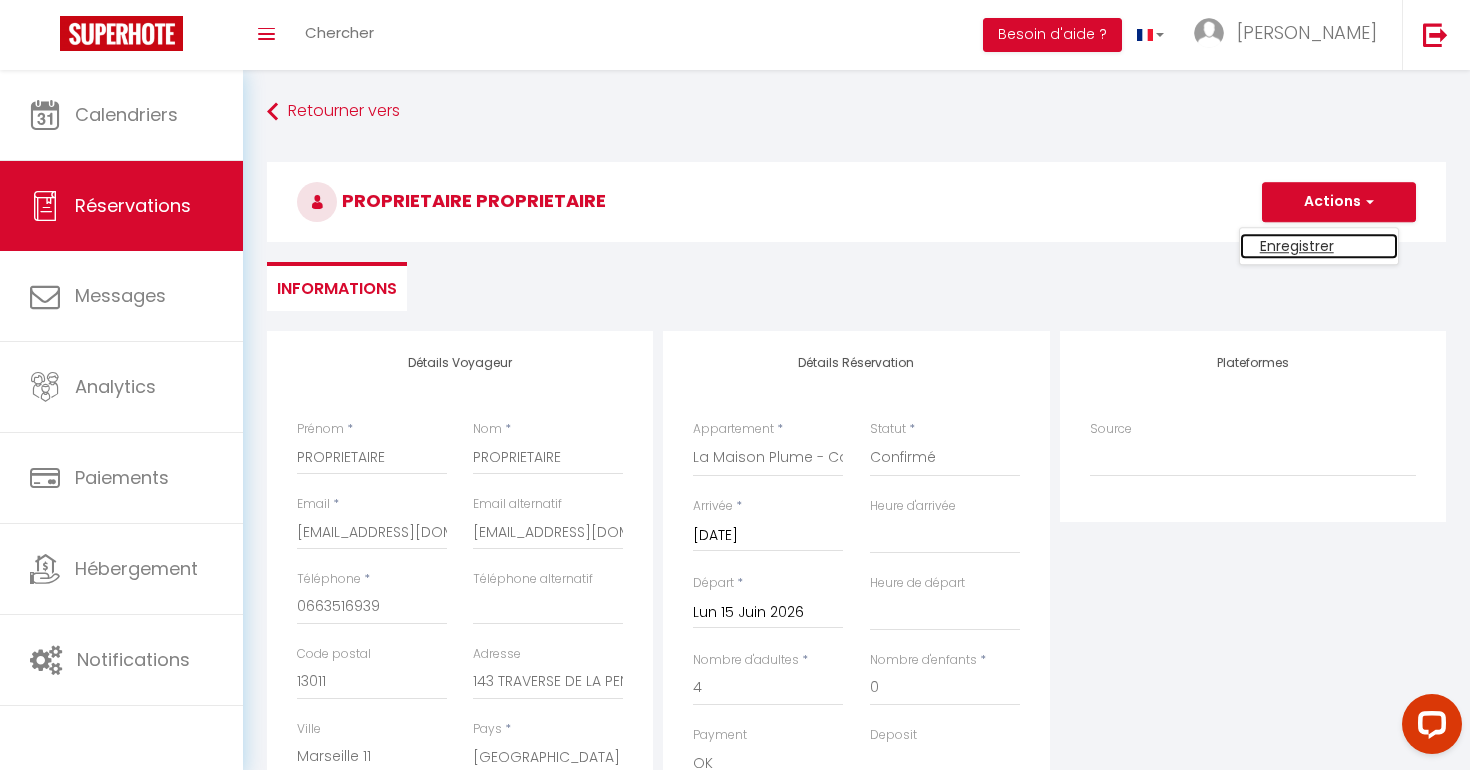 click on "Enregistrer" at bounding box center [1319, 246] 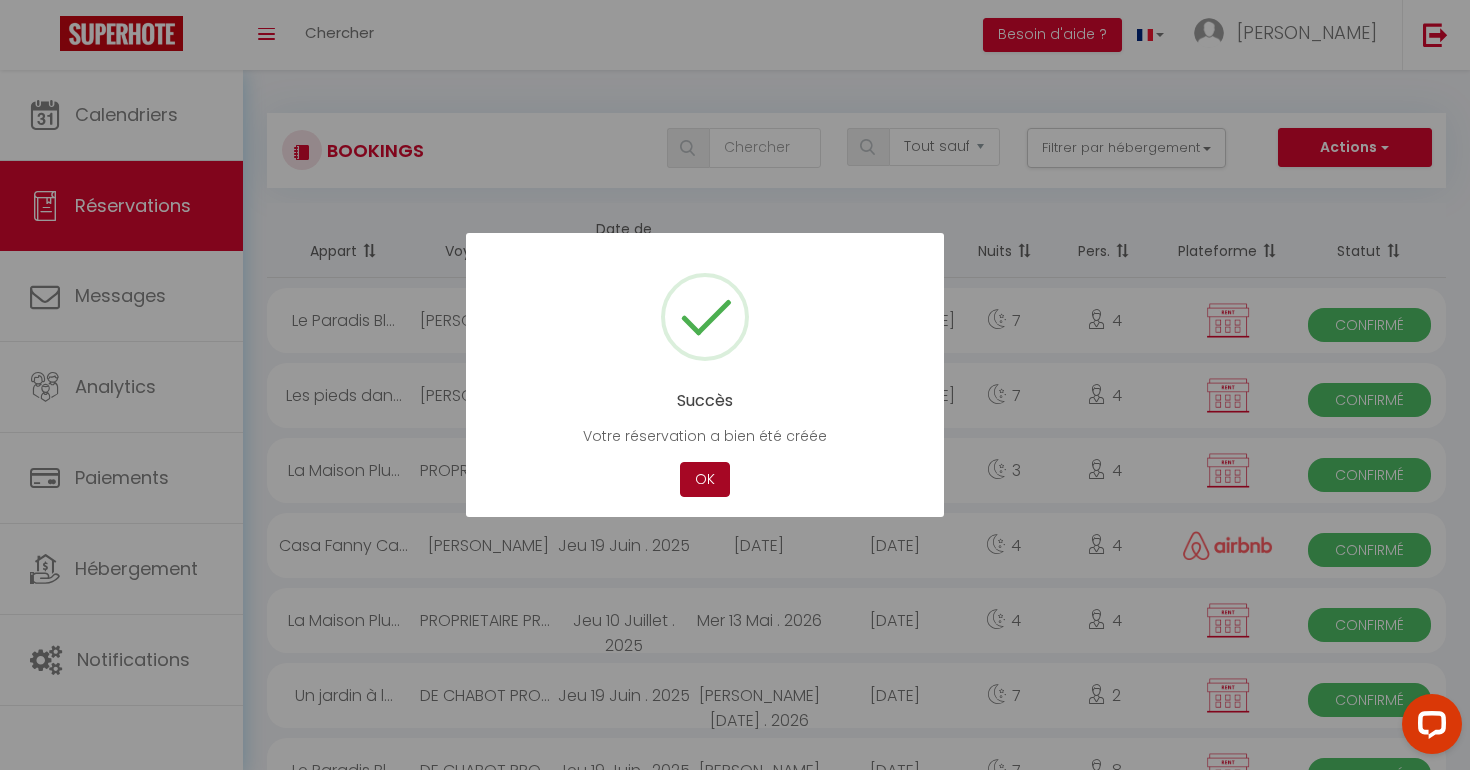 click on "OK" at bounding box center (705, 479) 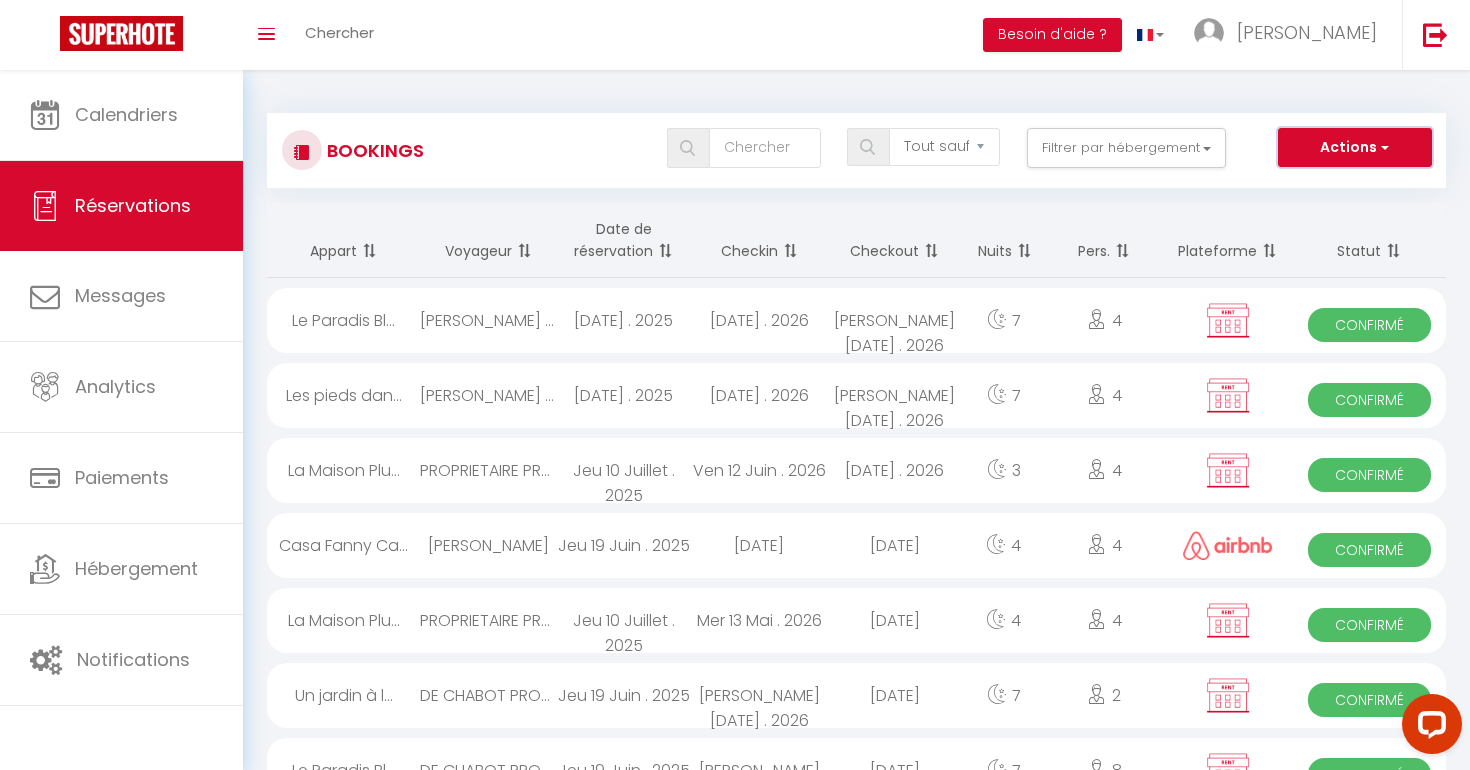 click at bounding box center (1383, 147) 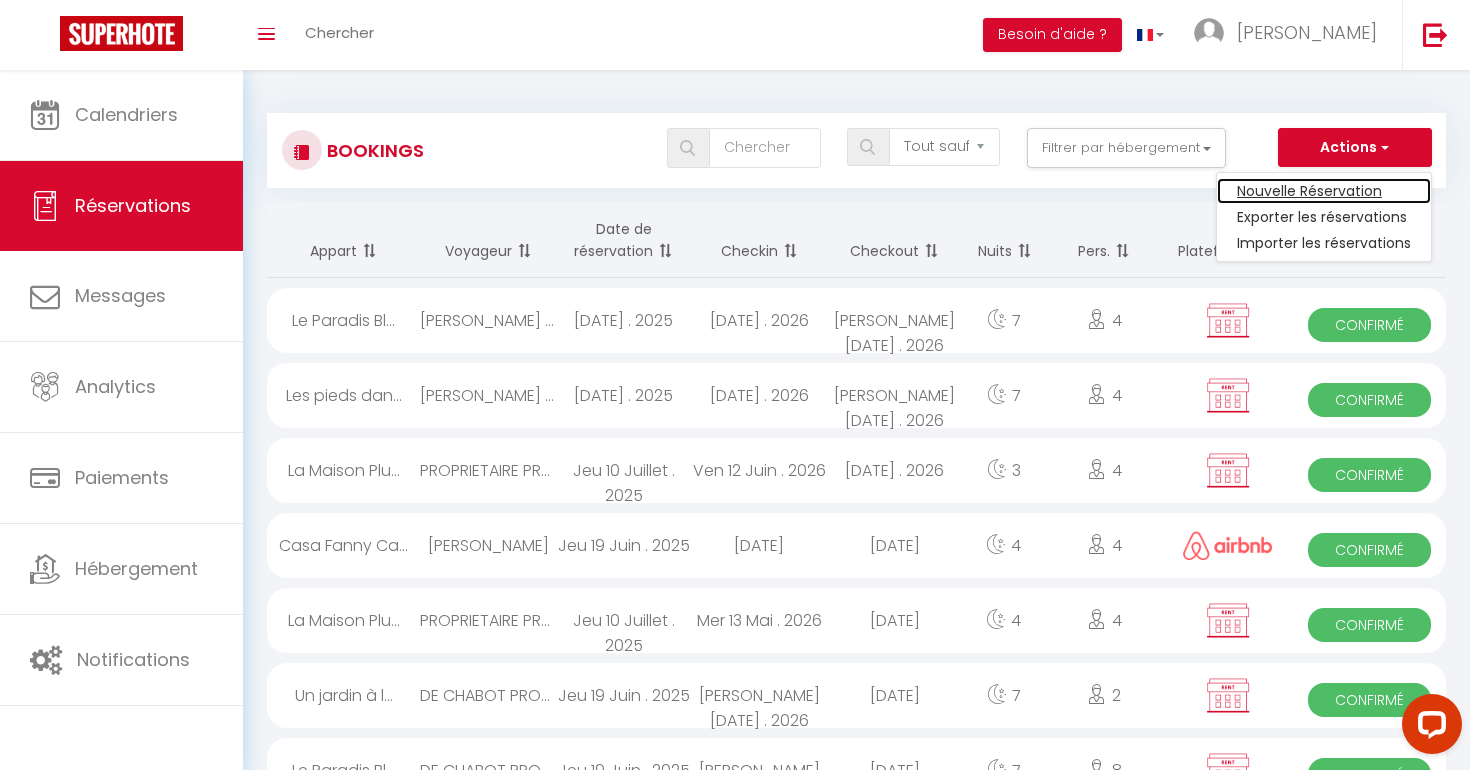 click on "Nouvelle Réservation" at bounding box center [1324, 191] 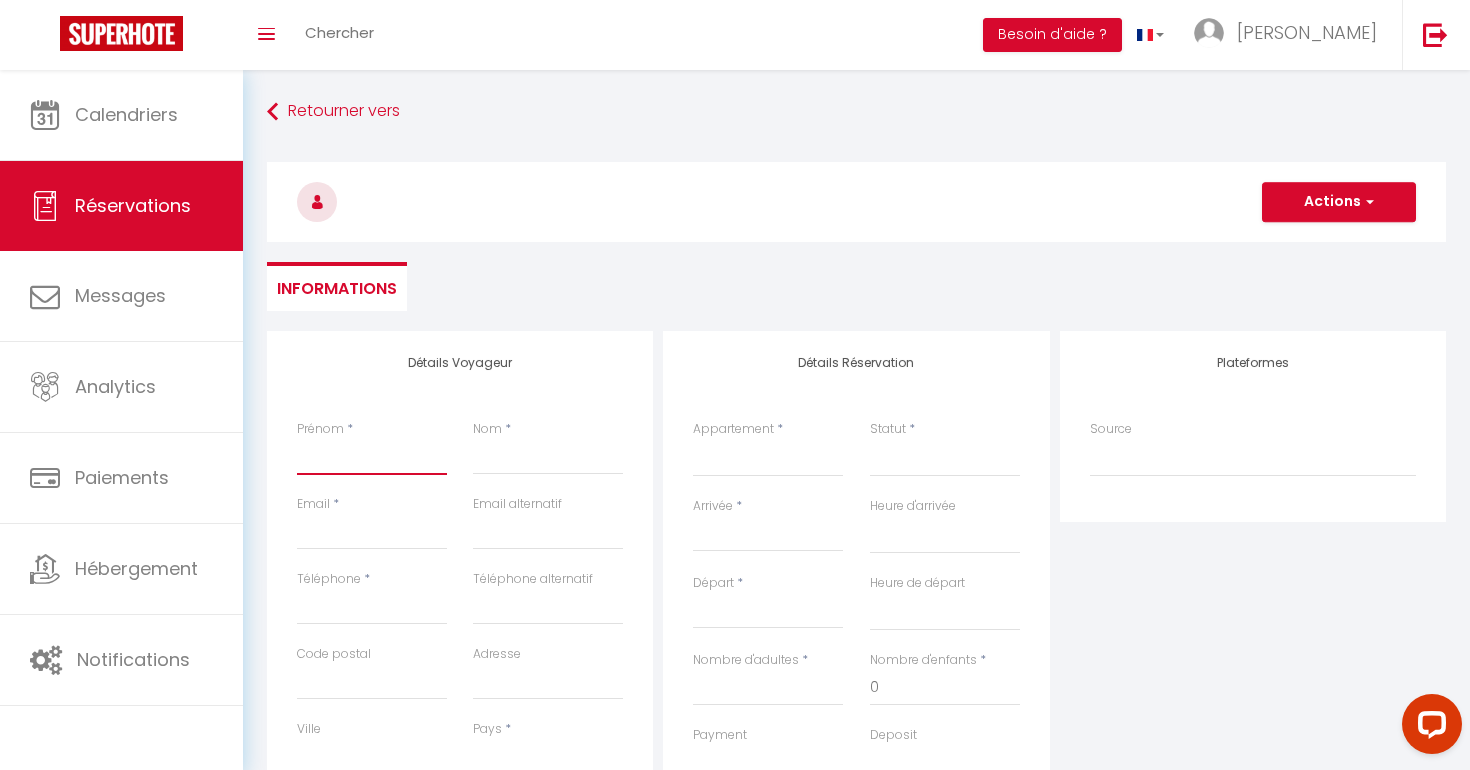 click on "Prénom" at bounding box center [372, 457] 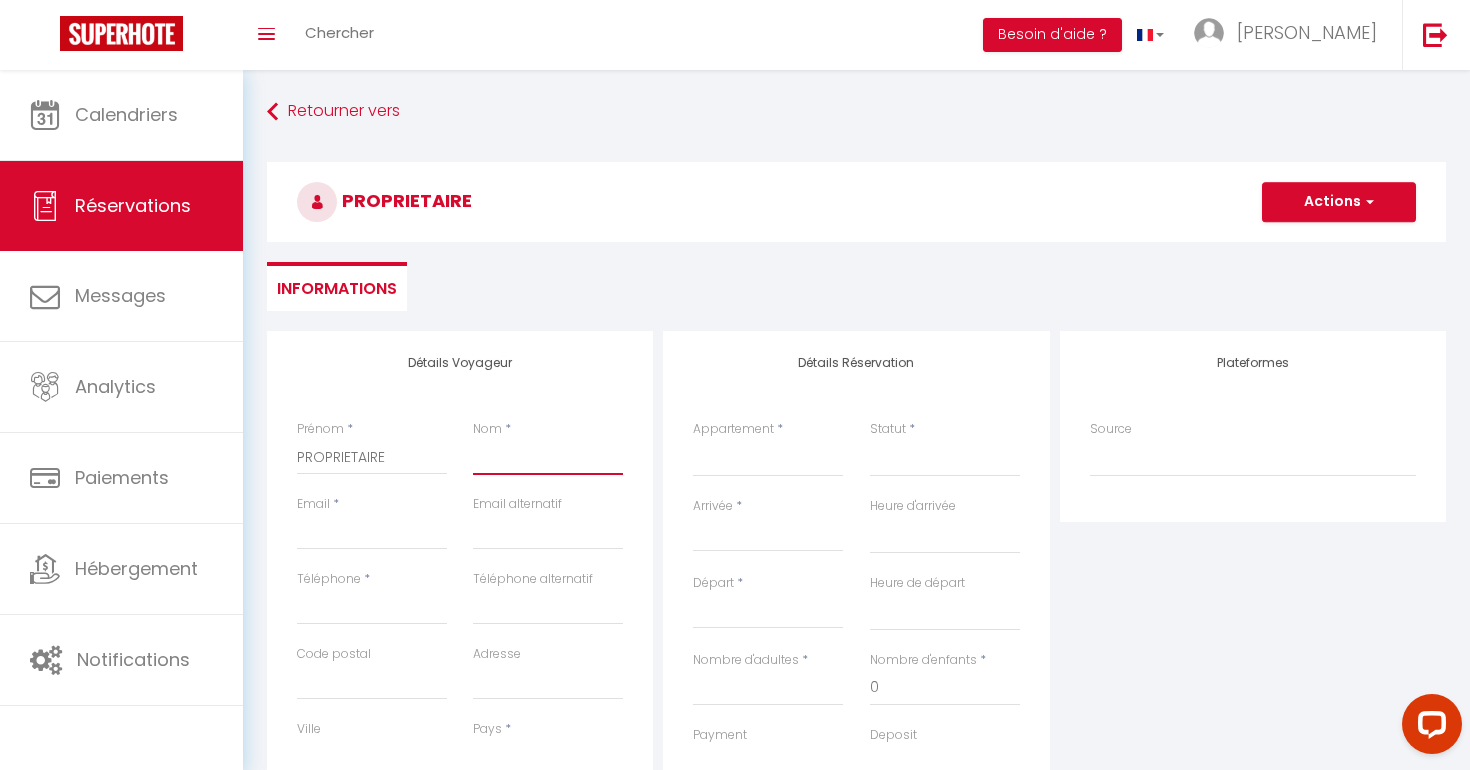 paste on "PROPRIETAIRE" 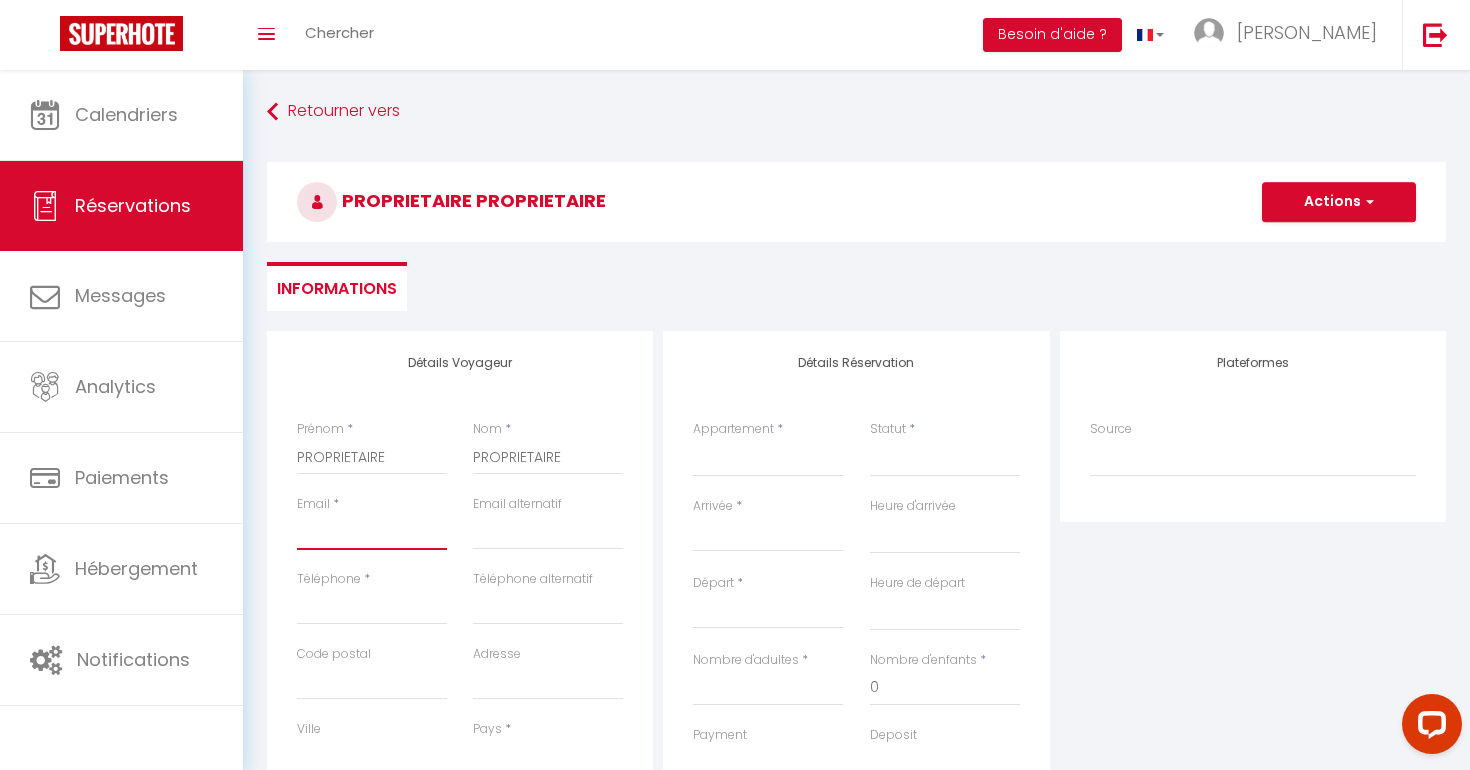click on "Email client" at bounding box center (372, 532) 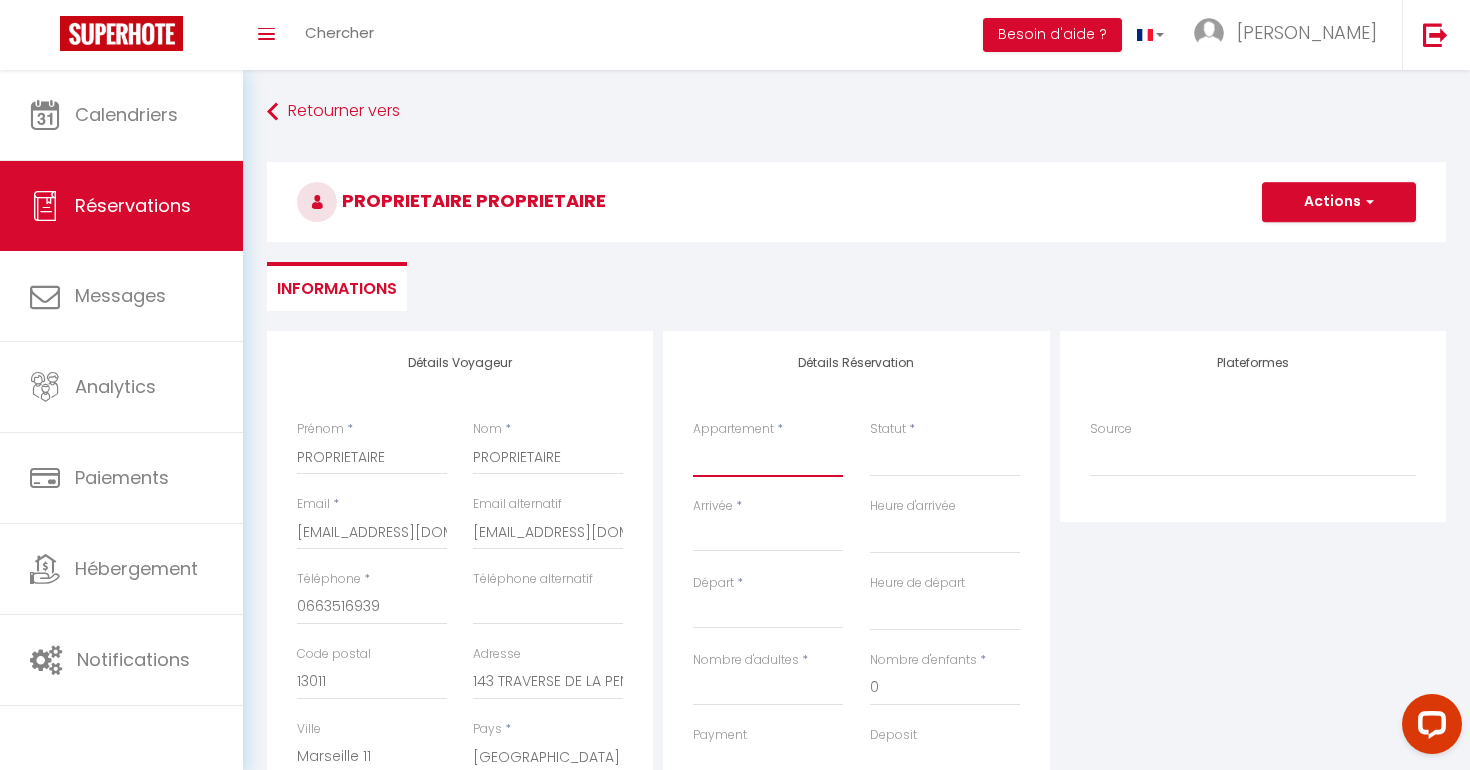 click on "La Maison Plume - Cassis L'Appart' Fifties - Cassis Le Studio Nomad - Cassis La Maison Vintage by Winkyhouse L’artiste by Winkyhouse Cassis Le pêcheur revisité by Winkyhouse Cassis [GEOGRAPHIC_DATA] à [GEOGRAPHIC_DATA] by WinkyHouse [PERSON_NAME] aux portes du Garlaban La villa 1920-[GEOGRAPHIC_DATA] [GEOGRAPHIC_DATA] du Voyage by Winkyhouse Casa [PERSON_NAME] by Winkyhouse Le Perchoir by Winkyhouse Cassis Le Paradis Bleu Cassis - [GEOGRAPHIC_DATA] - by WinkyHouse Un jardin à la mer - [GEOGRAPHIC_DATA] - By WinkyHouse Les pieds dans l'eau - [GEOGRAPHIC_DATA] - By WinkyHouse Le Naio sur l'eau by Winkyhouse Roccafortis by WinkyHouse La maison du pêcheur by Winkyhouse Villa Epsilon by Winkyhouse Le POP FLAT by Winkyhouse [GEOGRAPHIC_DATA] de Cassis by Winkyhouse Jungle by Winkyhouse La Cigale Enchantée by Winkyhouse Cap Winky à Cassis - Winkyhouse RED RED ONE by Winkyhouse Une tropeziennne à Cassis by Winkyhouse Le Bouddha Jaune by Winkyhouse PEPSI CASSIS by Winkyhouse Ma bulle de Cassis by Winkyhouse Le nid cassidain by [PERSON_NAME]" at bounding box center [768, 458] 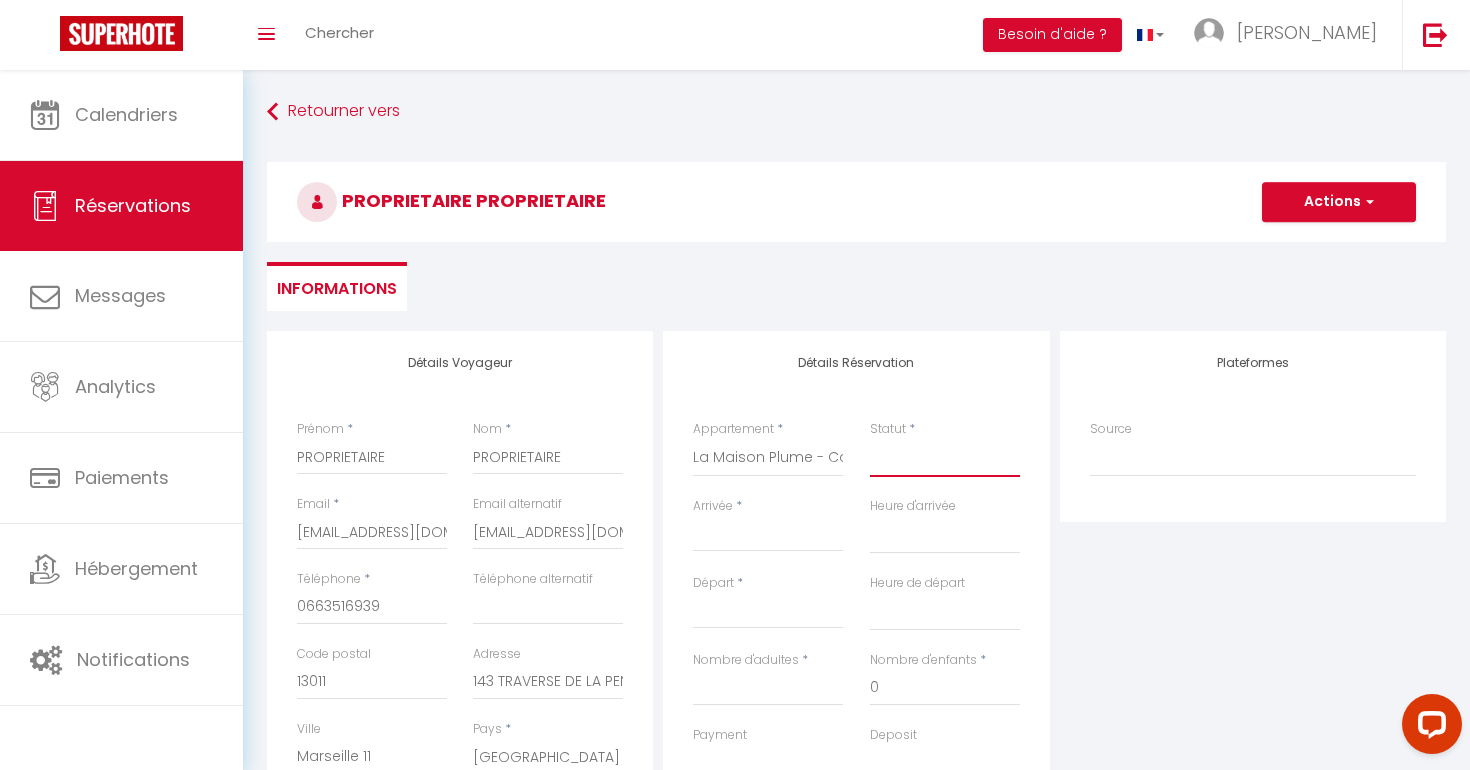 click on "Confirmé Non Confirmé [PERSON_NAME] par le voyageur No Show Request" at bounding box center [945, 458] 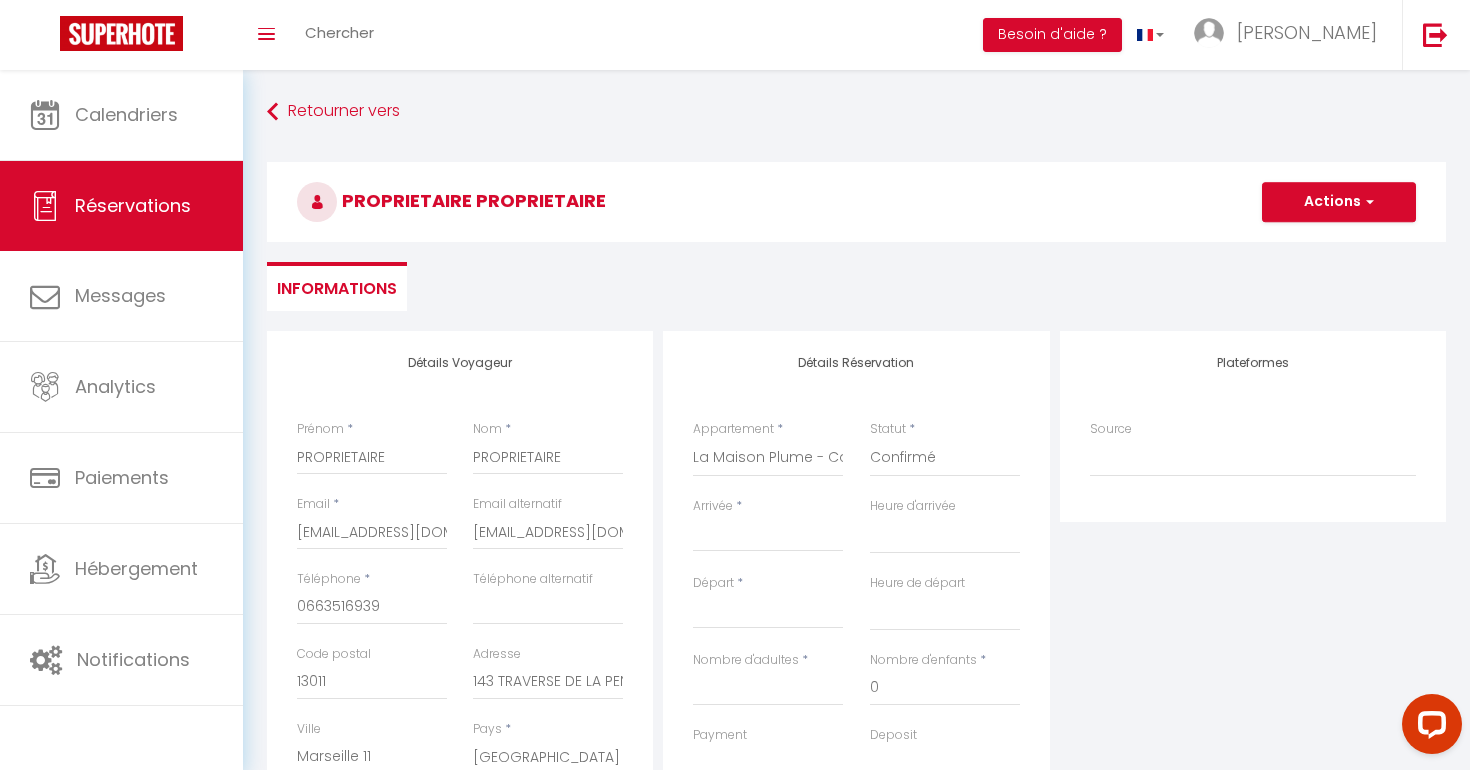 click on "Arrivée" at bounding box center (768, 536) 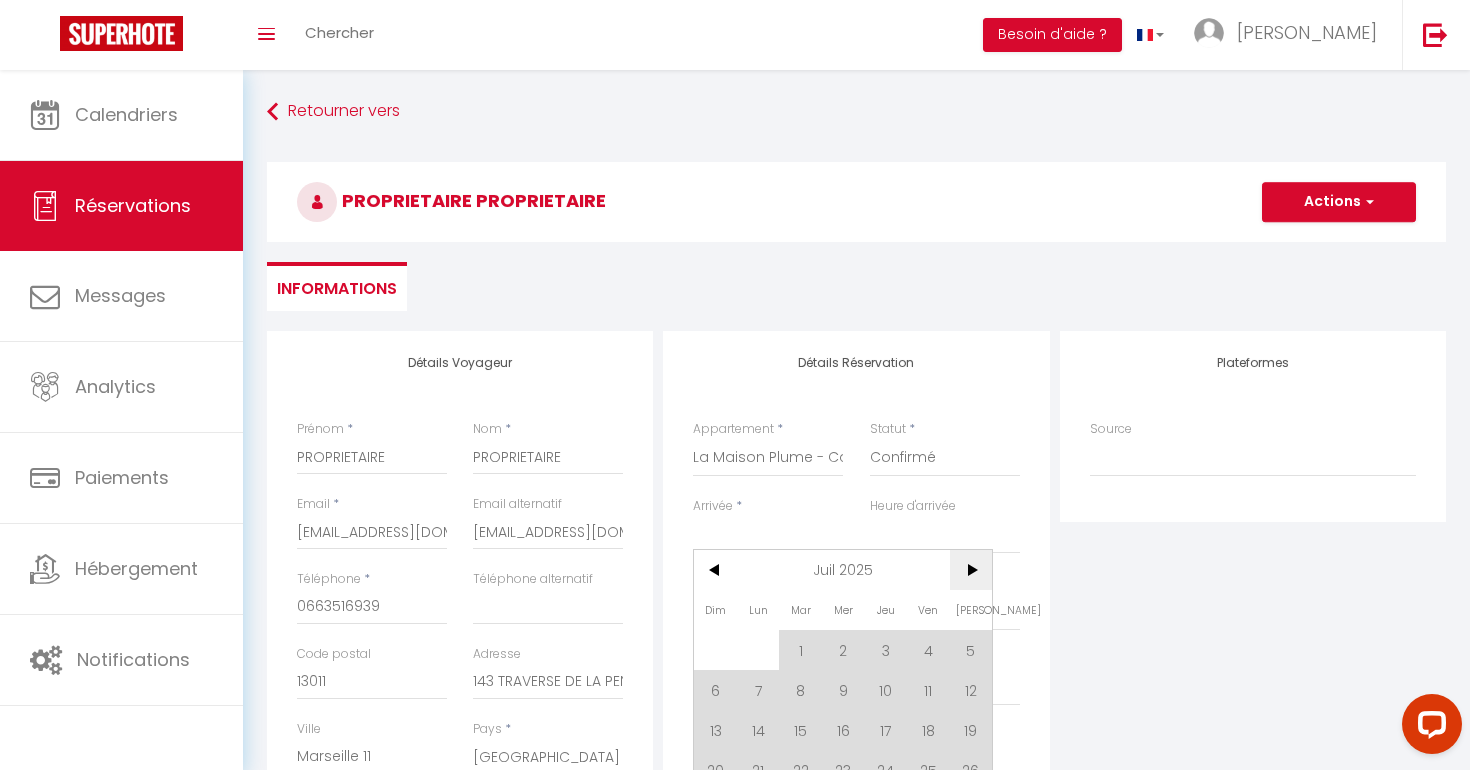 click on ">" at bounding box center [971, 570] 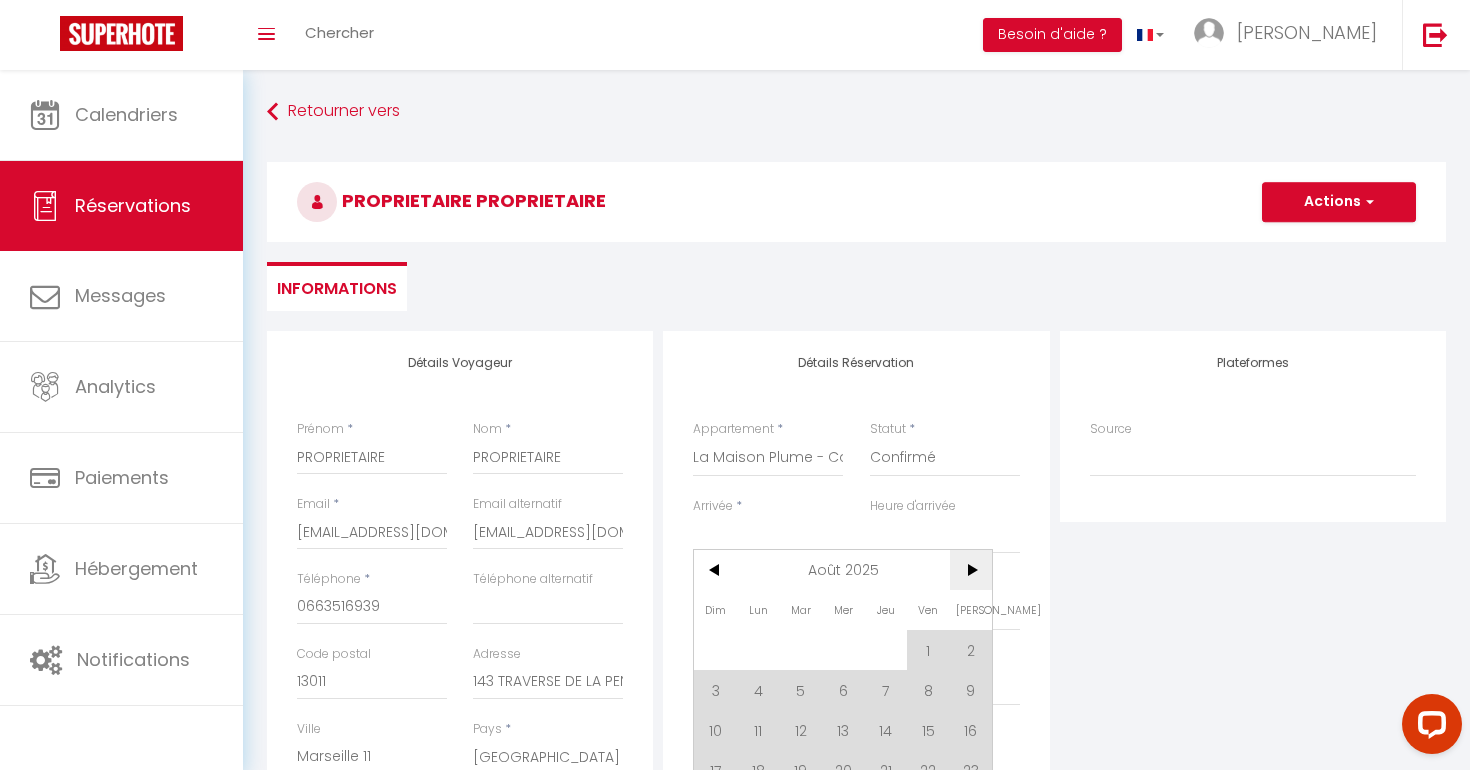 click on ">" at bounding box center [971, 570] 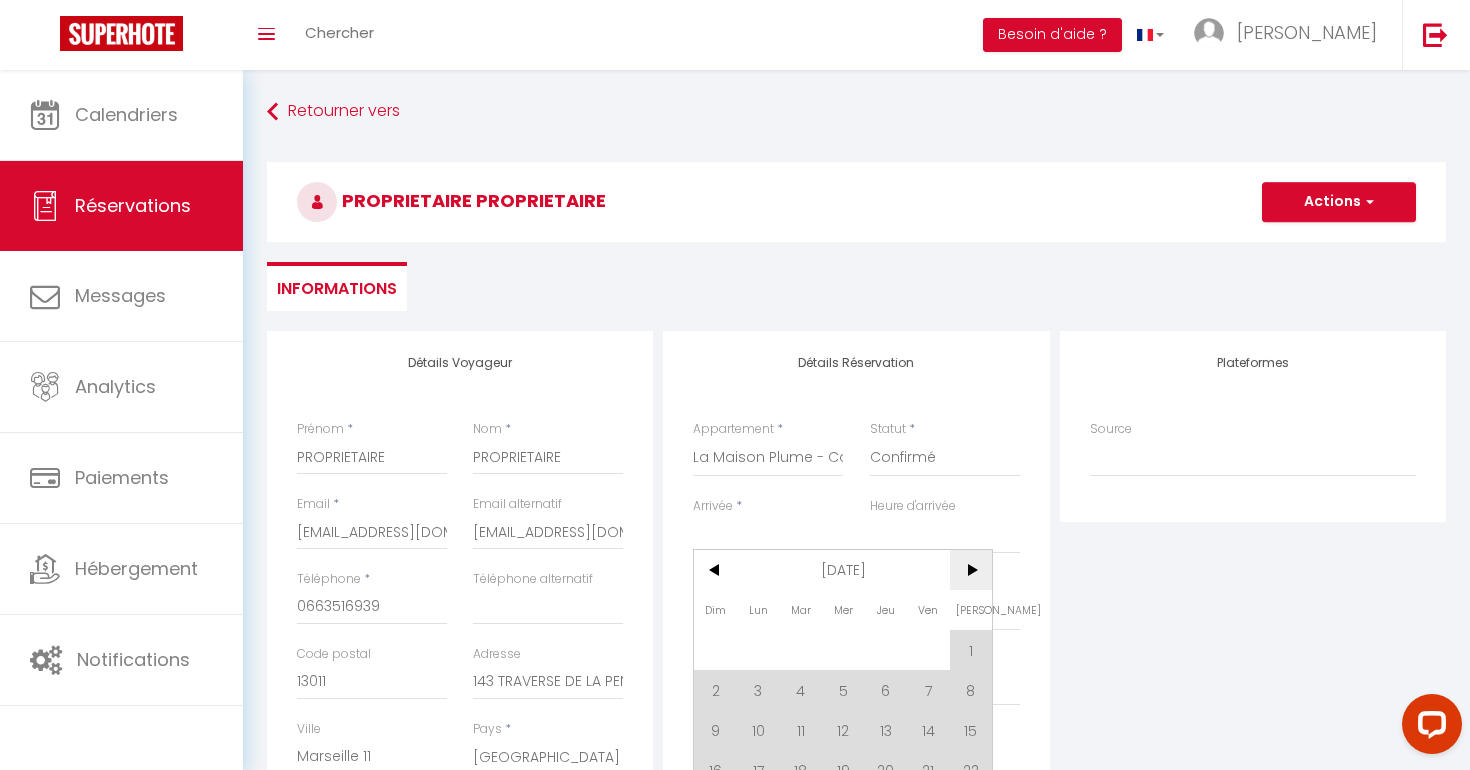 click on ">" at bounding box center [971, 570] 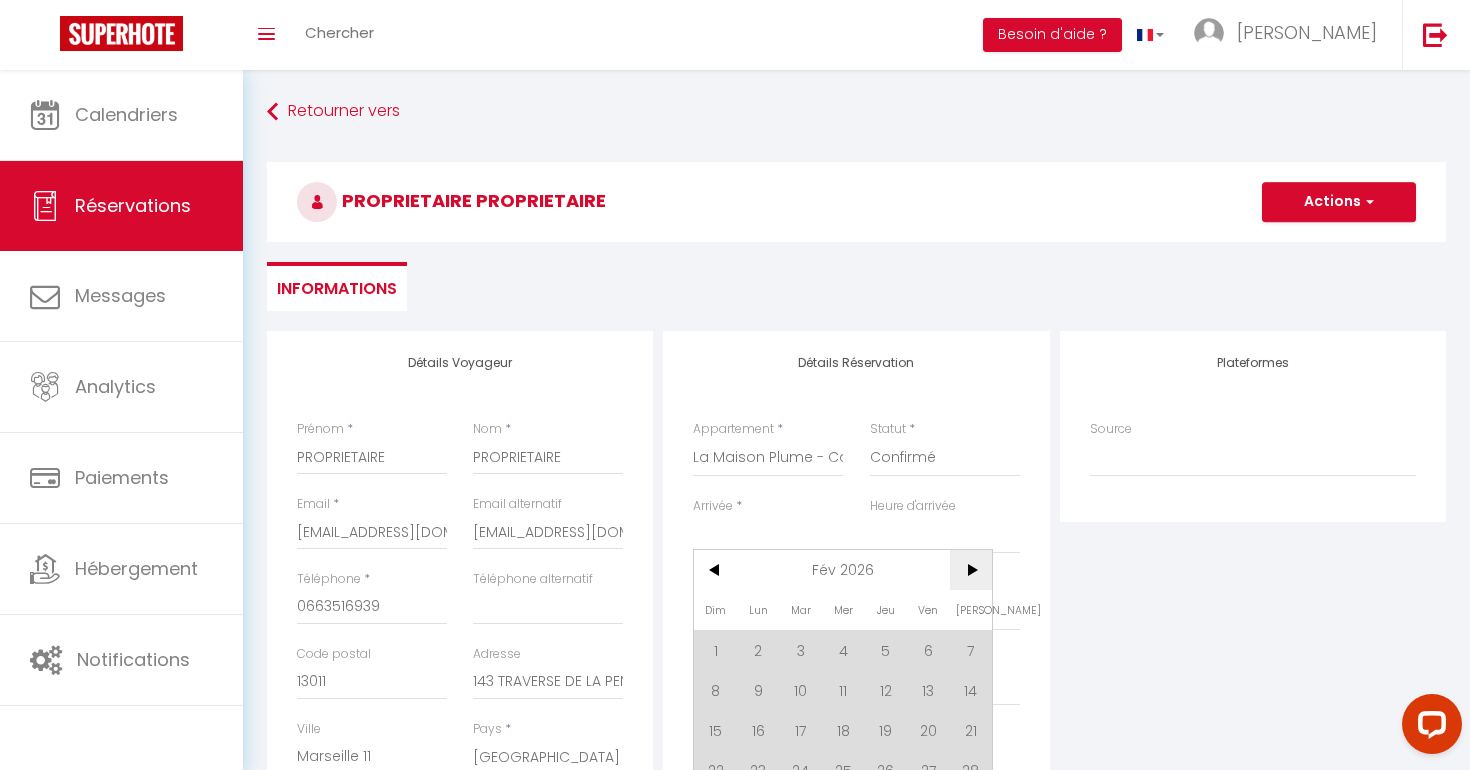 click on ">" at bounding box center [971, 570] 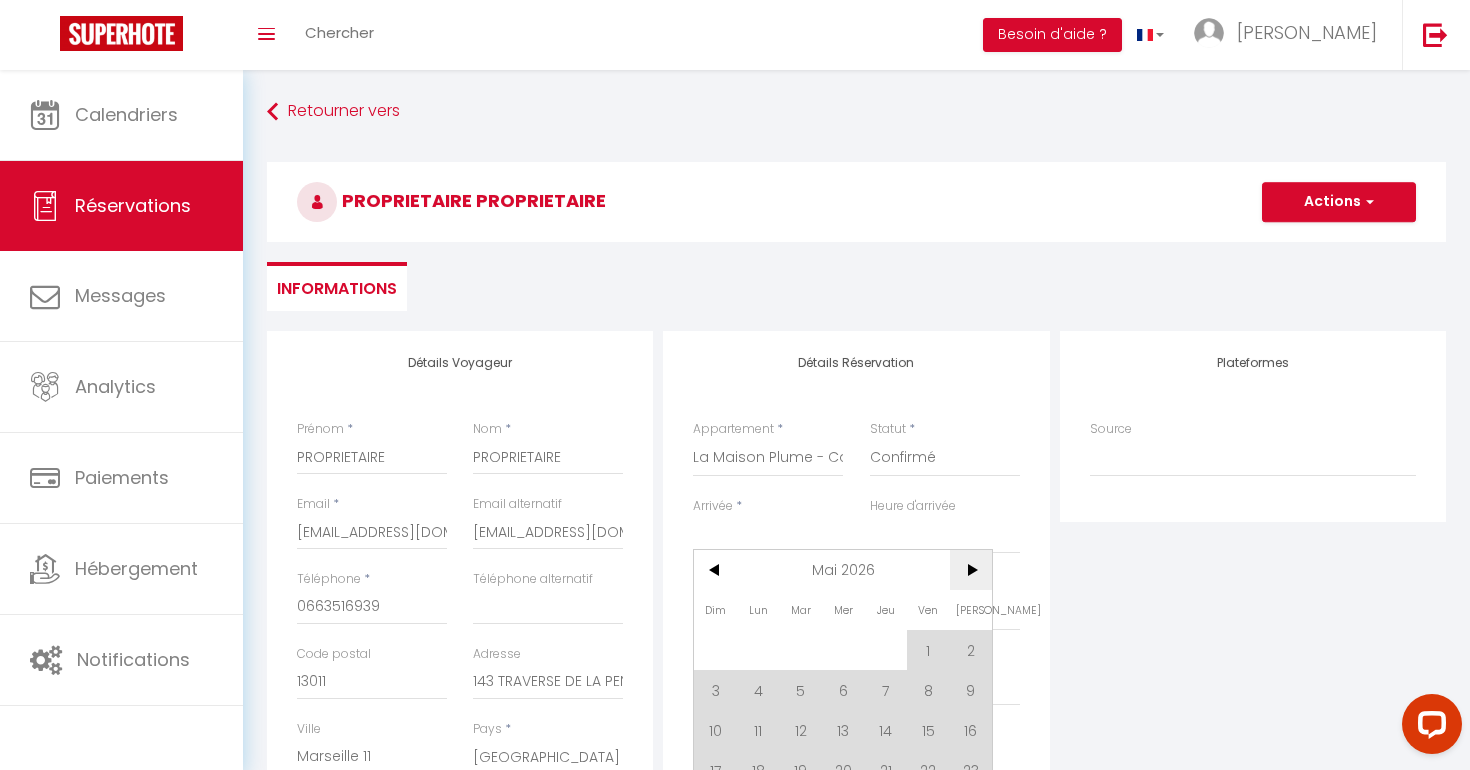 click on ">" at bounding box center (971, 570) 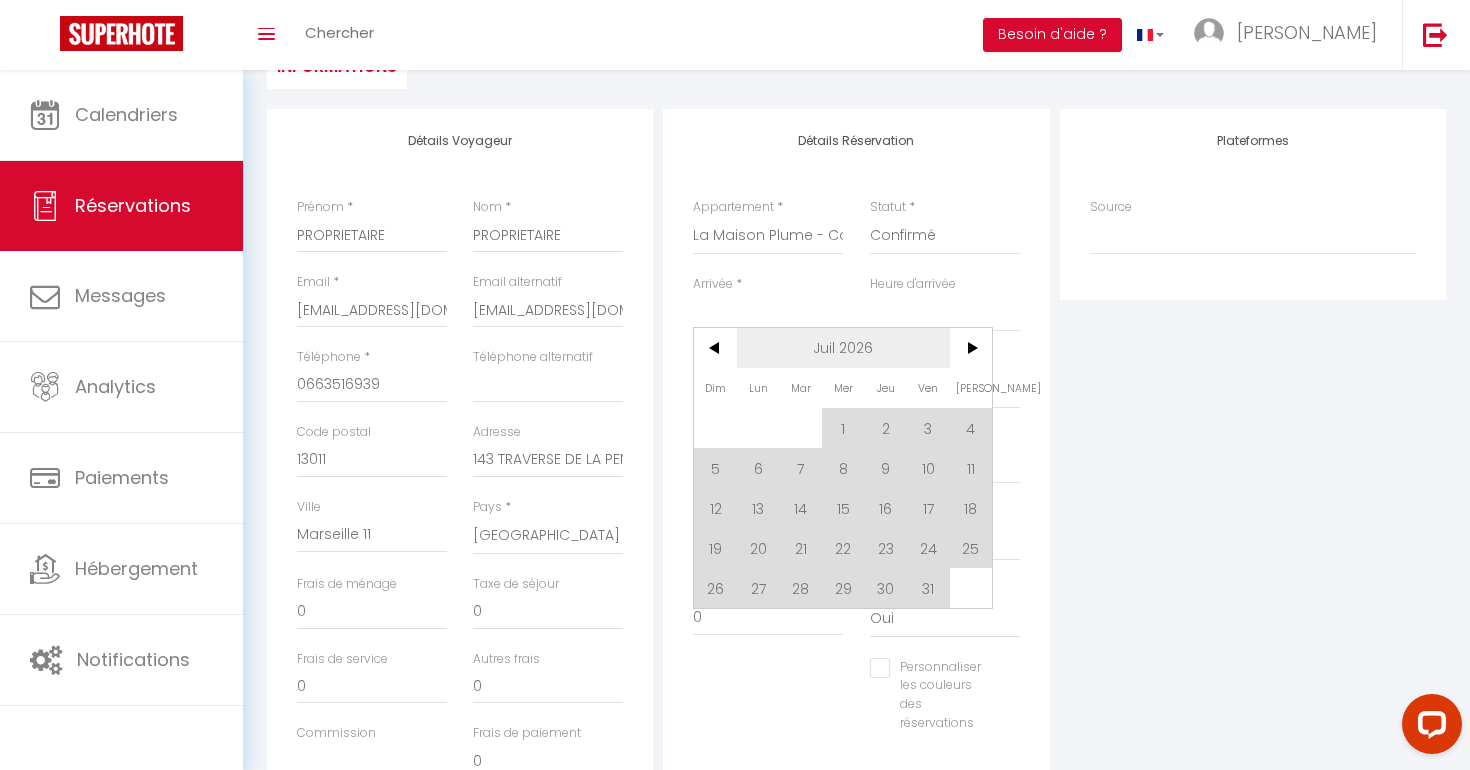 scroll, scrollTop: 237, scrollLeft: 0, axis: vertical 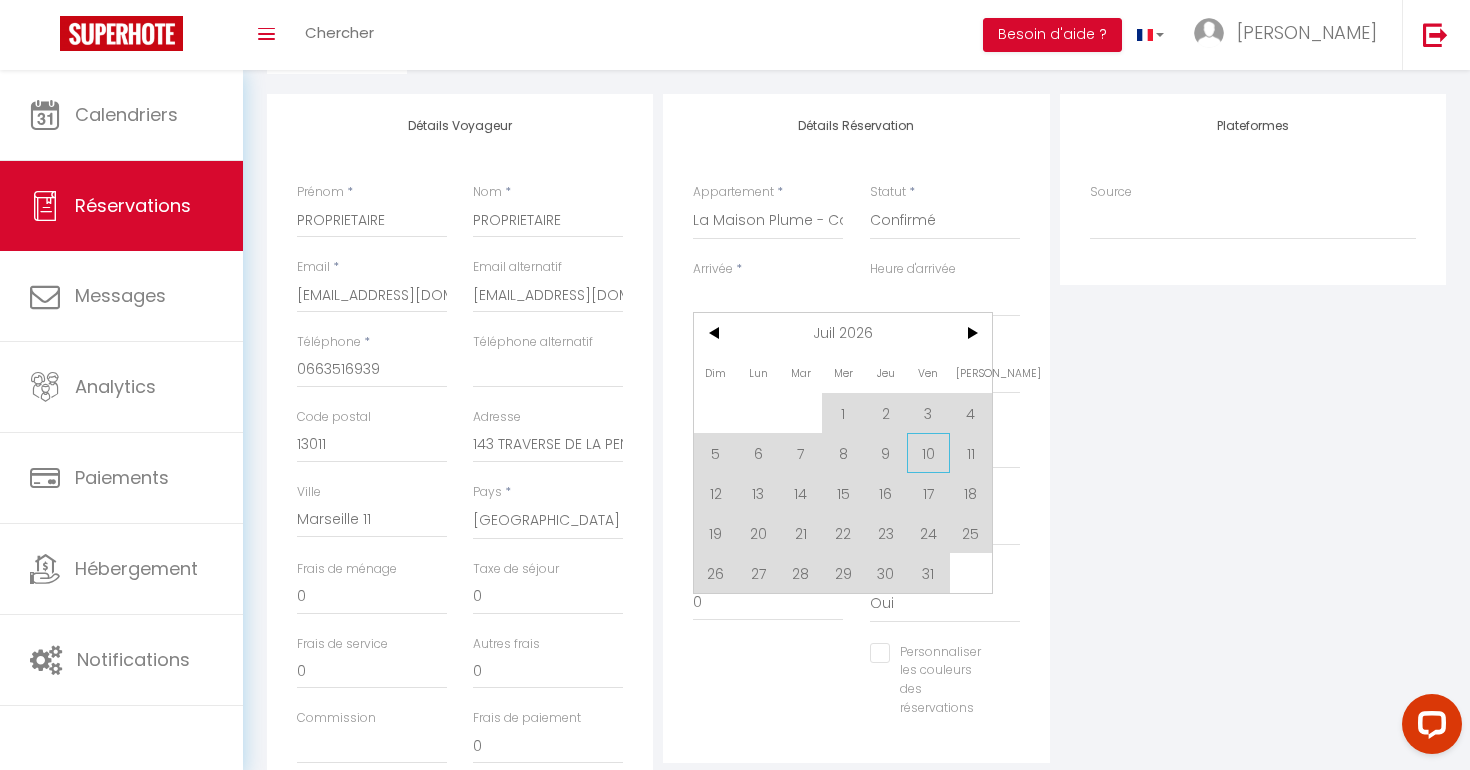 click on "10" at bounding box center [928, 453] 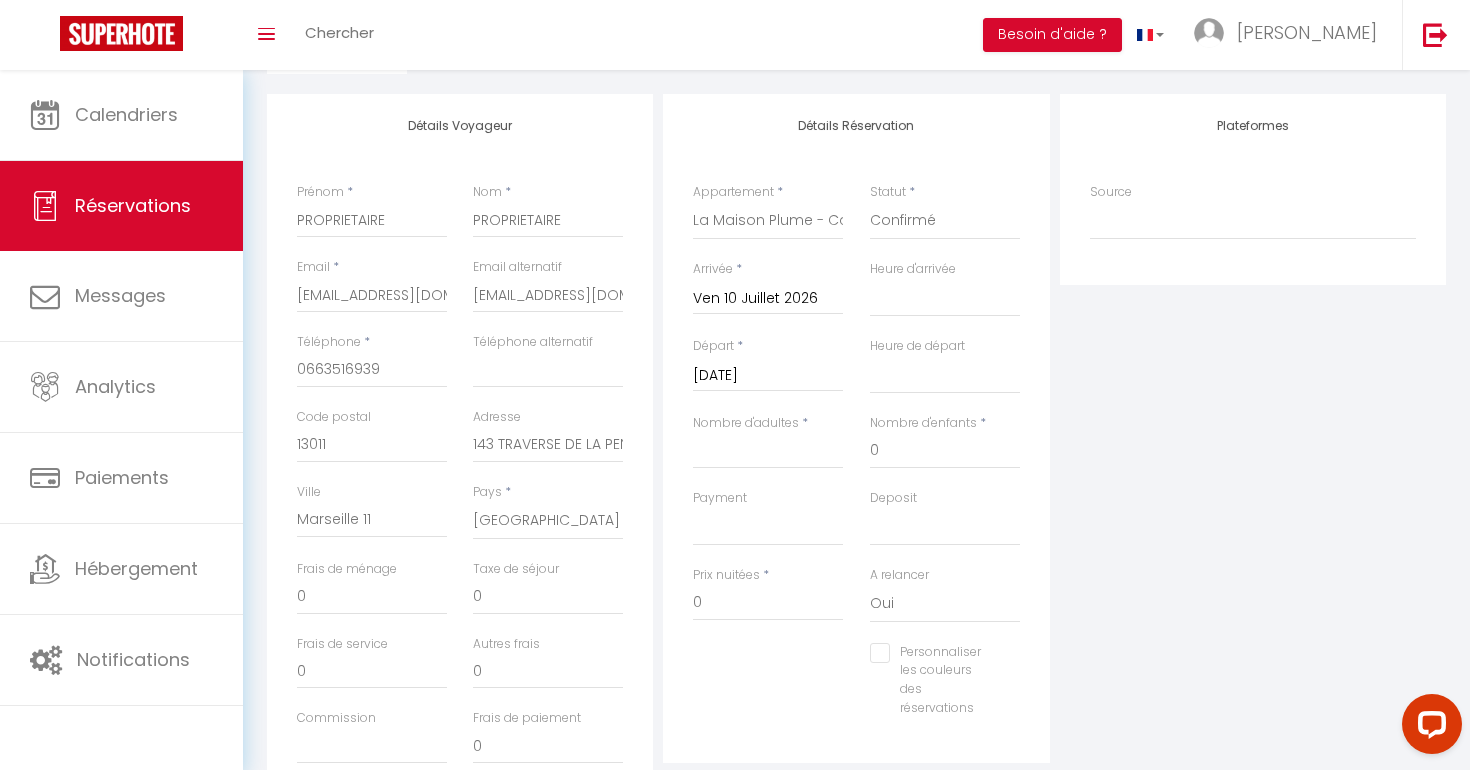 click on "[DATE]" at bounding box center (768, 376) 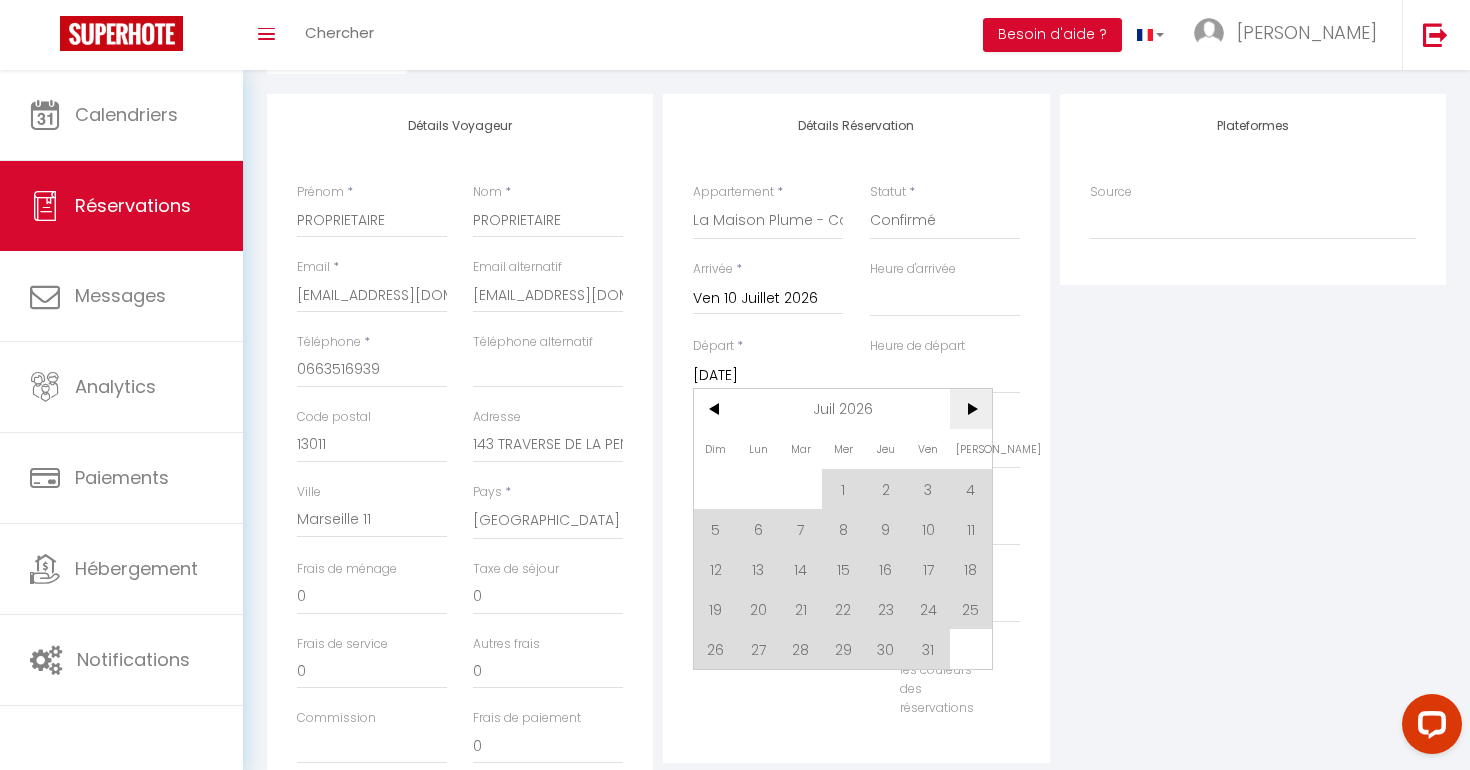 click on ">" at bounding box center (971, 409) 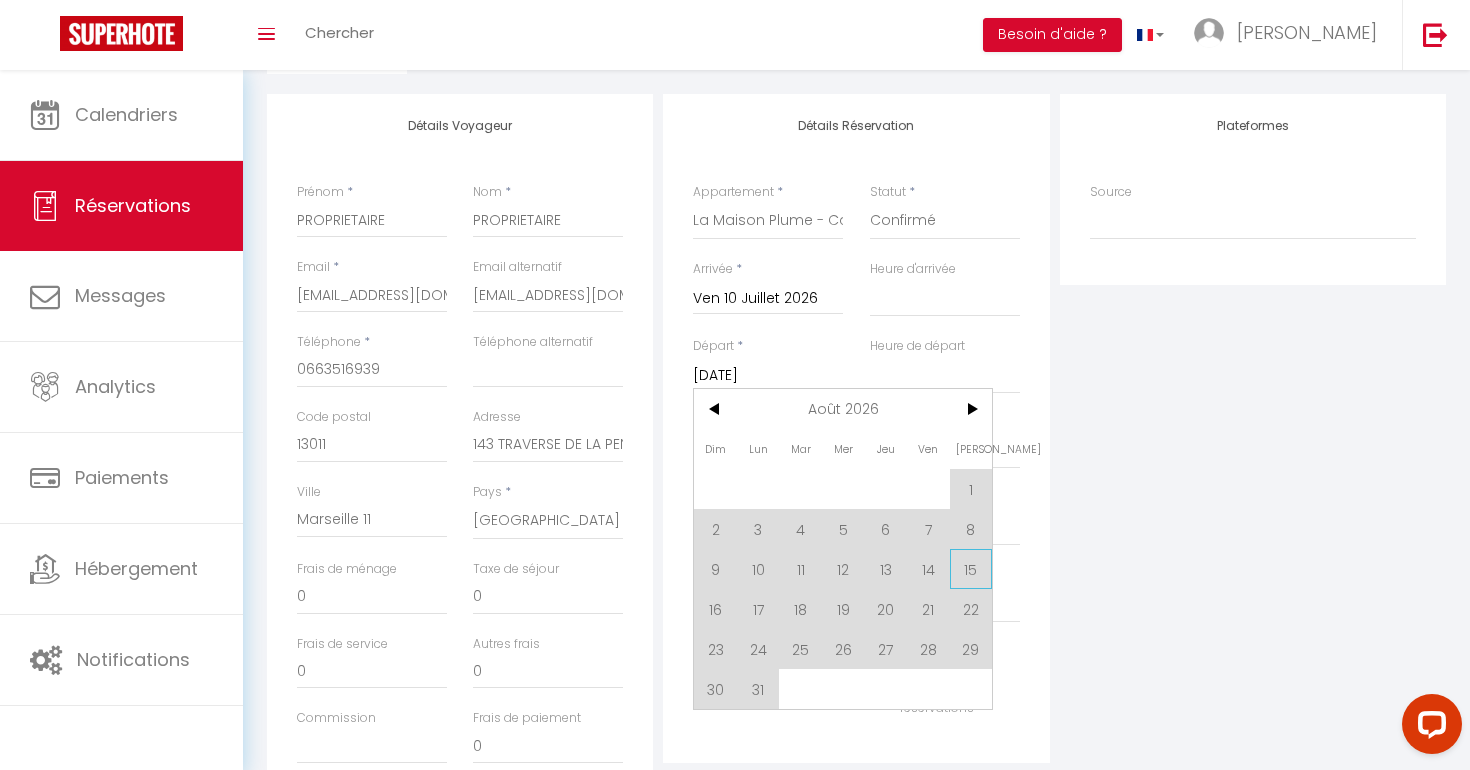 click on "15" at bounding box center (971, 569) 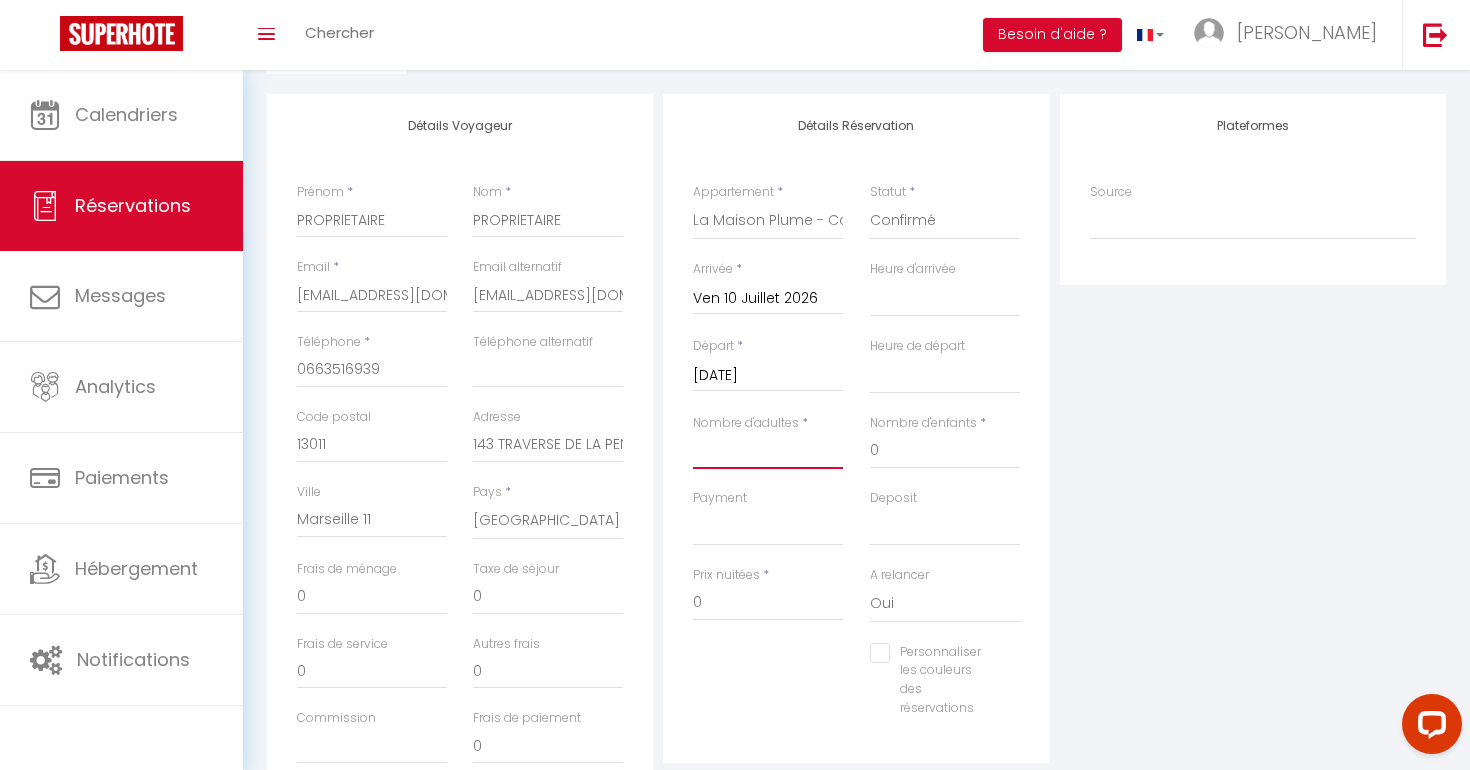click on "Nombre d'adultes" at bounding box center (768, 451) 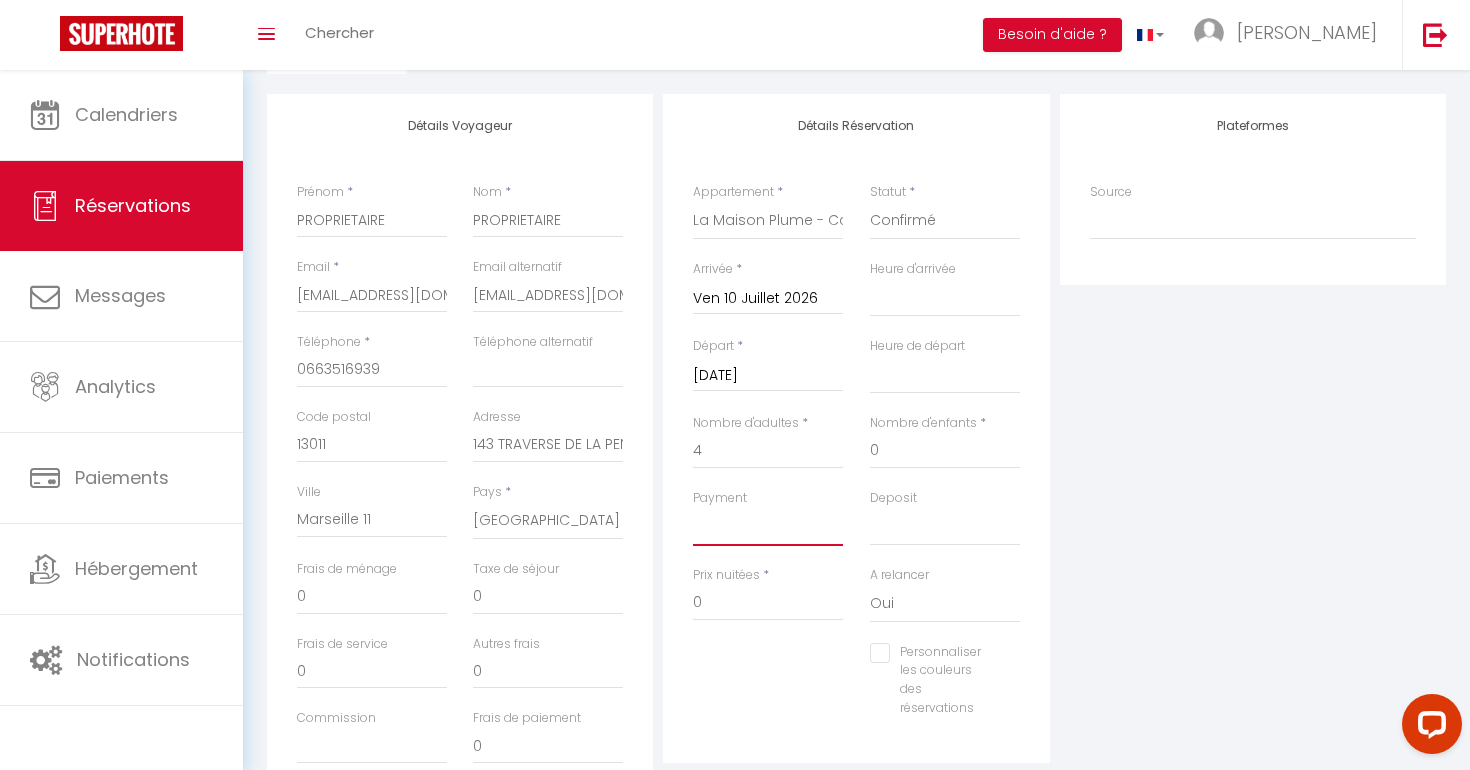 click on "OK   KO" at bounding box center [768, 527] 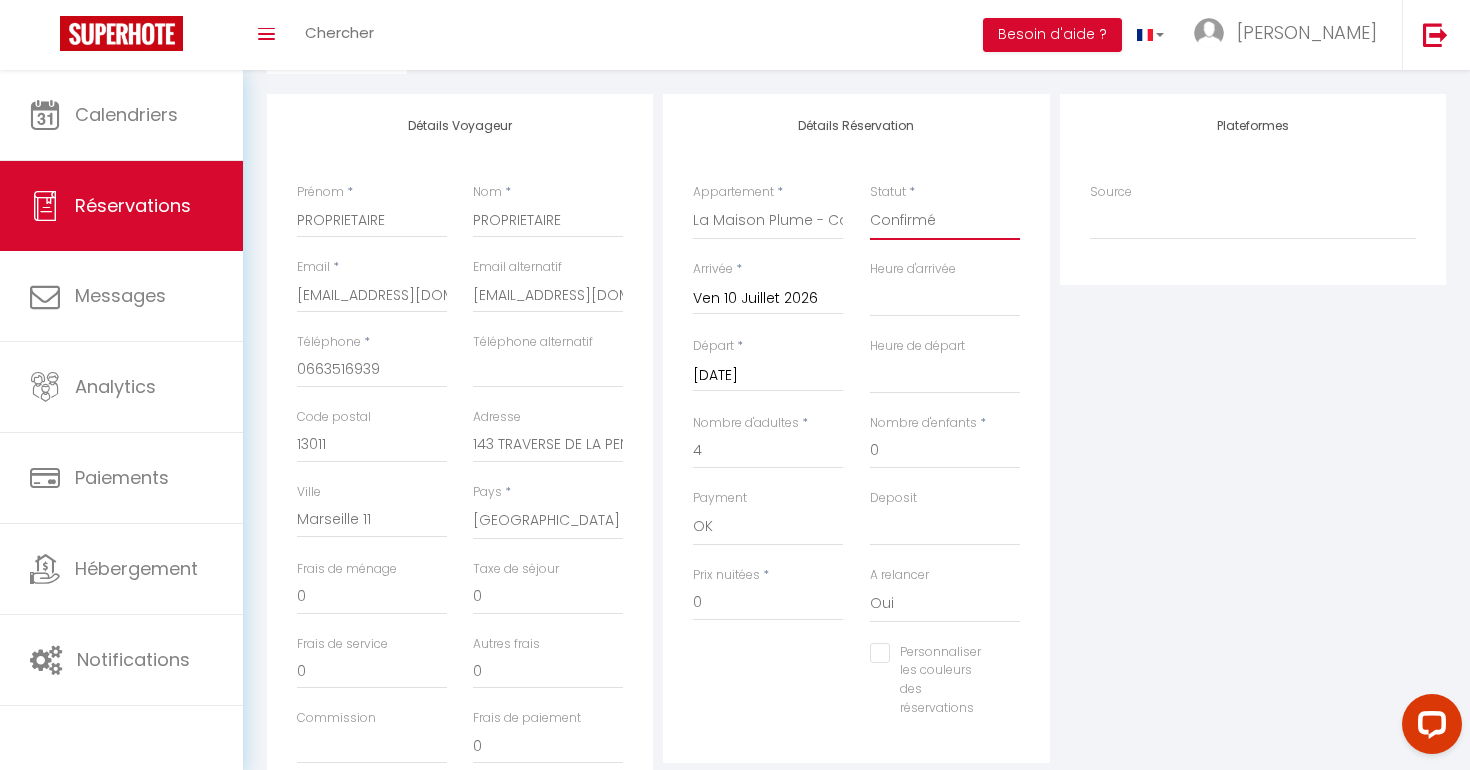 click on "Confirmé Non Confirmé [PERSON_NAME] par le voyageur No Show Request" at bounding box center (945, 221) 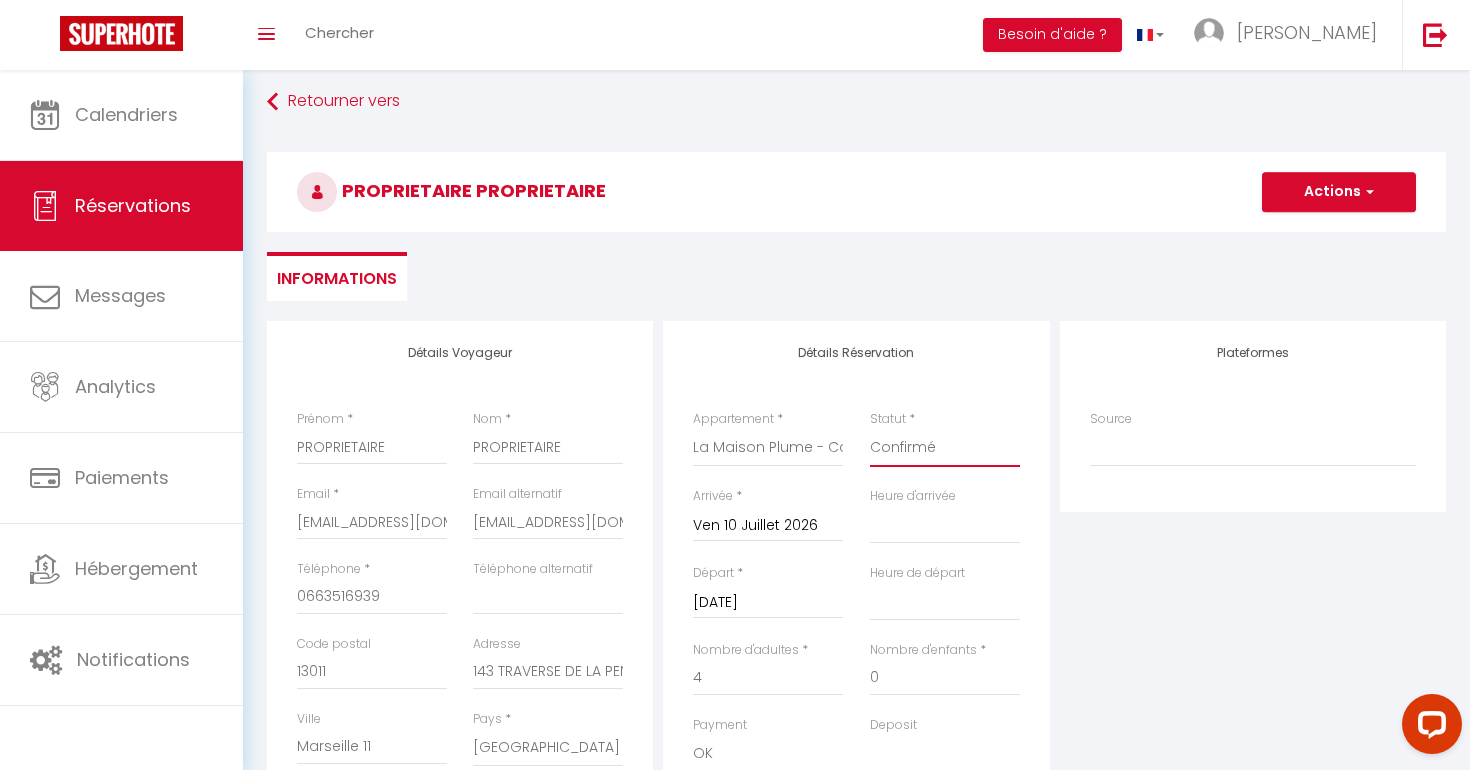 scroll, scrollTop: 6, scrollLeft: 0, axis: vertical 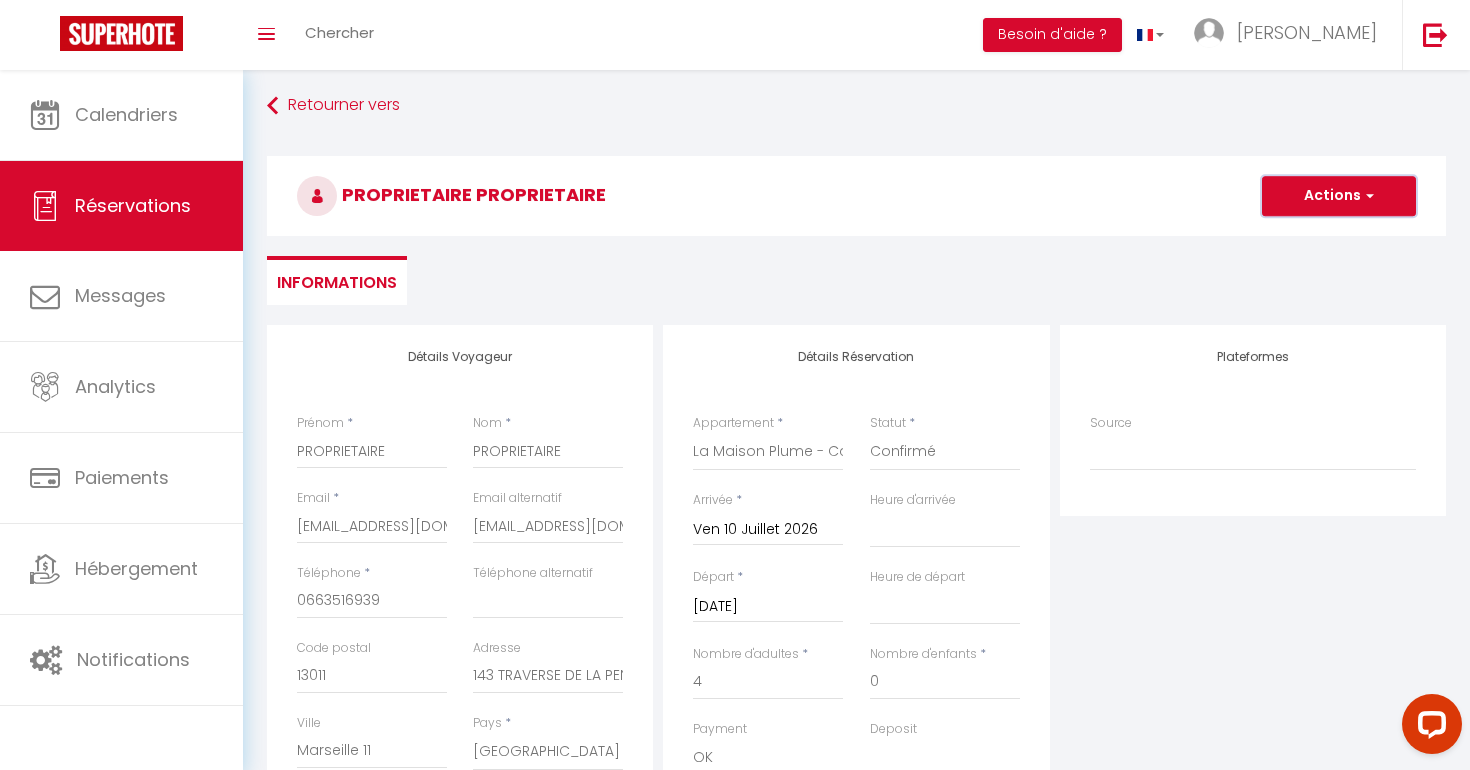click at bounding box center (1367, 196) 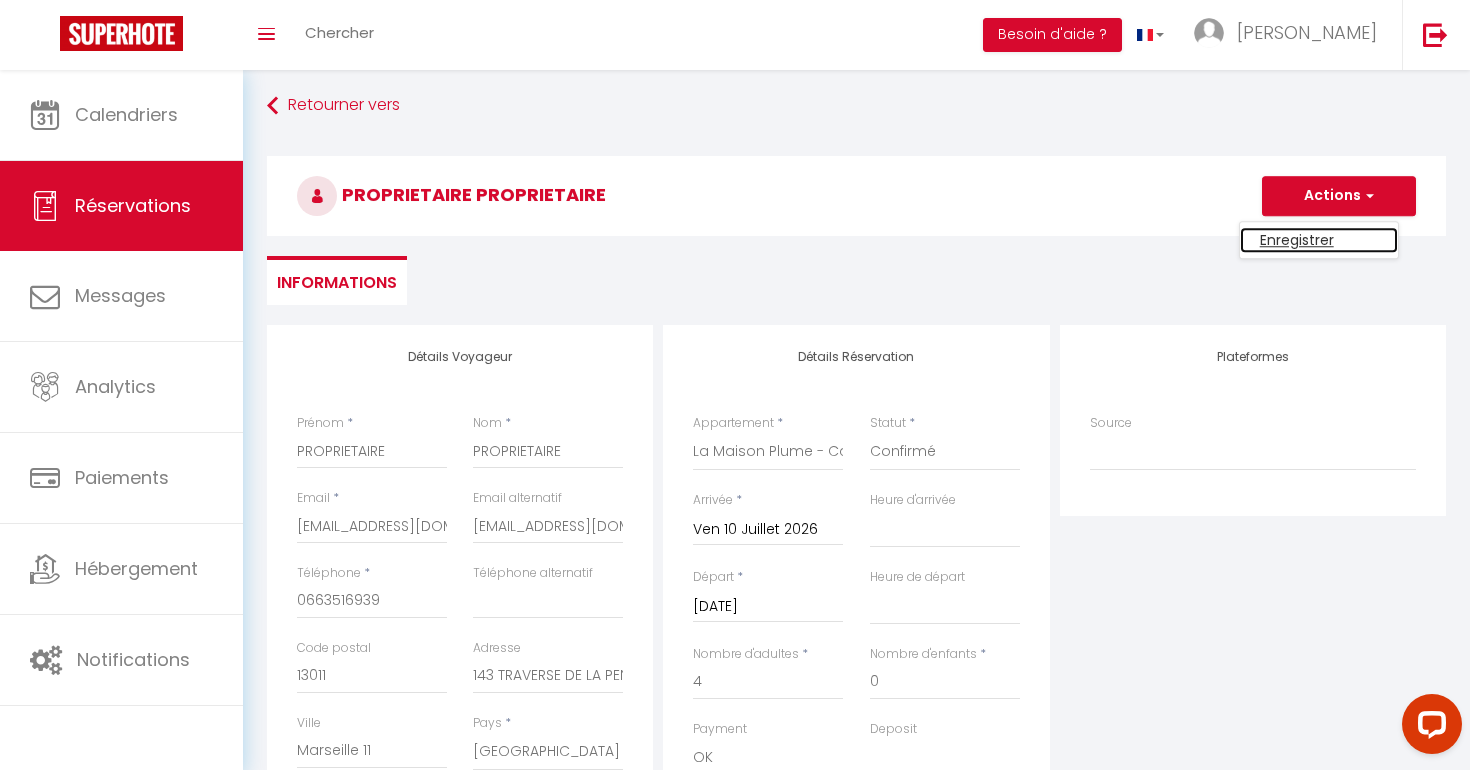 click on "Enregistrer" at bounding box center [1319, 240] 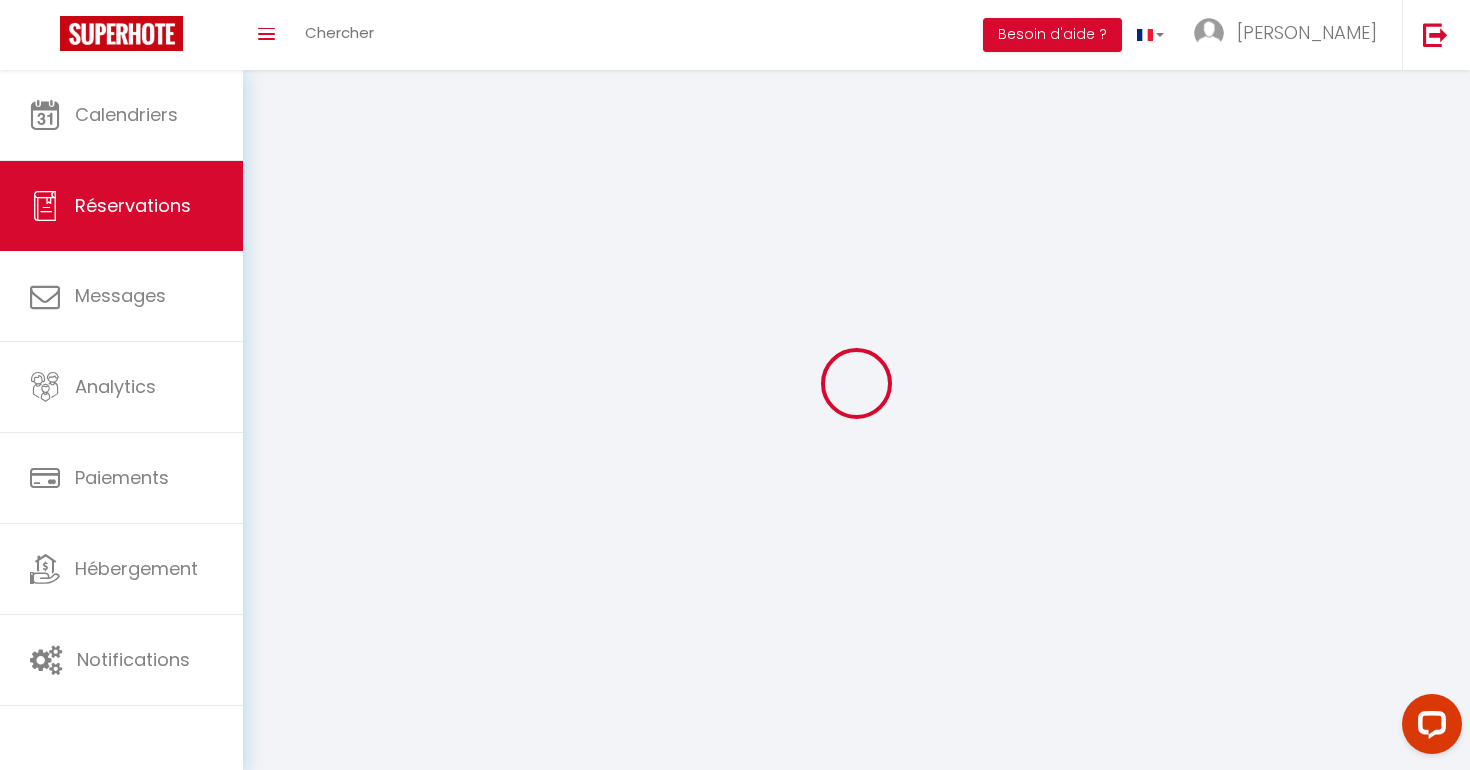 scroll, scrollTop: 0, scrollLeft: 0, axis: both 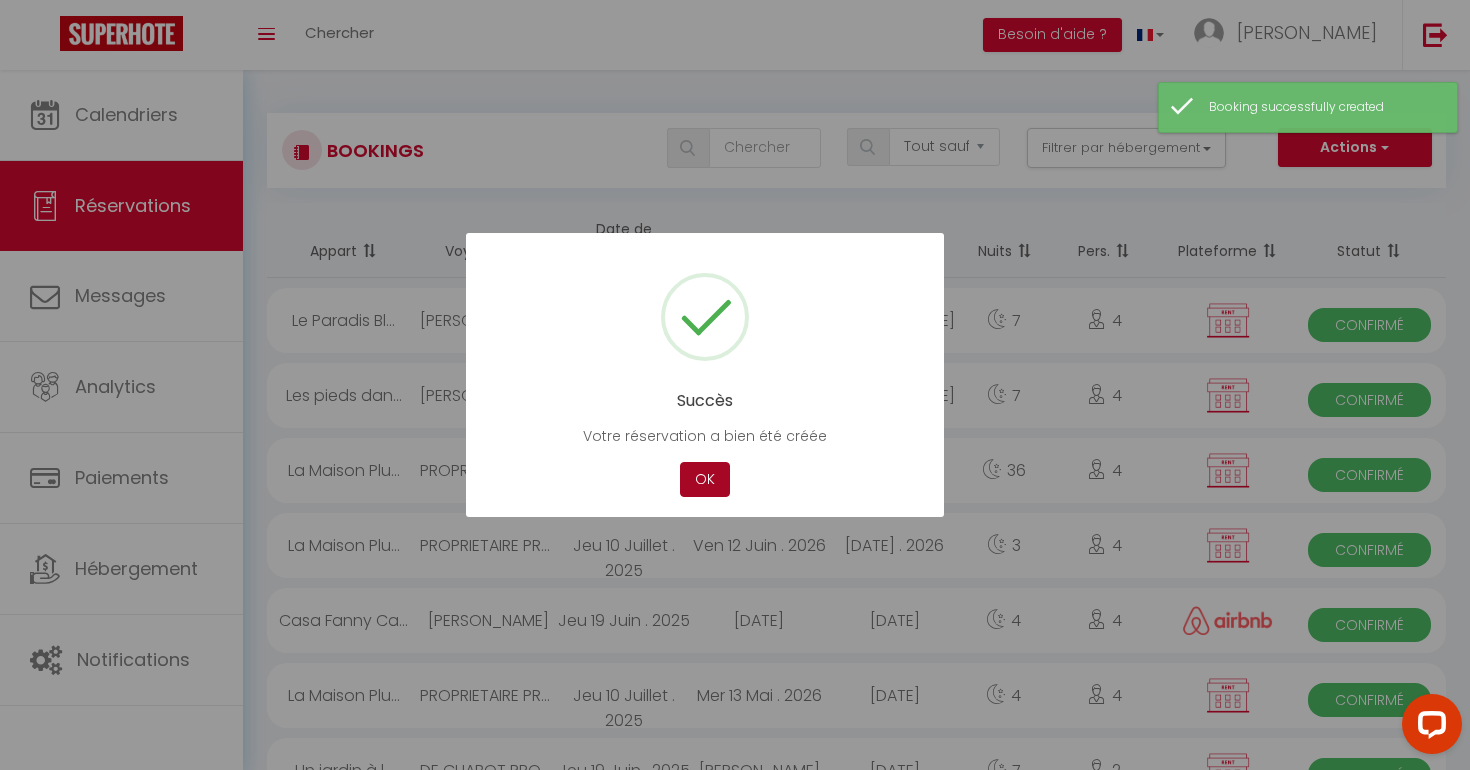 drag, startPoint x: 712, startPoint y: 477, endPoint x: 571, endPoint y: 378, distance: 172.28465 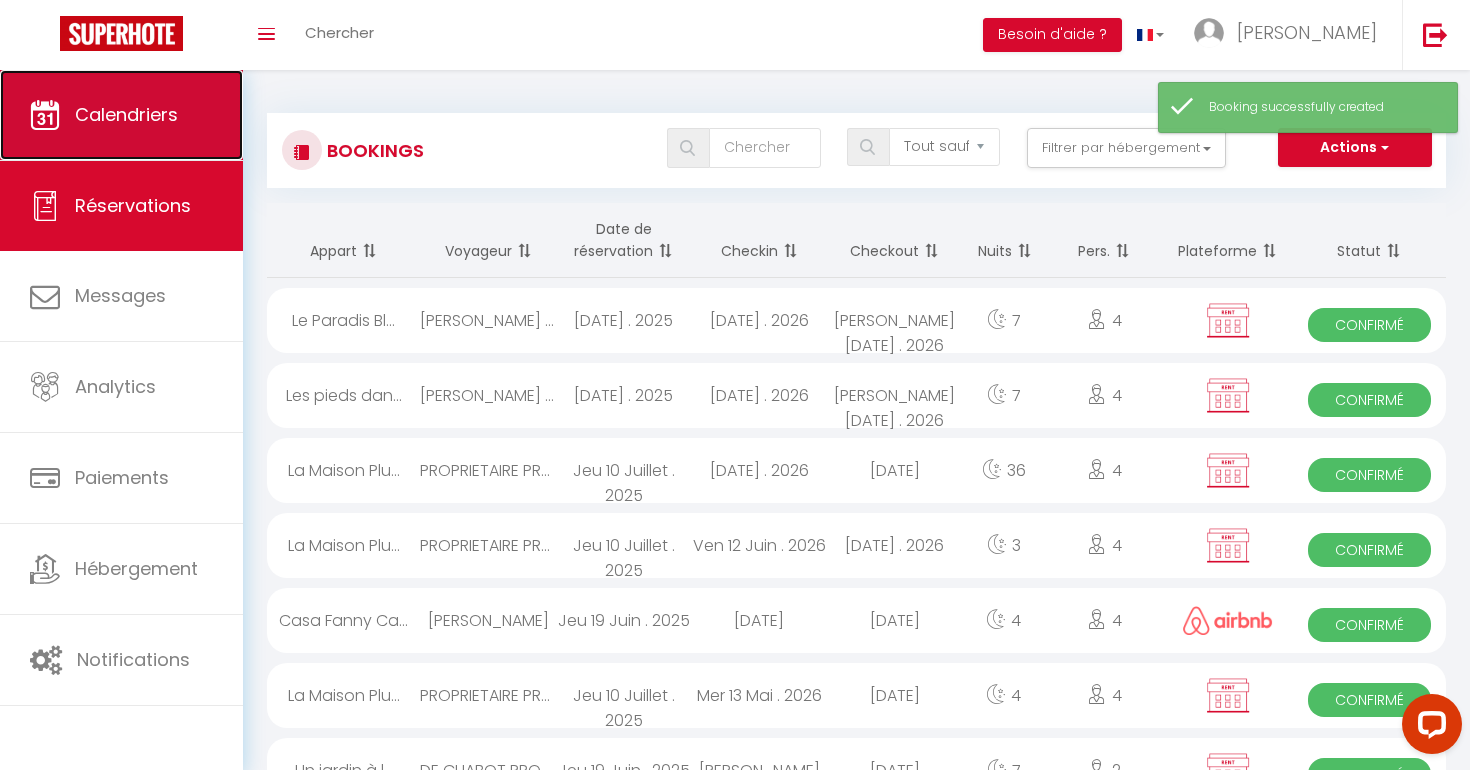 click on "Calendriers" at bounding box center (126, 114) 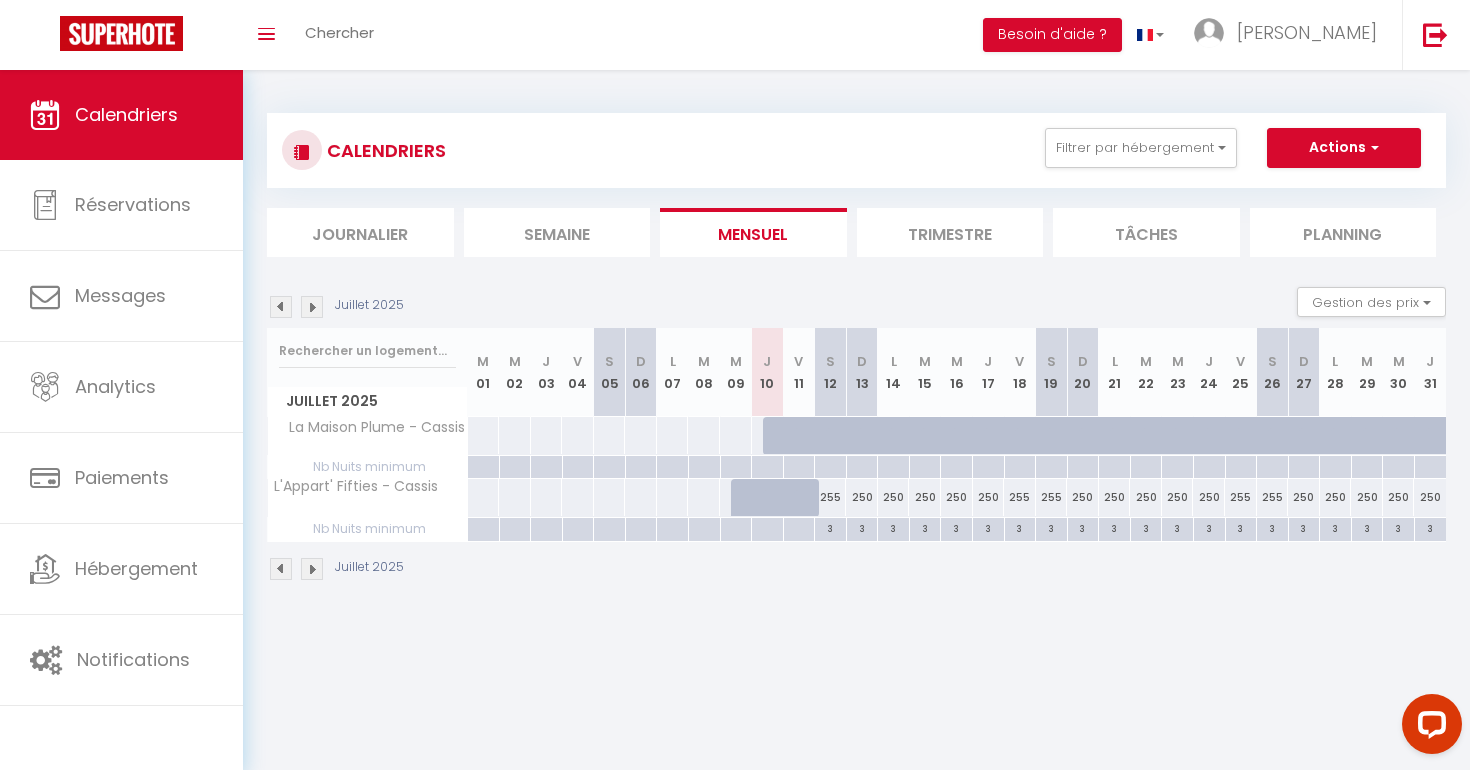 click at bounding box center (767, 467) 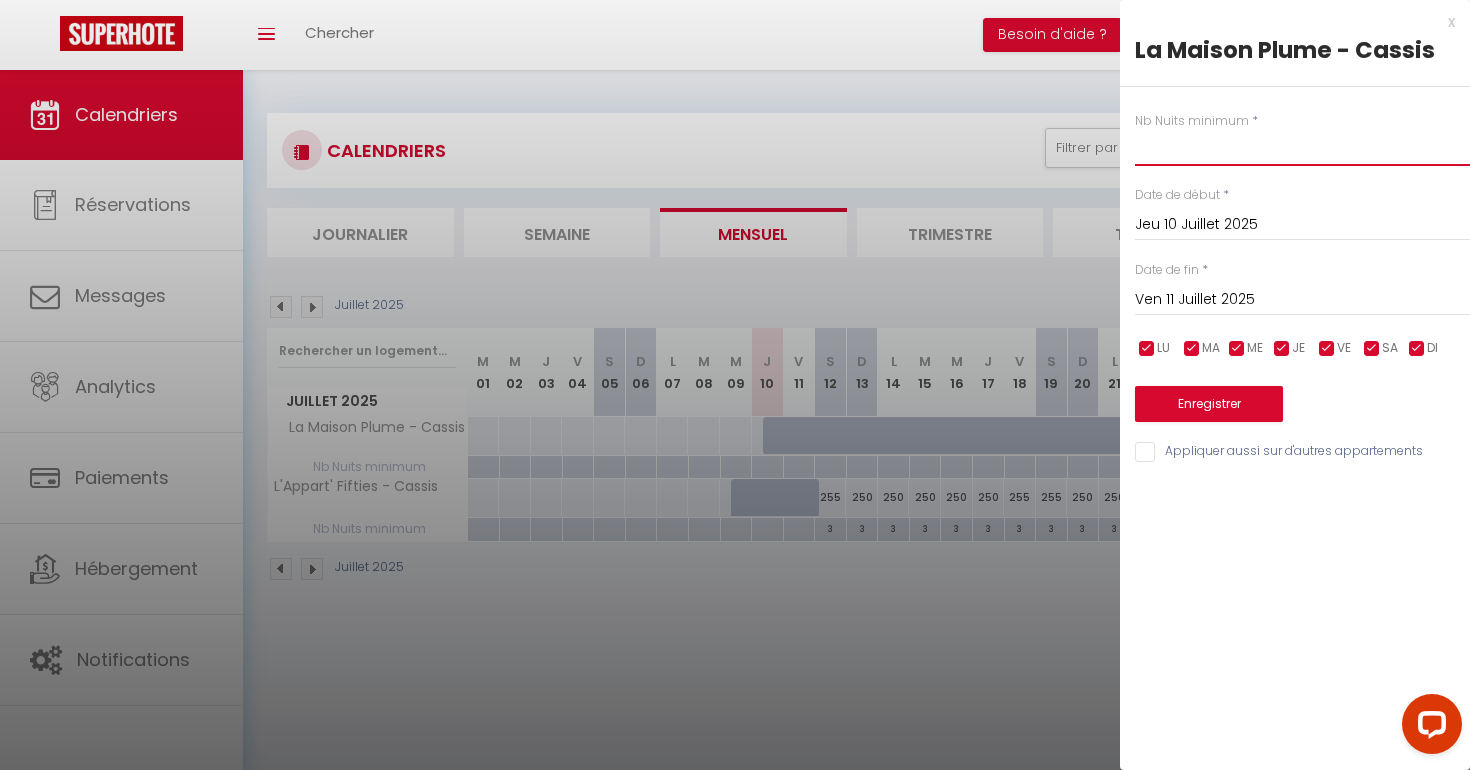 click at bounding box center [1302, 148] 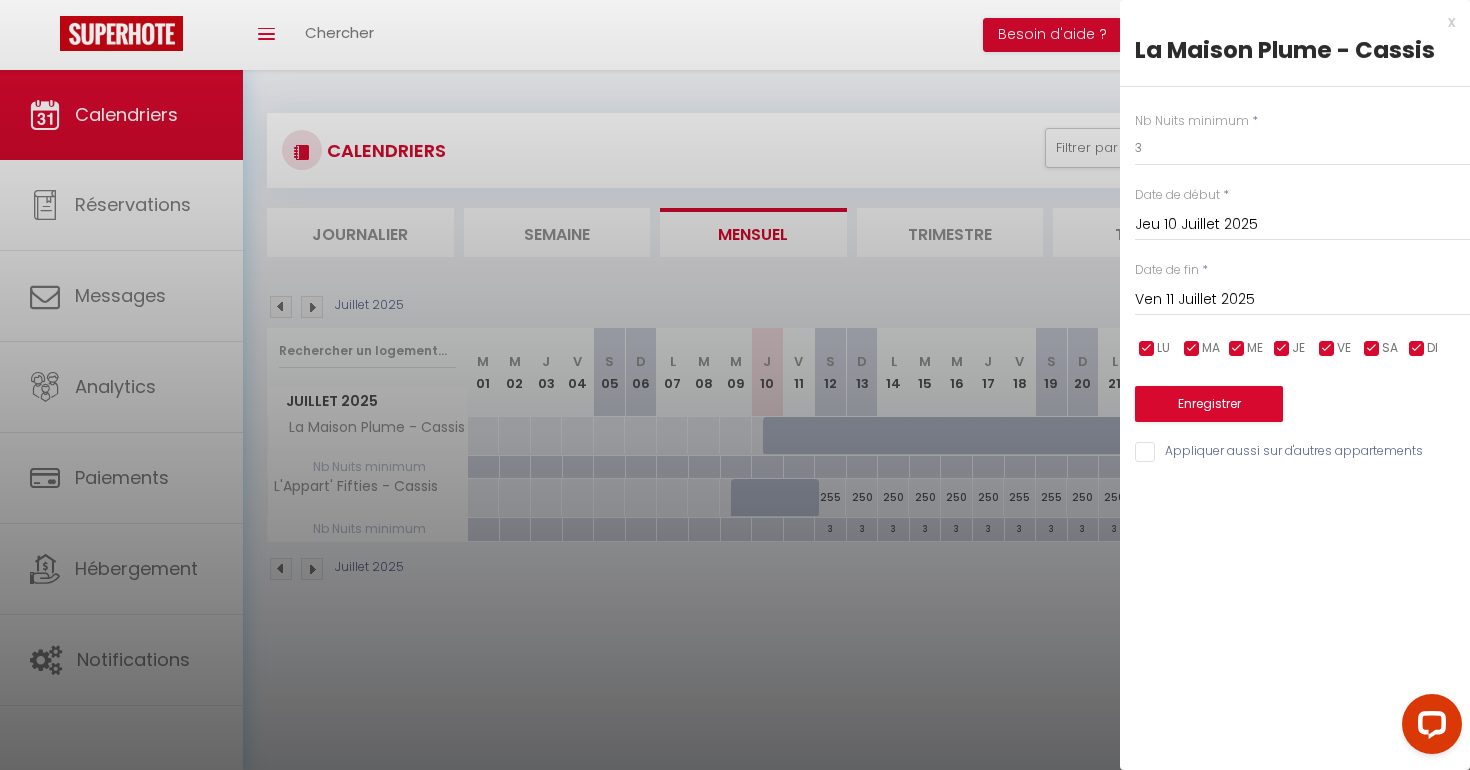 click on "Ven 11 Juillet 2025" at bounding box center (1302, 300) 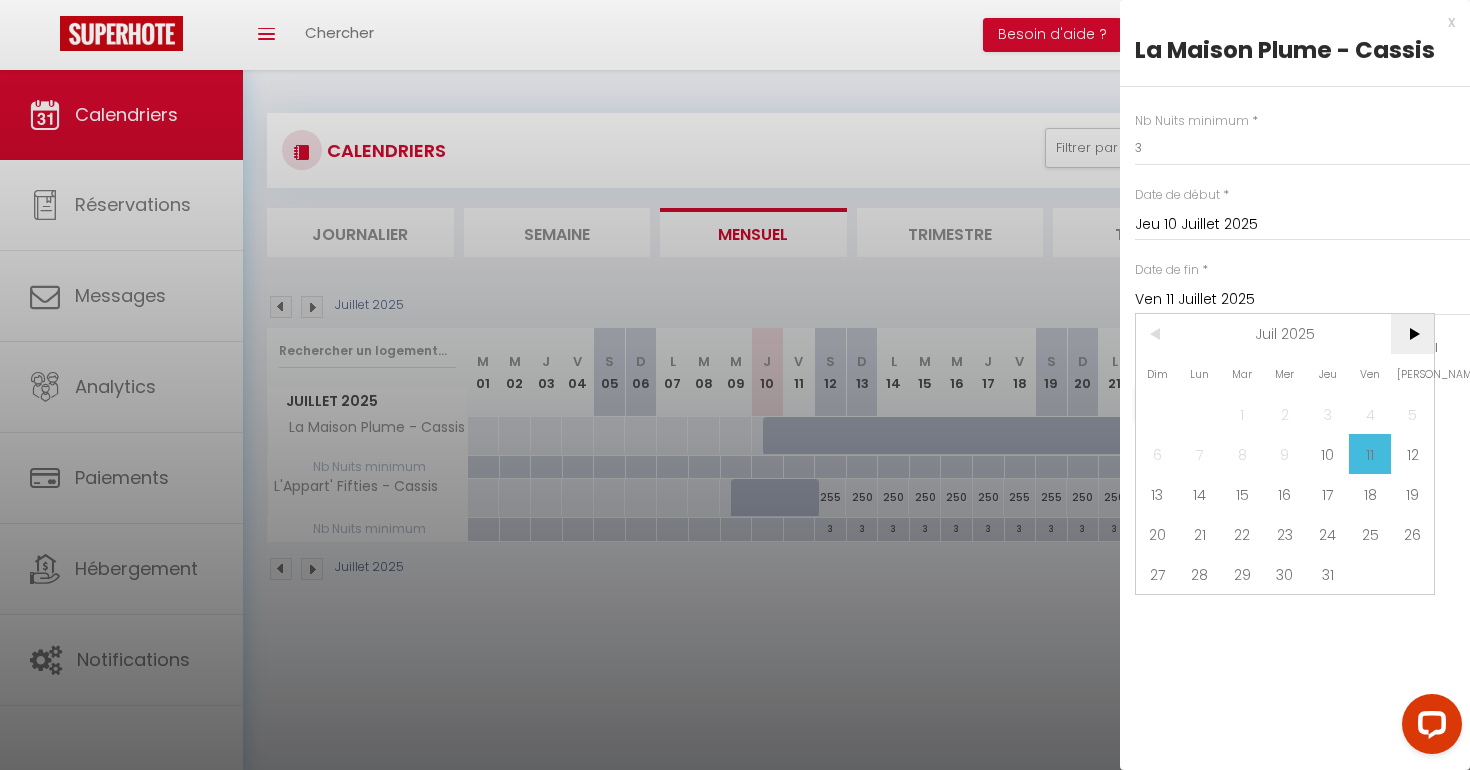 click on ">" at bounding box center [1412, 334] 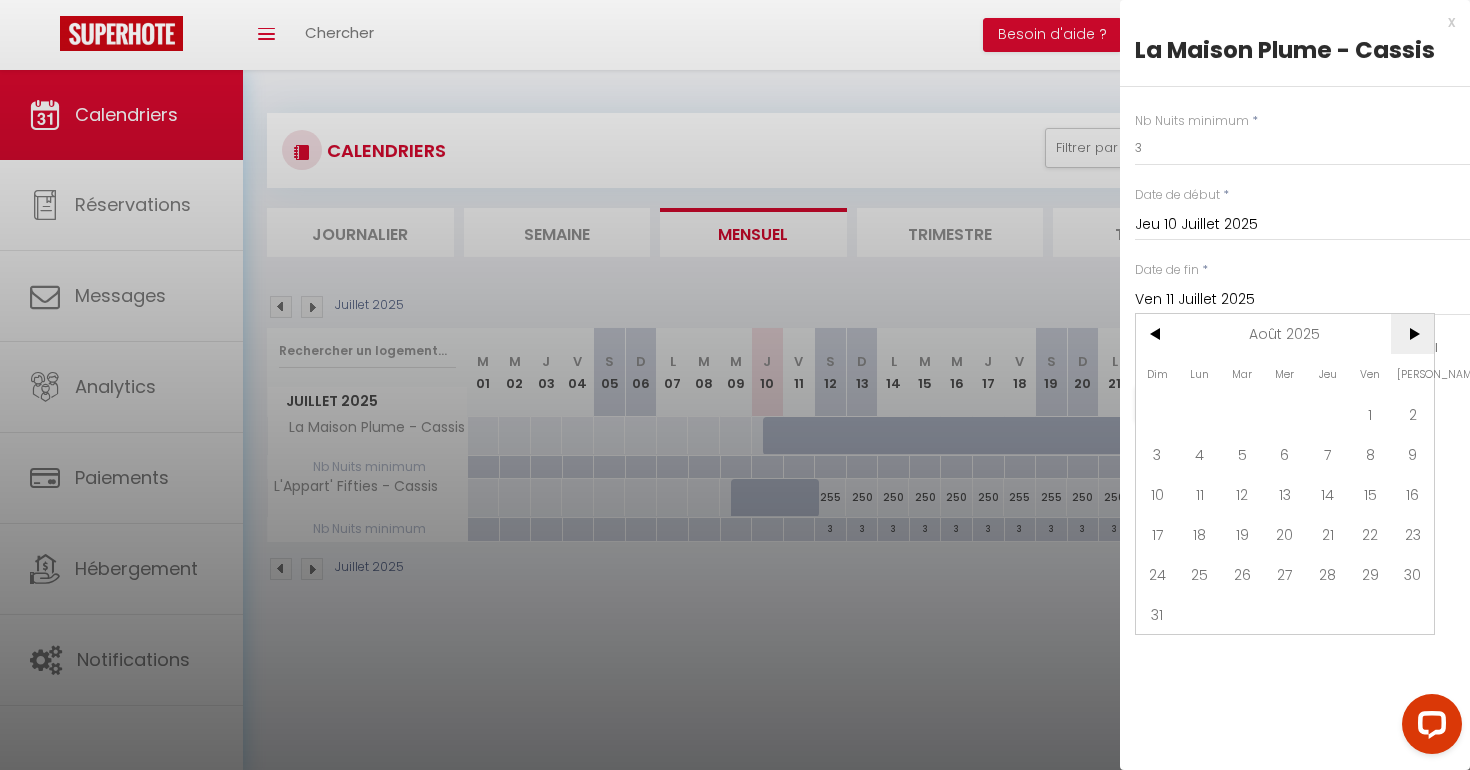 click on ">" at bounding box center [1412, 334] 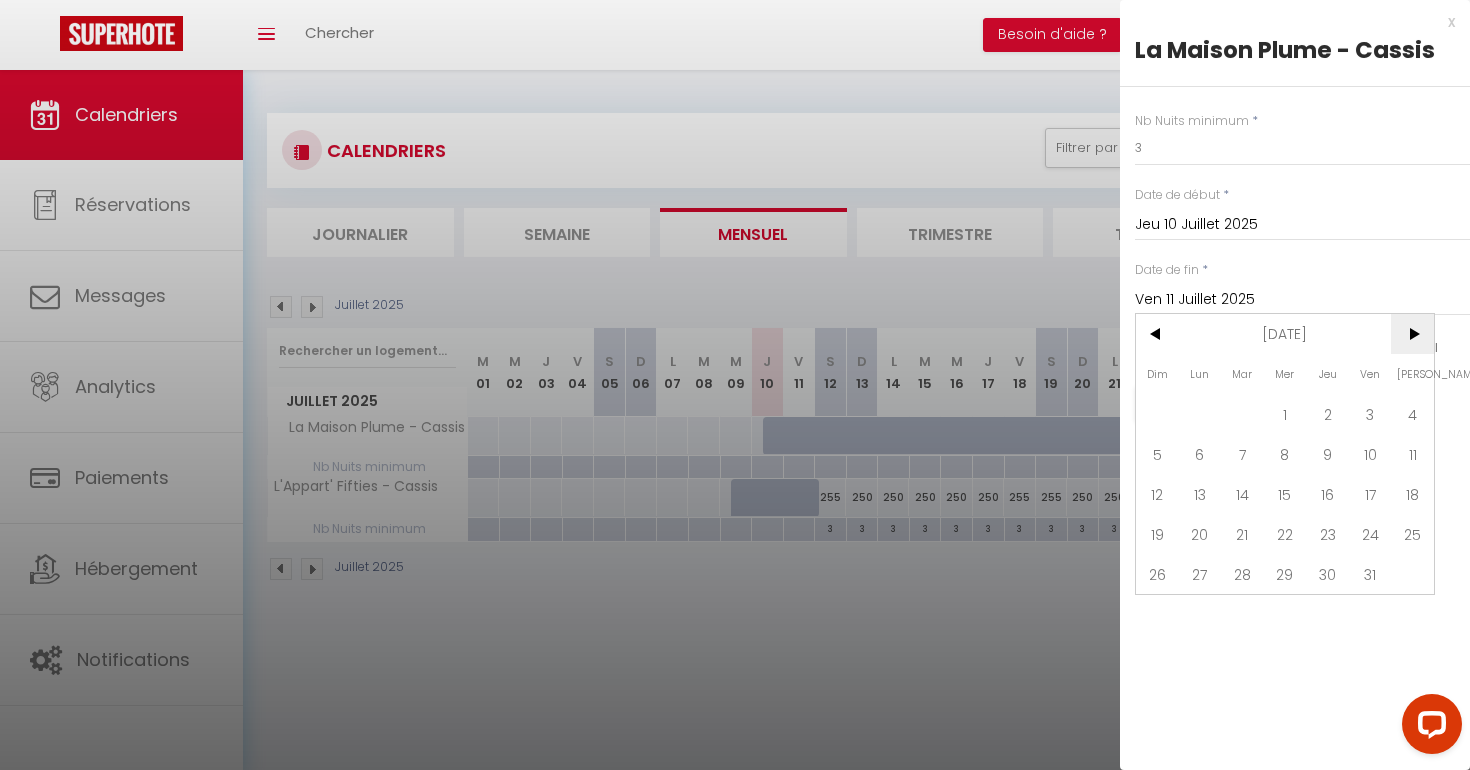 click on ">" at bounding box center (1412, 334) 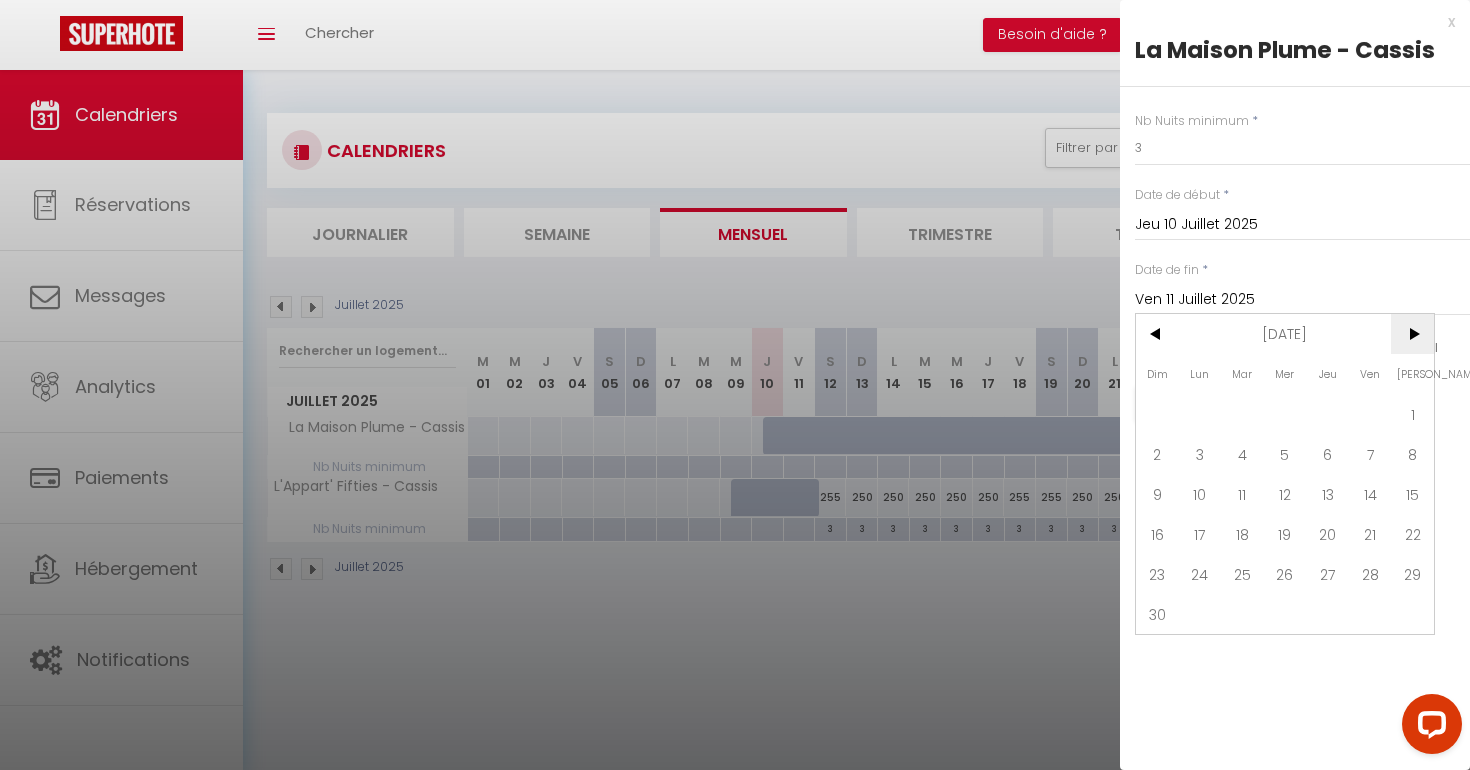 click on ">" at bounding box center (1412, 334) 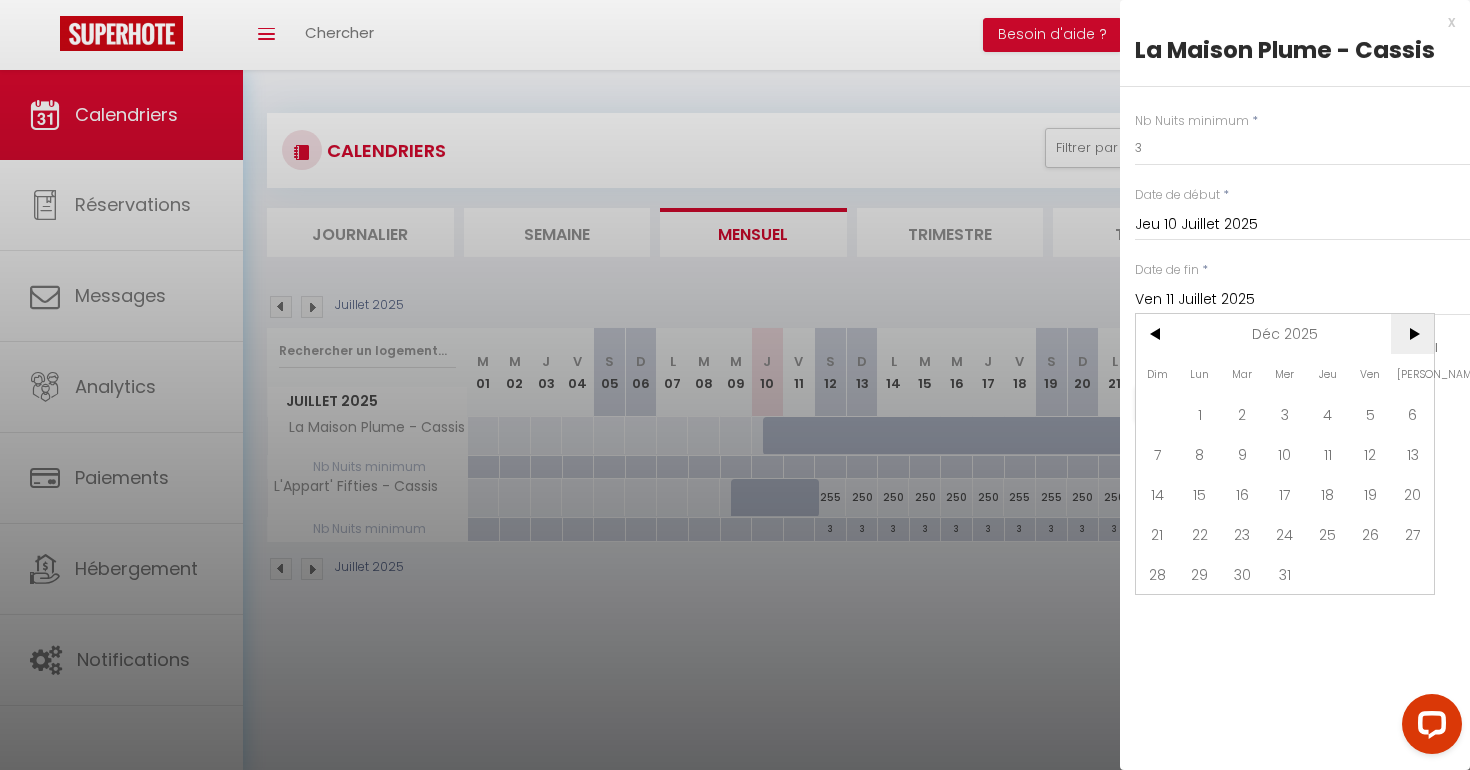 click on ">" at bounding box center (1412, 334) 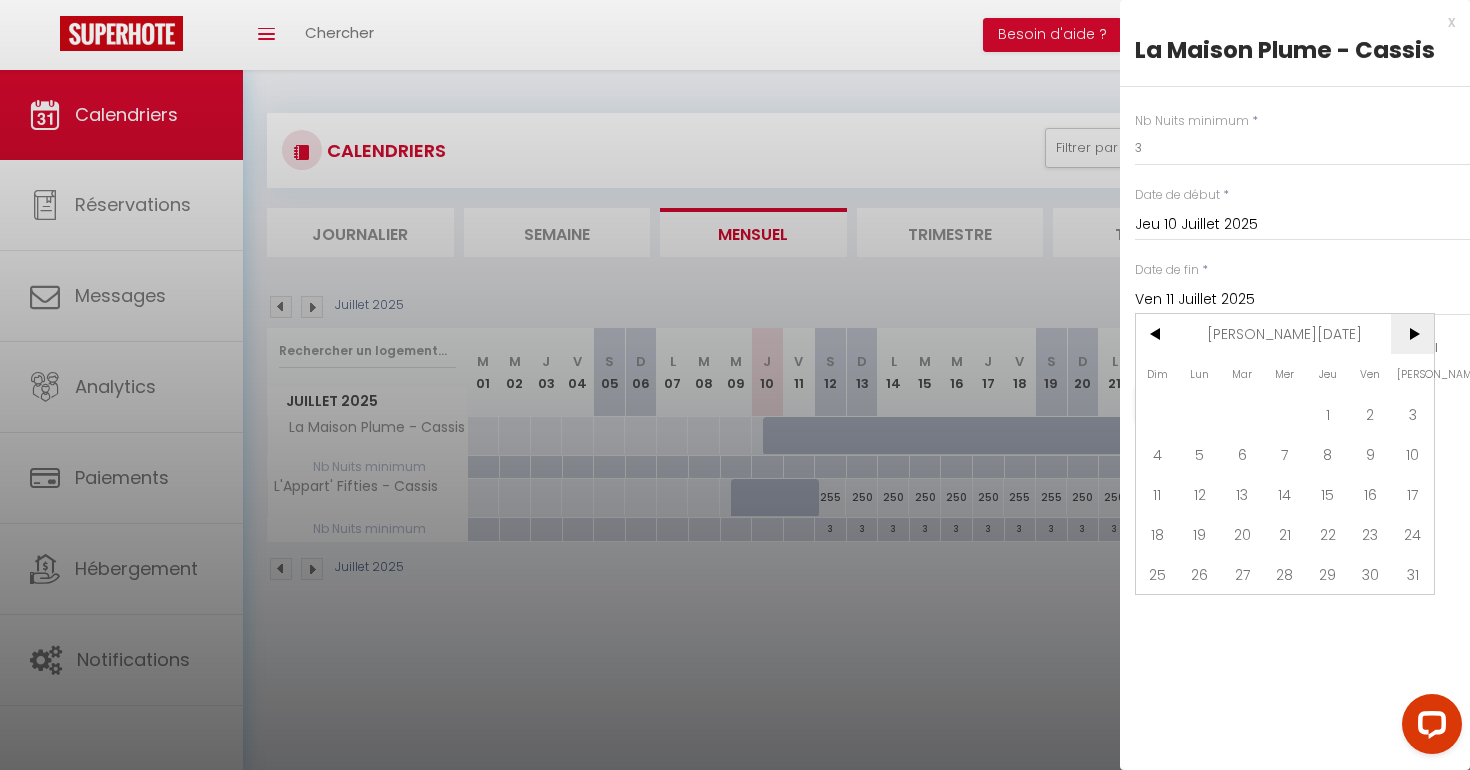 click on ">" at bounding box center [1412, 334] 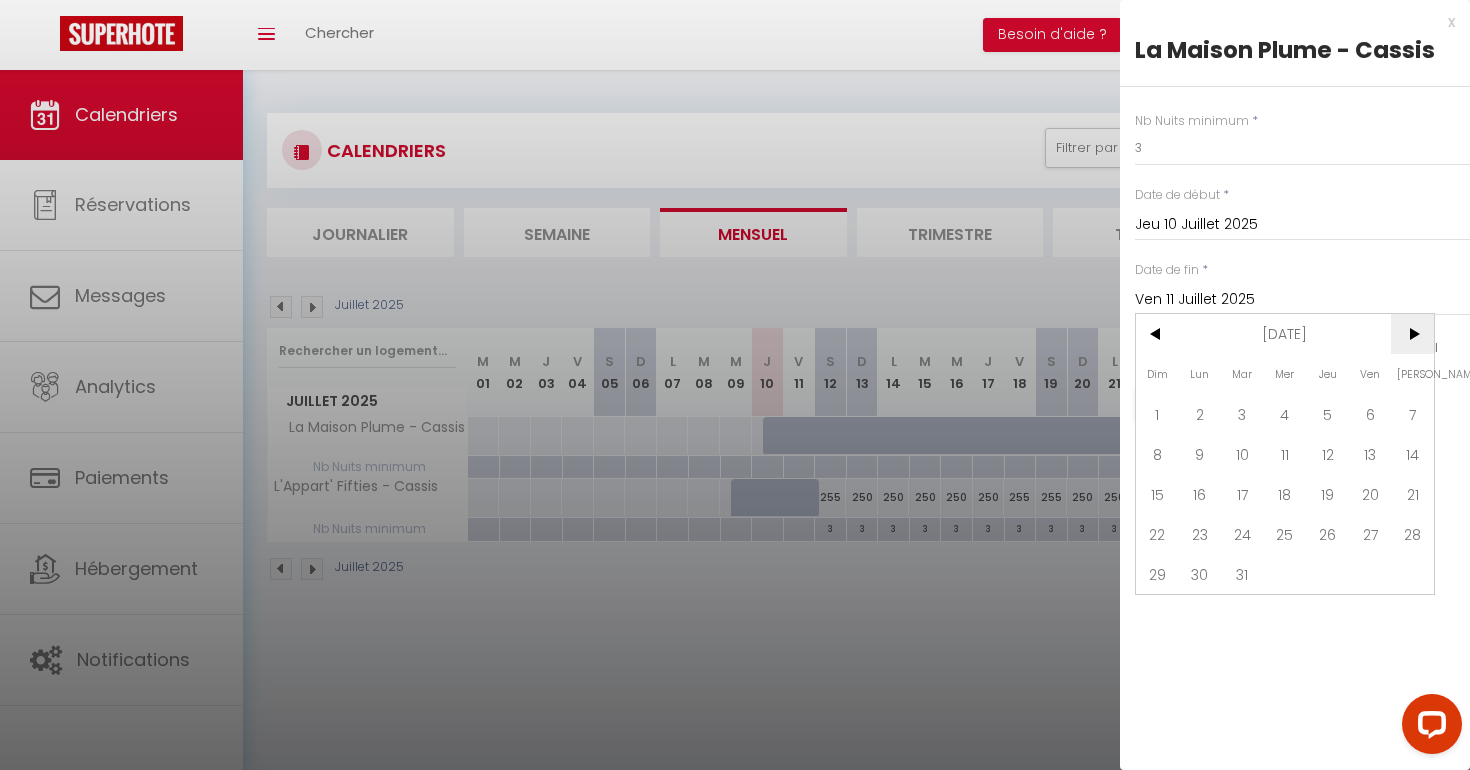 click on ">" at bounding box center [1412, 334] 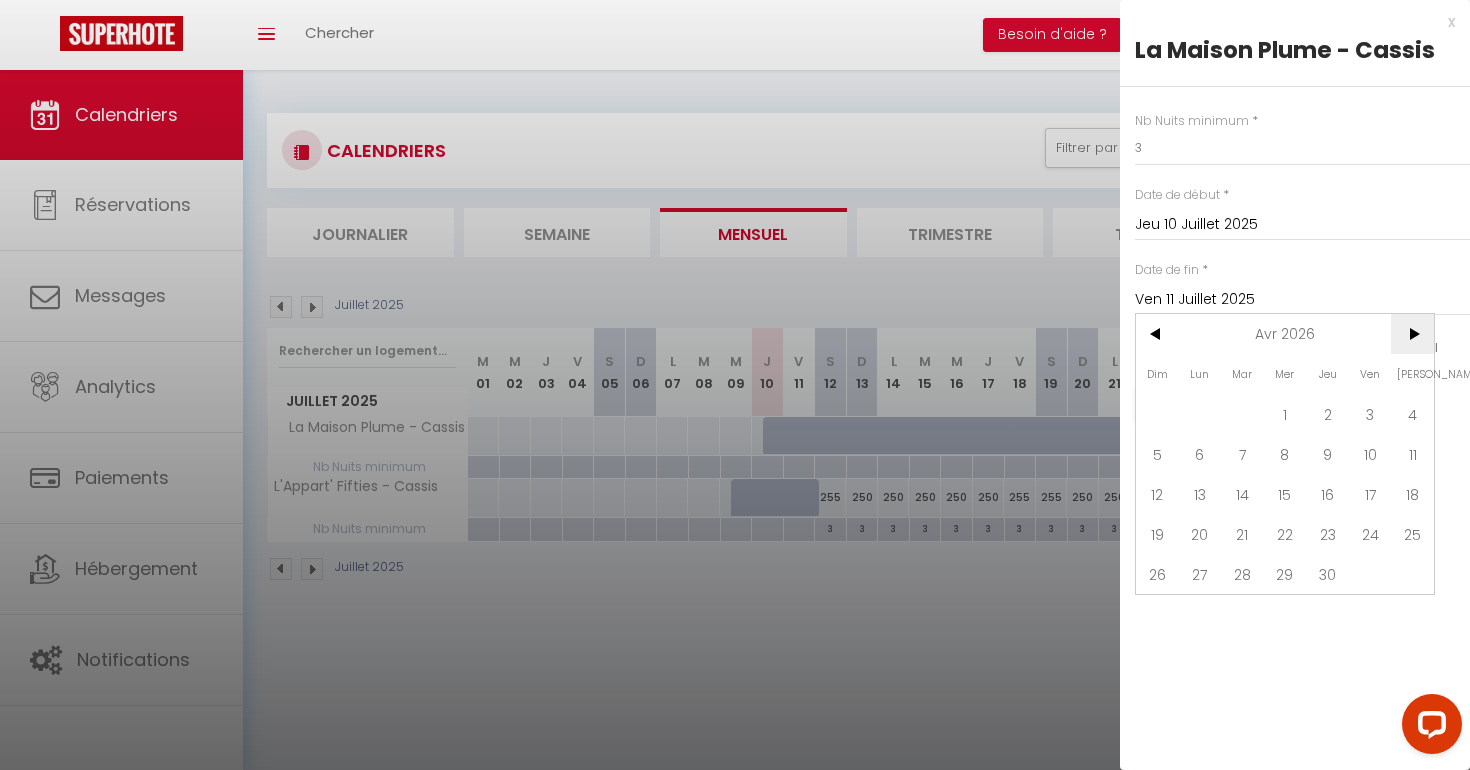 click on ">" at bounding box center (1412, 334) 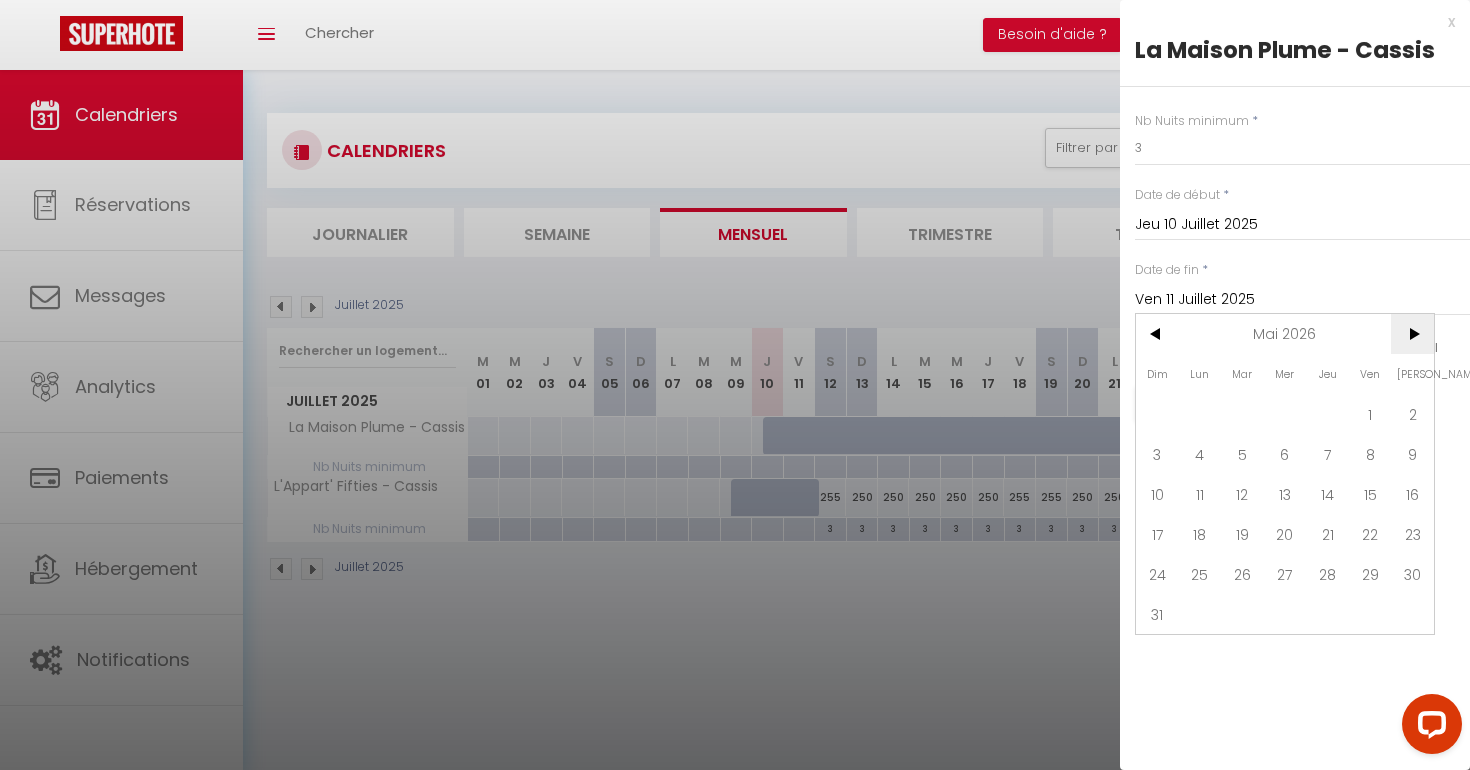 click on ">" at bounding box center (1412, 334) 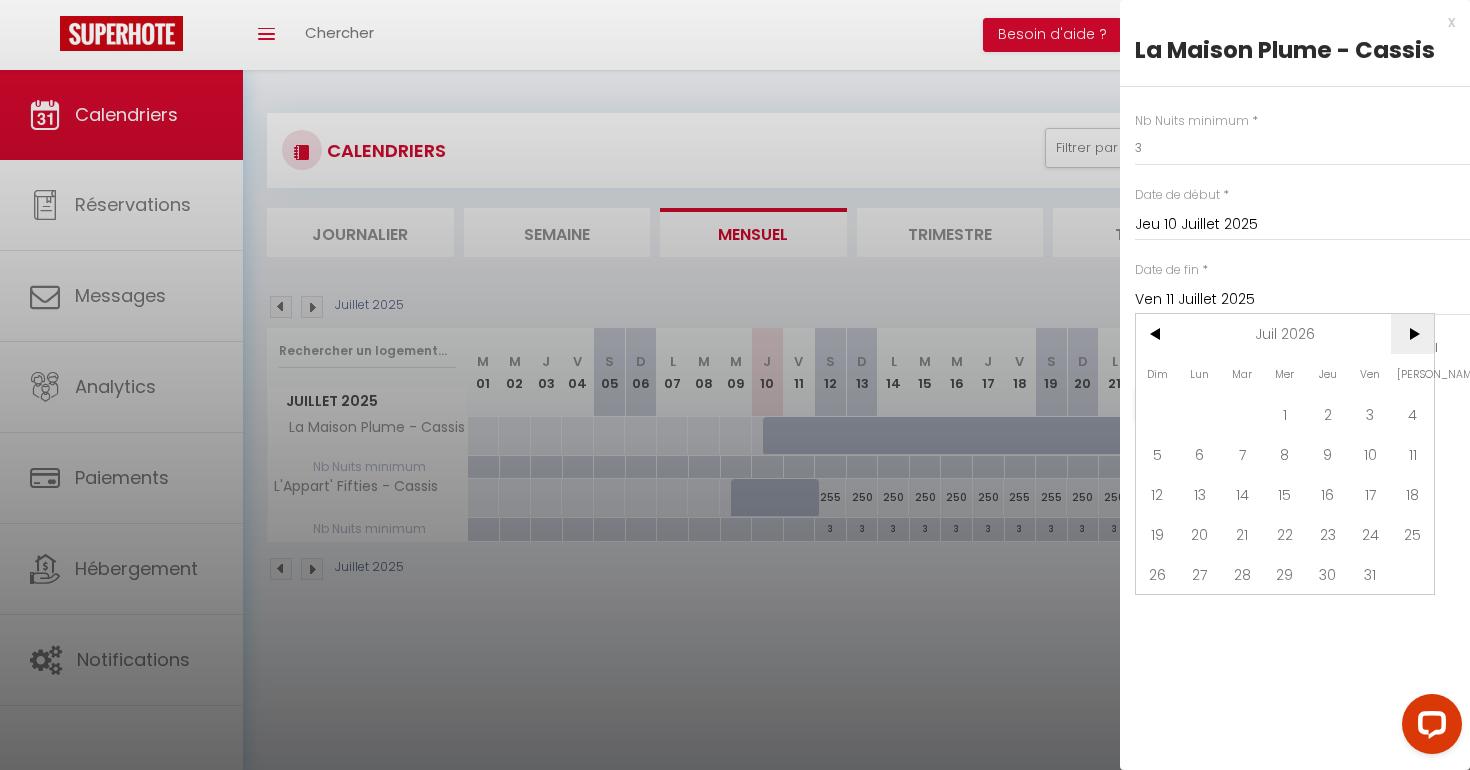 click on ">" at bounding box center (1412, 334) 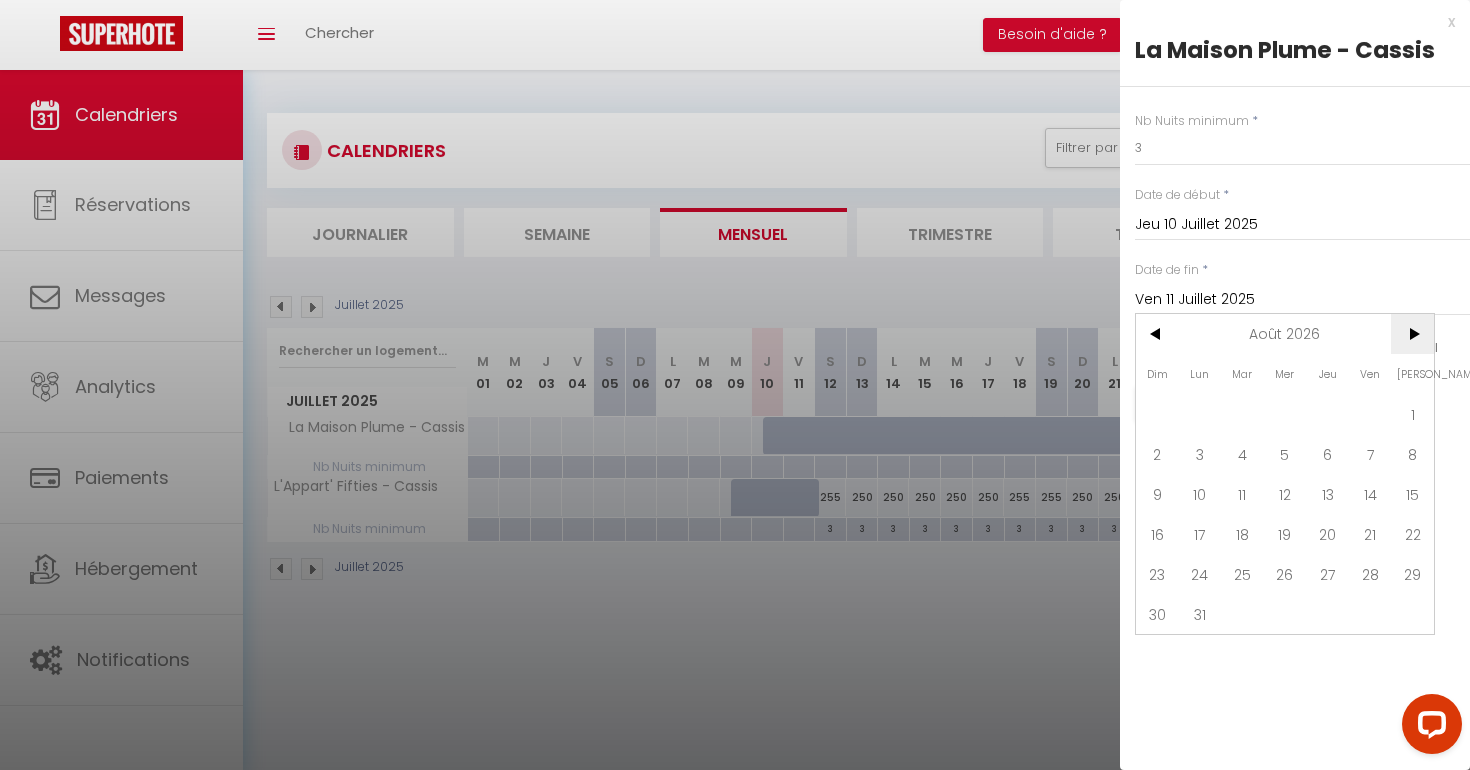 click on ">" at bounding box center [1412, 334] 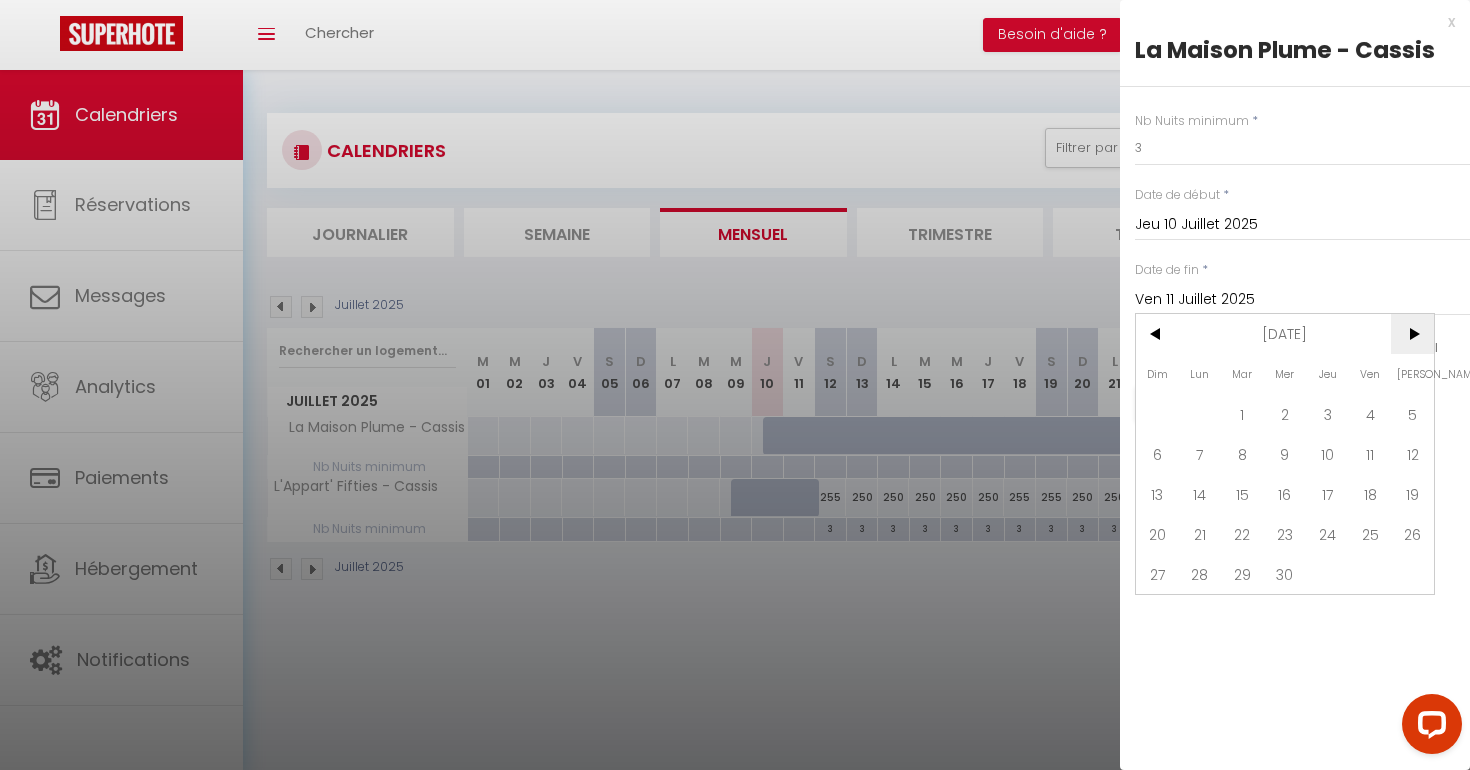 click on ">" at bounding box center (1412, 334) 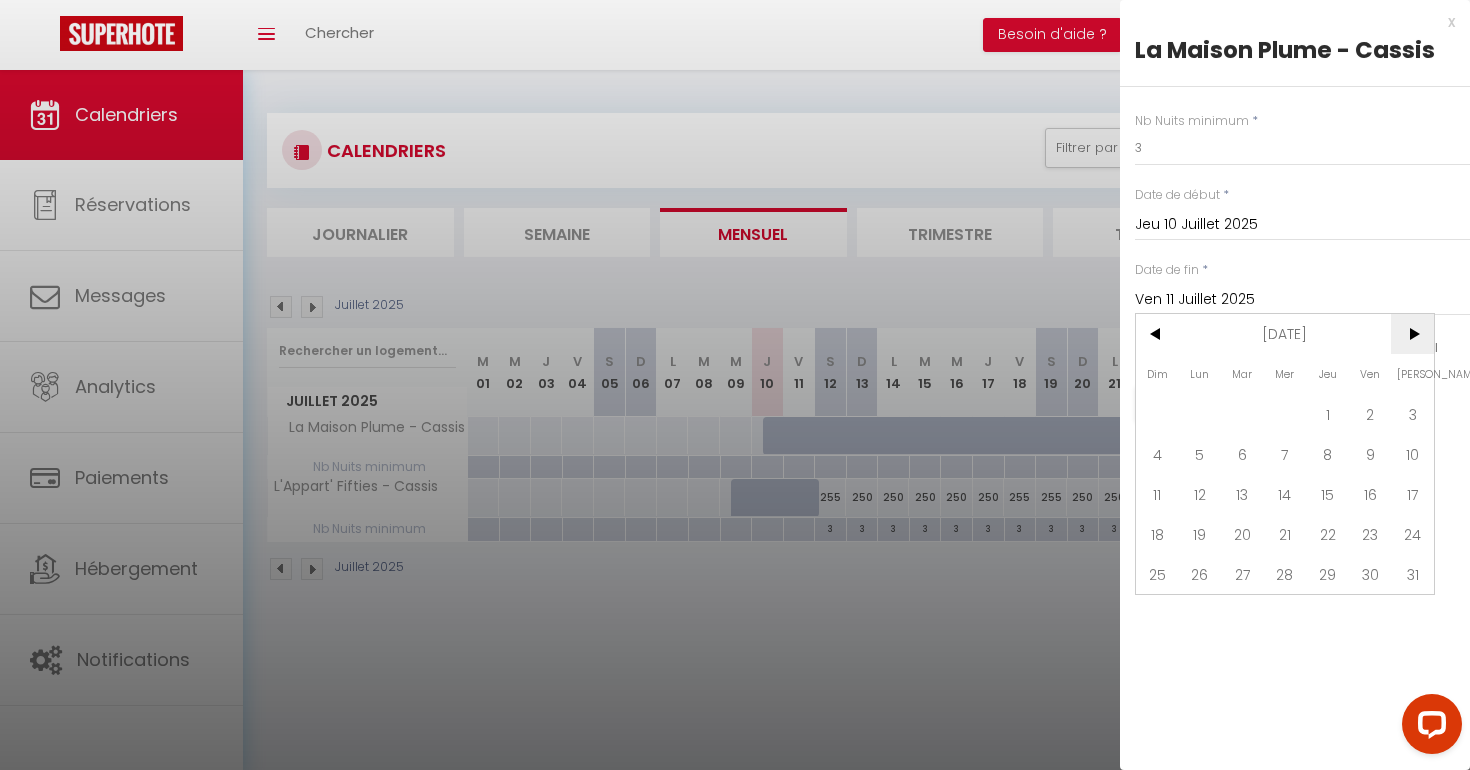 click on ">" at bounding box center [1412, 334] 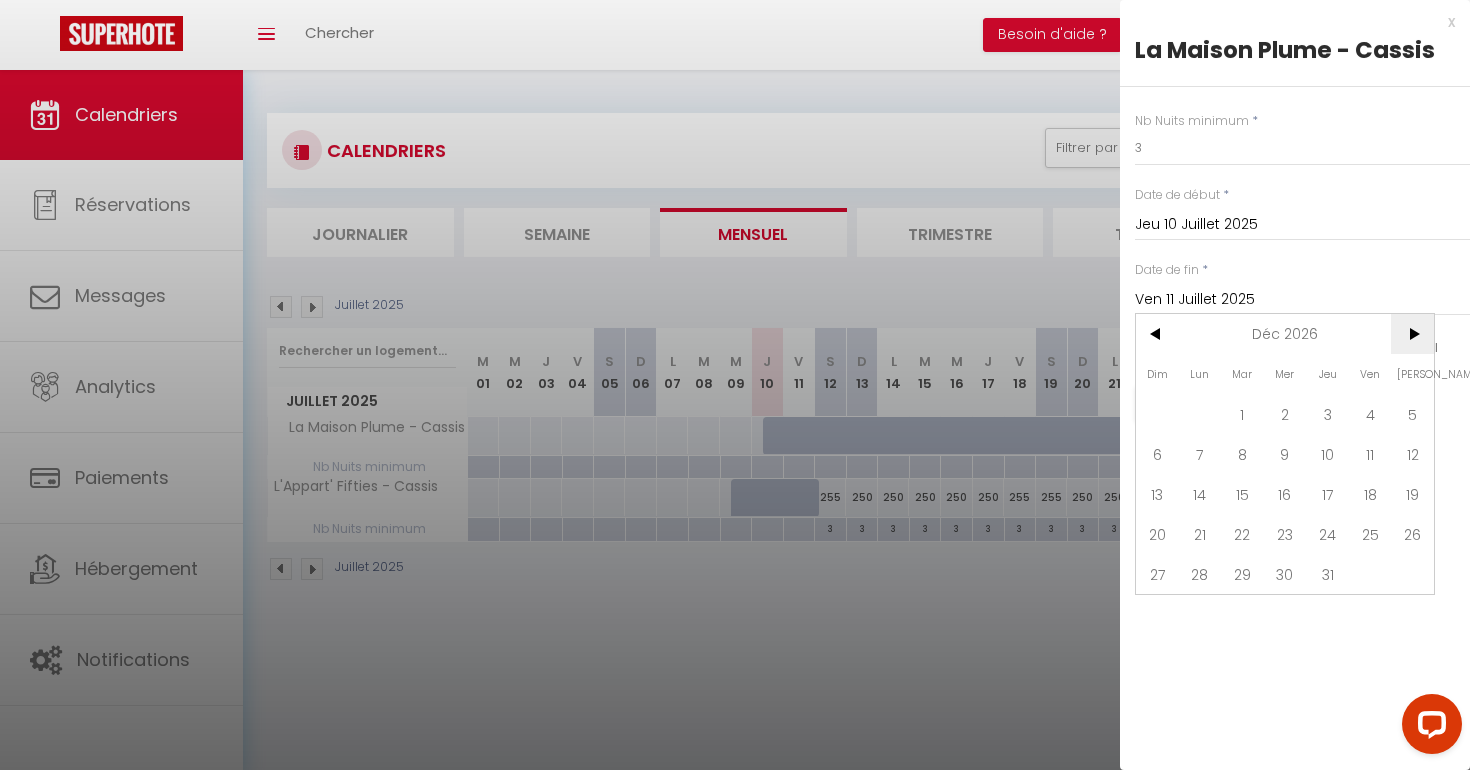 click on ">" at bounding box center [1412, 334] 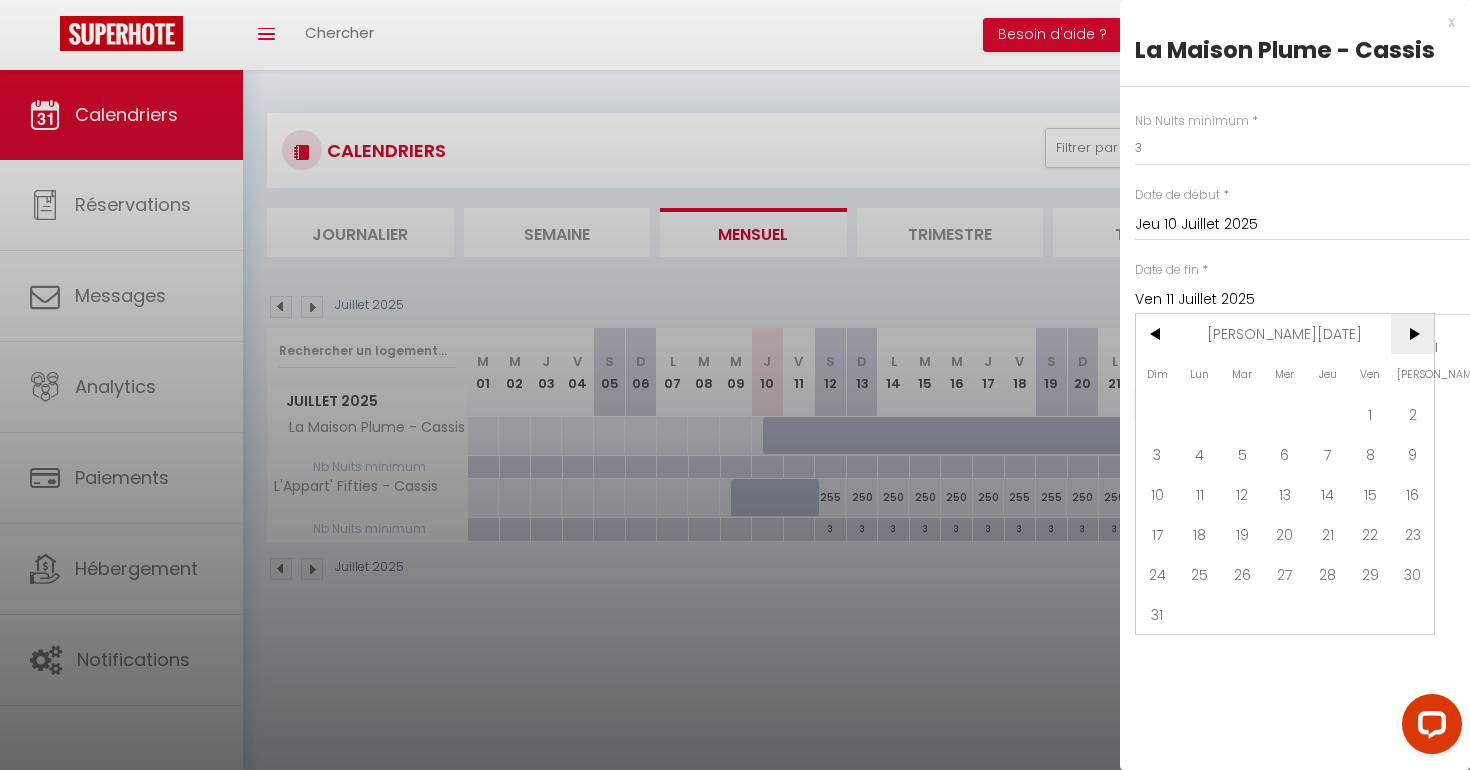 click on ">" at bounding box center (1412, 334) 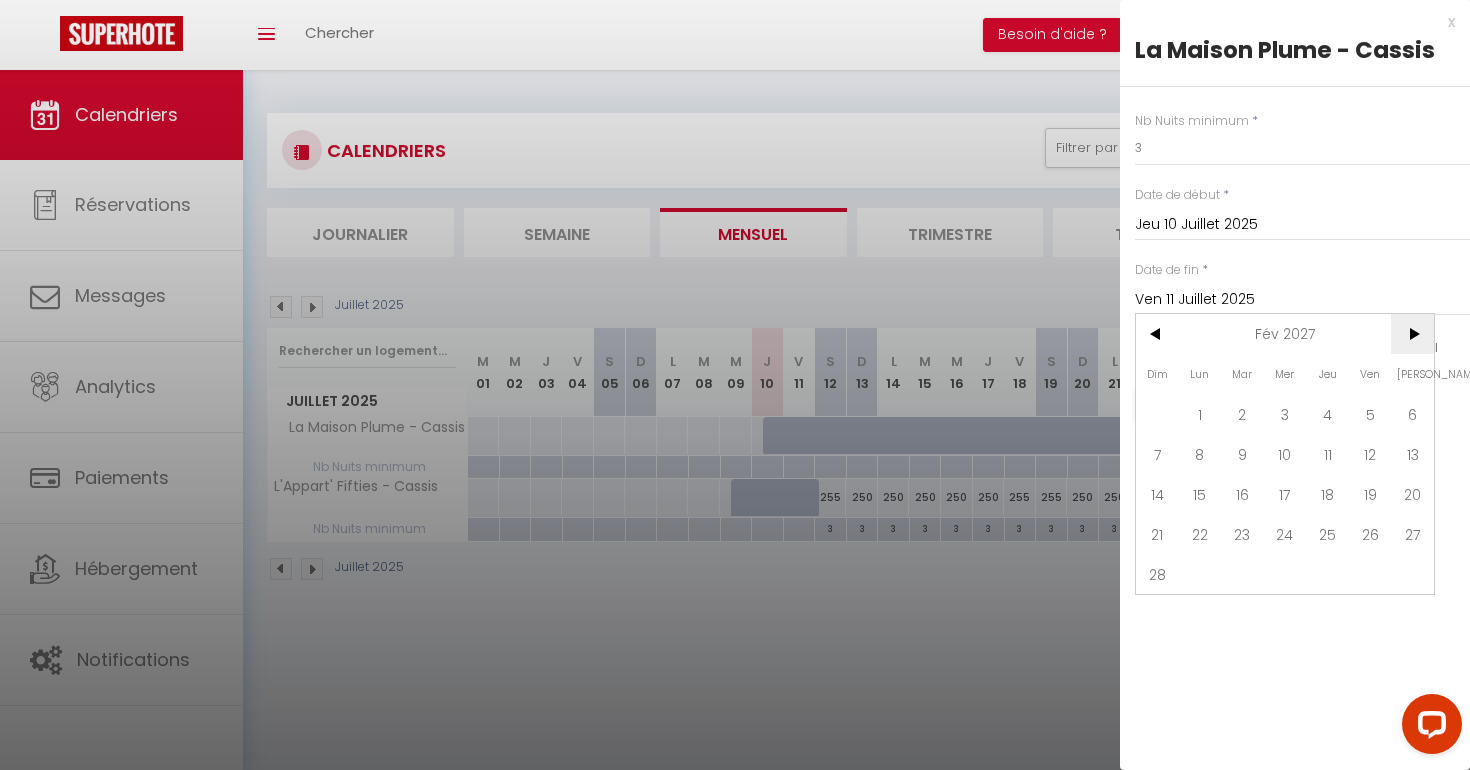 click on ">" at bounding box center (1412, 334) 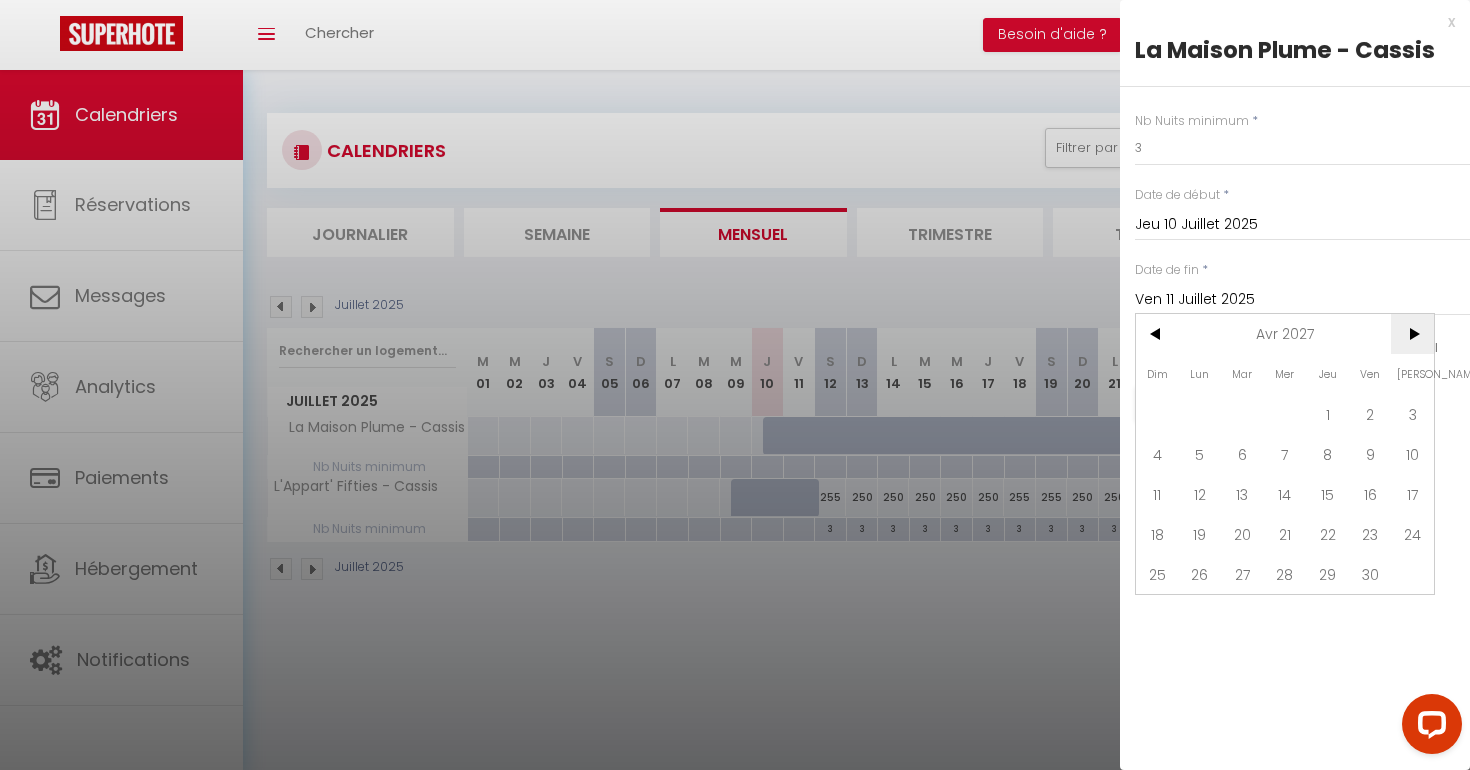 click on ">" at bounding box center (1412, 334) 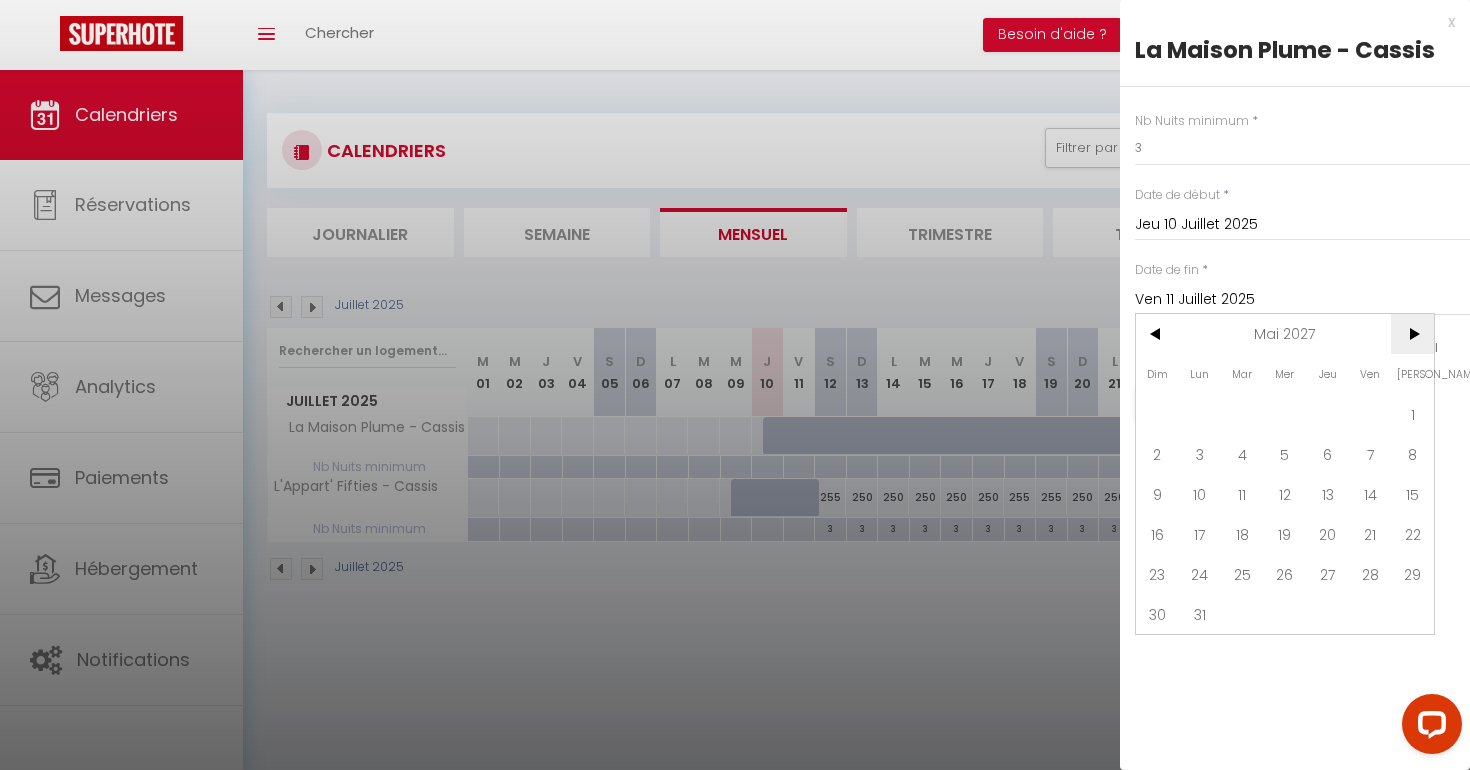 click on ">" at bounding box center (1412, 334) 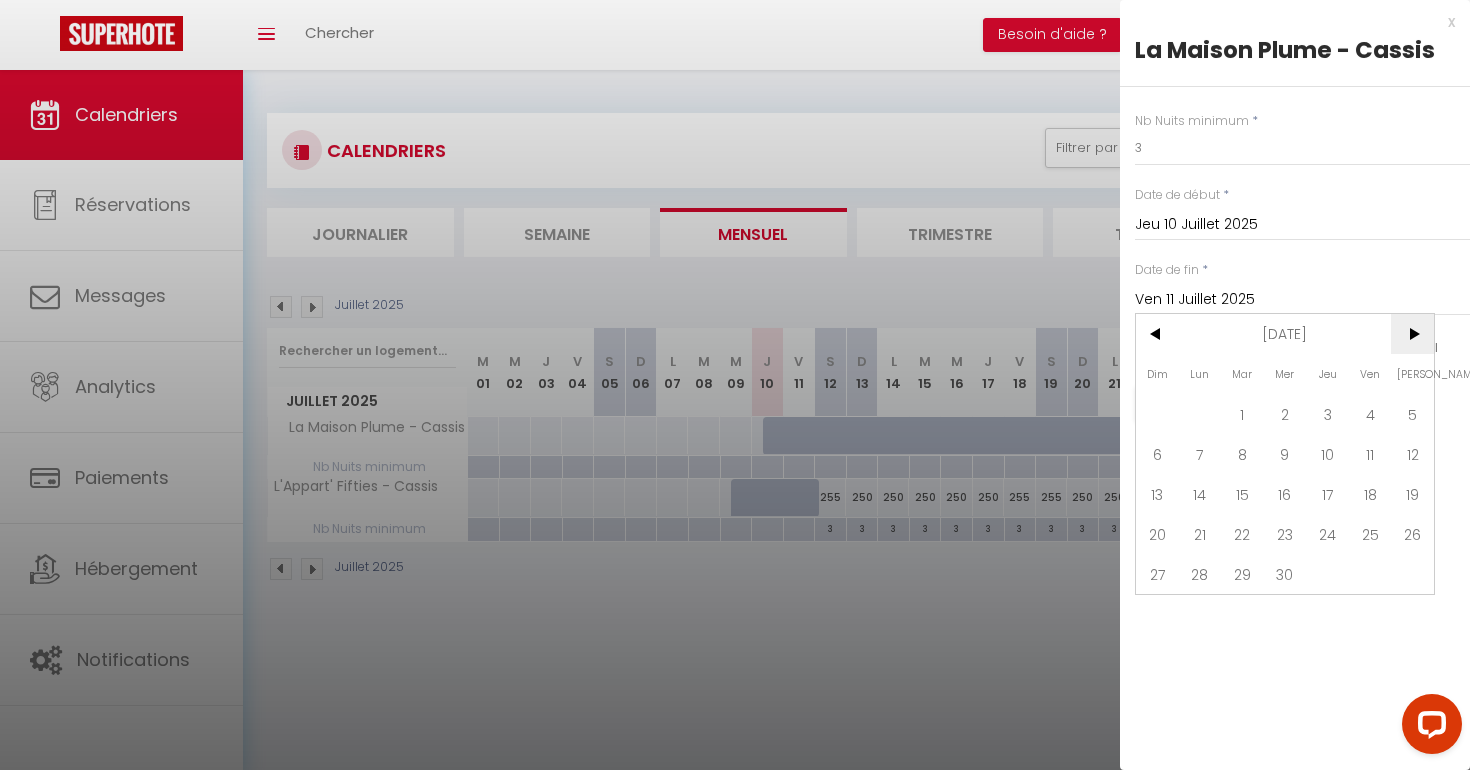 click on ">" at bounding box center (1412, 334) 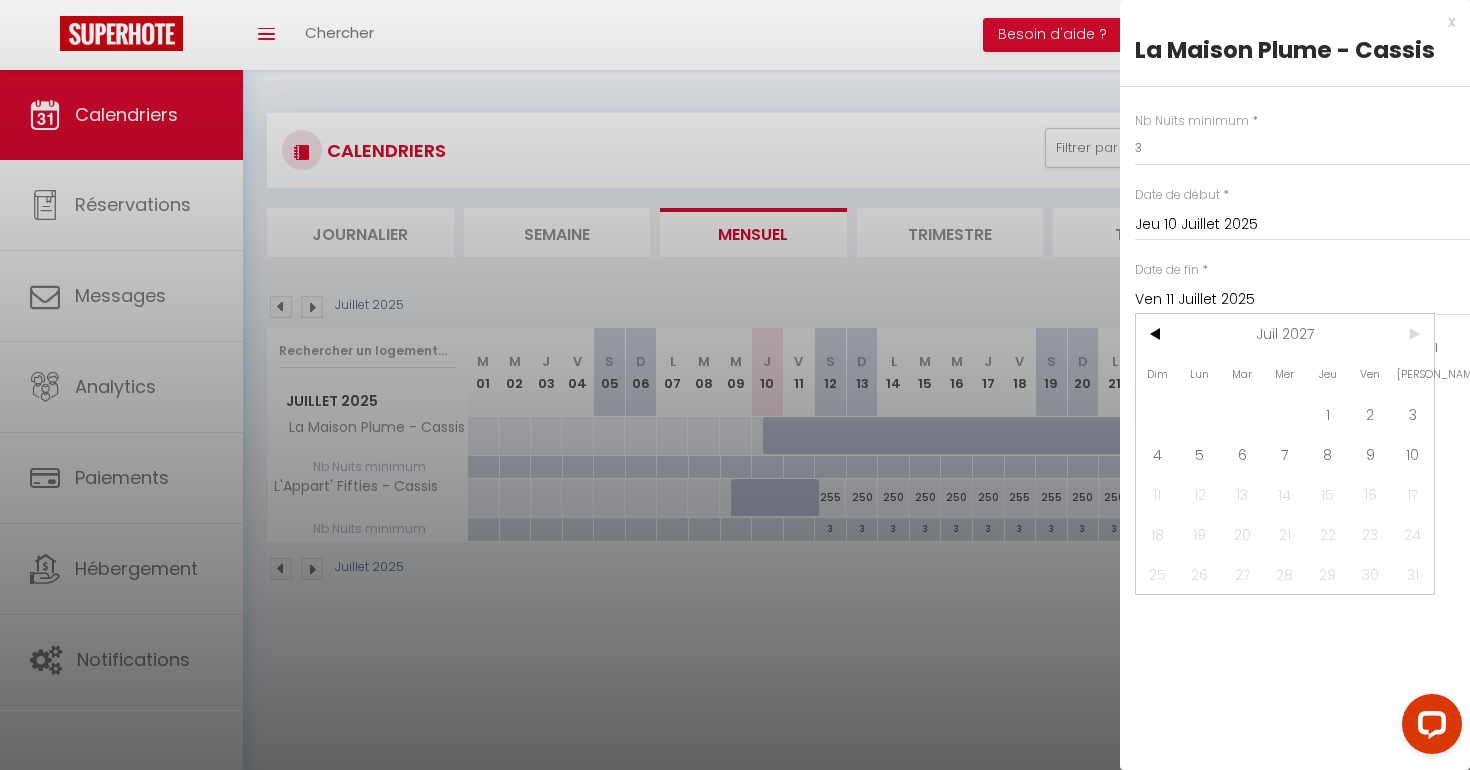 click on ">" at bounding box center [1412, 334] 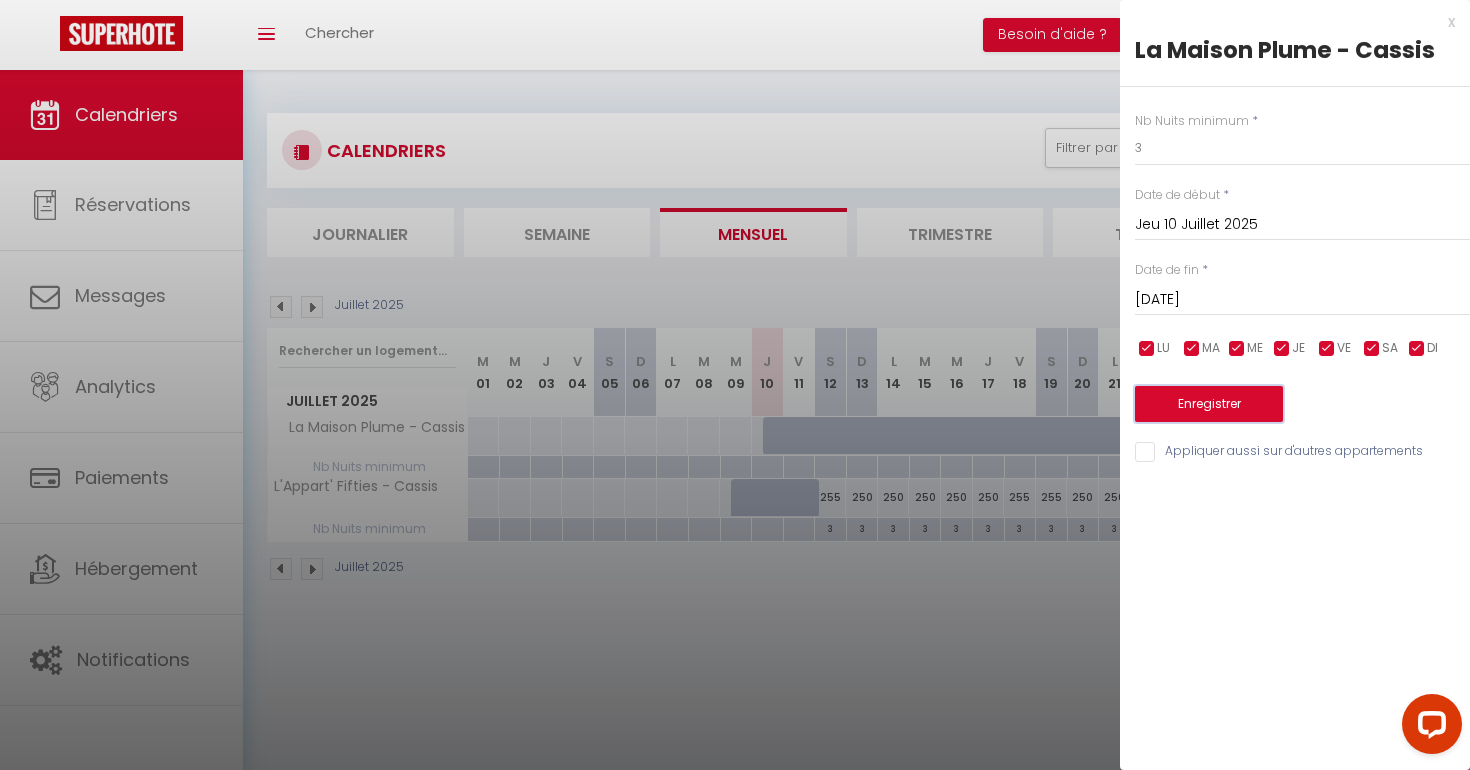 click on "Enregistrer" at bounding box center [1209, 404] 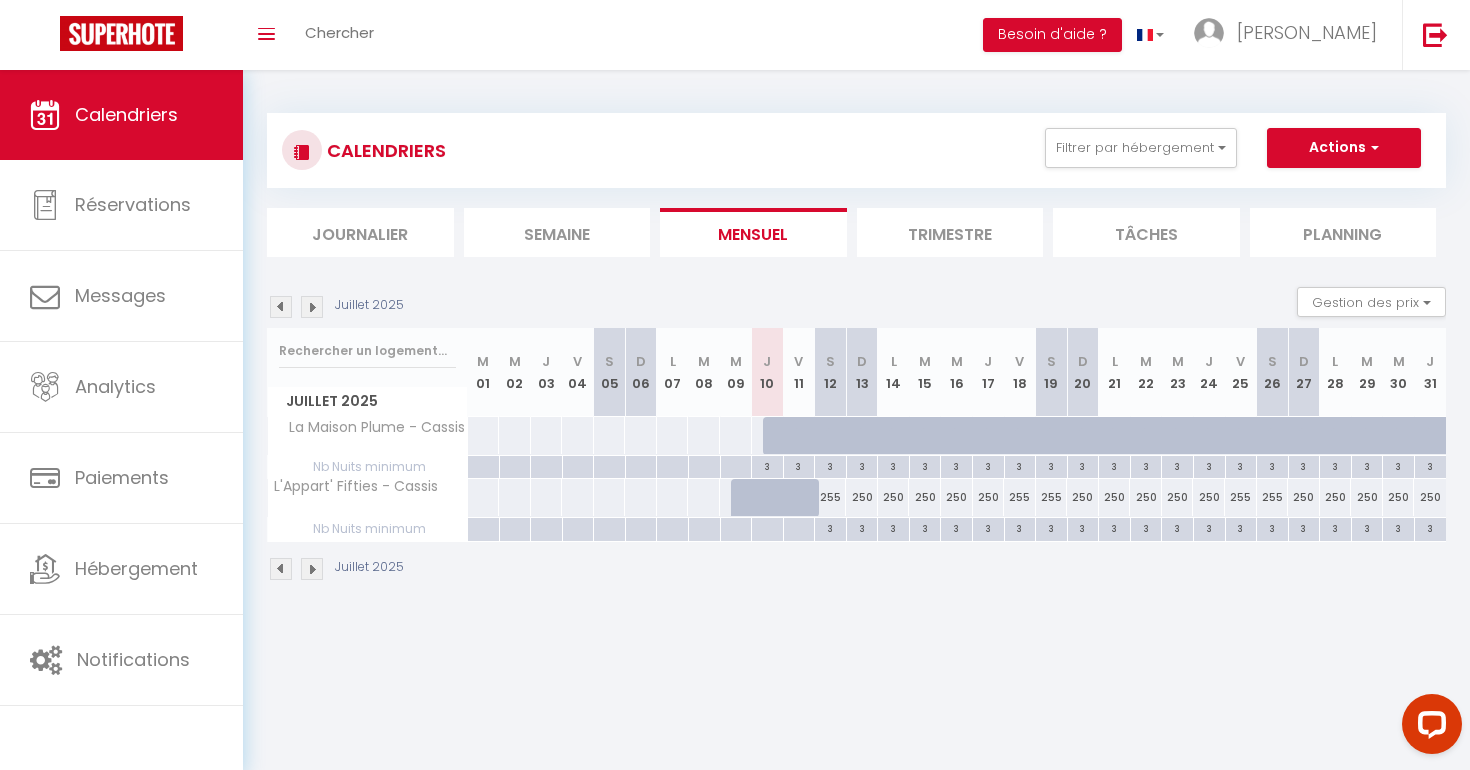 click at bounding box center [312, 307] 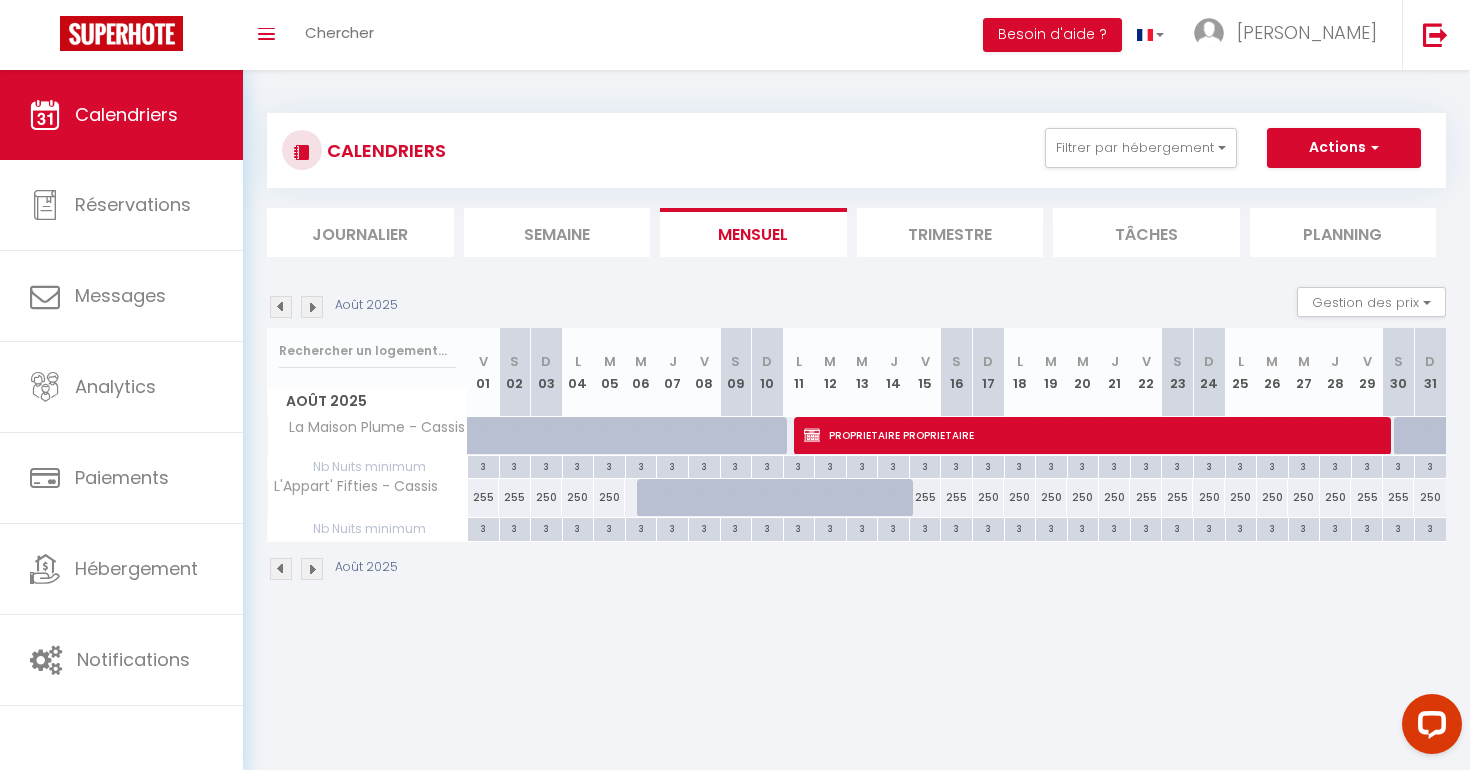 click at bounding box center (281, 307) 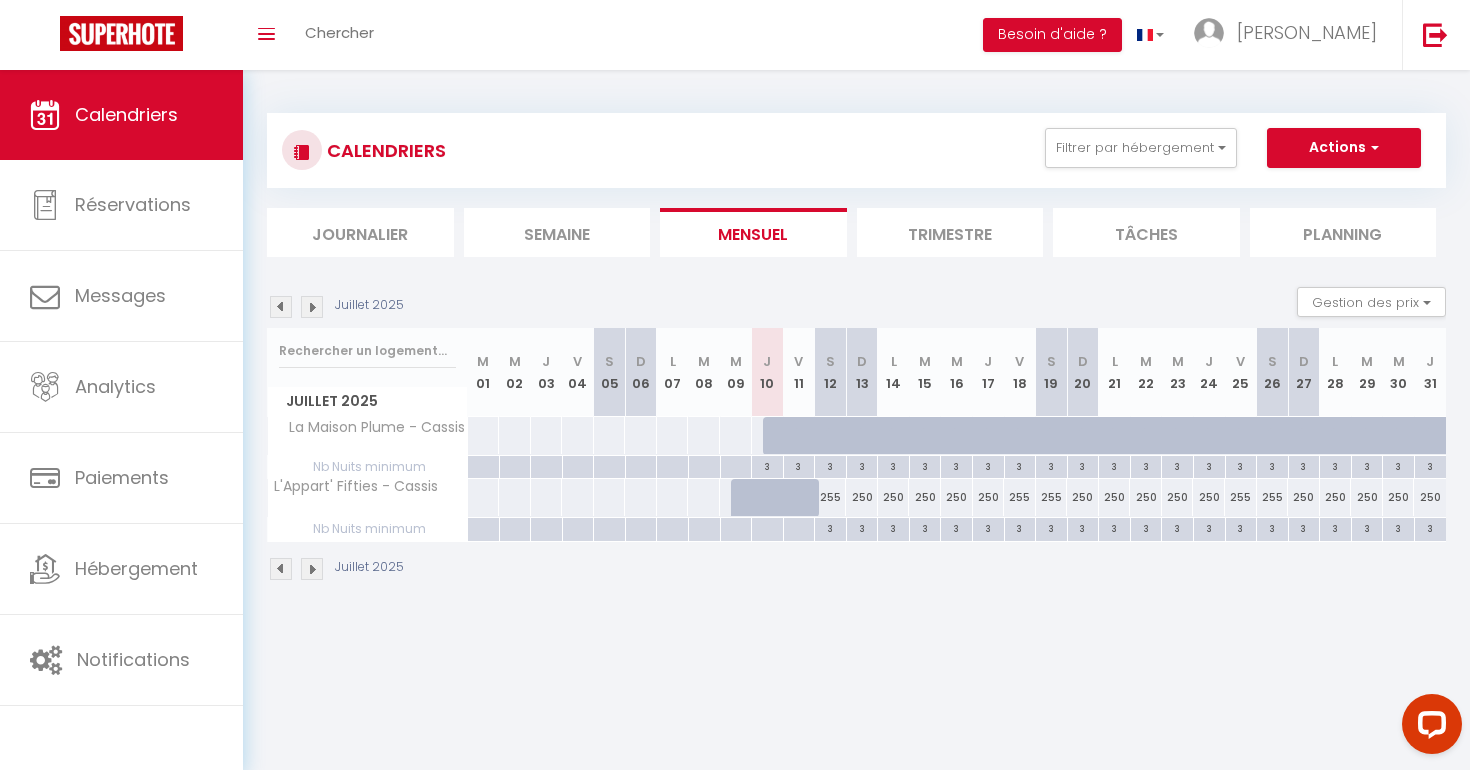 click at bounding box center [779, 436] 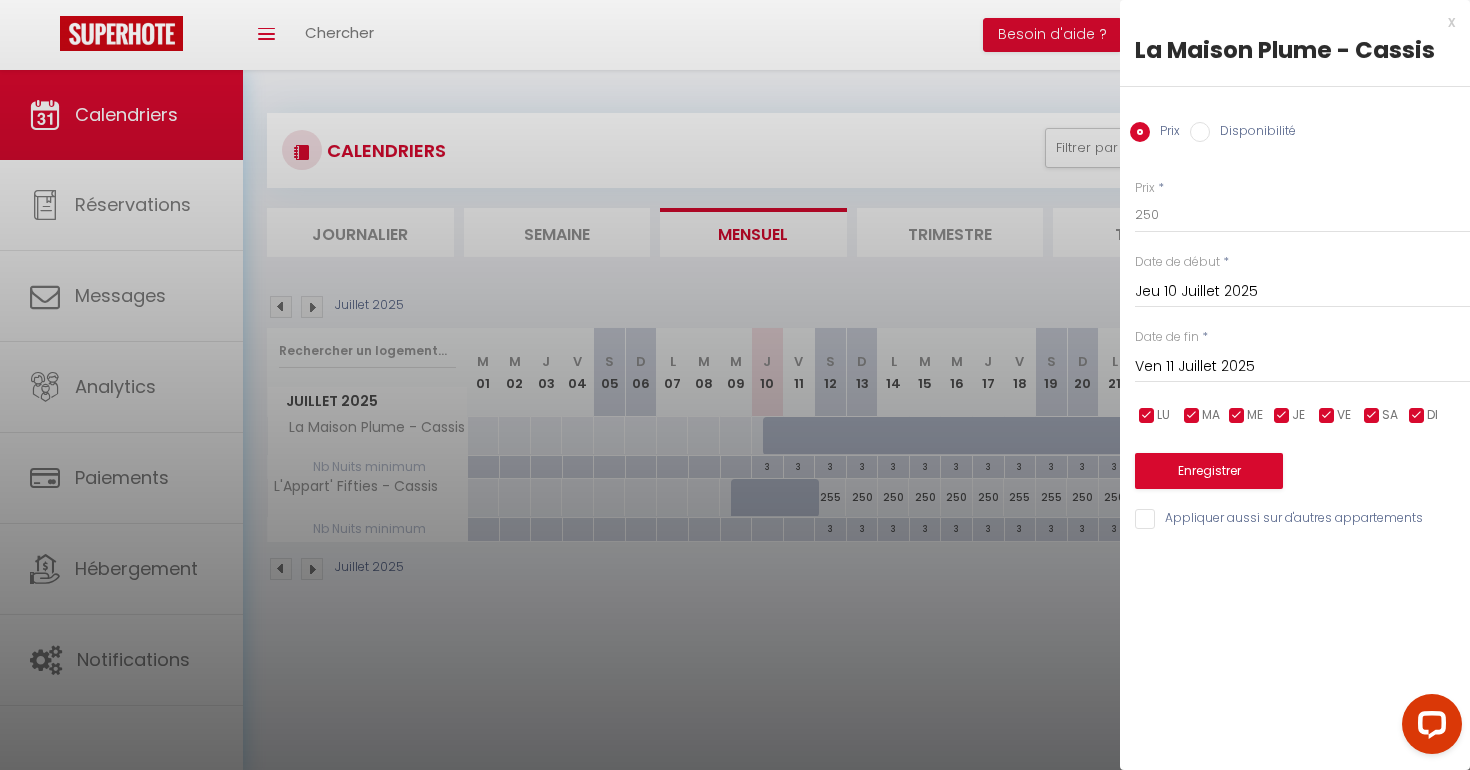 click on "Ven 11 Juillet 2025" at bounding box center (1302, 367) 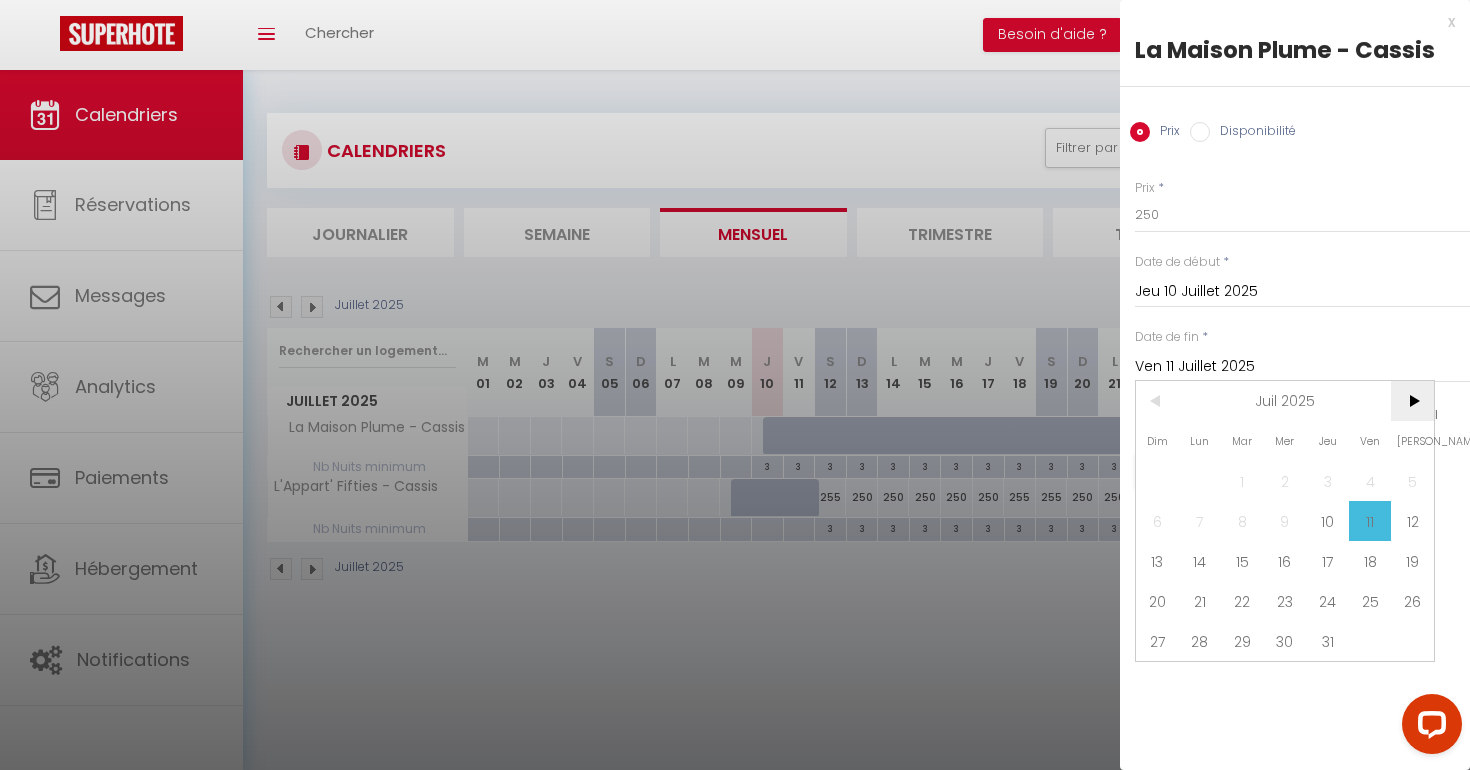 click on ">" at bounding box center (1412, 401) 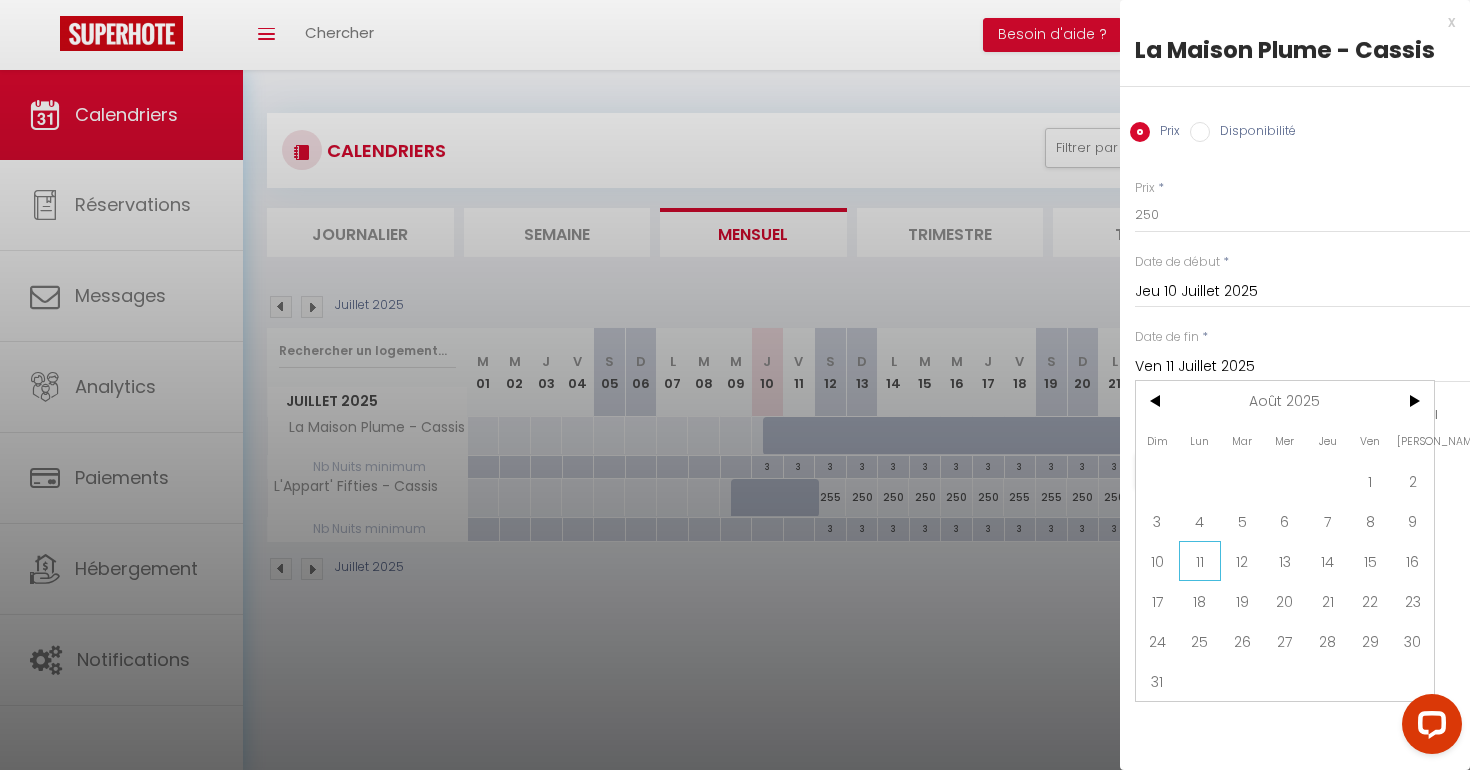 click on "11" at bounding box center [1200, 561] 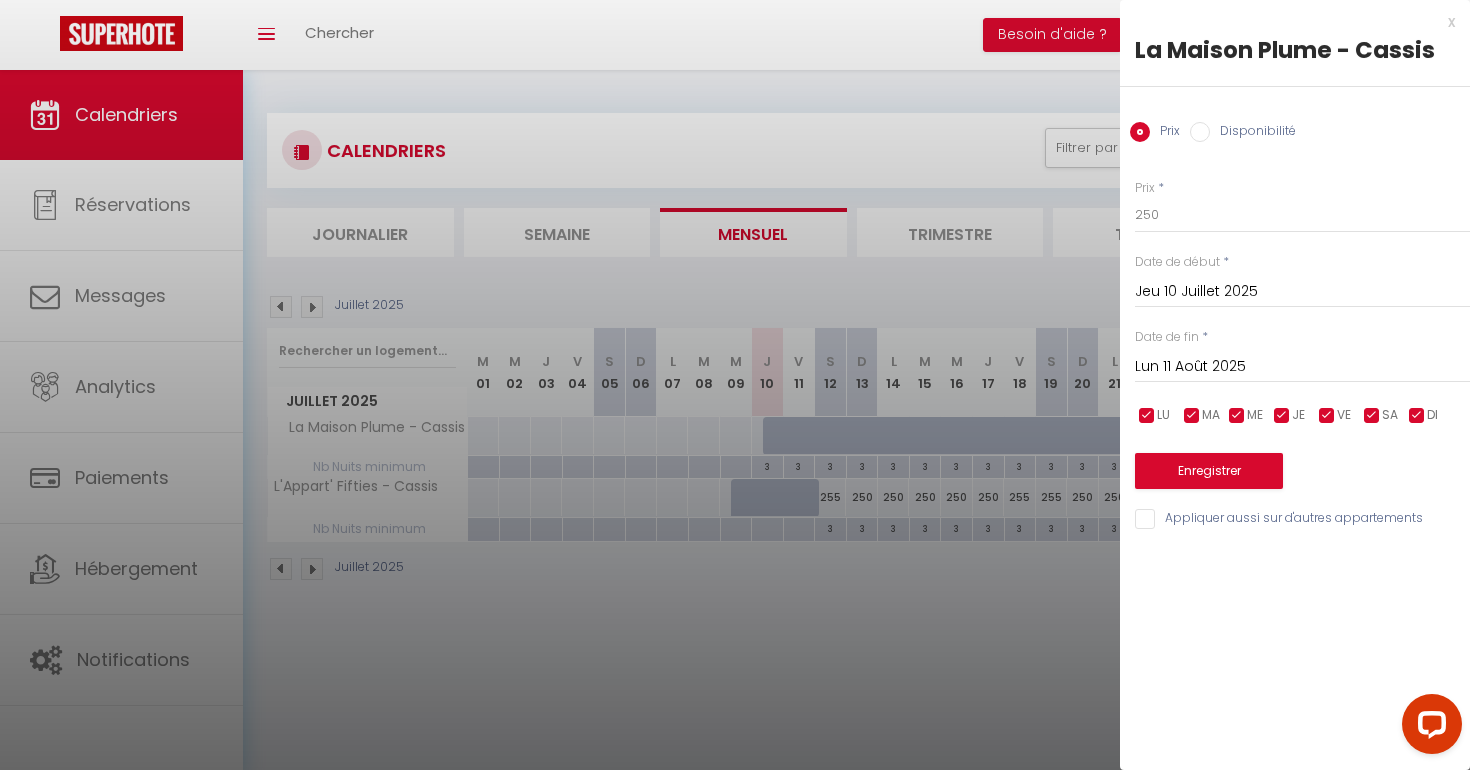 click on "Disponibilité" at bounding box center [1200, 132] 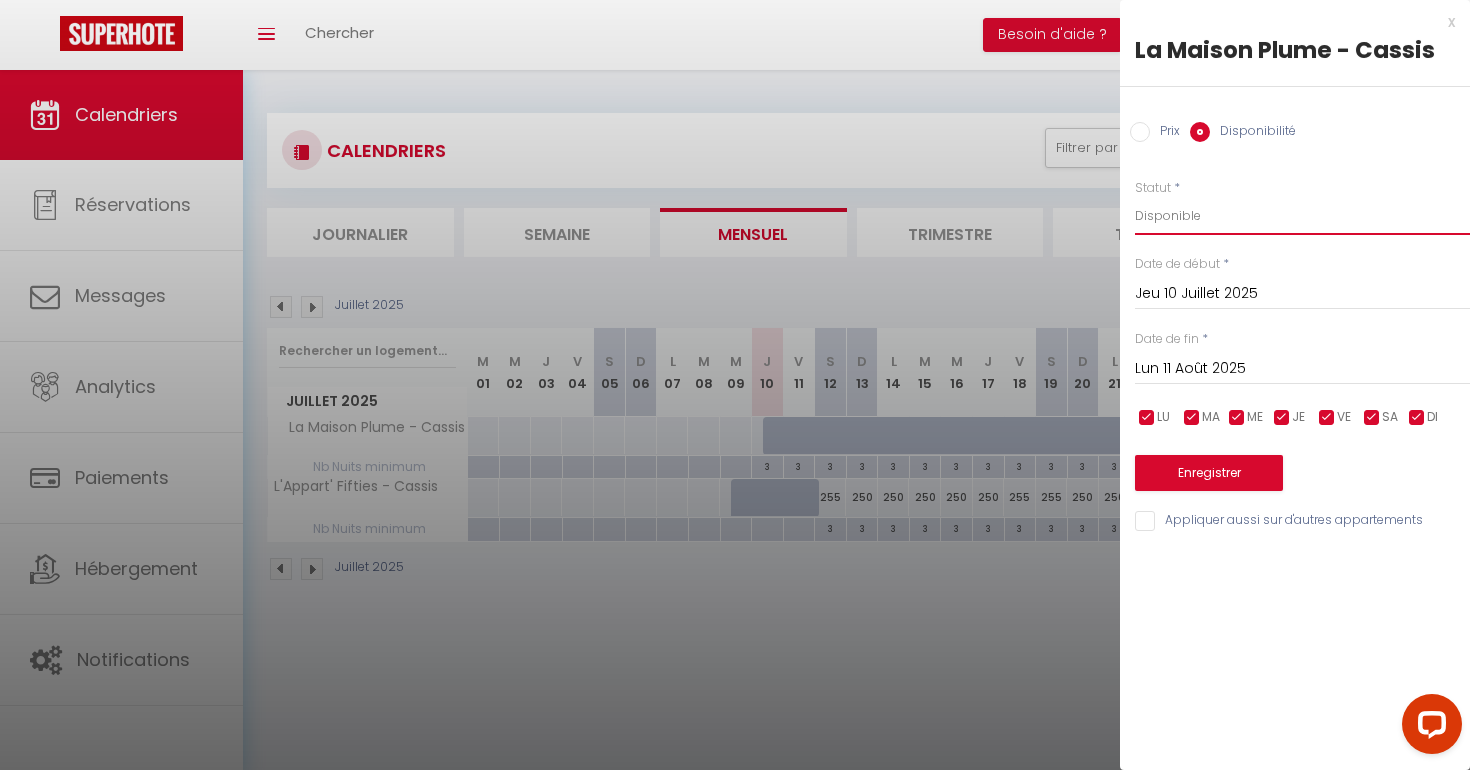 click on "Disponible
Indisponible" at bounding box center [1302, 216] 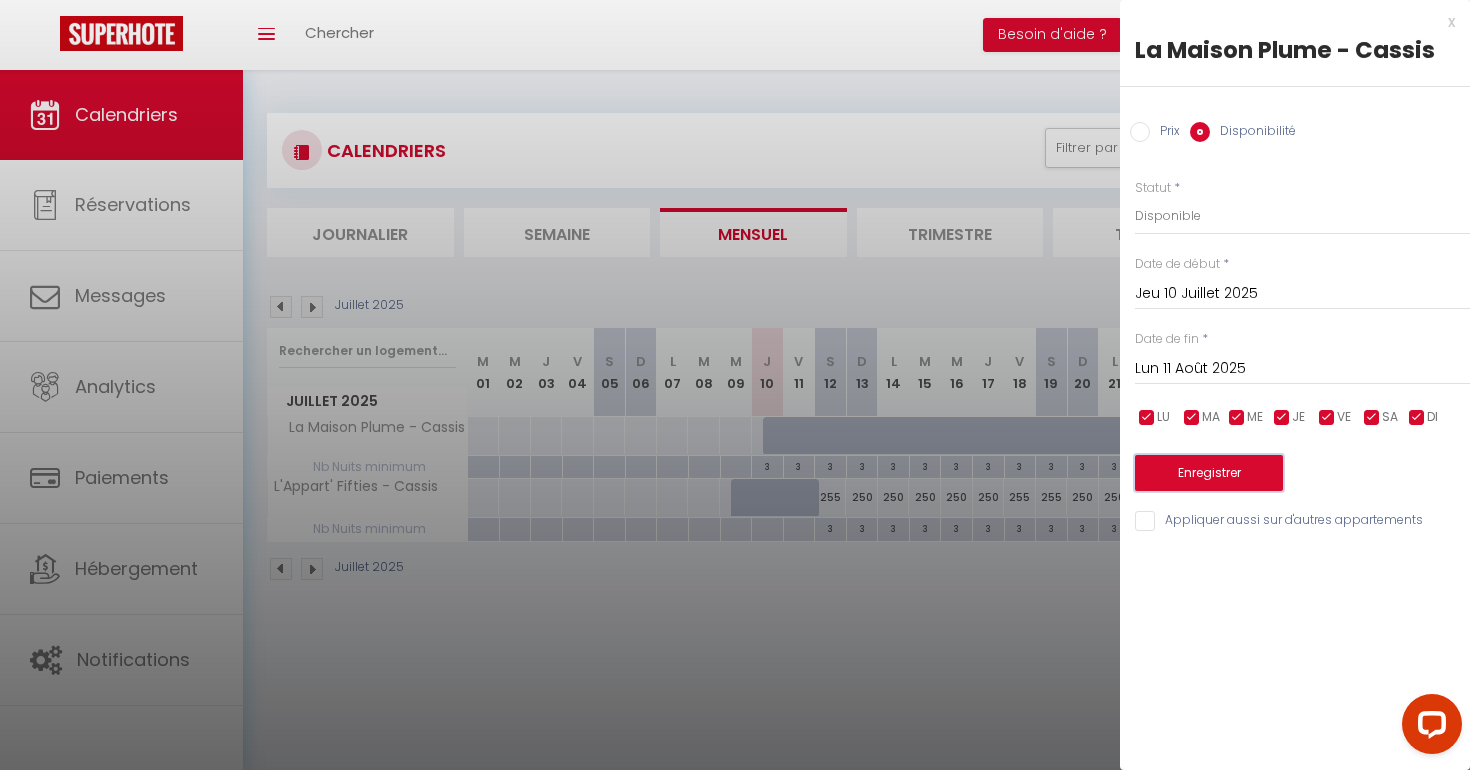 click on "Enregistrer" at bounding box center (1209, 473) 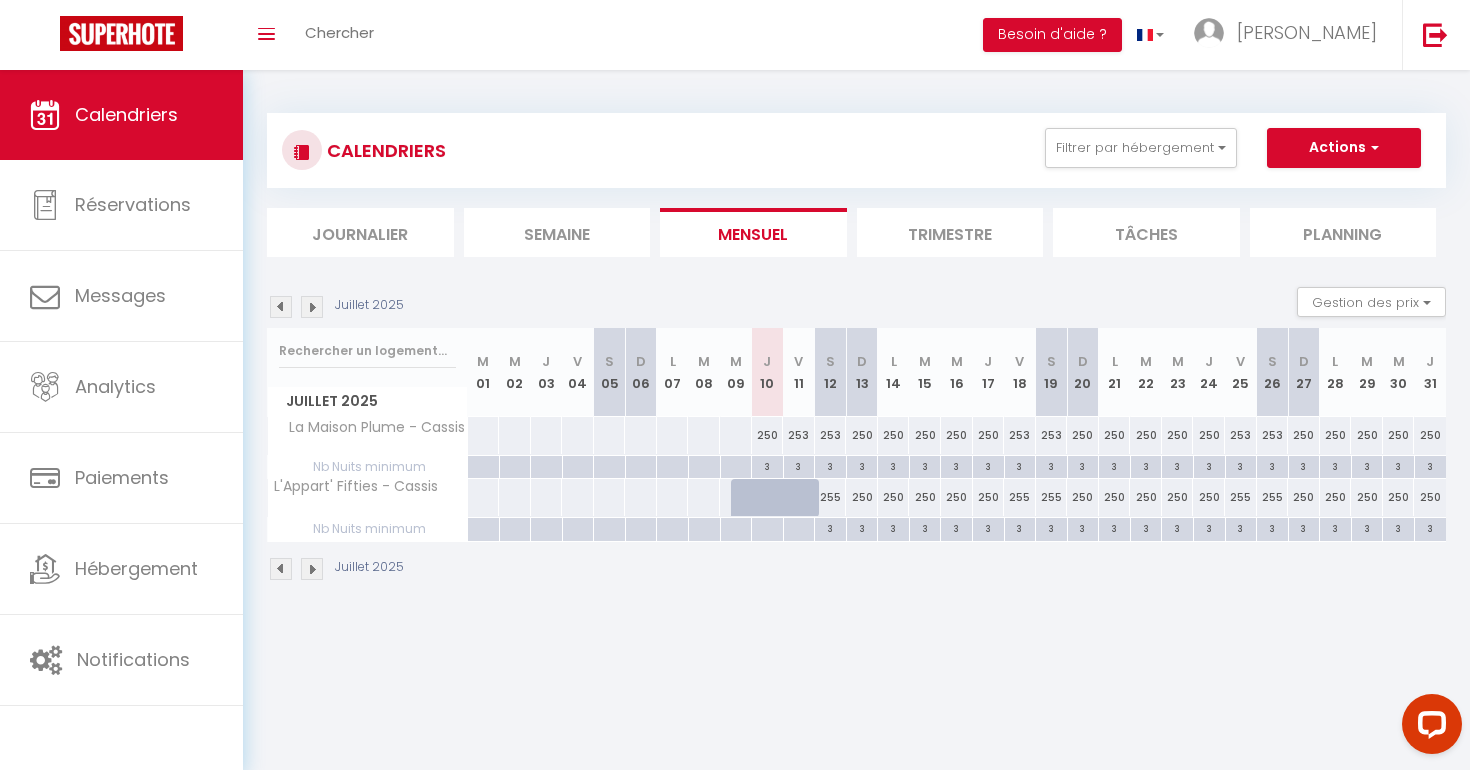 click at bounding box center [312, 307] 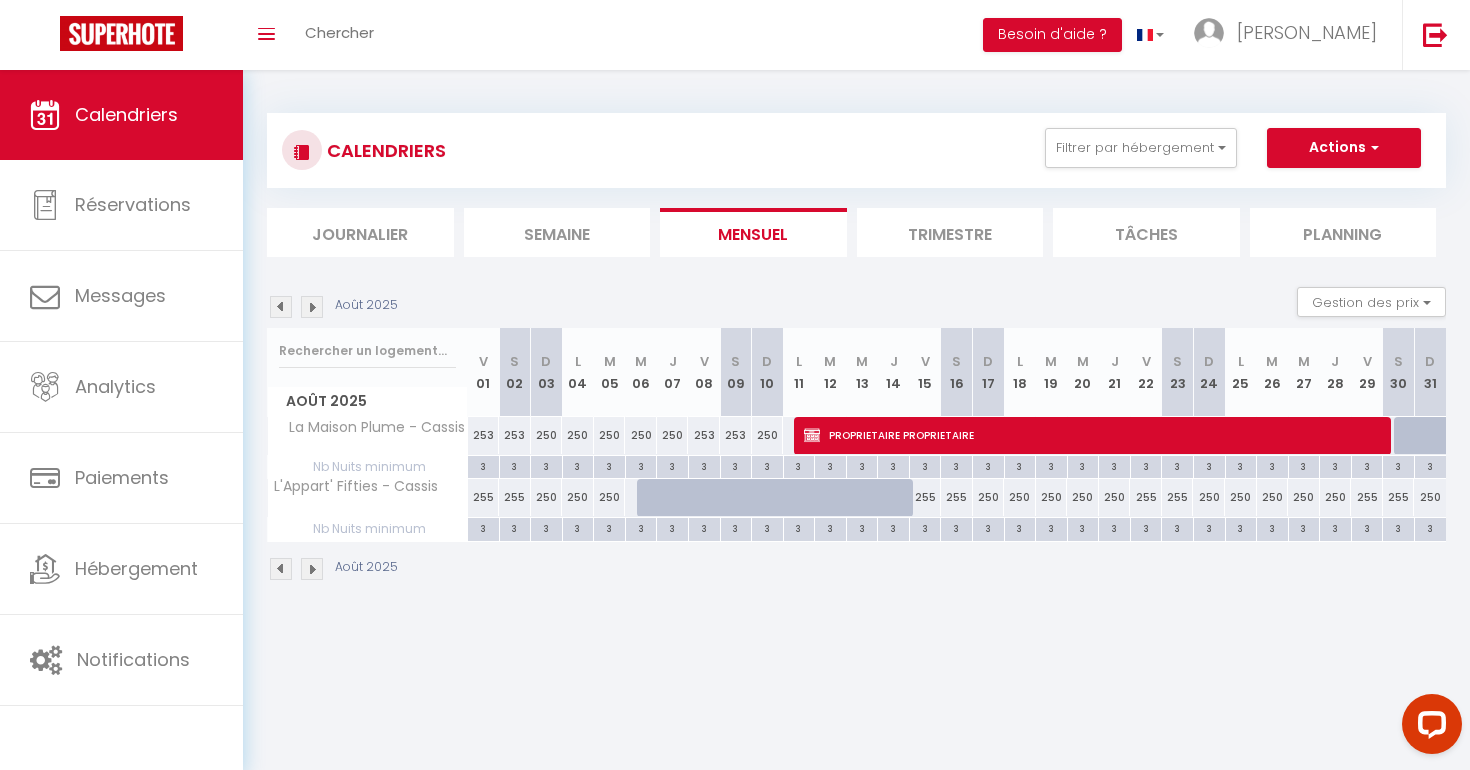 click at bounding box center (312, 307) 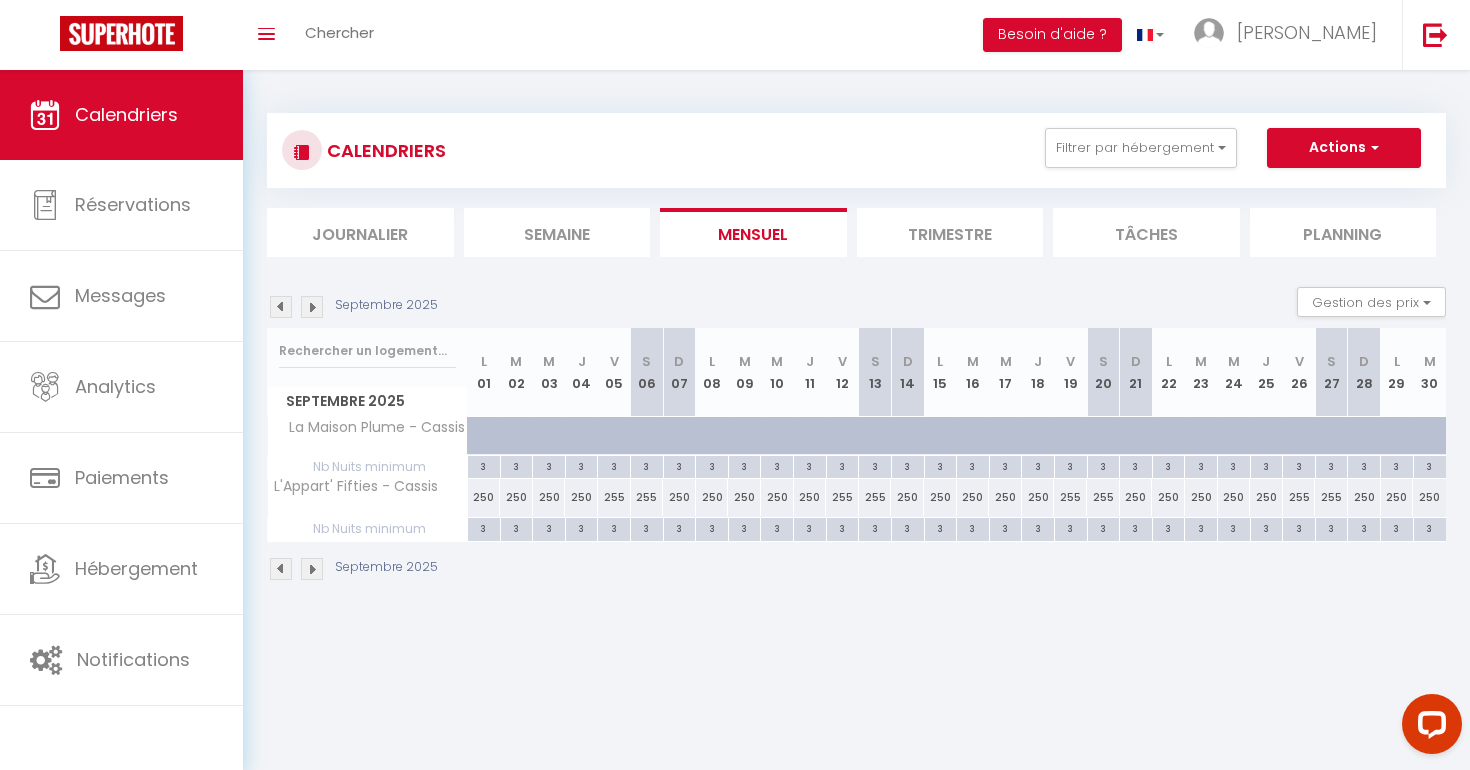 click at bounding box center (281, 307) 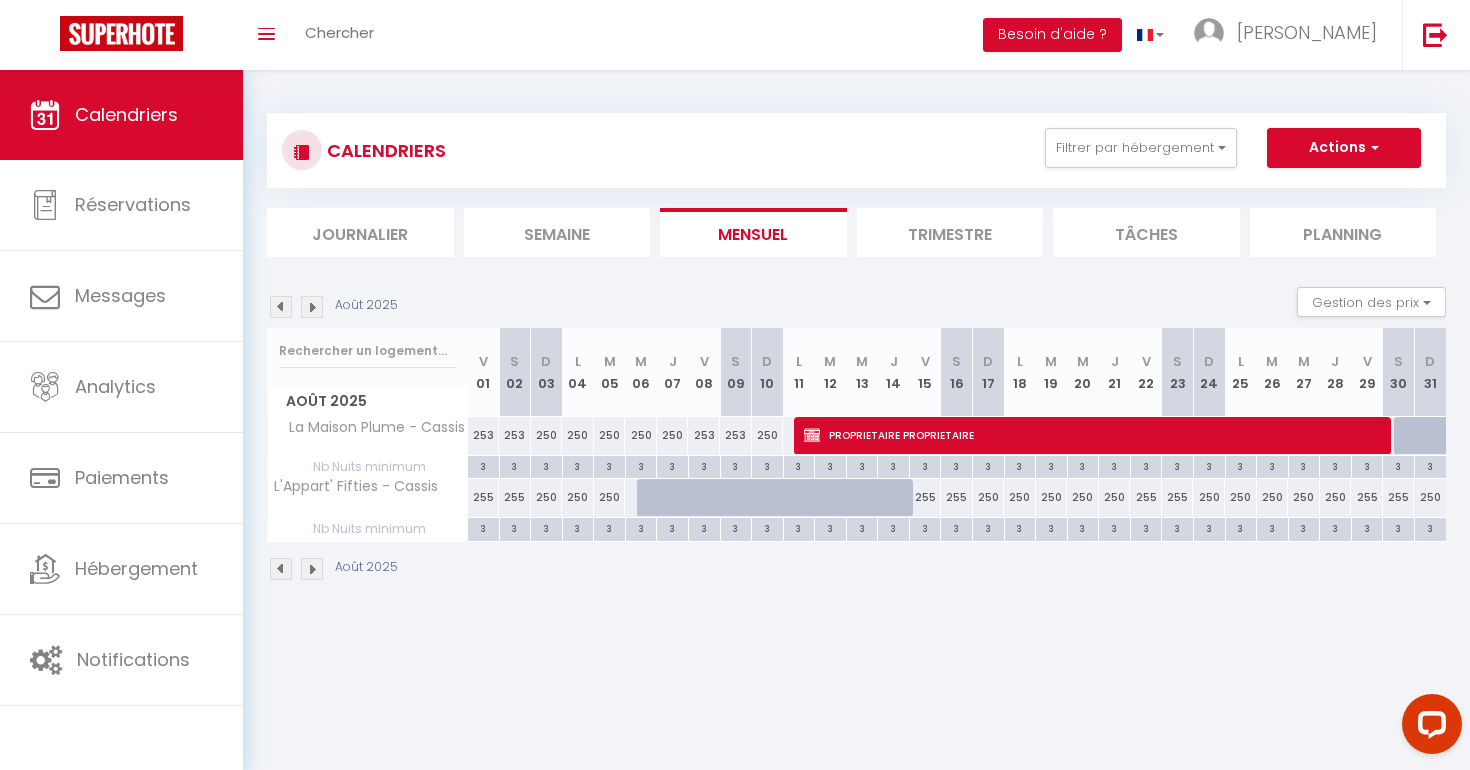click at bounding box center [1410, 436] 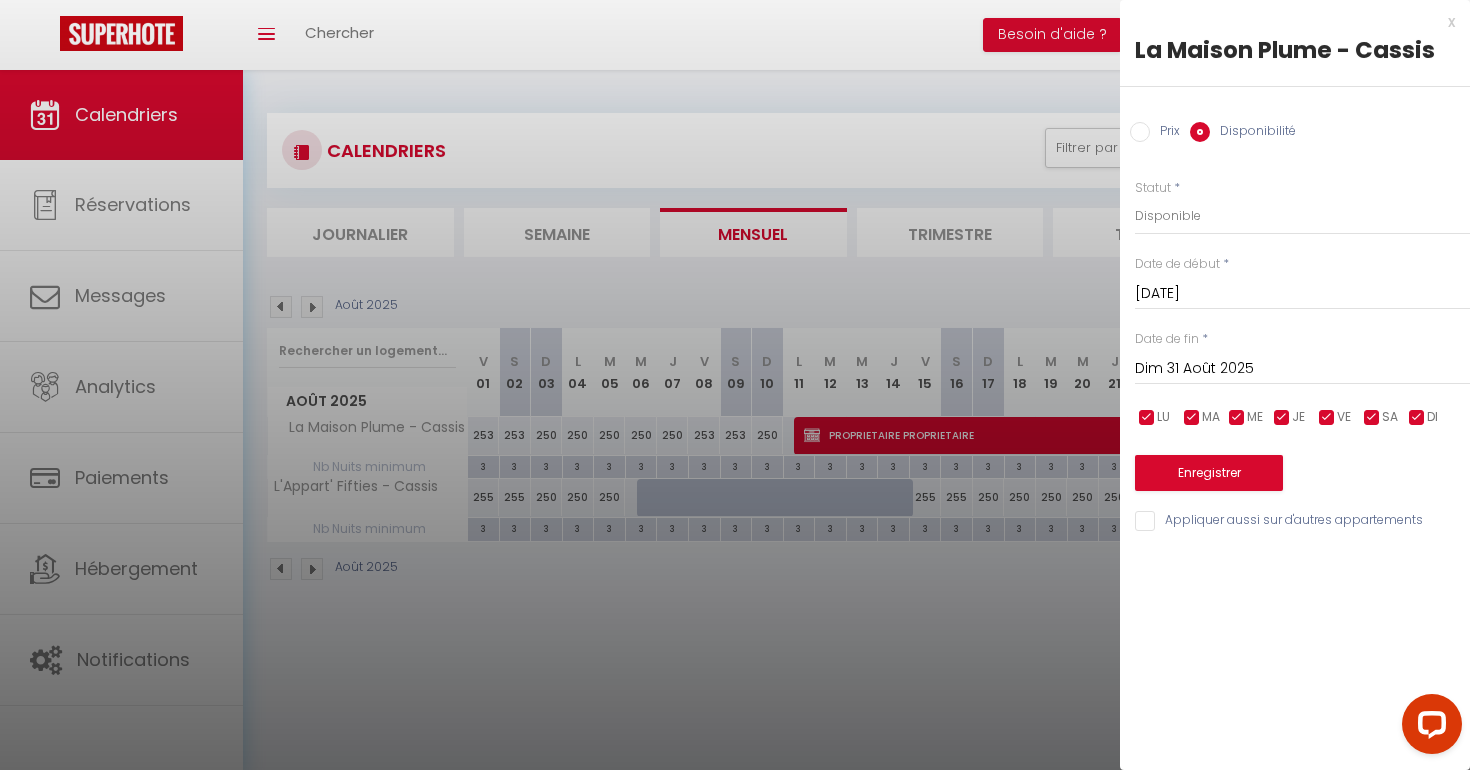 click on "Dim 31 Août 2025" at bounding box center [1302, 369] 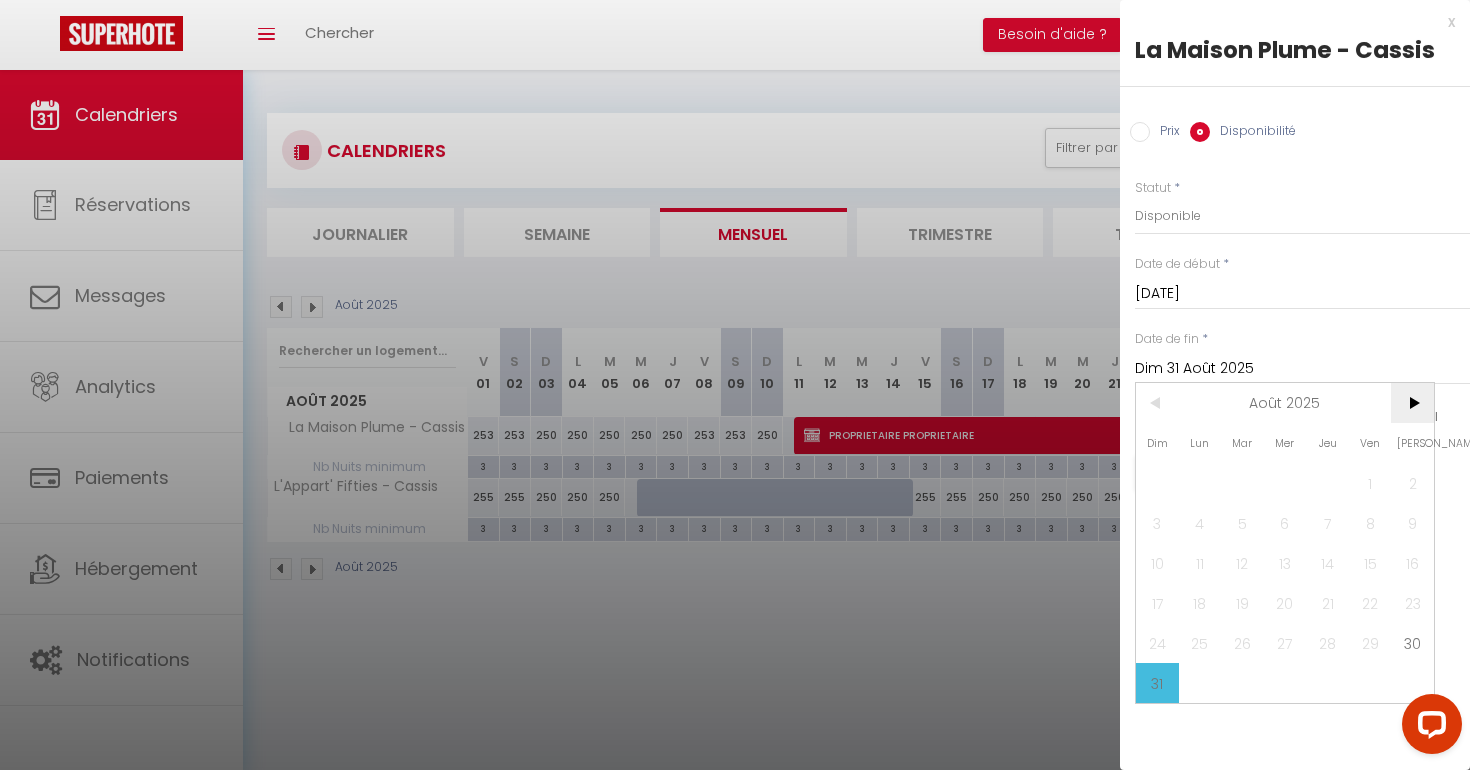 click on ">" at bounding box center (1412, 403) 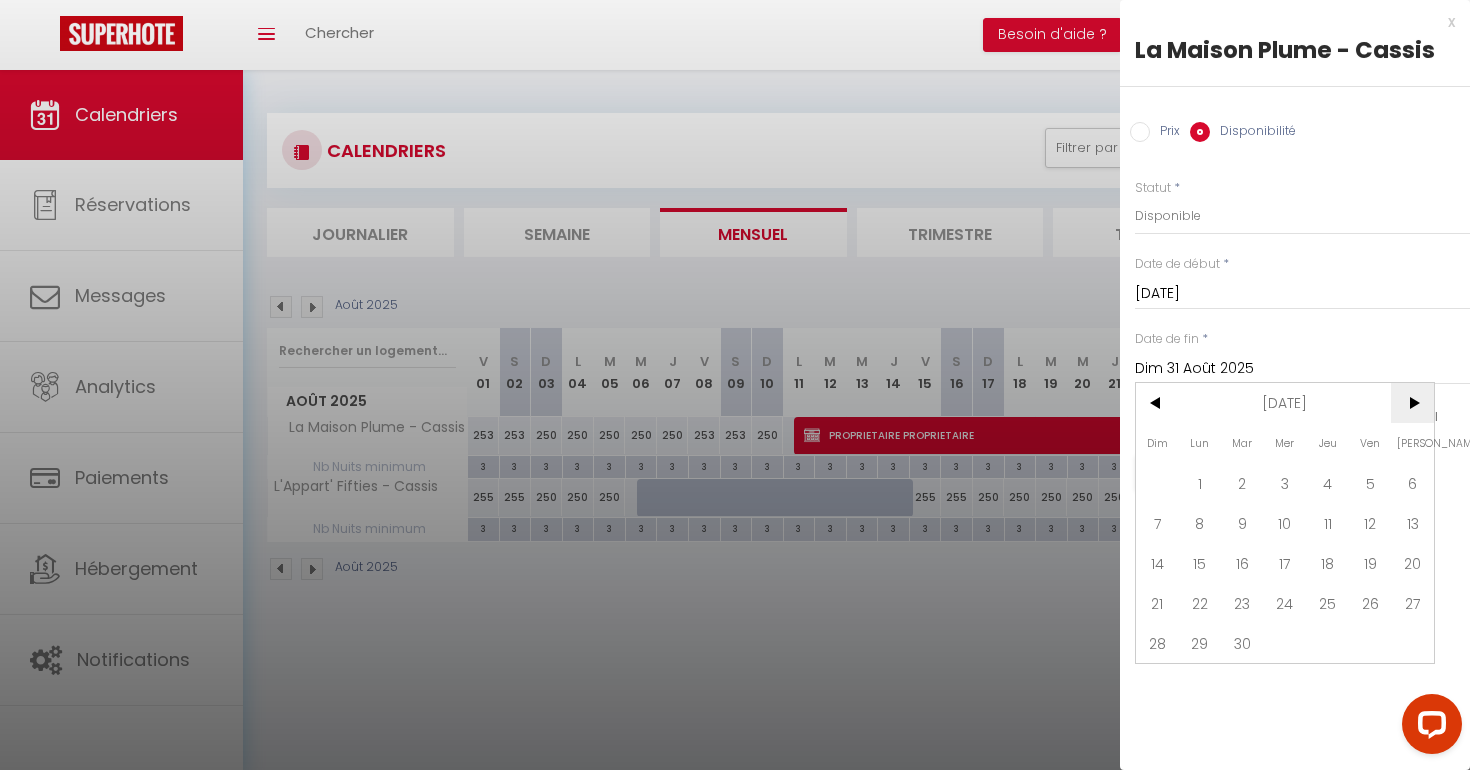 click on ">" at bounding box center (1412, 403) 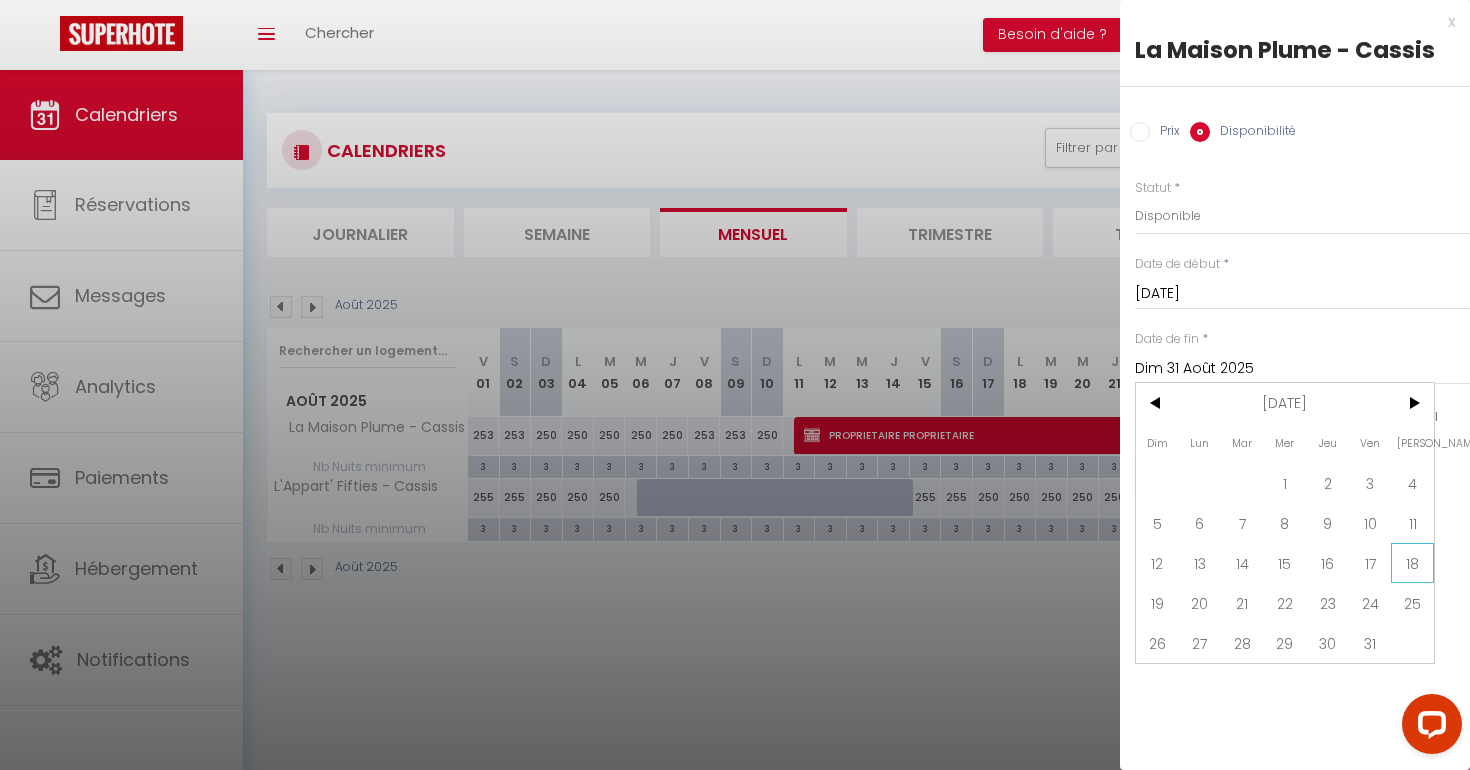 click on "18" at bounding box center [1412, 563] 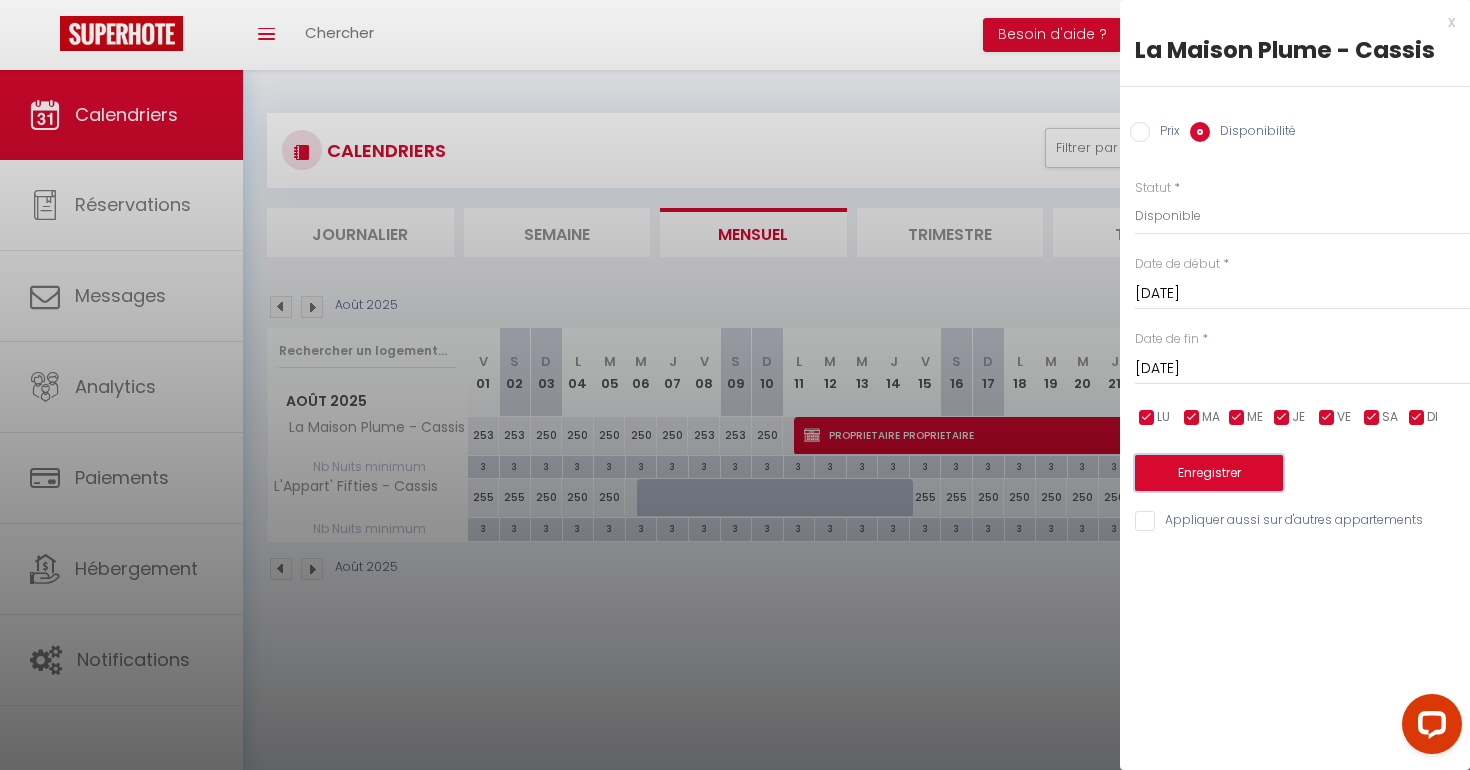 click on "Enregistrer" at bounding box center [1209, 473] 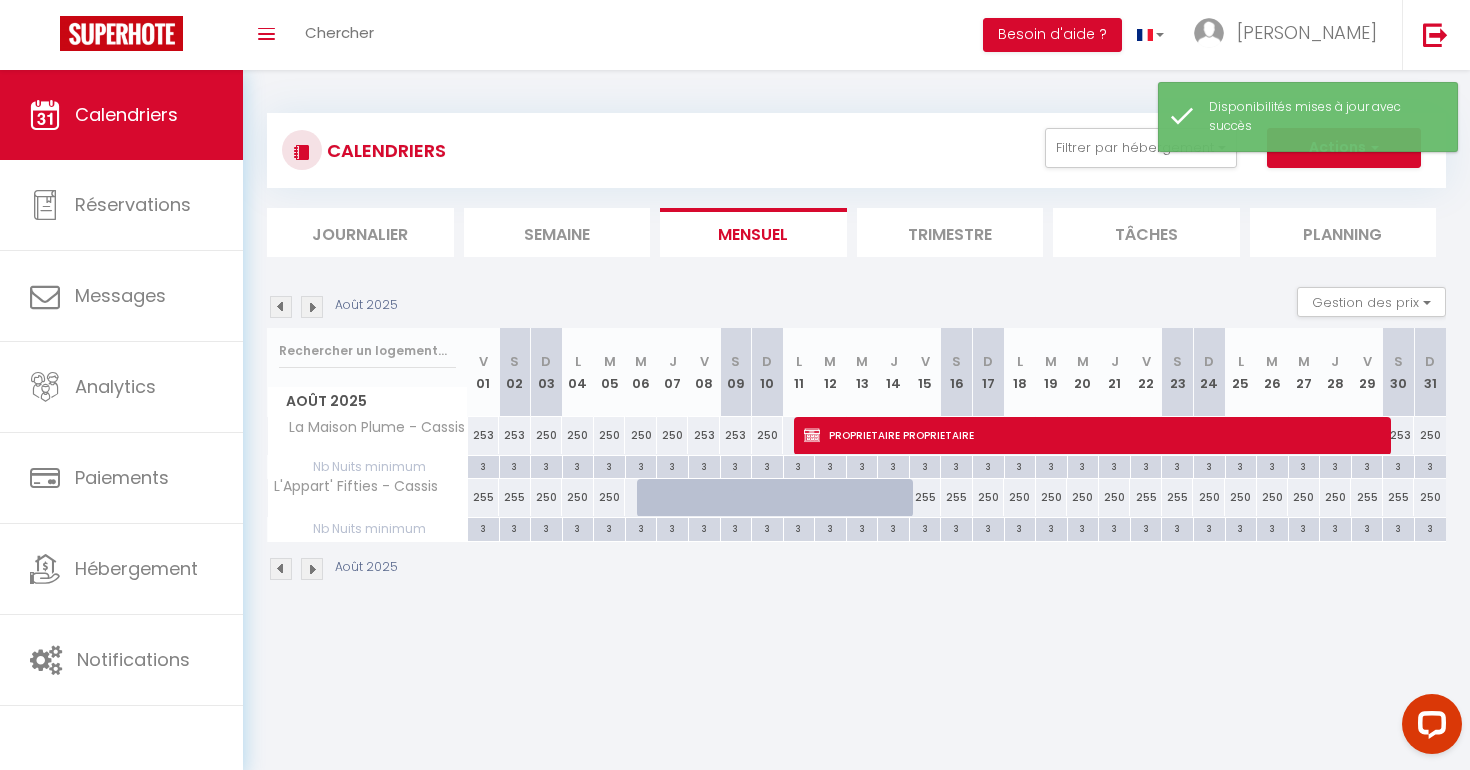 click at bounding box center [312, 307] 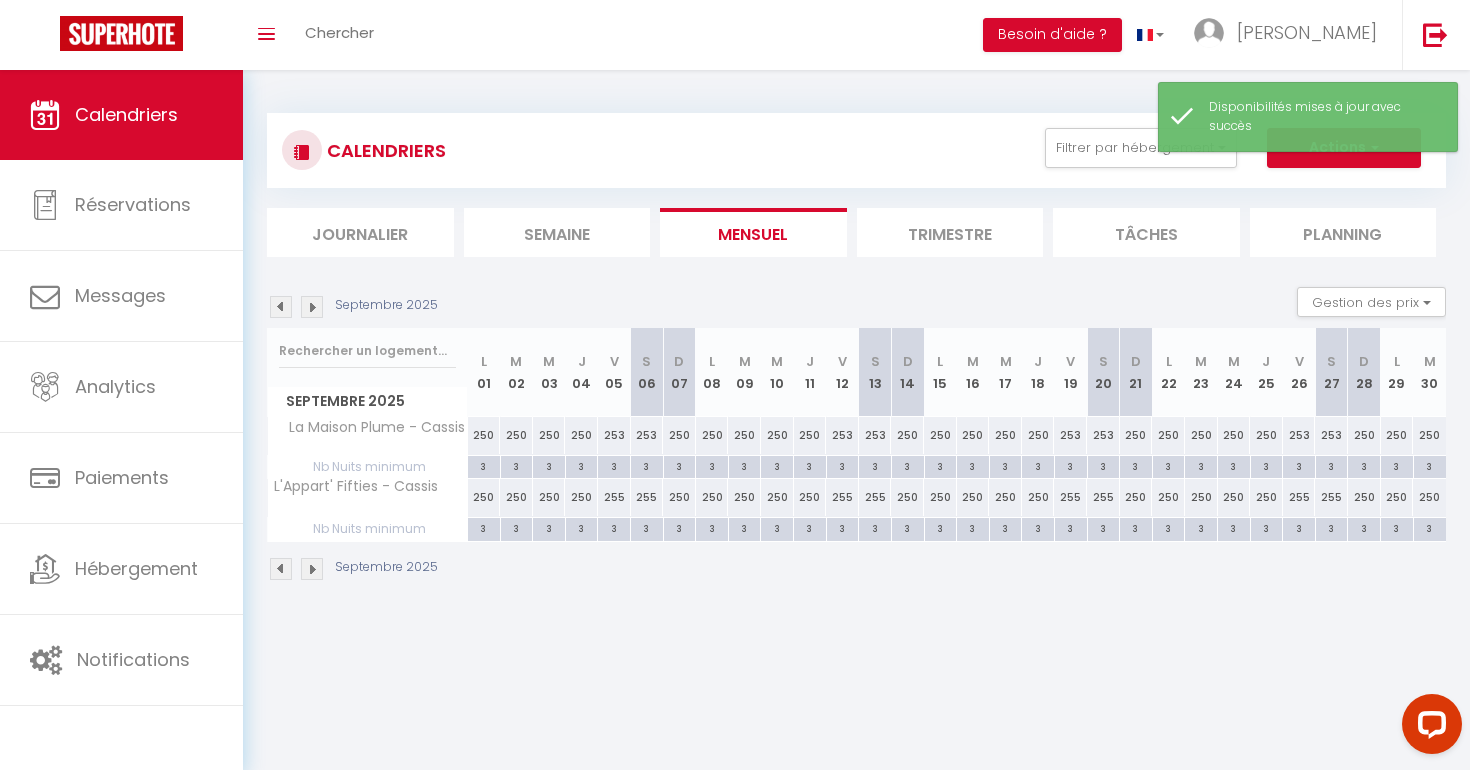 click at bounding box center [312, 307] 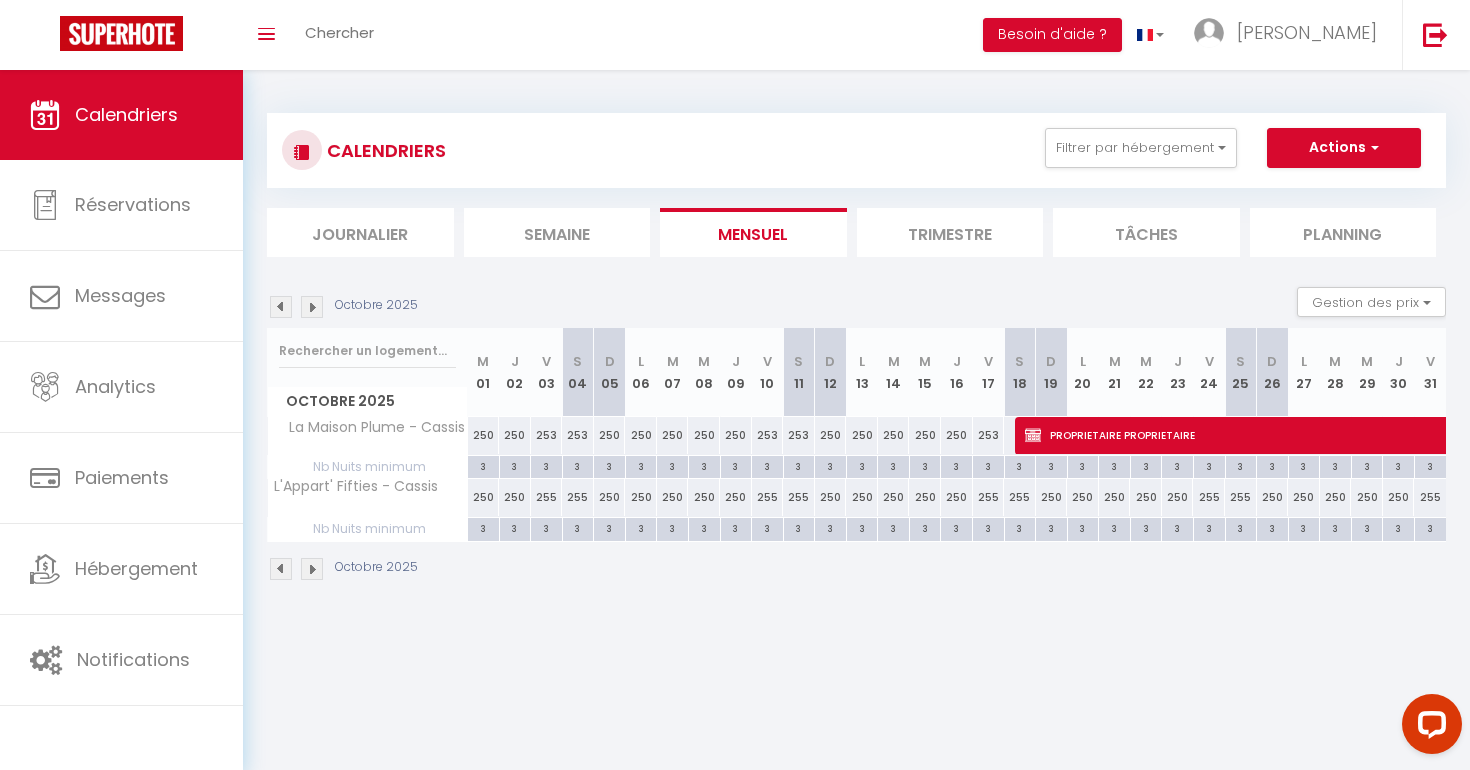 click at bounding box center (312, 307) 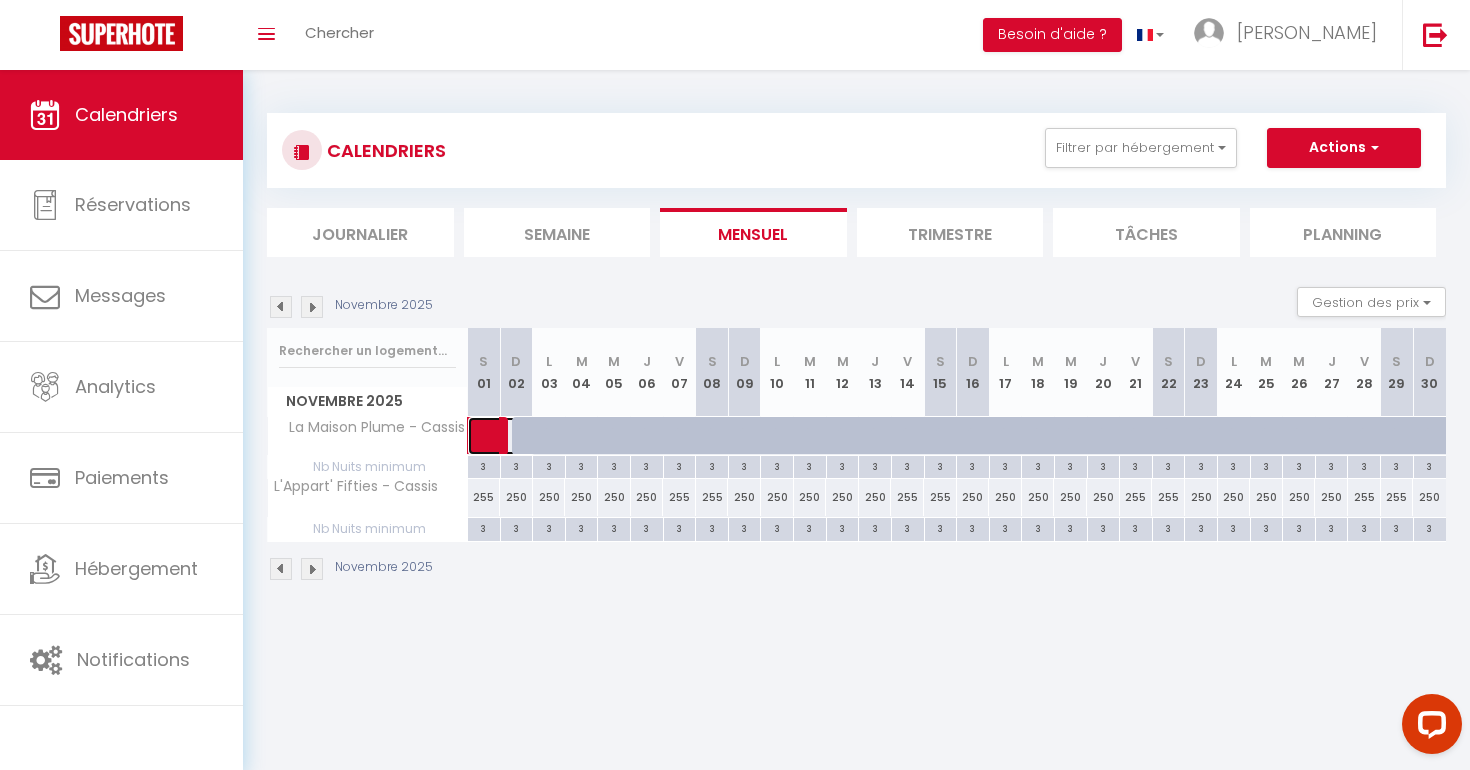 click at bounding box center [512, 436] 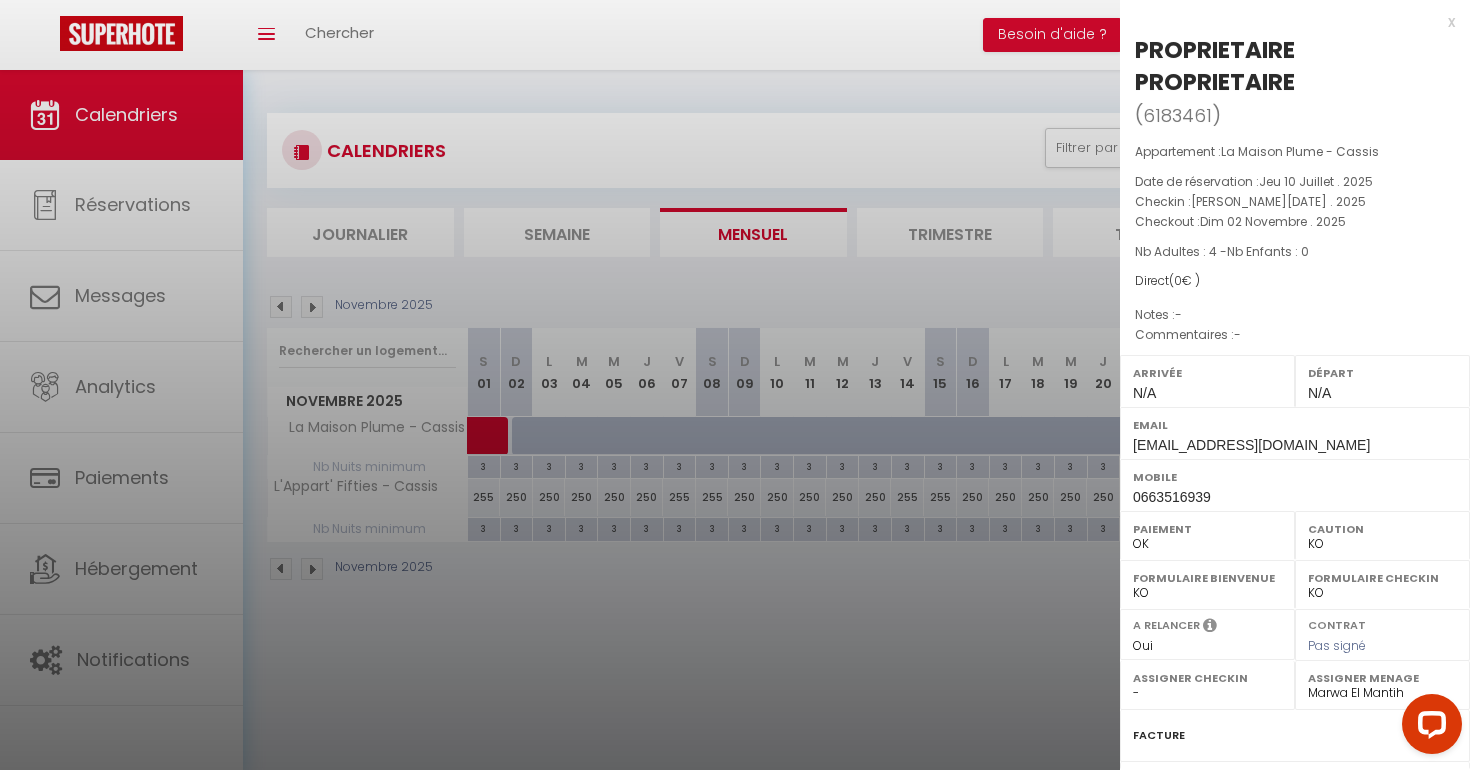 click at bounding box center (735, 385) 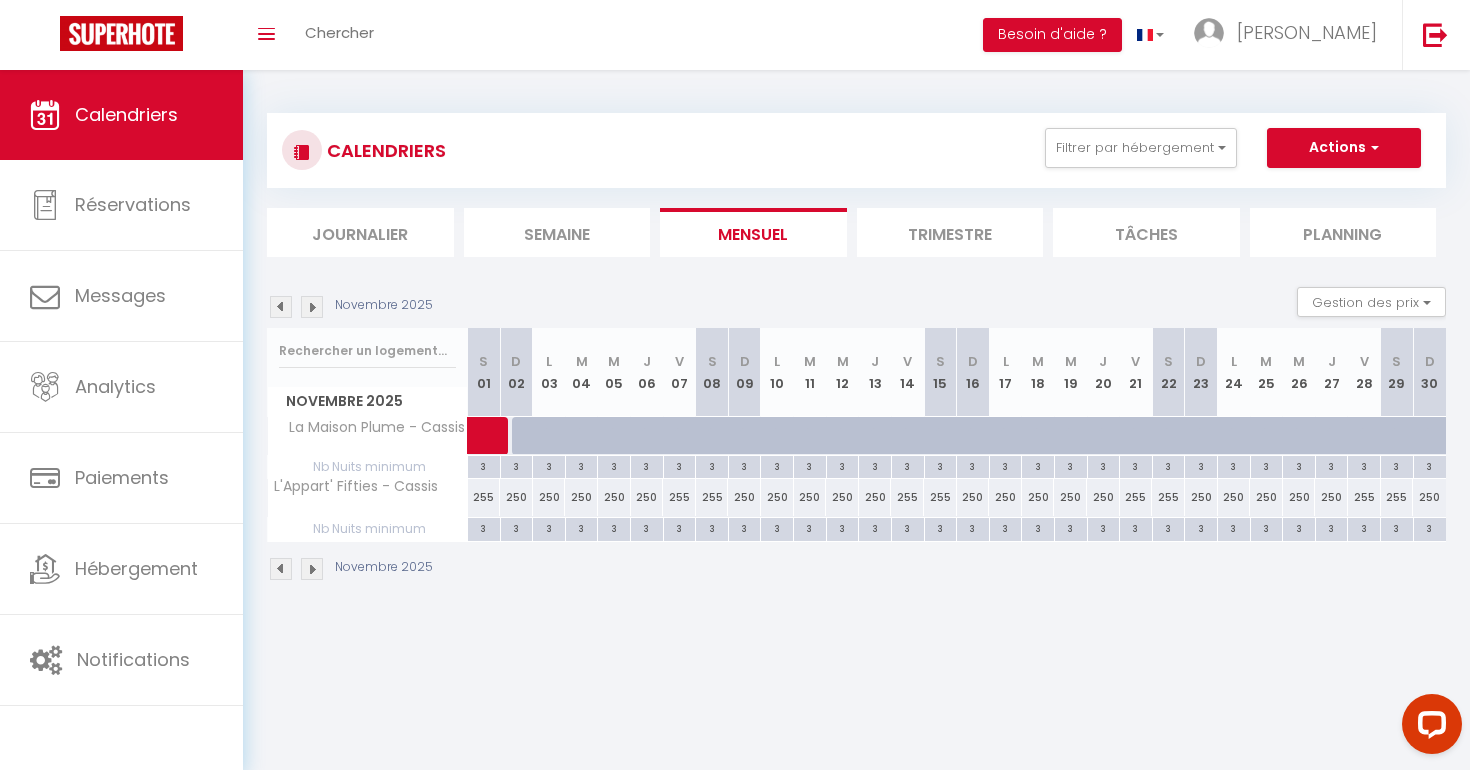click at bounding box center [691, 447] 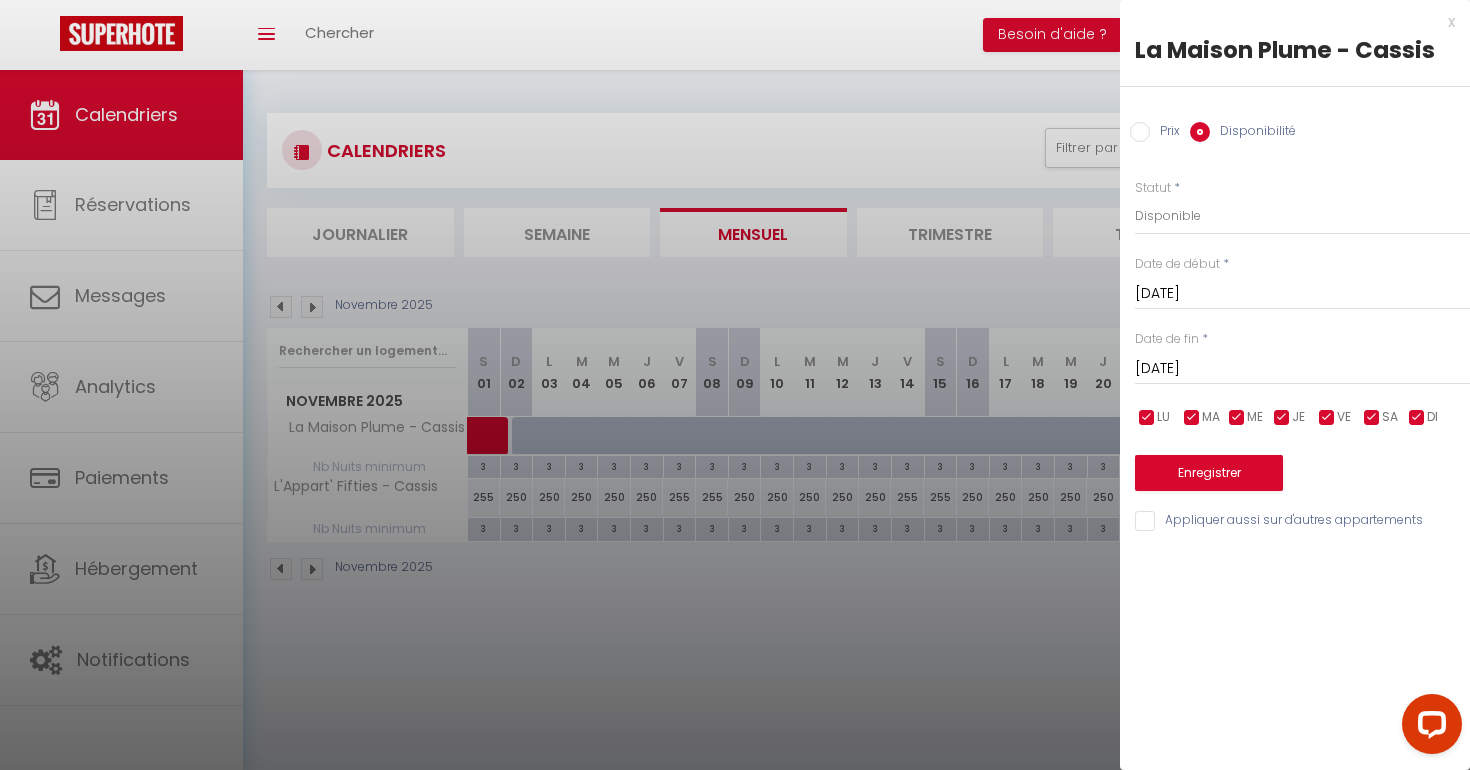 click on "[DATE]" at bounding box center [1302, 294] 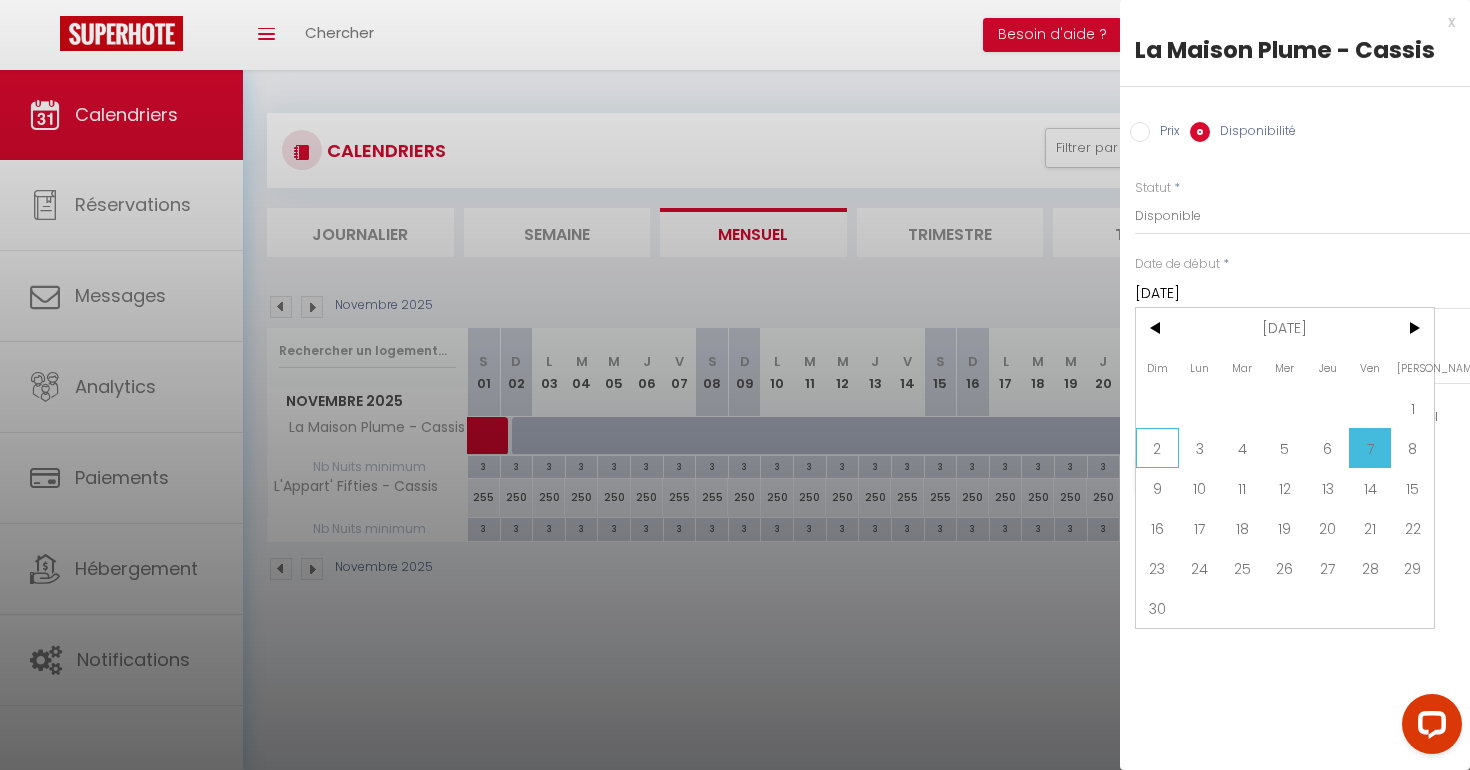 click on "2" at bounding box center [1157, 448] 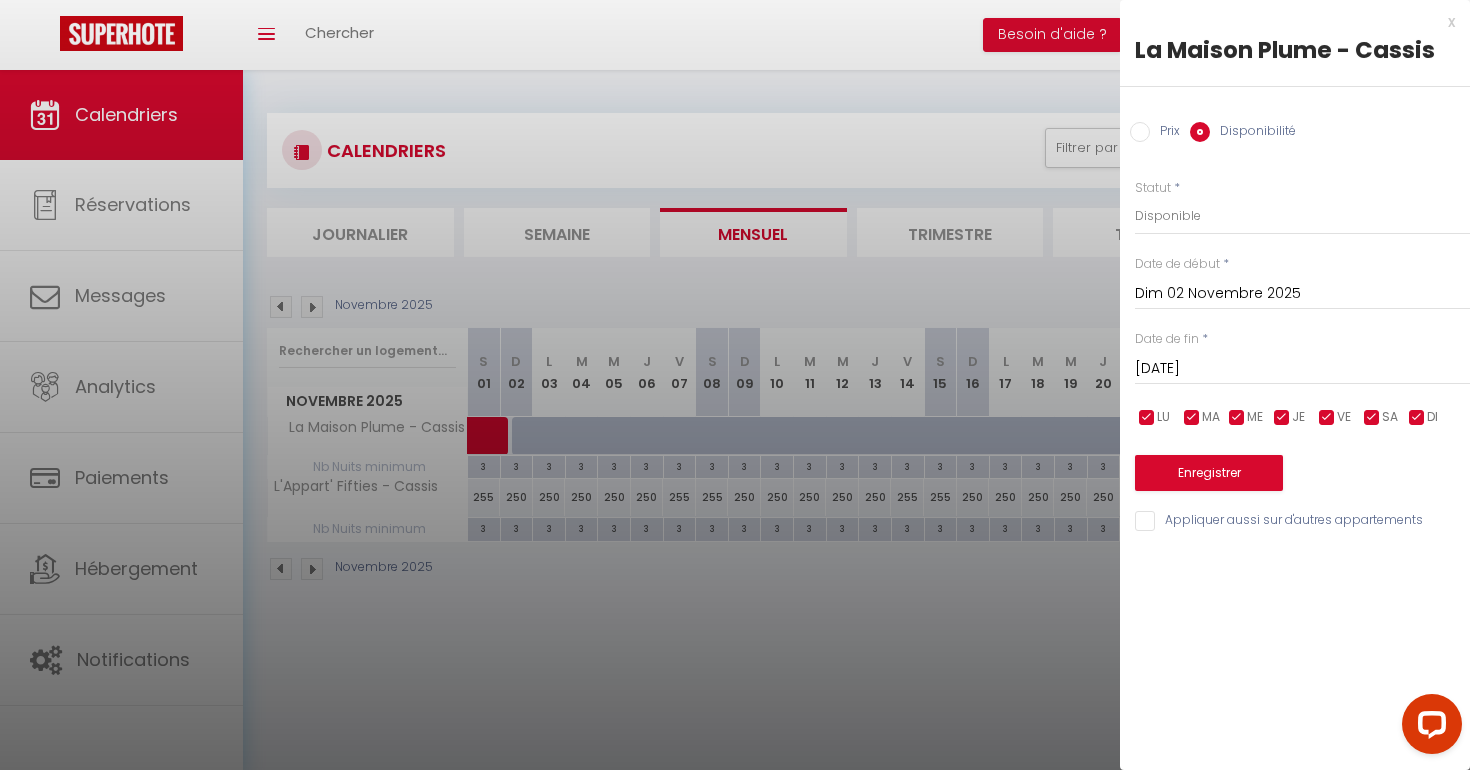 click on "[DATE]" at bounding box center (1302, 369) 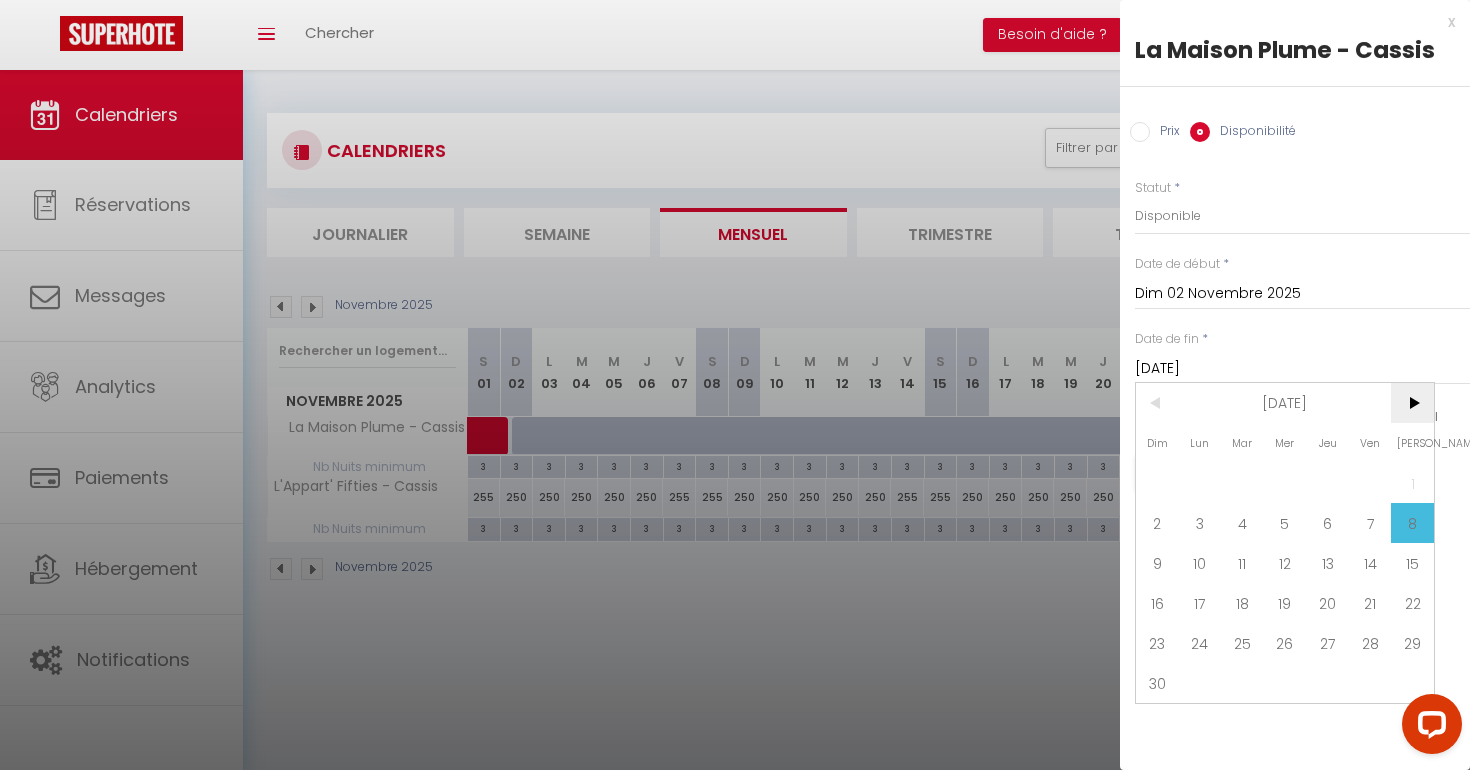 click on ">" at bounding box center [1412, 403] 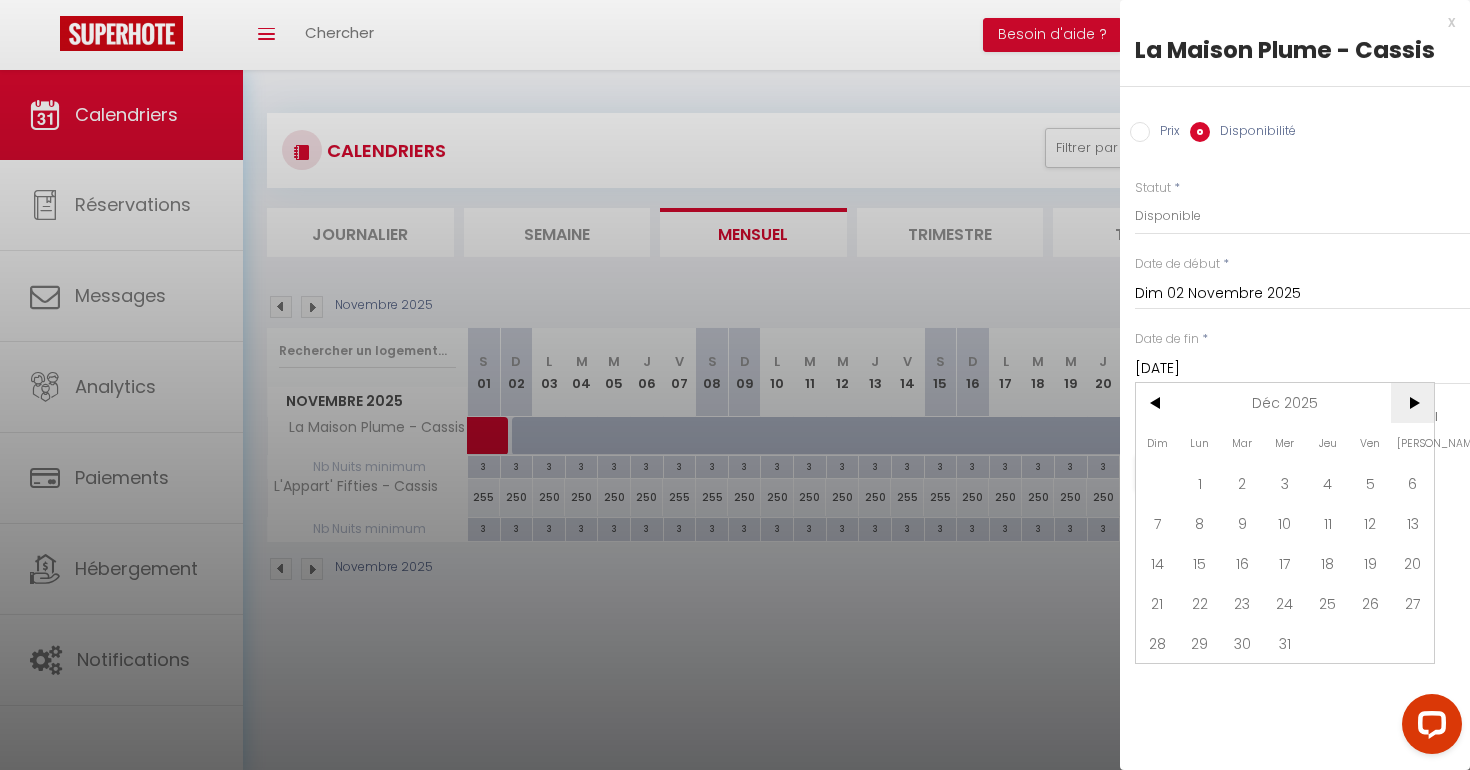 click on ">" at bounding box center [1412, 403] 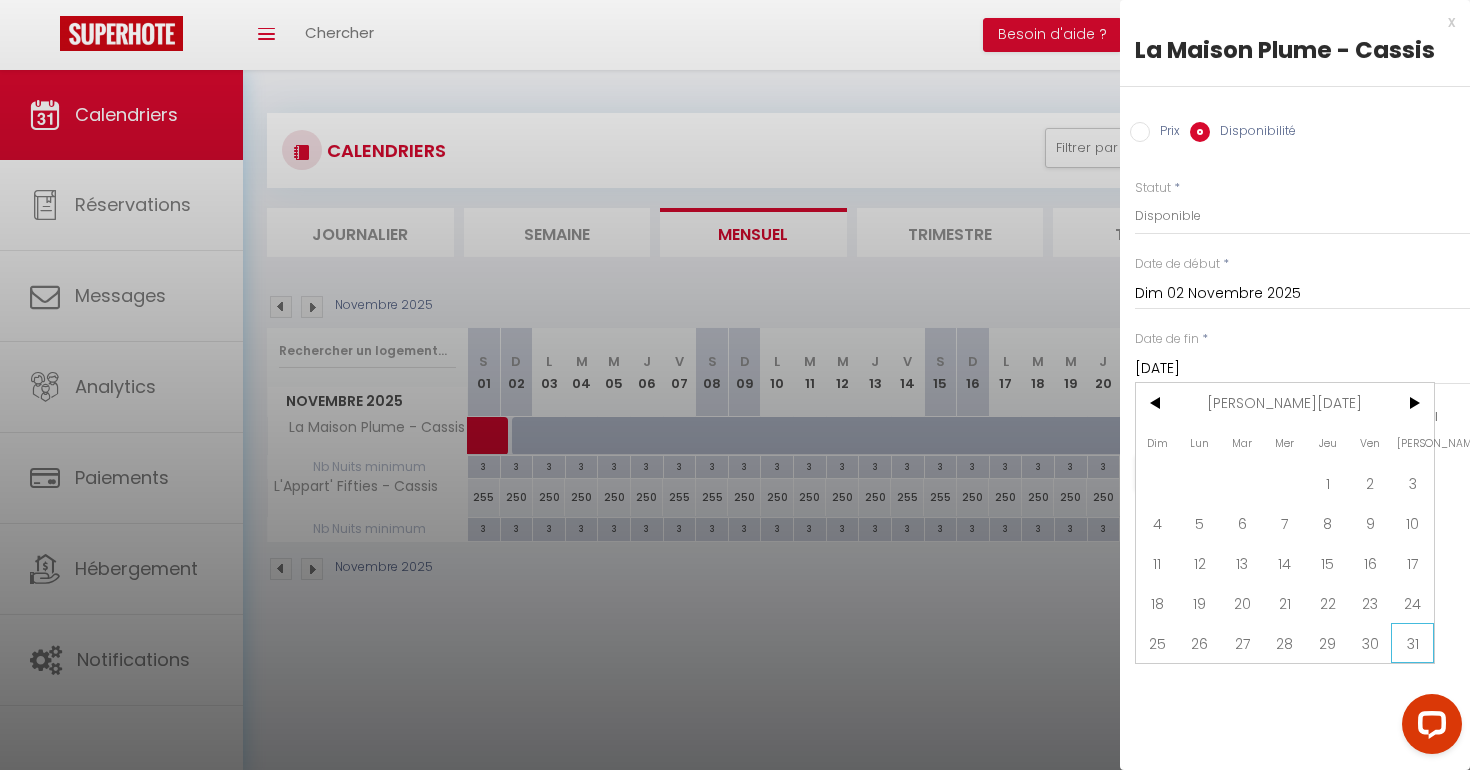 click on "31" at bounding box center (1412, 643) 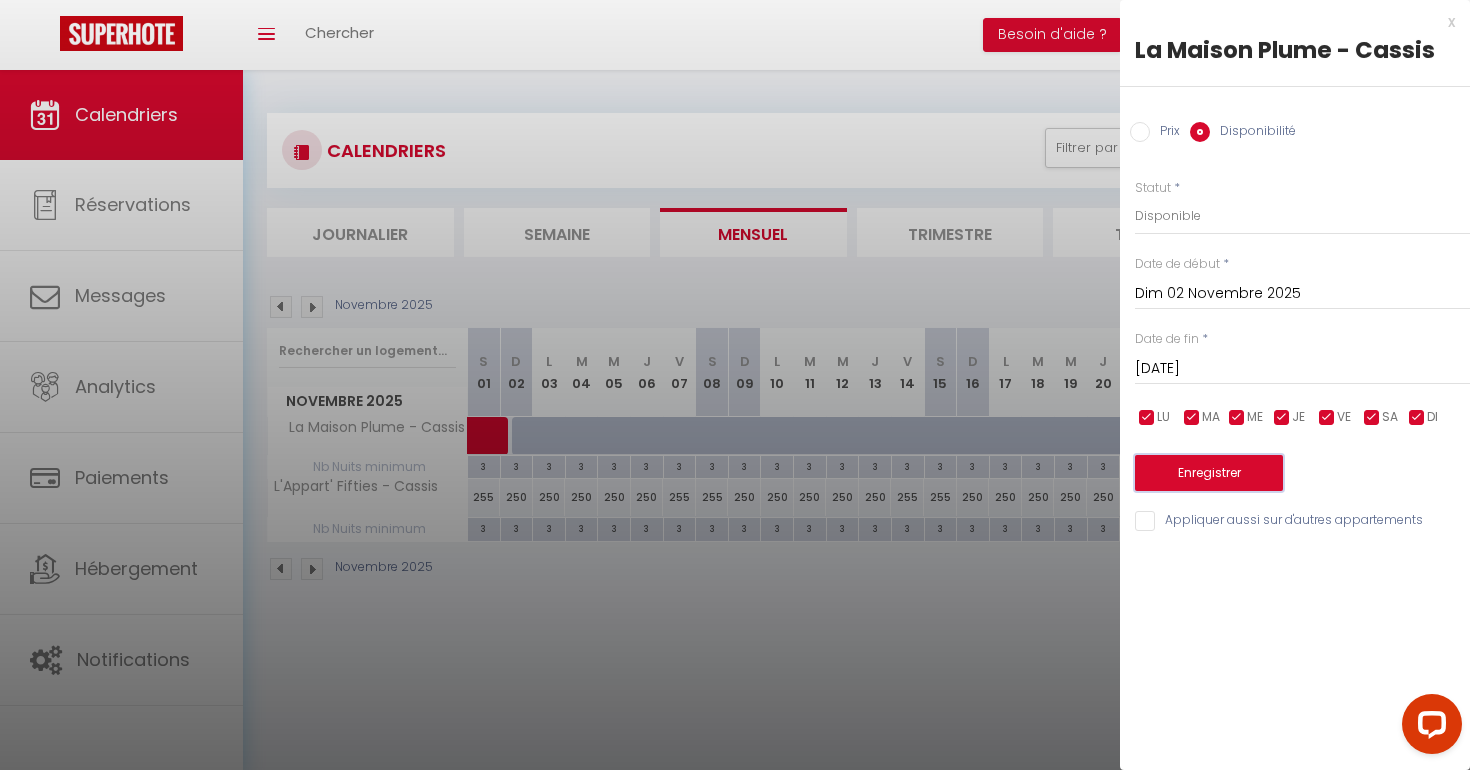 click on "Enregistrer" at bounding box center (1209, 473) 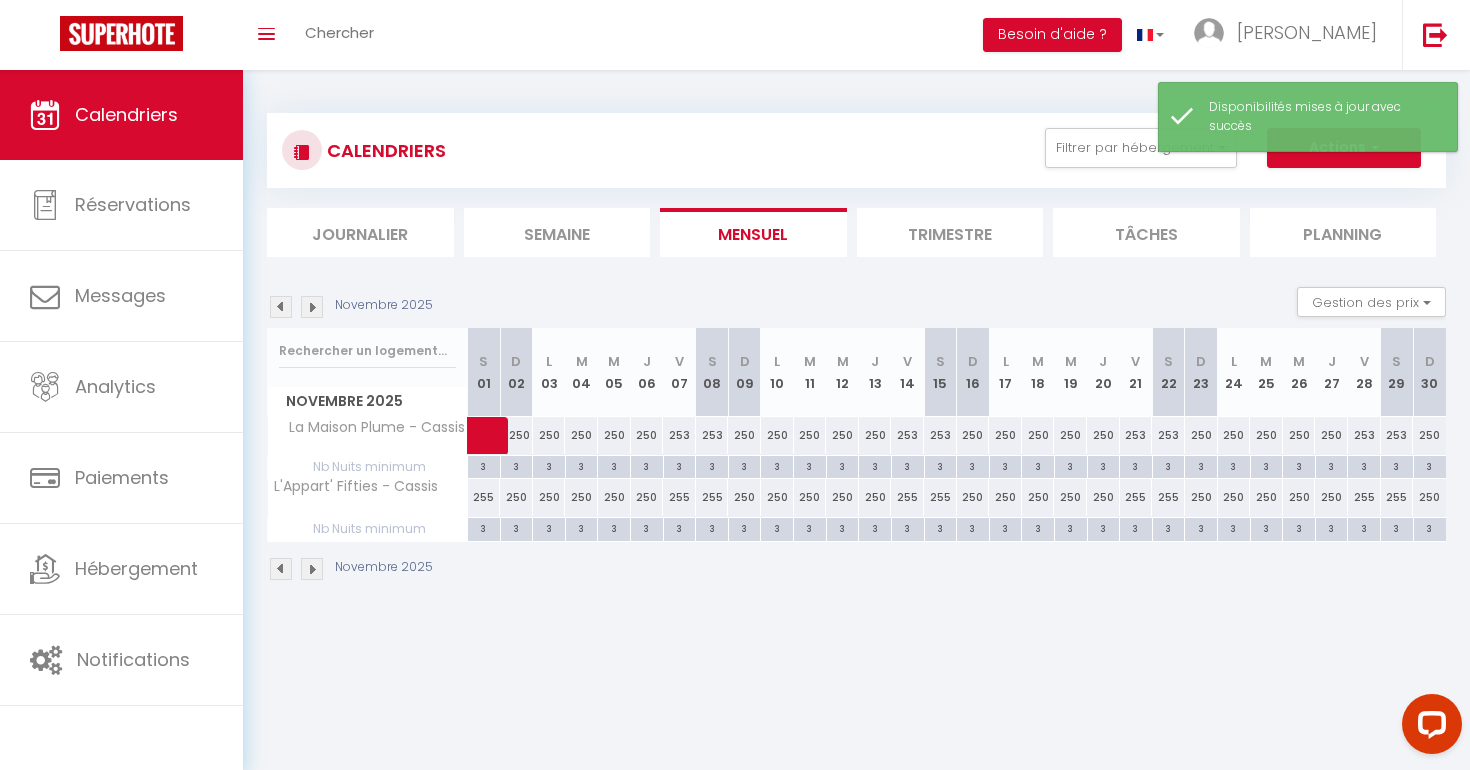 click at bounding box center [312, 307] 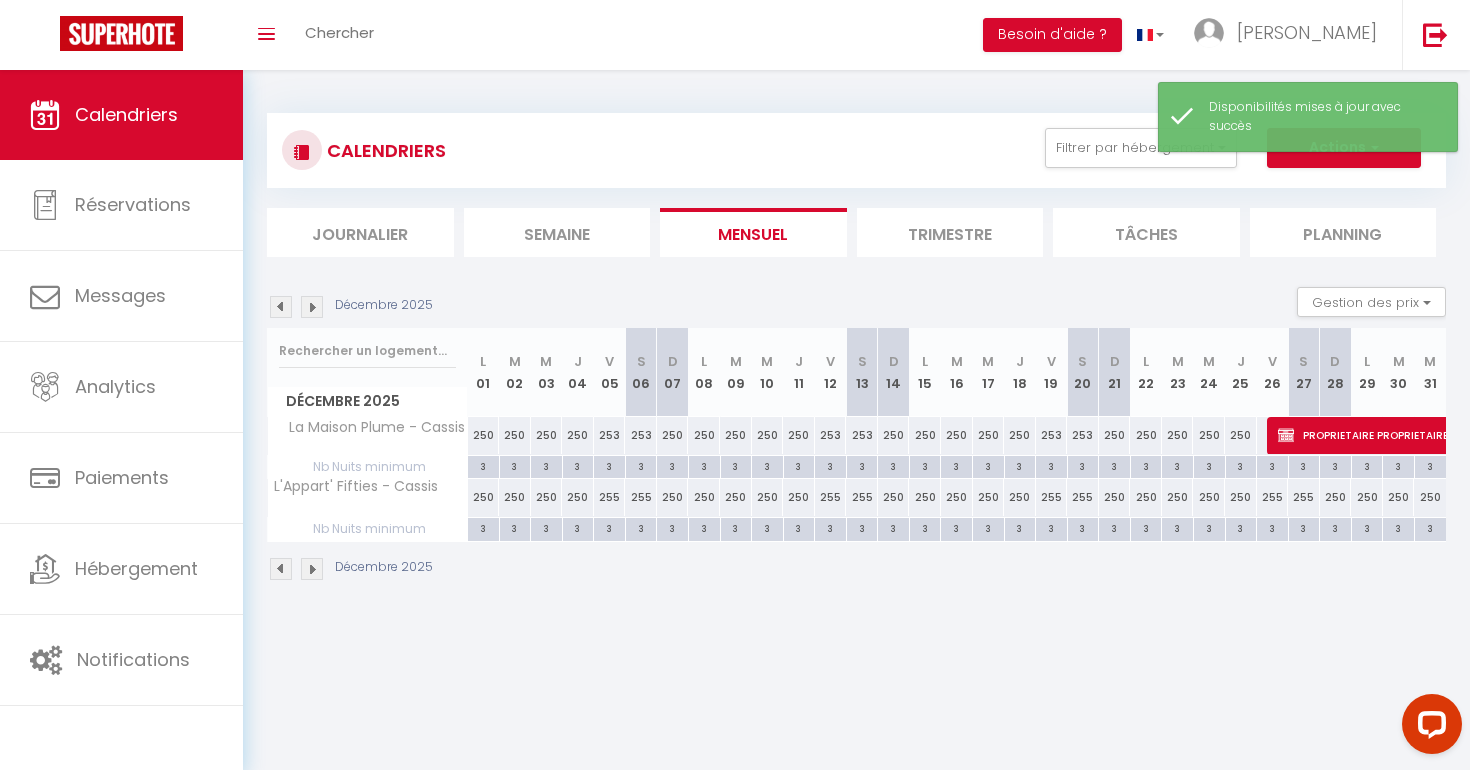 click at bounding box center (312, 307) 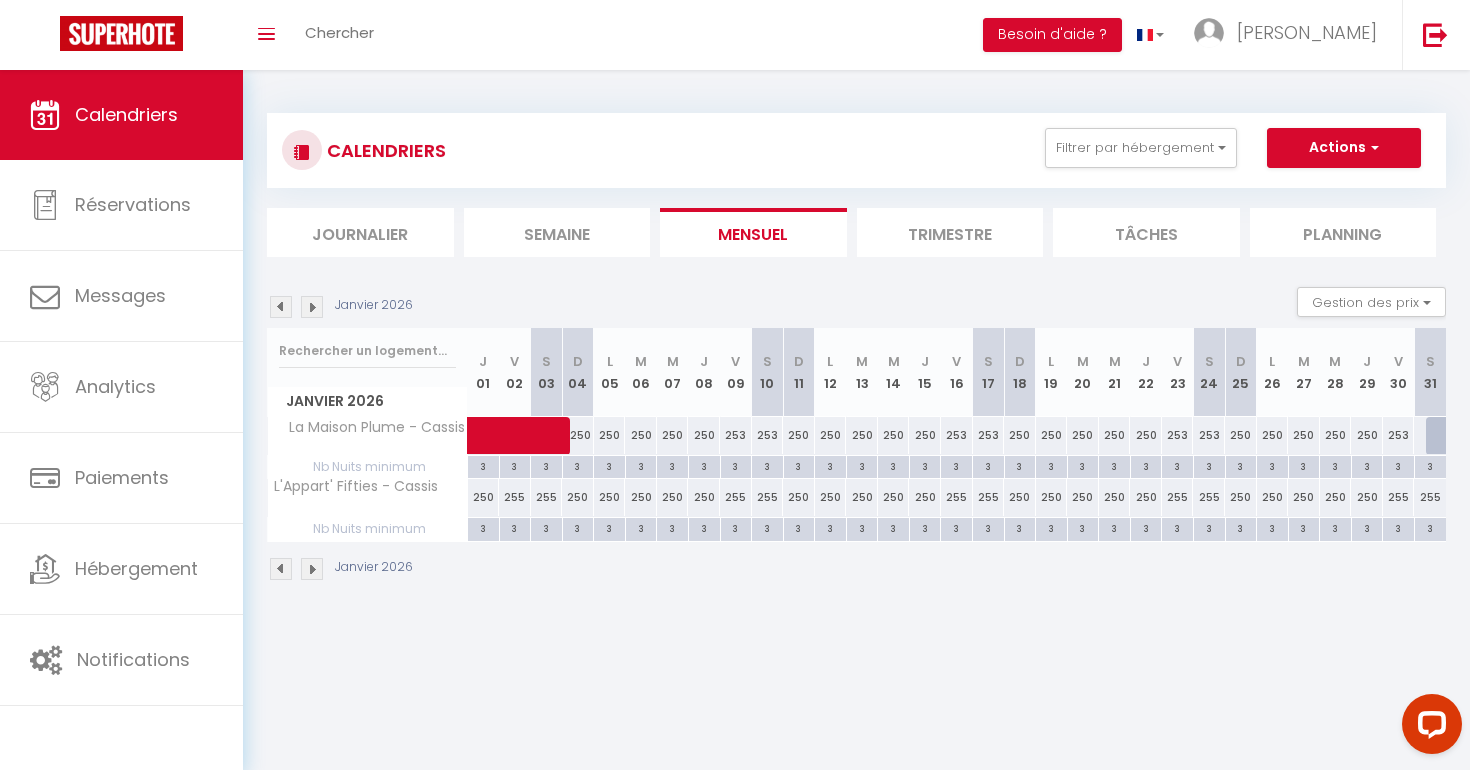 click at bounding box center [1442, 436] 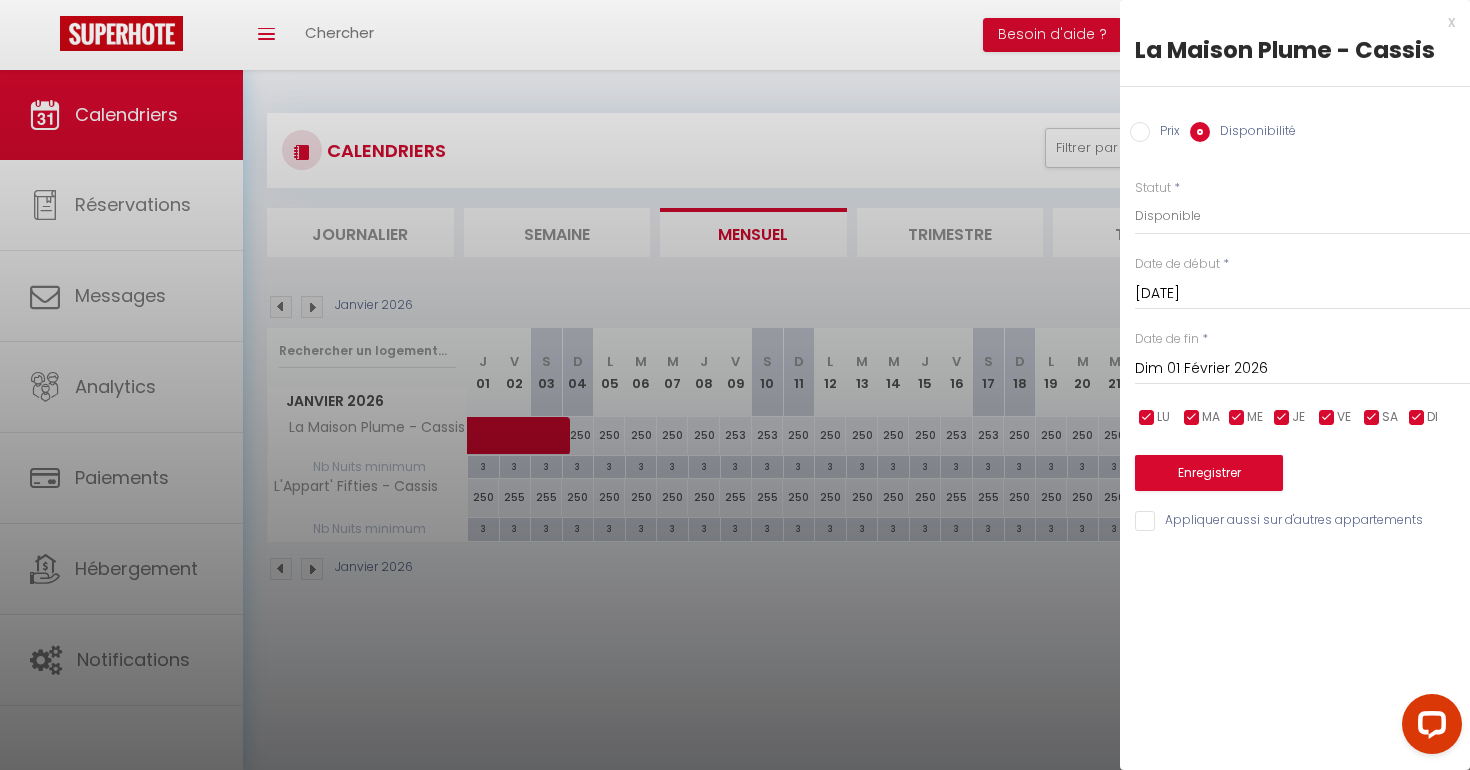 click on "Dim 01 Février 2026" at bounding box center (1302, 369) 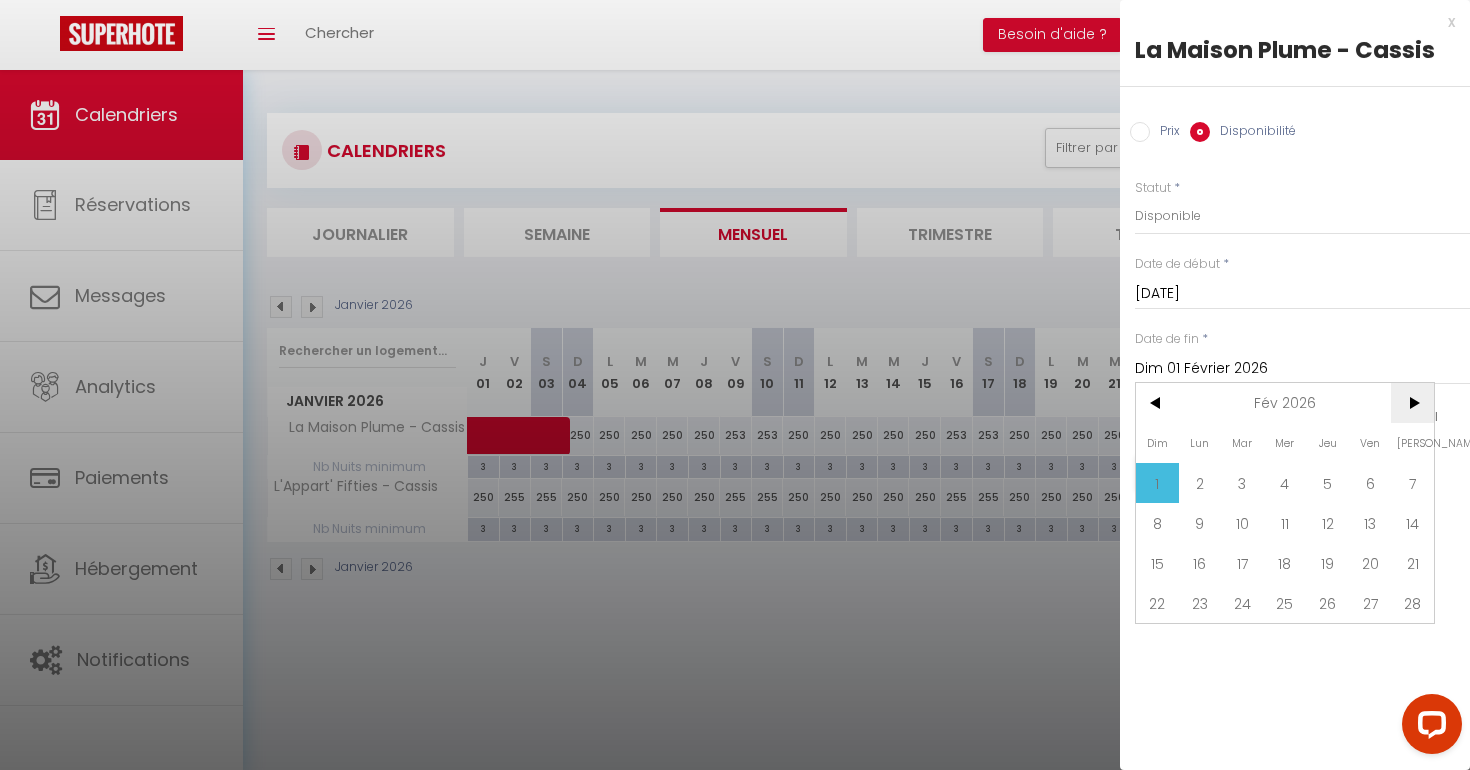 click on ">" at bounding box center [1412, 403] 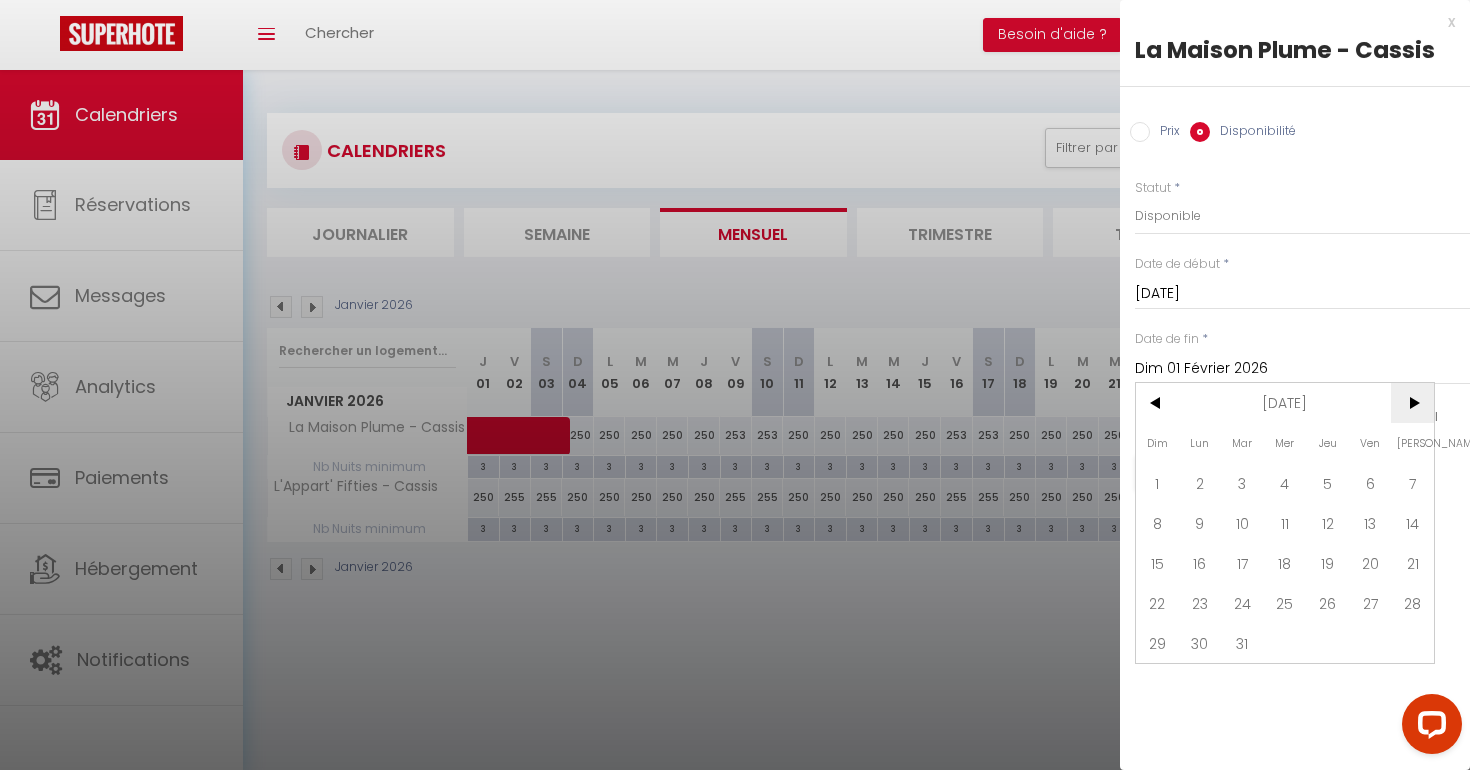 click on ">" at bounding box center (1412, 403) 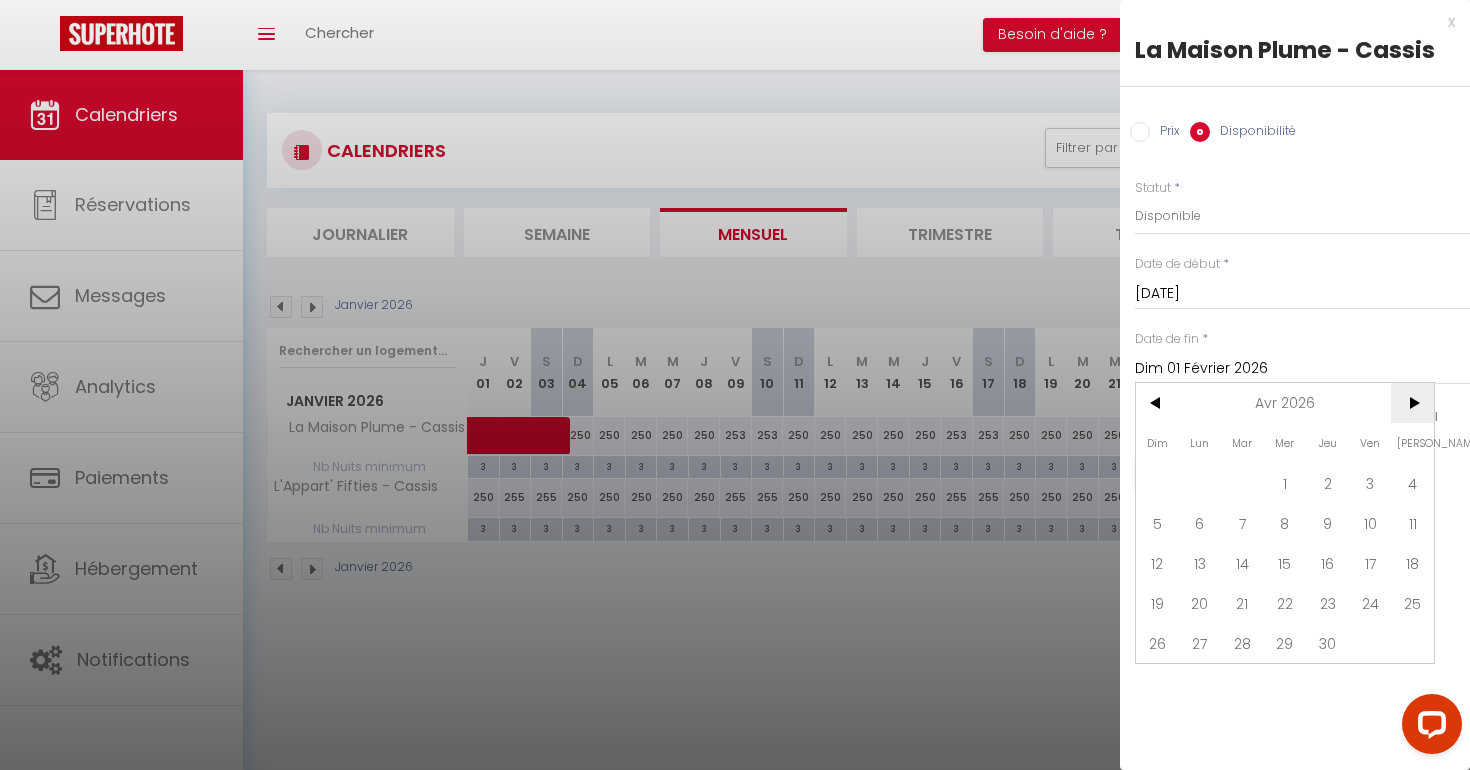 click on ">" at bounding box center [1412, 403] 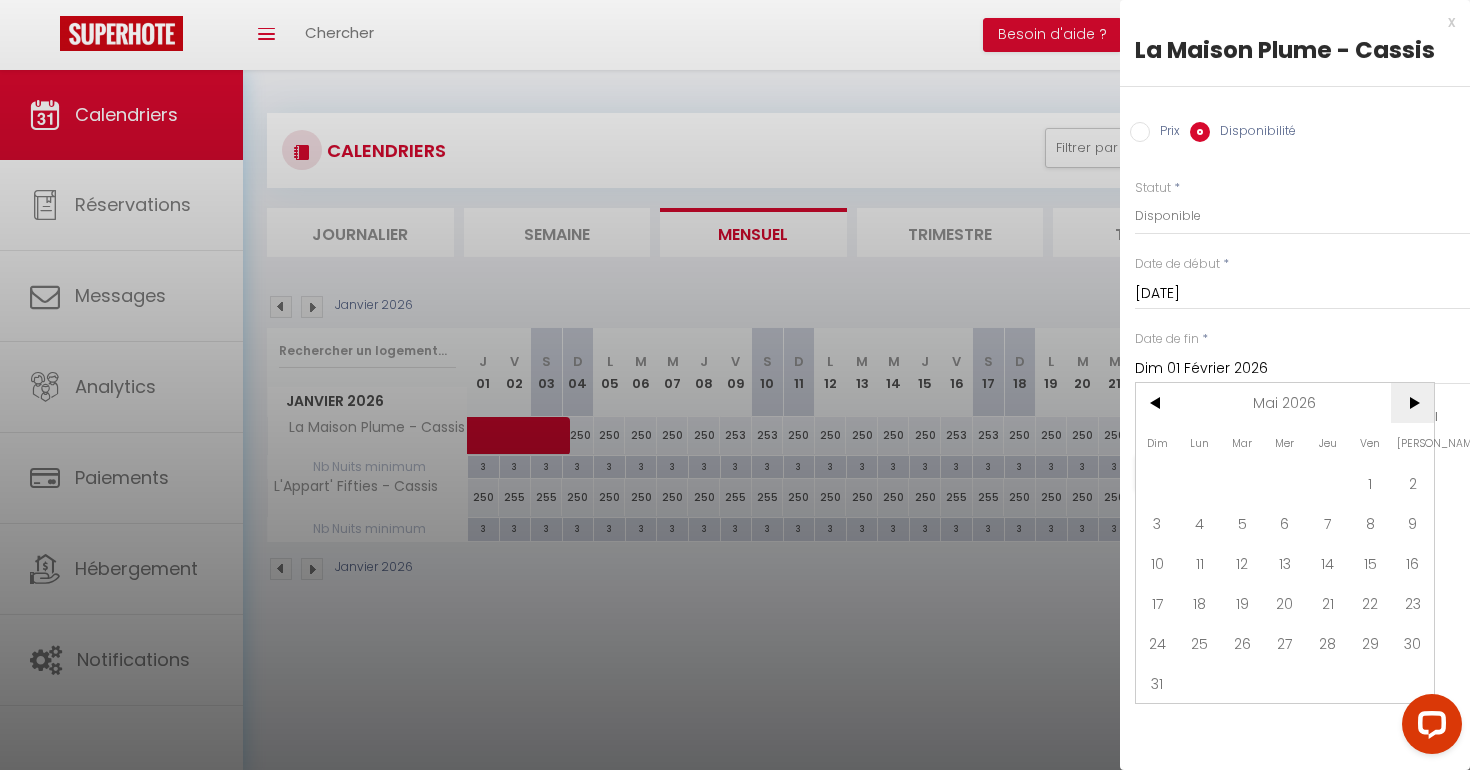 click on ">" at bounding box center [1412, 403] 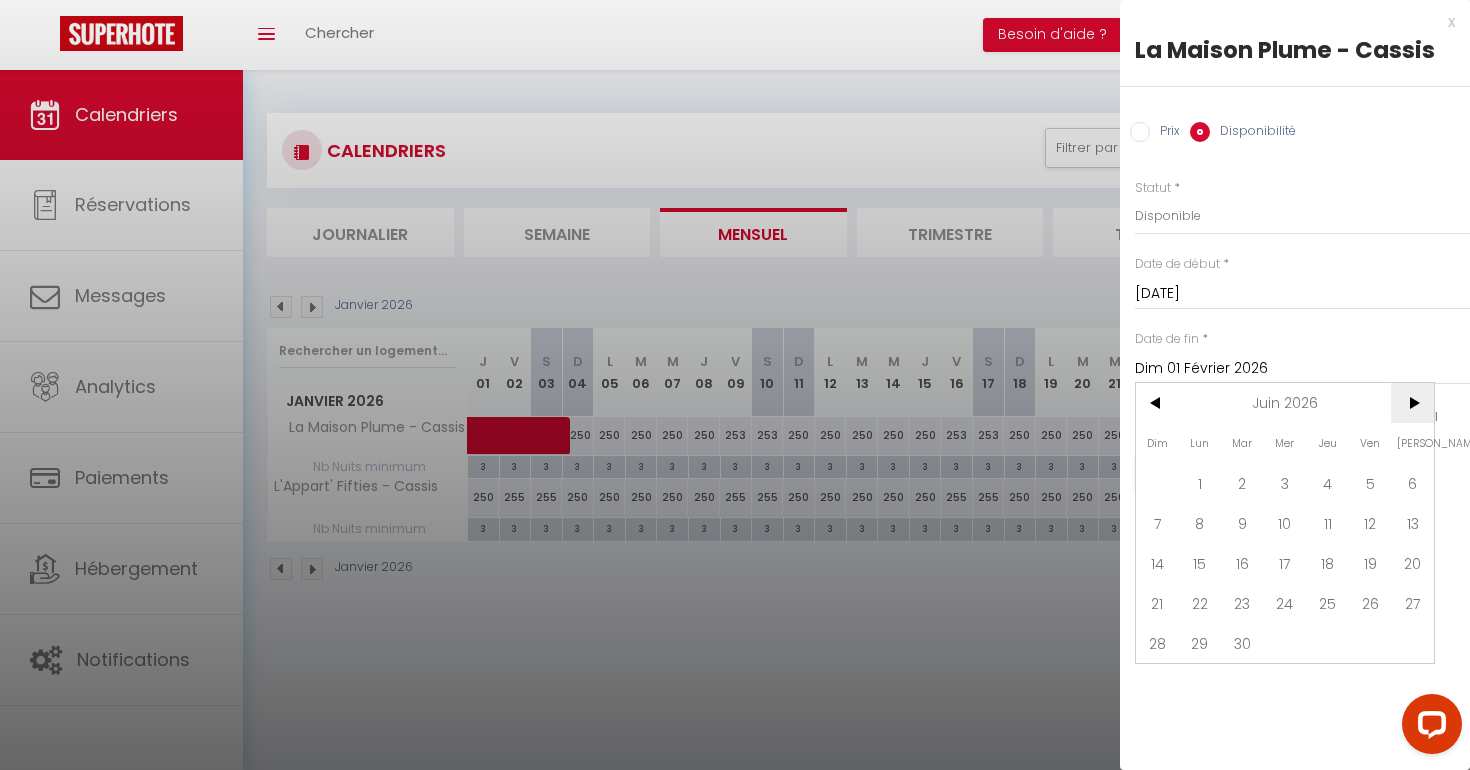 click on ">" at bounding box center [1412, 403] 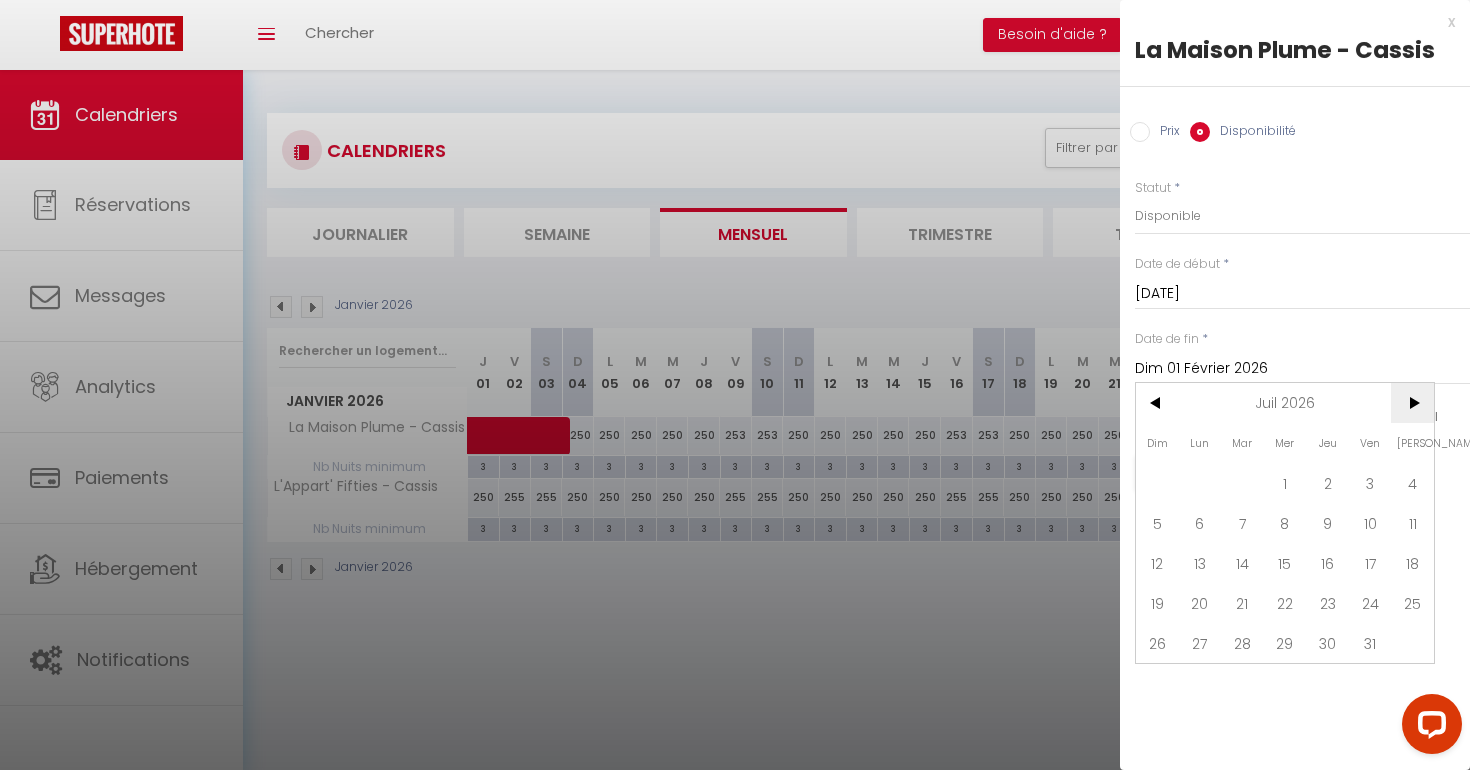 click on ">" at bounding box center [1412, 403] 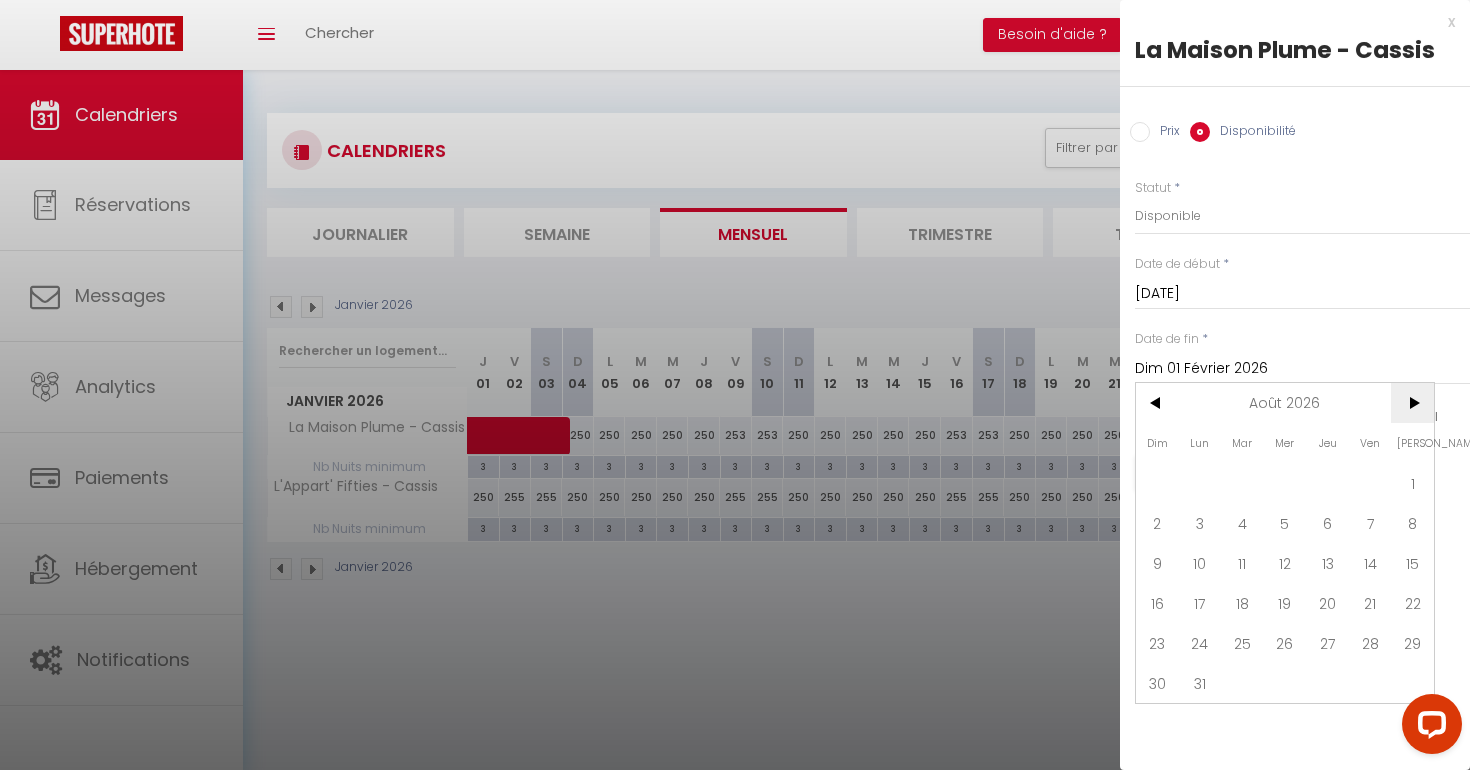 click on ">" at bounding box center [1412, 403] 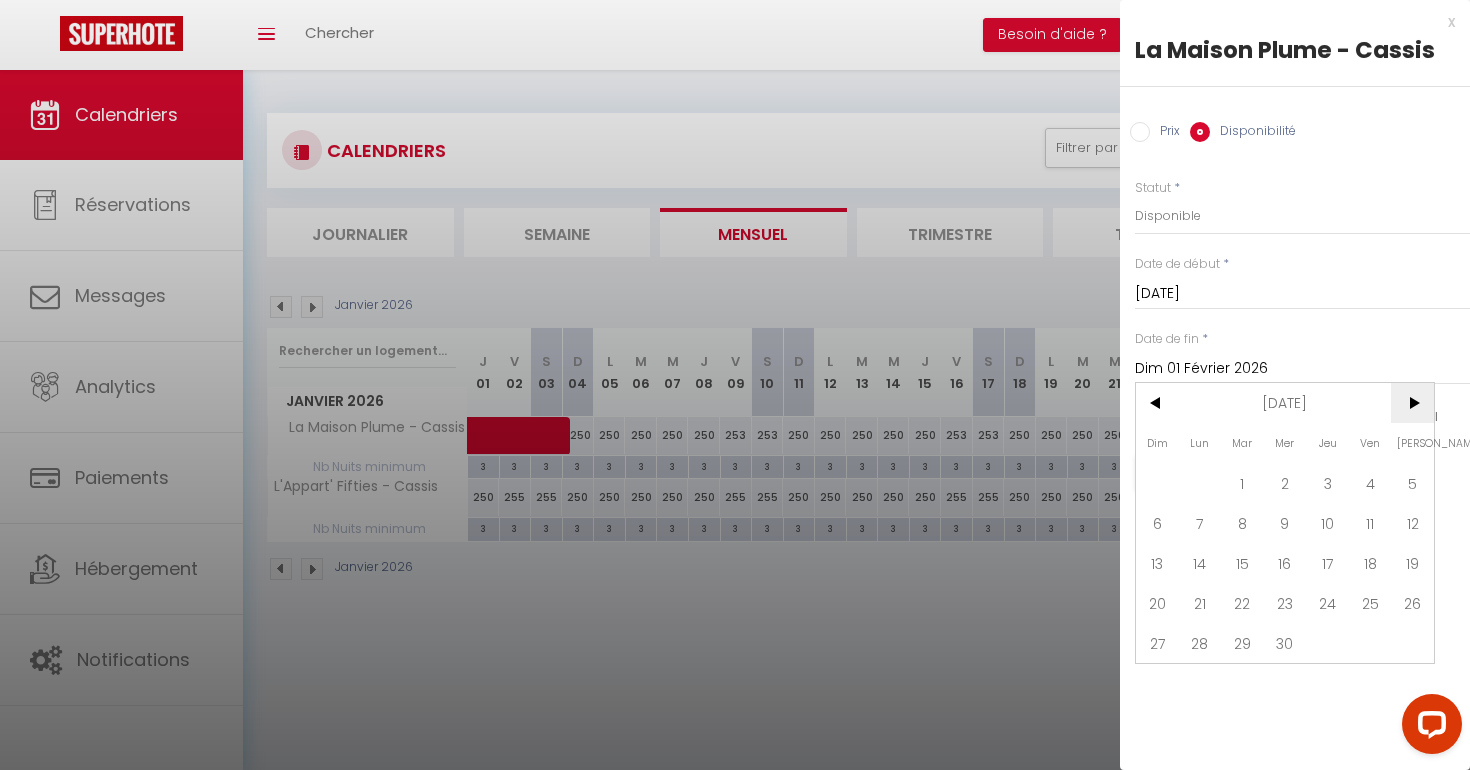 click on ">" at bounding box center [1412, 403] 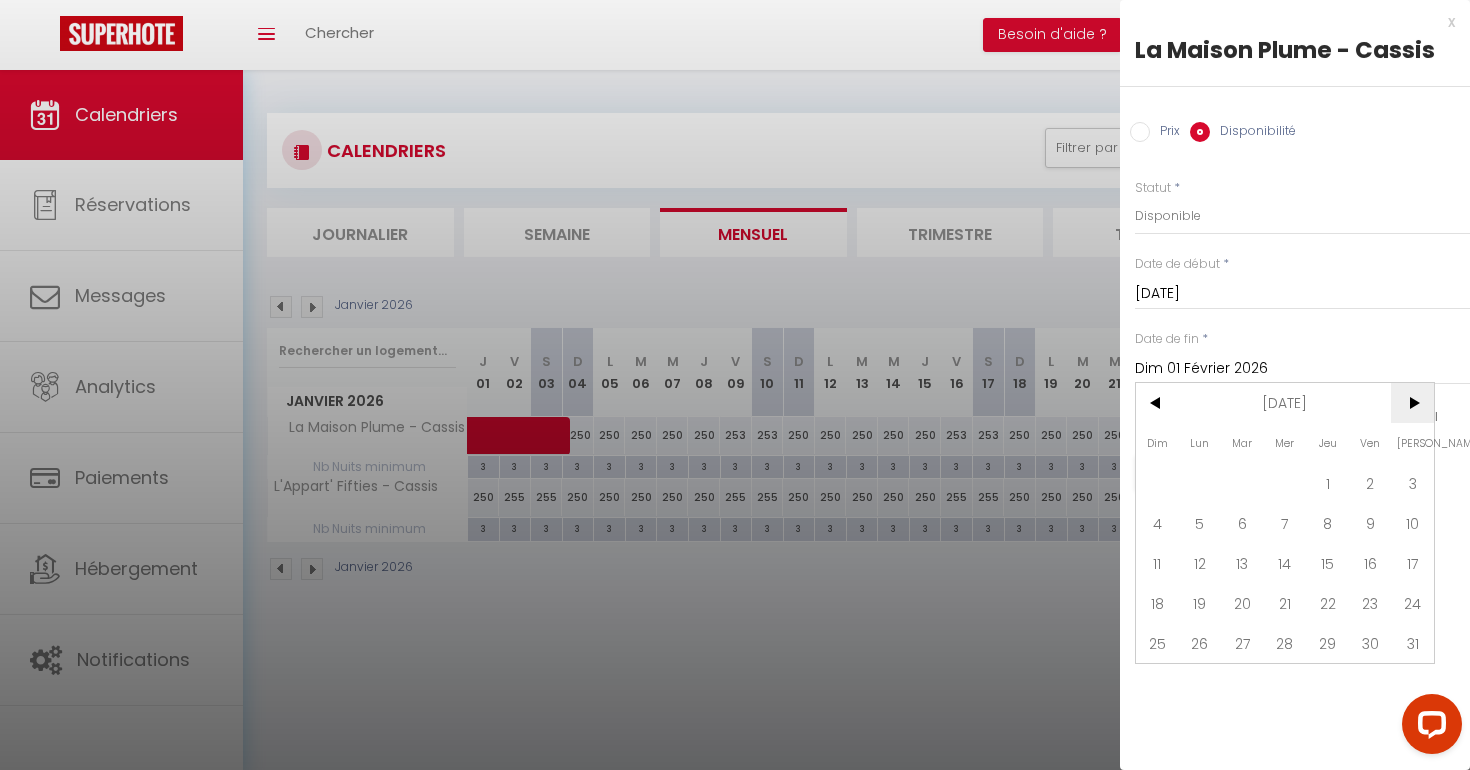 click on ">" at bounding box center [1412, 403] 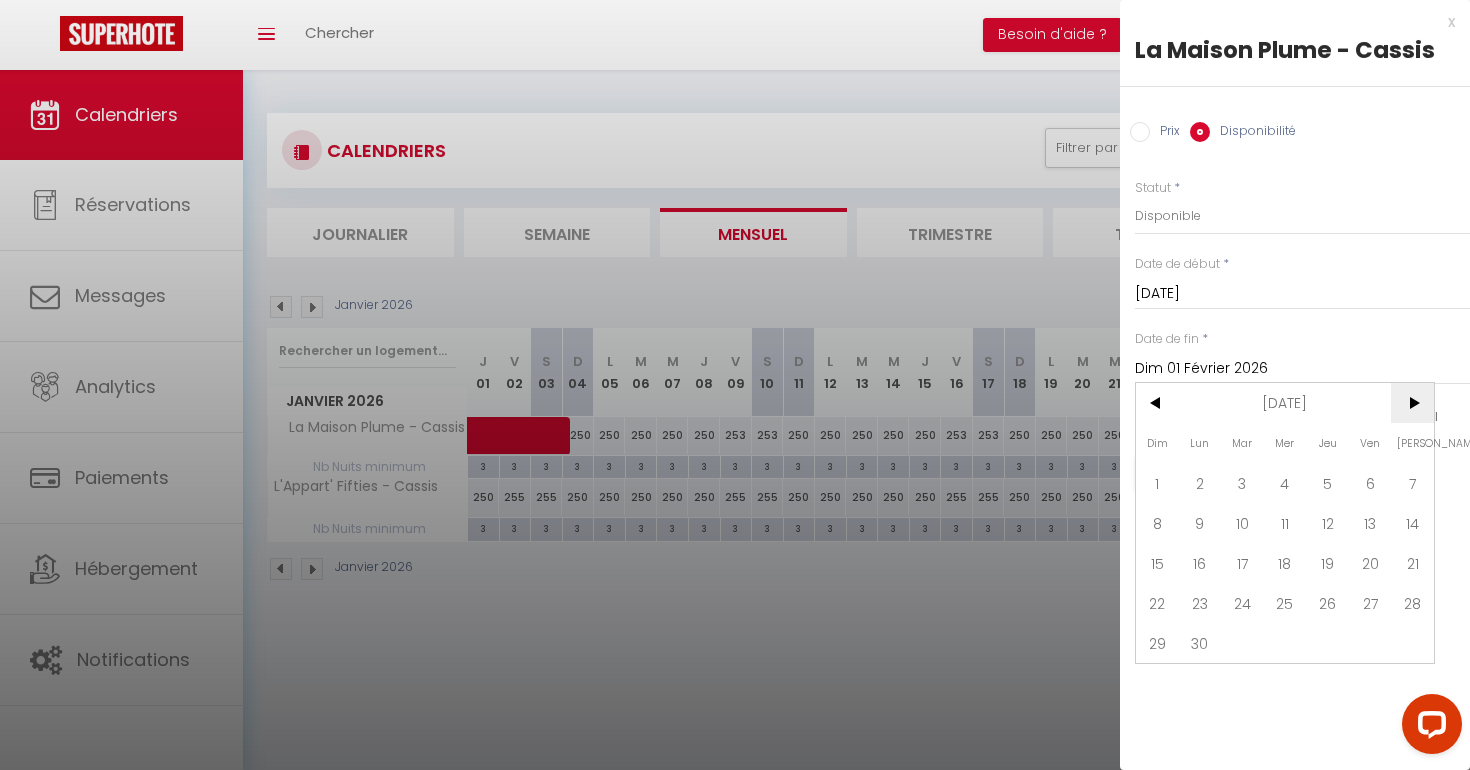 click on ">" at bounding box center [1412, 403] 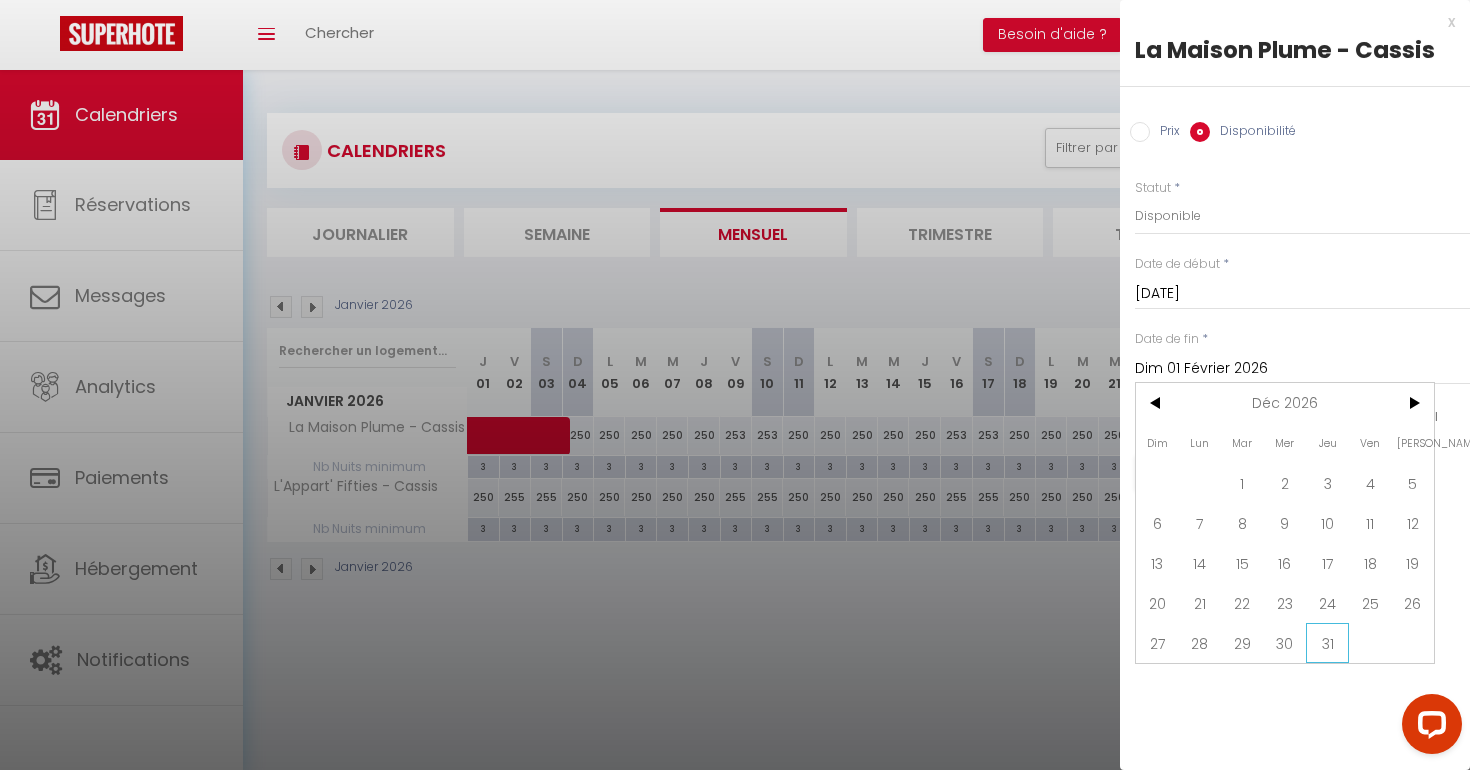 click on "31" at bounding box center (1327, 643) 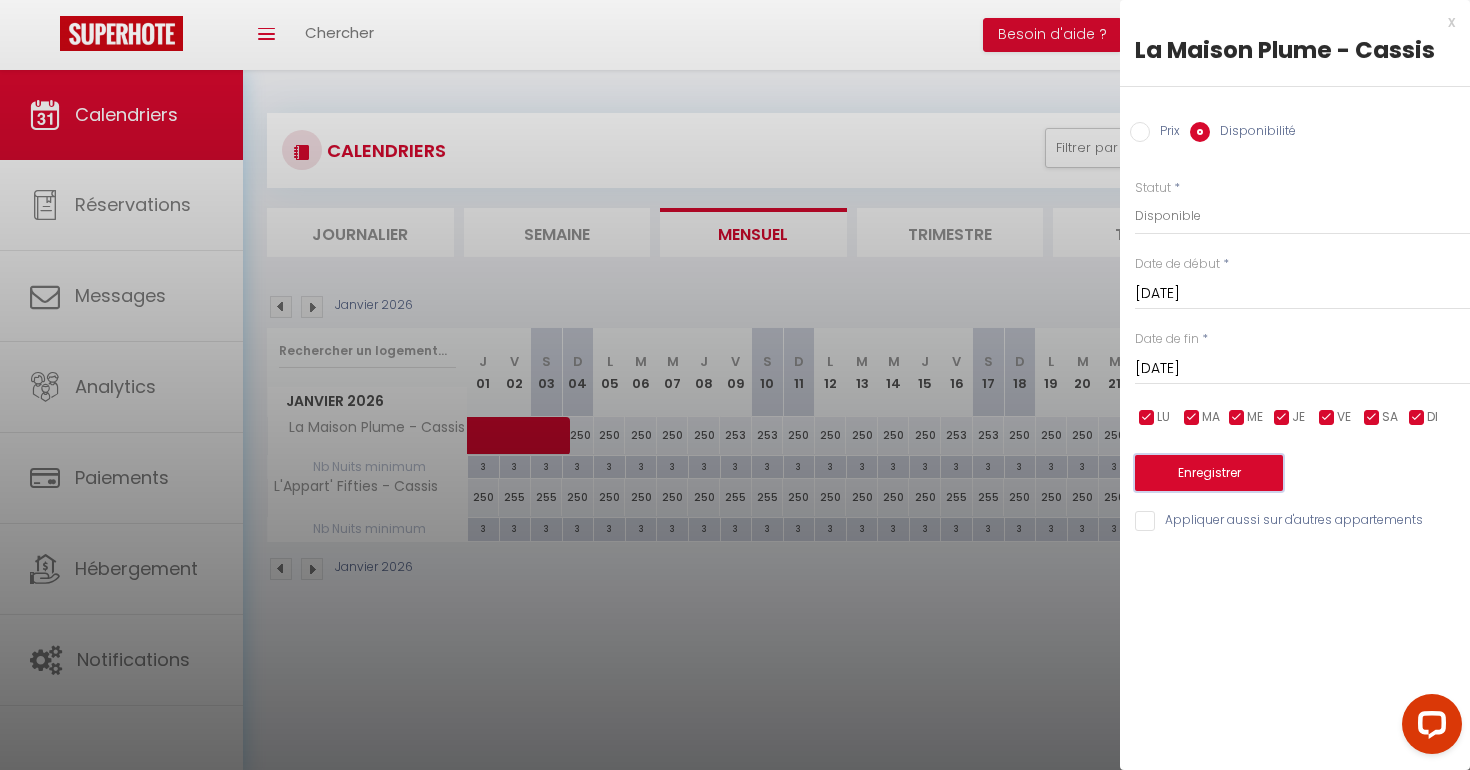 click on "Enregistrer" at bounding box center (1209, 473) 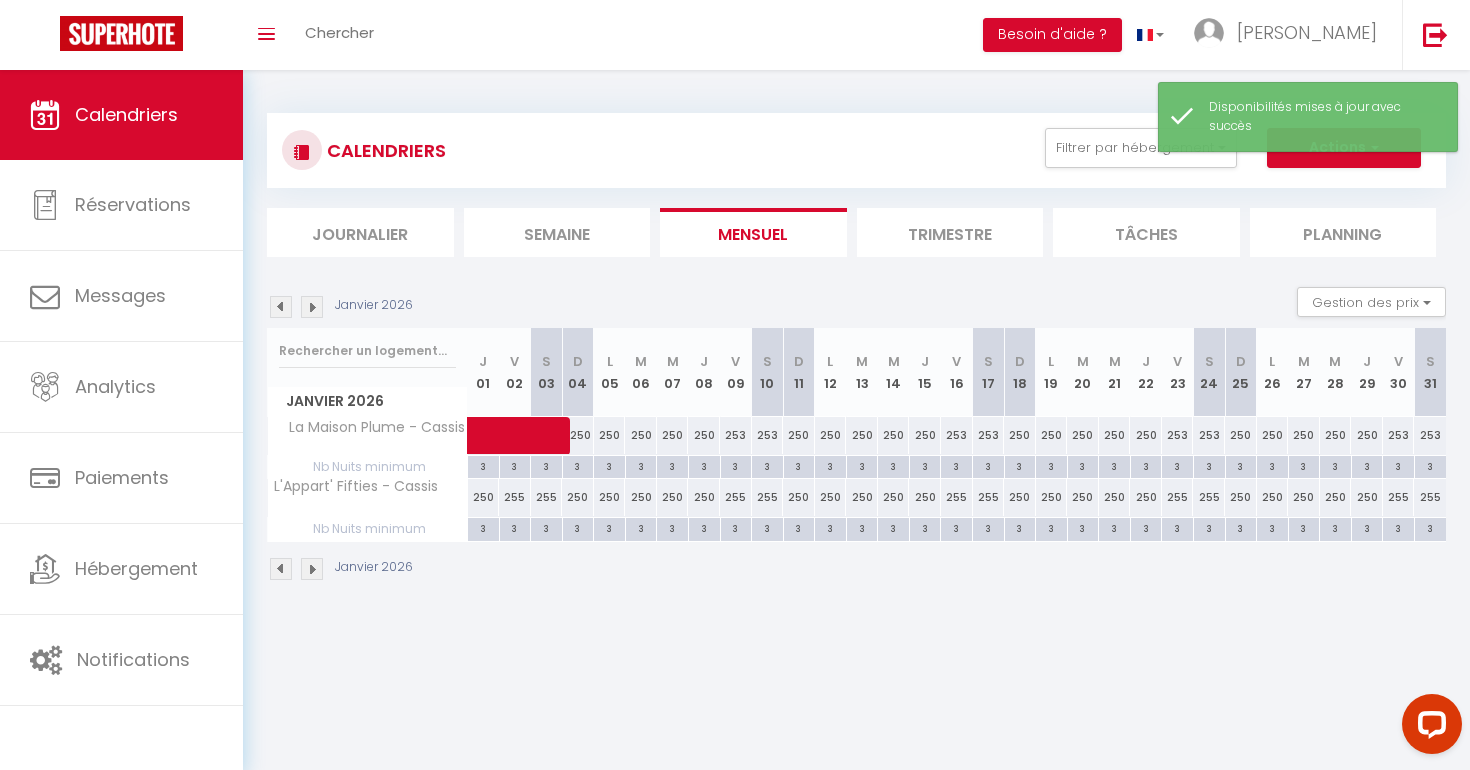 click at bounding box center (281, 307) 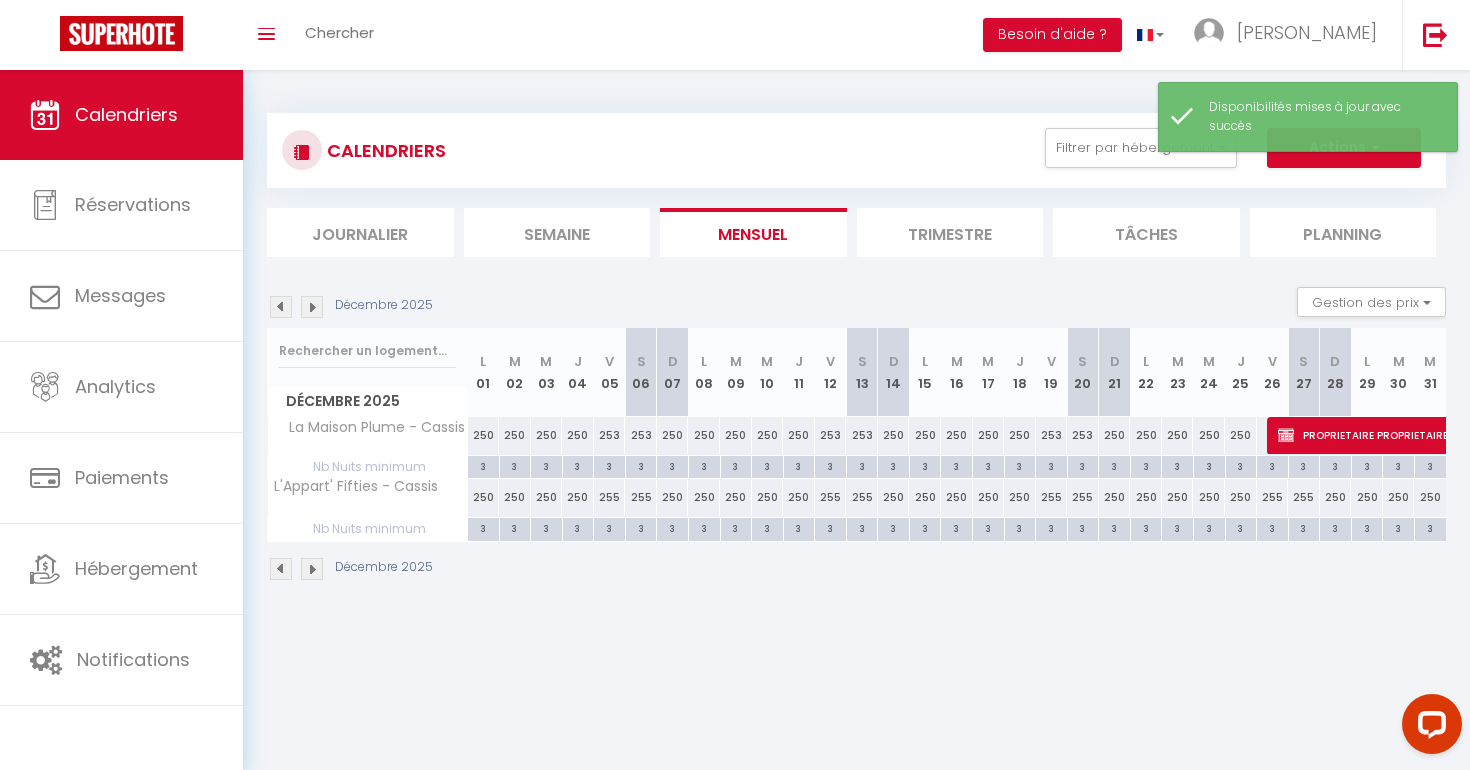 click at bounding box center (281, 307) 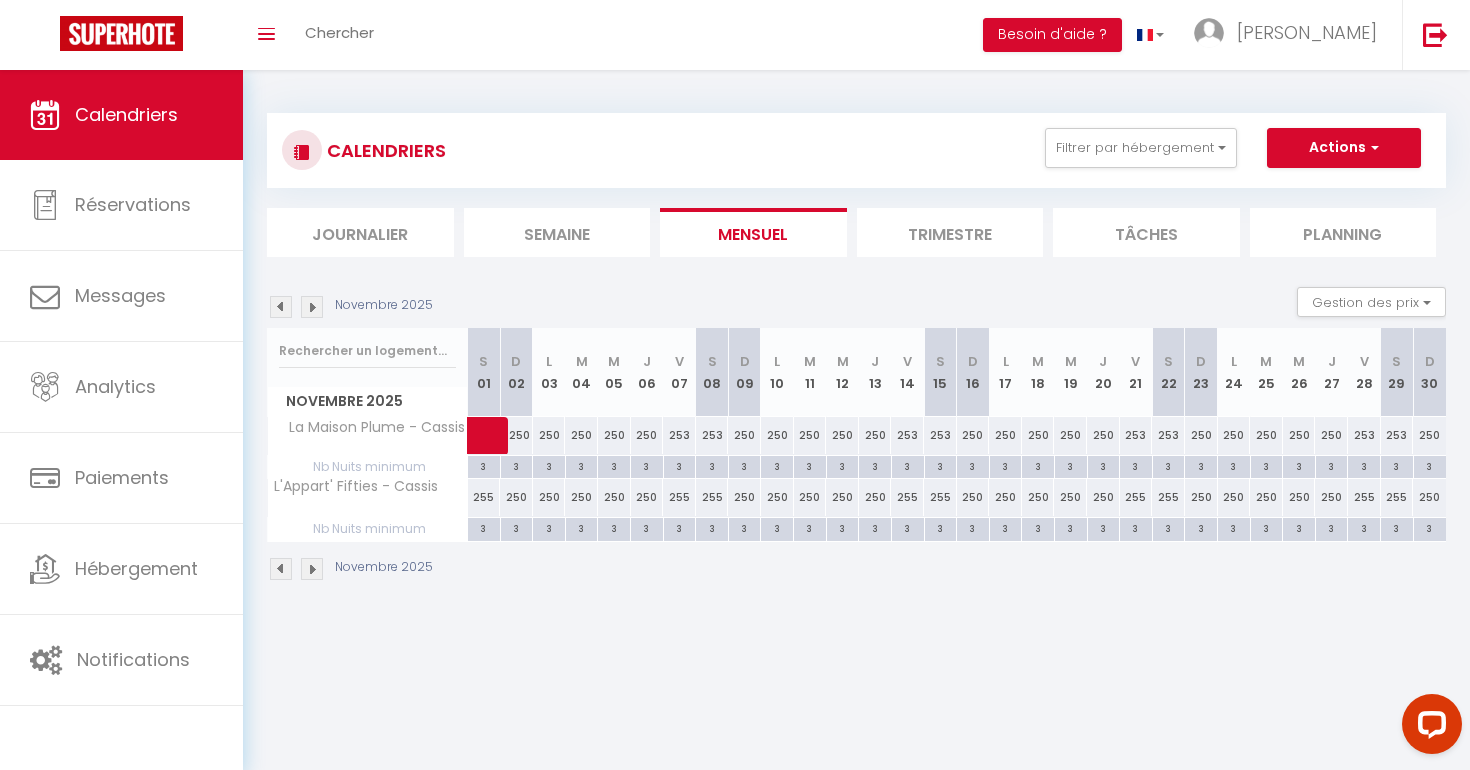 click at bounding box center (281, 307) 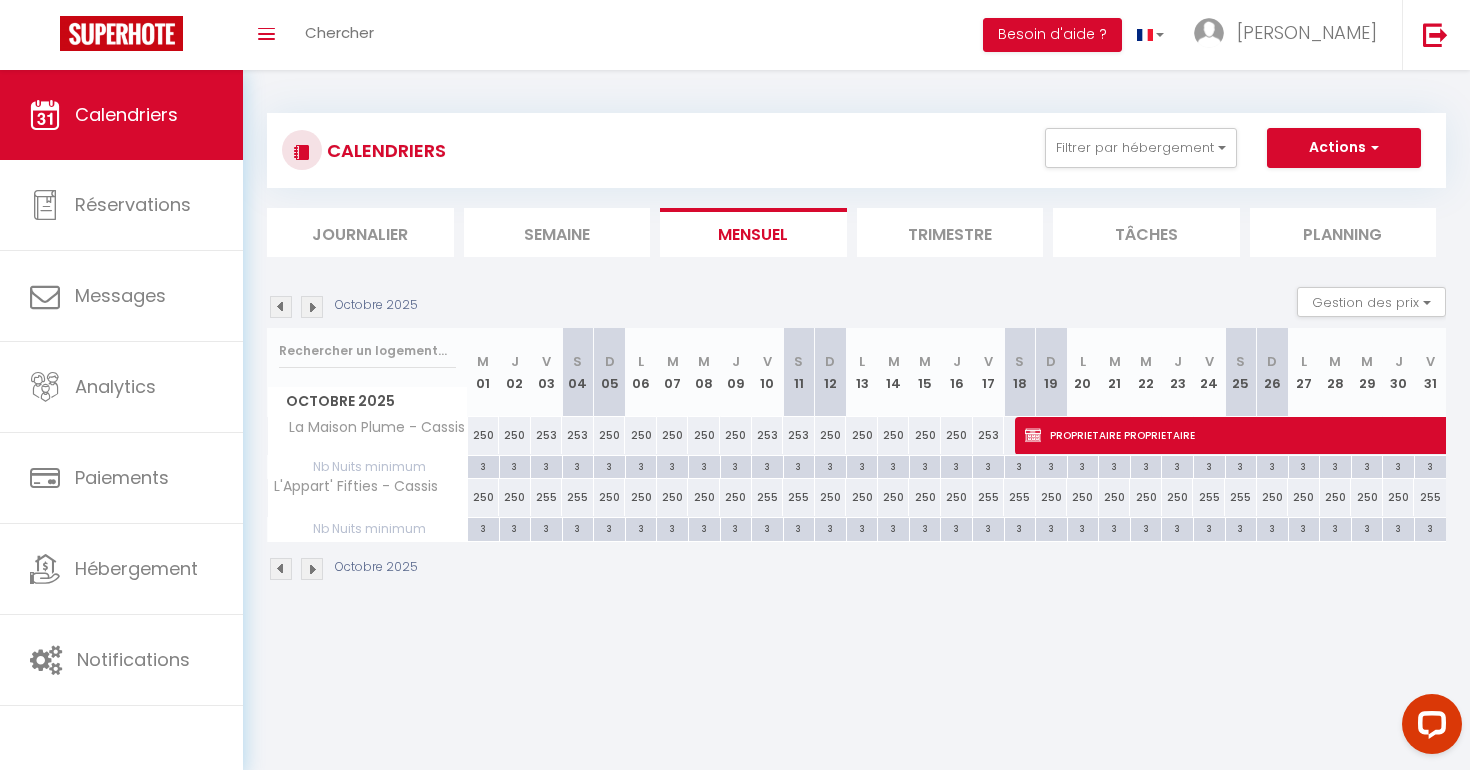 click at bounding box center [312, 307] 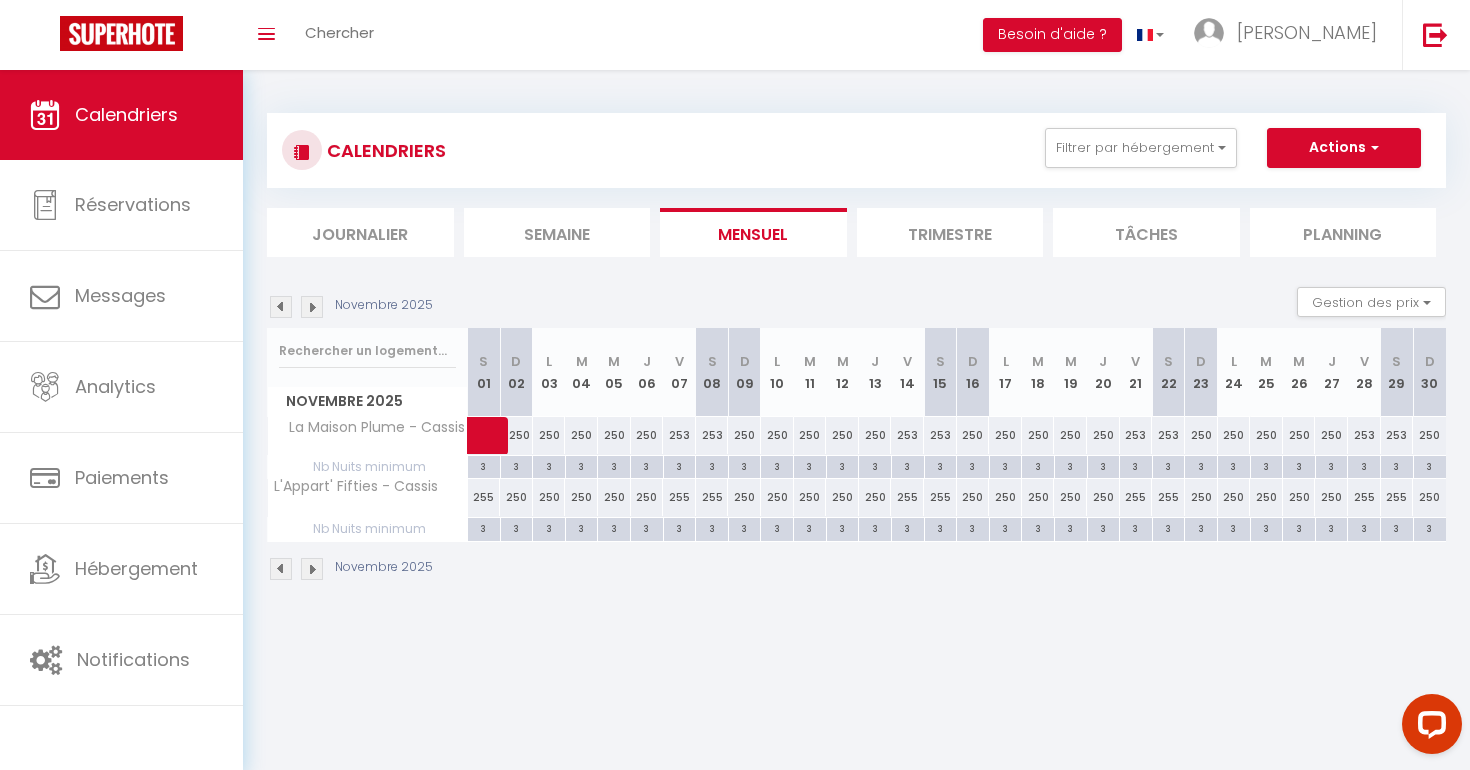 click at bounding box center [312, 307] 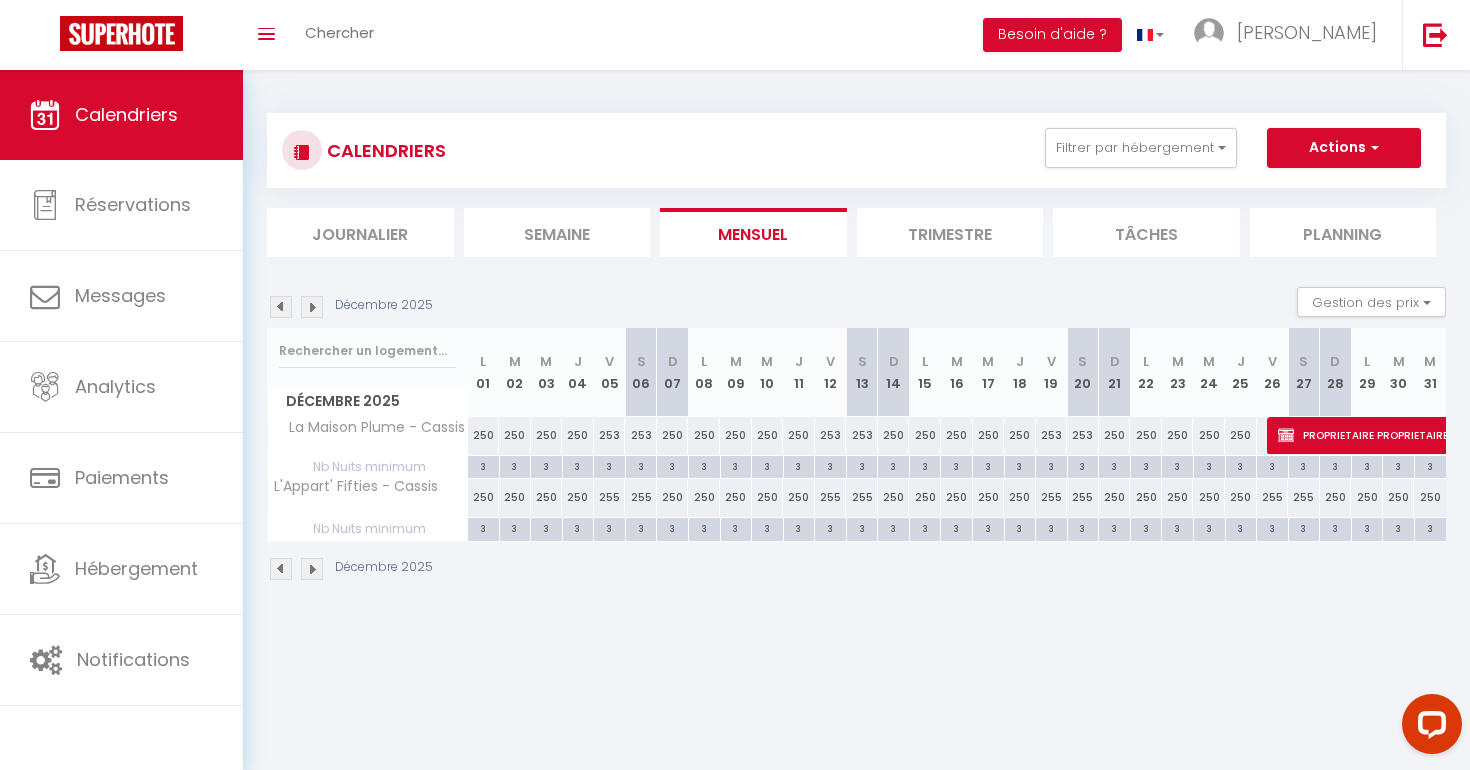 click at bounding box center (312, 307) 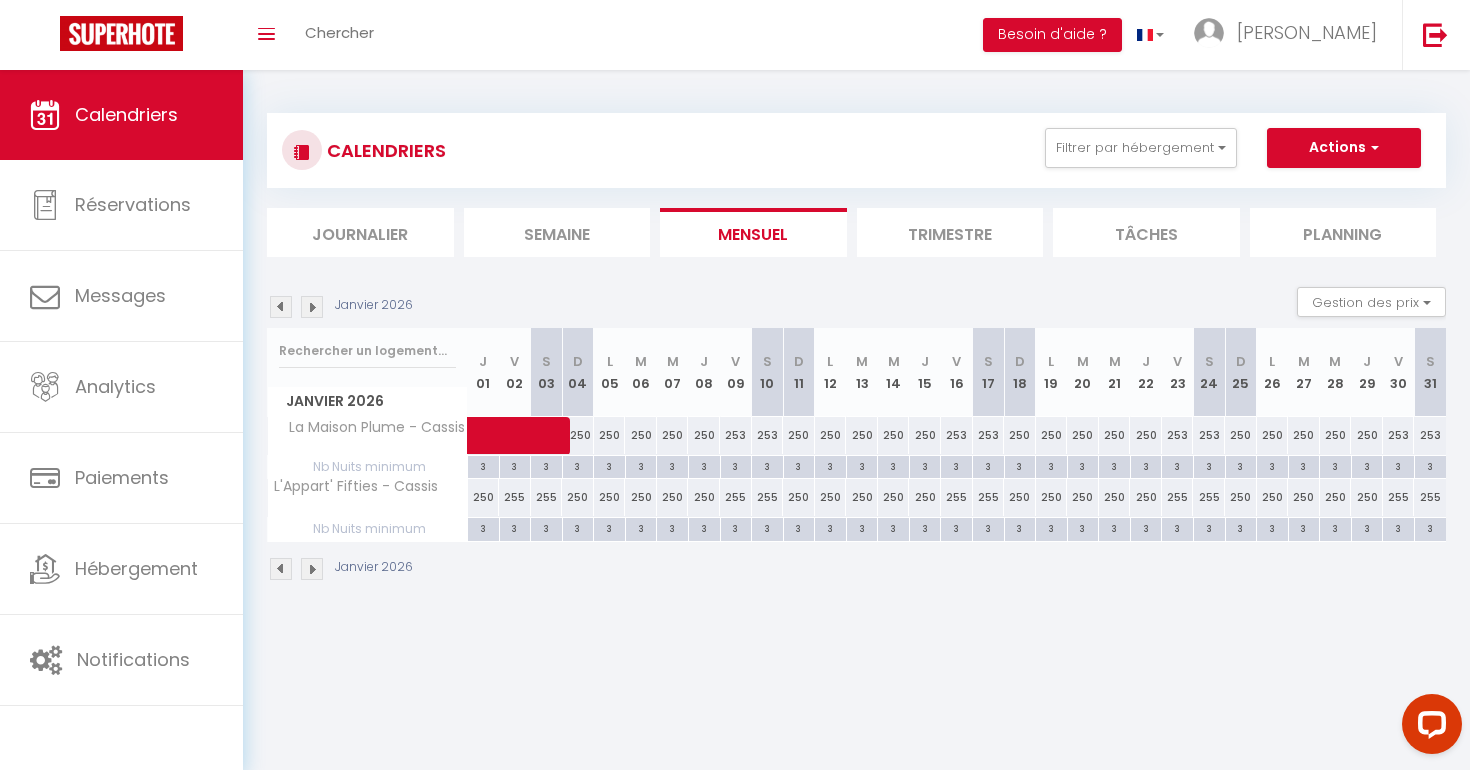 click at bounding box center (312, 307) 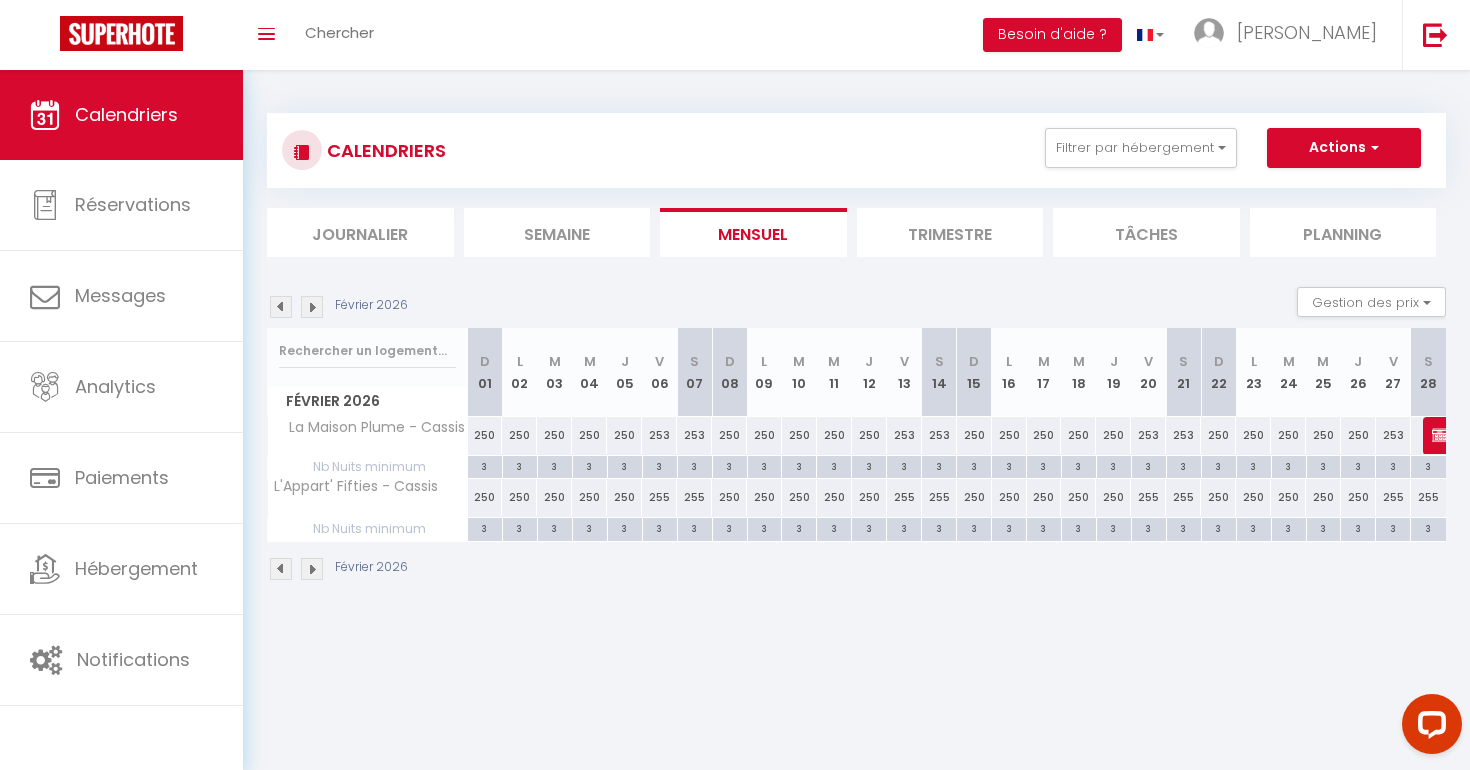 click at bounding box center [312, 307] 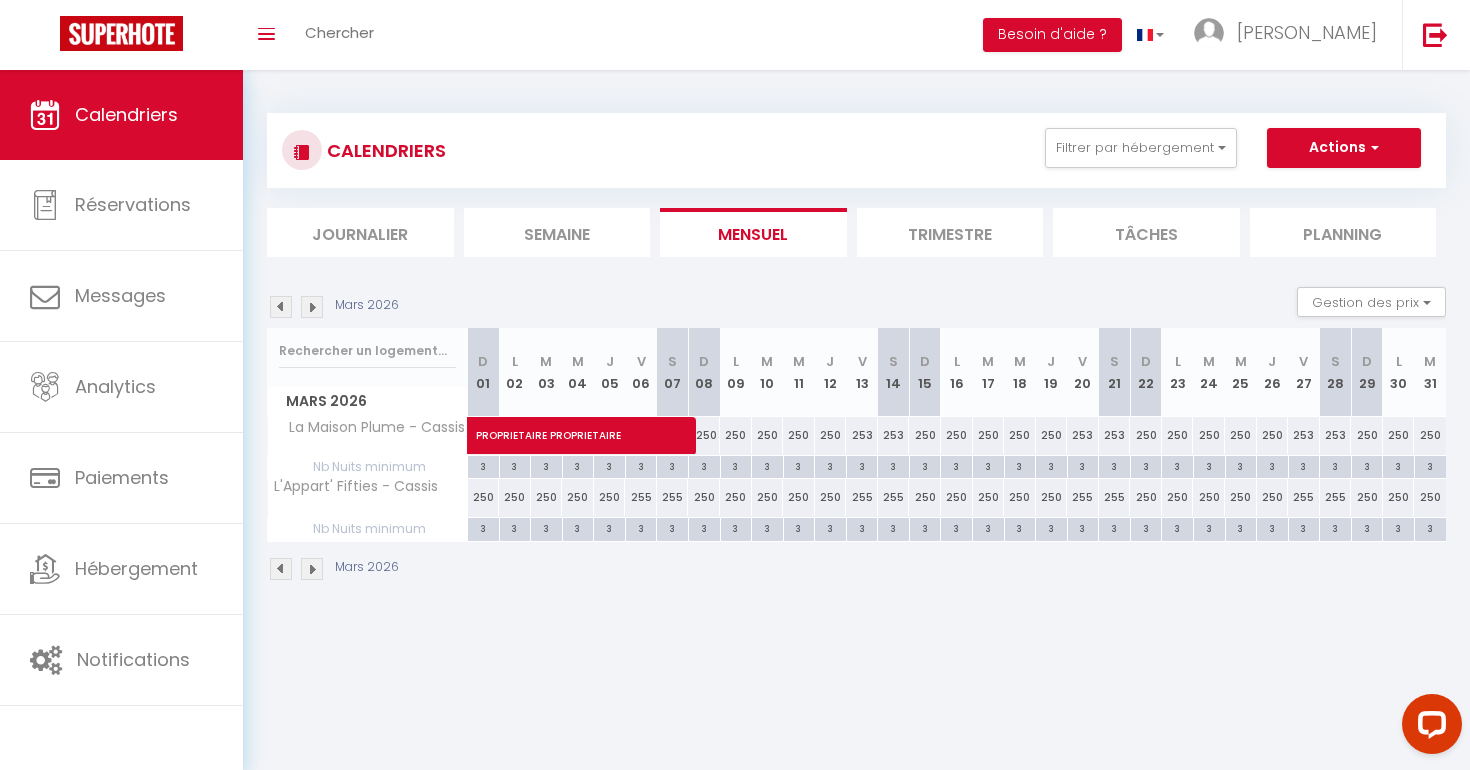 click at bounding box center [312, 307] 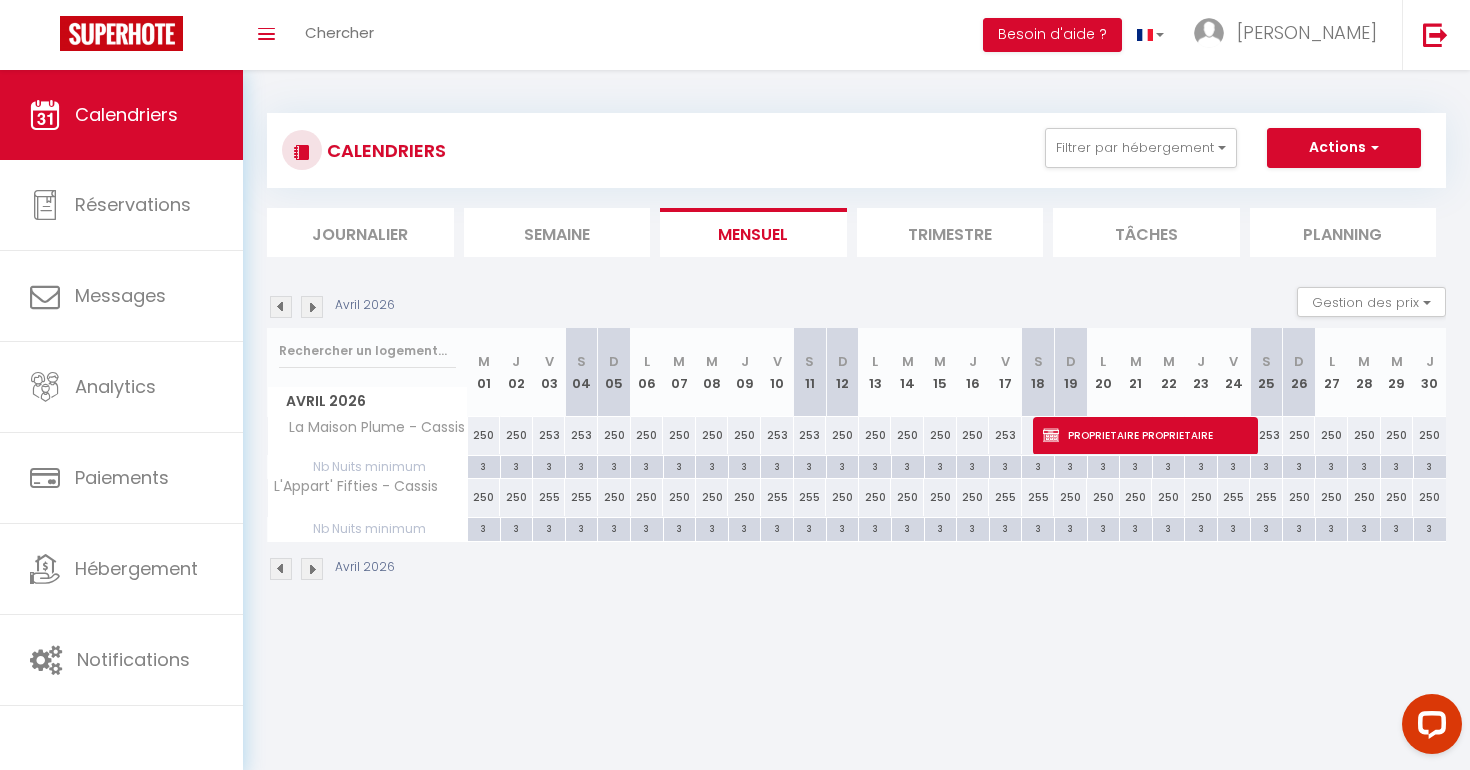 click at bounding box center [312, 307] 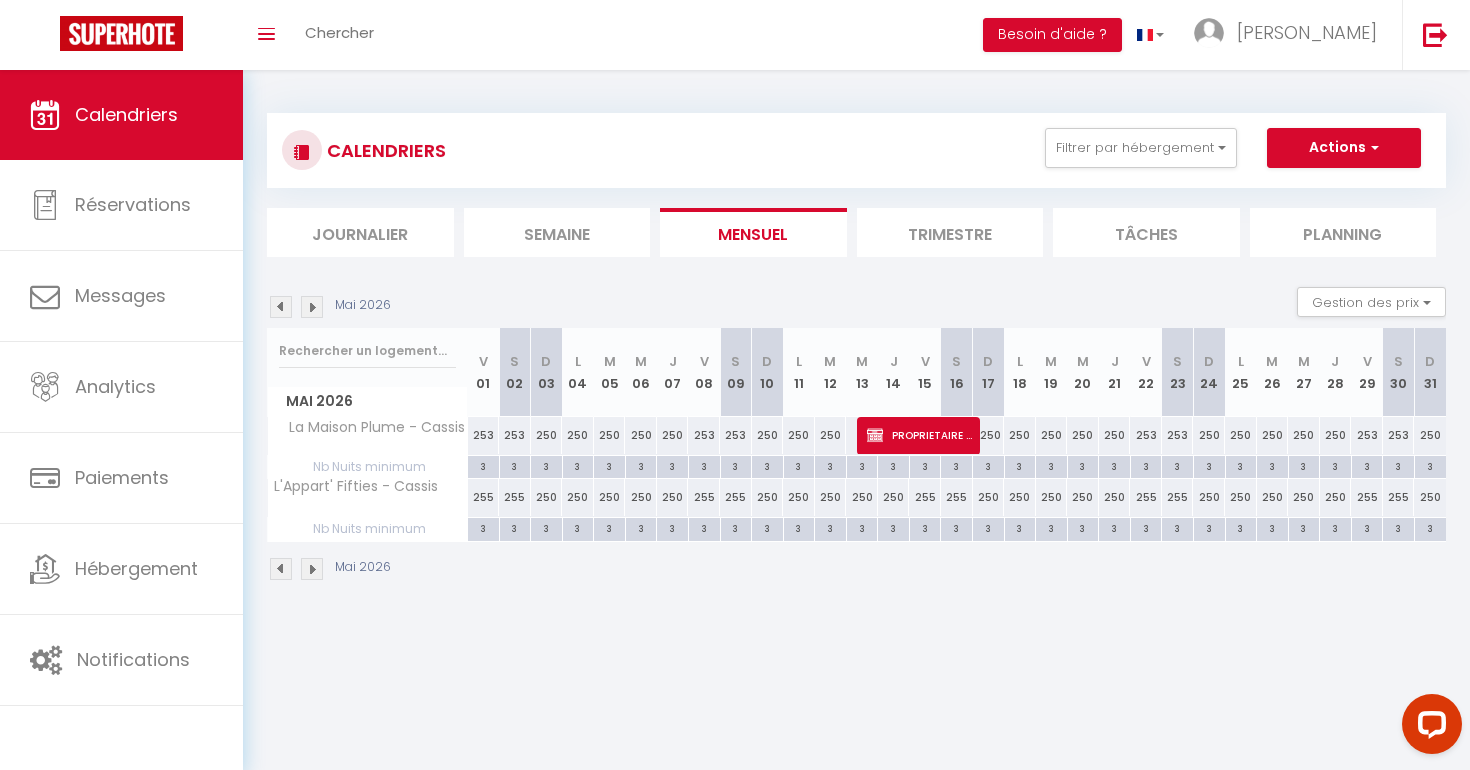 click at bounding box center (312, 307) 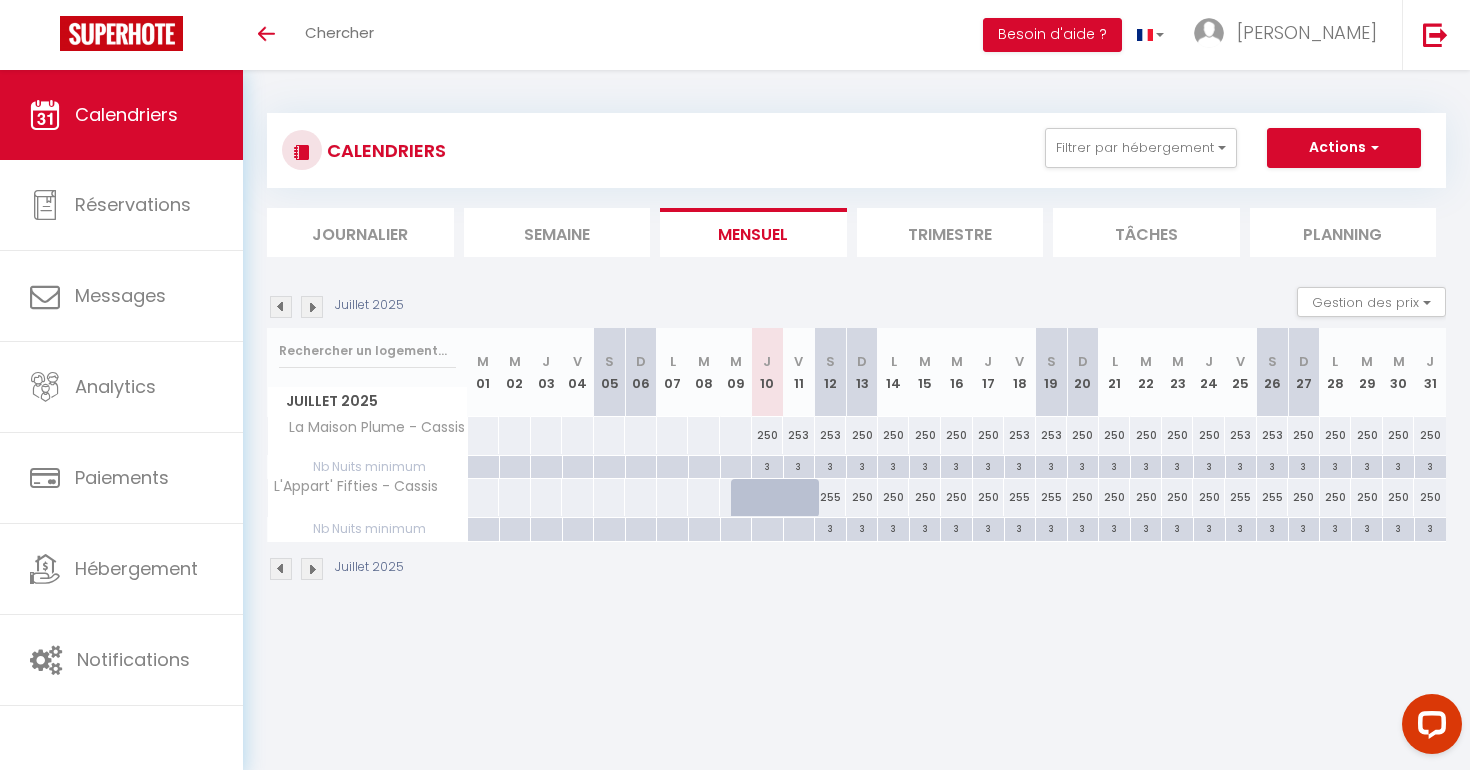 scroll, scrollTop: 0, scrollLeft: 0, axis: both 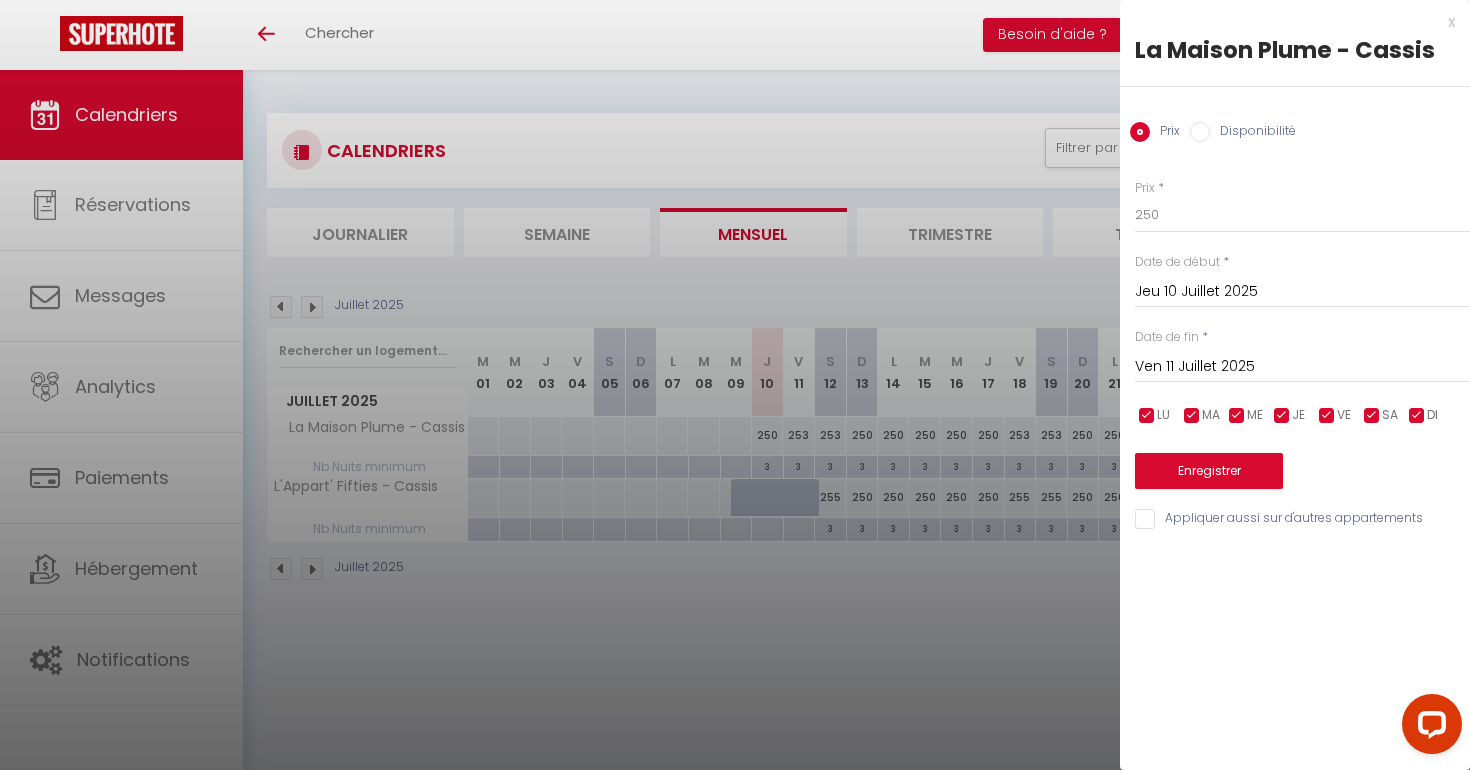 click on "Ven 11 Juillet 2025" at bounding box center (1302, 367) 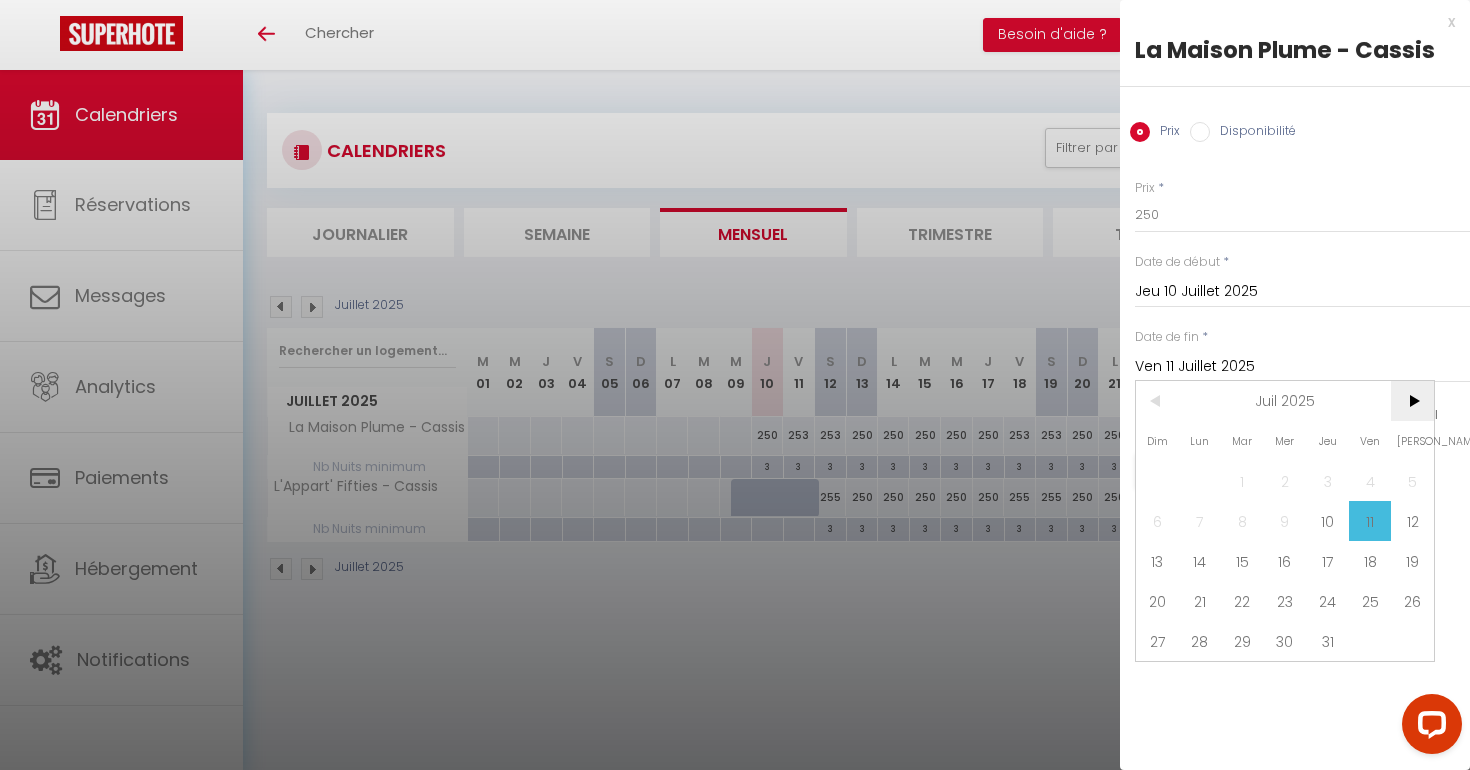 click on ">" at bounding box center [1412, 401] 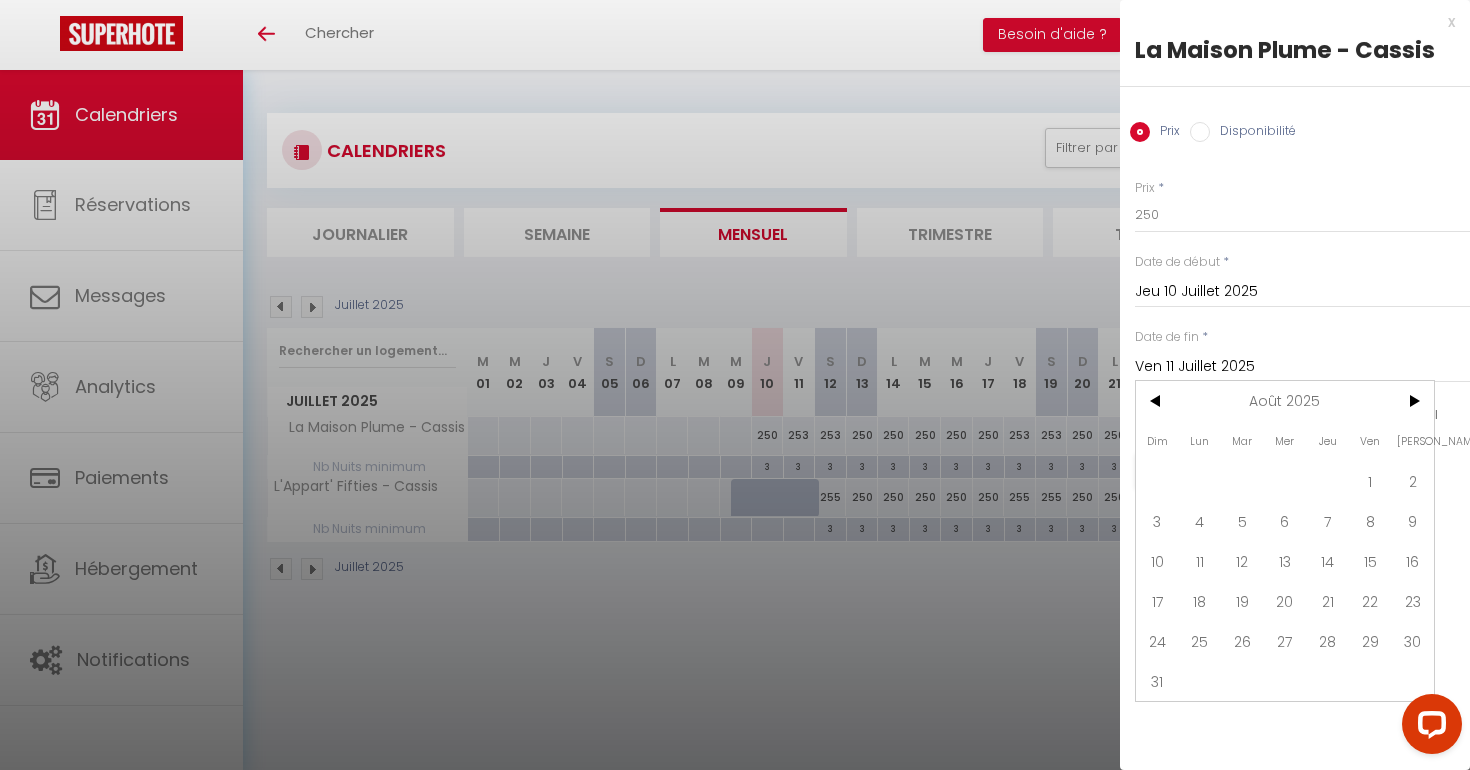 drag, startPoint x: 1404, startPoint y: 552, endPoint x: 1383, endPoint y: 517, distance: 40.81666 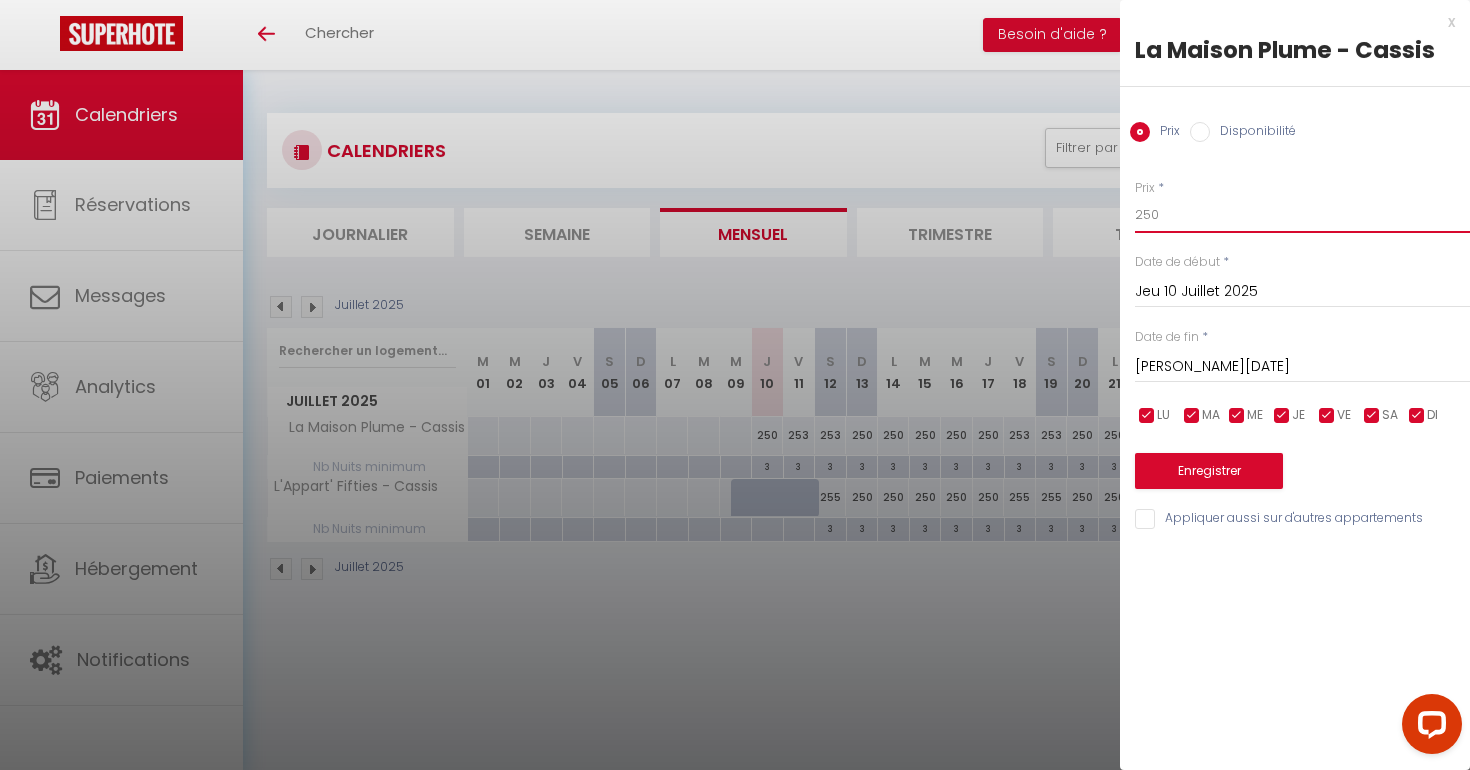 drag, startPoint x: 1173, startPoint y: 211, endPoint x: 1118, endPoint y: 209, distance: 55.03635 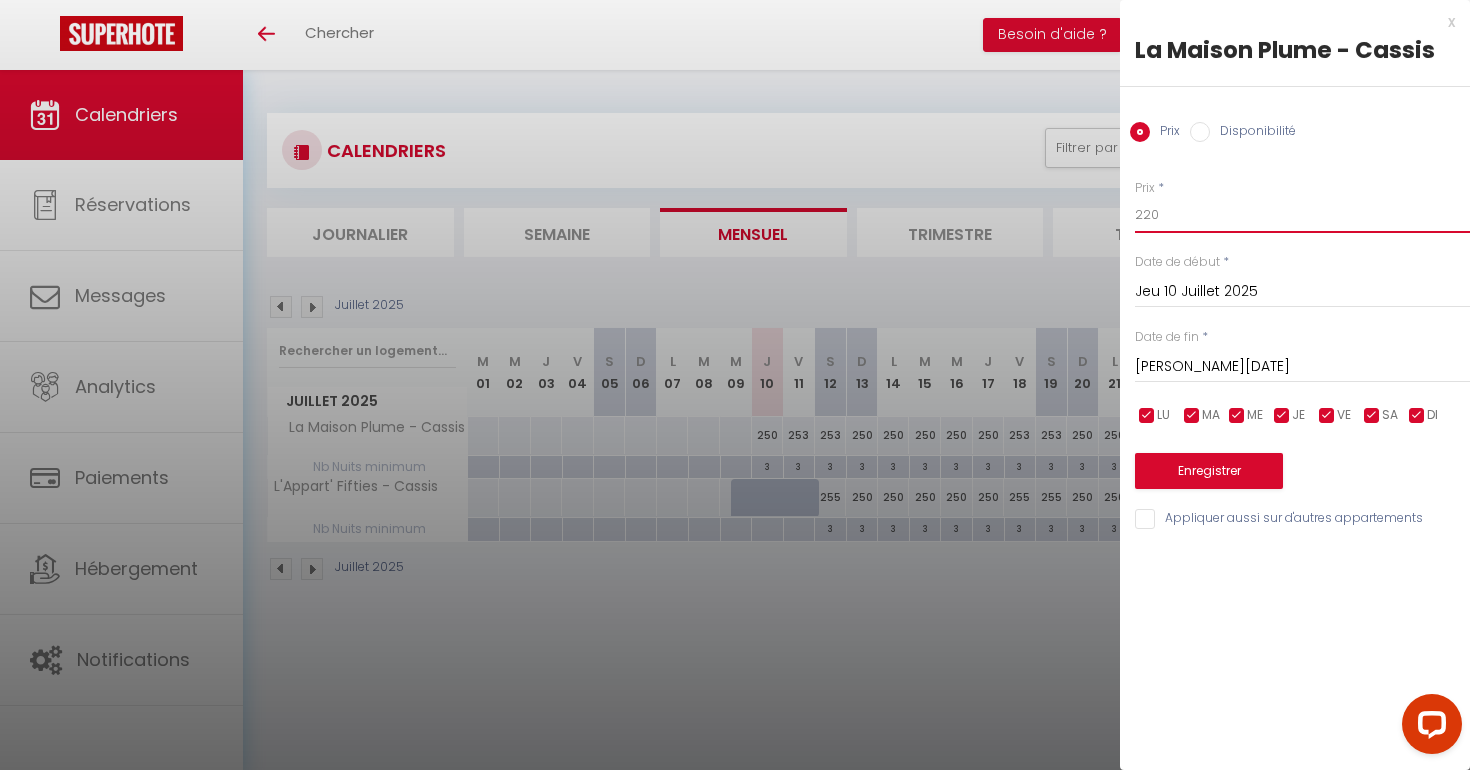type on "220" 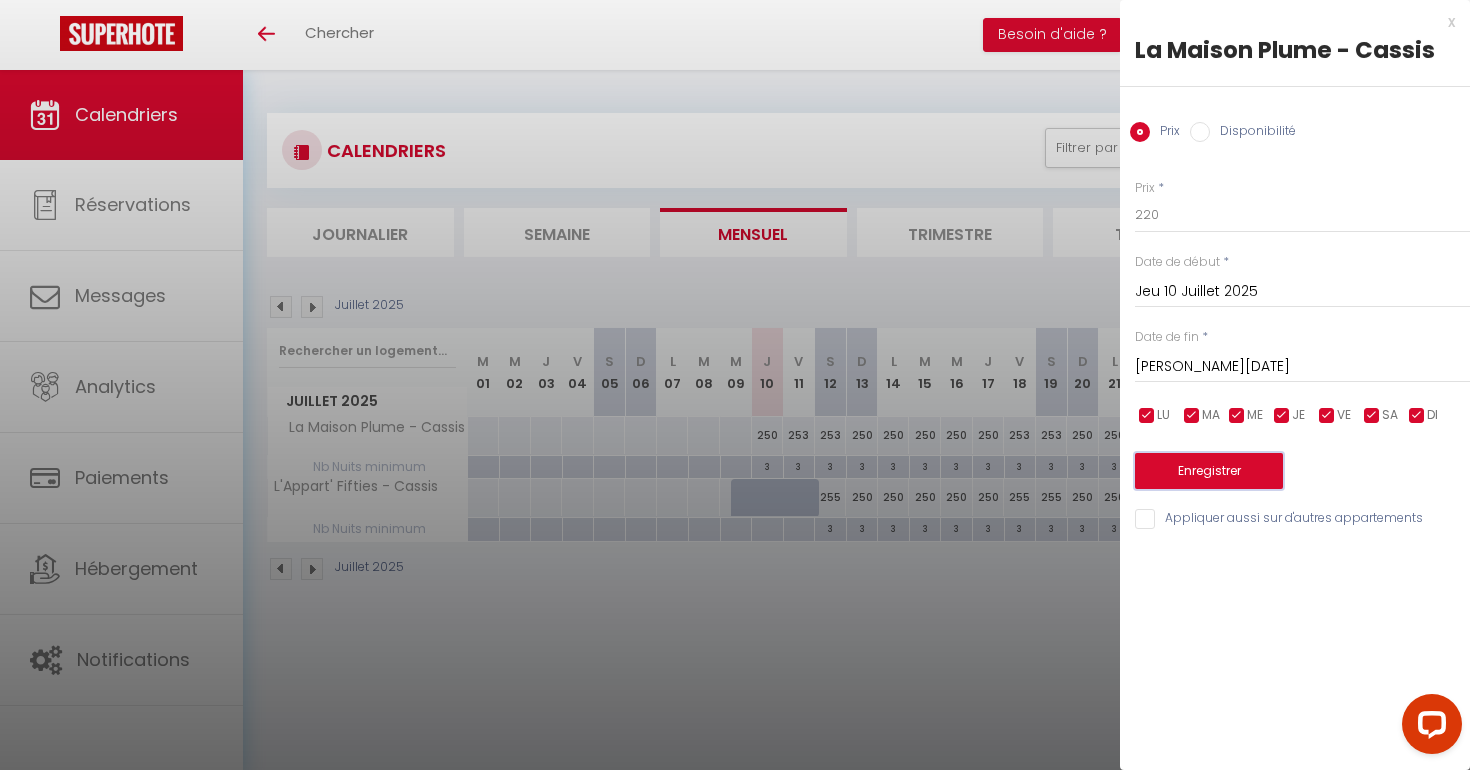 click on "Enregistrer" at bounding box center (1209, 471) 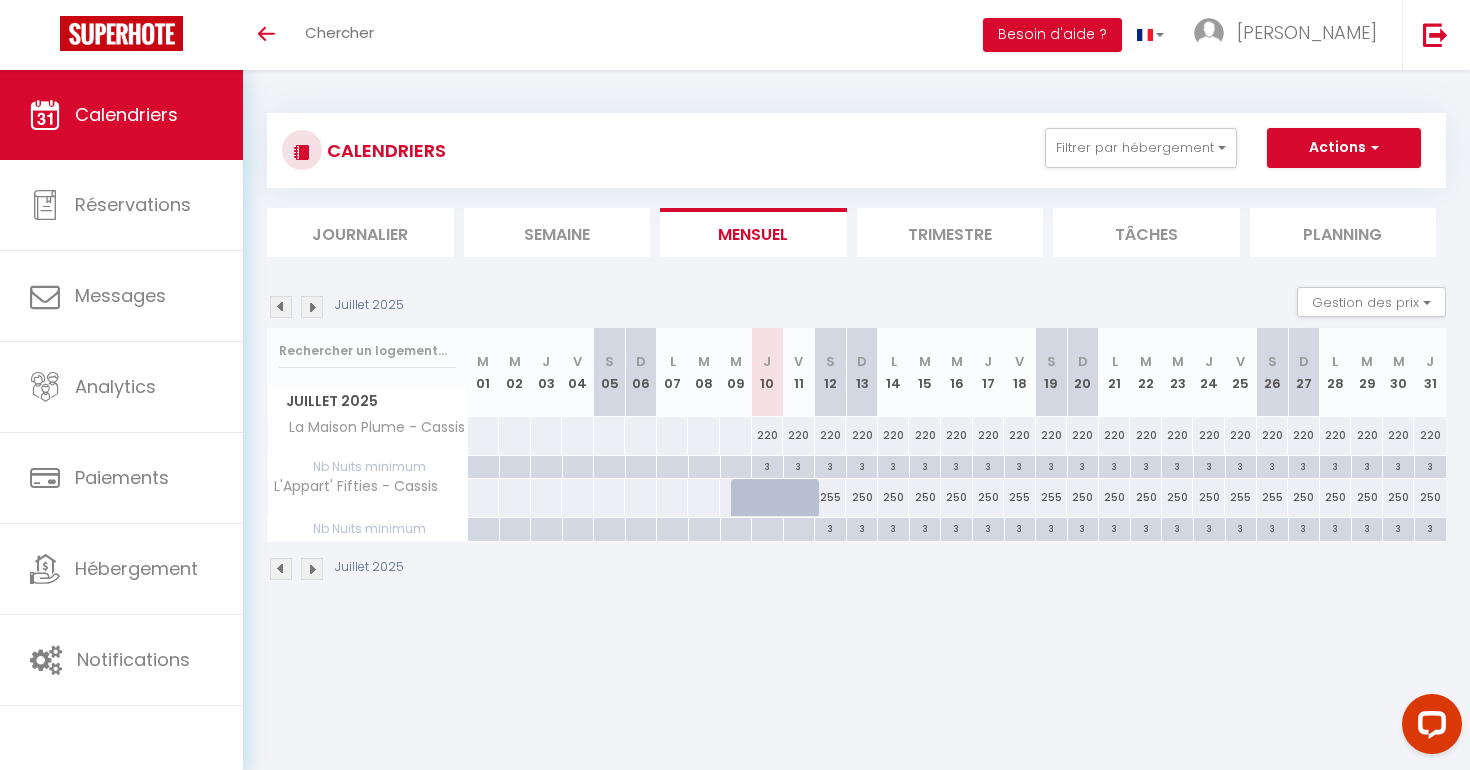 click on "220" at bounding box center (768, 435) 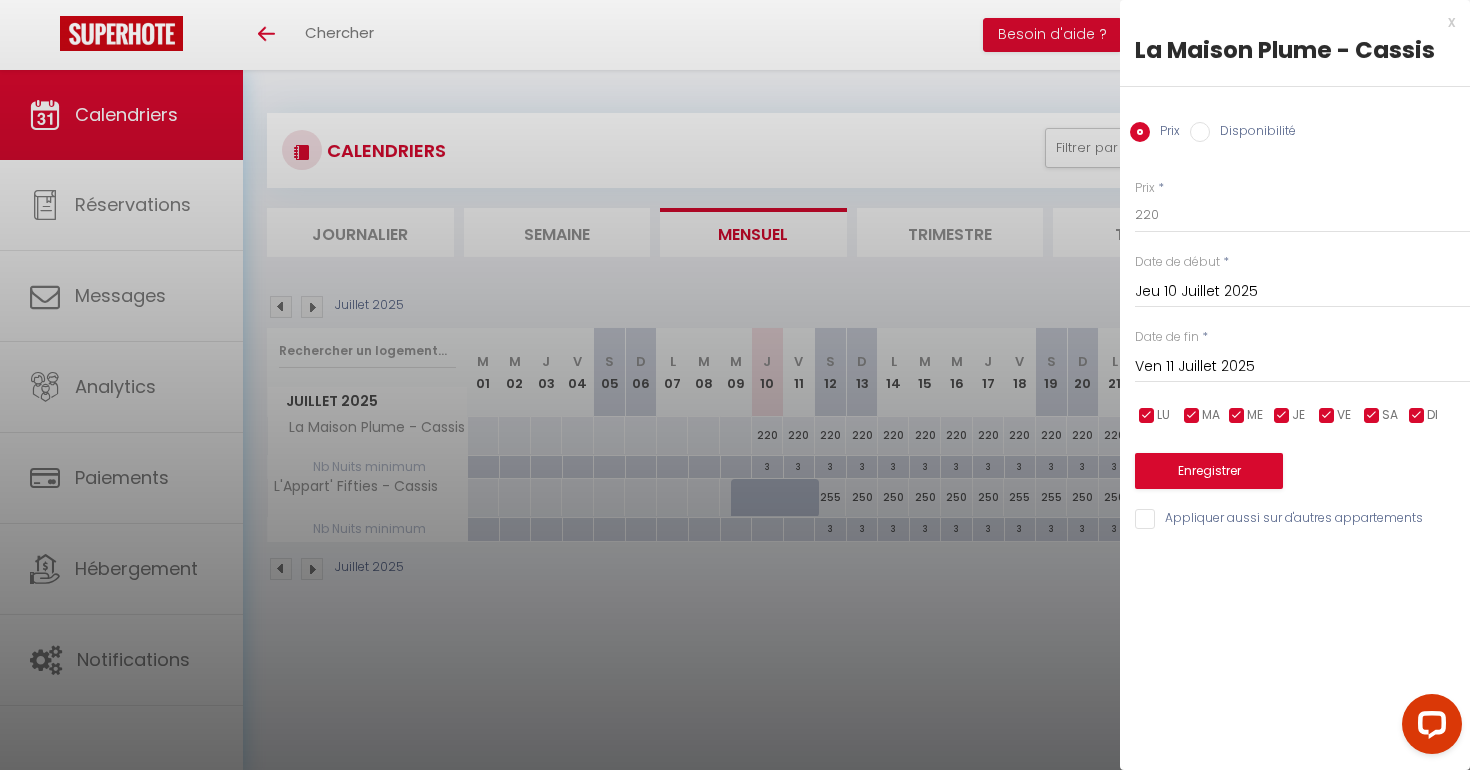 click on "Ven 11 Juillet 2025" at bounding box center [1302, 367] 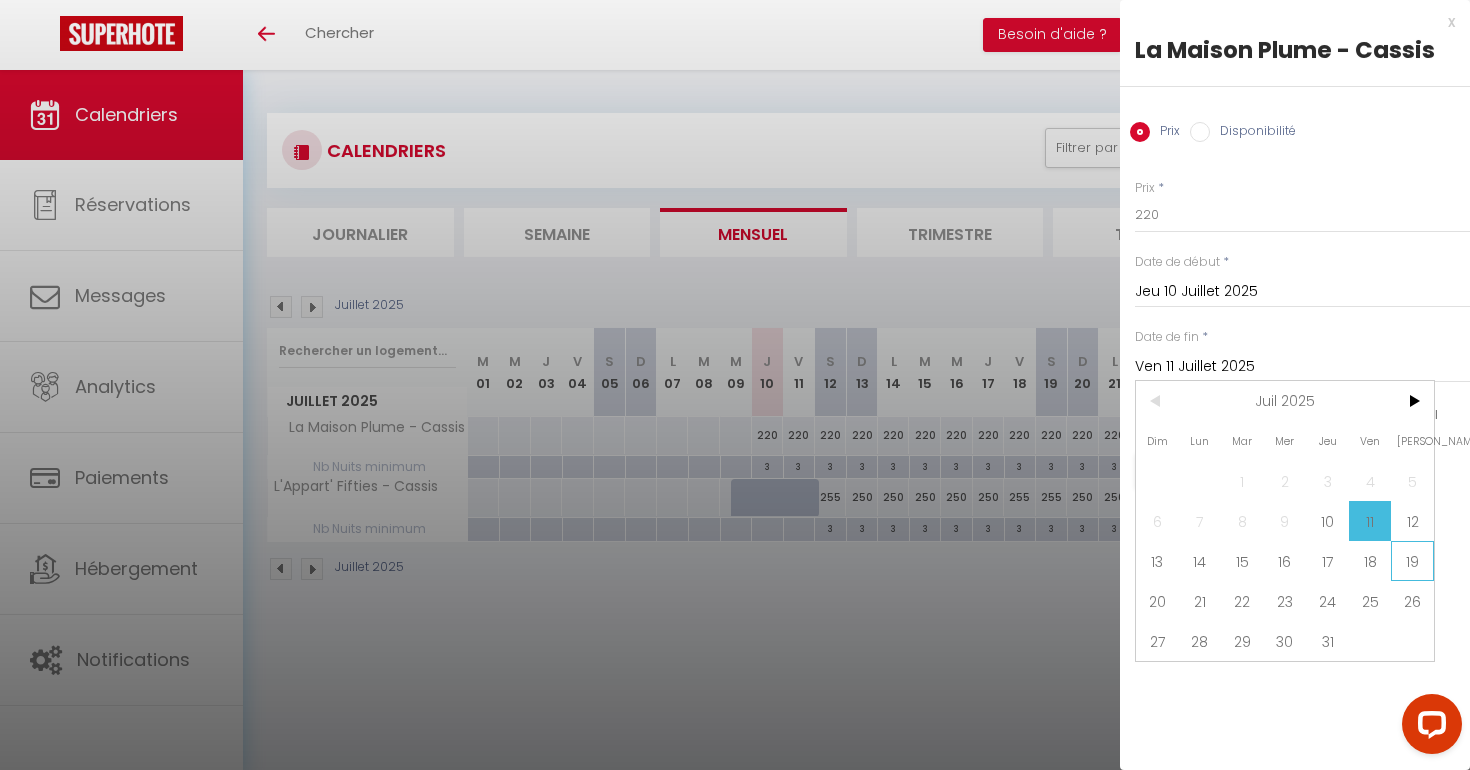 click on "19" at bounding box center [1412, 561] 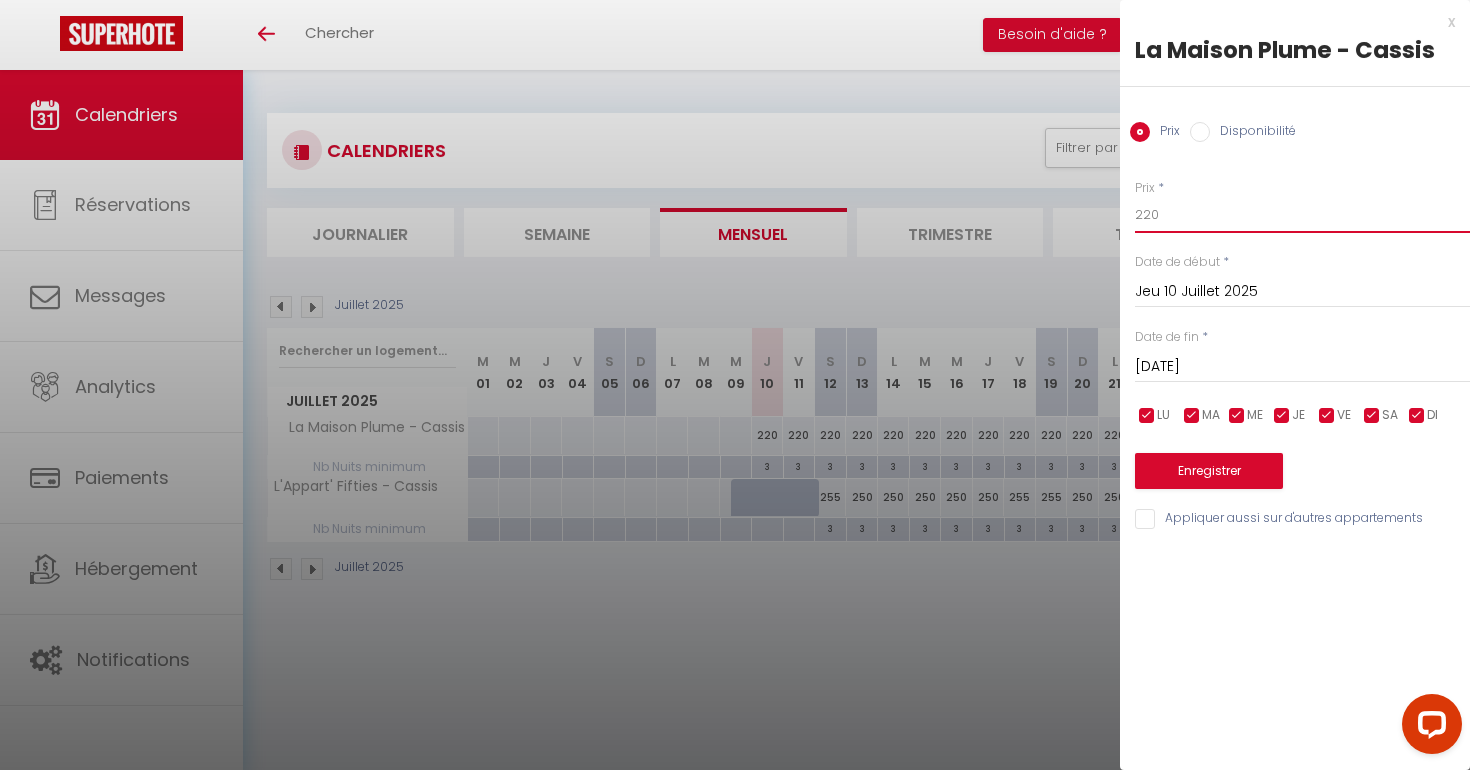 drag, startPoint x: 1166, startPoint y: 217, endPoint x: 1125, endPoint y: 214, distance: 41.109608 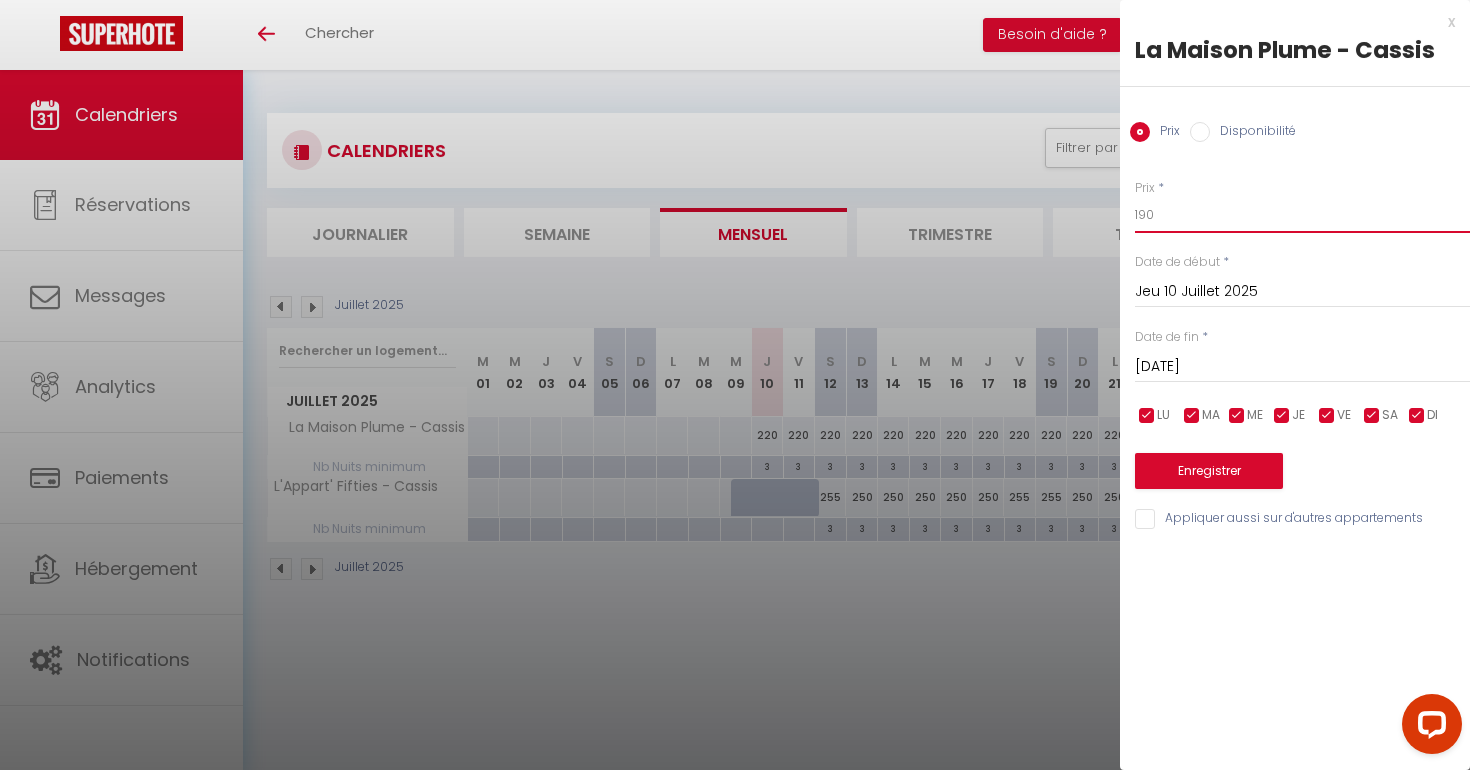 type on "190" 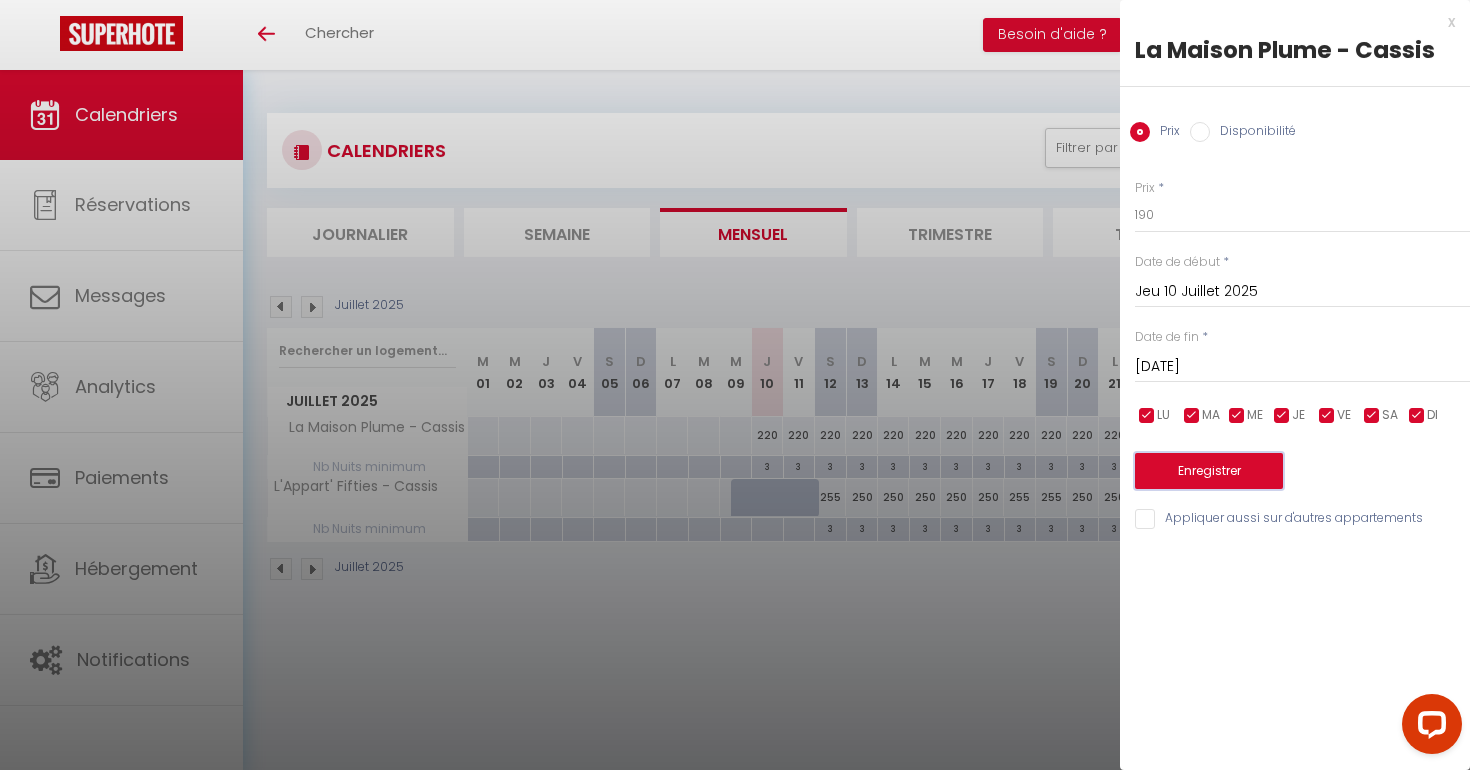 click on "Enregistrer" at bounding box center [1209, 471] 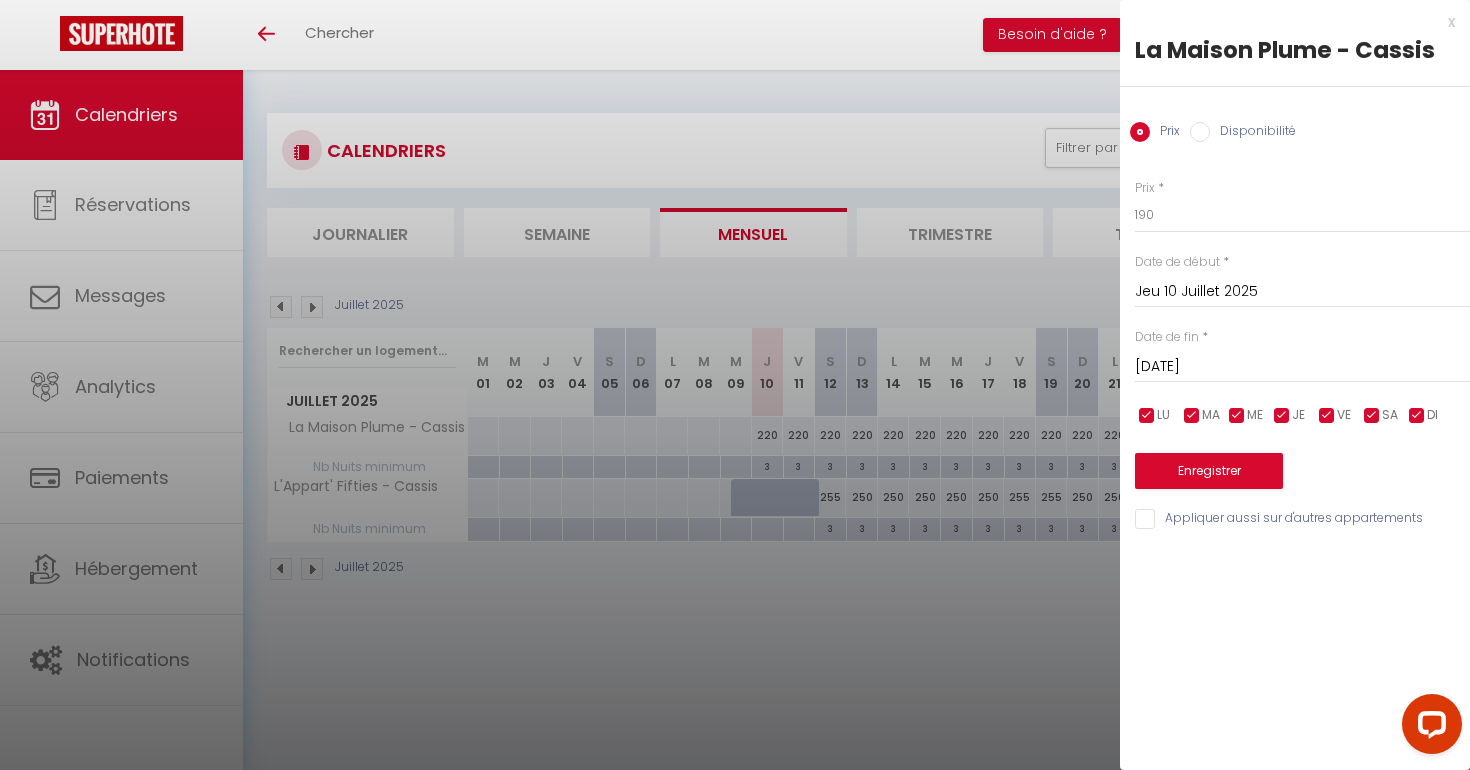 scroll, scrollTop: 1, scrollLeft: 0, axis: vertical 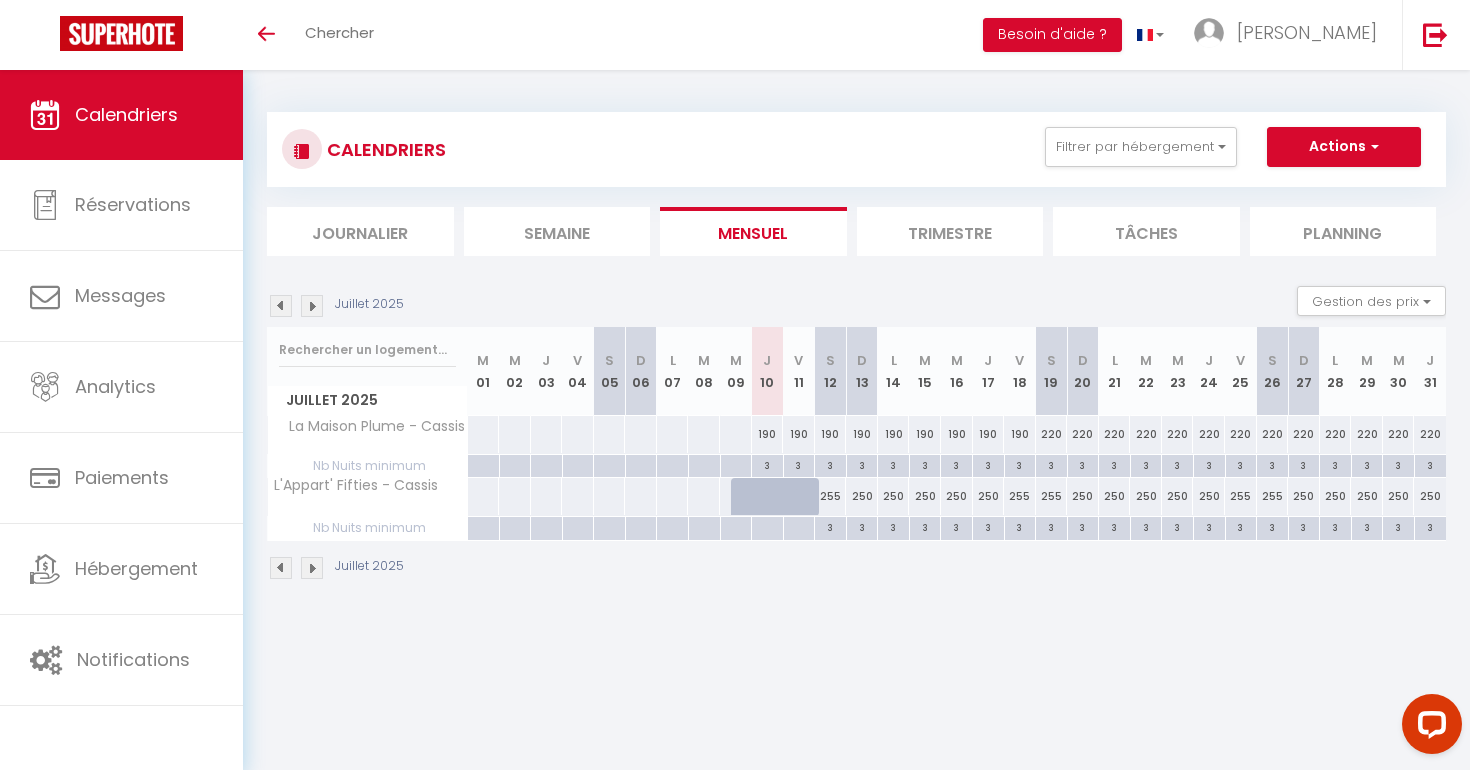 click at bounding box center (312, 306) 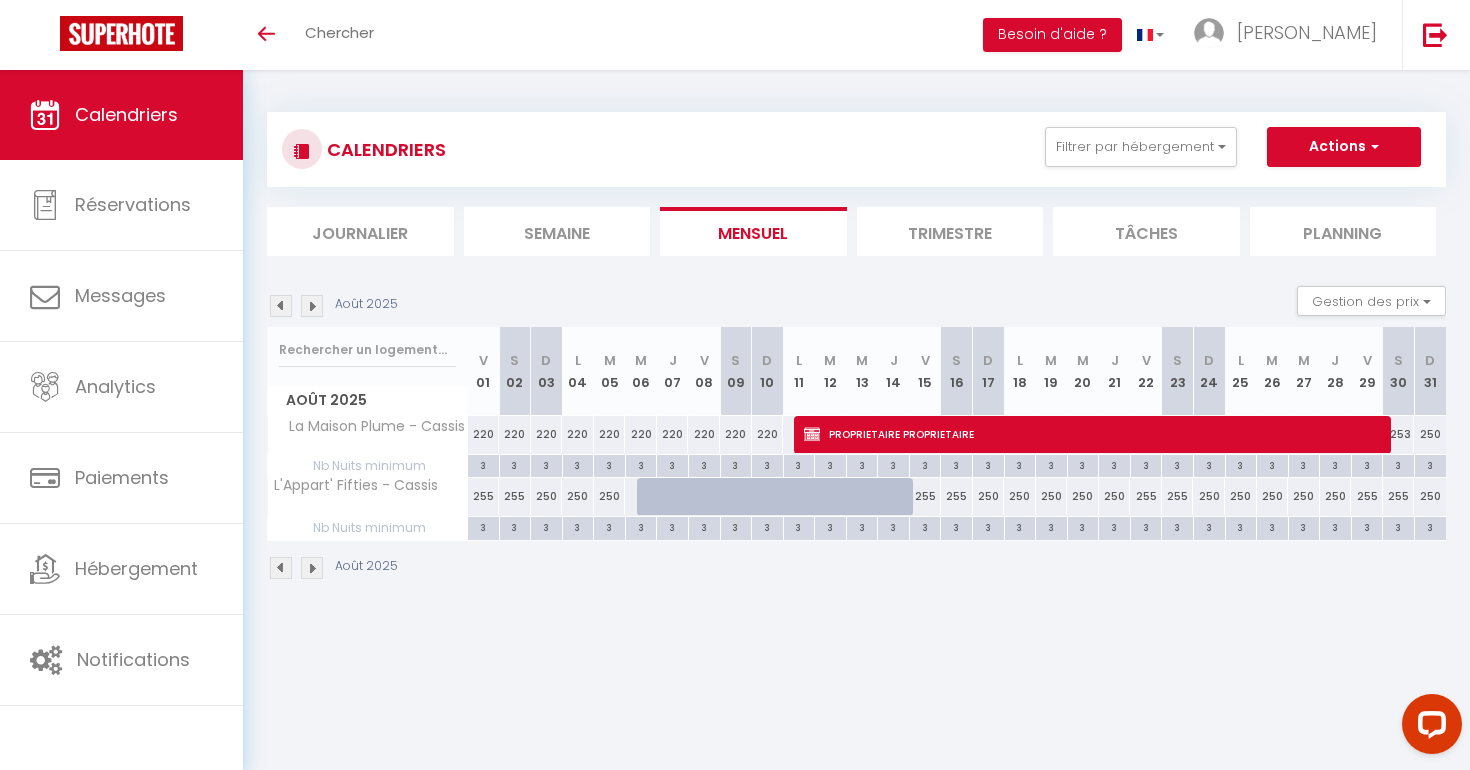 click on "253" at bounding box center (1399, 434) 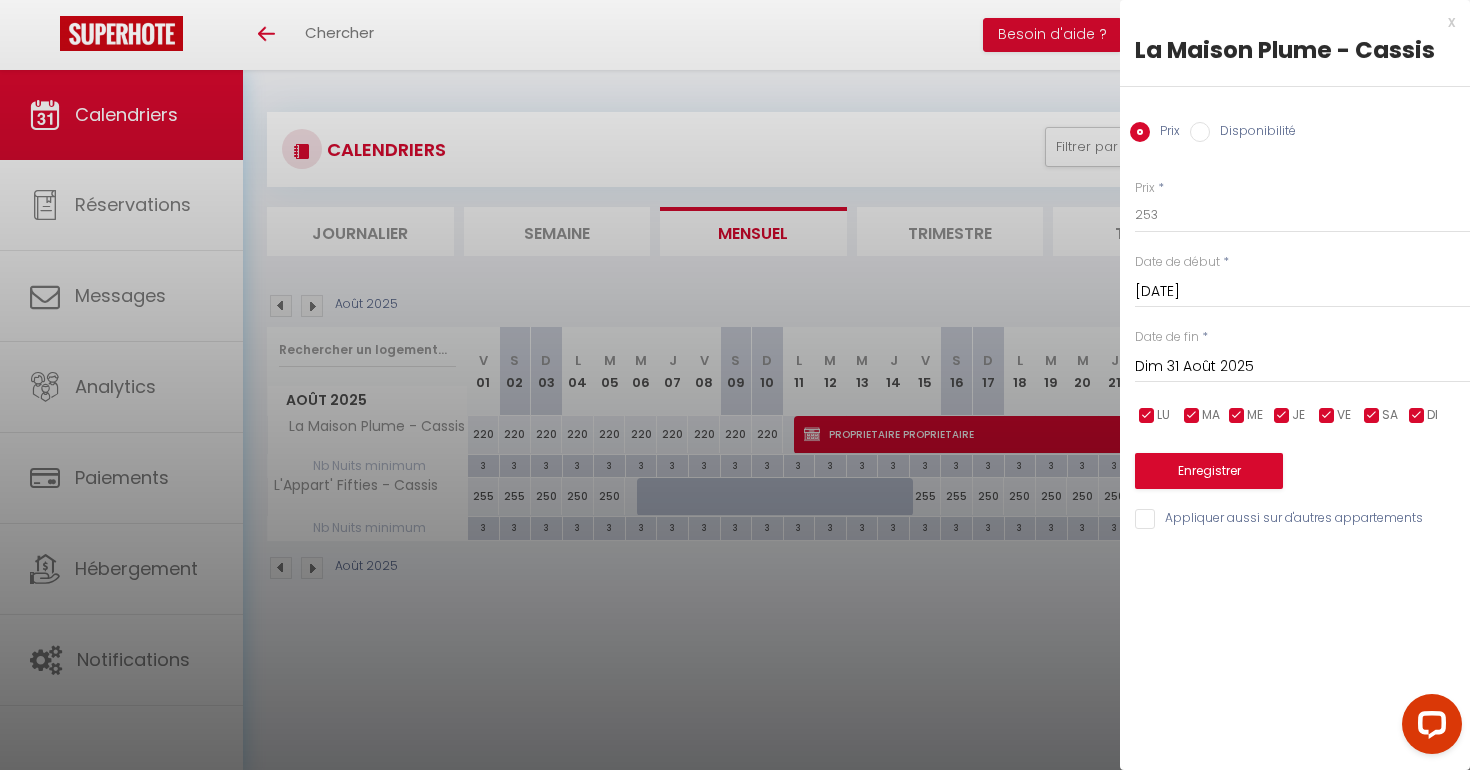 click on "Dim 31 Août 2025" at bounding box center [1302, 367] 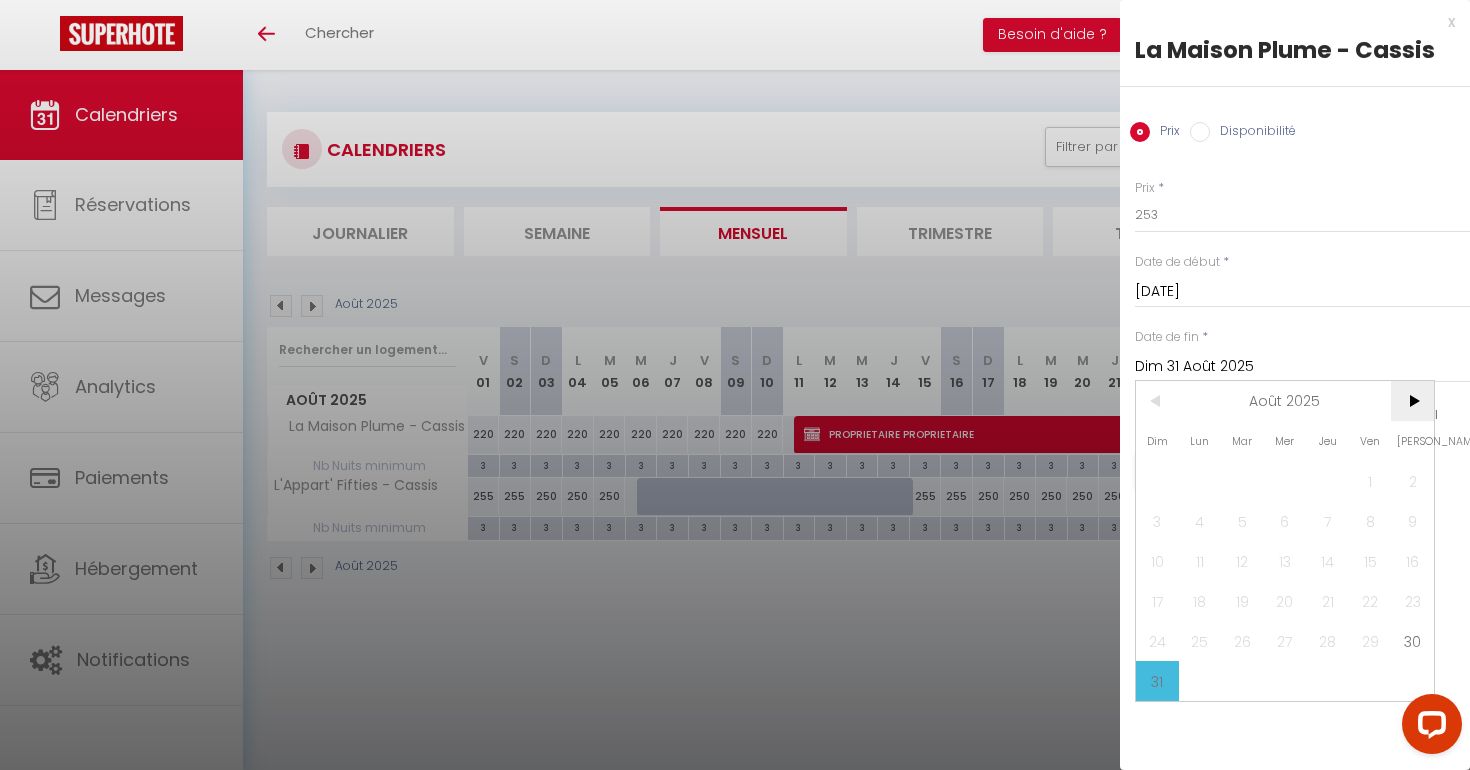 click on ">" at bounding box center (1412, 401) 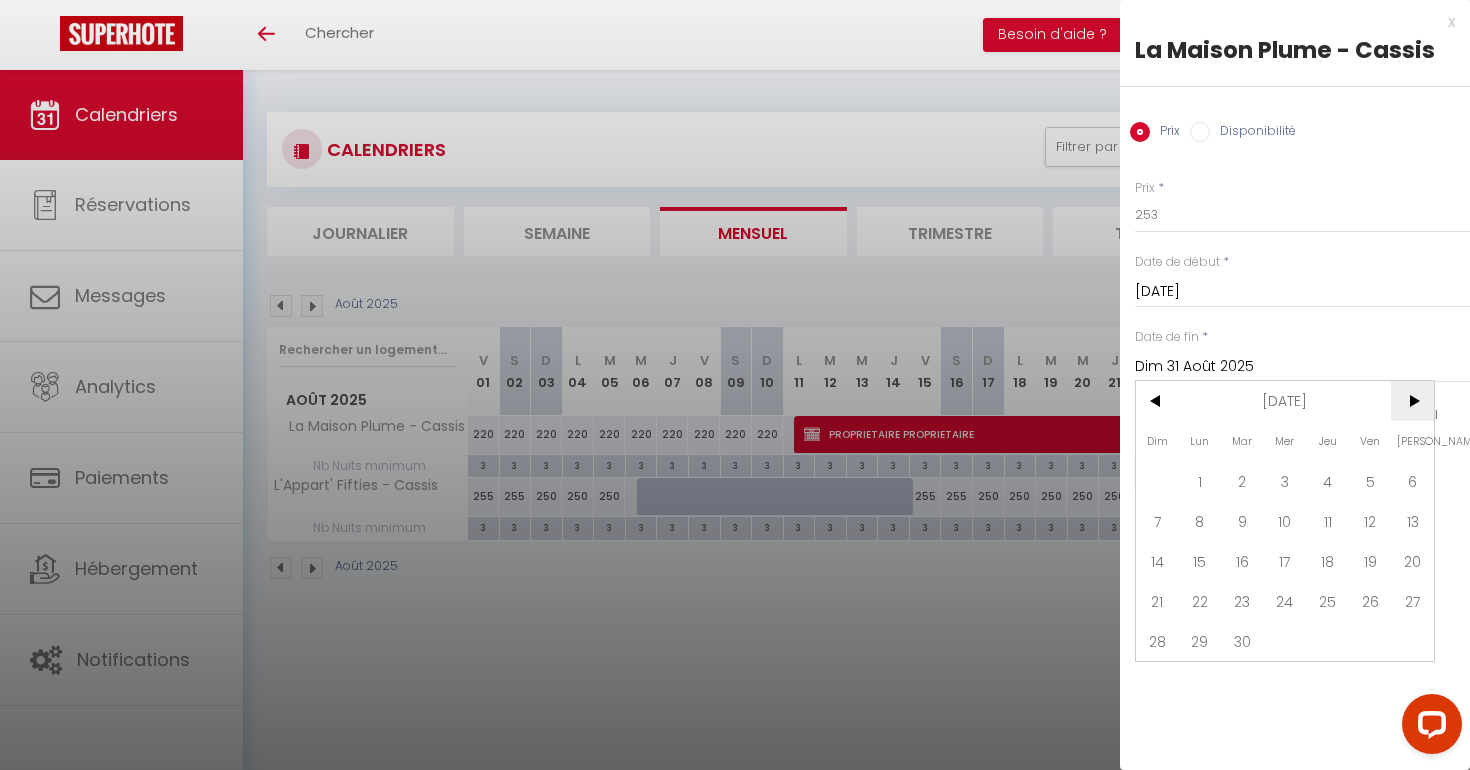 click on ">" at bounding box center [1412, 401] 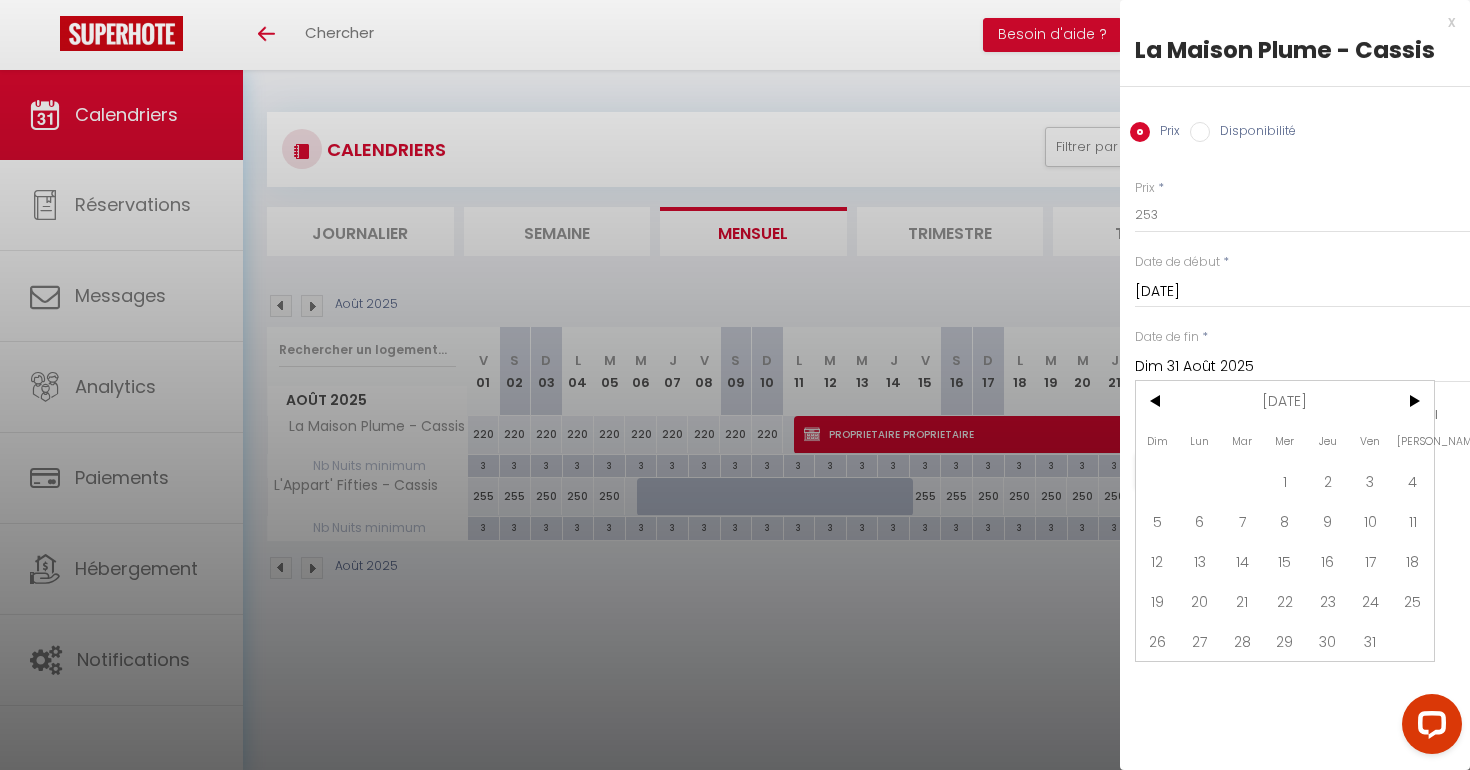 drag, startPoint x: 1412, startPoint y: 473, endPoint x: 1341, endPoint y: 456, distance: 73.00685 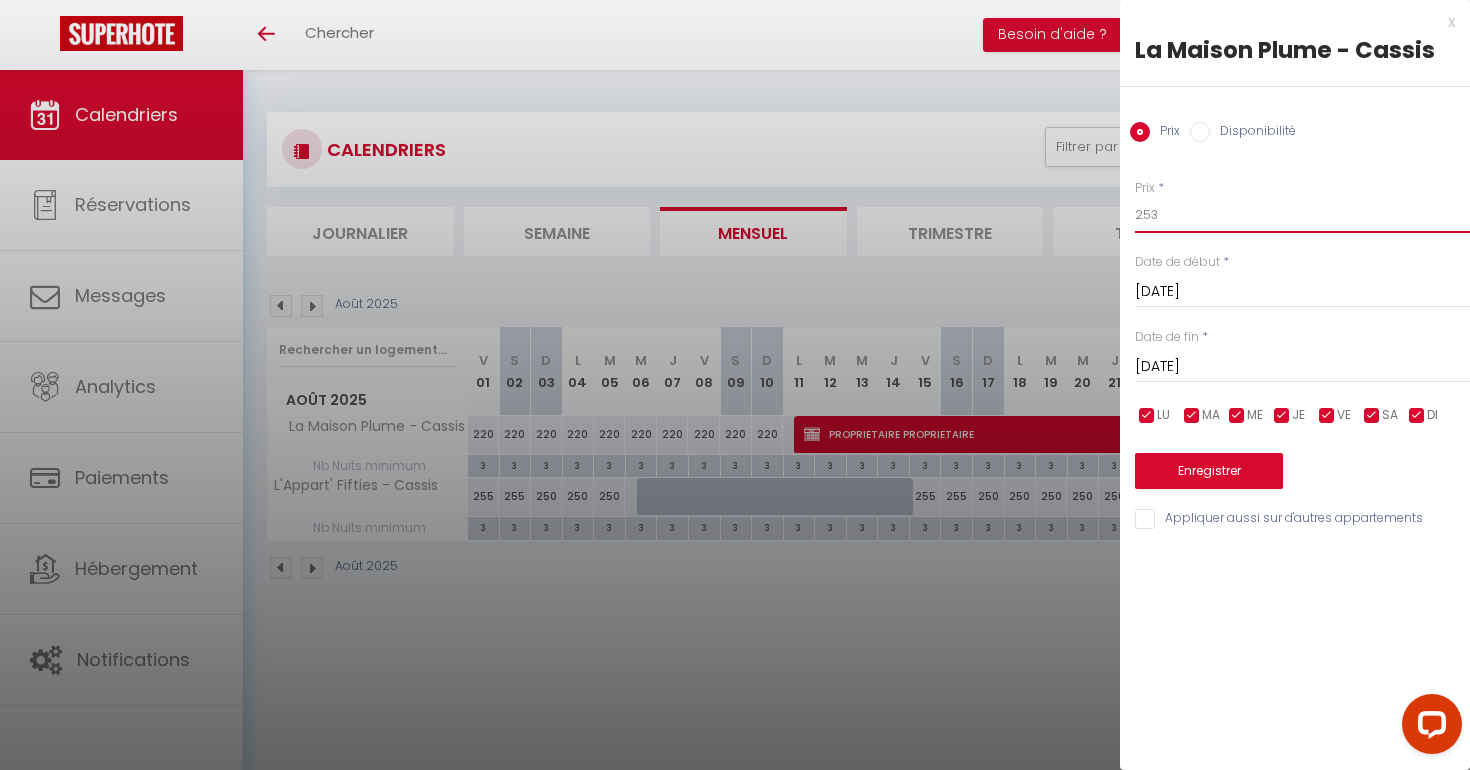 drag, startPoint x: 1184, startPoint y: 210, endPoint x: 1101, endPoint y: 208, distance: 83.02409 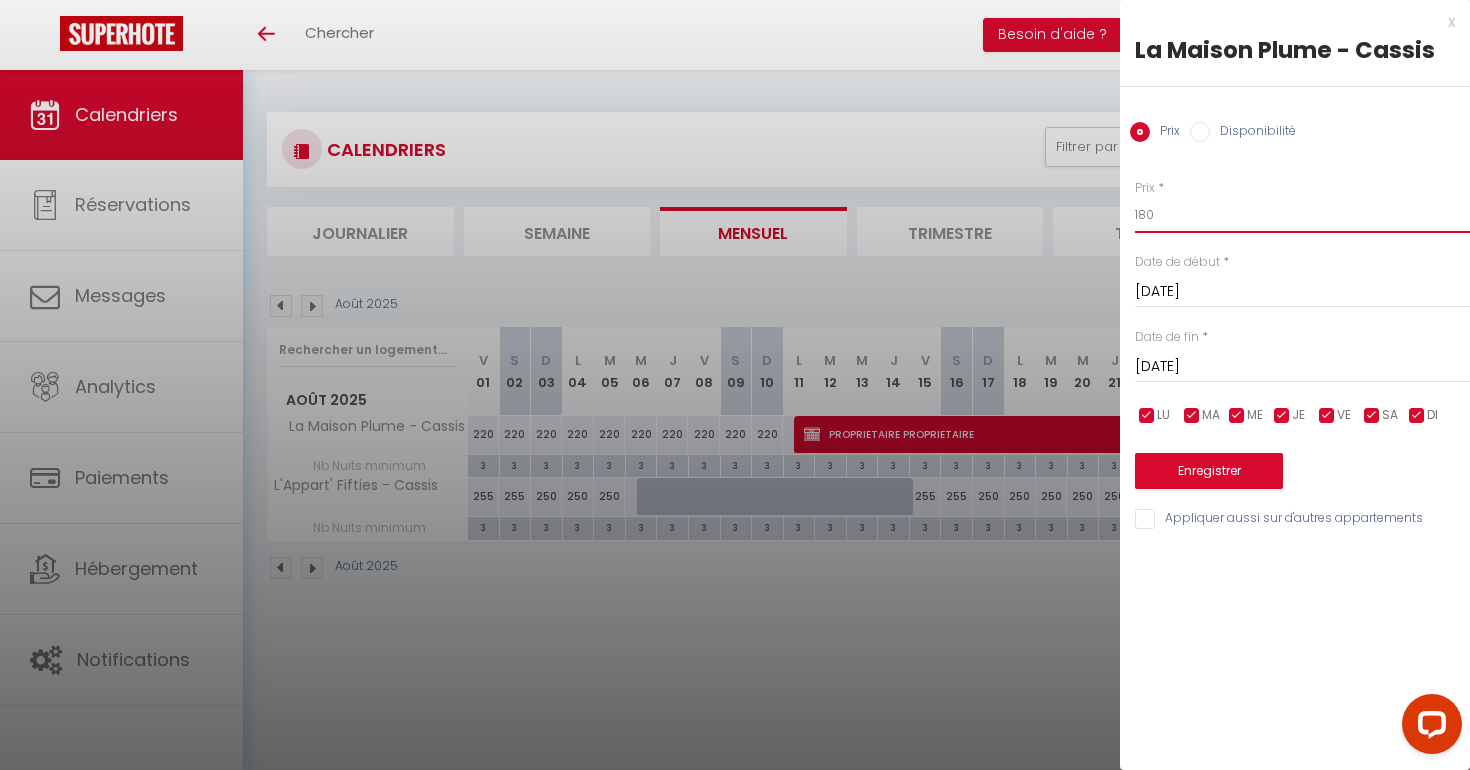 type on "180" 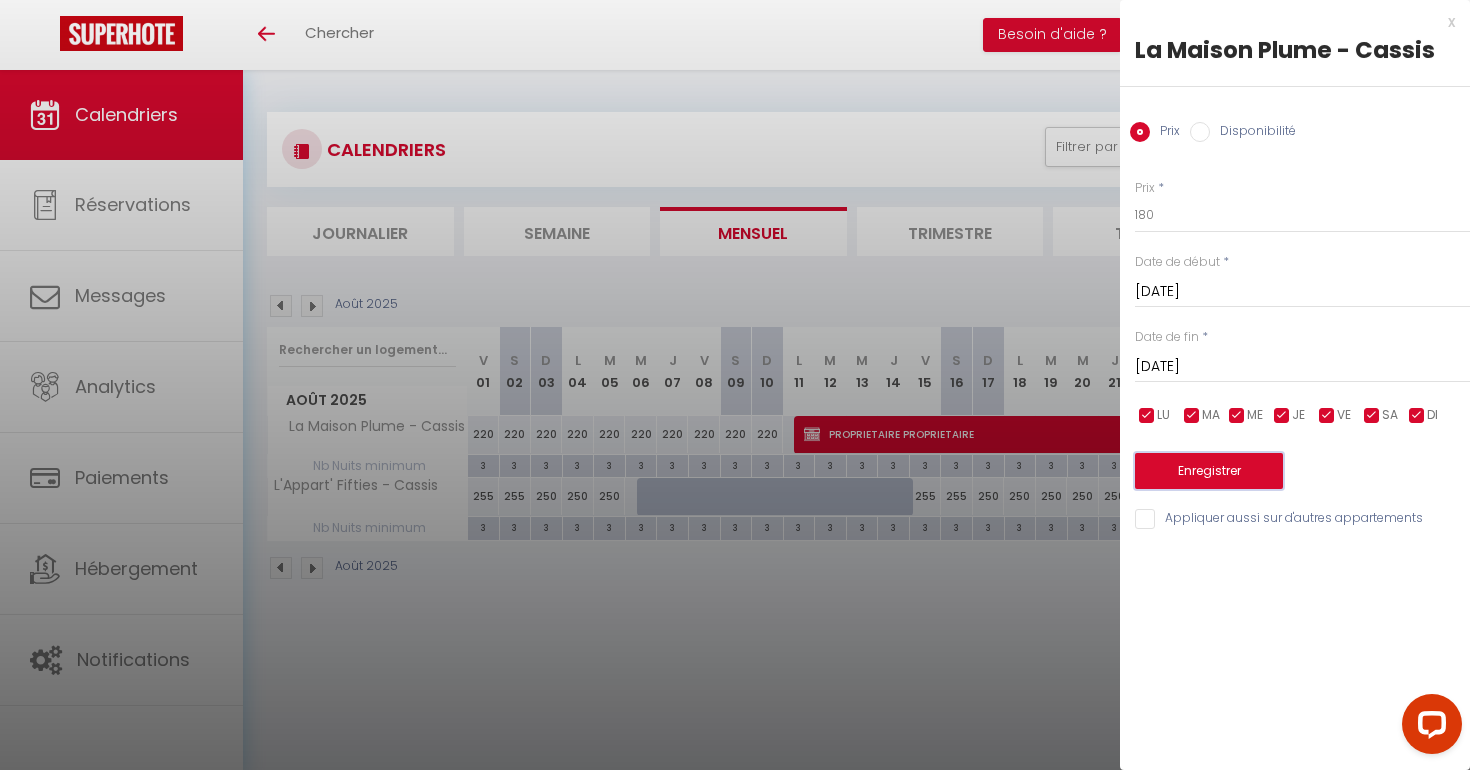 click on "Enregistrer" at bounding box center [1209, 471] 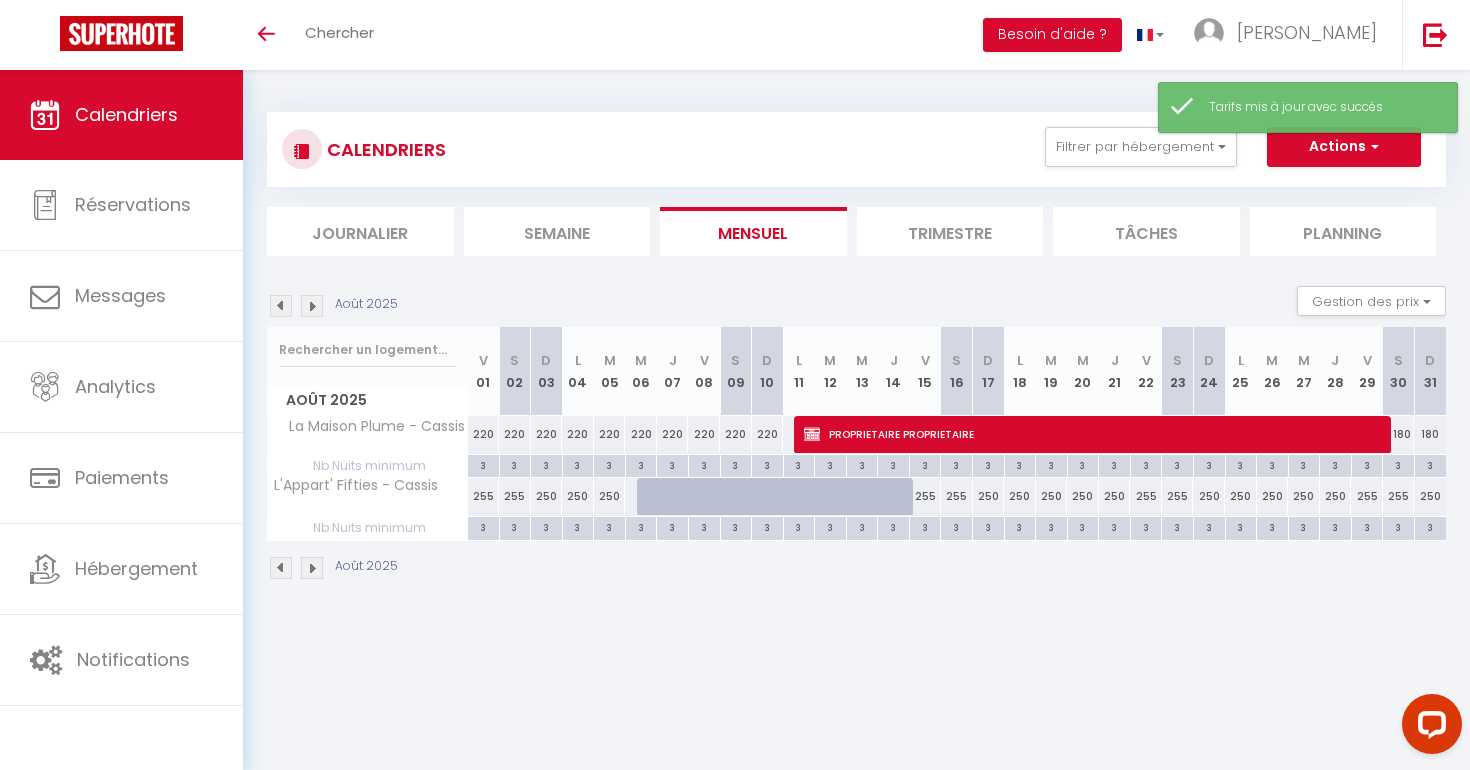 click at bounding box center (312, 306) 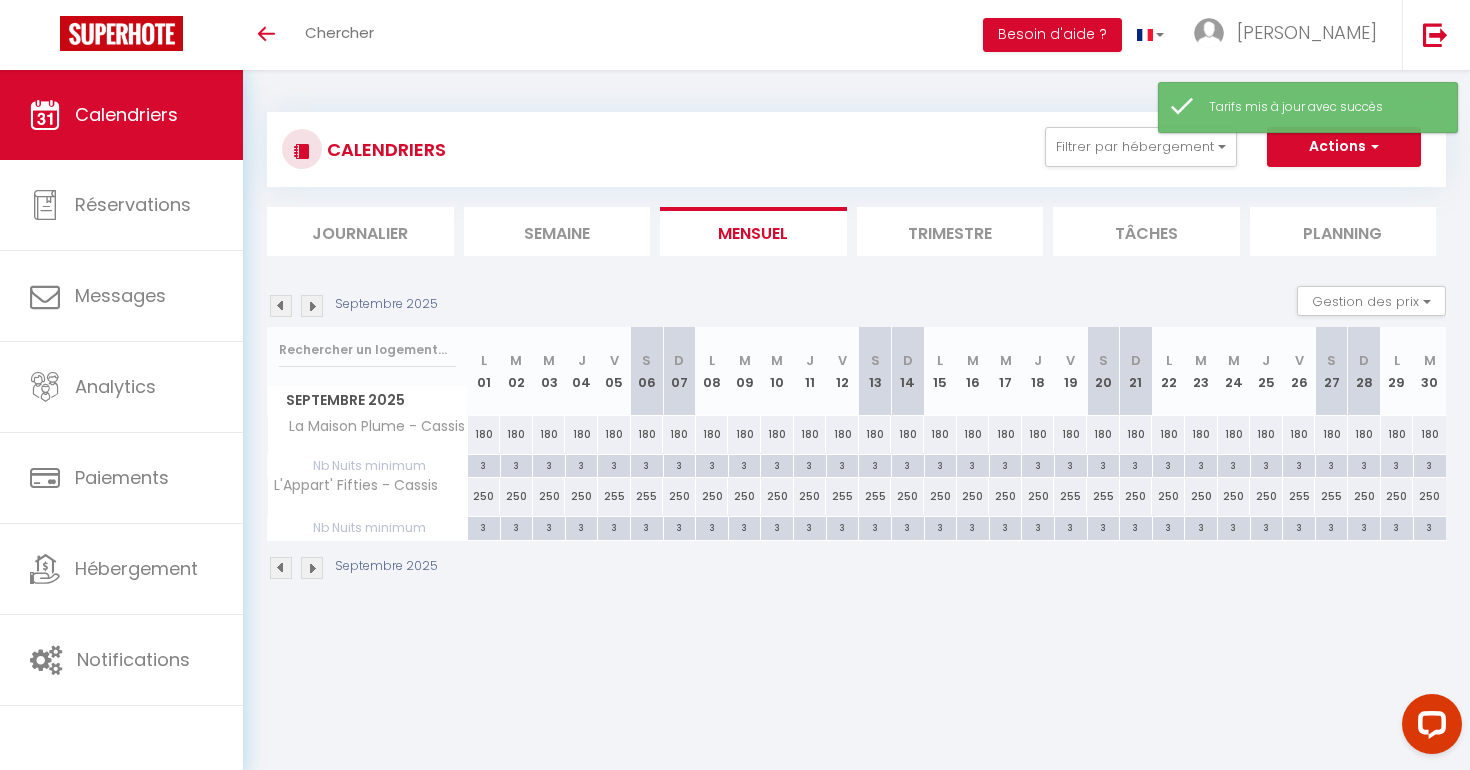 click at bounding box center [312, 306] 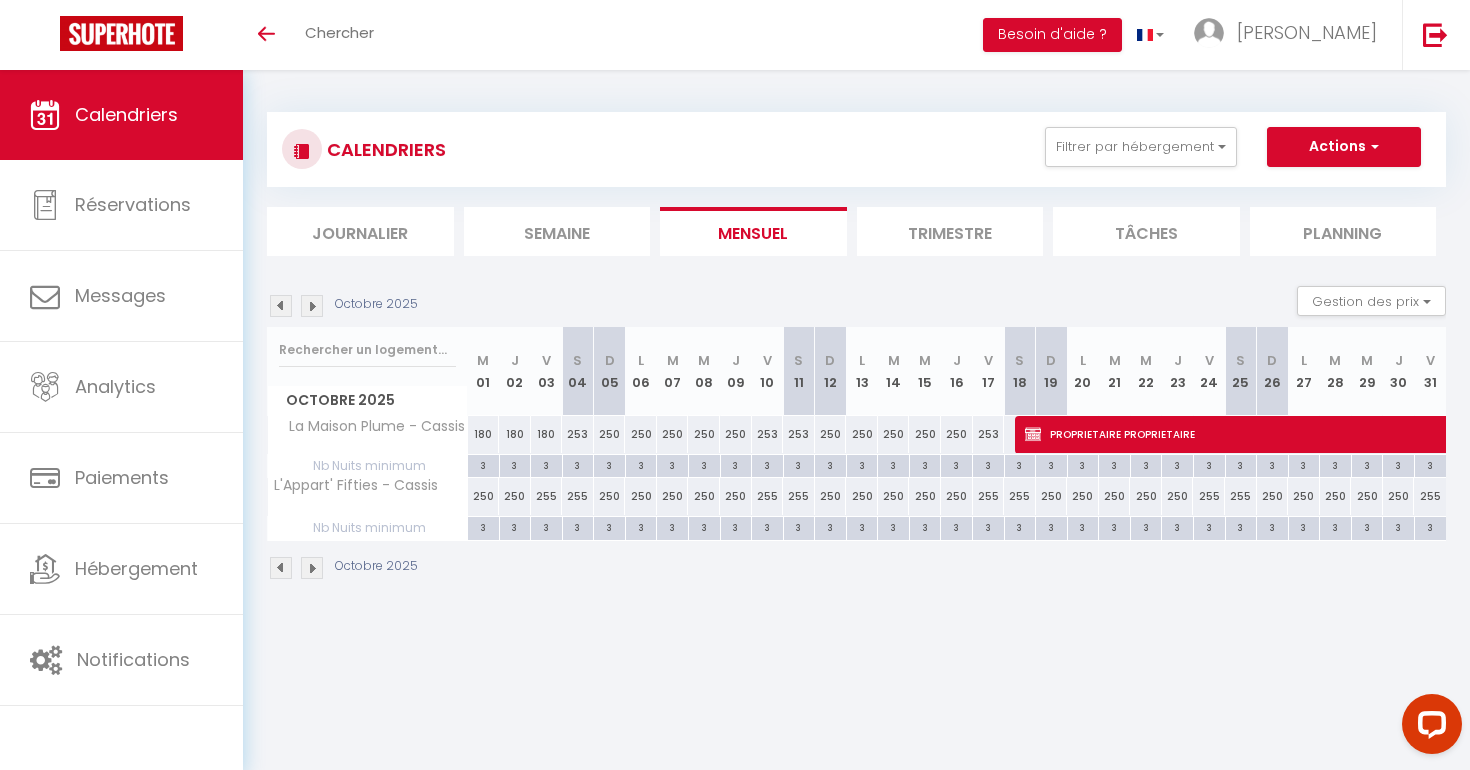 click on "253" at bounding box center [578, 434] 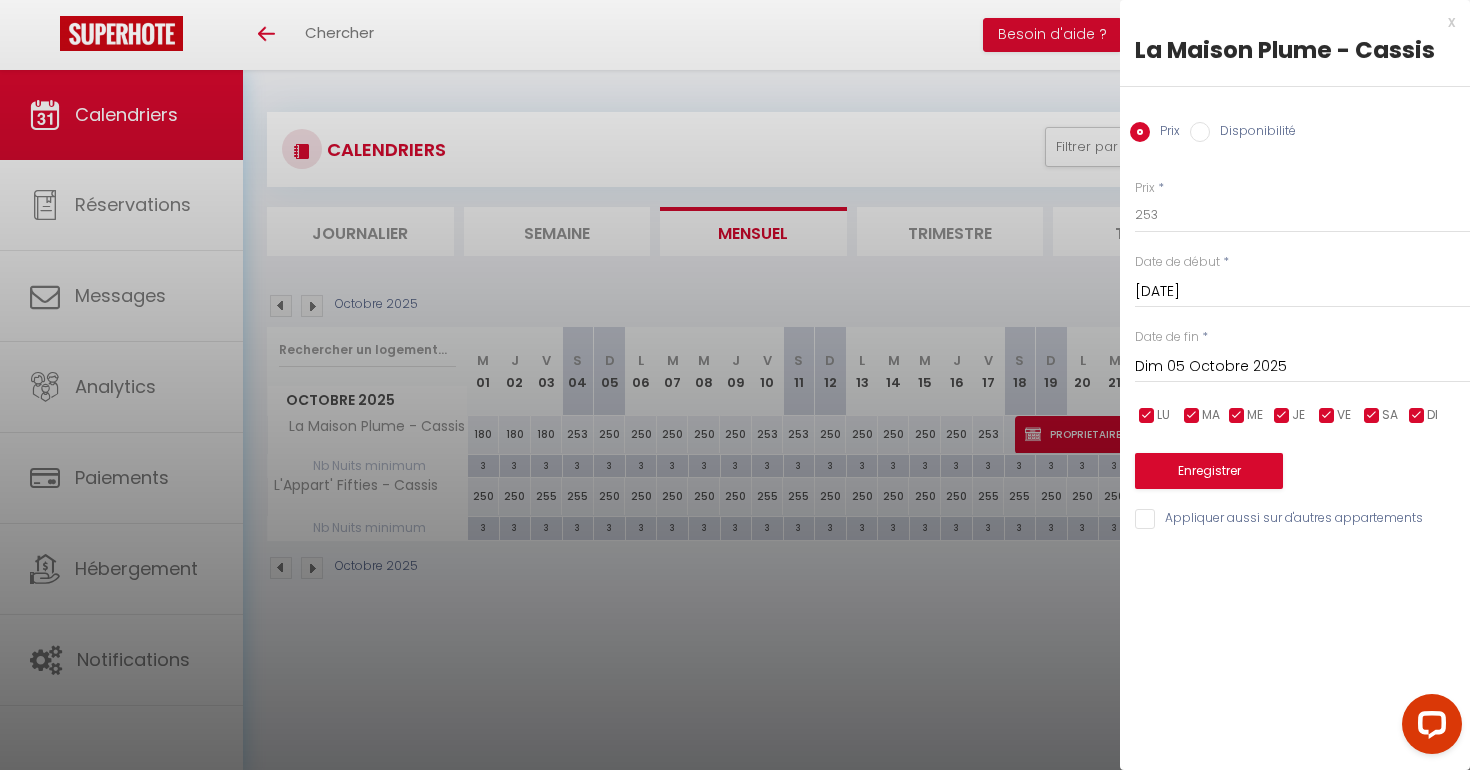 click on "Dim 05 Octobre 2025" at bounding box center [1302, 367] 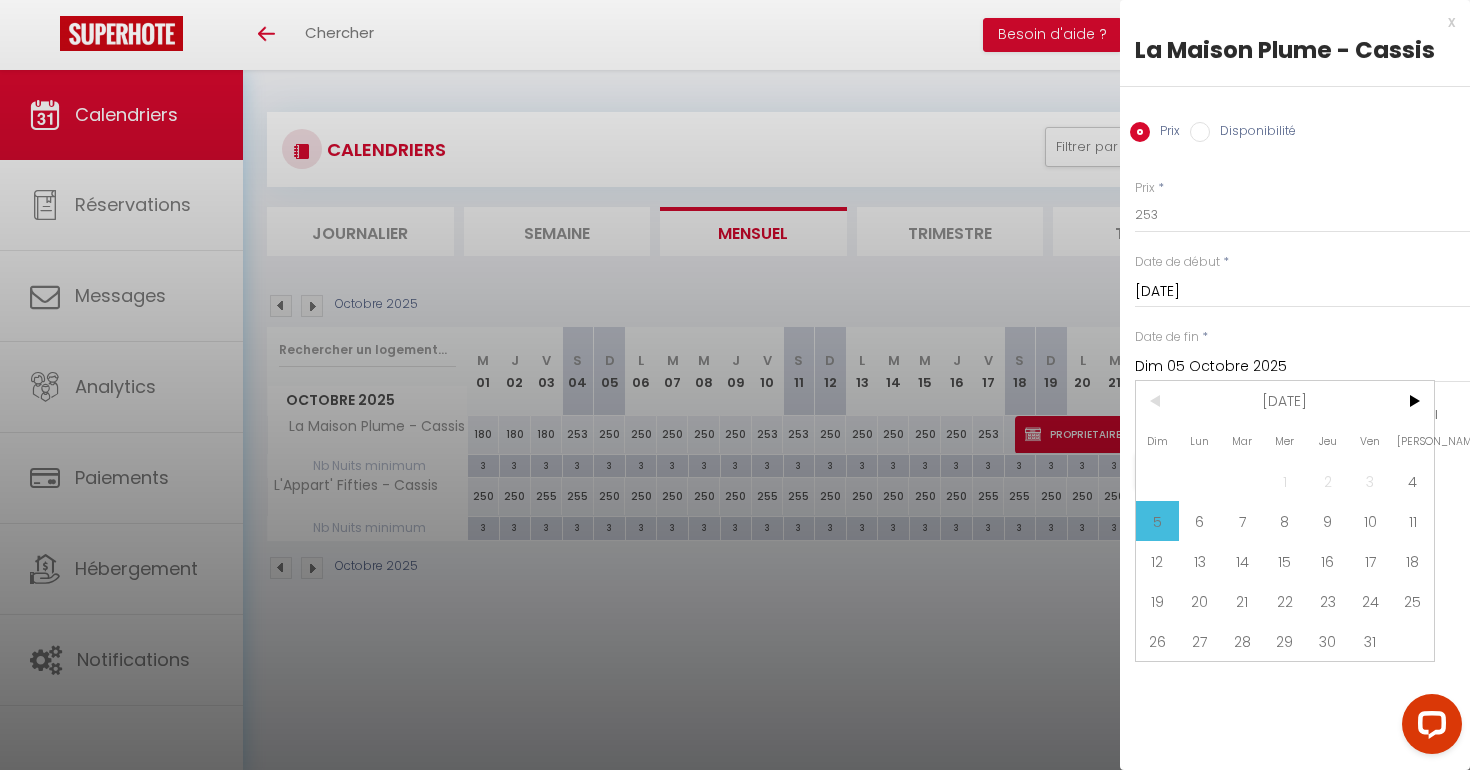 drag, startPoint x: 1382, startPoint y: 634, endPoint x: 1376, endPoint y: 624, distance: 11.661903 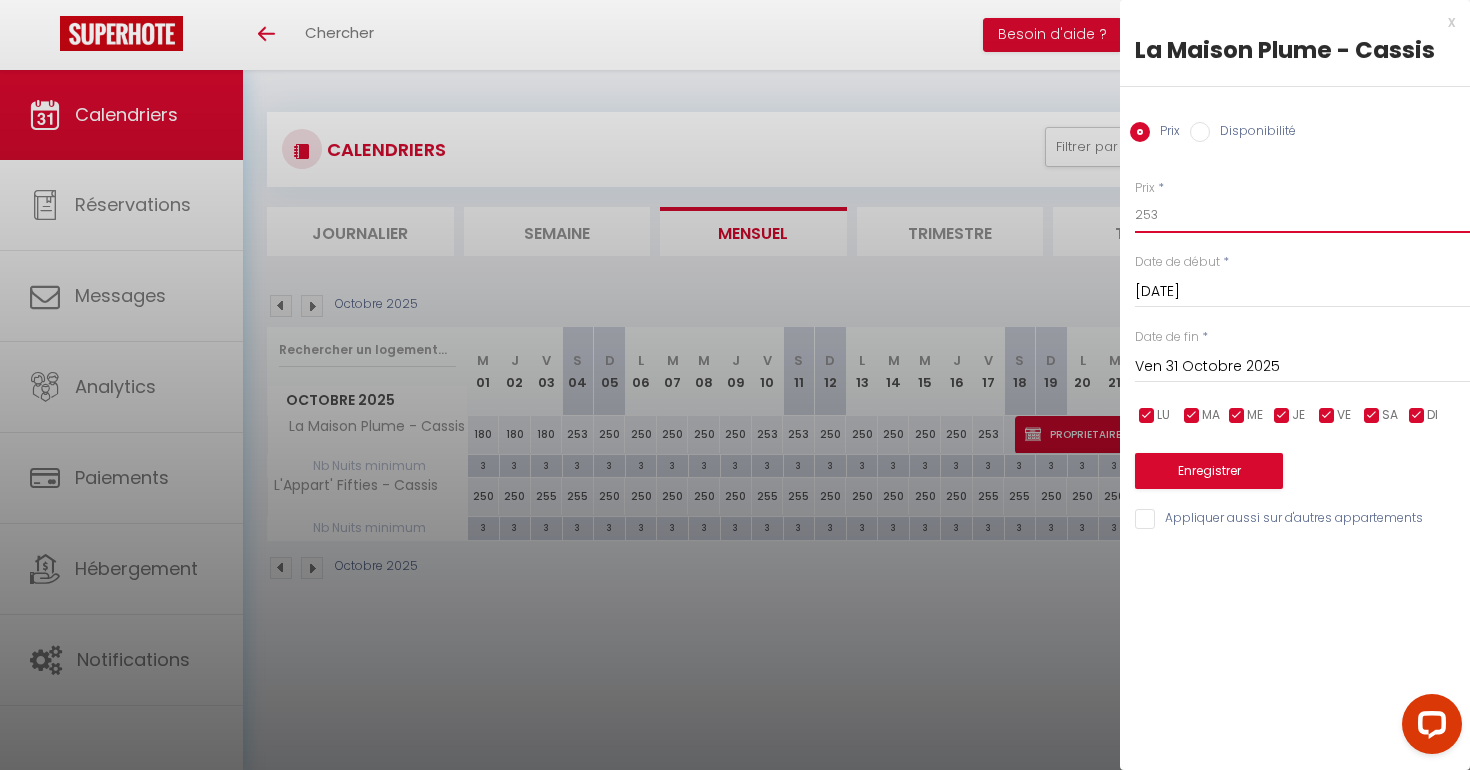 drag, startPoint x: 1175, startPoint y: 217, endPoint x: 1079, endPoint y: 200, distance: 97.49359 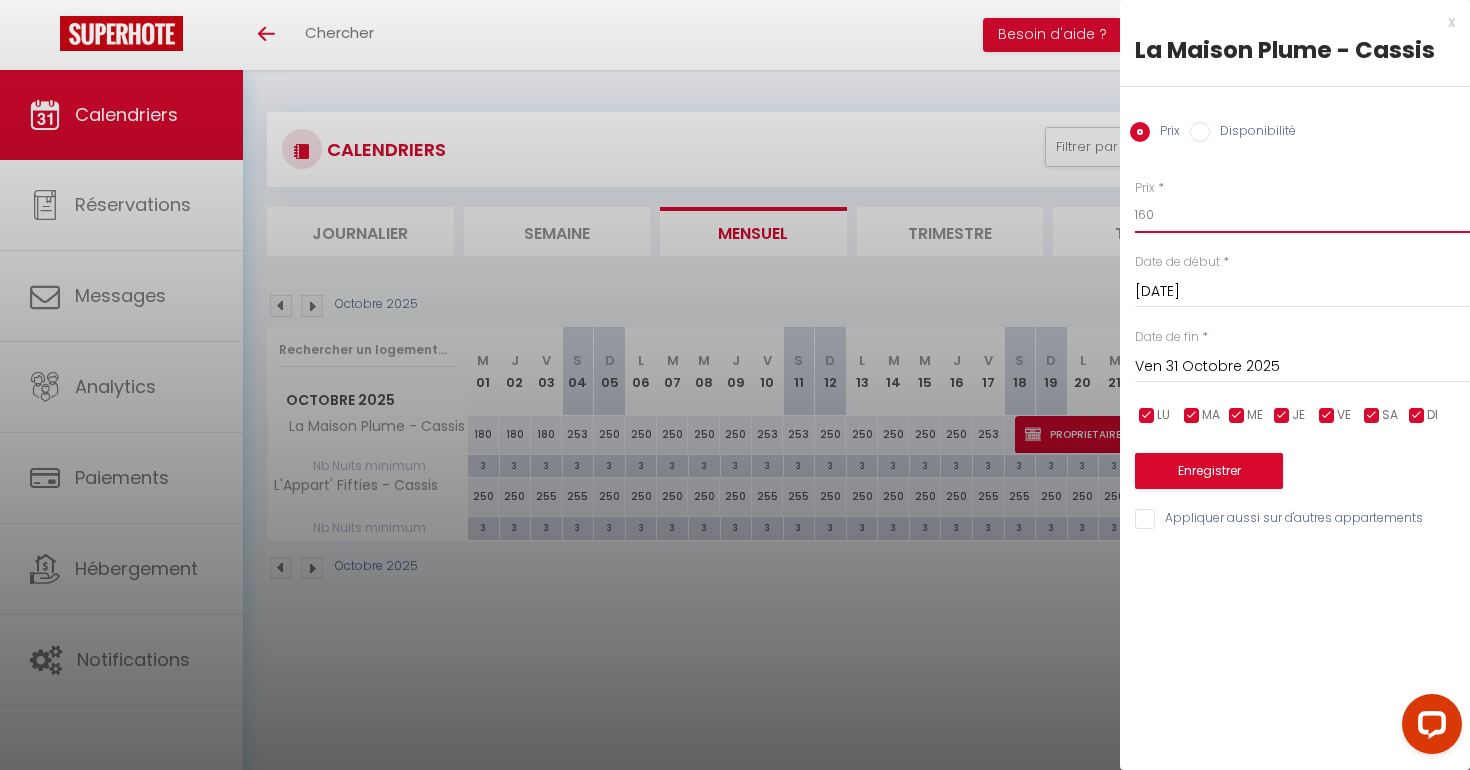 type on "160" 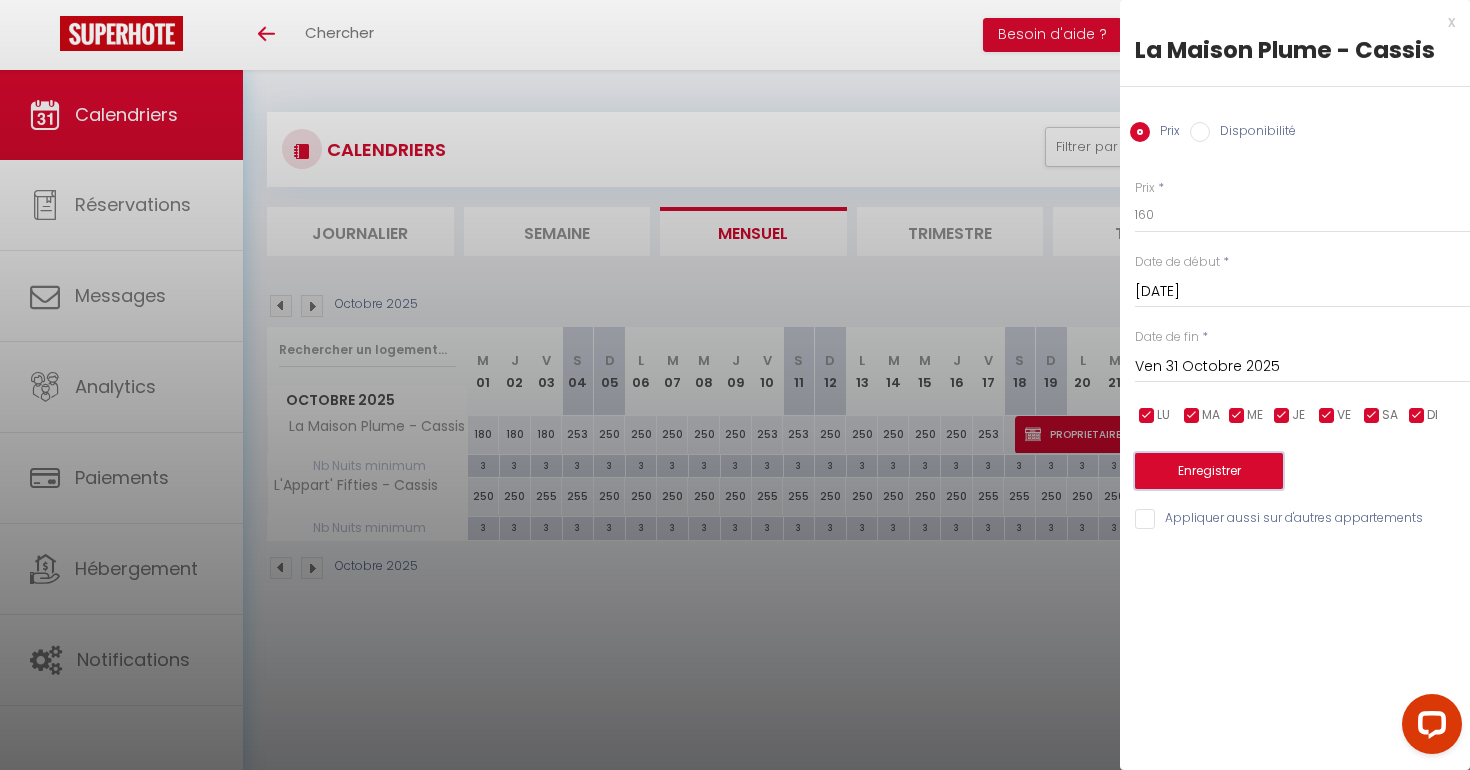 click on "Enregistrer" at bounding box center (1209, 471) 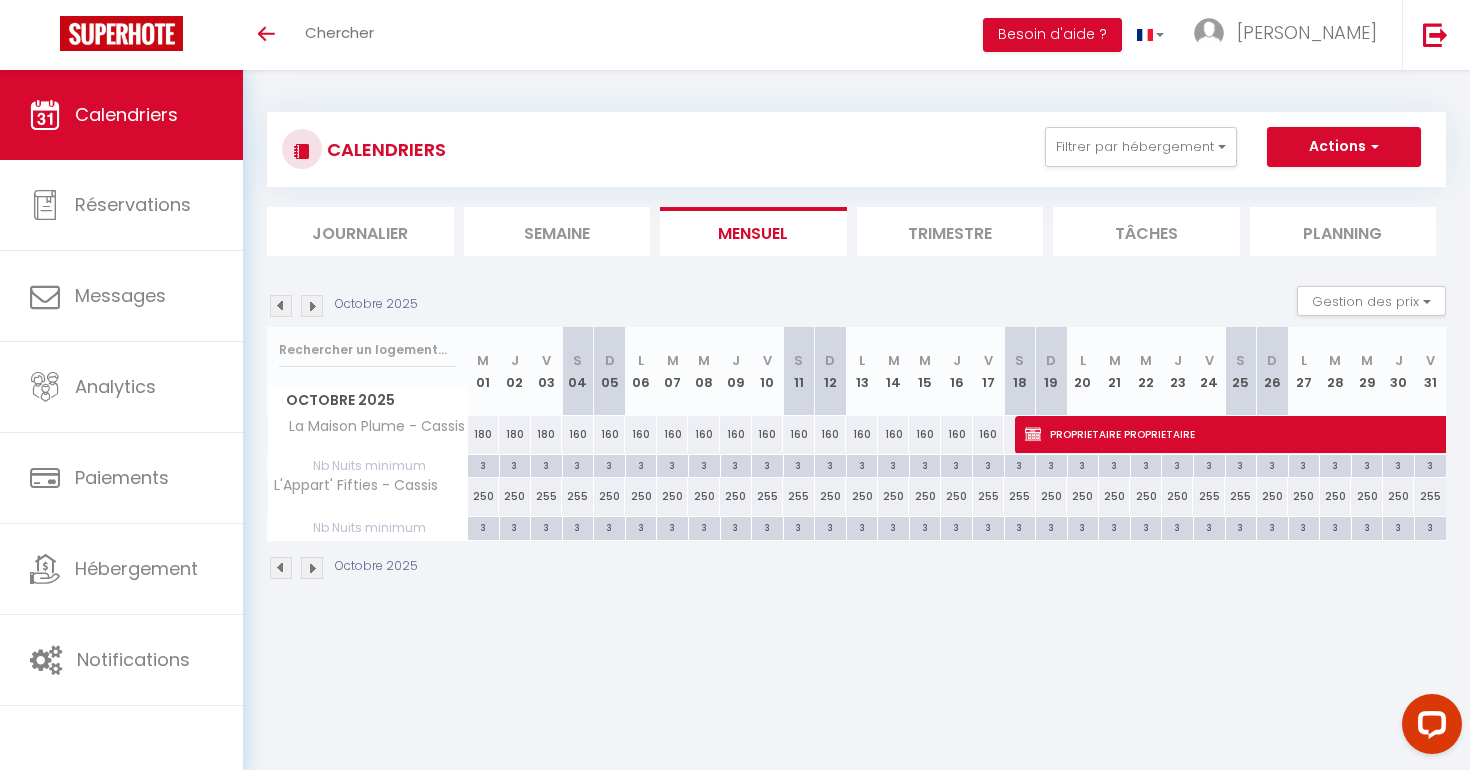 click at bounding box center [312, 306] 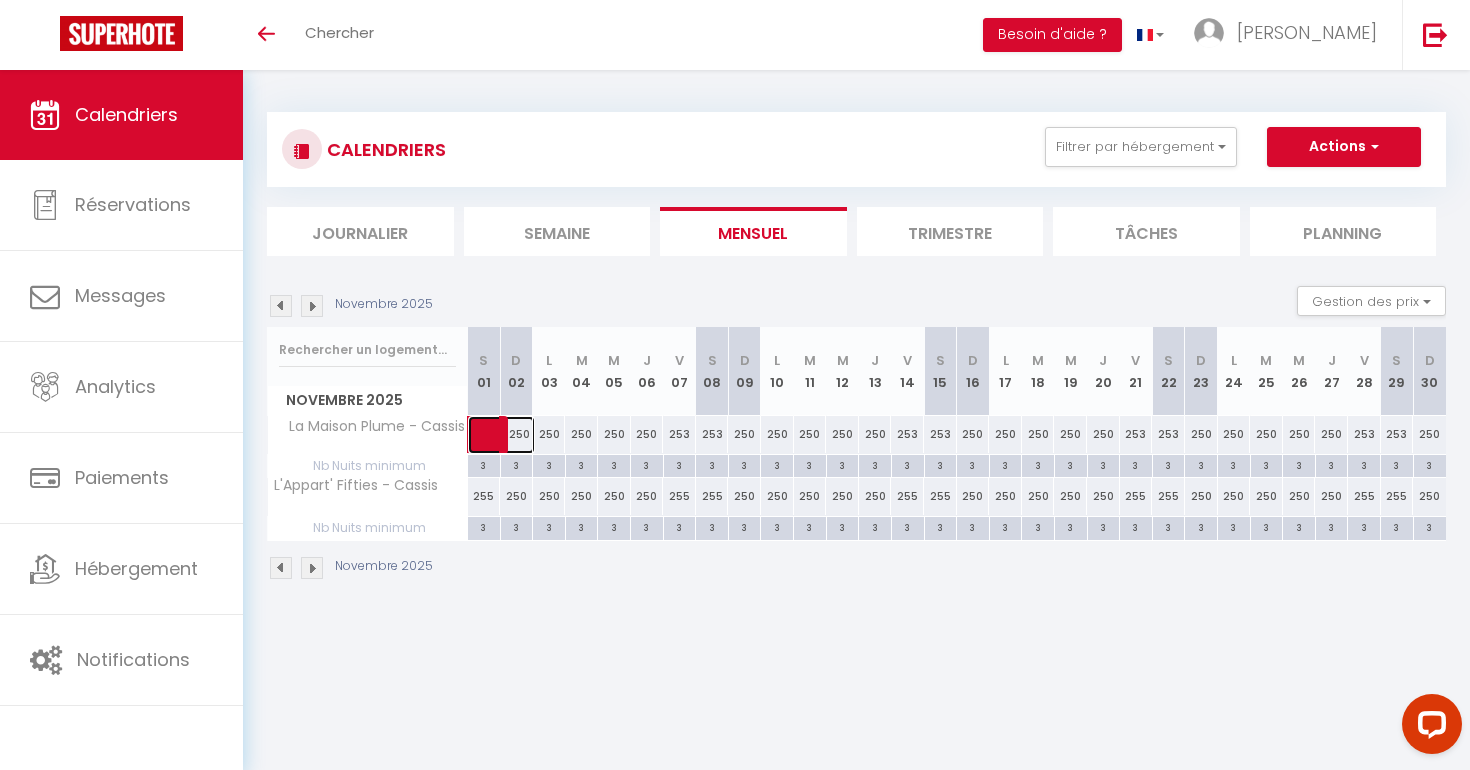 click at bounding box center (512, 435) 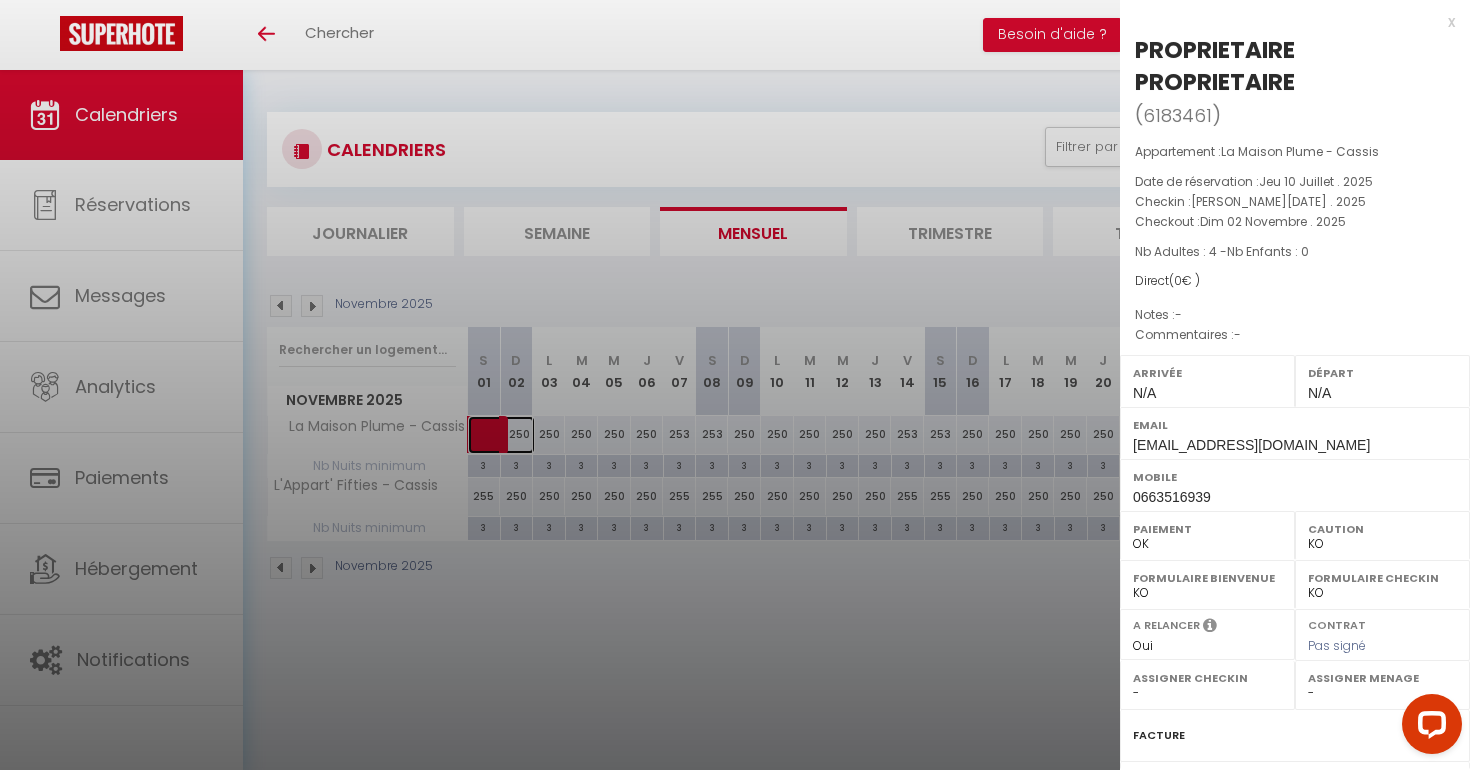 select on "41266" 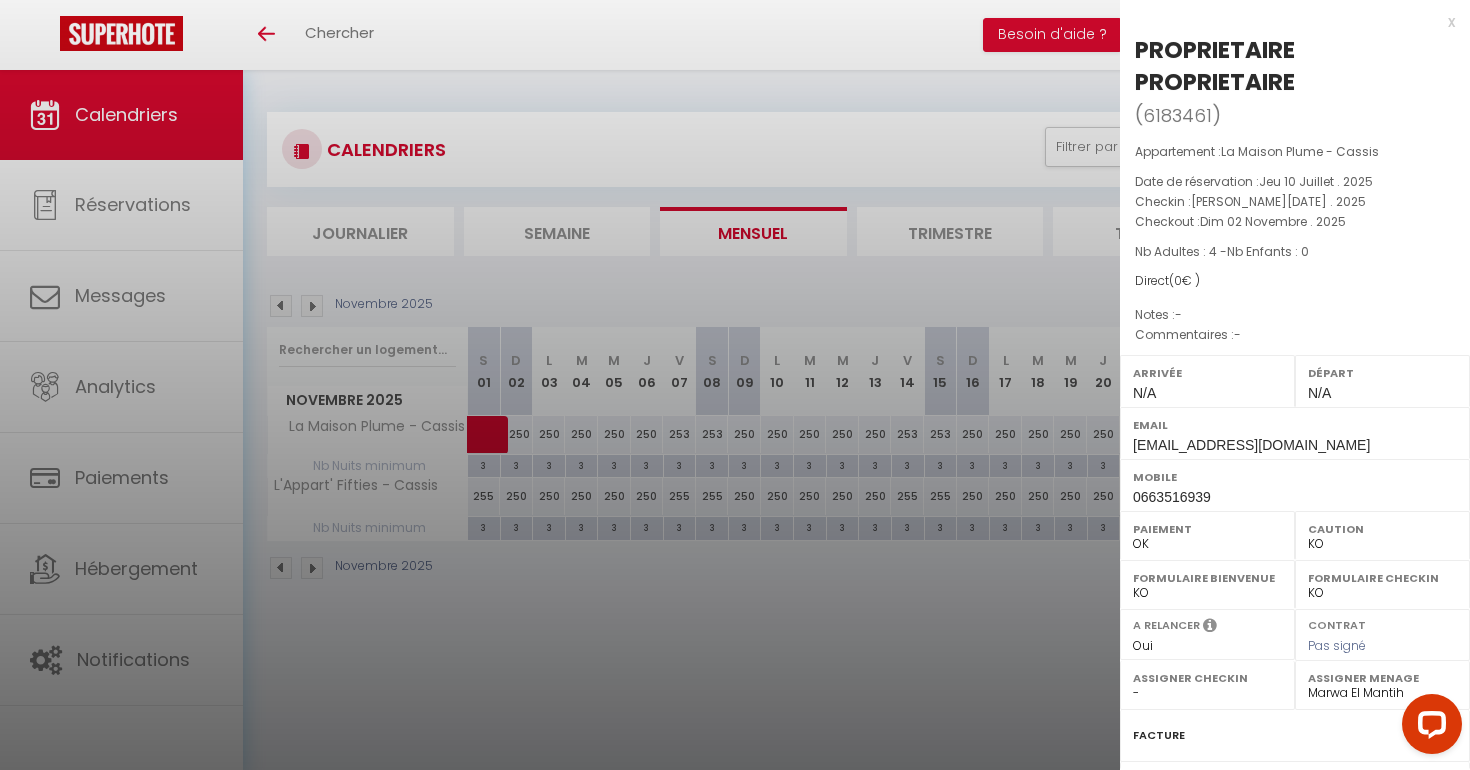 click at bounding box center [735, 385] 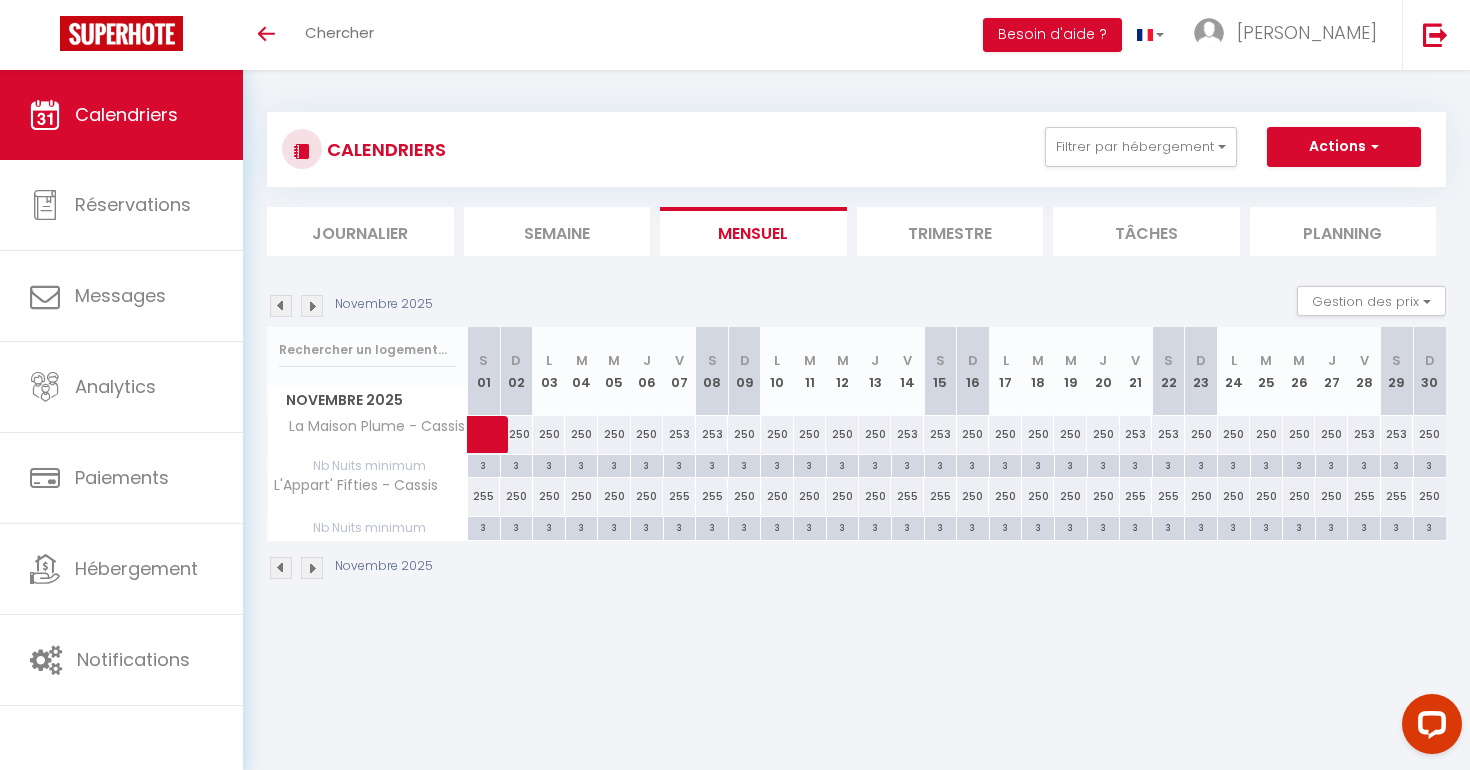 click on "250" at bounding box center (647, 434) 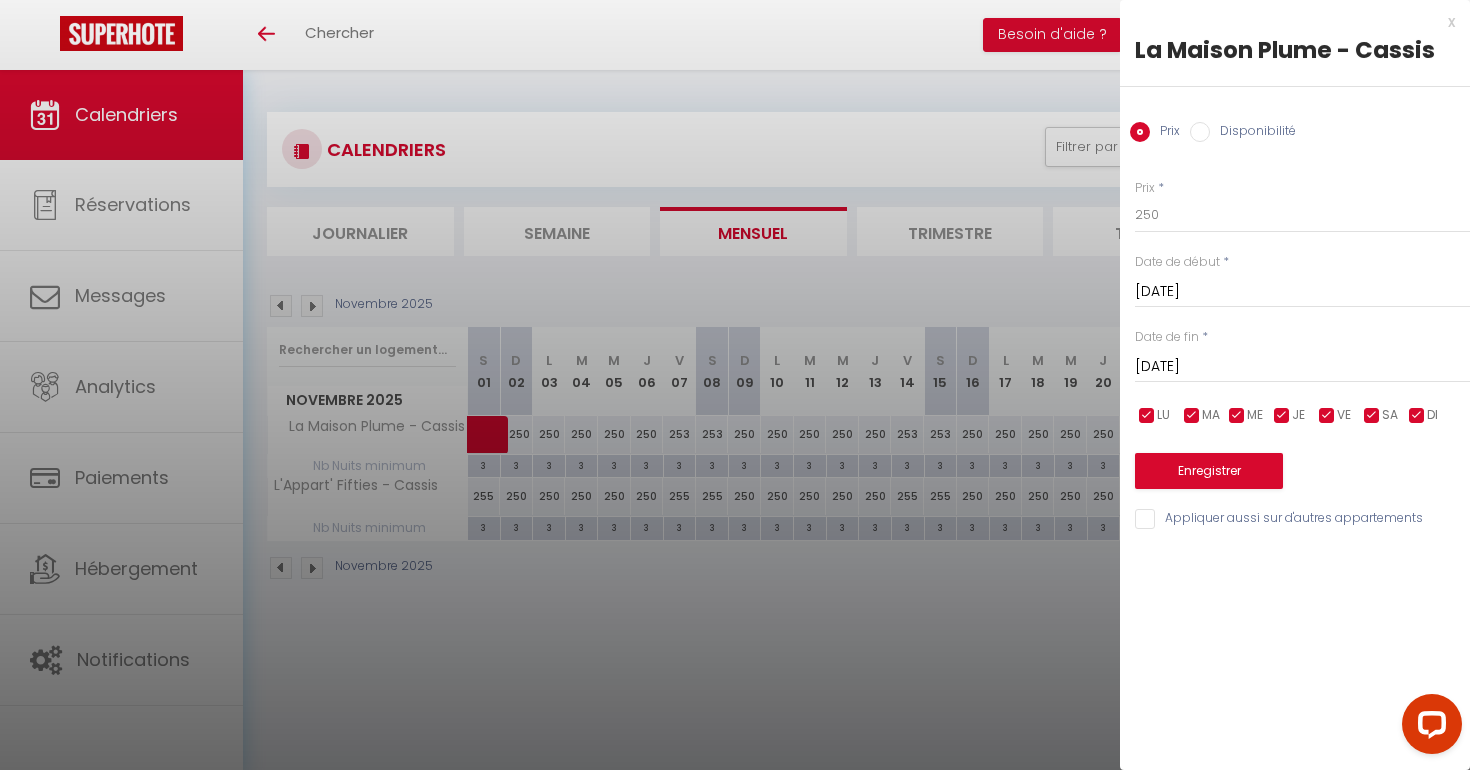 click on "[DATE]" at bounding box center (1302, 367) 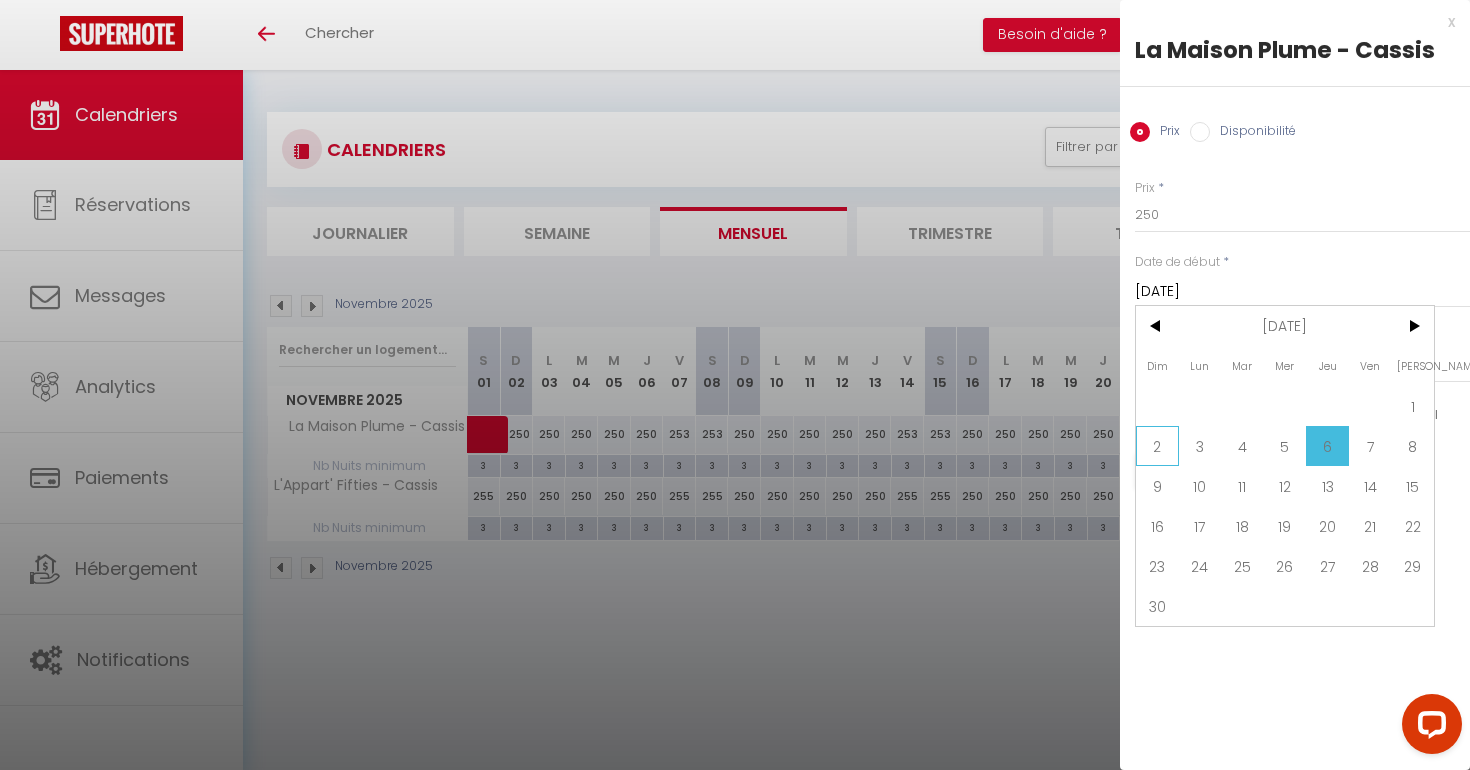 click on "2" at bounding box center (1157, 446) 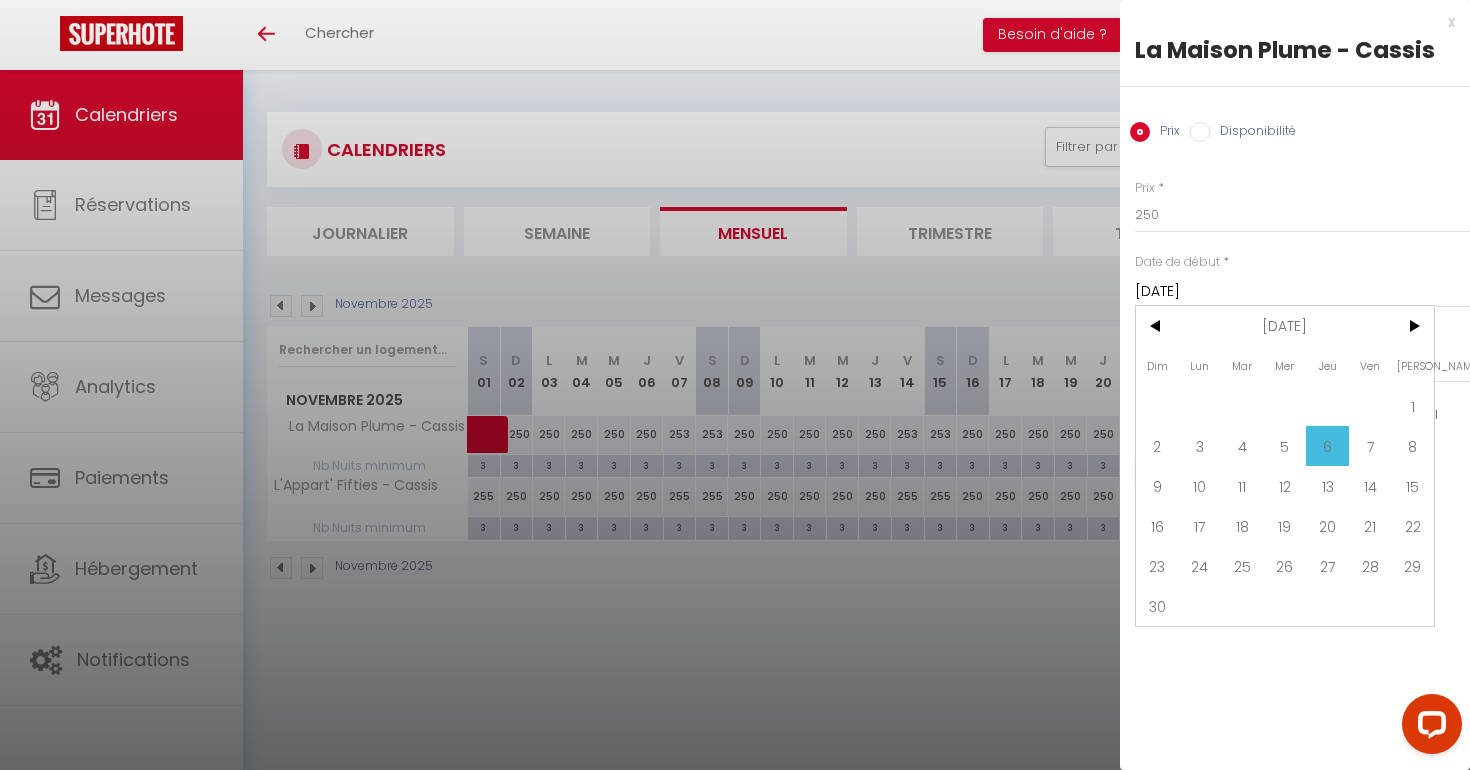 type on "Dim 02 Novembre 2025" 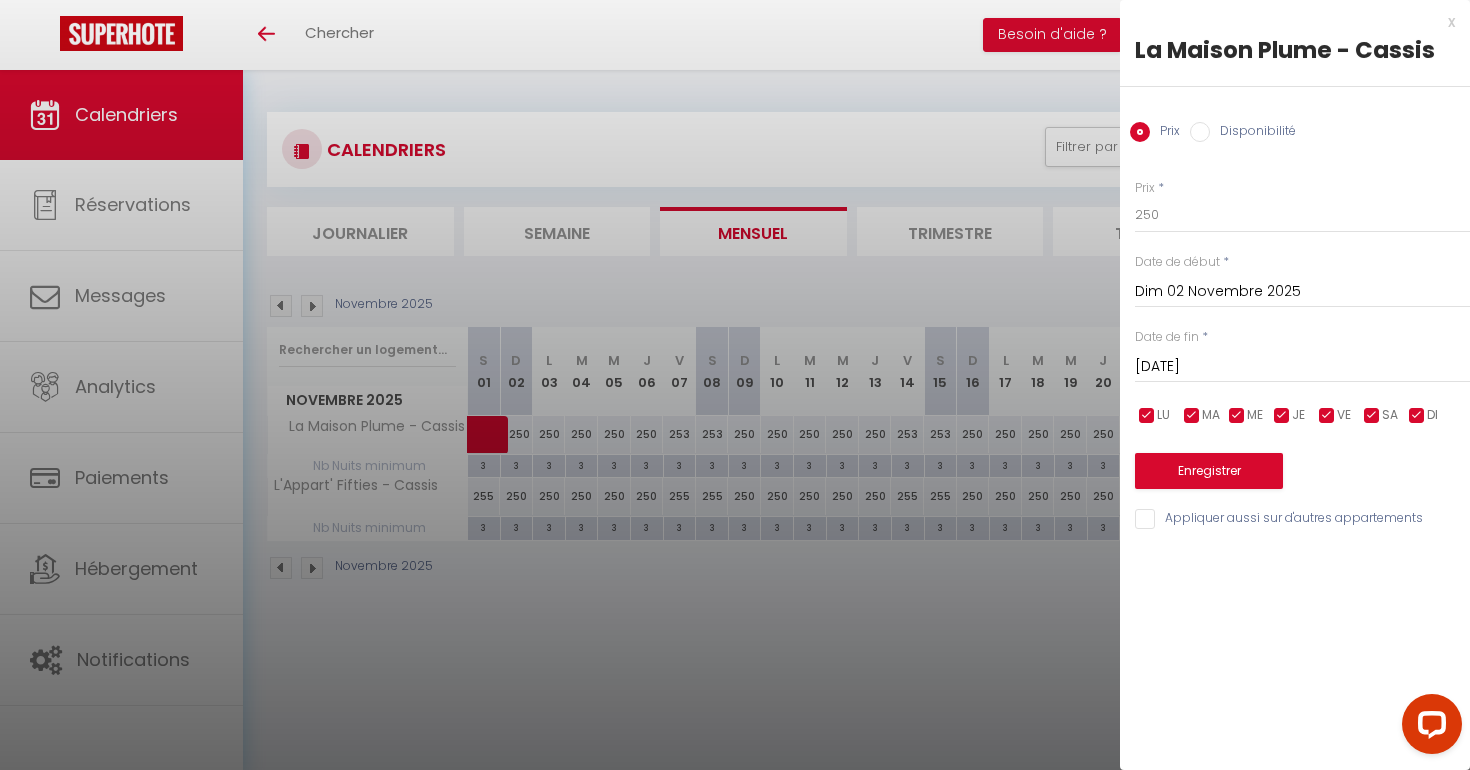 click on "[DATE]" at bounding box center [1302, 367] 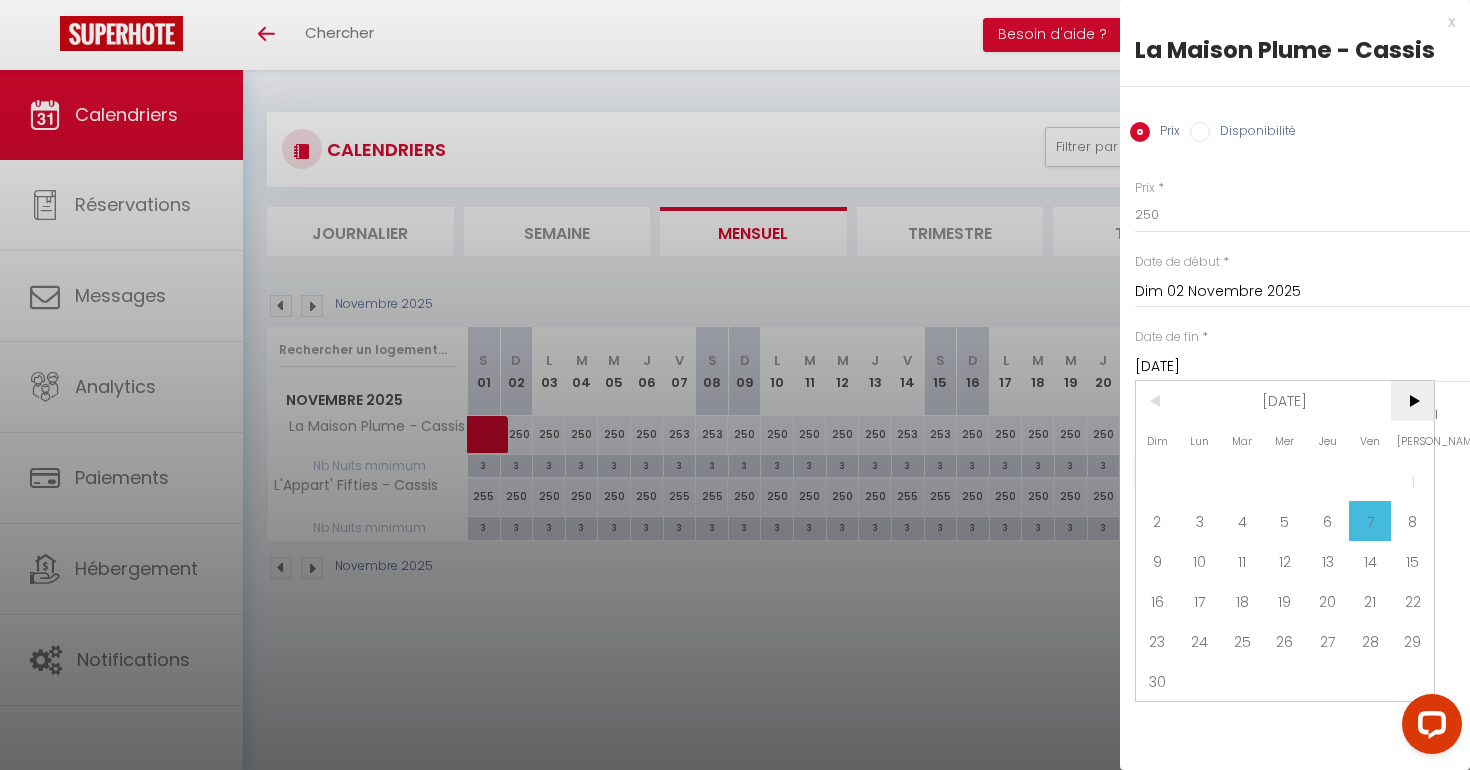 click on ">" at bounding box center [1412, 401] 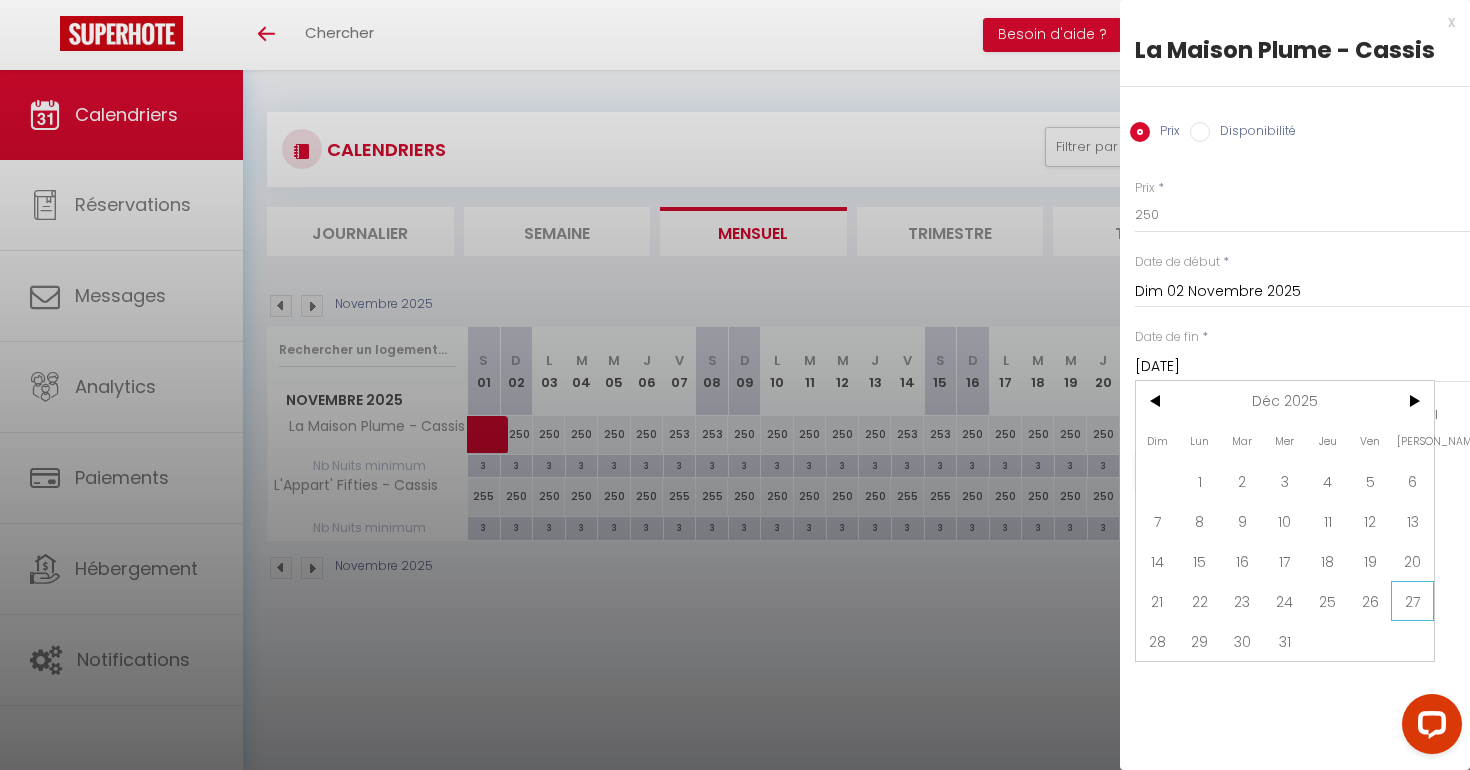 click on "27" at bounding box center [1412, 601] 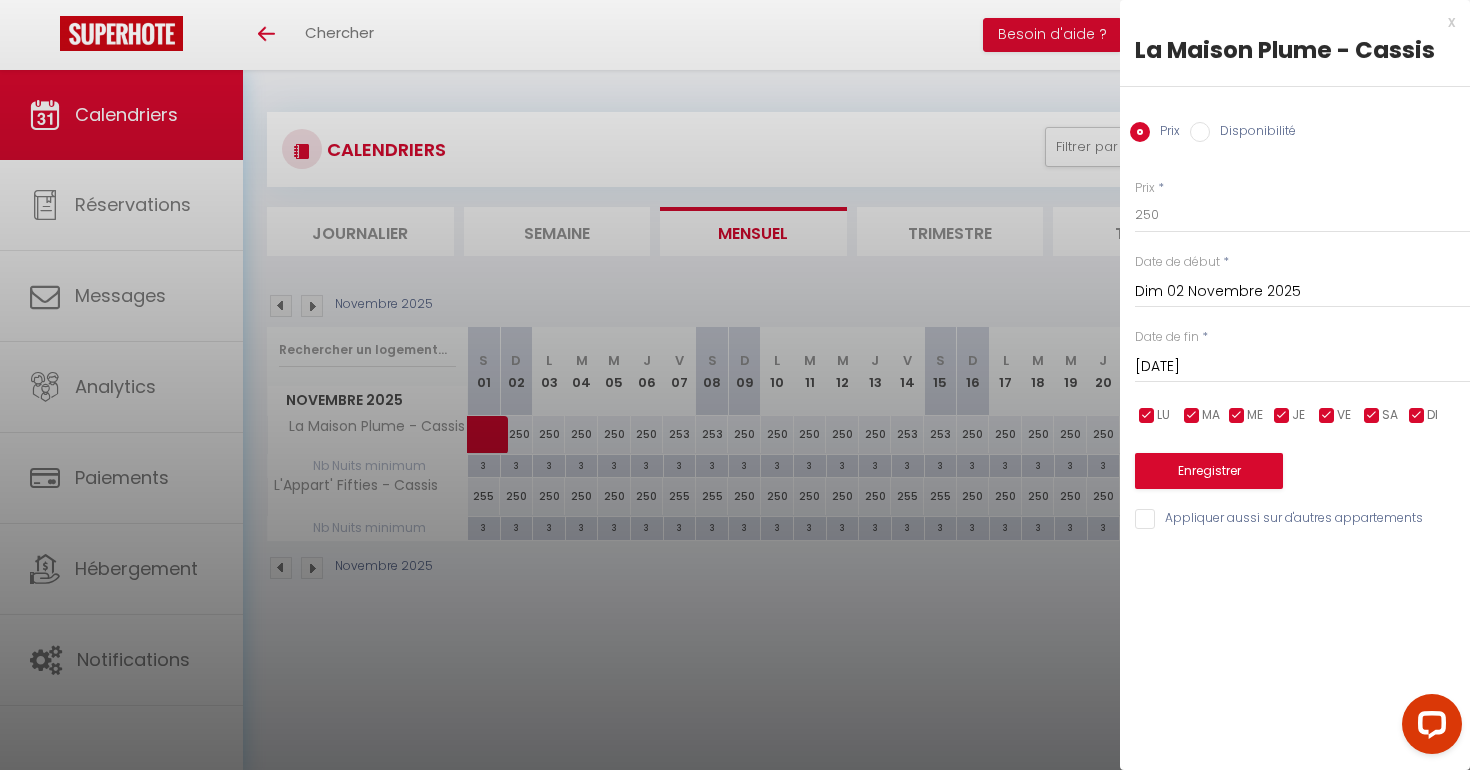 type on "[DATE]" 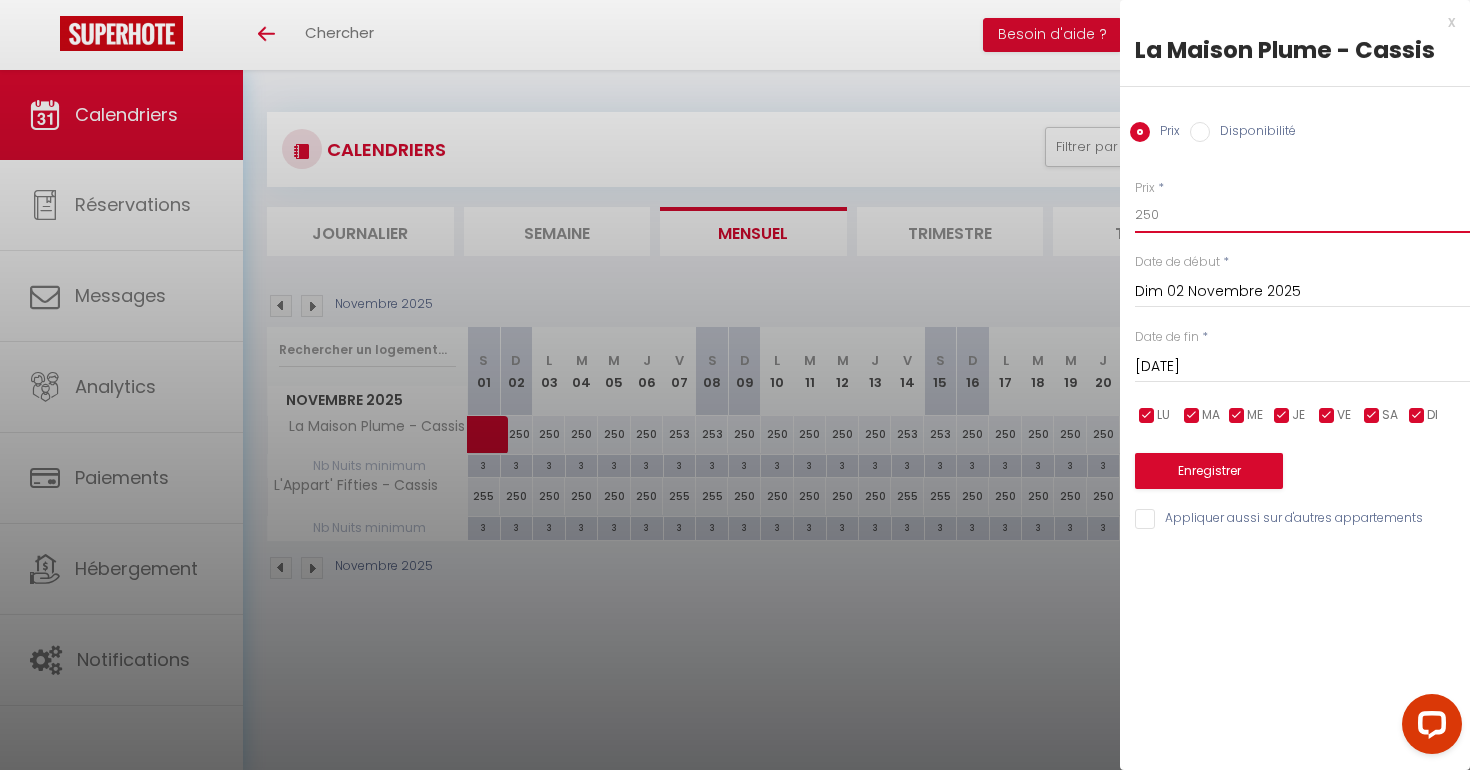 drag, startPoint x: 1171, startPoint y: 221, endPoint x: 1106, endPoint y: 217, distance: 65.12296 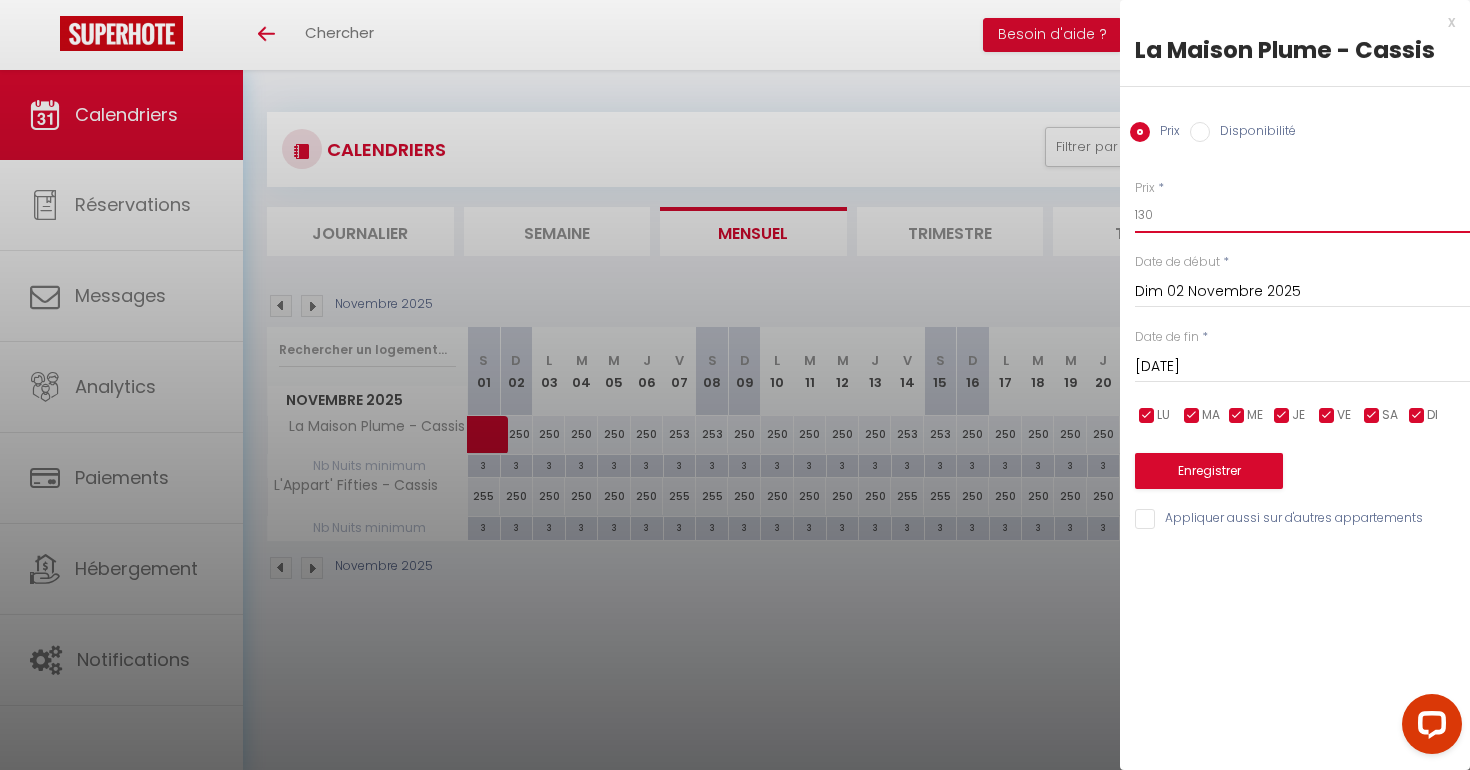 type on "130" 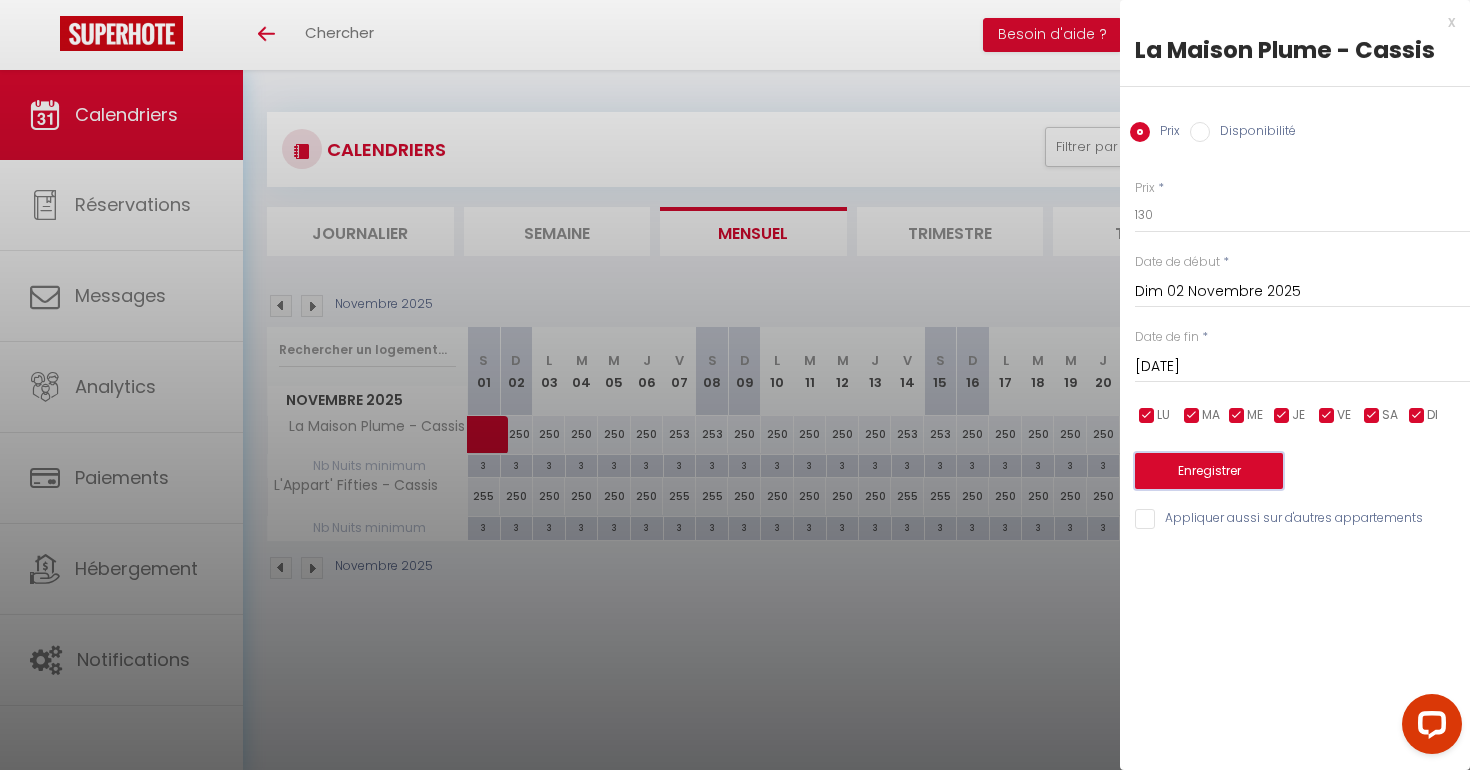 click on "Enregistrer" at bounding box center [1209, 471] 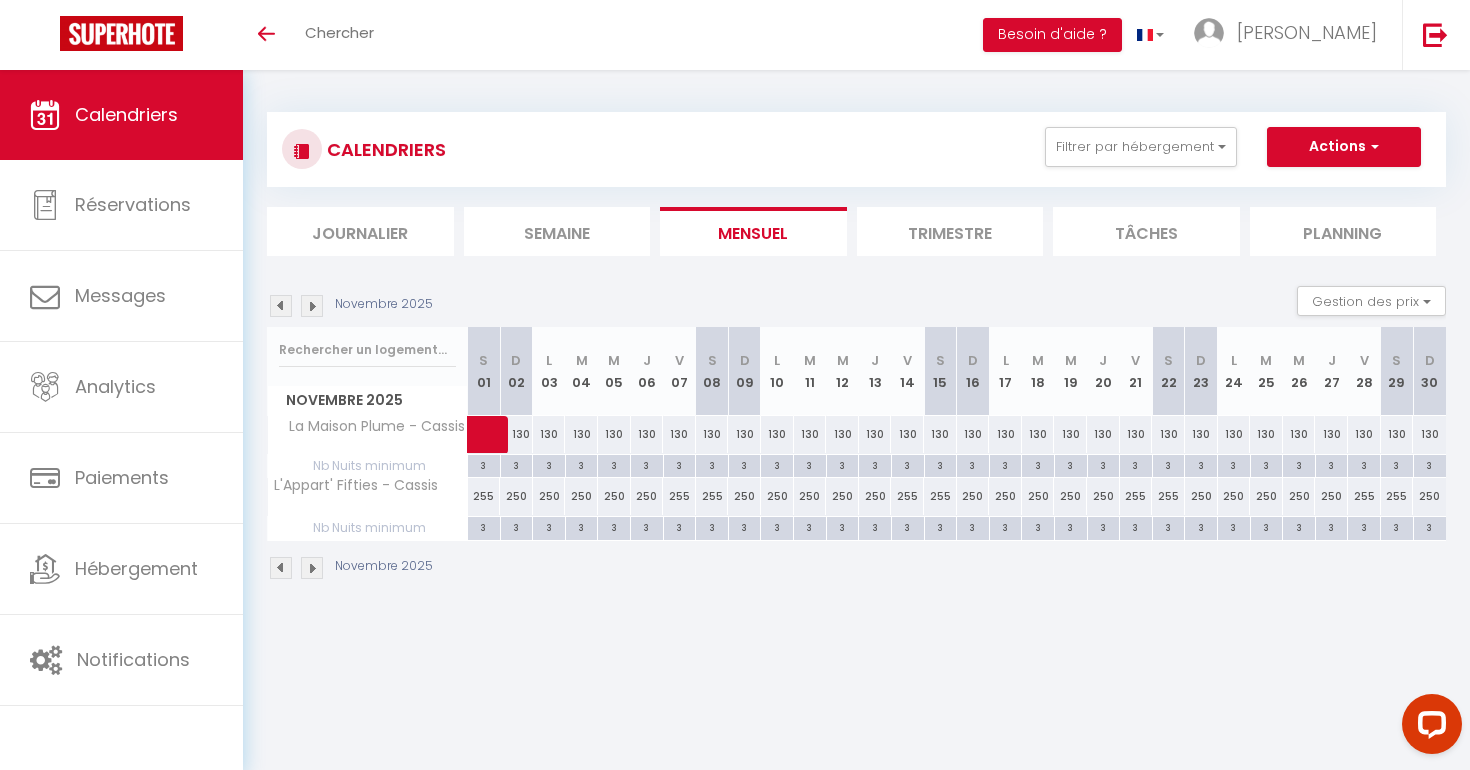 click at bounding box center (281, 306) 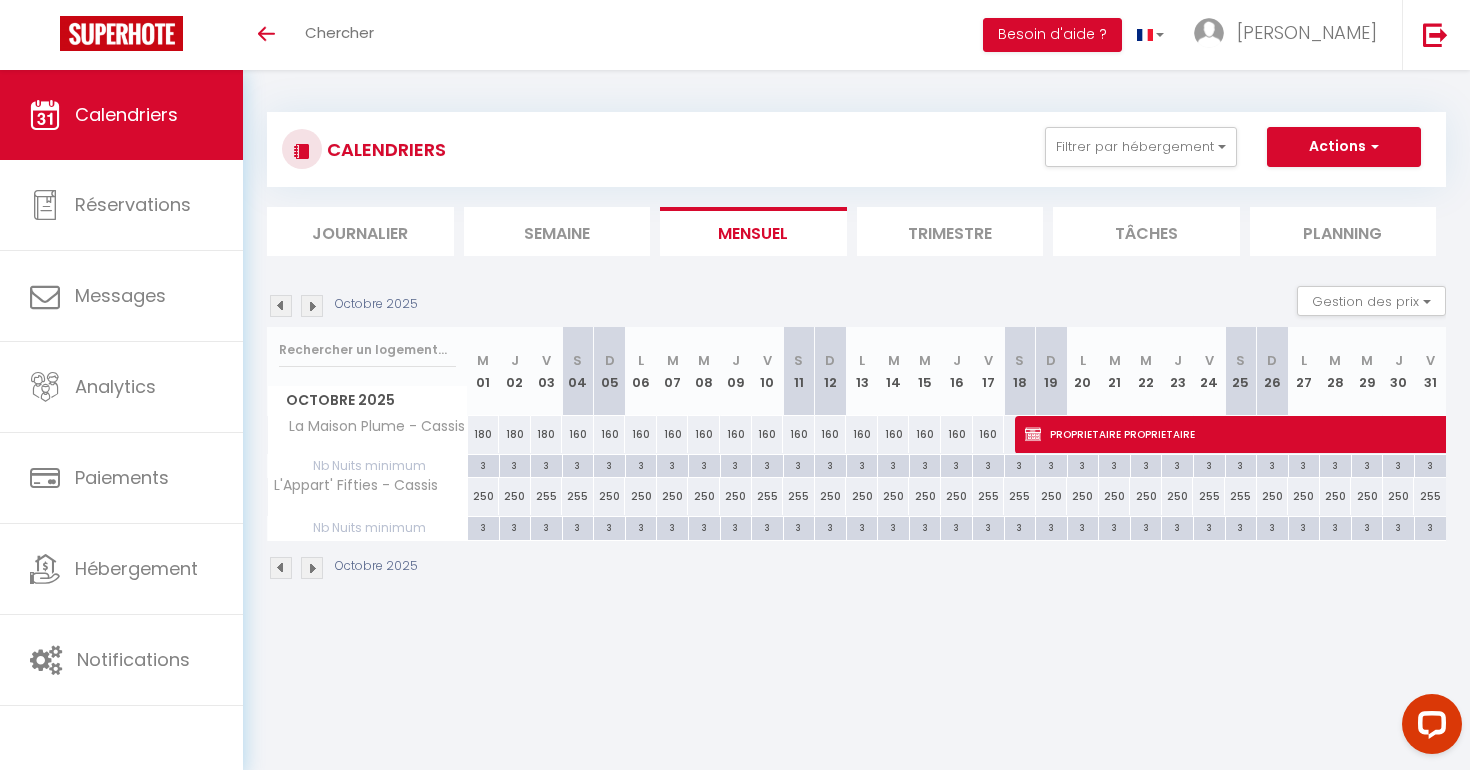 click at bounding box center [281, 306] 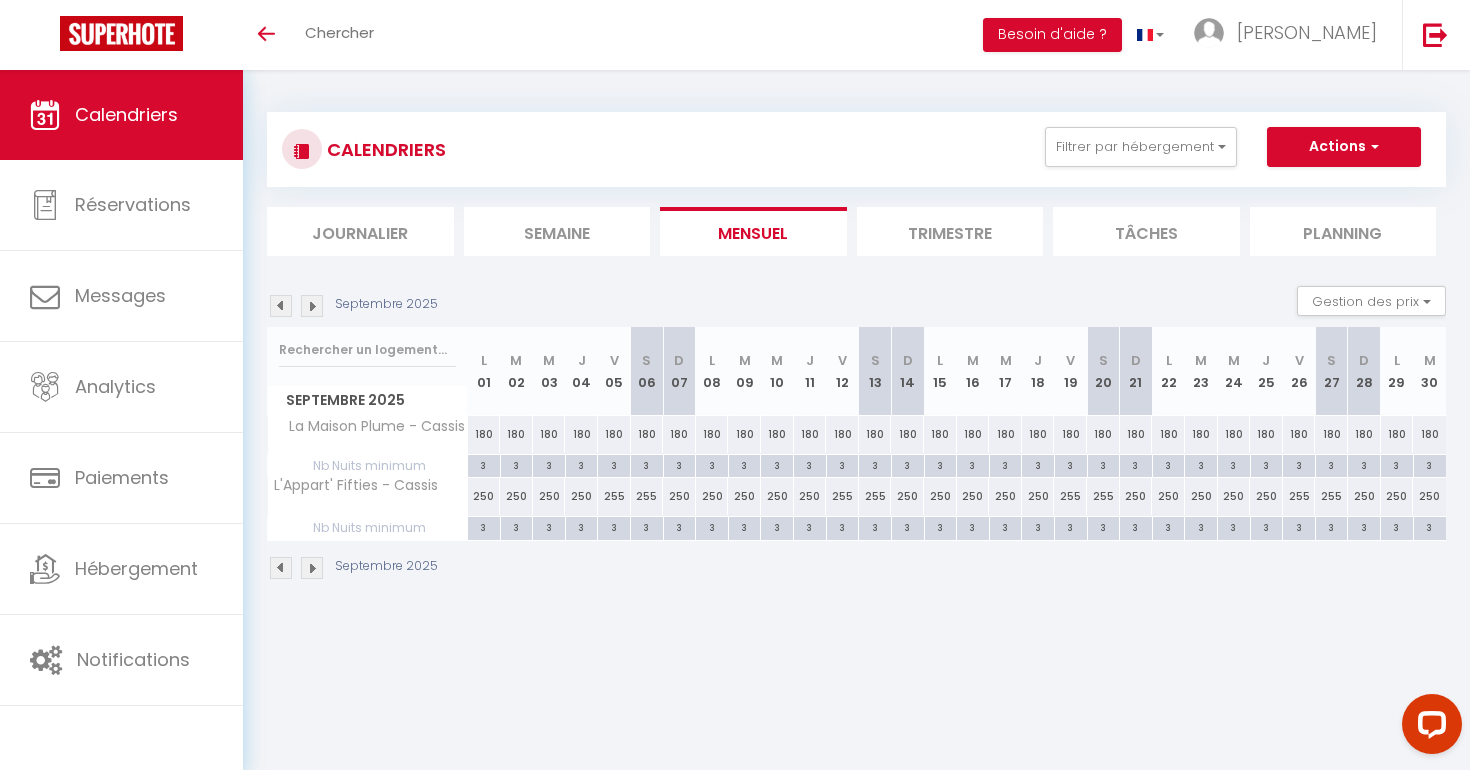 click at bounding box center [281, 306] 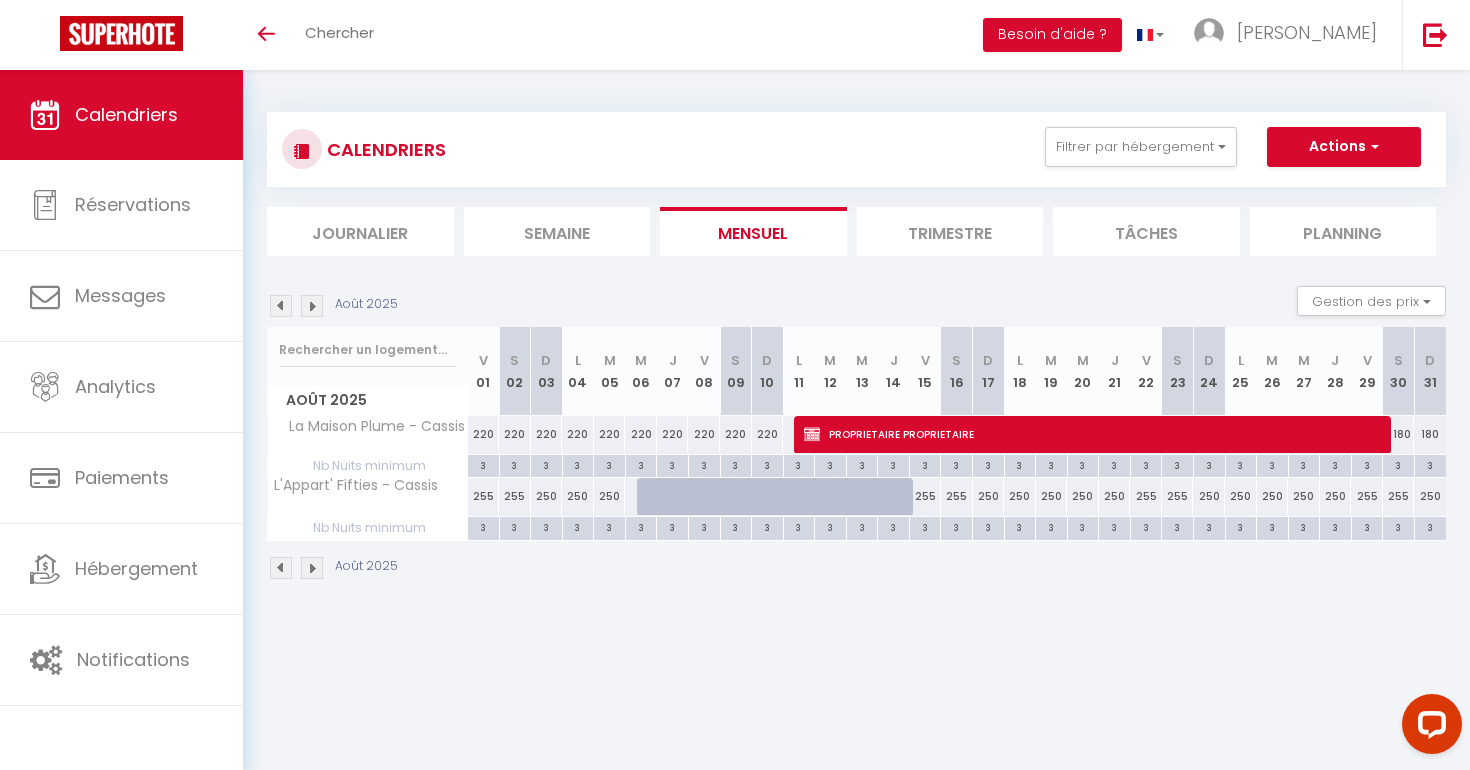 click at bounding box center [281, 306] 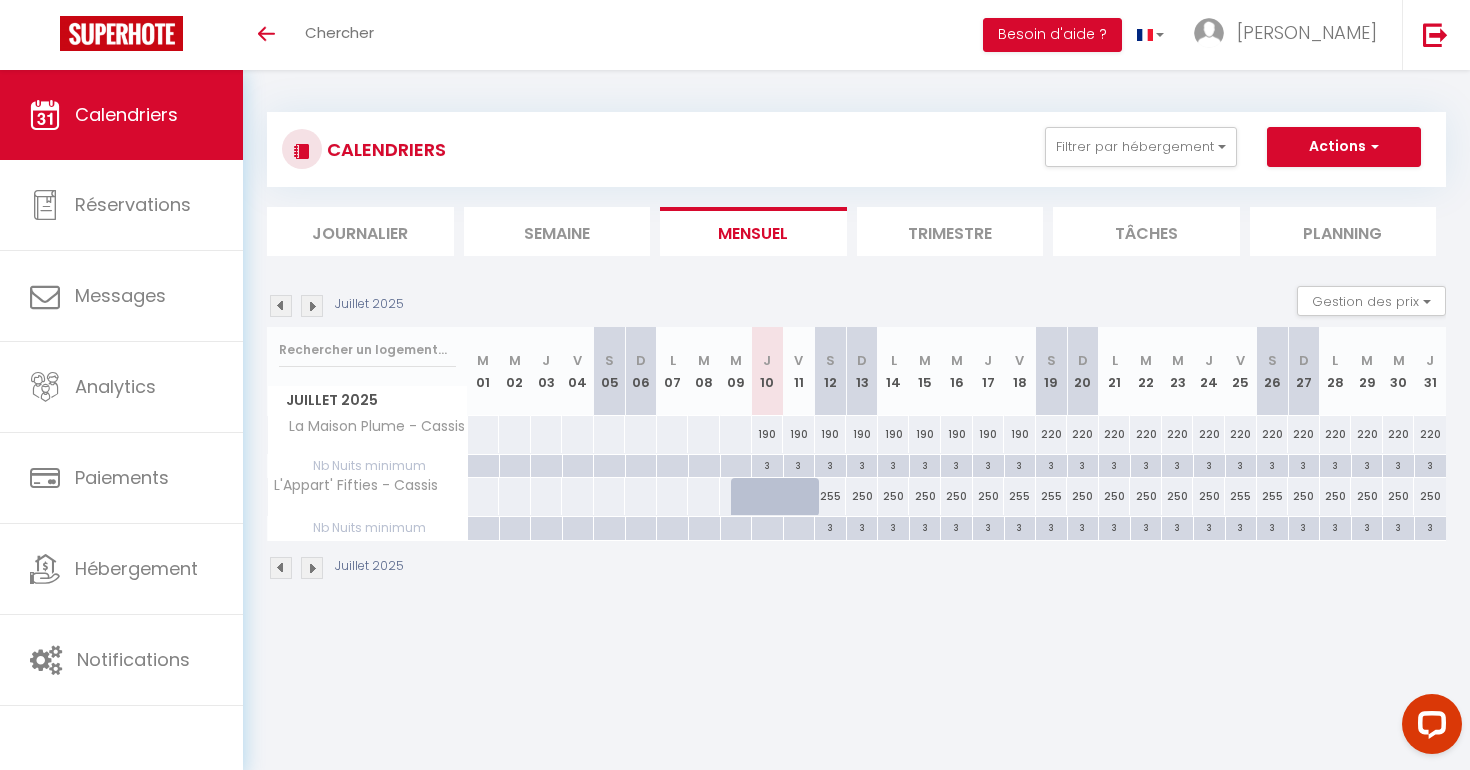 scroll, scrollTop: 15, scrollLeft: 0, axis: vertical 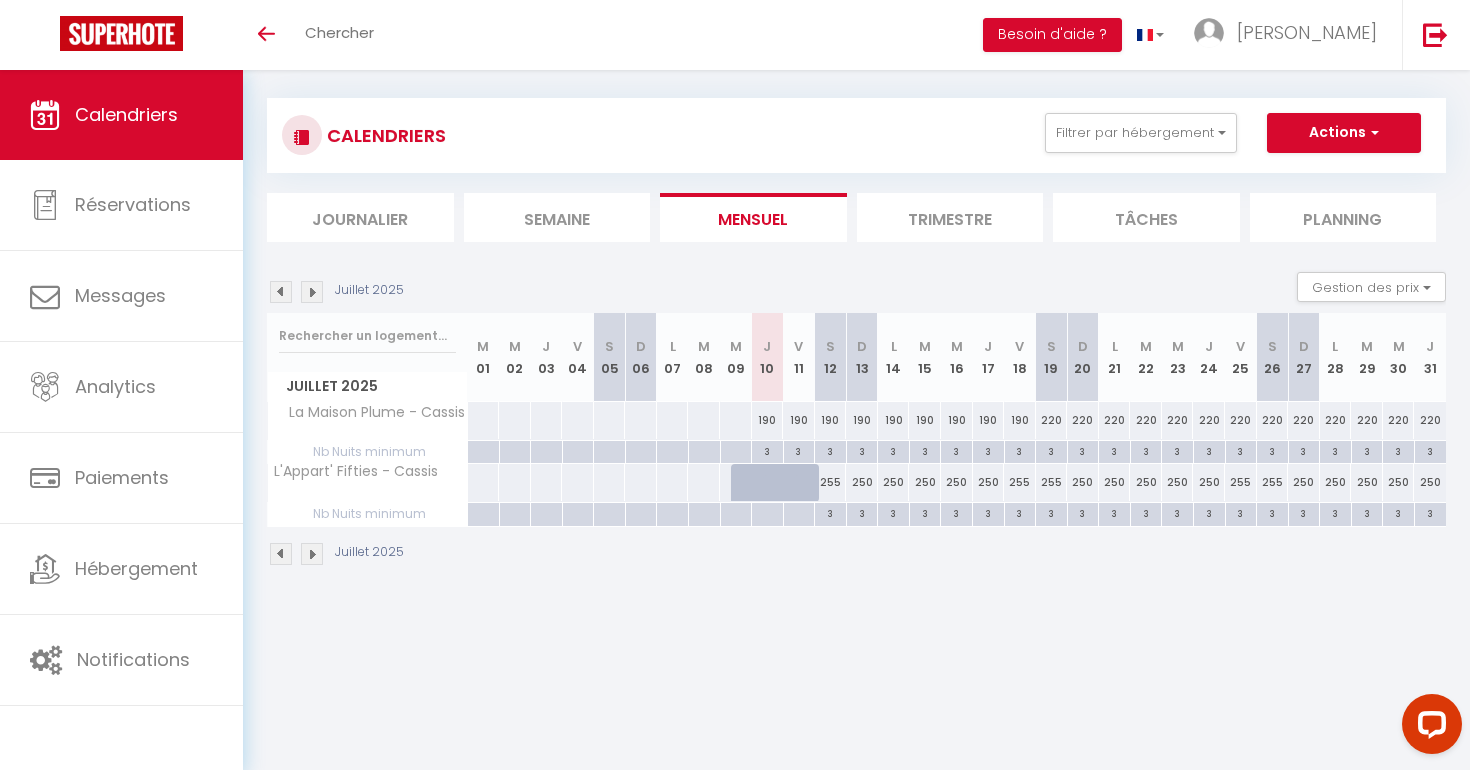 click on "255" at bounding box center (831, 482) 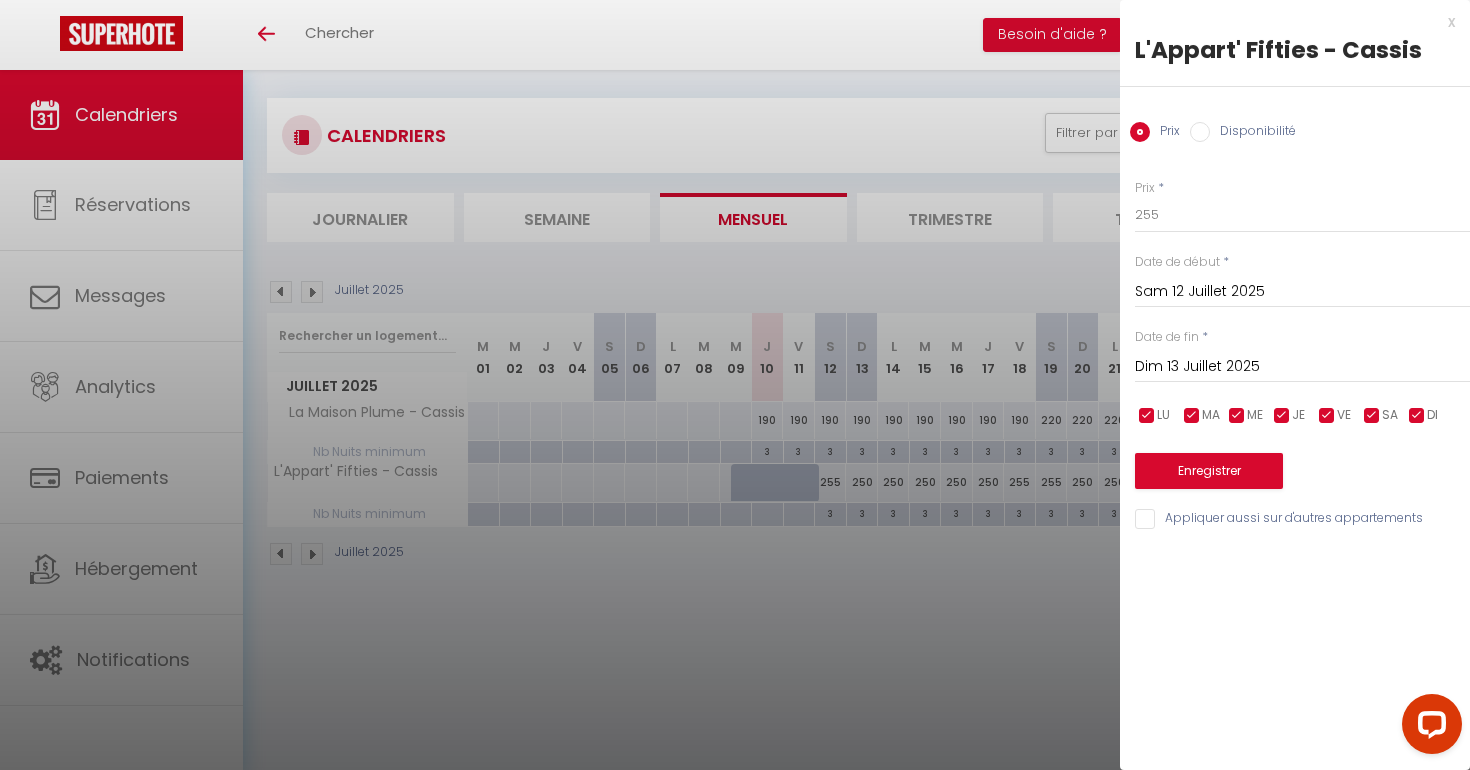 click on "Dim 13 Juillet 2025" at bounding box center [1302, 367] 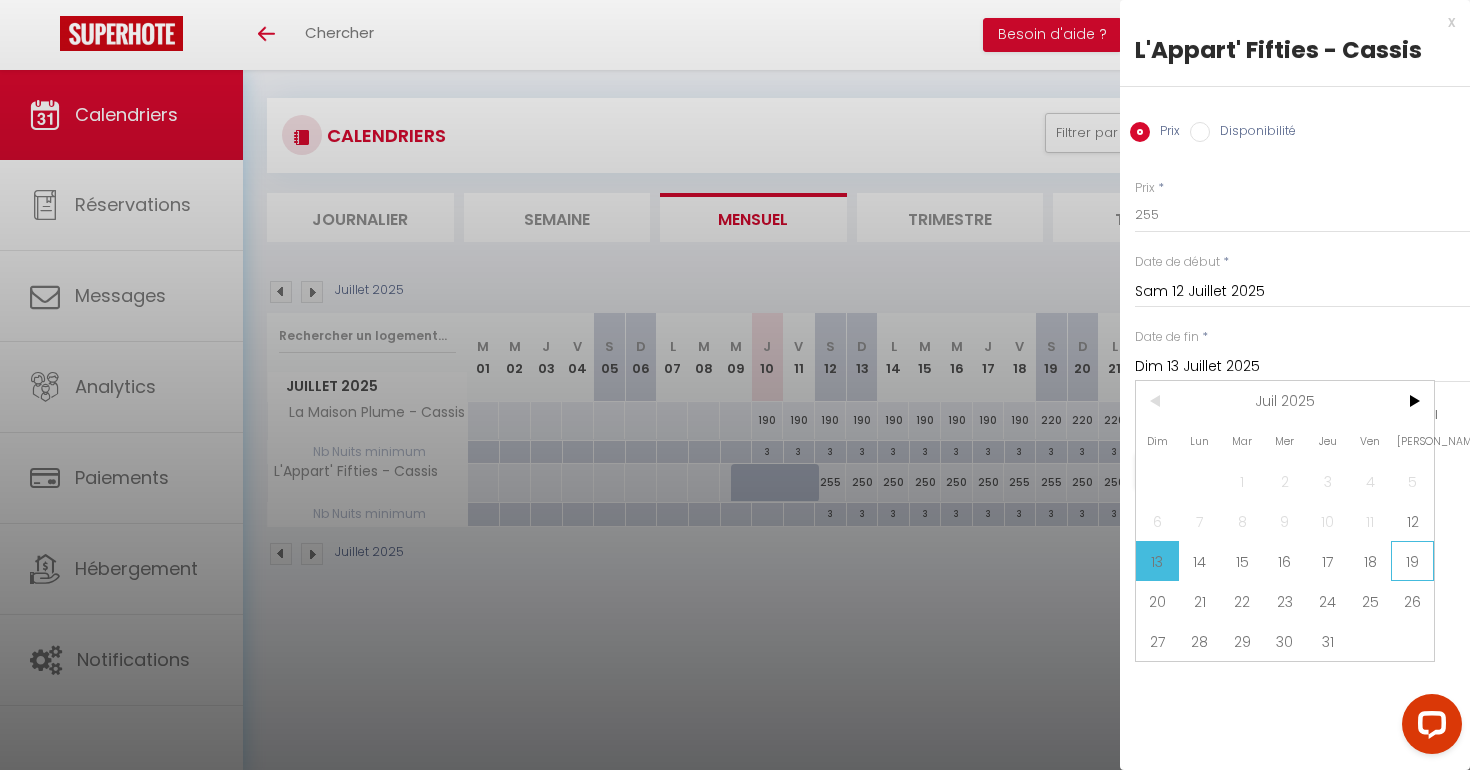 click on "19" at bounding box center [1412, 561] 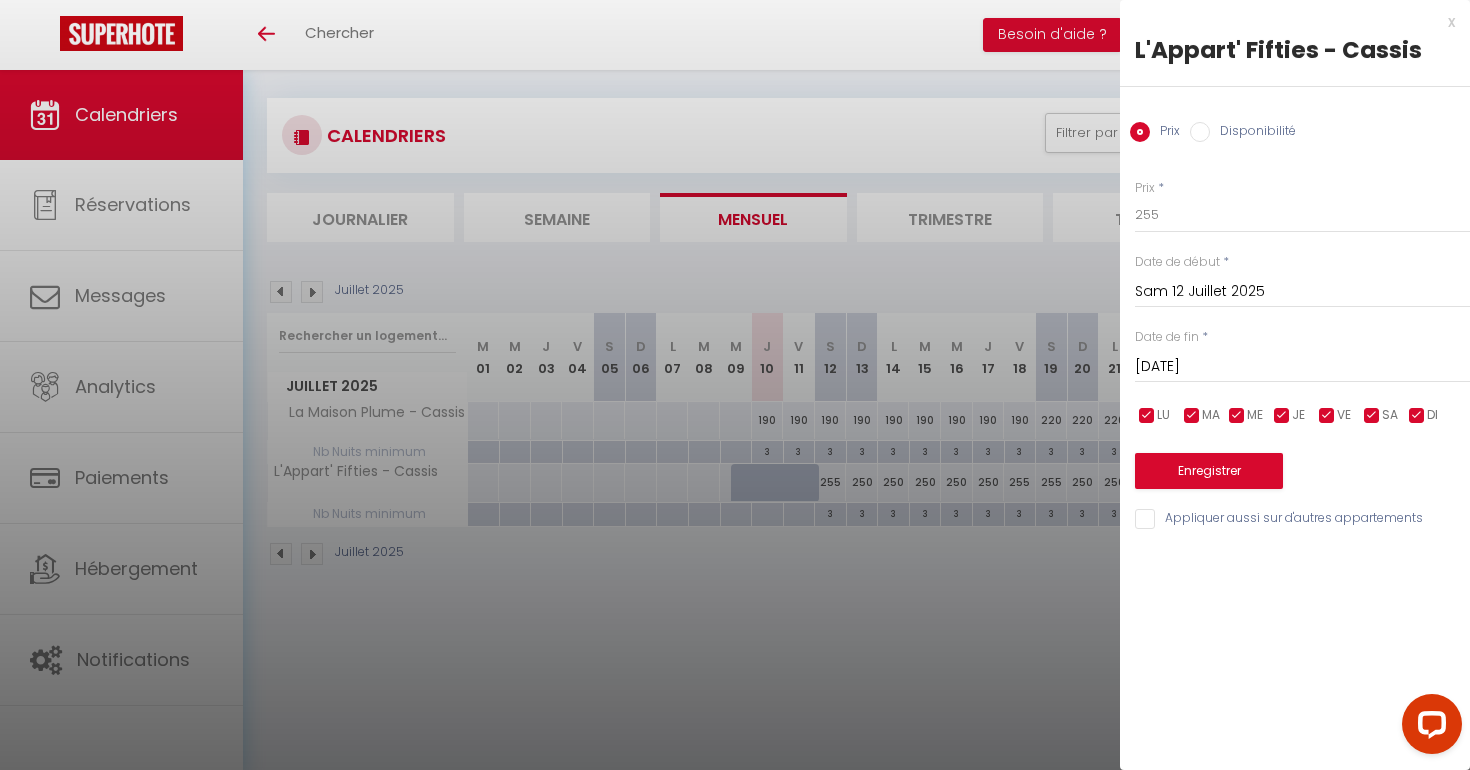 click at bounding box center [735, 385] 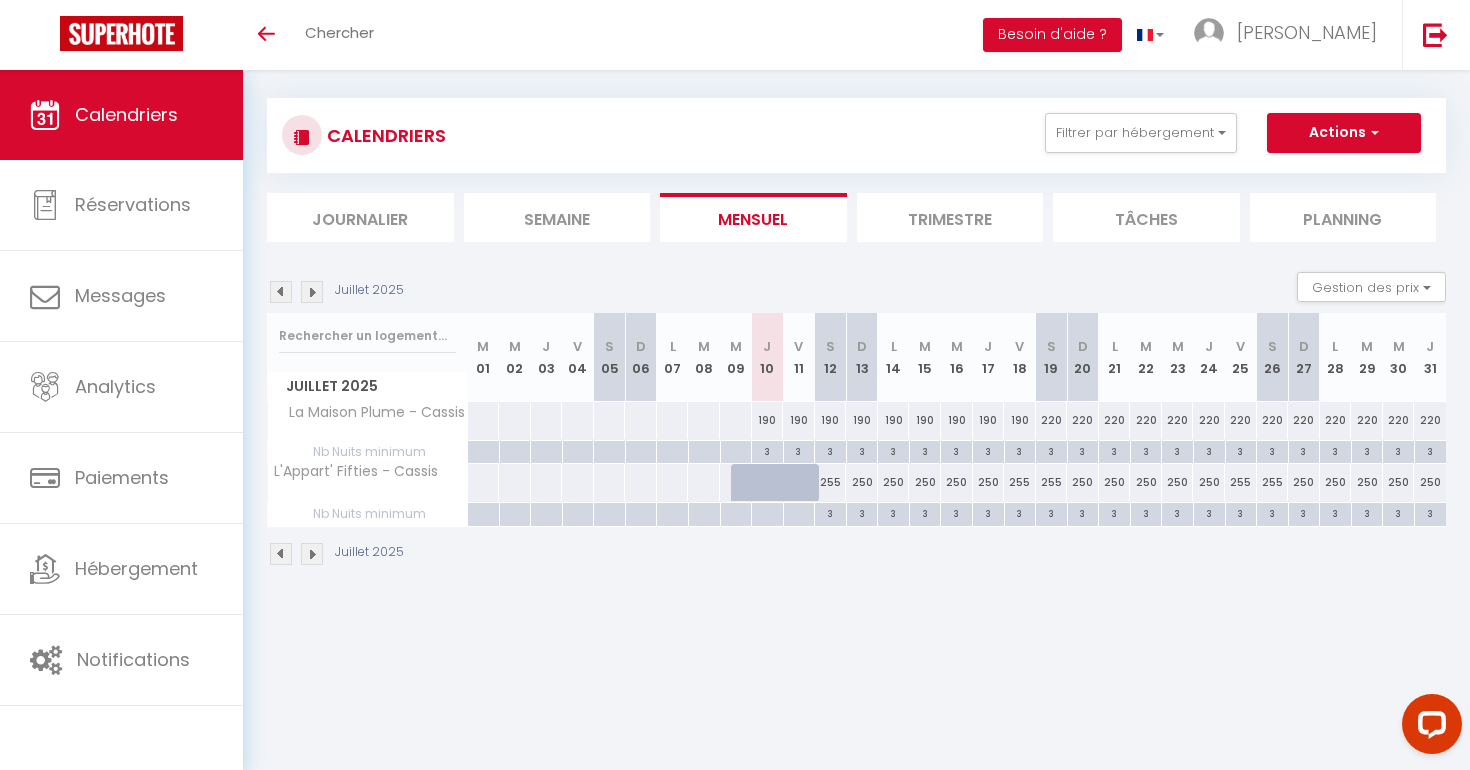 click at bounding box center (312, 292) 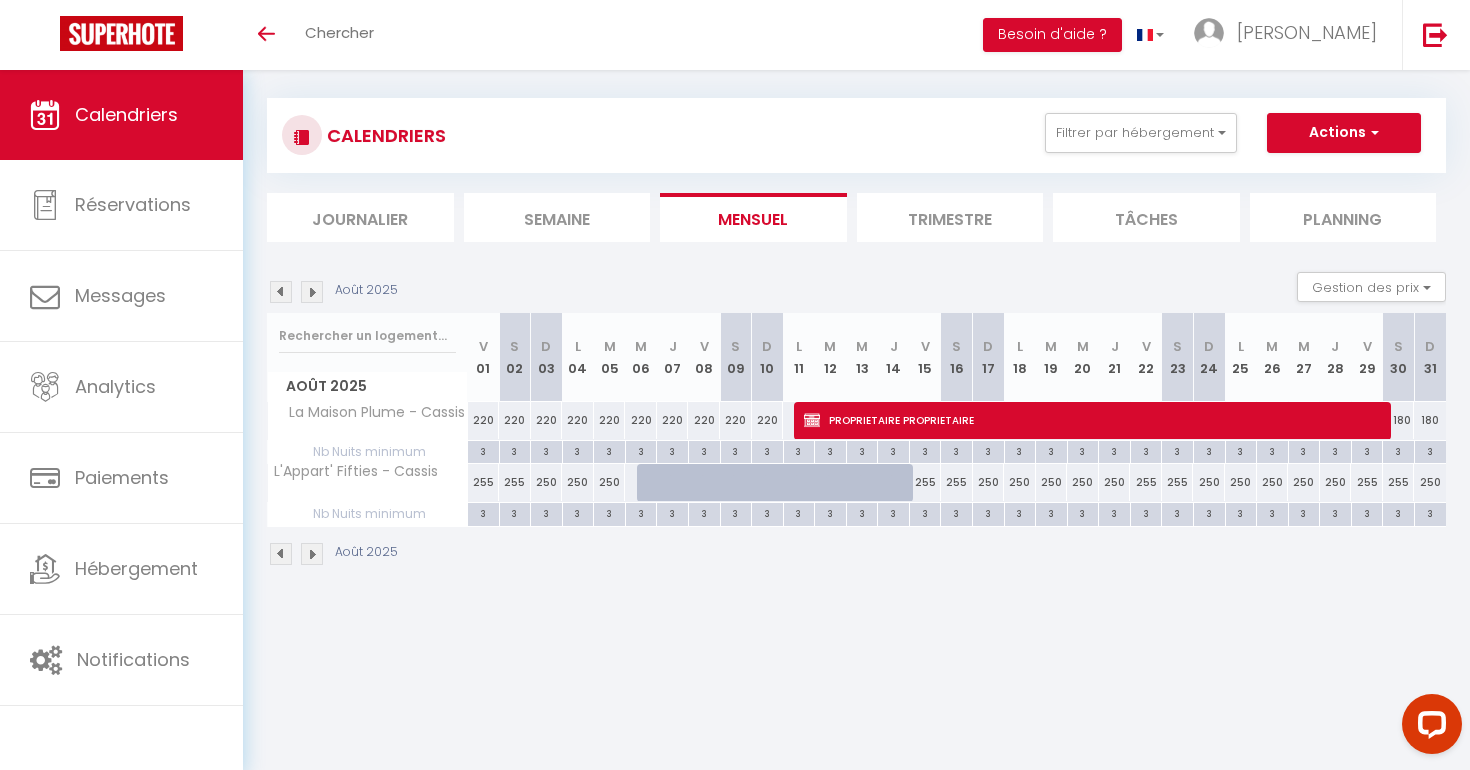 click at bounding box center [281, 292] 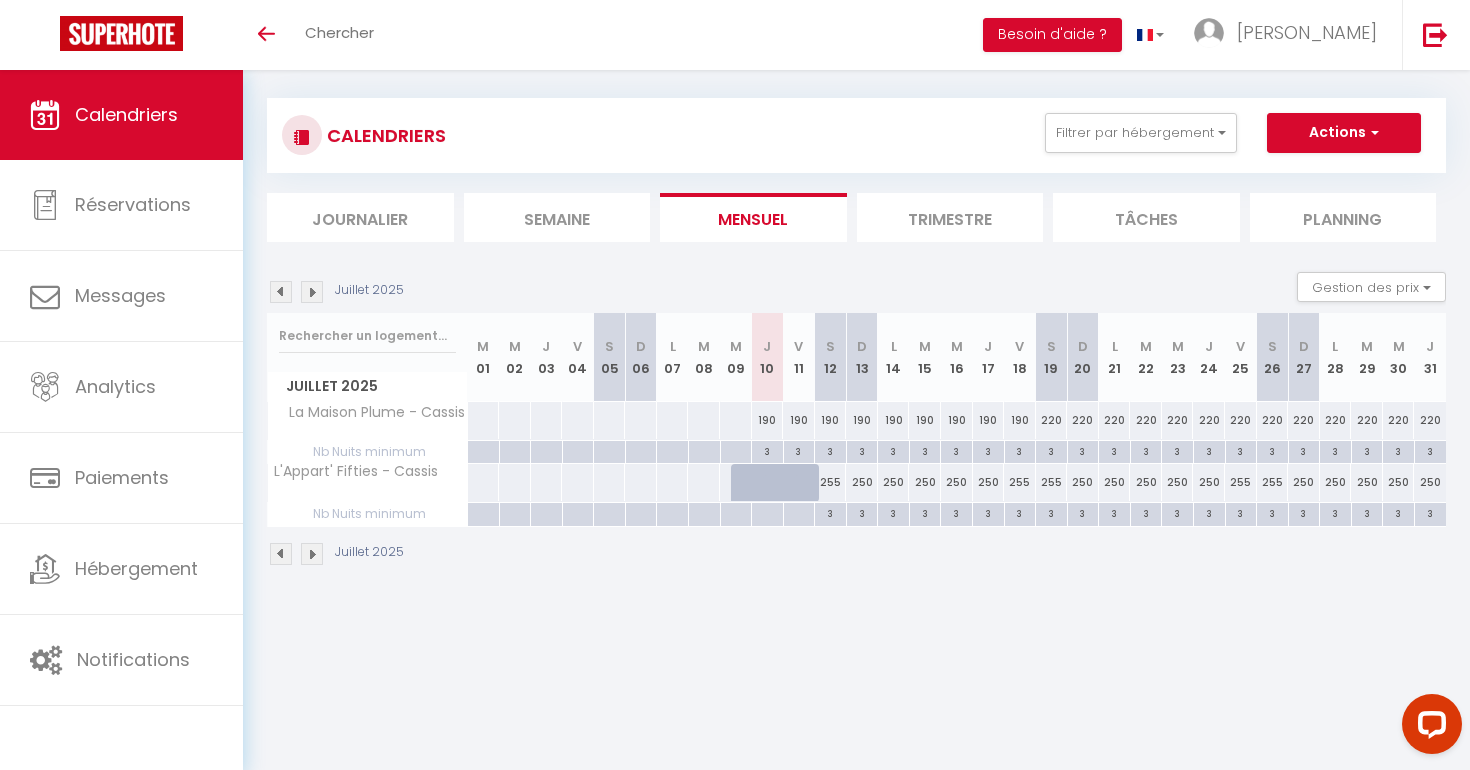 click on "255" at bounding box center (831, 482) 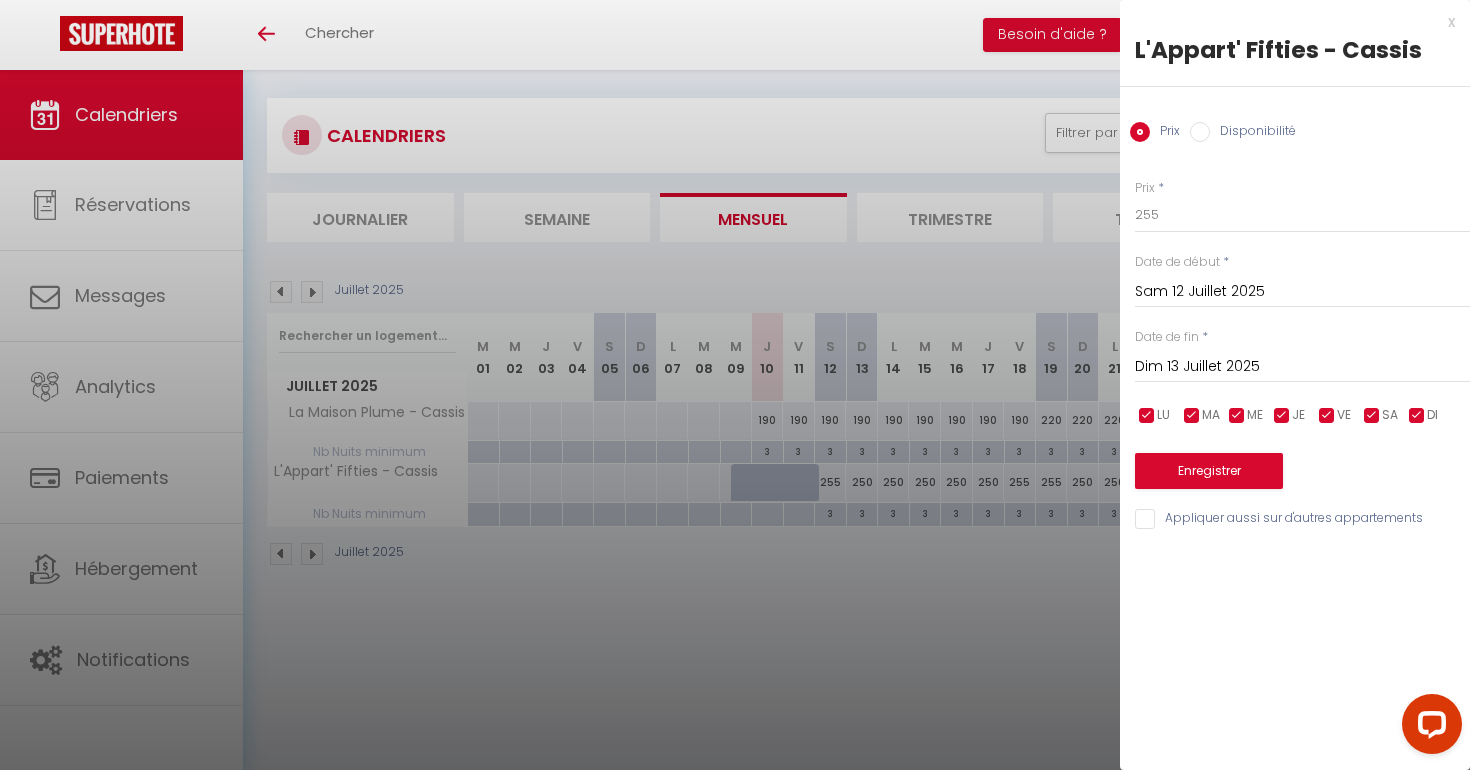 click on "Dim 13 Juillet 2025" at bounding box center [1302, 367] 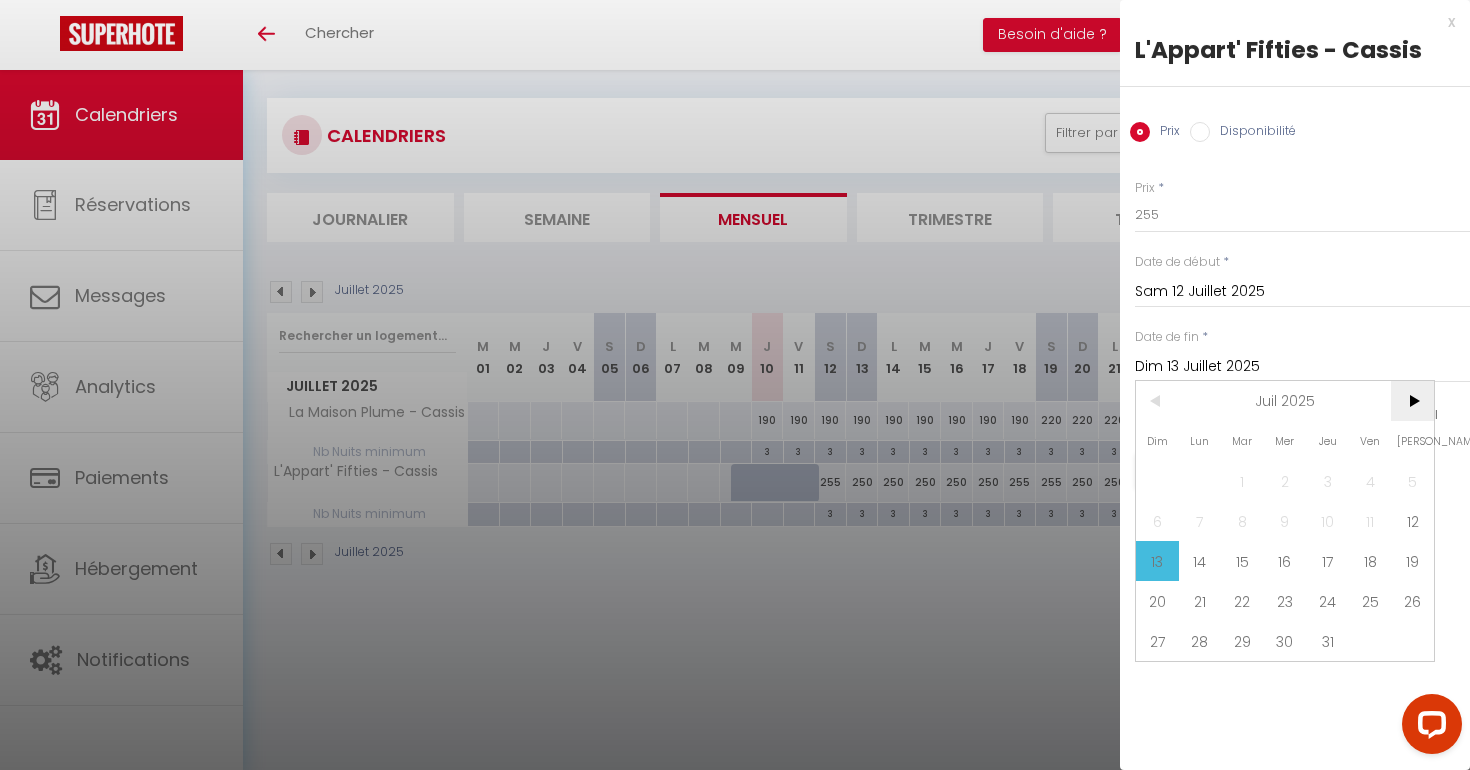 click on ">" at bounding box center [1412, 401] 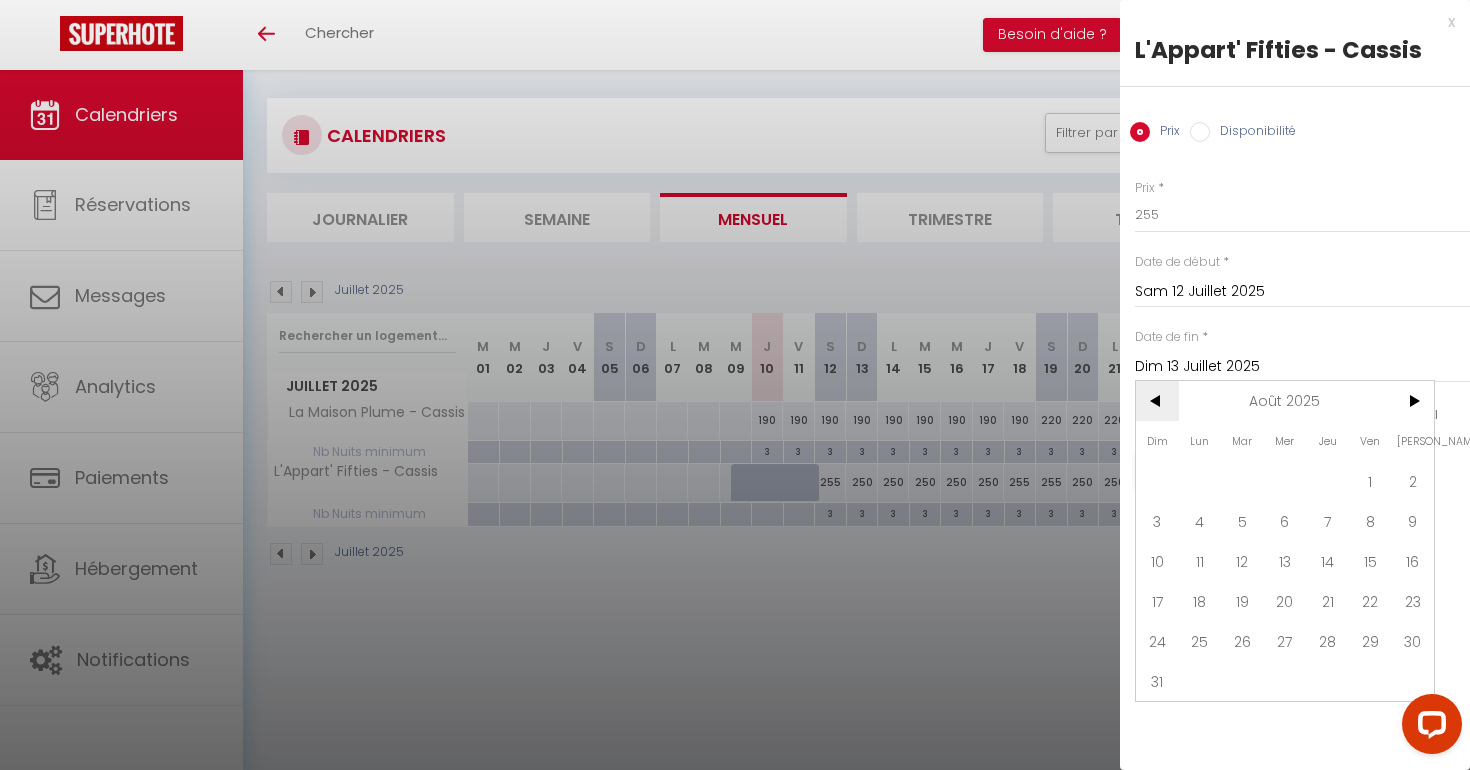 click on "<" at bounding box center (1157, 401) 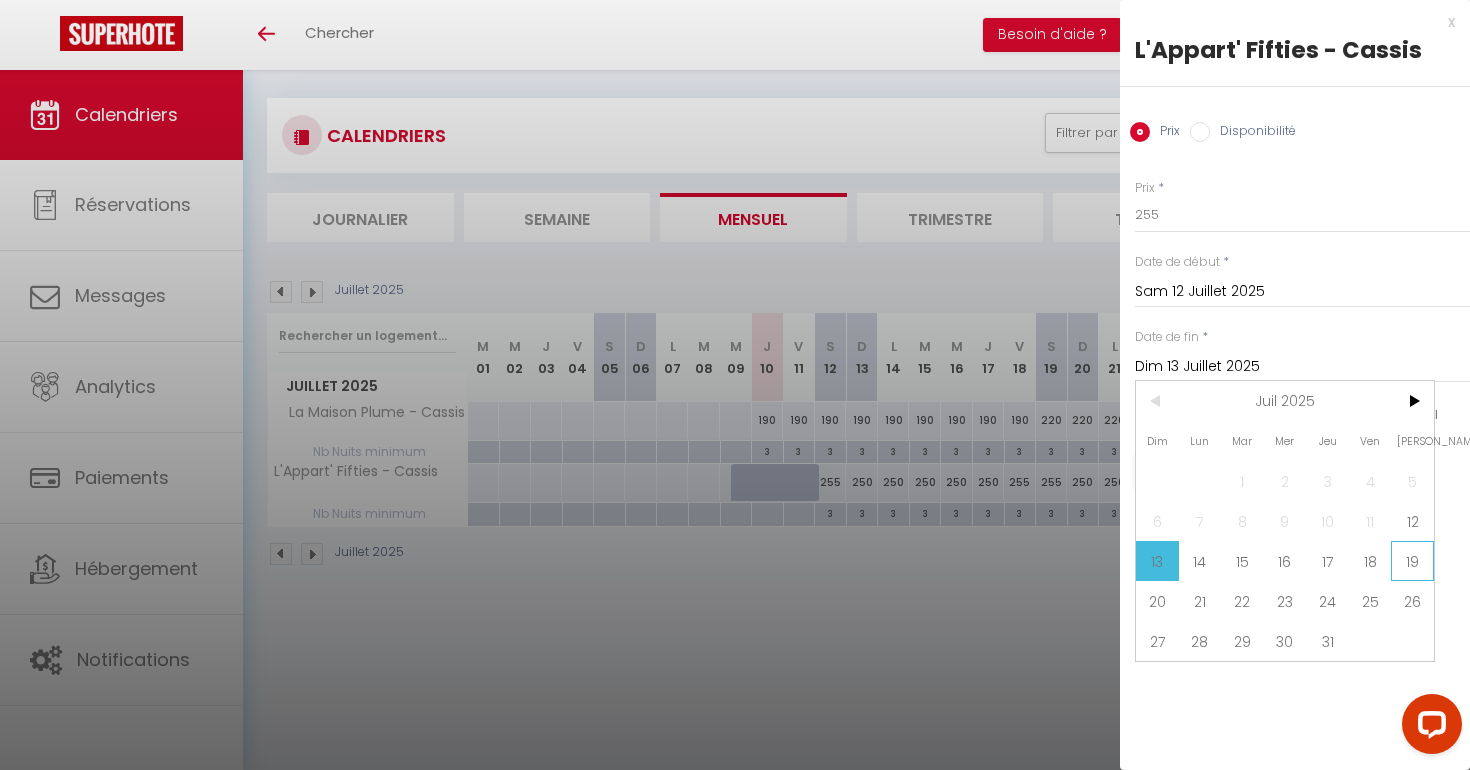 click on "19" at bounding box center [1412, 561] 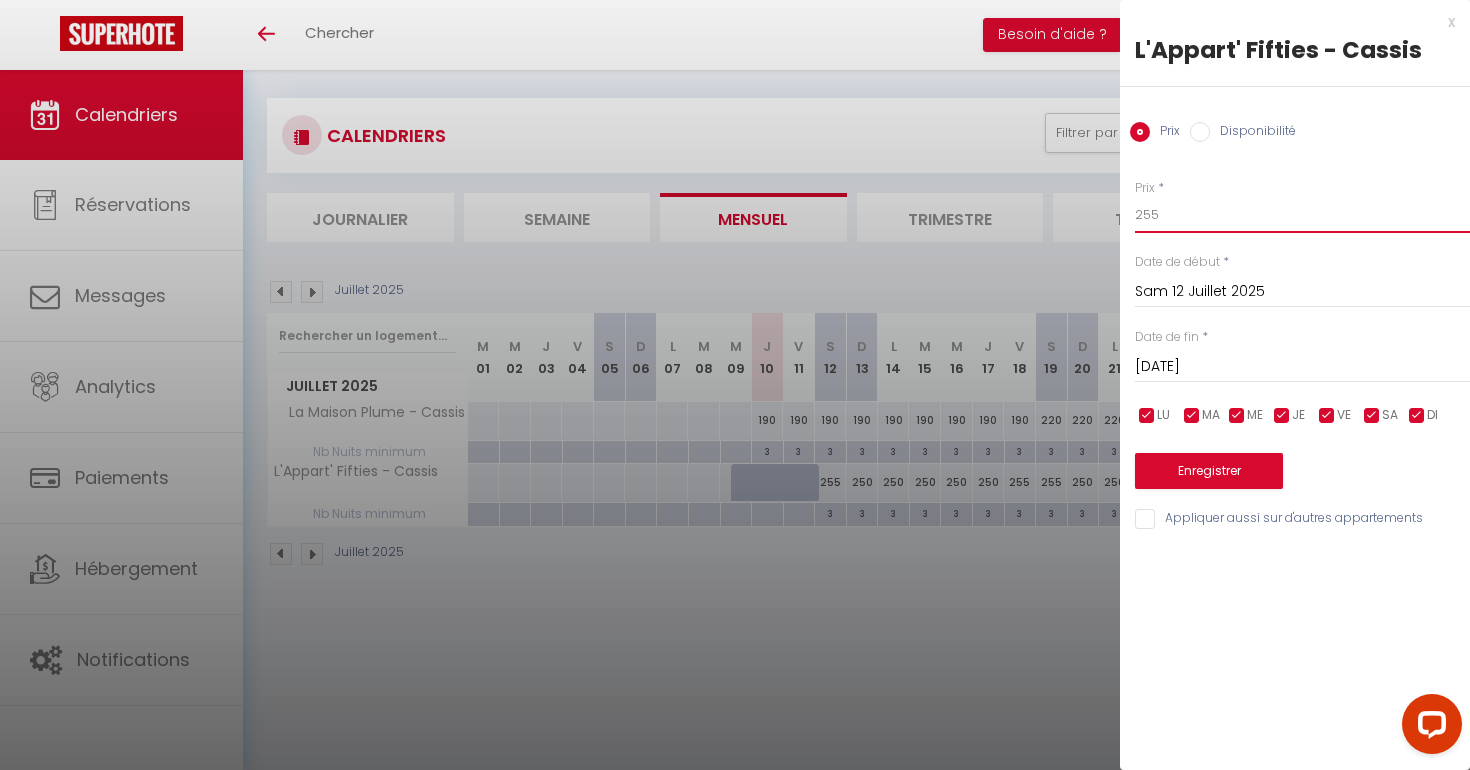 drag, startPoint x: 1159, startPoint y: 217, endPoint x: 1111, endPoint y: 214, distance: 48.09366 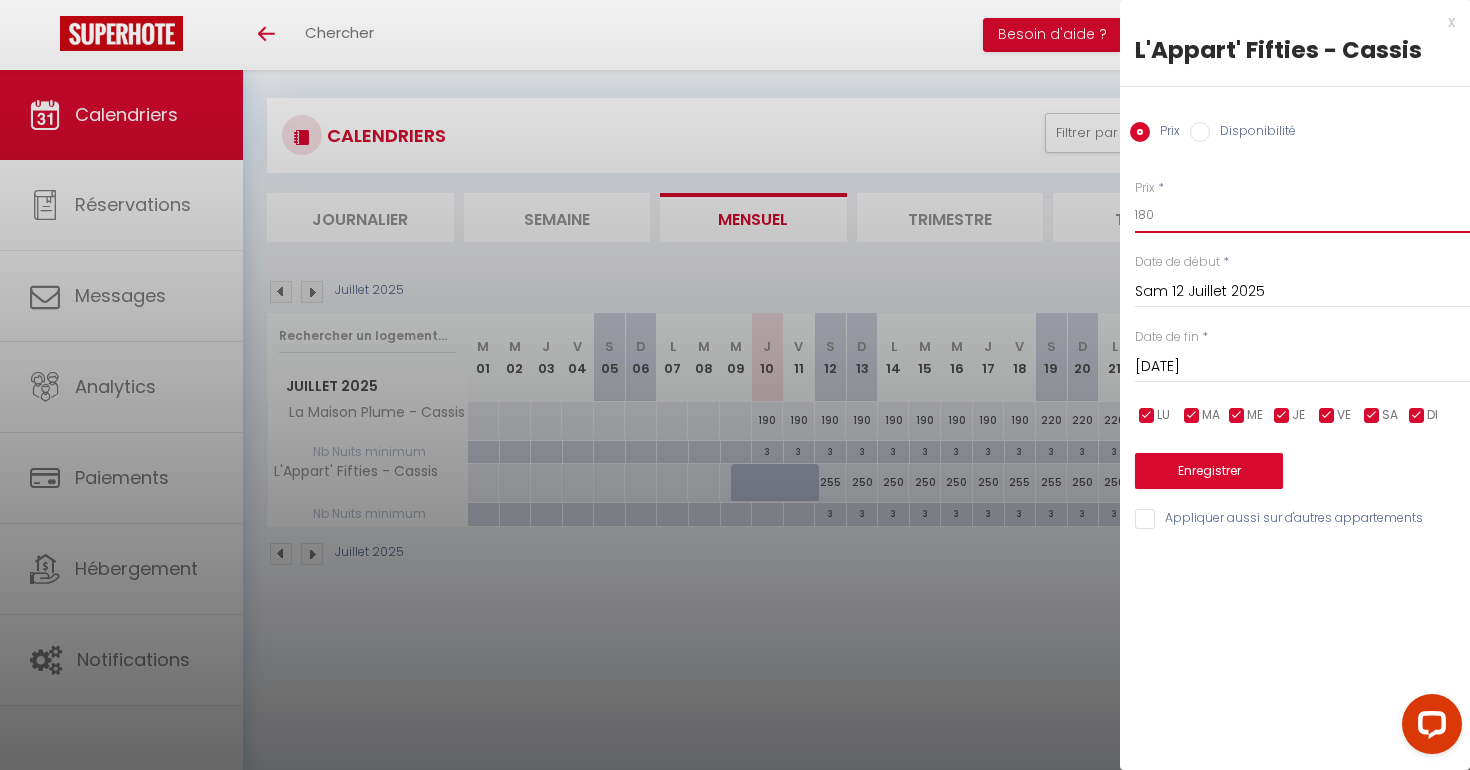 type on "180" 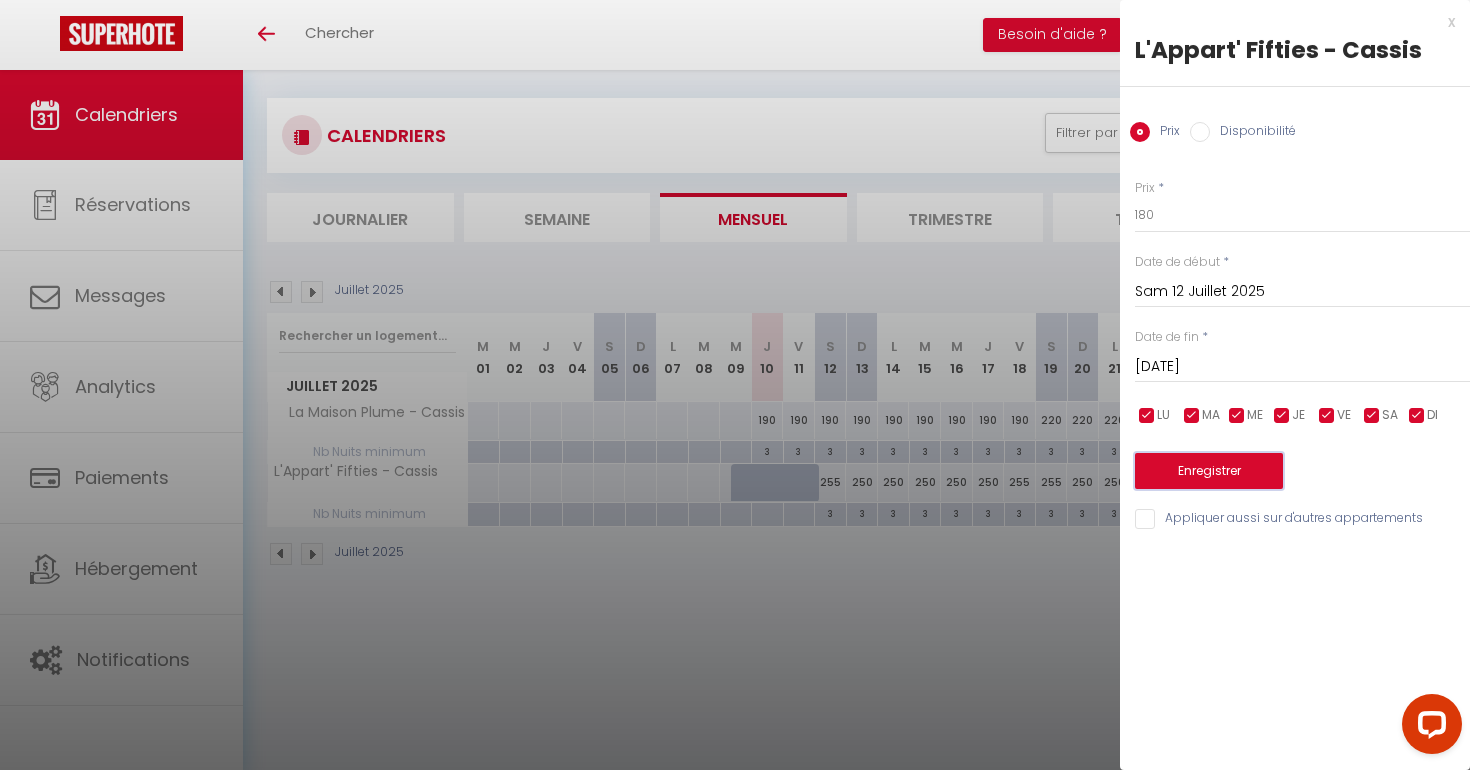 click on "Enregistrer" at bounding box center (1209, 471) 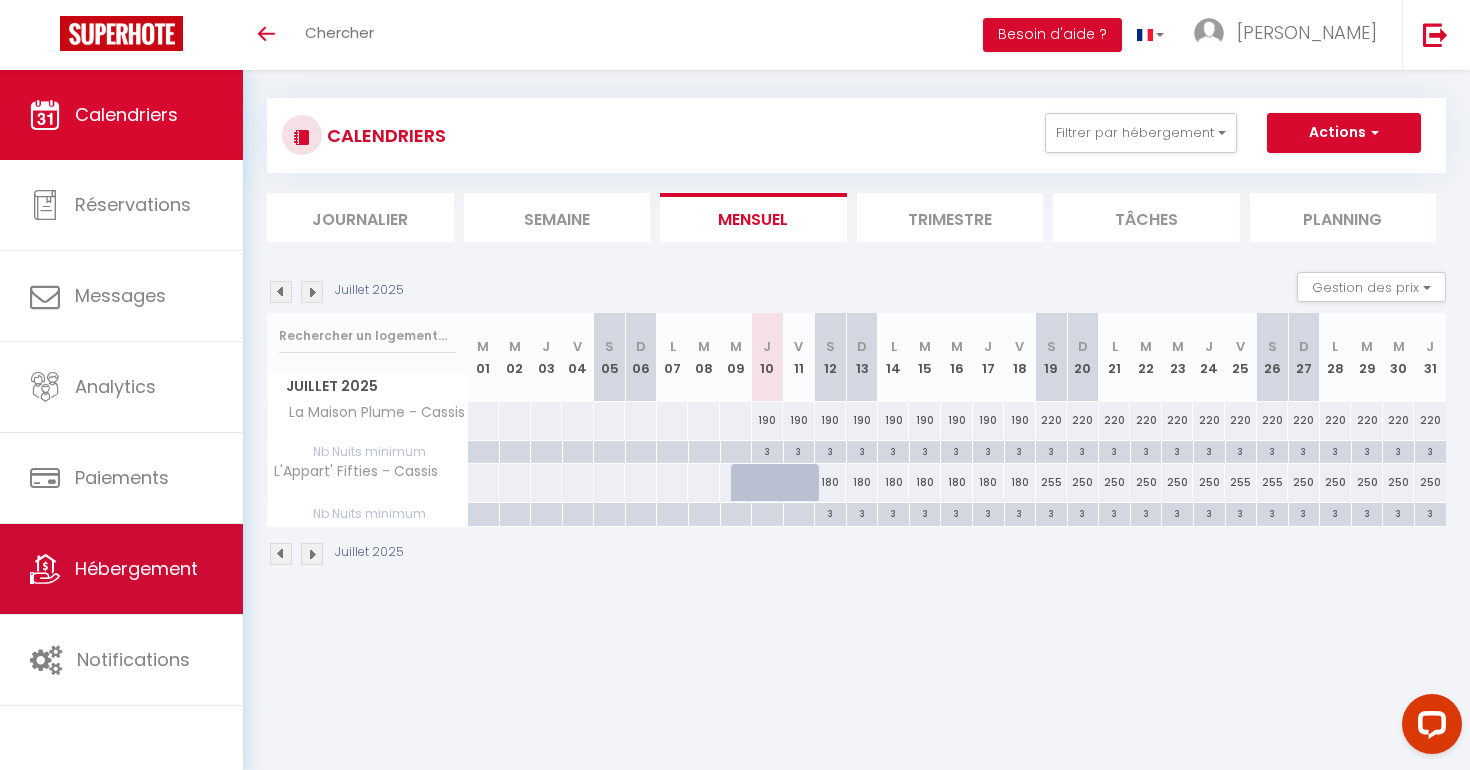 click on "Hébergement" at bounding box center (121, 569) 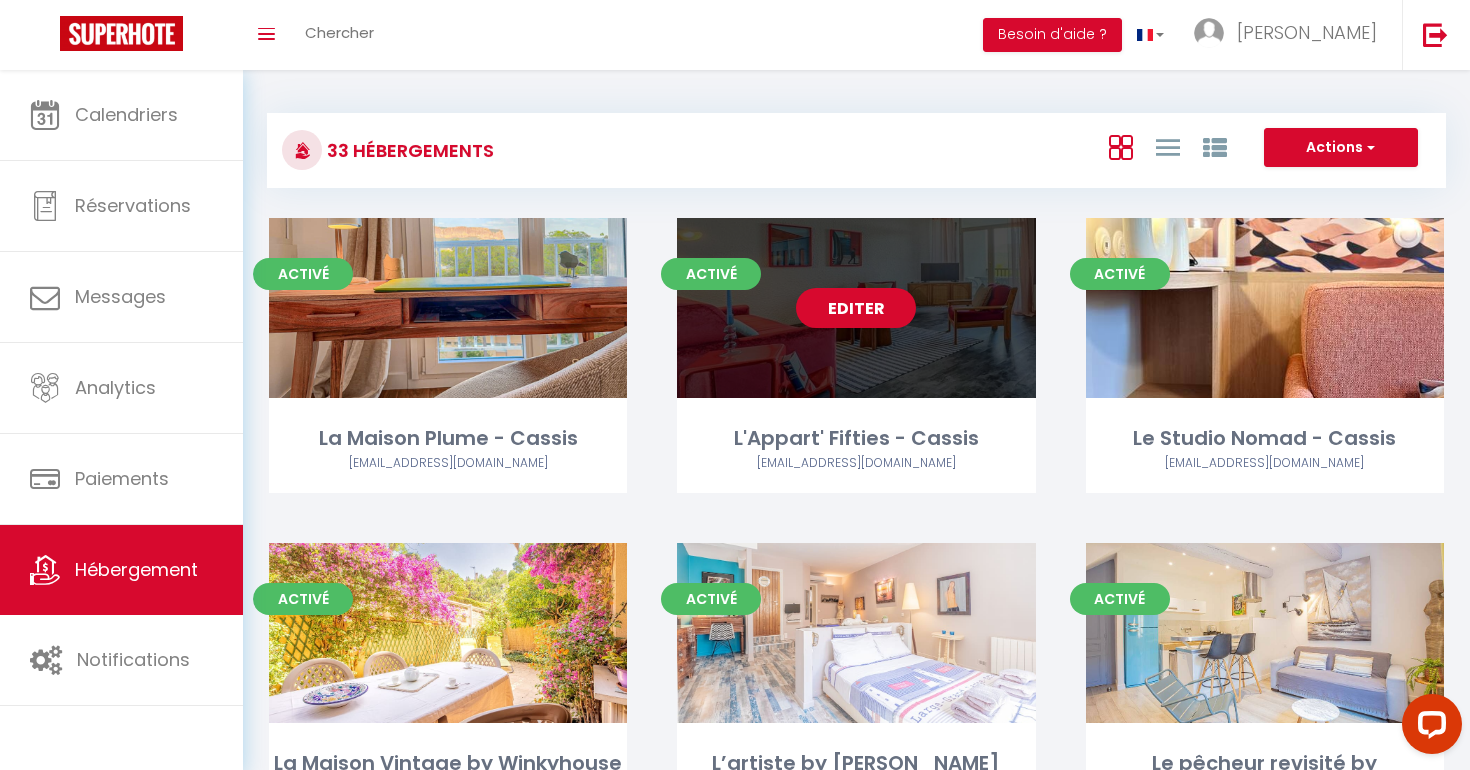 click on "Editer" at bounding box center (856, 308) 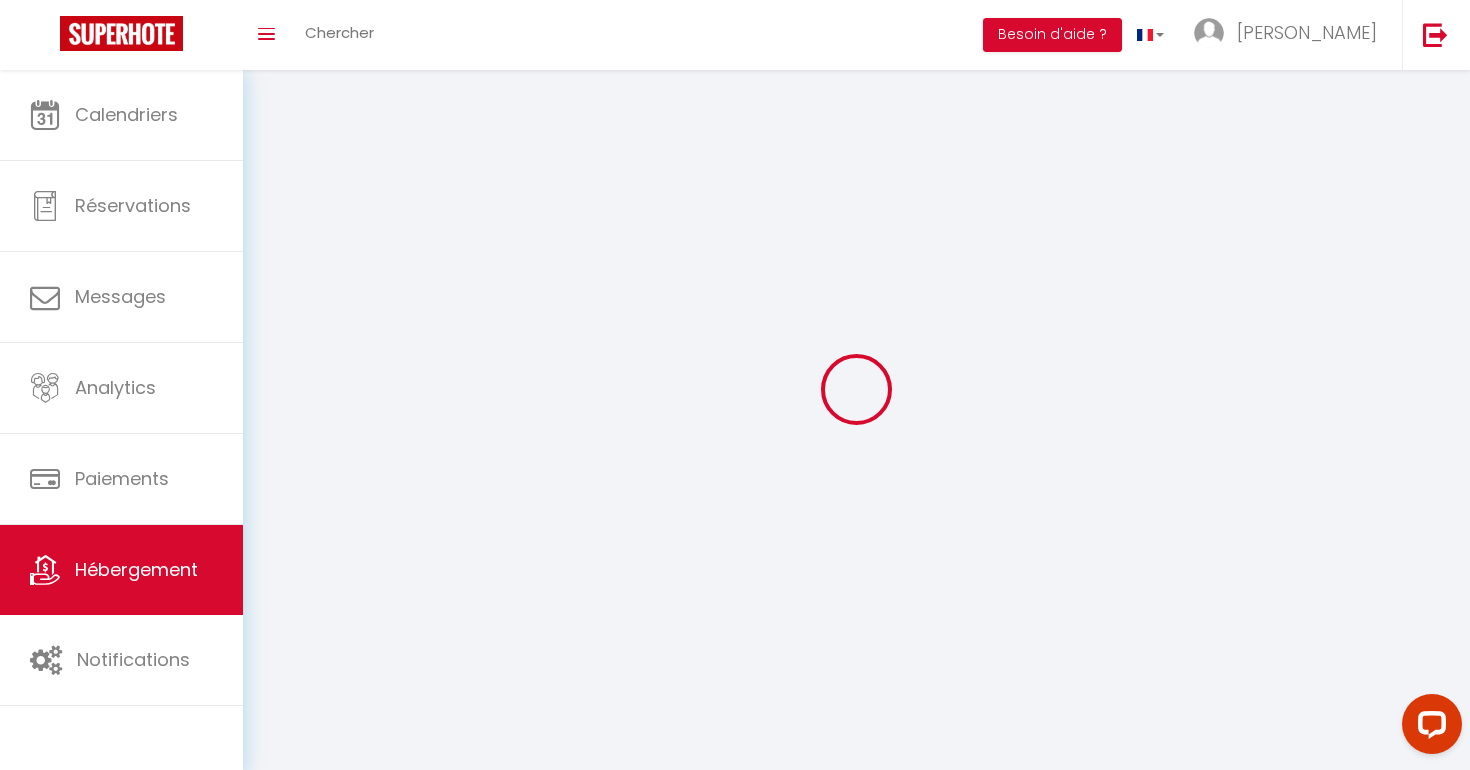 select 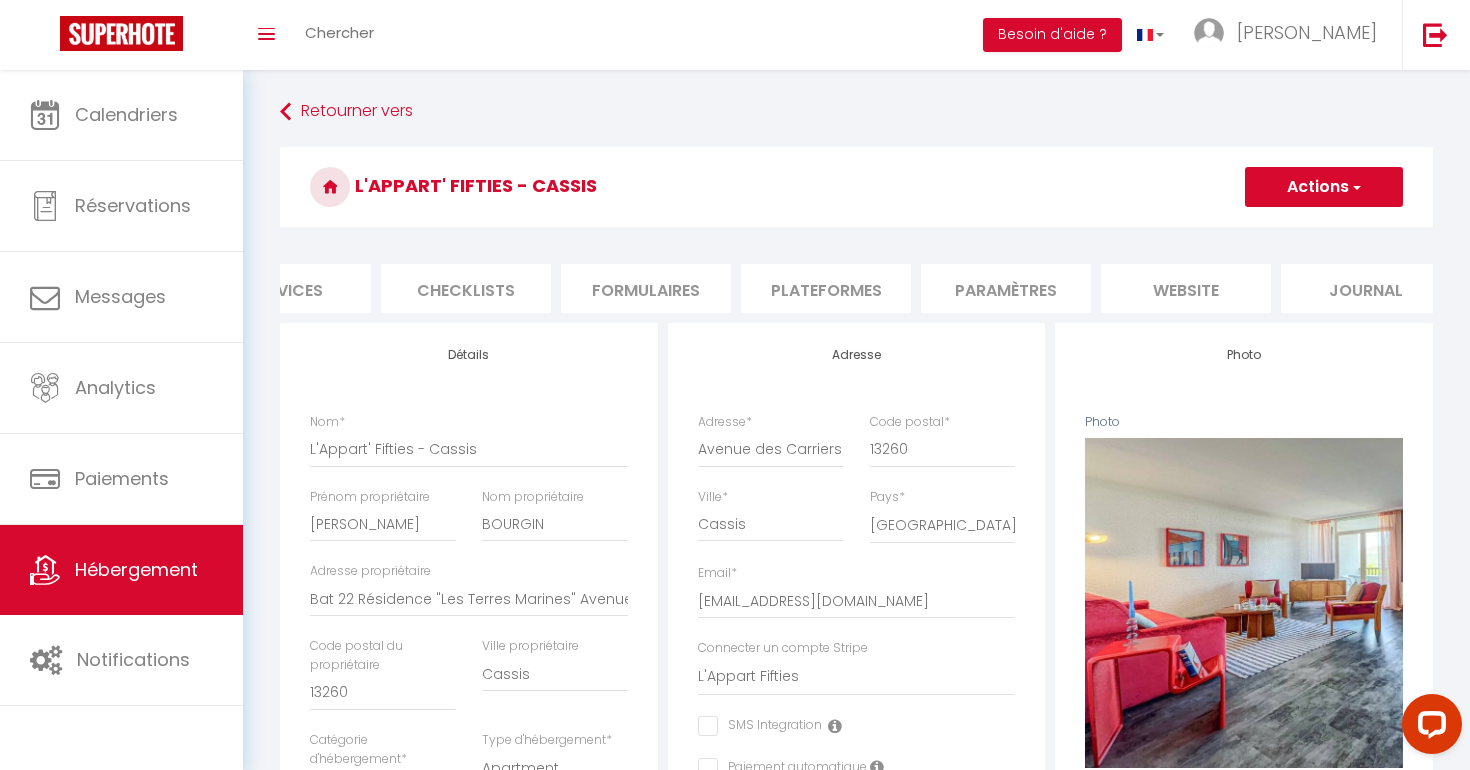 scroll, scrollTop: 0, scrollLeft: 647, axis: horizontal 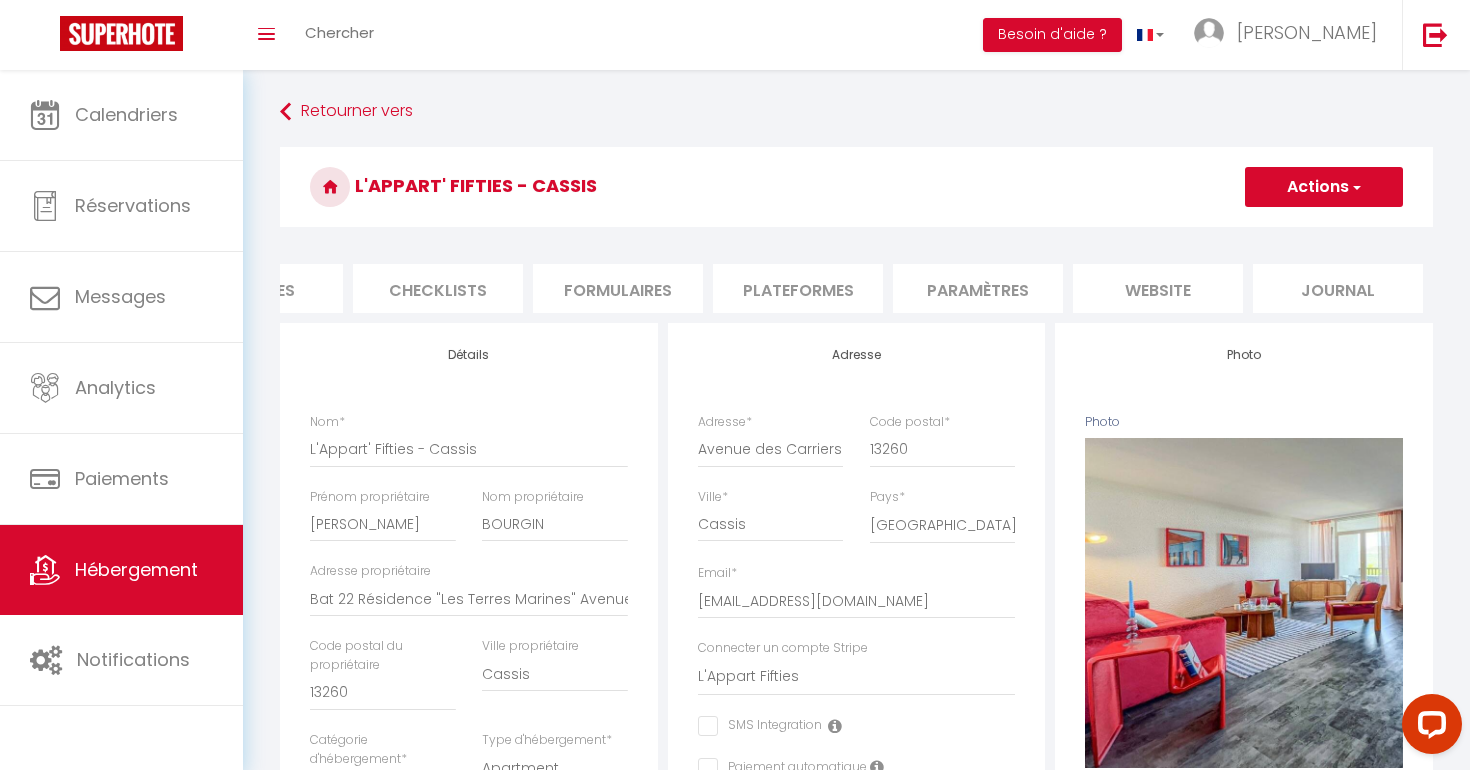 click on "Plateformes" at bounding box center [798, 288] 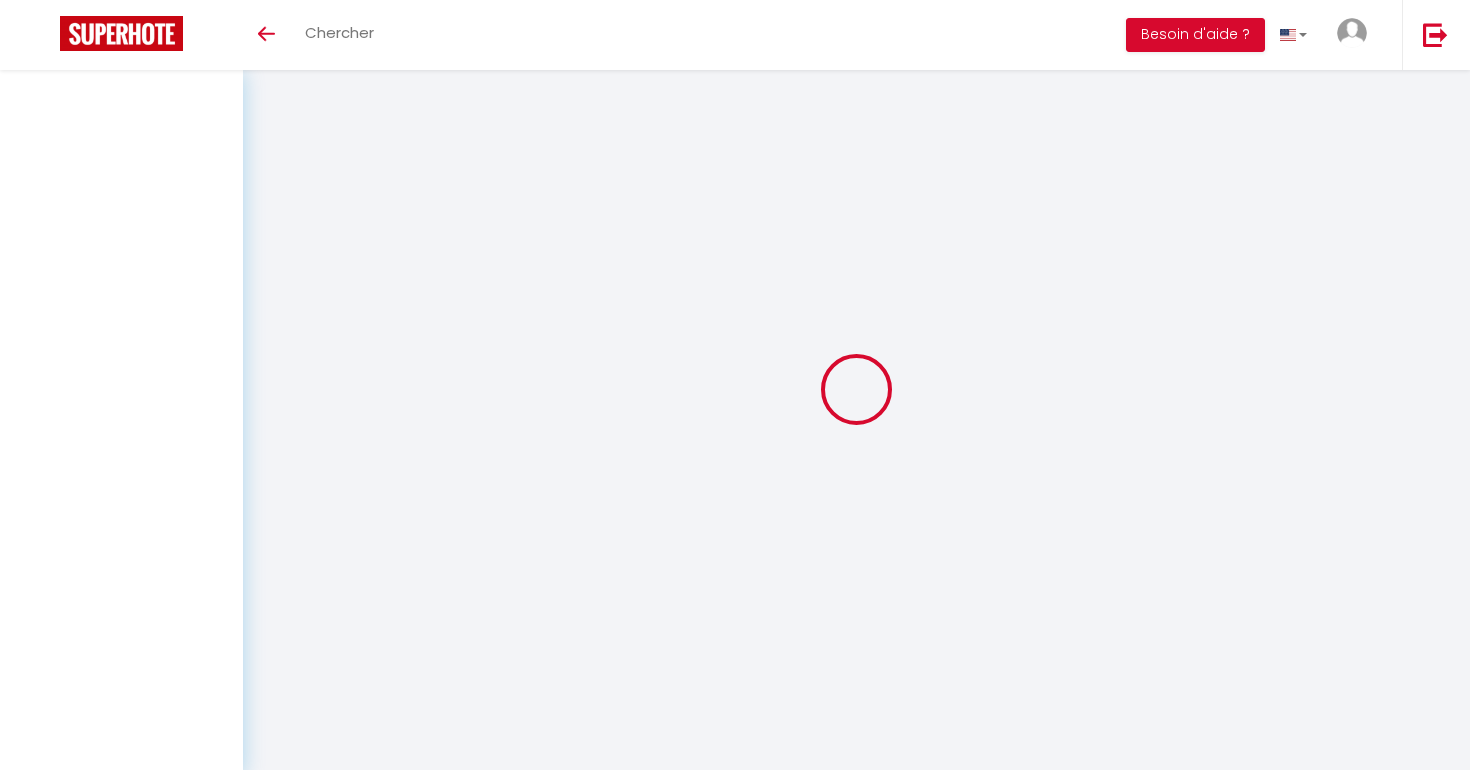scroll, scrollTop: 0, scrollLeft: 0, axis: both 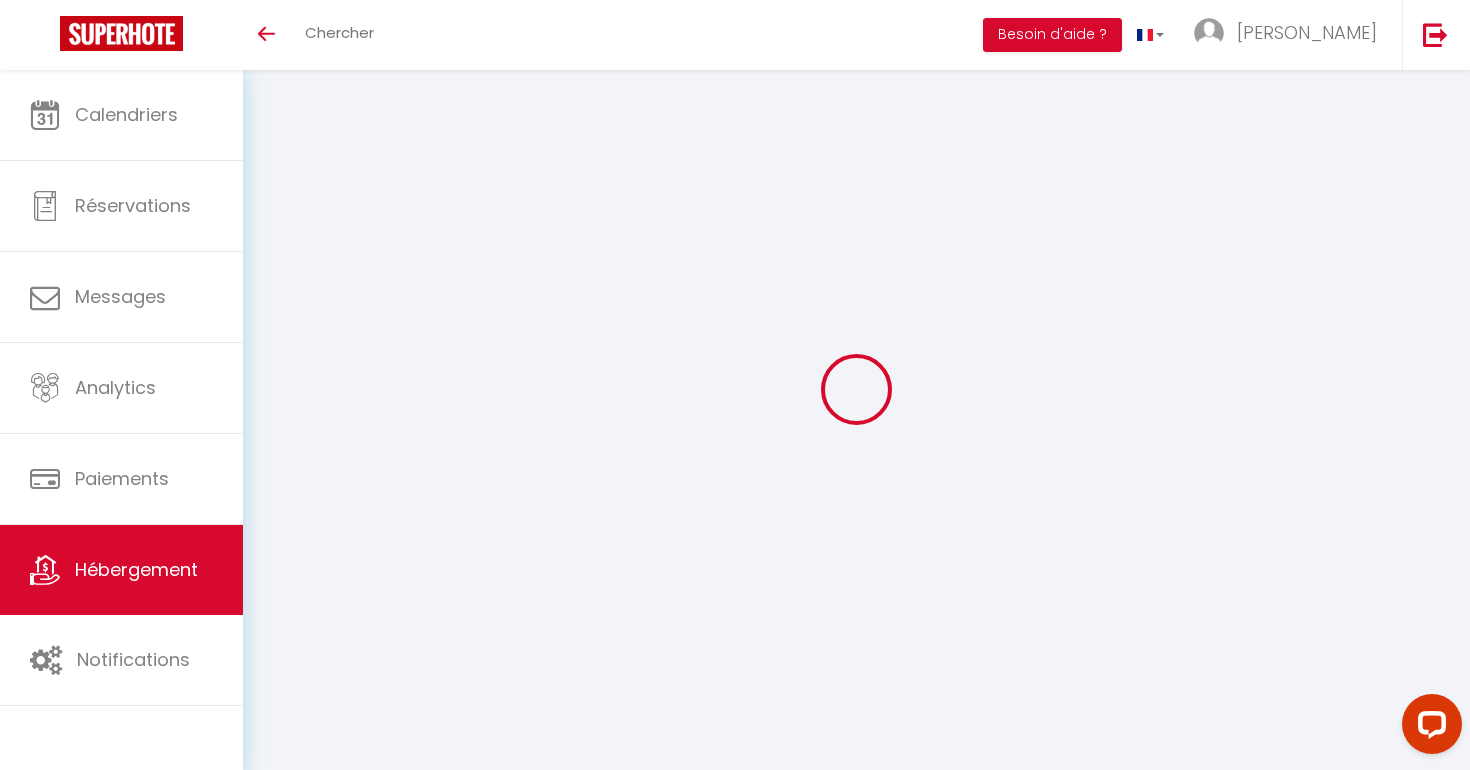 select on "+ 10 %" 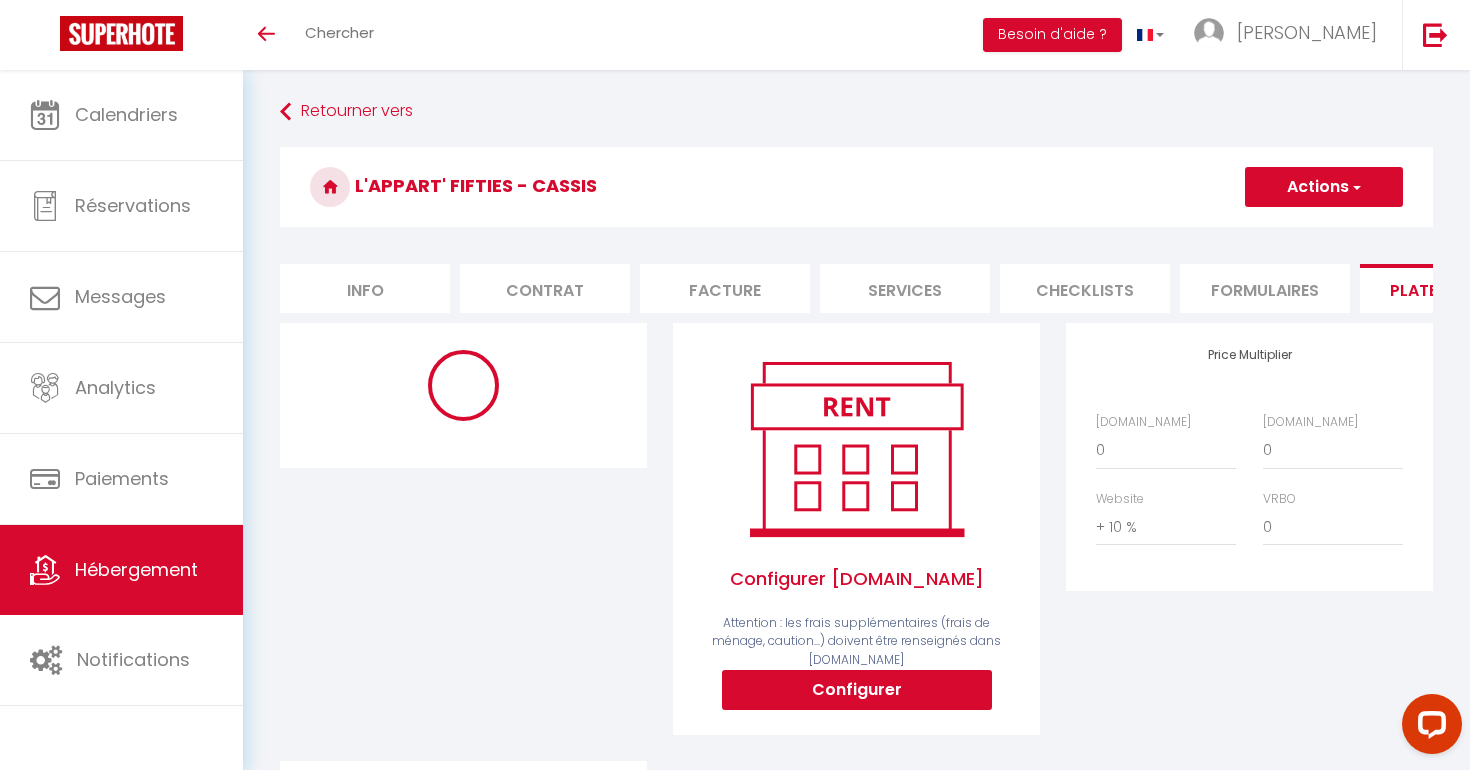 select on "2259-1460967032130965213" 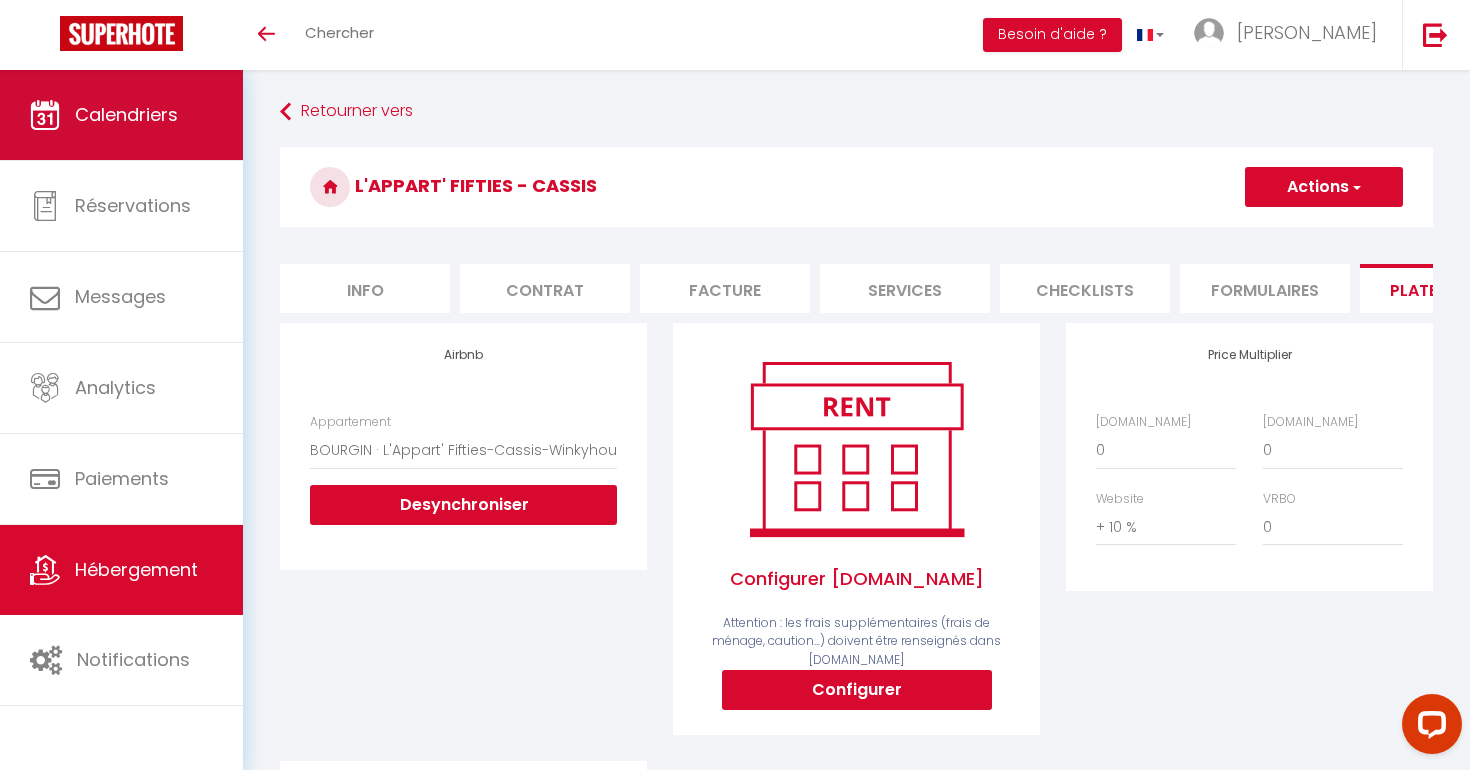 click on "Calendriers" at bounding box center [121, 115] 